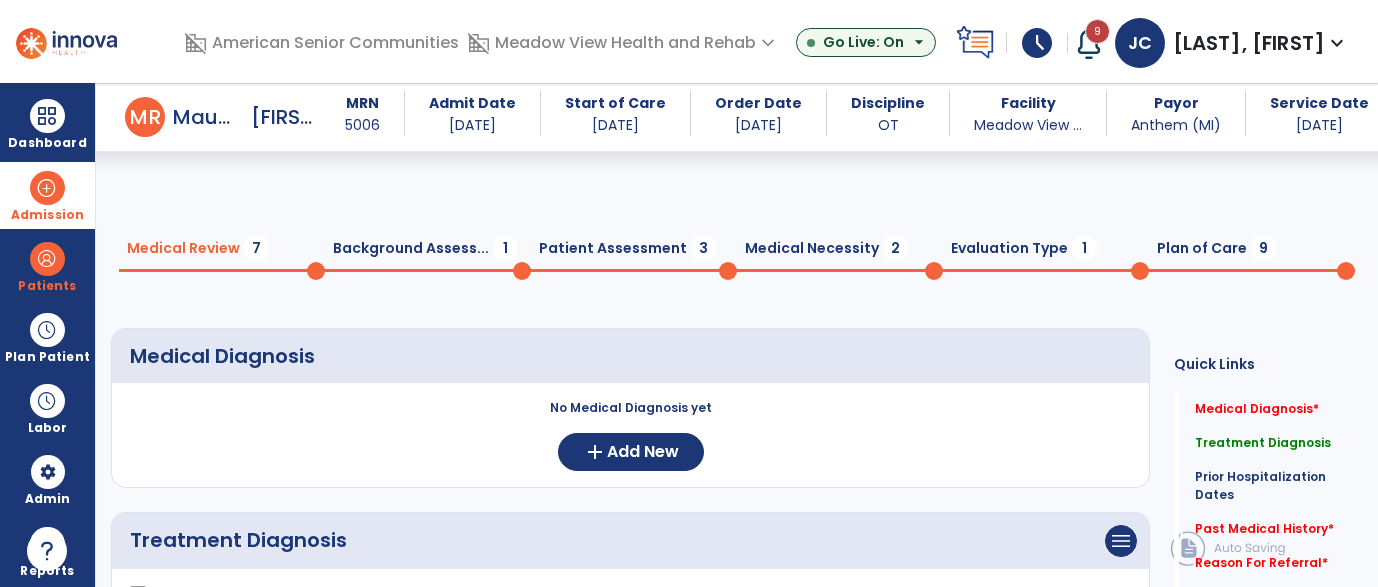 scroll, scrollTop: 0, scrollLeft: 0, axis: both 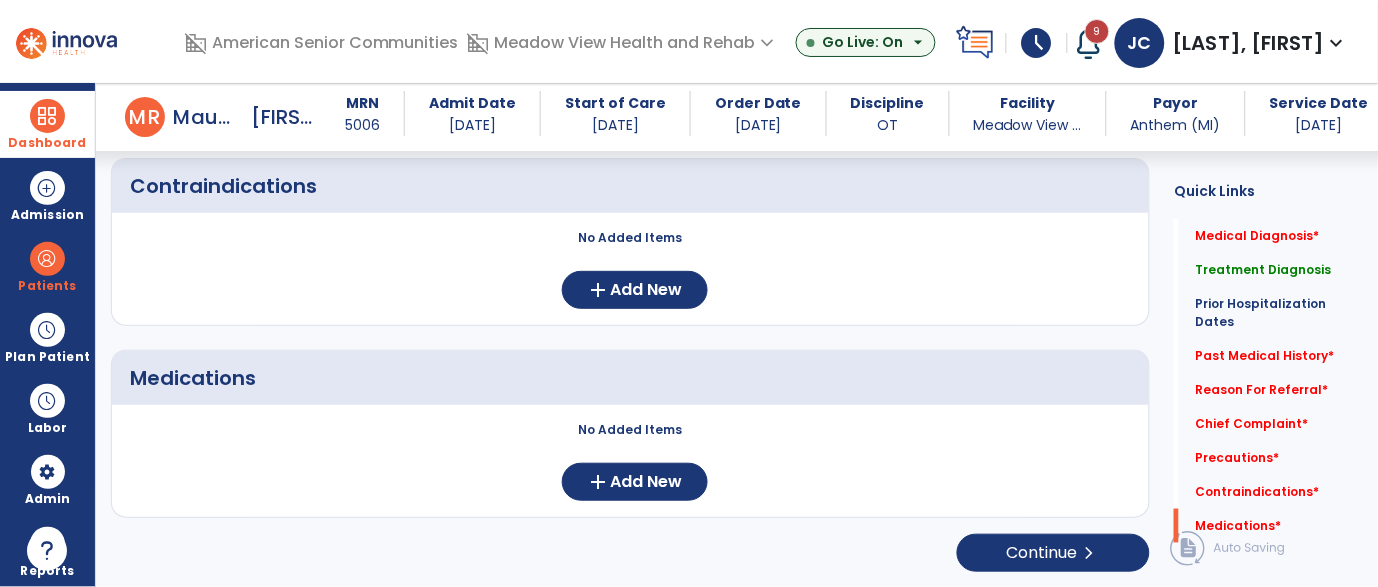 click at bounding box center (47, 116) 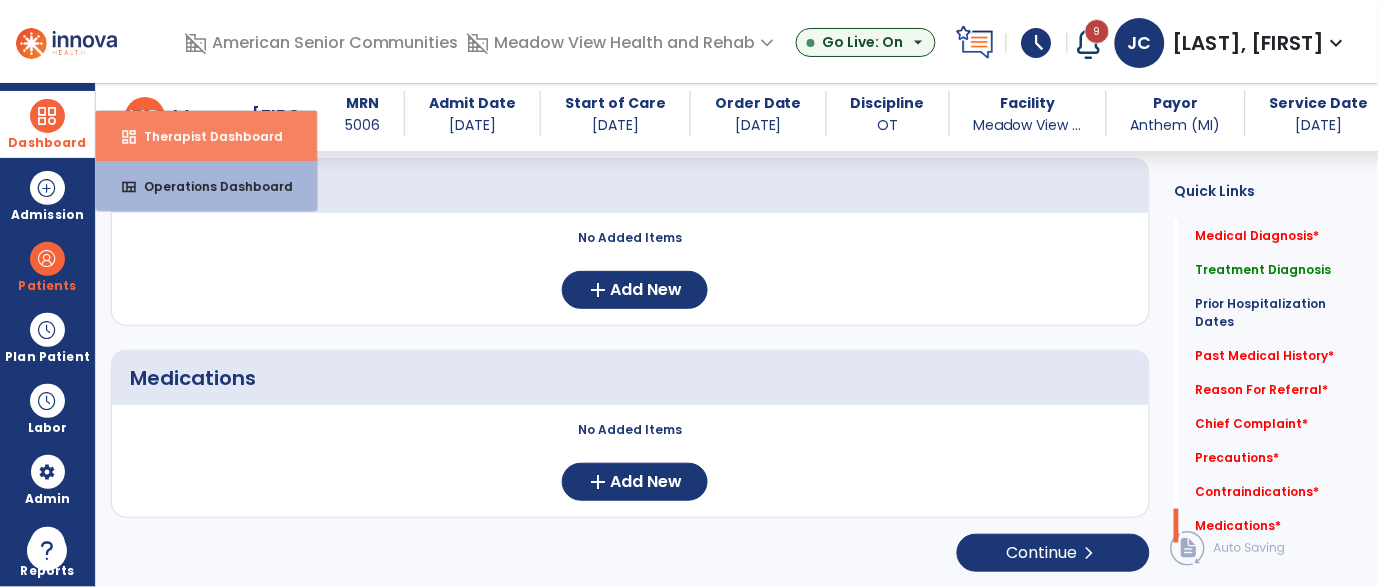click on "Therapist Dashboard" at bounding box center [205, 136] 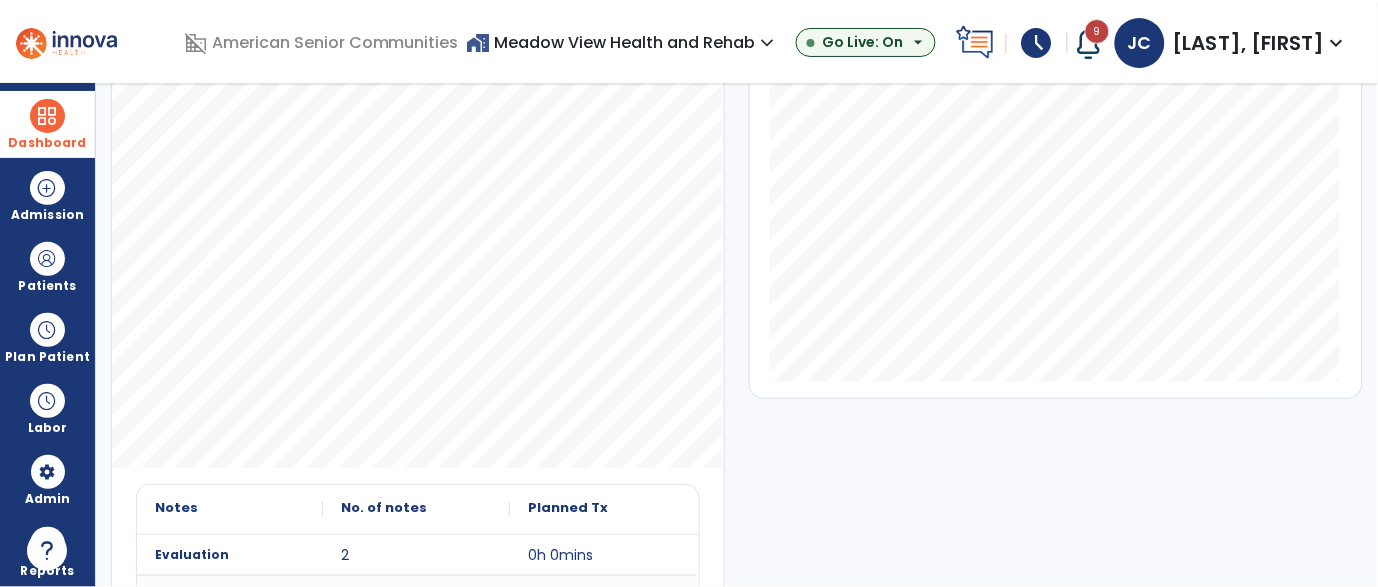 scroll, scrollTop: 361, scrollLeft: 0, axis: vertical 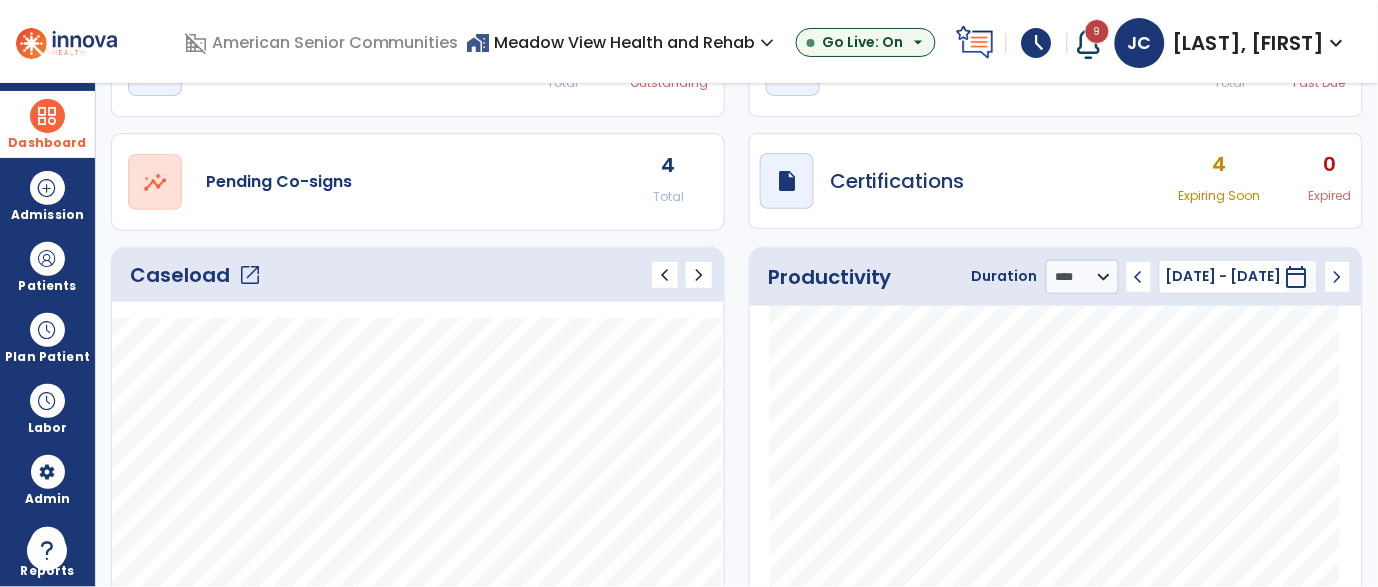 click on "open_in_new" 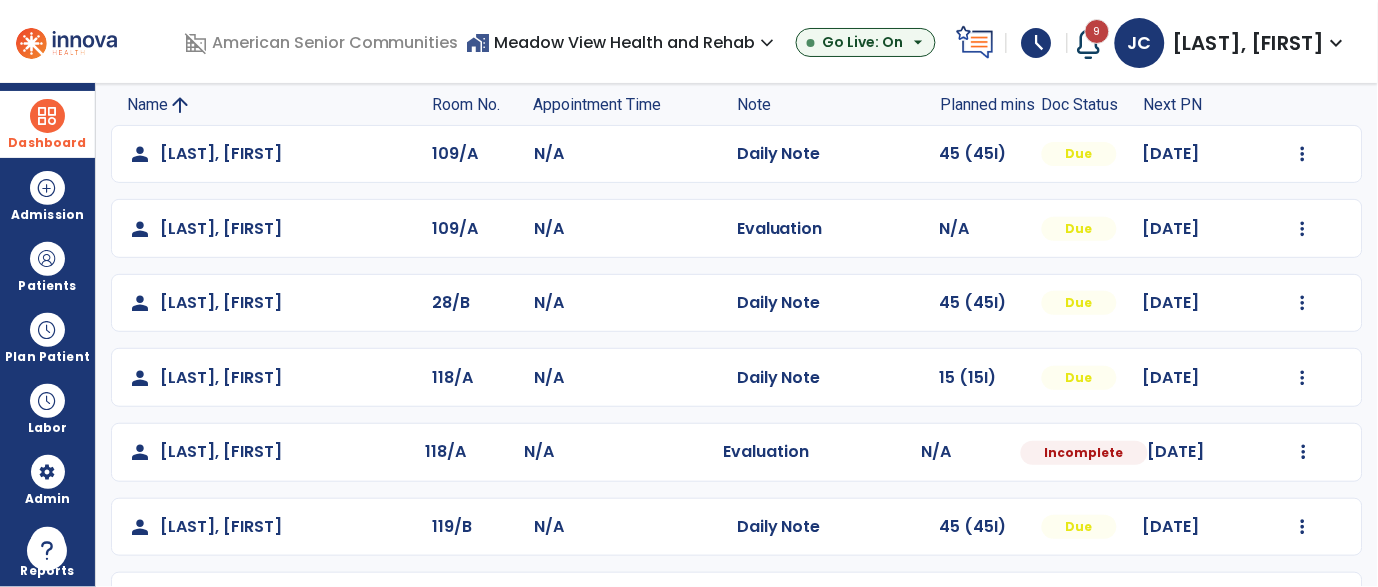 scroll, scrollTop: 140, scrollLeft: 0, axis: vertical 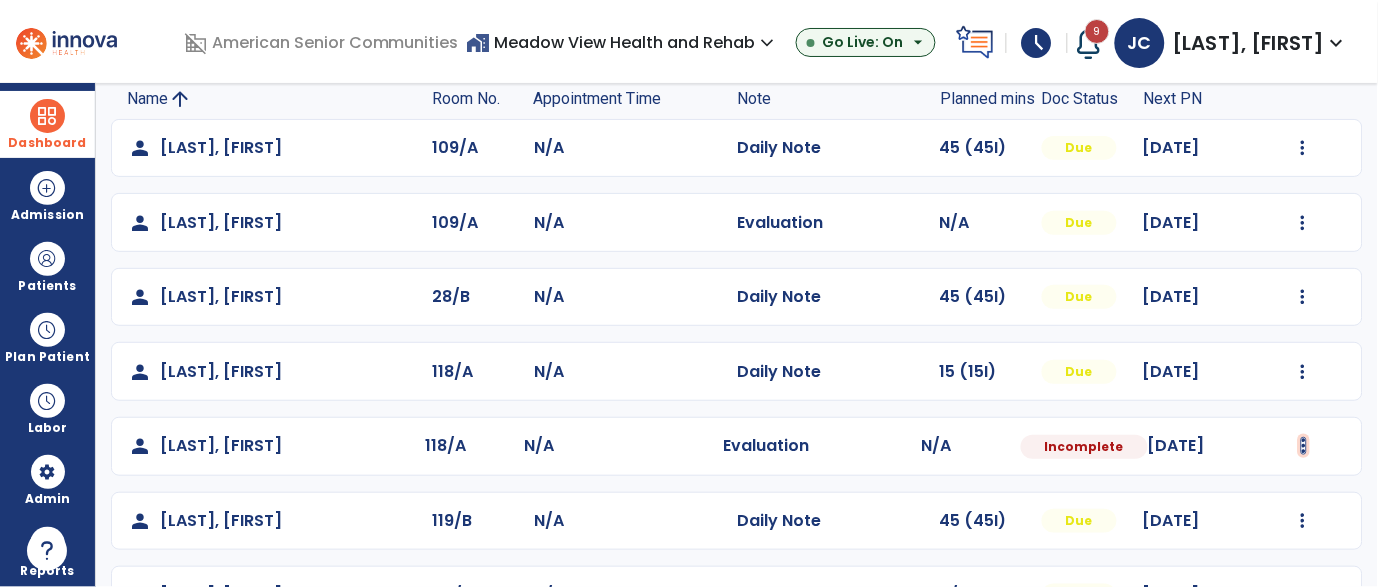 click at bounding box center (1303, 148) 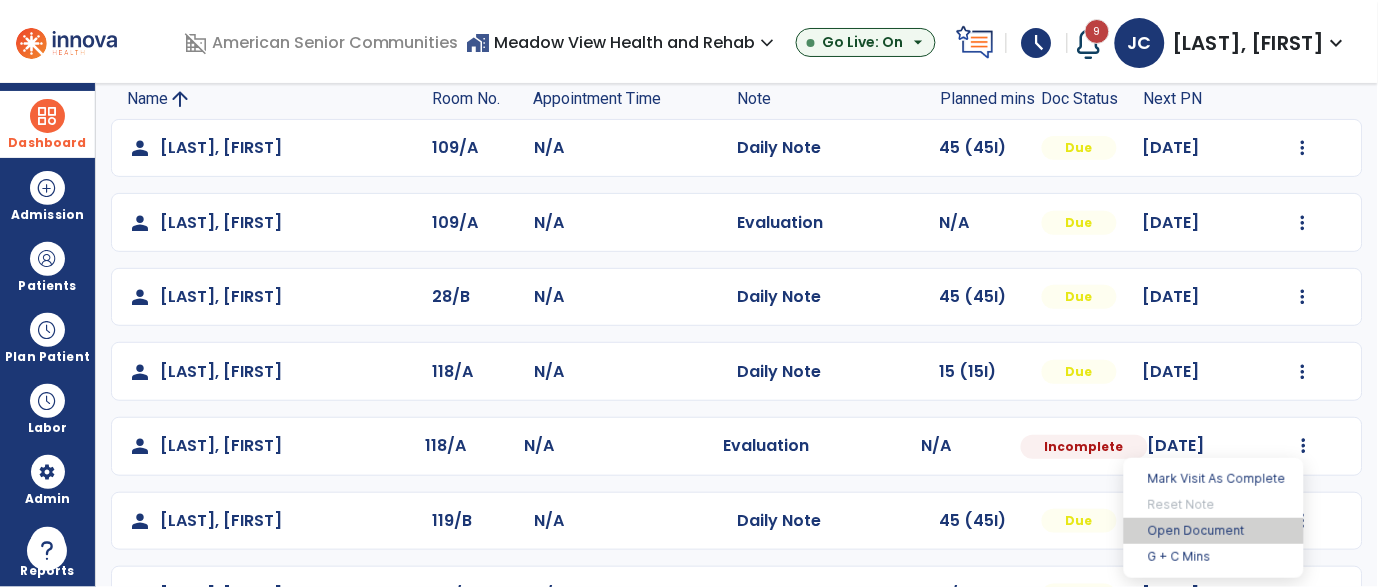 click on "Open Document" at bounding box center [1214, 531] 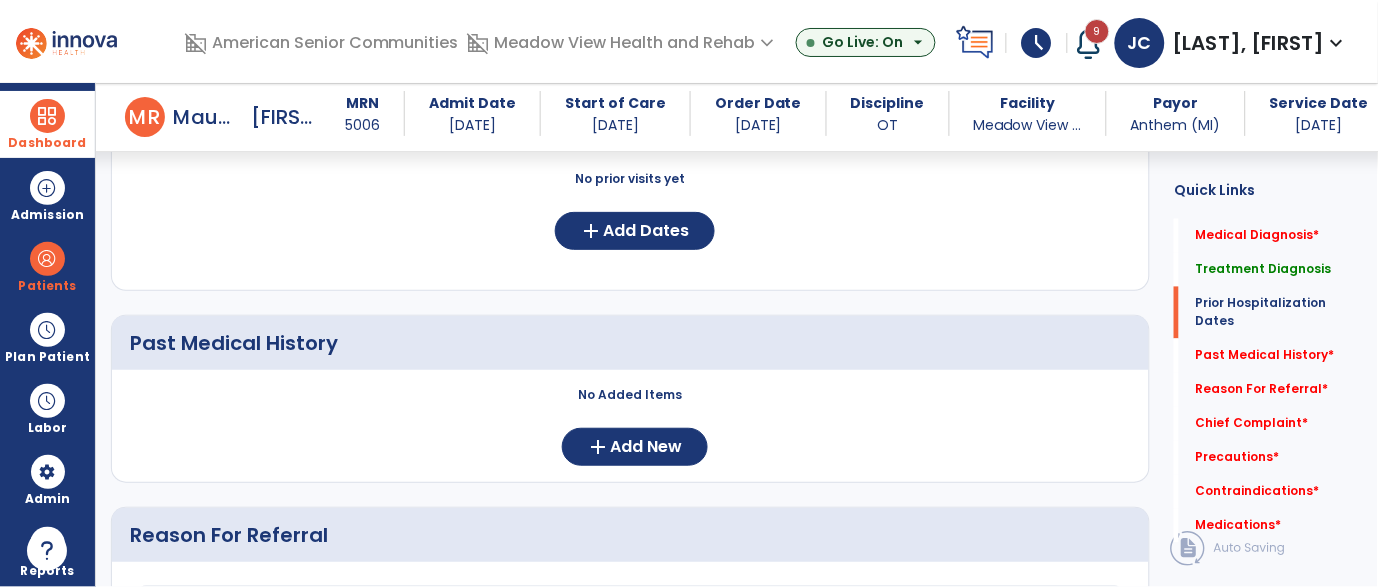 scroll, scrollTop: 718, scrollLeft: 0, axis: vertical 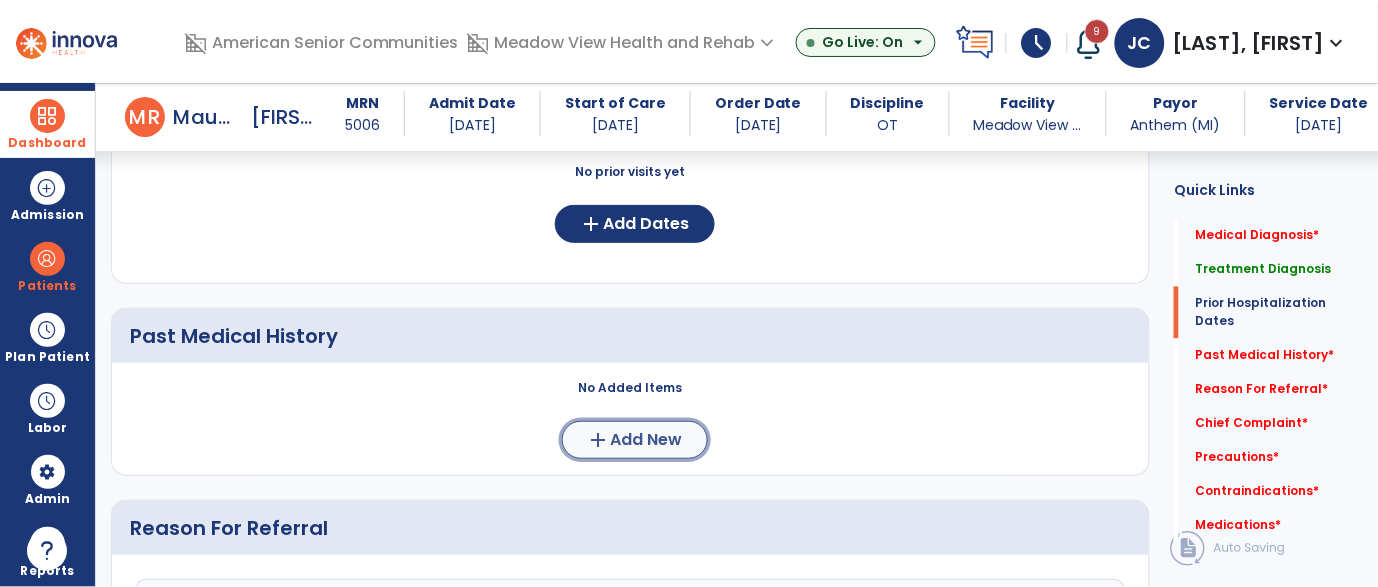 click on "Add New" 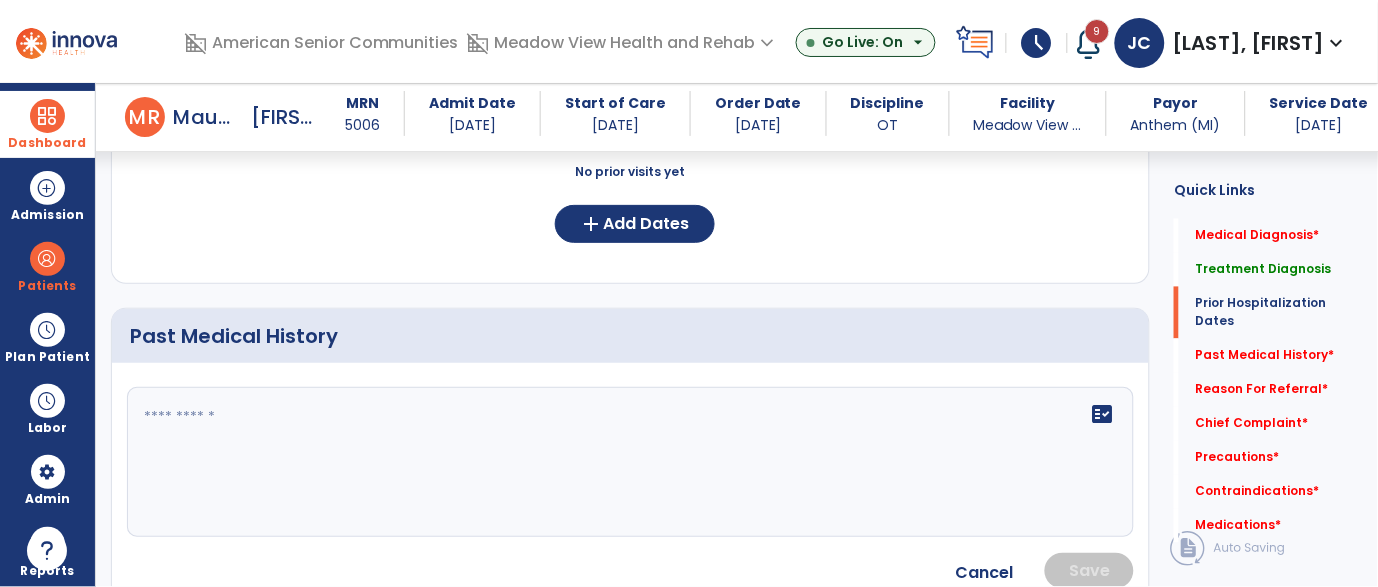 click on "fact_check" 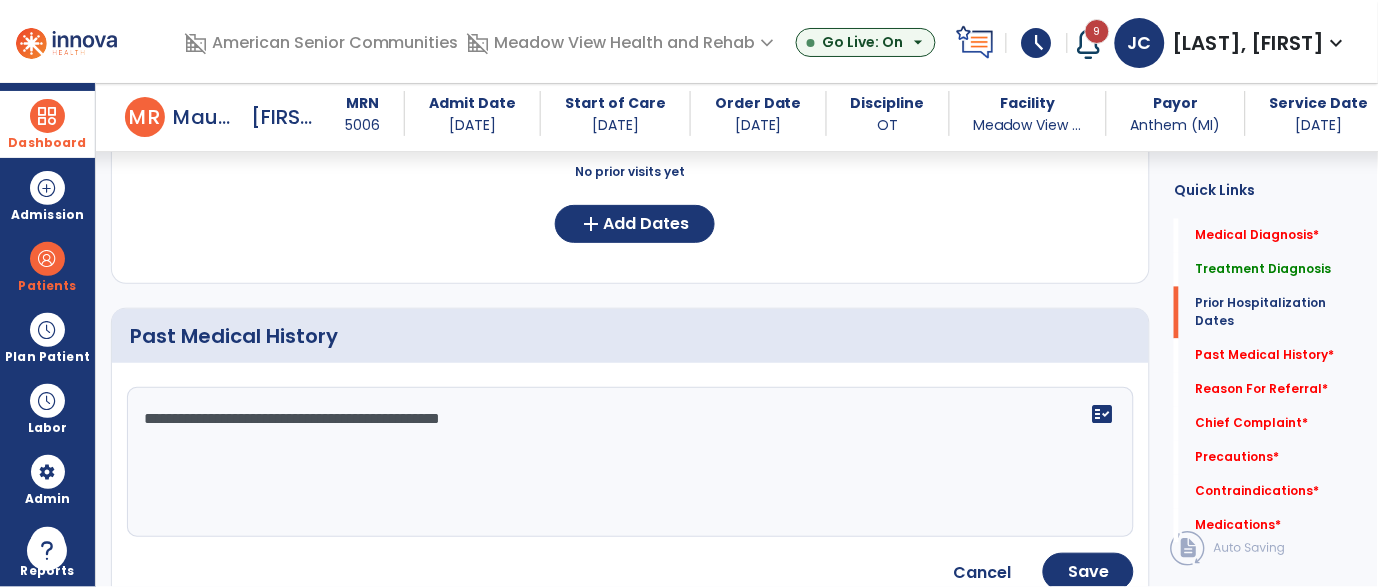 type on "**********" 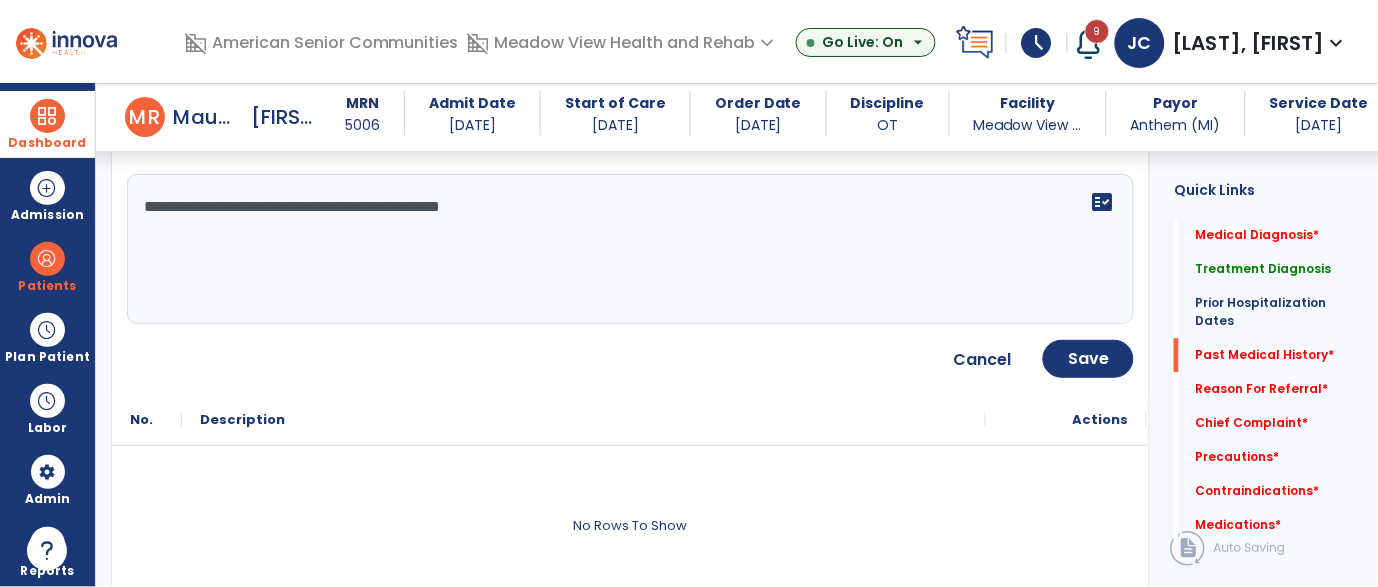 scroll, scrollTop: 974, scrollLeft: 0, axis: vertical 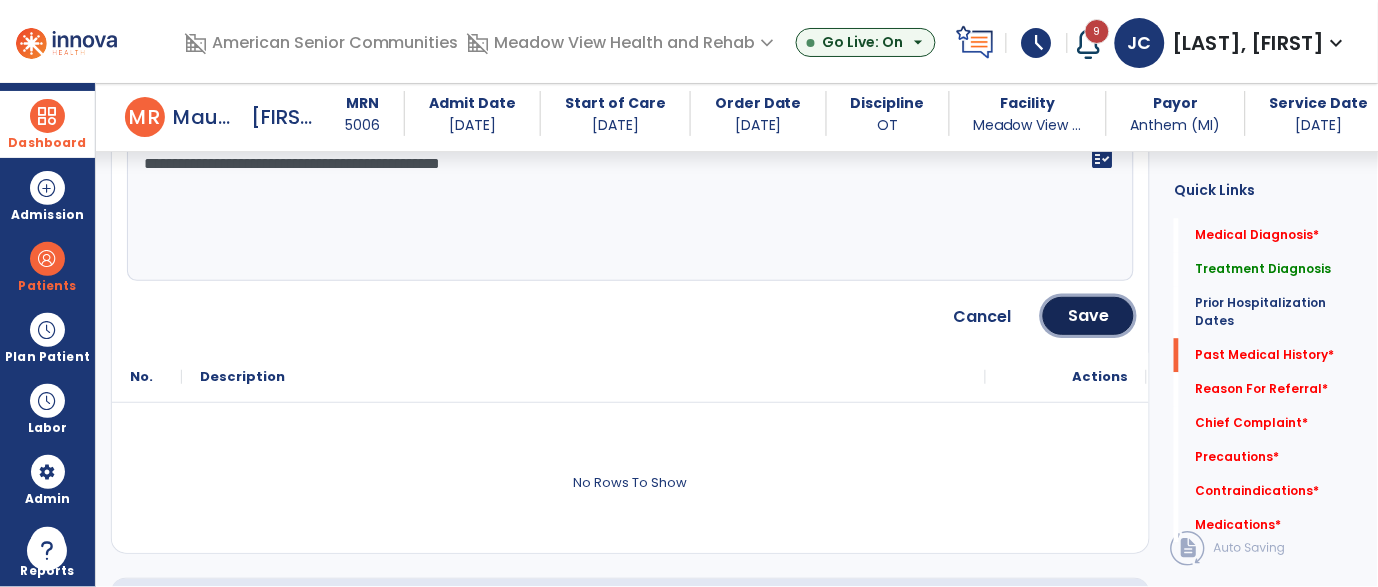 click on "Save" 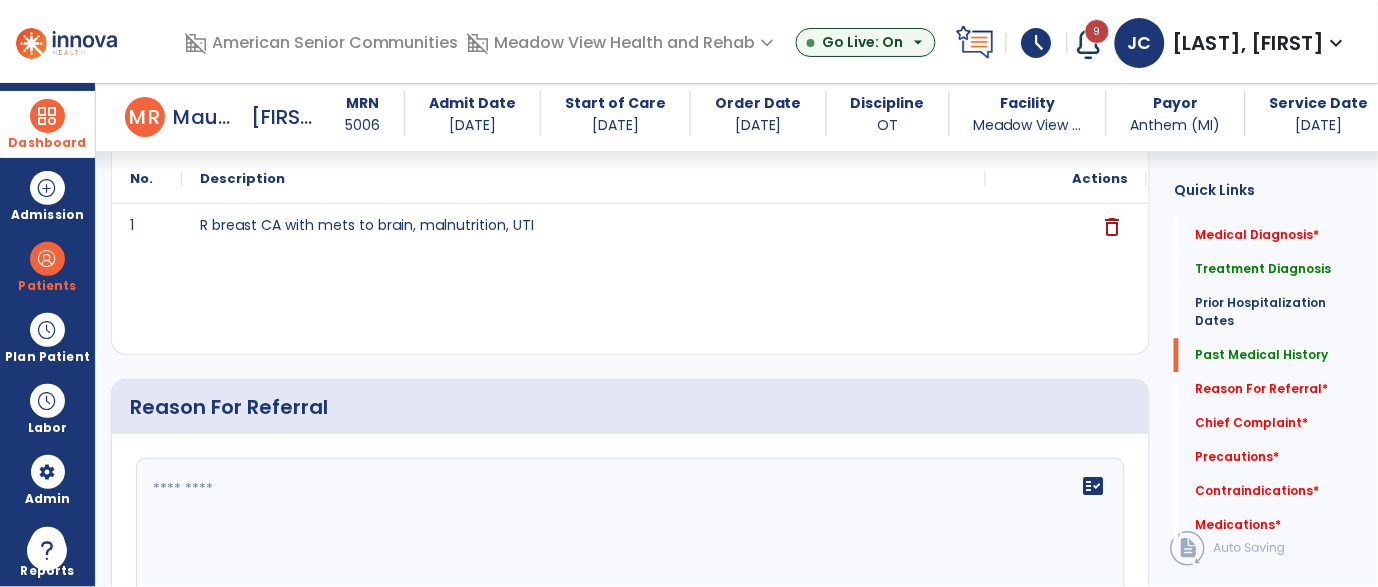 scroll, scrollTop: 957, scrollLeft: 0, axis: vertical 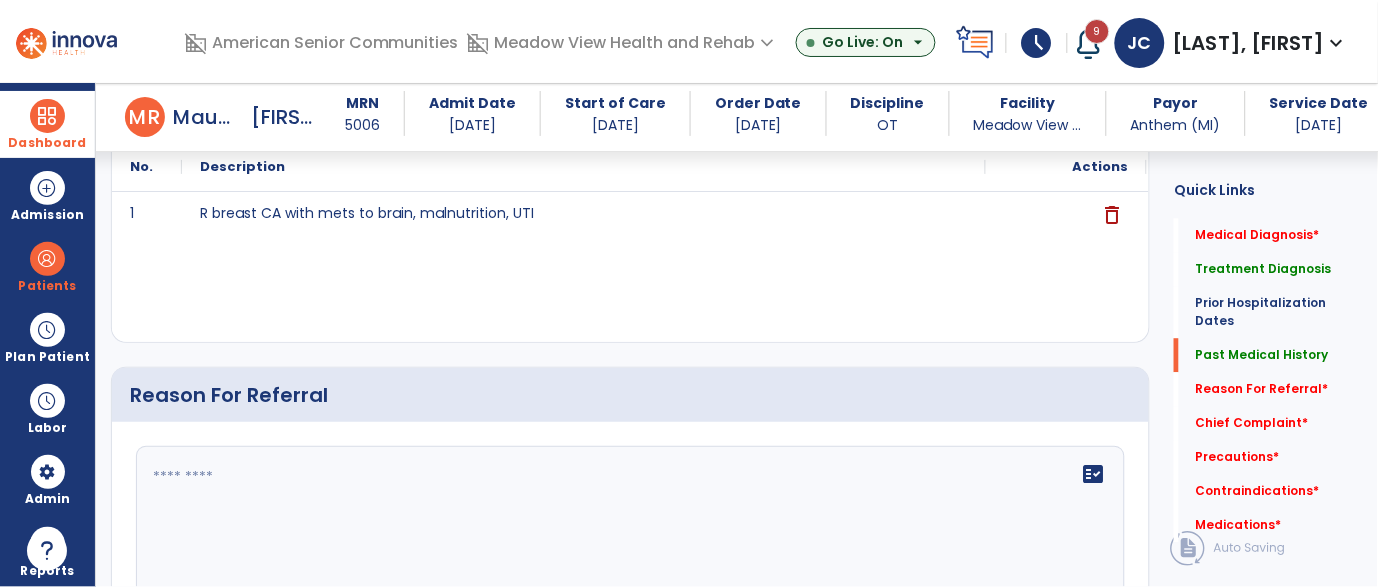 click on "fact_check" 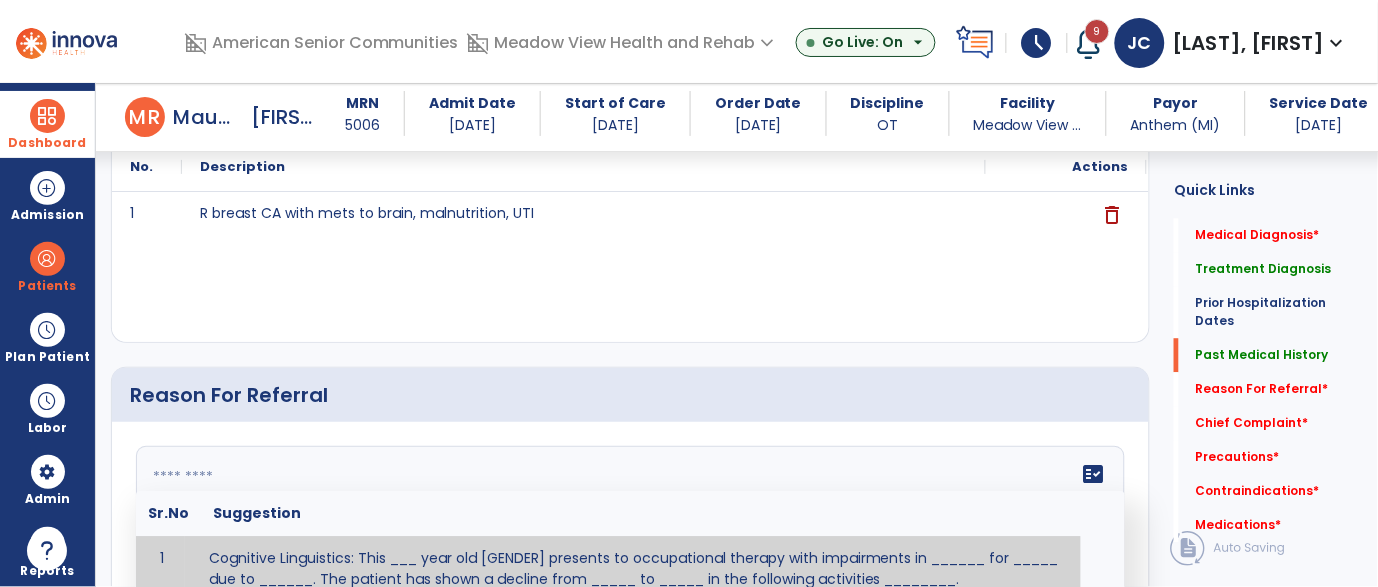 scroll, scrollTop: 972, scrollLeft: 0, axis: vertical 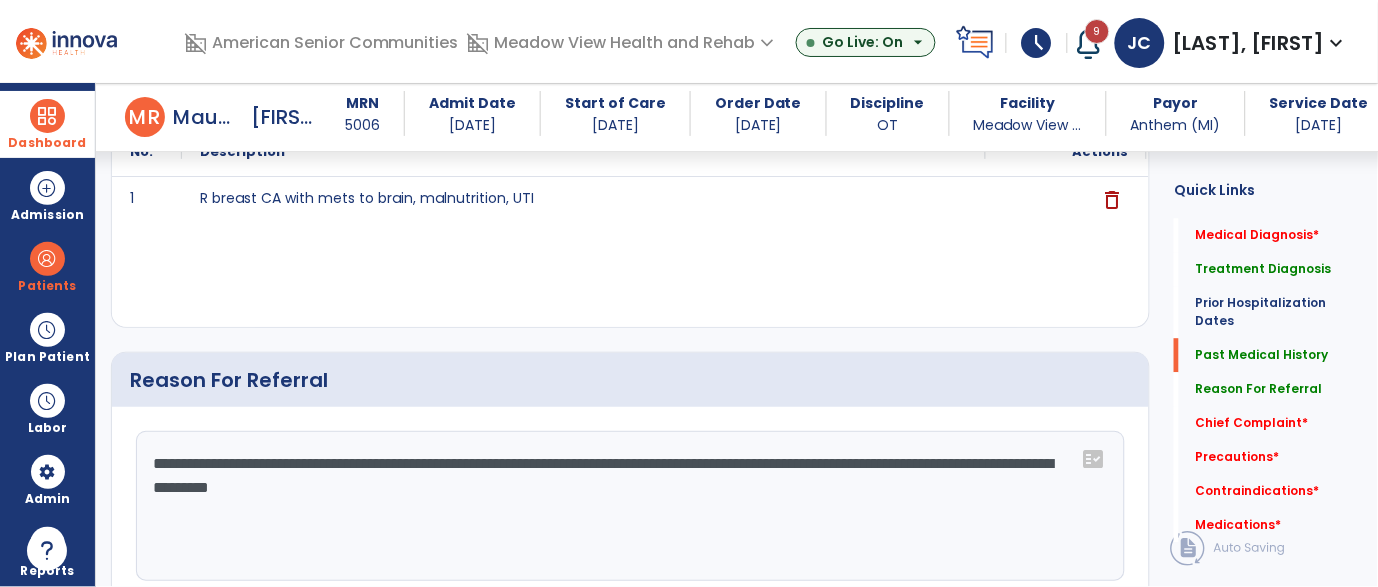 click on "**********" 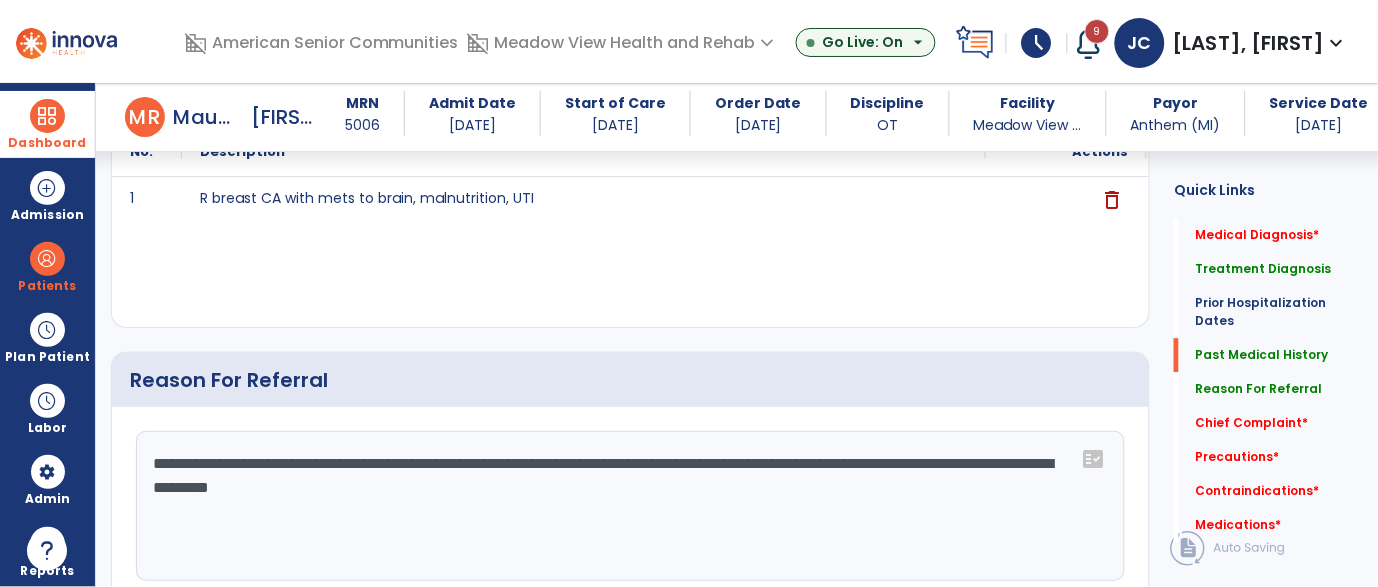 click on "**********" 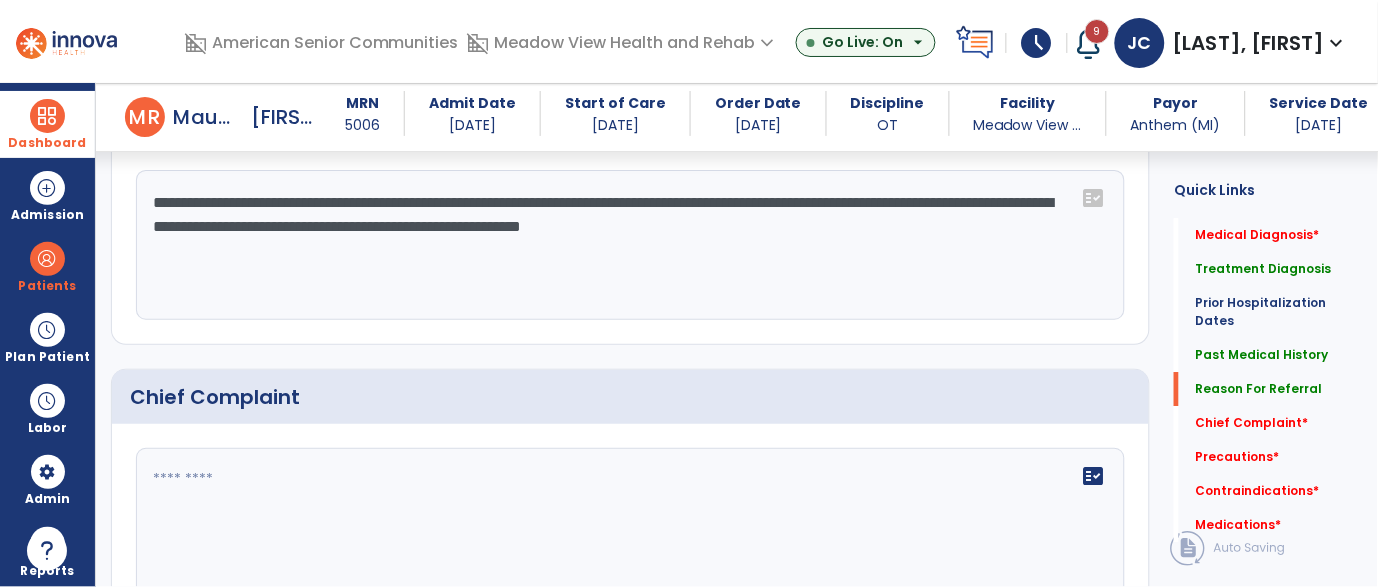 scroll, scrollTop: 1300, scrollLeft: 0, axis: vertical 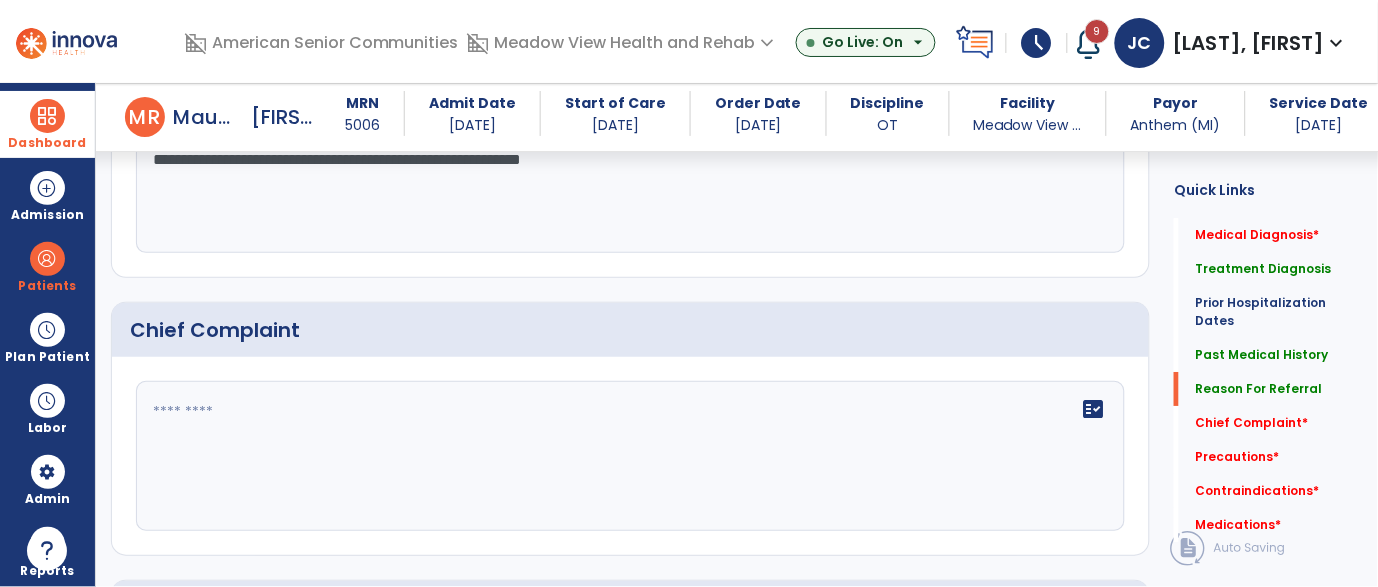 type on "**********" 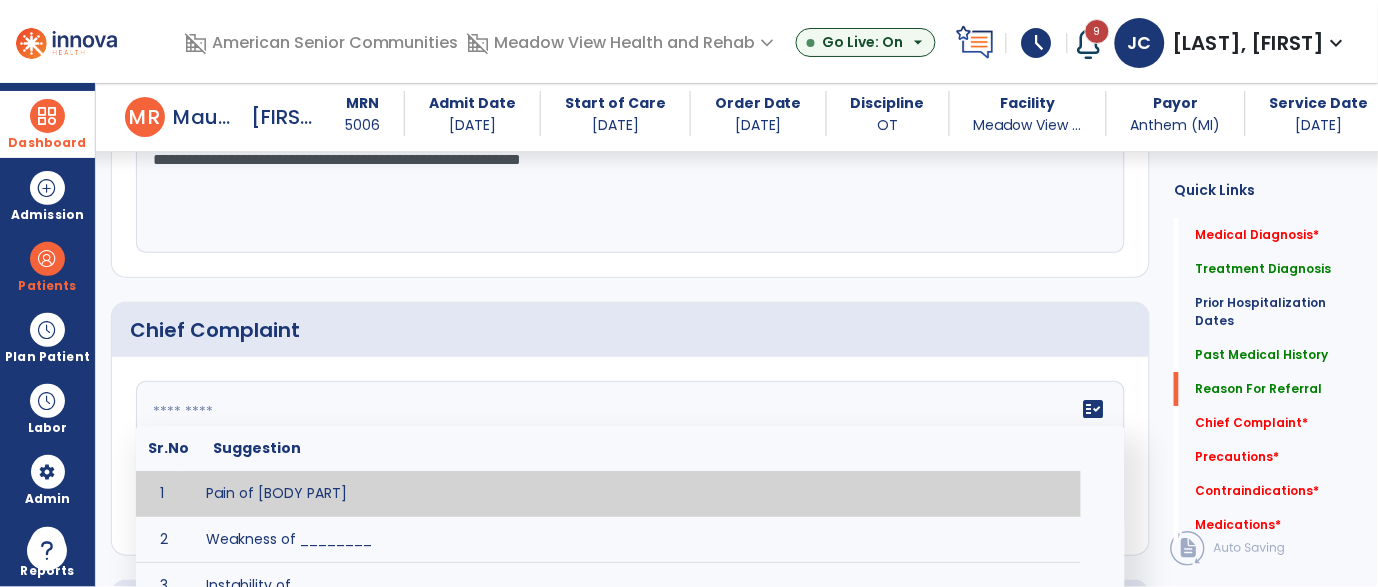 click on "fact_check  Sr.No Suggestion 1 Pain of [BODY PART] 2 Weakness of ________ 3 Instability of ________ 4 Functional limitations including ____________ 5 ADL's including ___________. 6 Inability to perform work related duties such as _________ 7 Inability to perform house hold duties such as __________. 8 Loss of balance. 9 Problems with gait including _________." 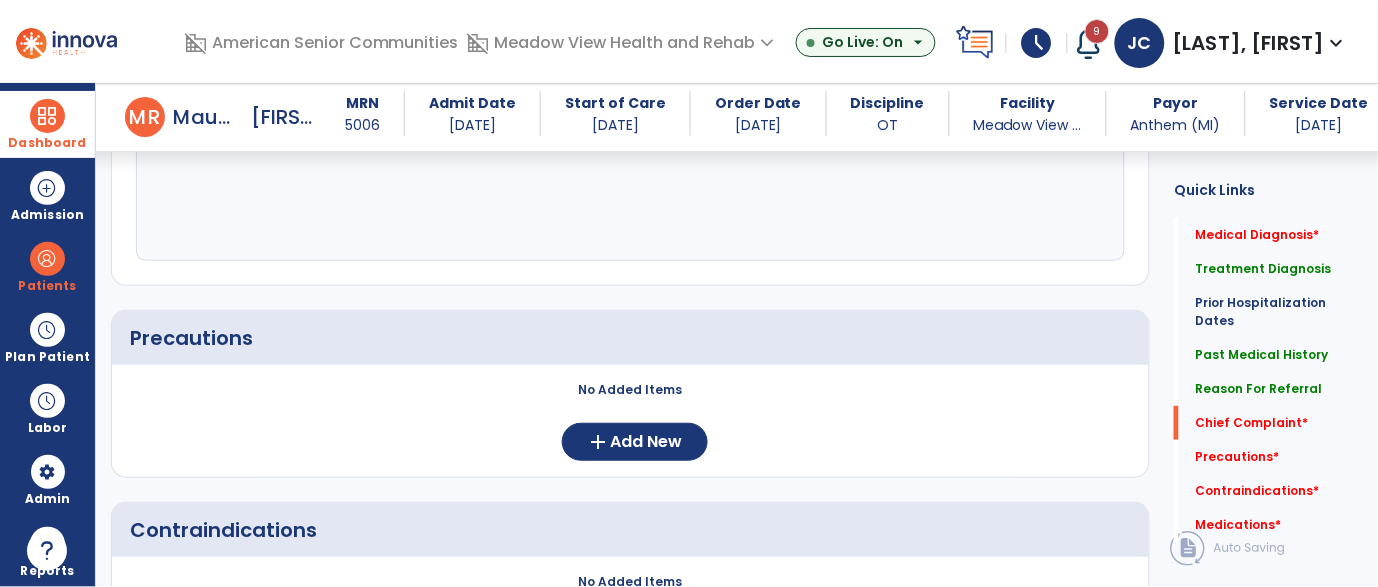 scroll, scrollTop: 1608, scrollLeft: 0, axis: vertical 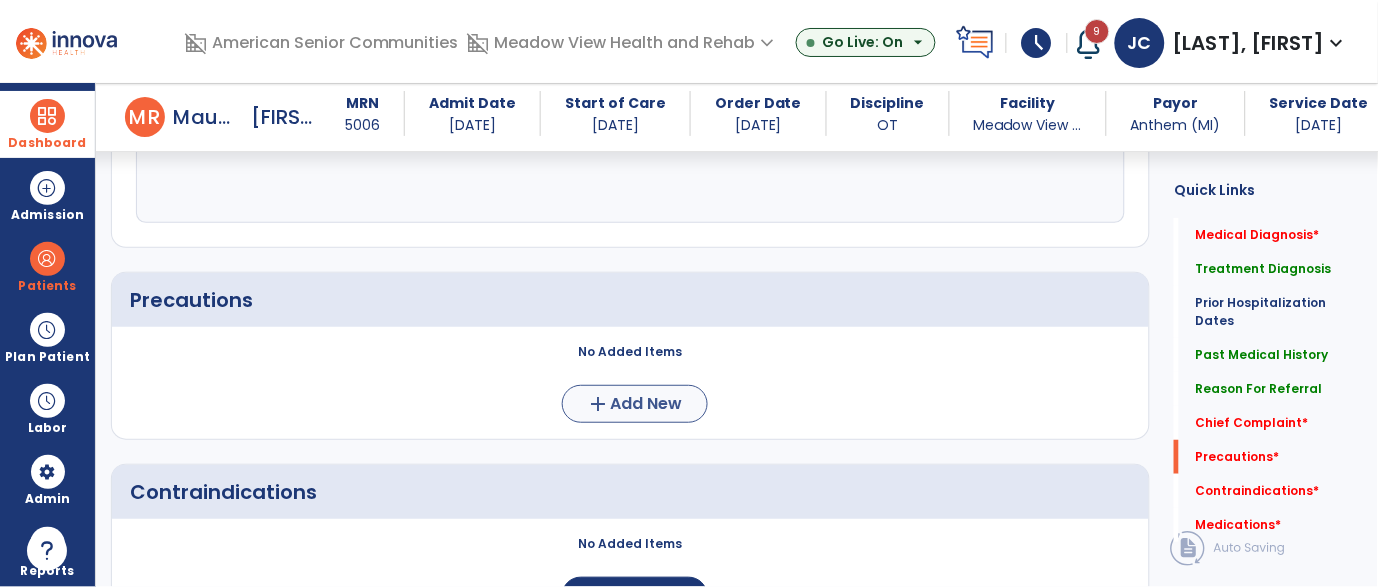 type on "**********" 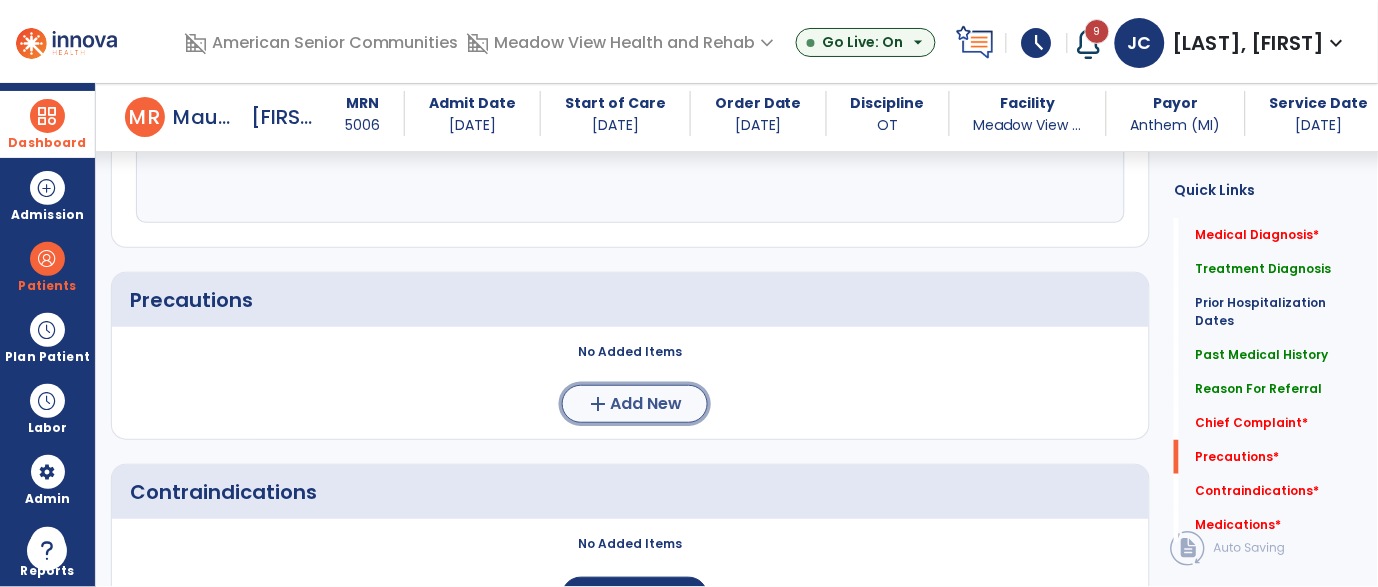 click on "add  Add New" 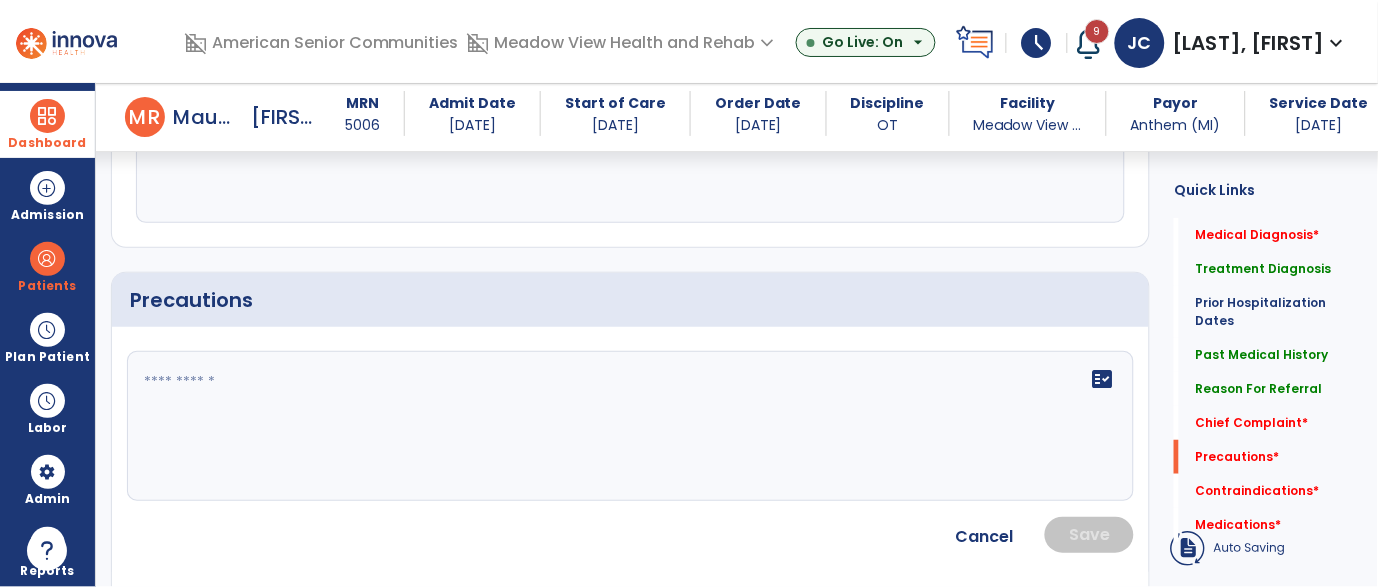 click 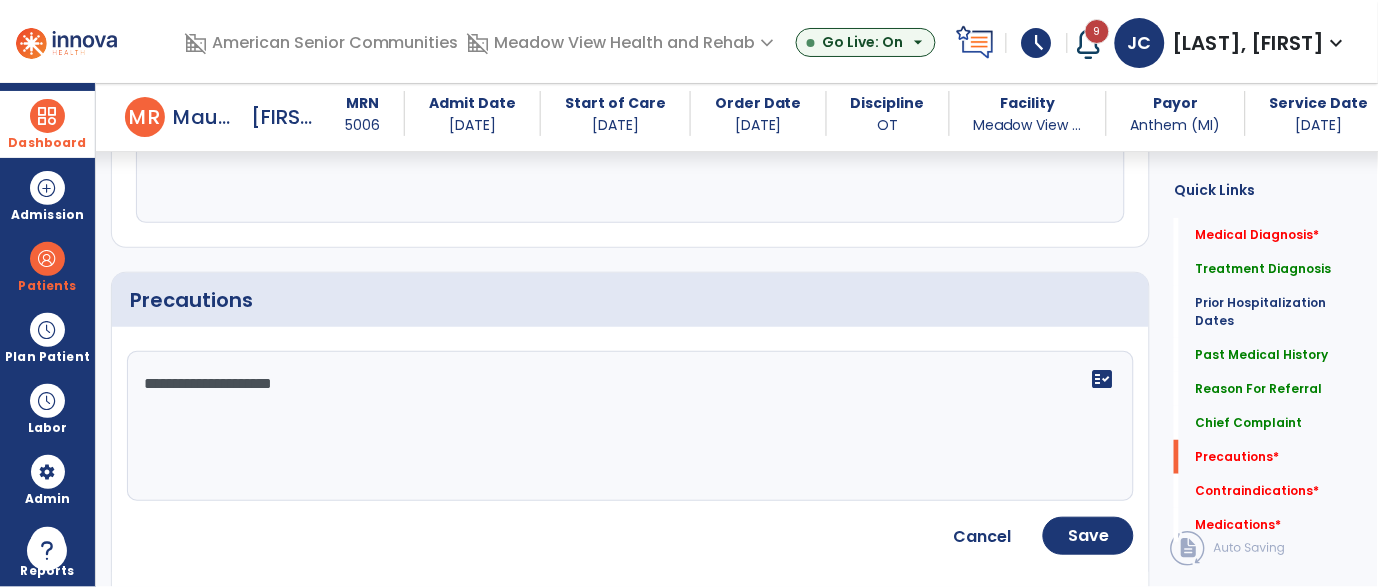click on "**********" 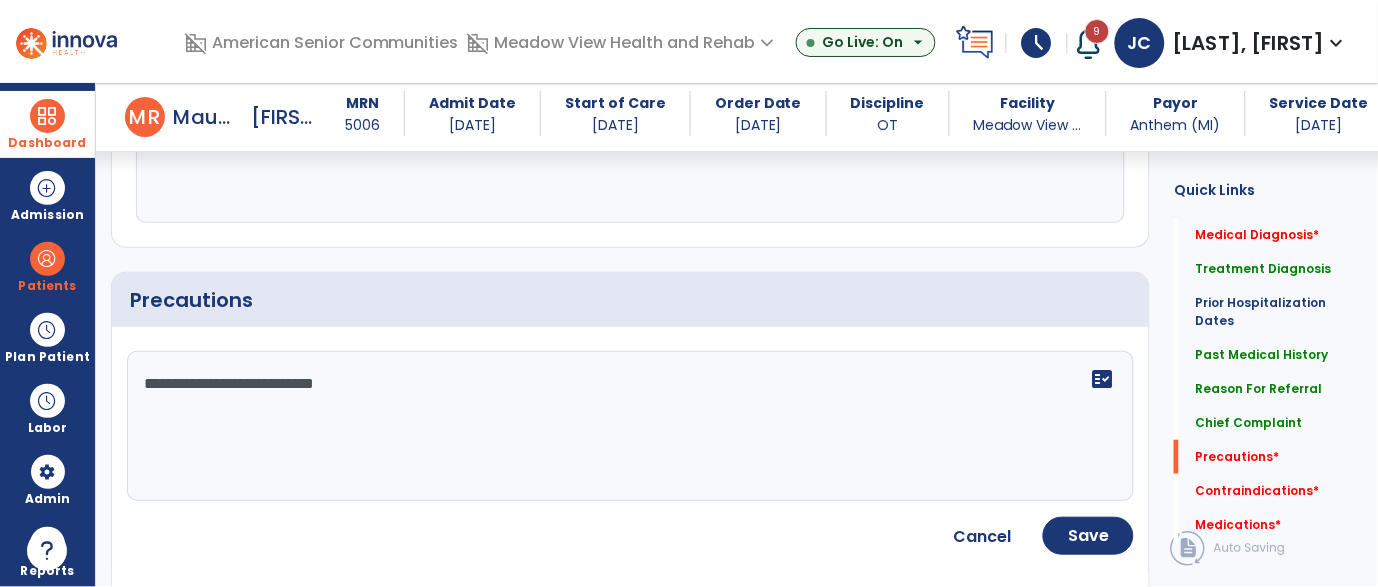 click on "**********" 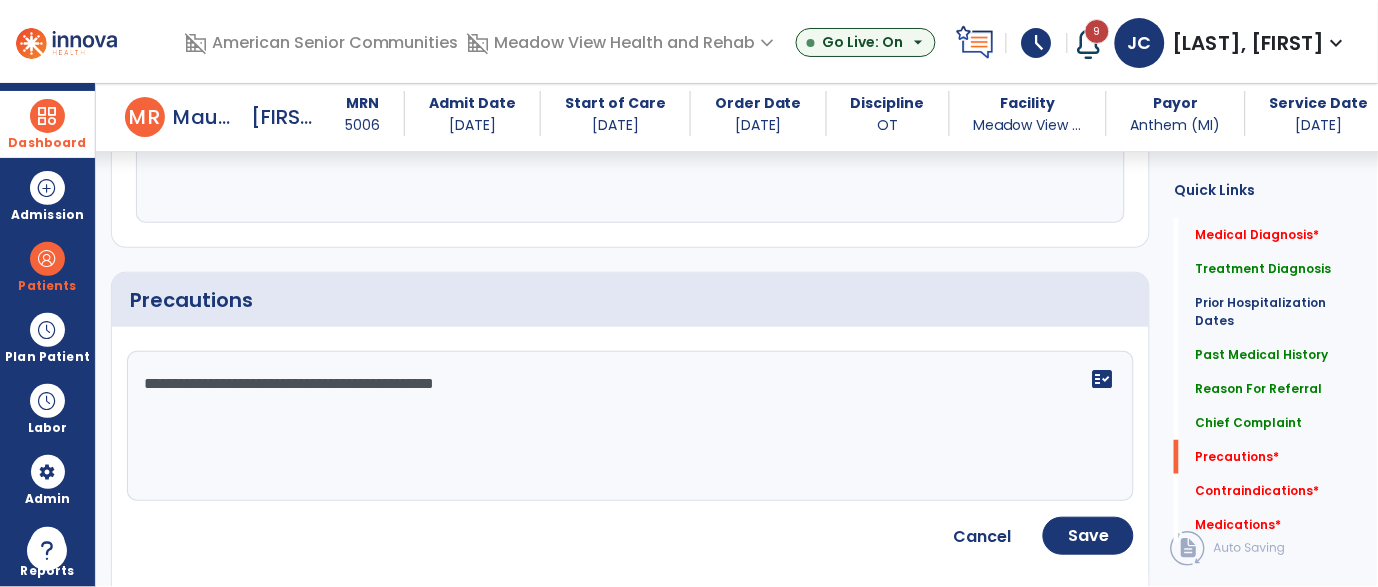 type on "**********" 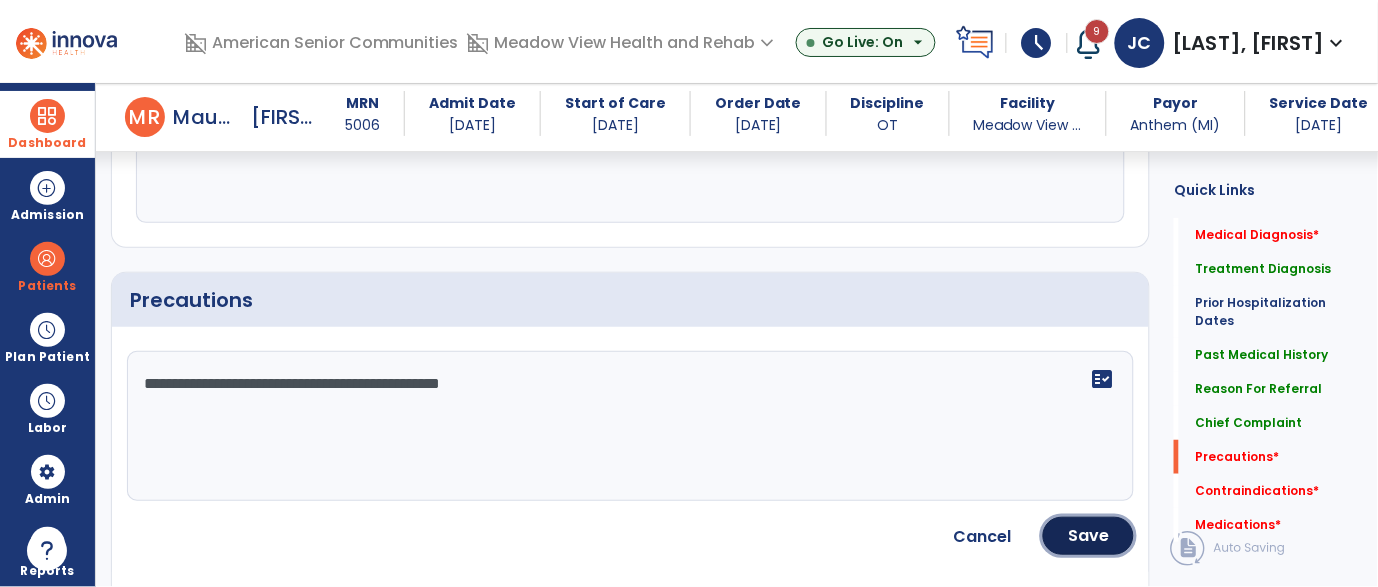 click on "Save" 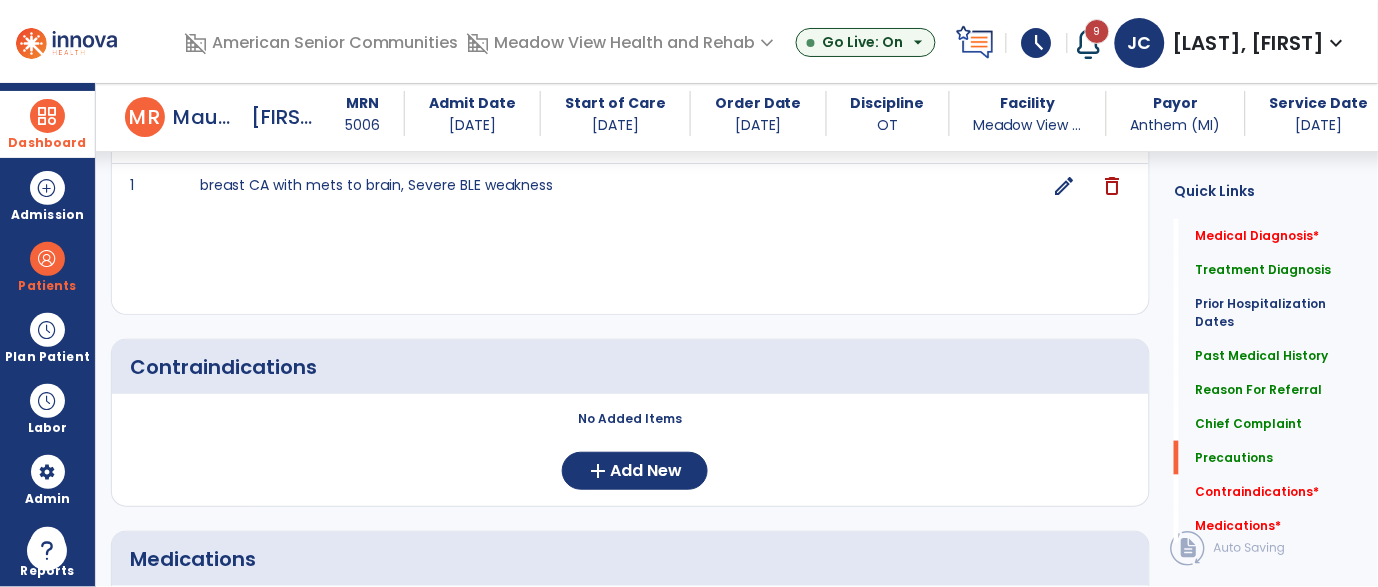 scroll, scrollTop: 1850, scrollLeft: 0, axis: vertical 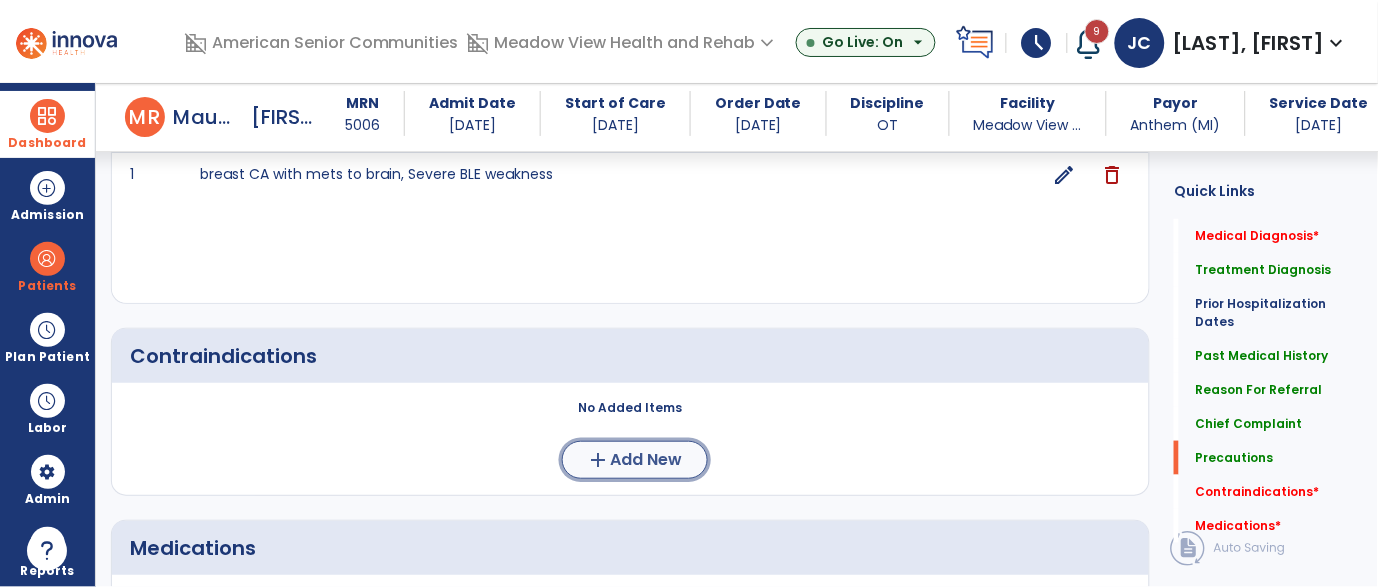 click on "add  Add New" 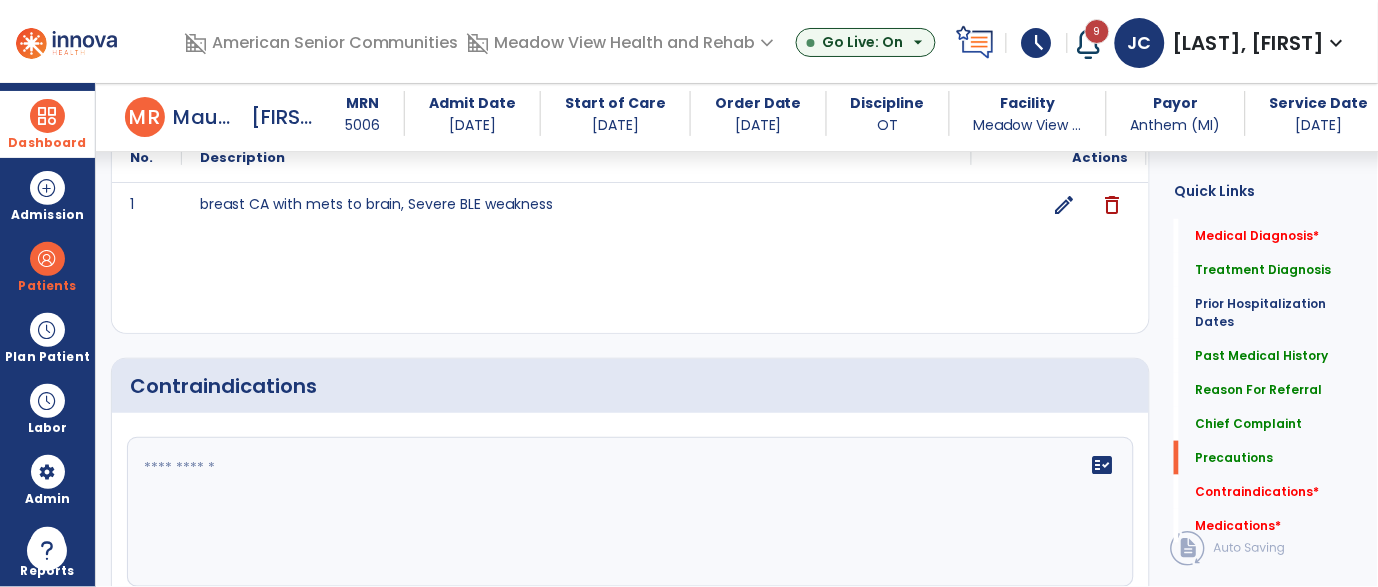 scroll, scrollTop: 1822, scrollLeft: 0, axis: vertical 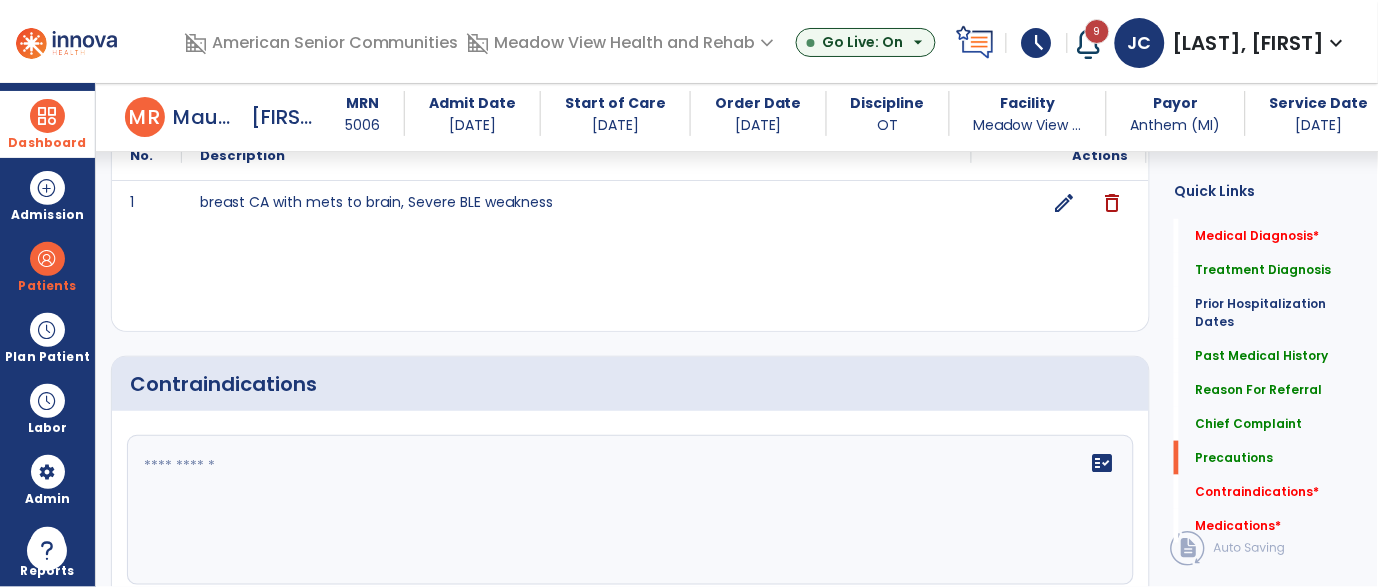 click on "fact_check" 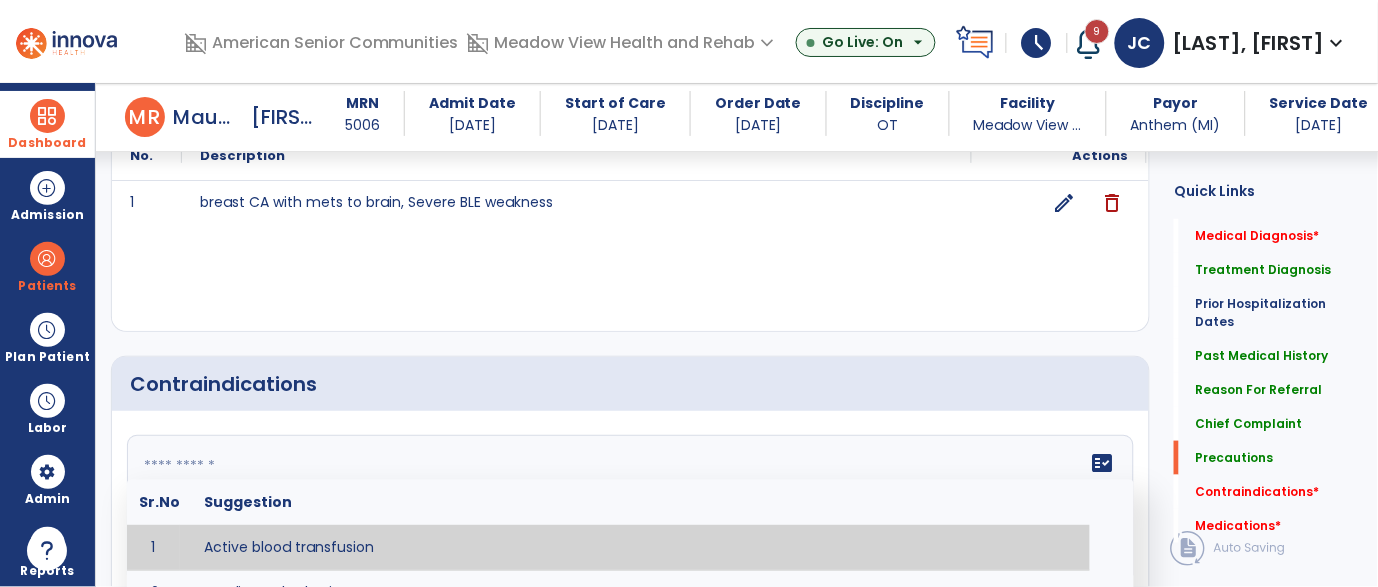type on "*" 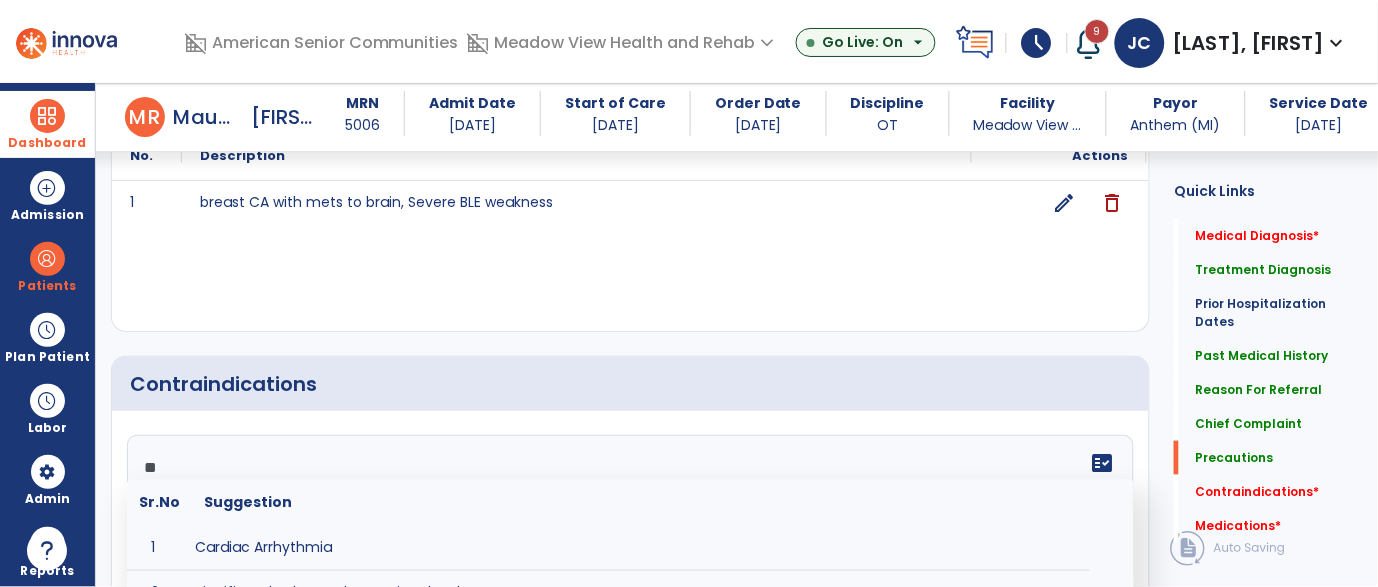 type on "*" 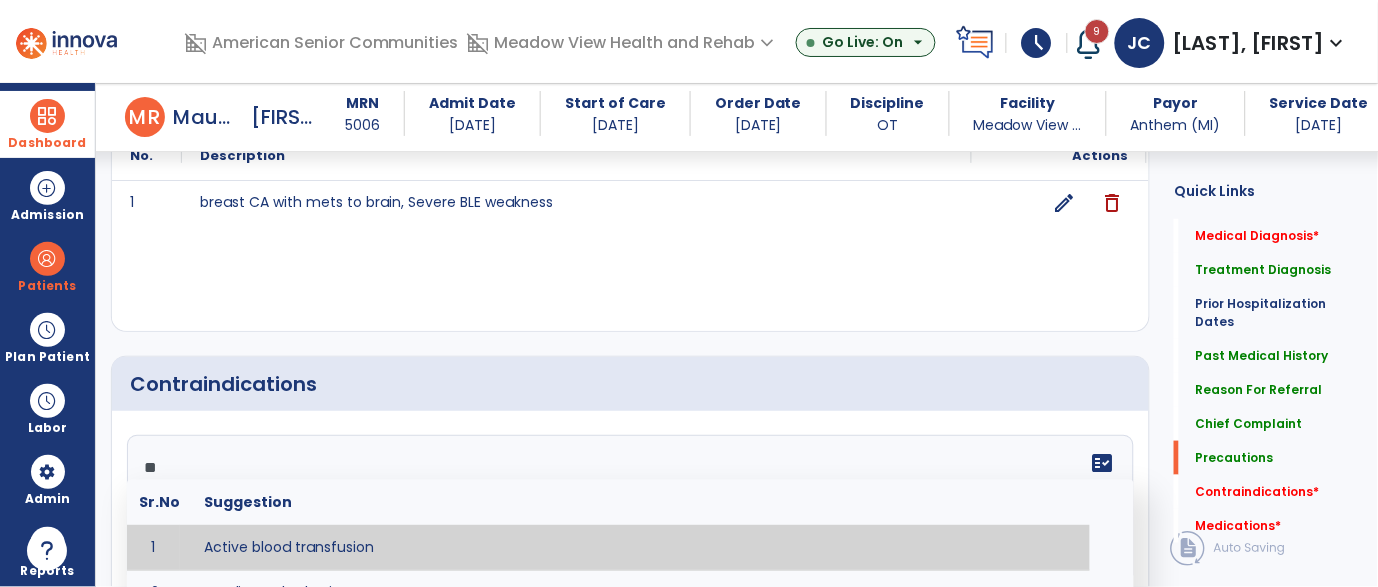 type on "*" 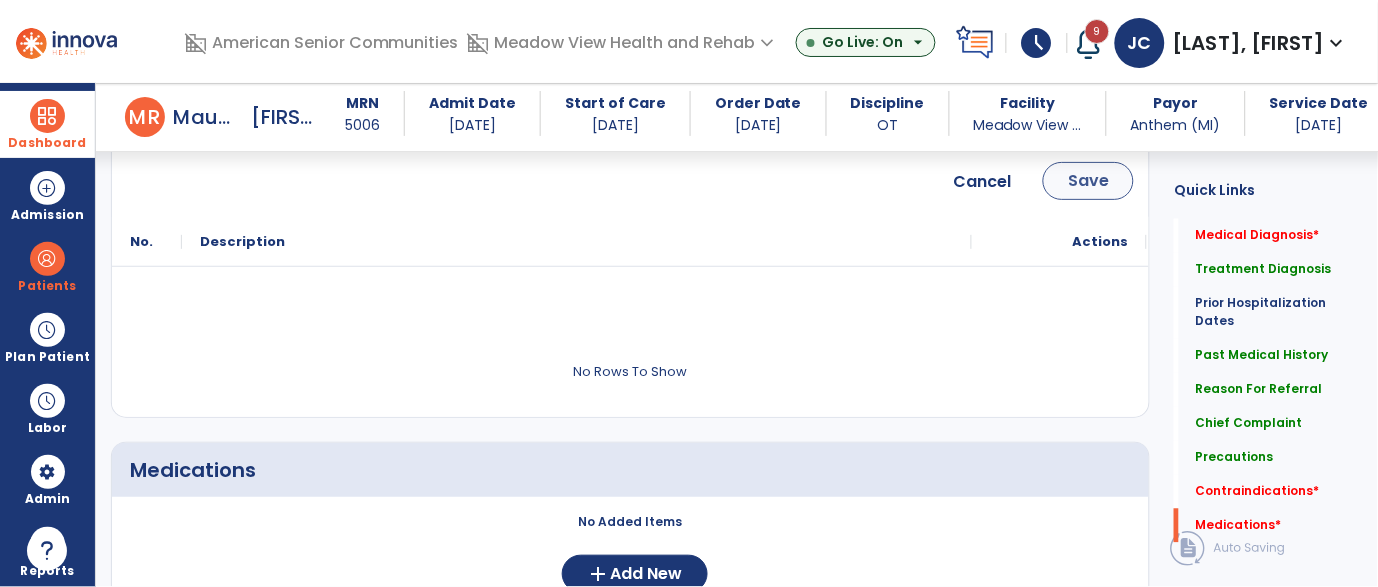 type on "**********" 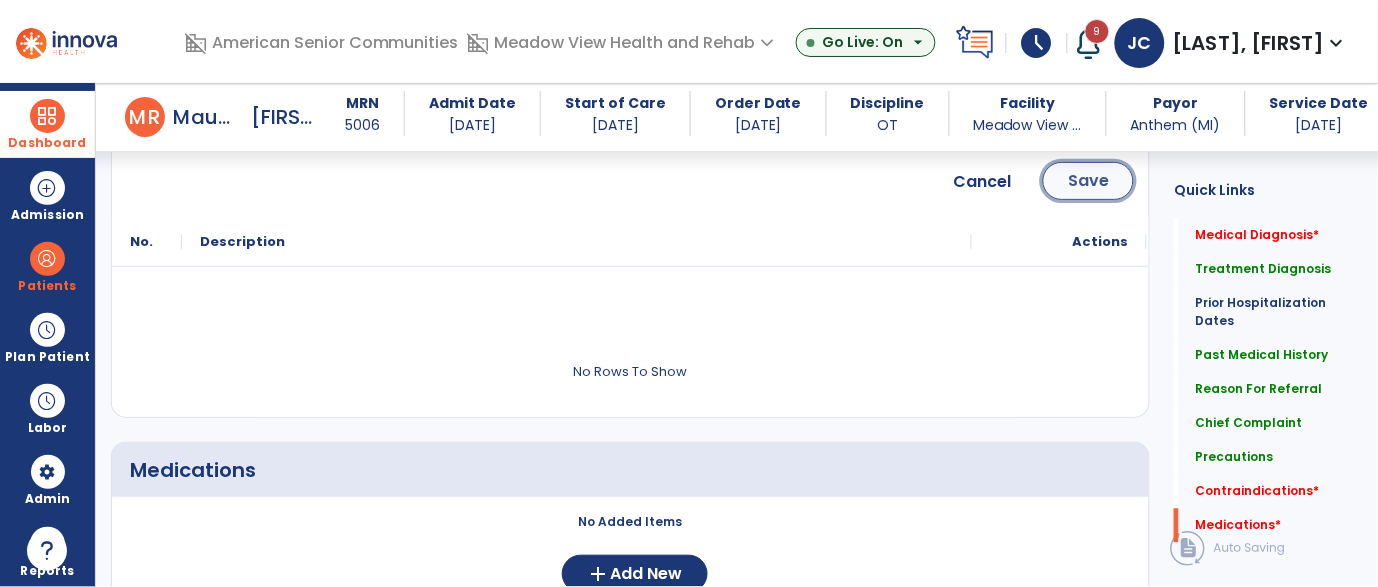 click on "Save" 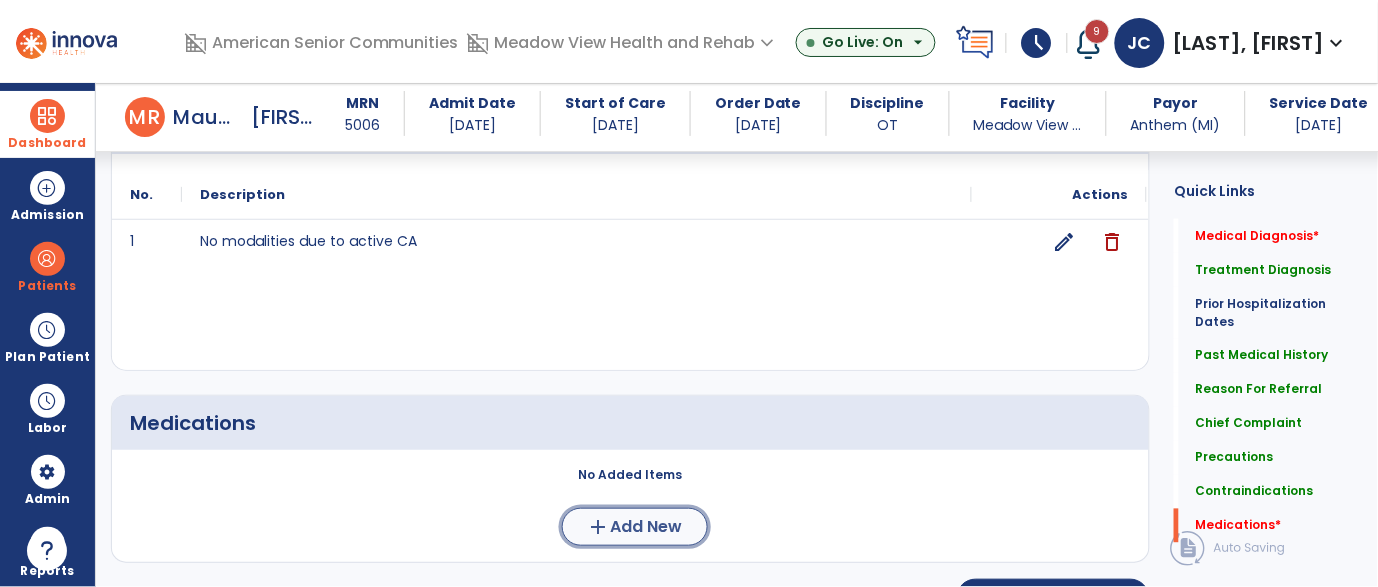 scroll, scrollTop: 2124, scrollLeft: 0, axis: vertical 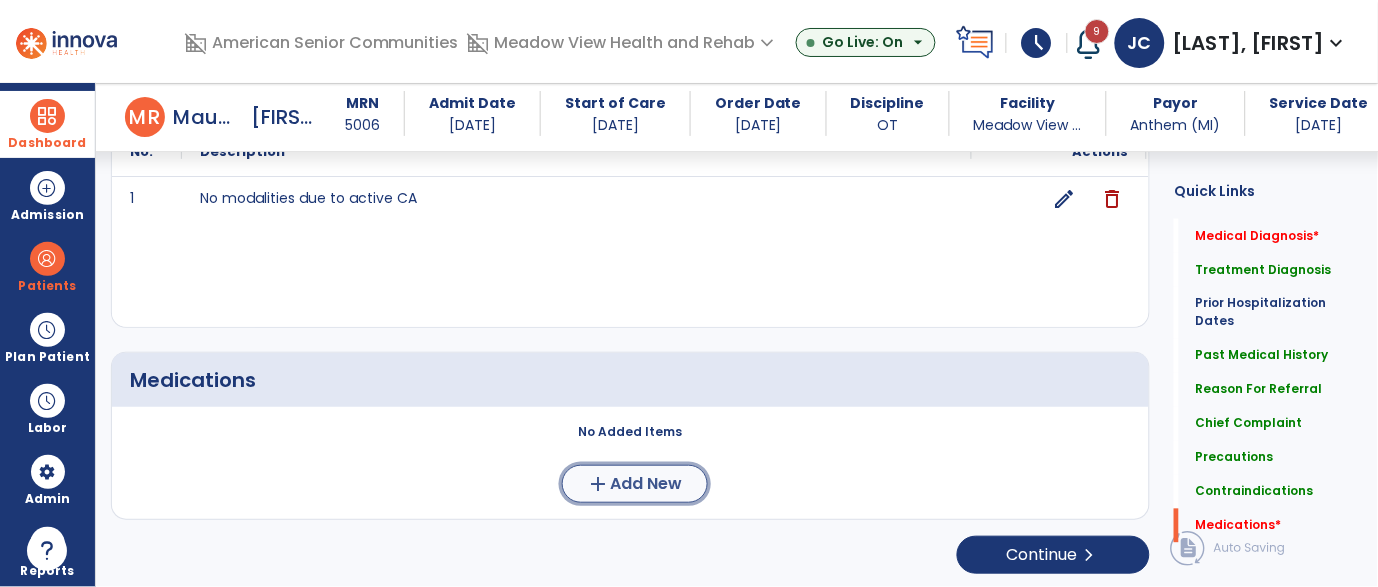 click on "add  Add New" 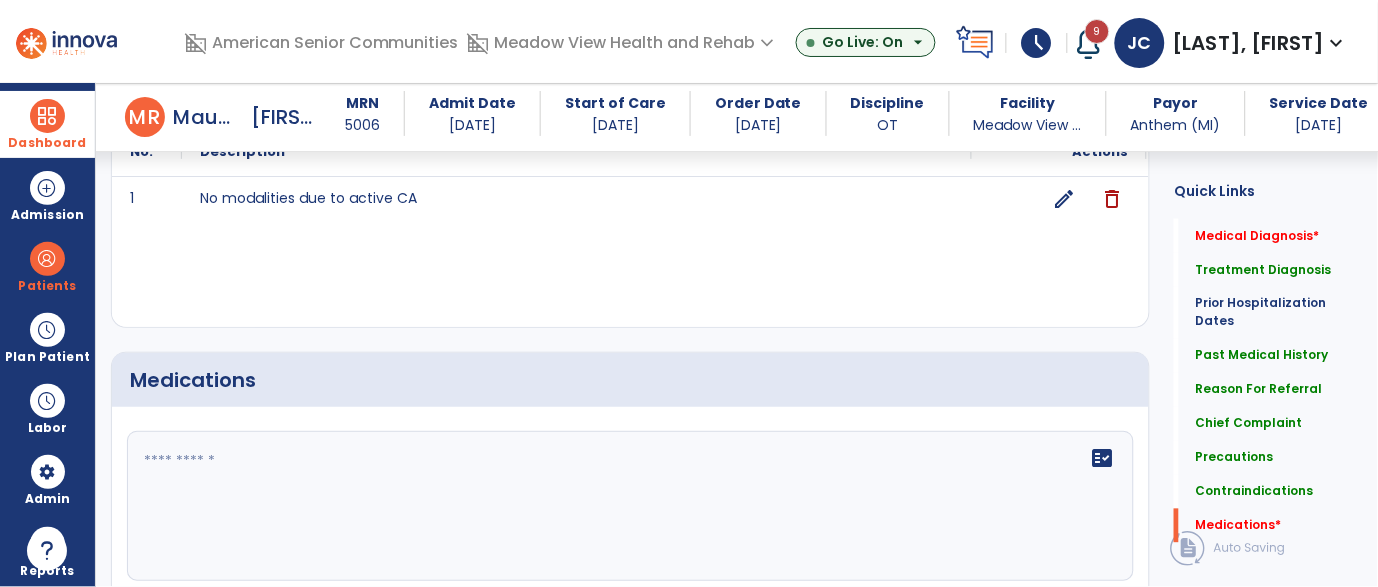 click on "fact_check" 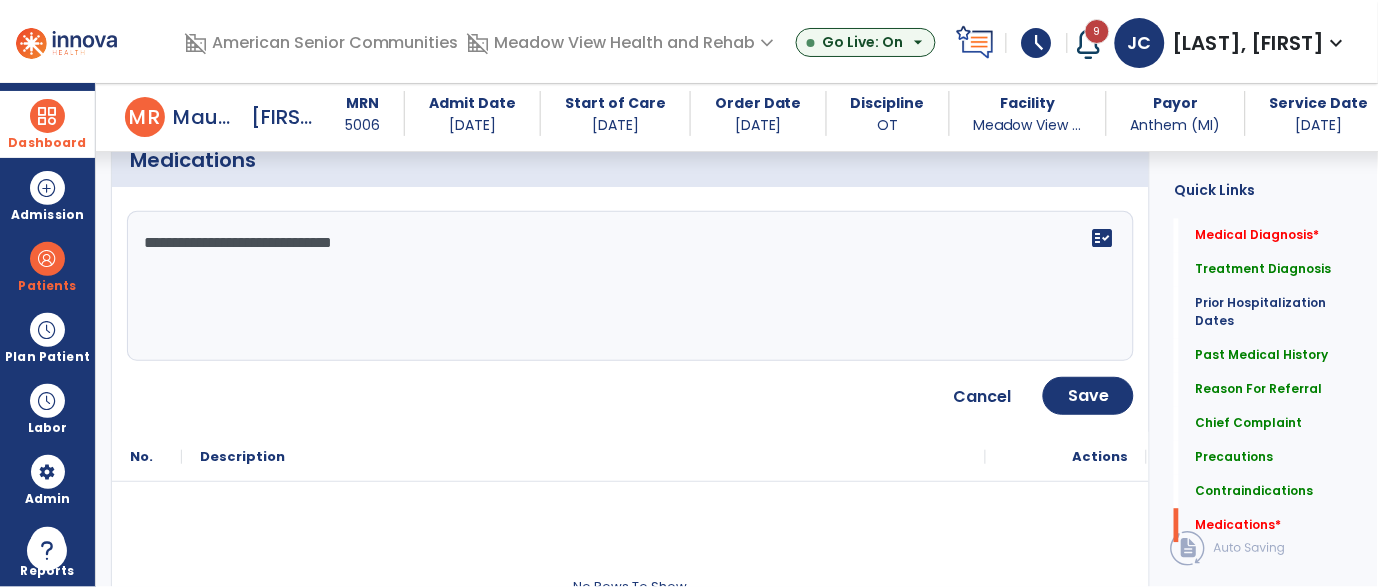 scroll, scrollTop: 2309, scrollLeft: 0, axis: vertical 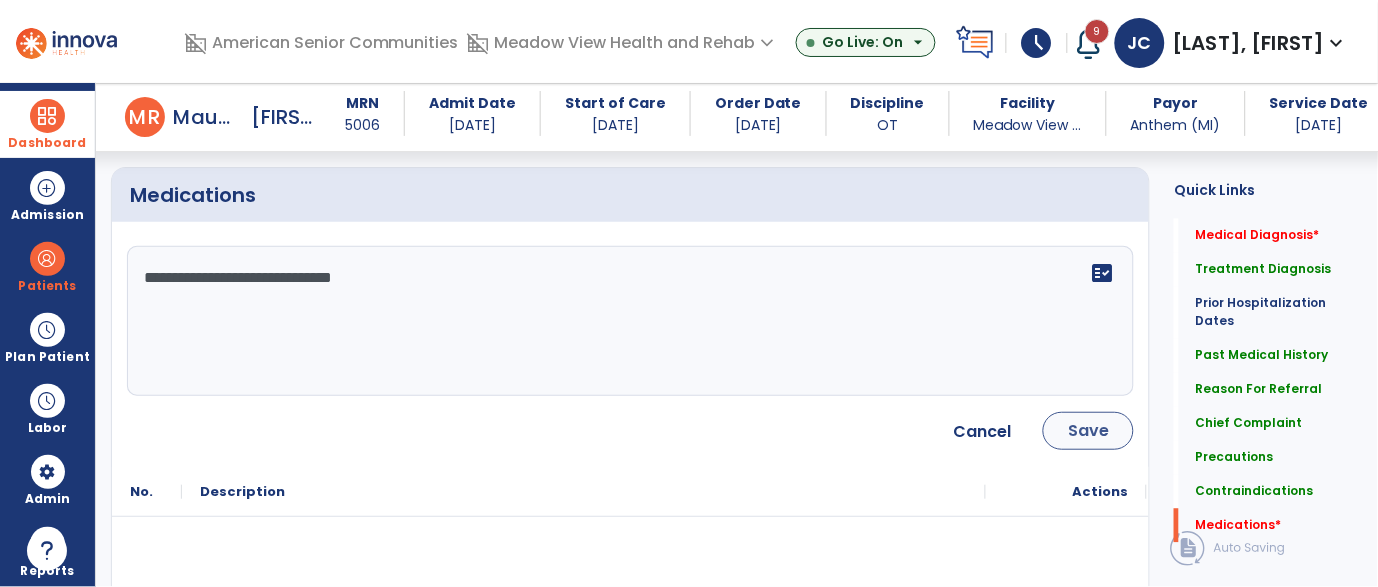 type on "**********" 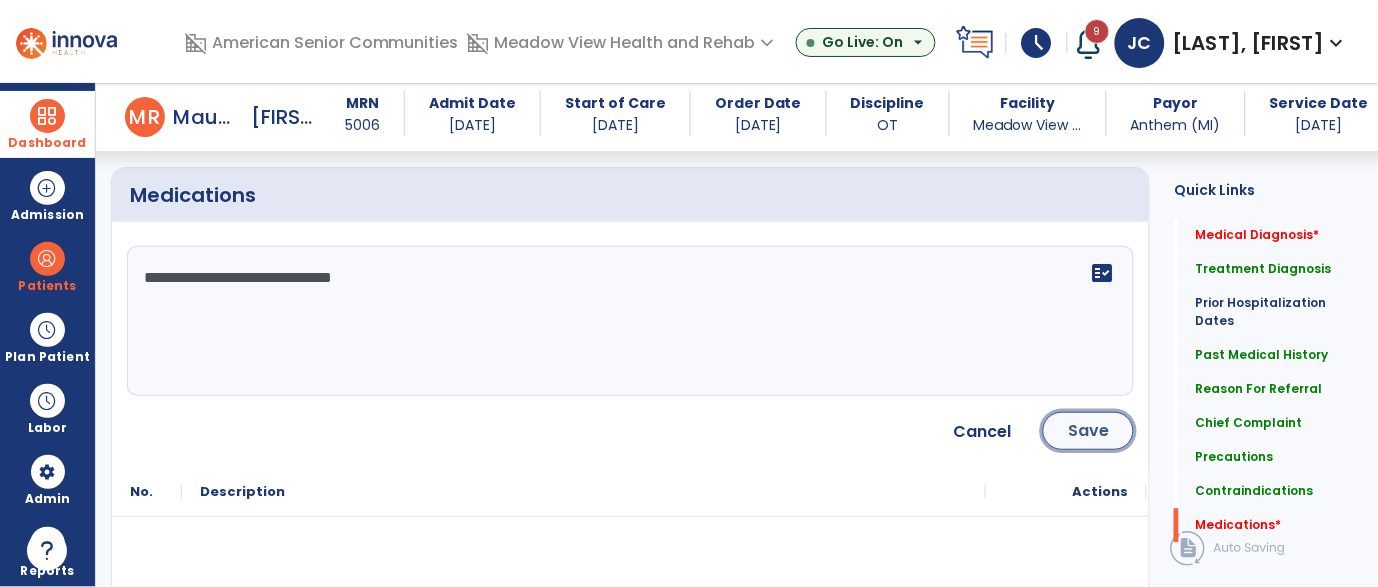 click on "Save" 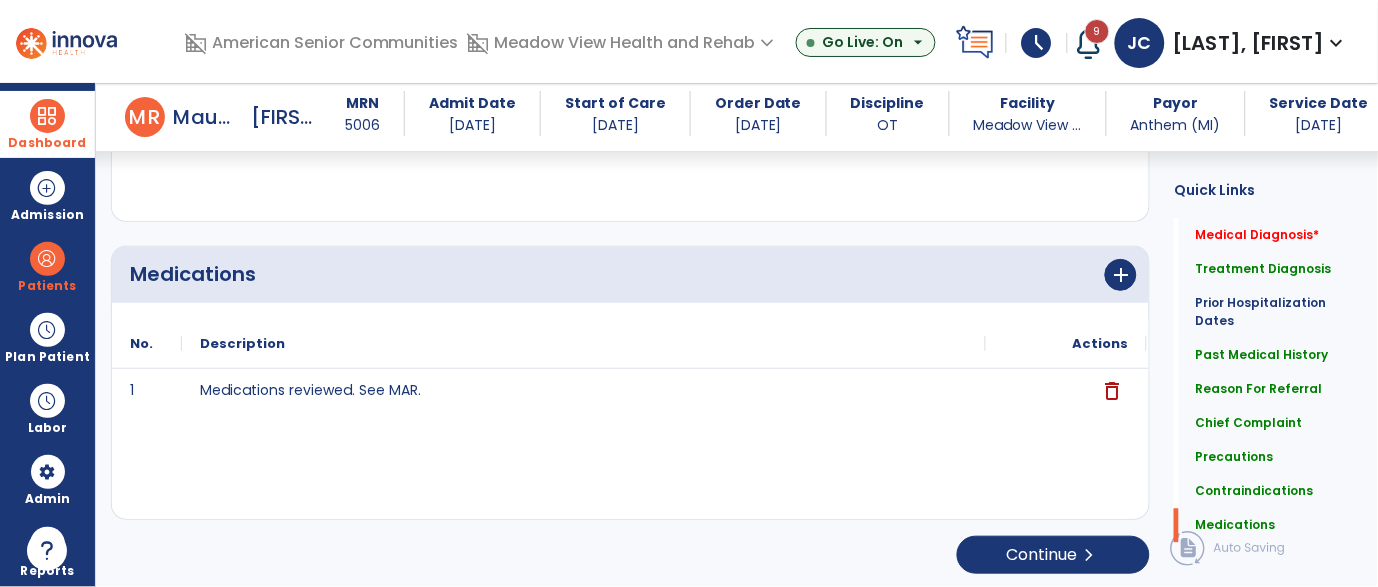 scroll, scrollTop: 2232, scrollLeft: 0, axis: vertical 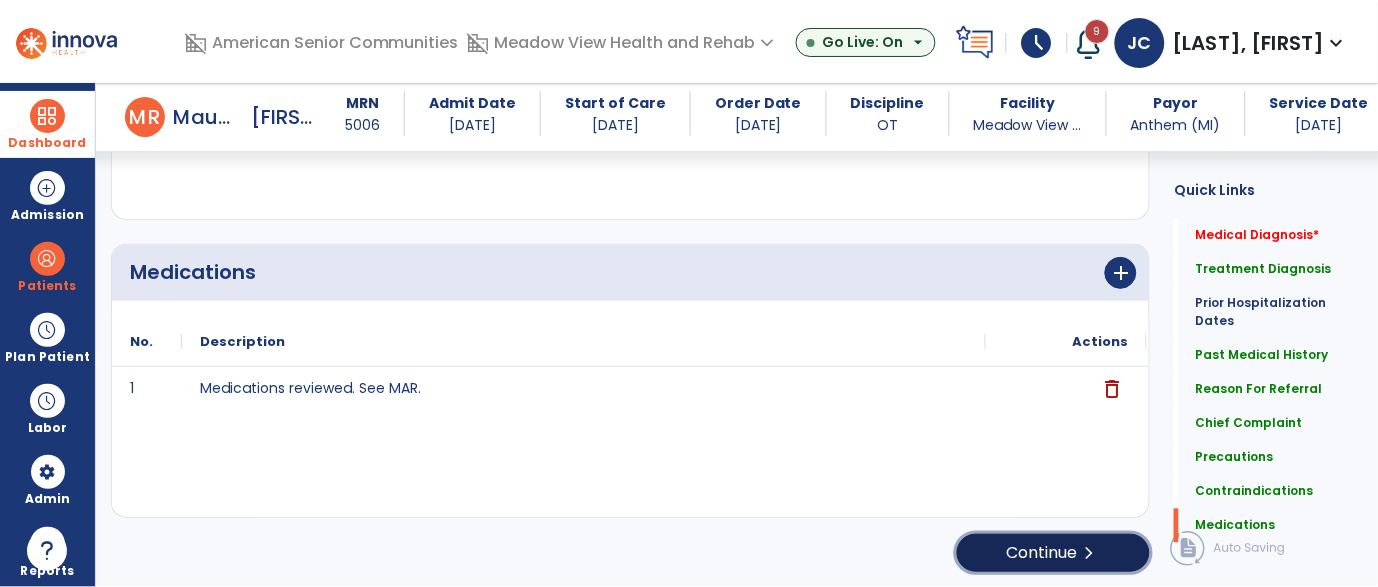 click on "Continue  chevron_right" 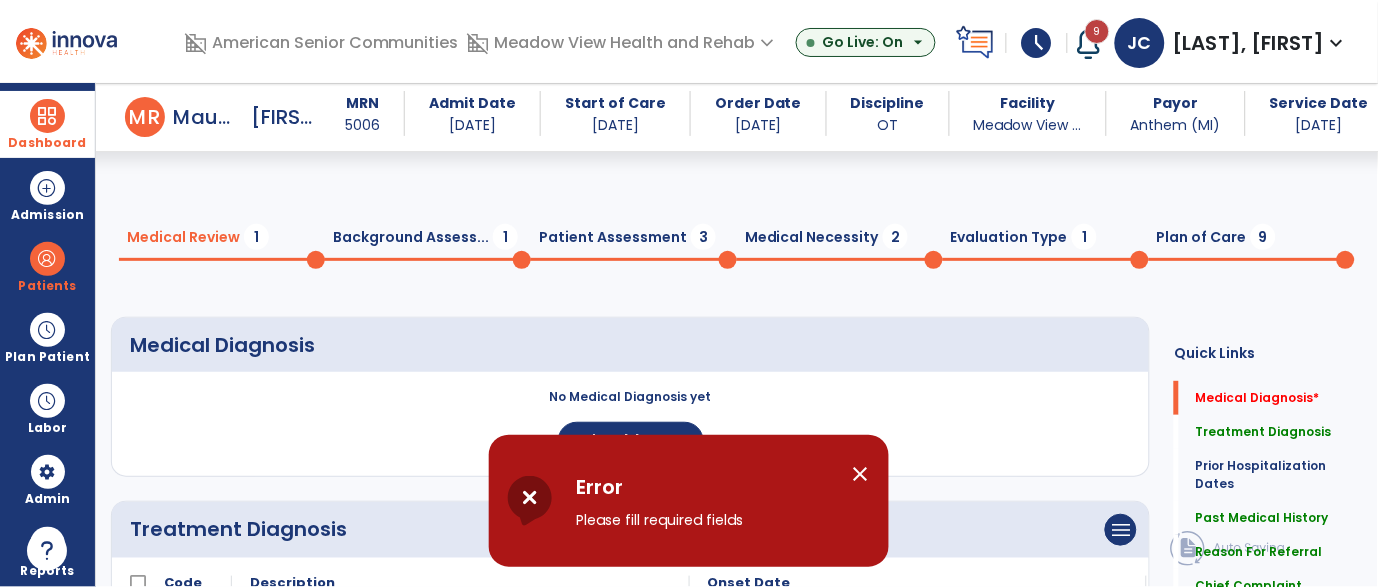 scroll, scrollTop: 184, scrollLeft: 0, axis: vertical 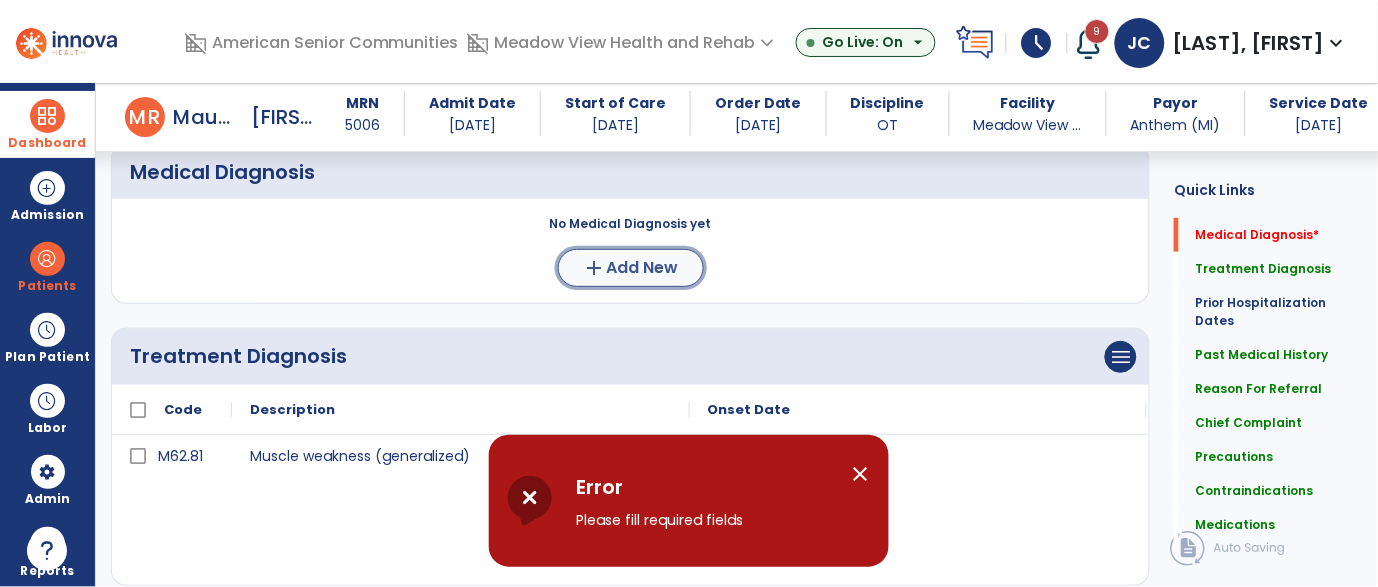 click on "Add New" 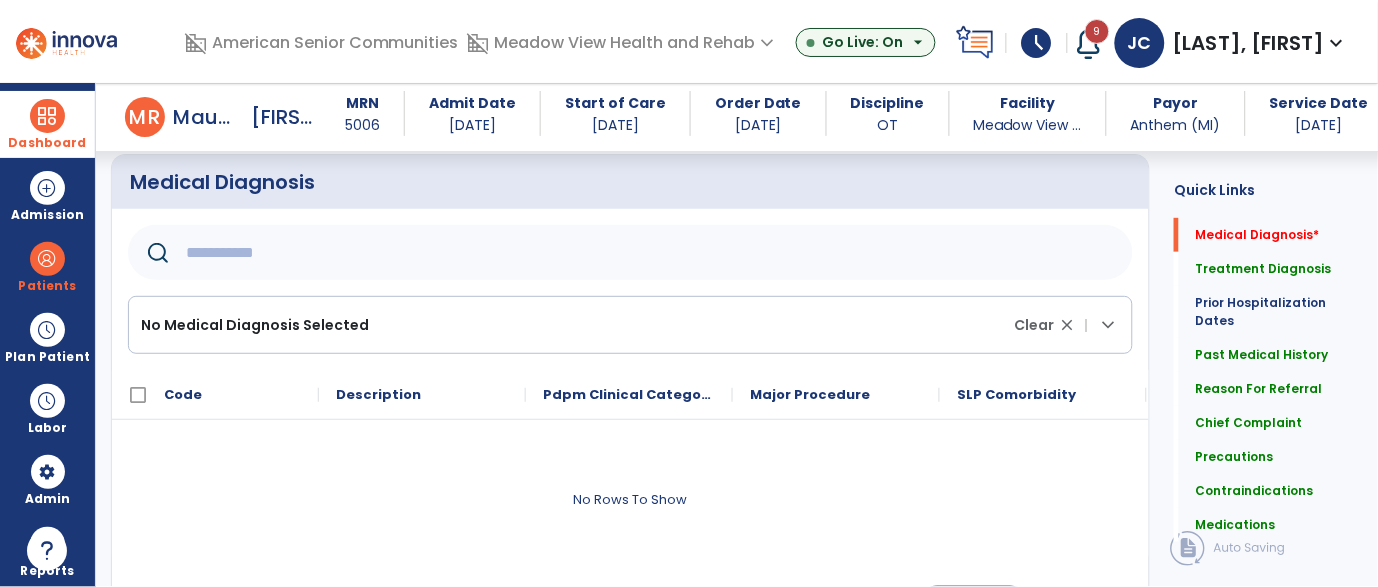 scroll, scrollTop: 162, scrollLeft: 0, axis: vertical 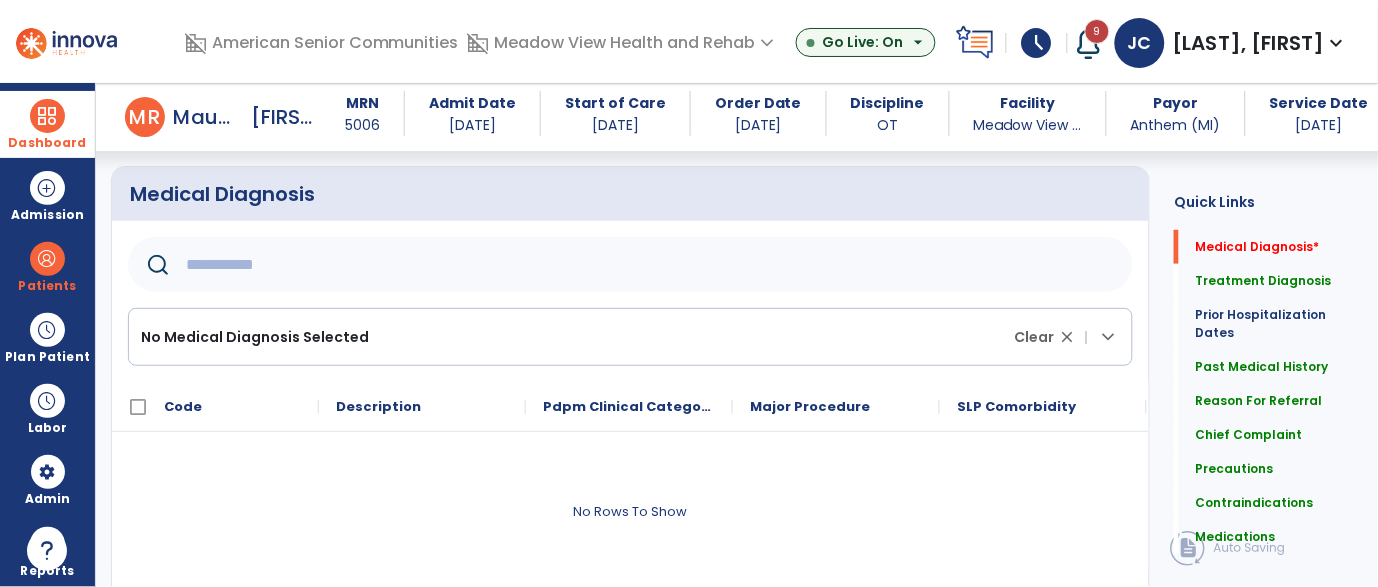click 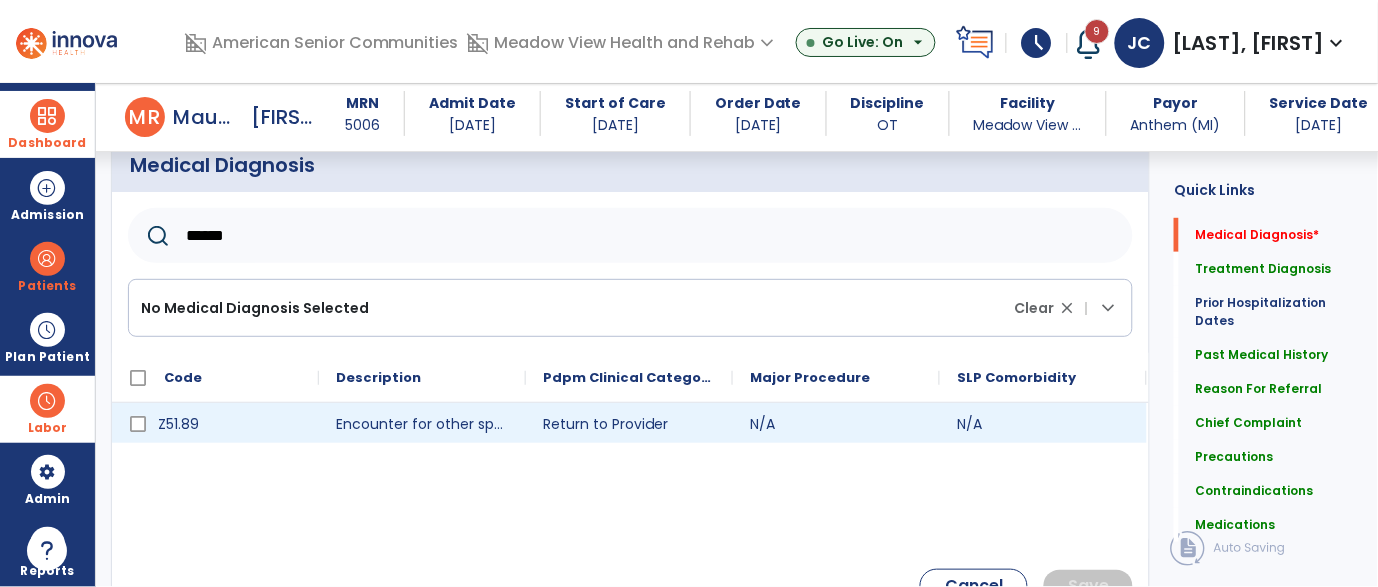 scroll, scrollTop: 225, scrollLeft: 0, axis: vertical 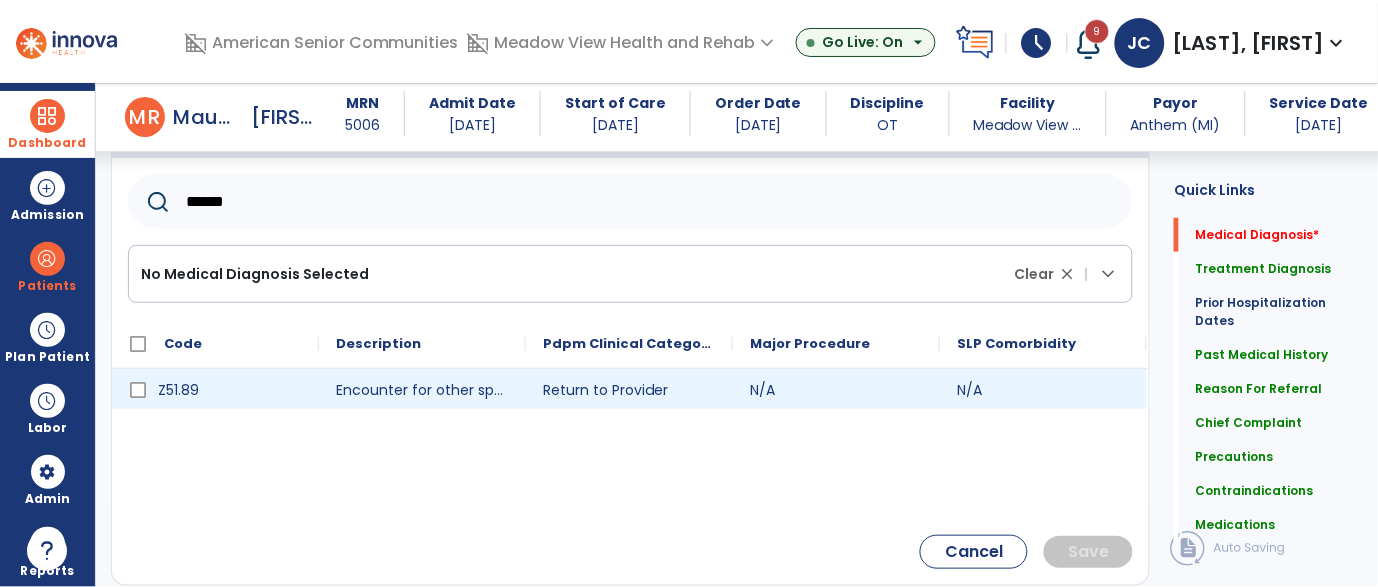 type on "******" 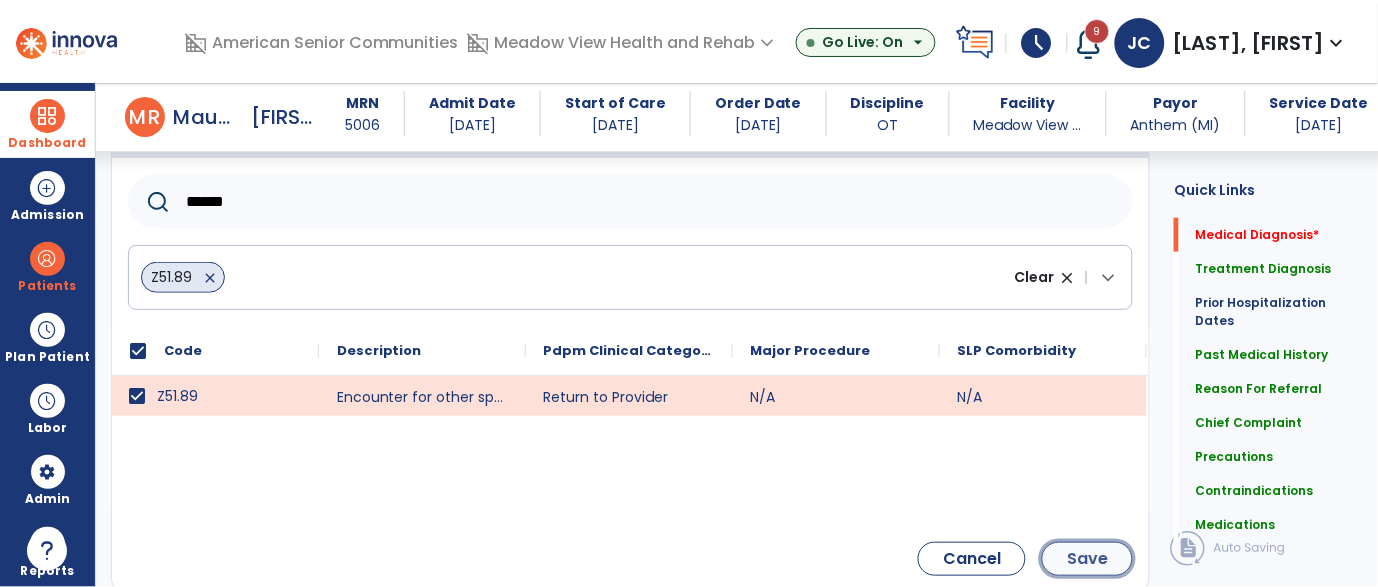 click on "Save" 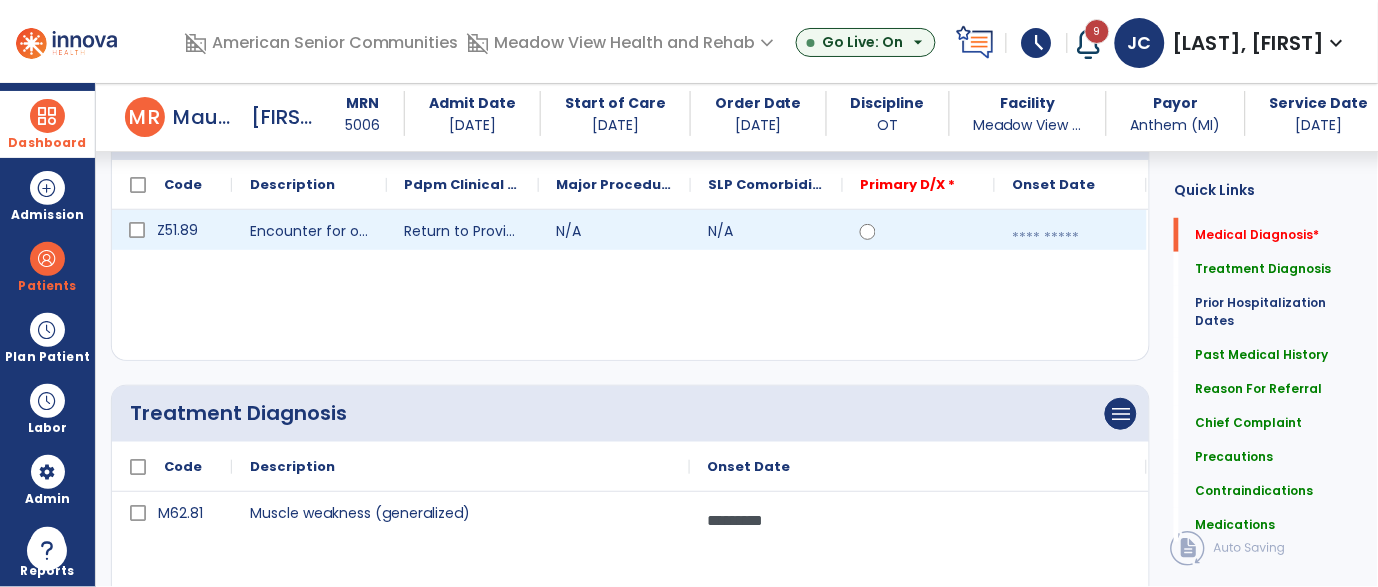 click 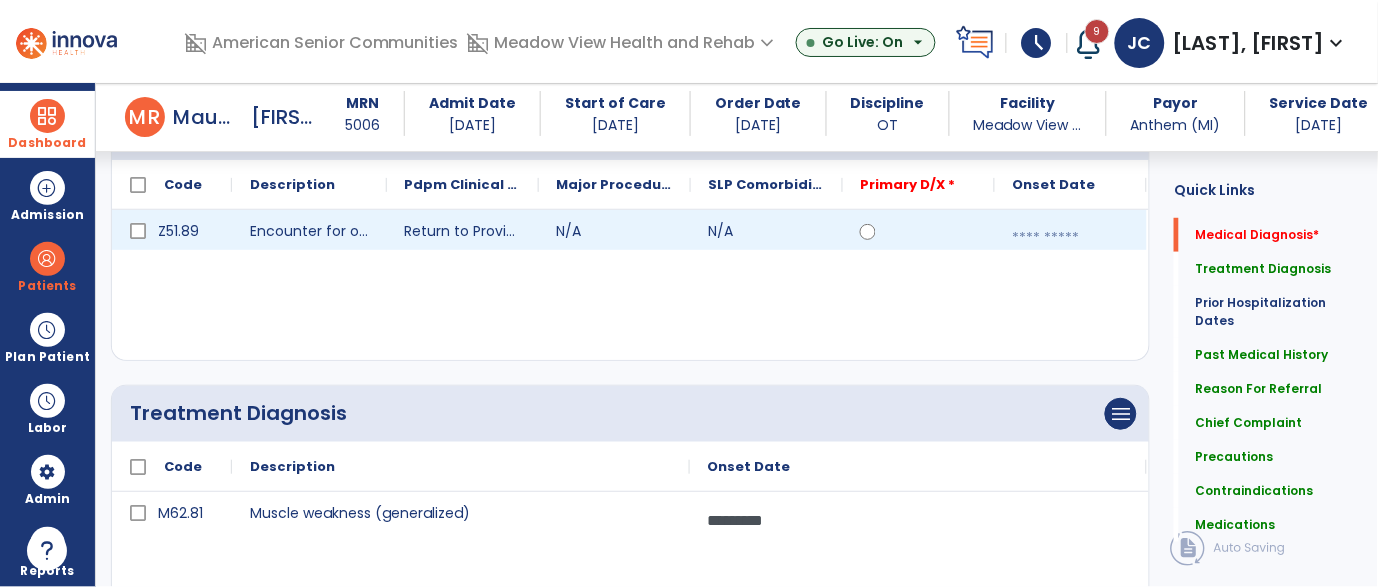 scroll, scrollTop: 191, scrollLeft: 0, axis: vertical 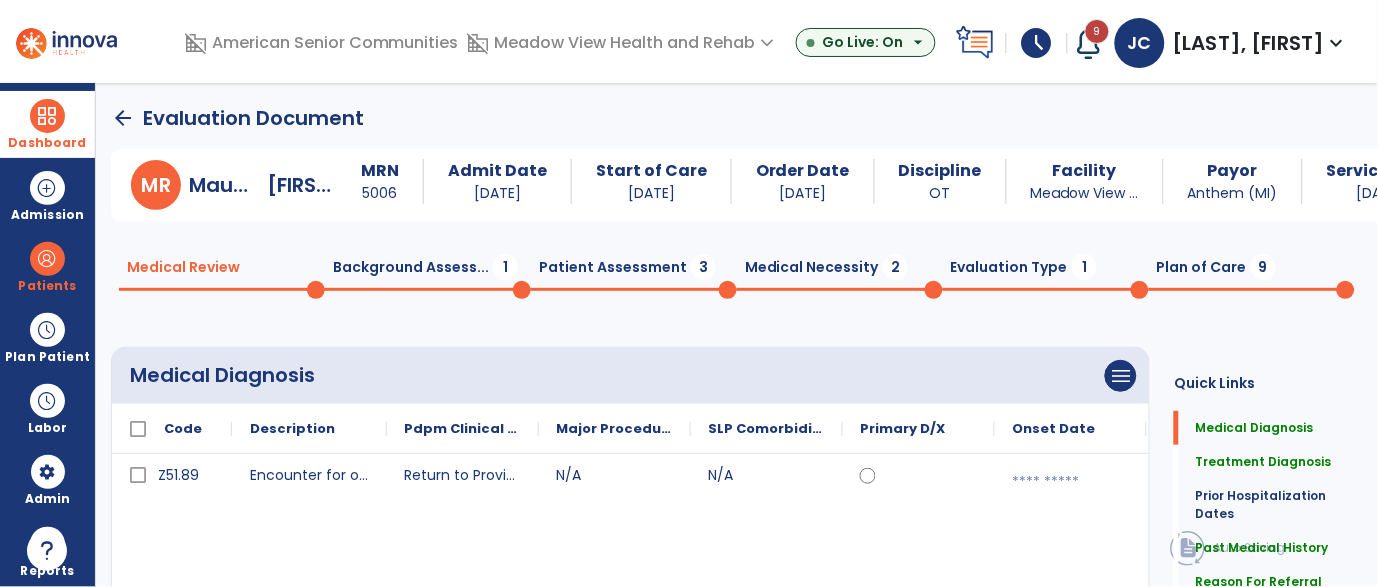 click on "Background Assess...  1" 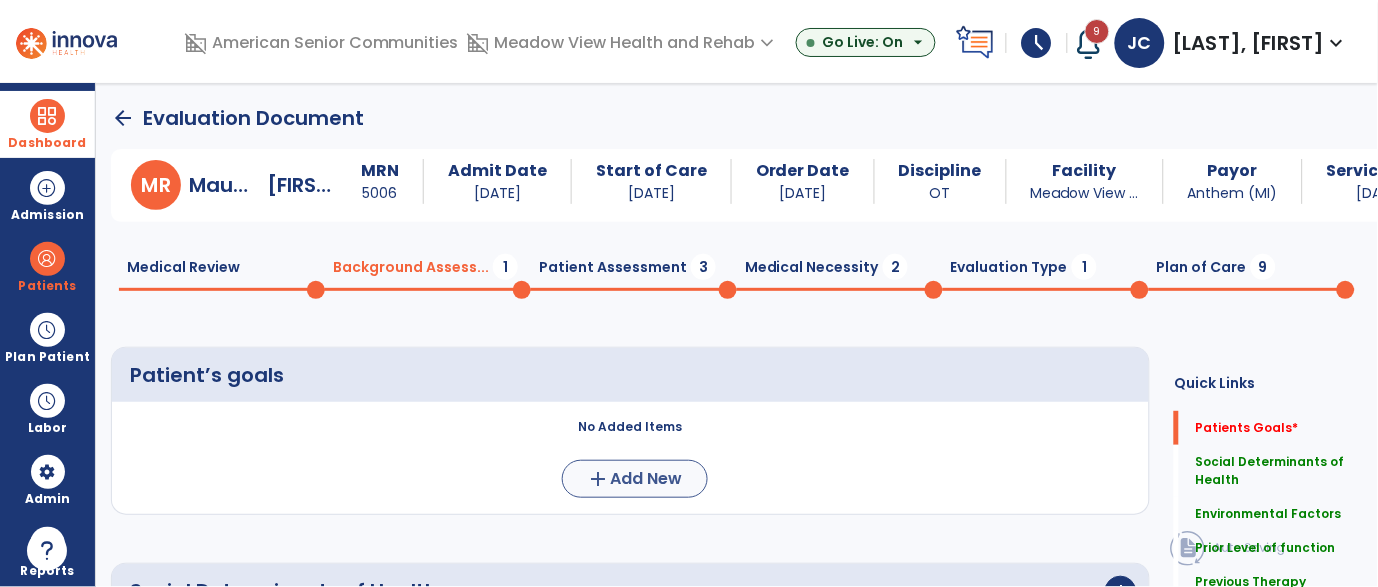 scroll, scrollTop: 34, scrollLeft: 0, axis: vertical 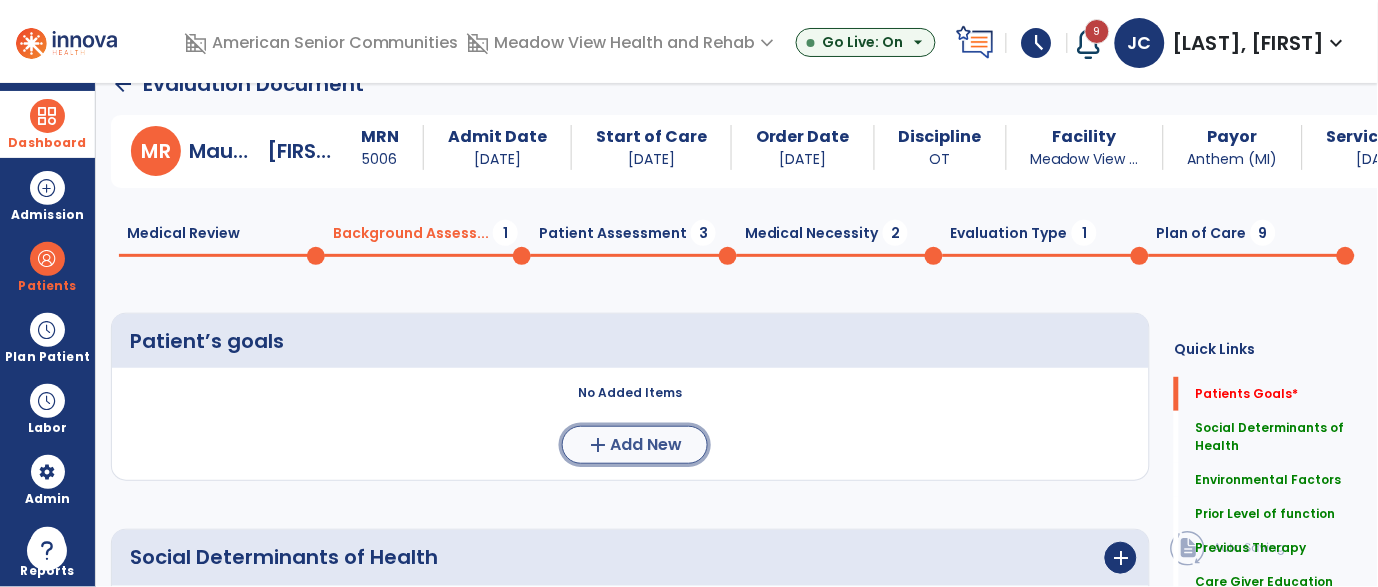 click on "Add New" 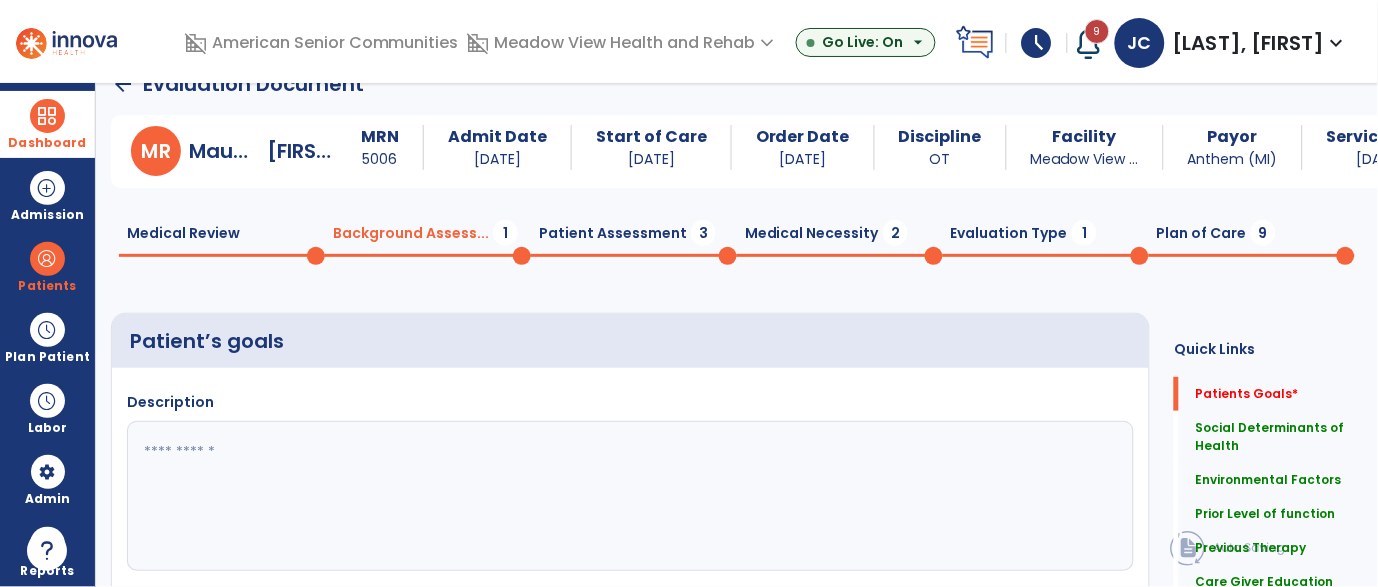 click 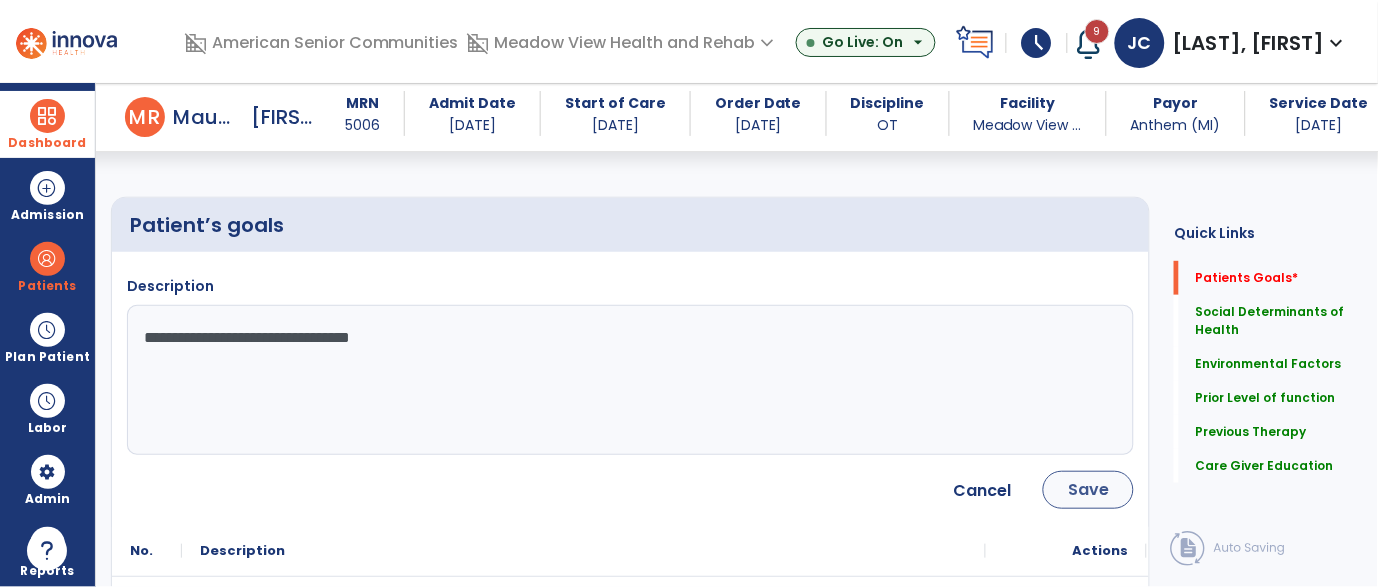 scroll, scrollTop: 136, scrollLeft: 0, axis: vertical 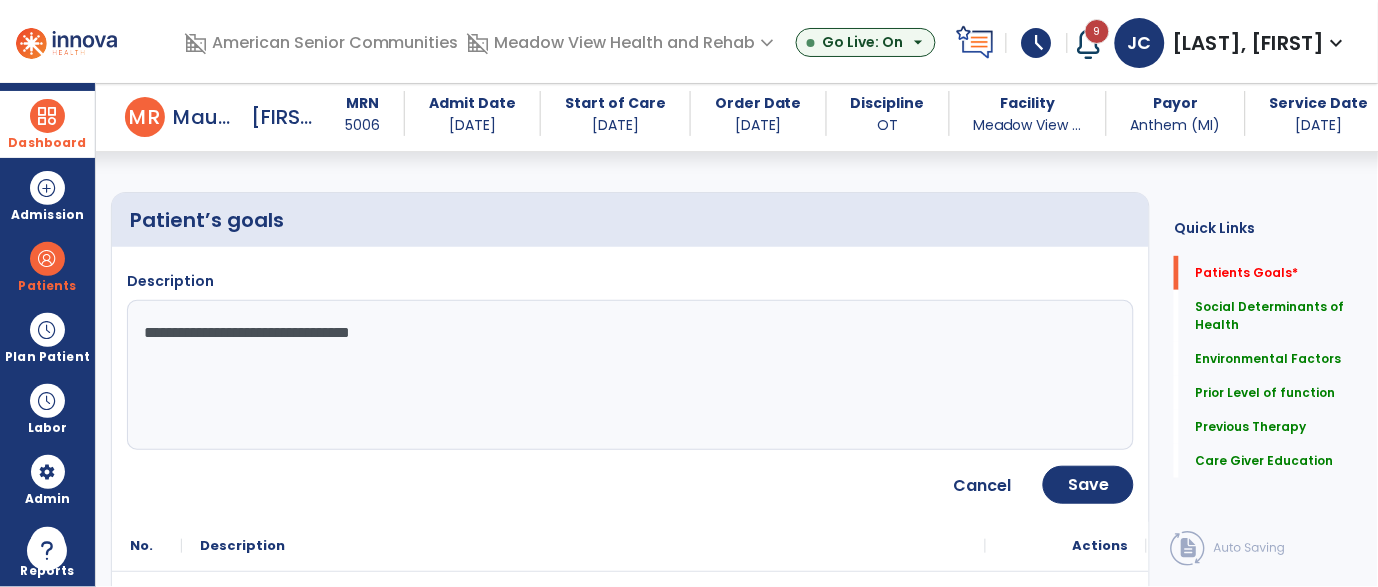 type on "**********" 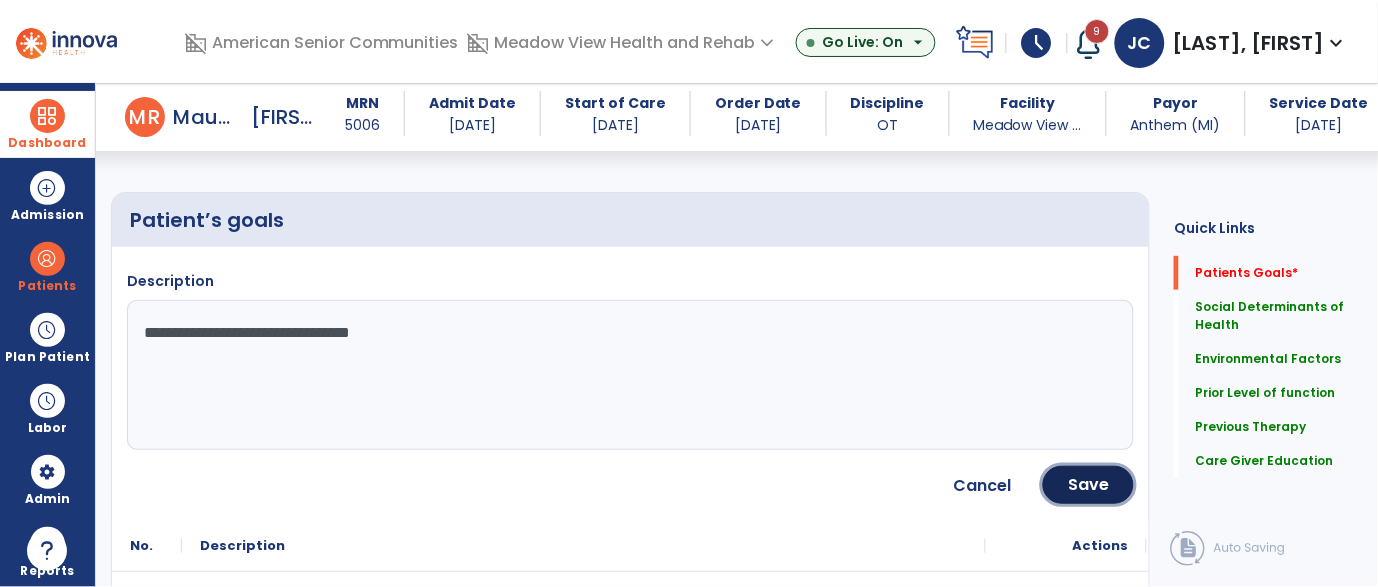 click on "Save" 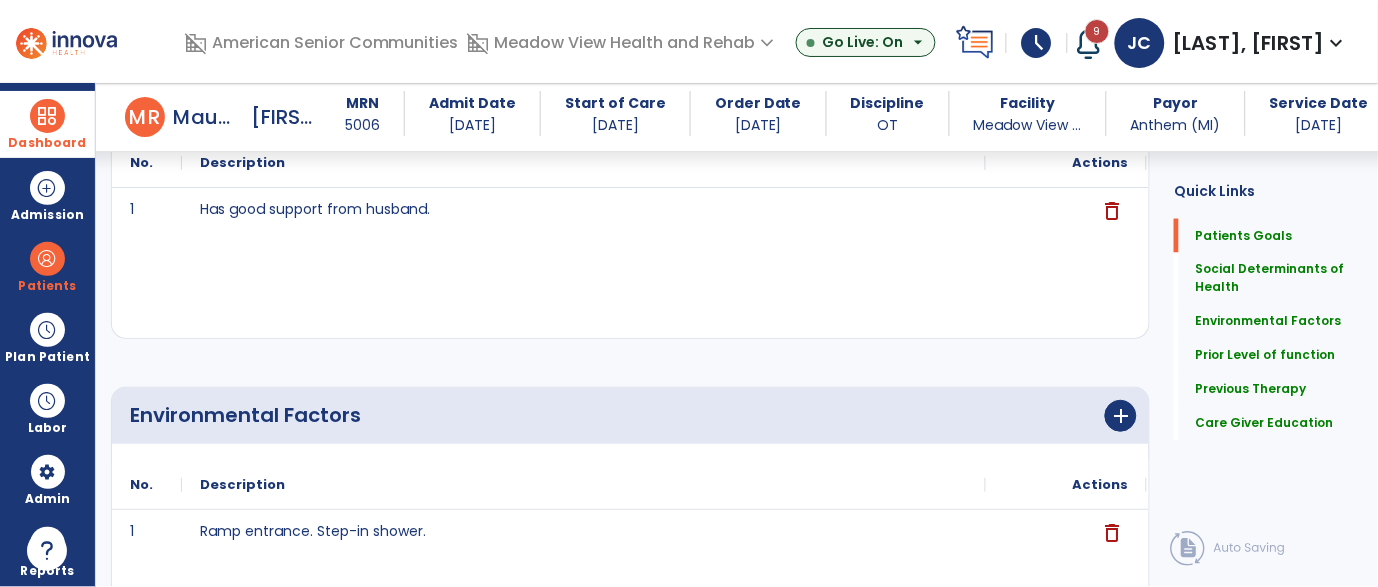scroll, scrollTop: 0, scrollLeft: 0, axis: both 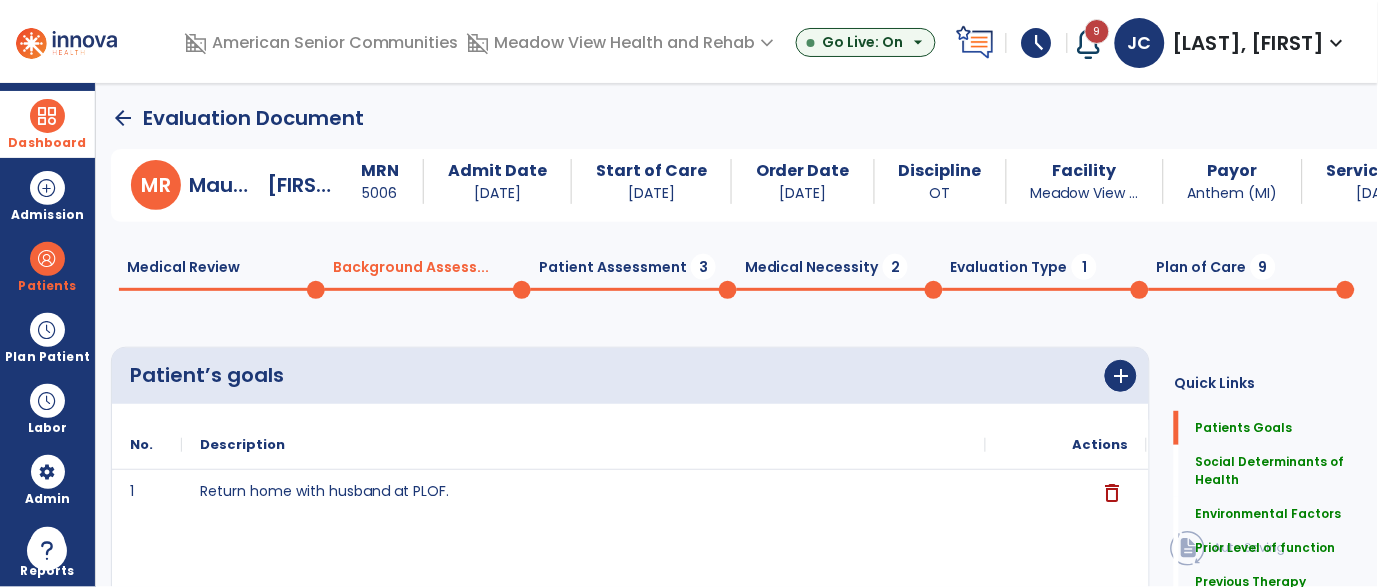 click 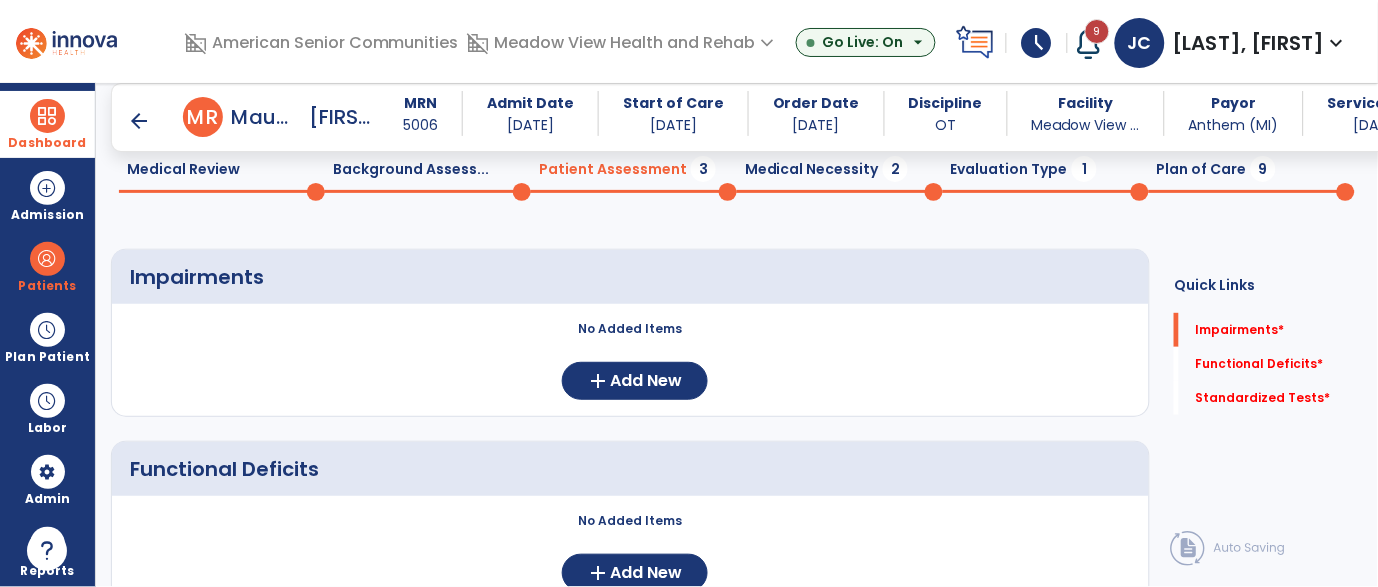 scroll, scrollTop: 80, scrollLeft: 0, axis: vertical 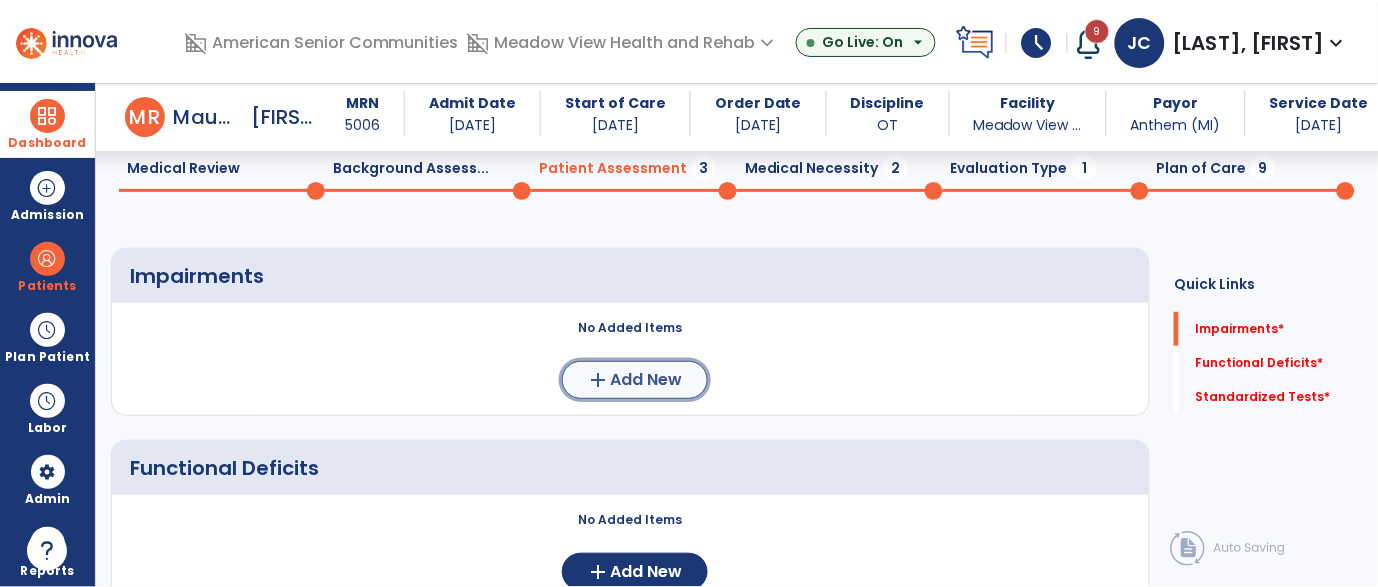 click on "add  Add New" 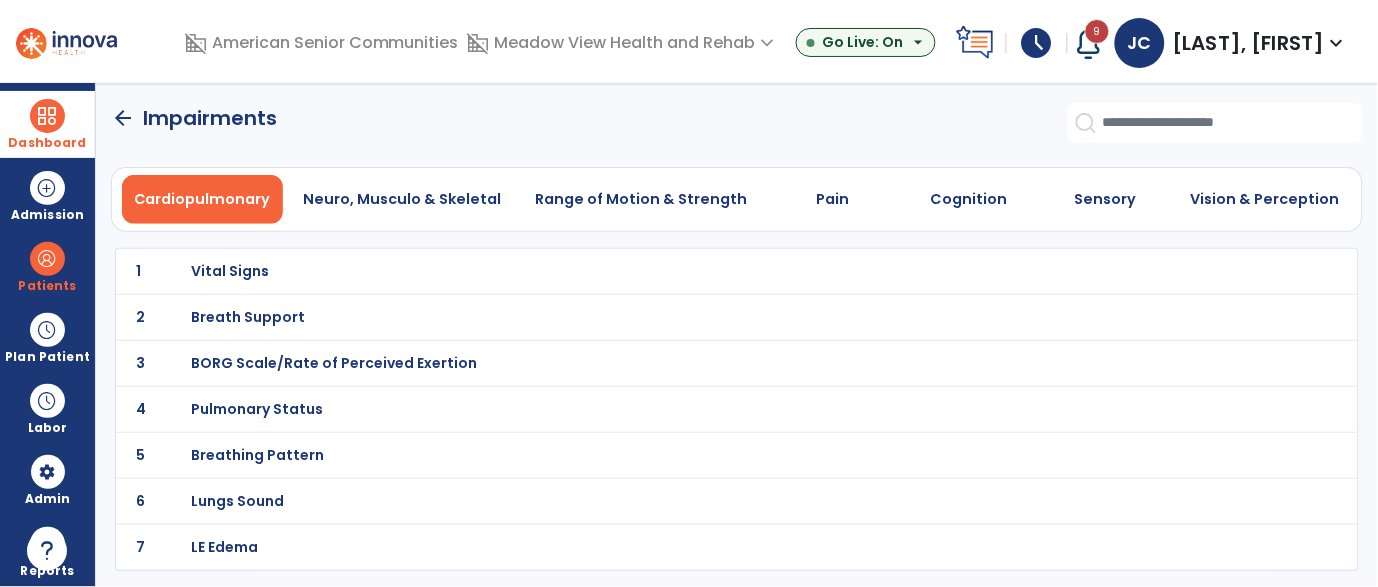 scroll, scrollTop: 0, scrollLeft: 0, axis: both 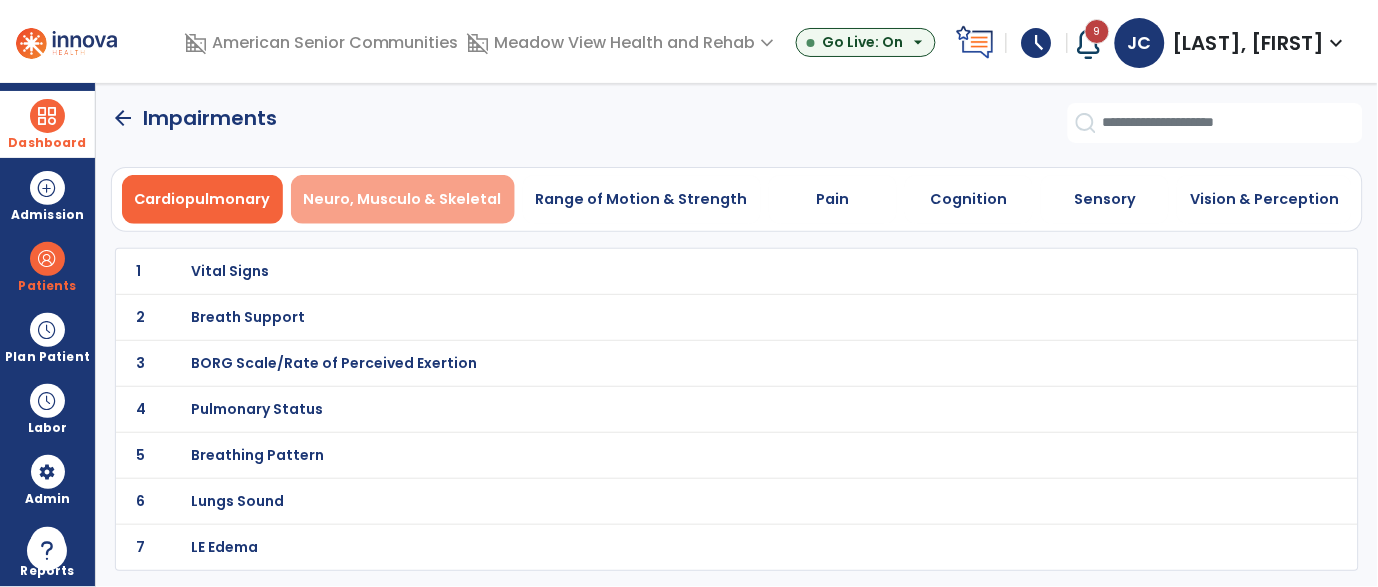 click on "Neuro, Musculo & Skeletal" at bounding box center [403, 199] 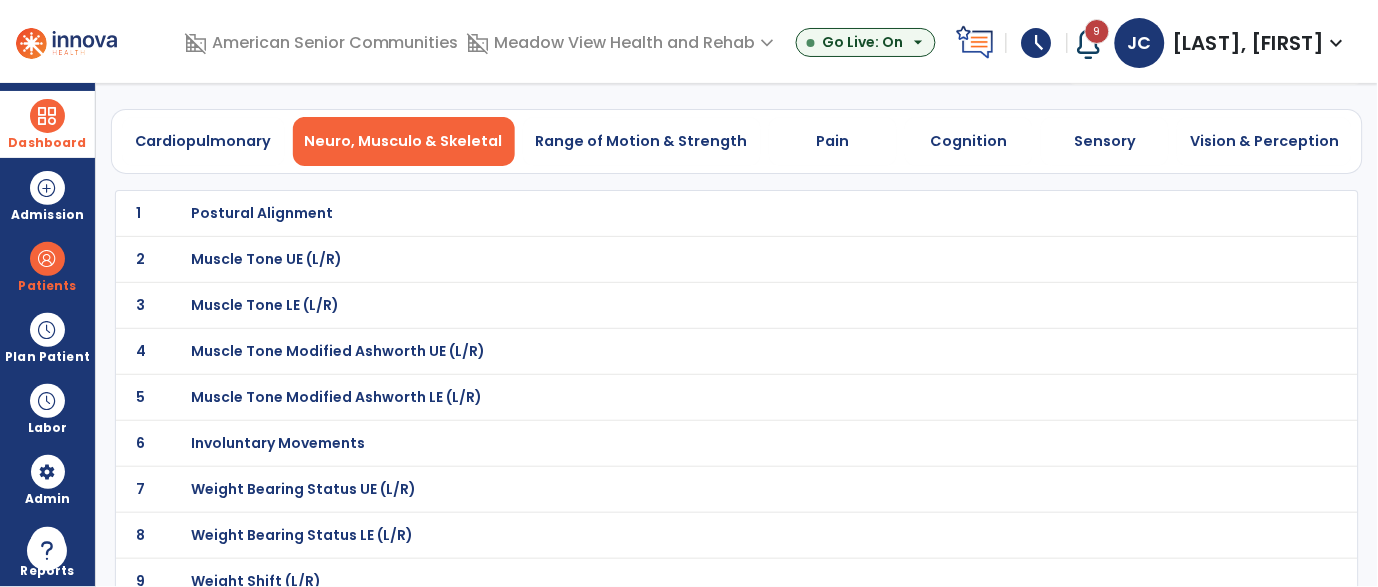 scroll, scrollTop: 126, scrollLeft: 0, axis: vertical 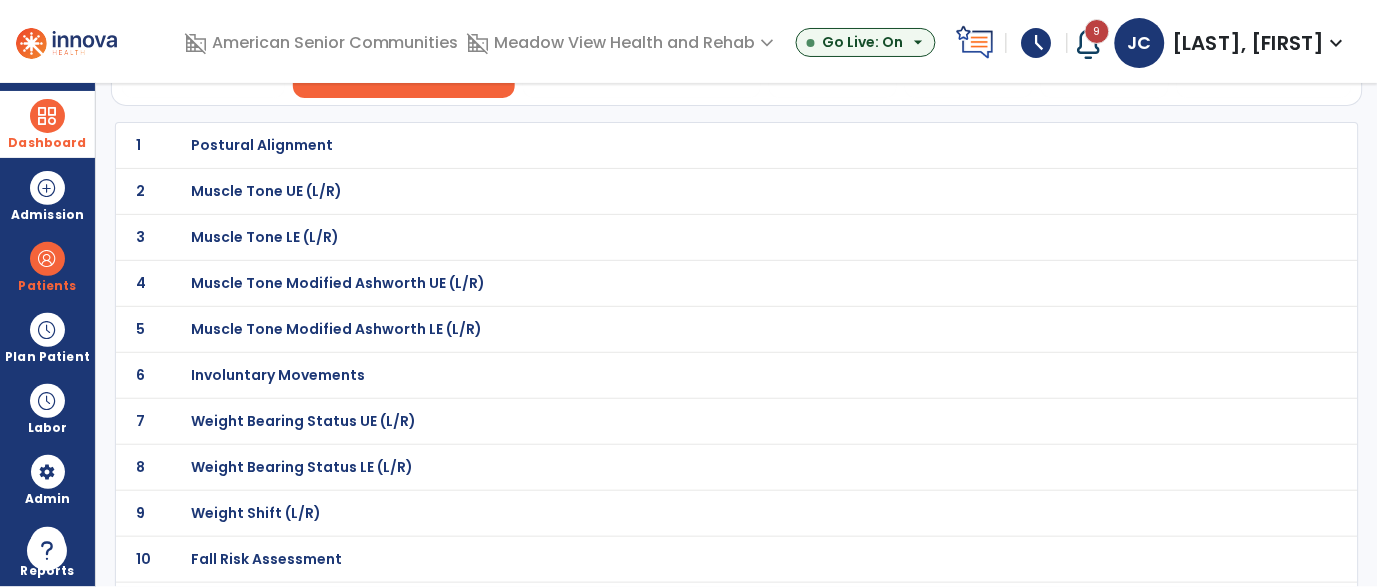 type 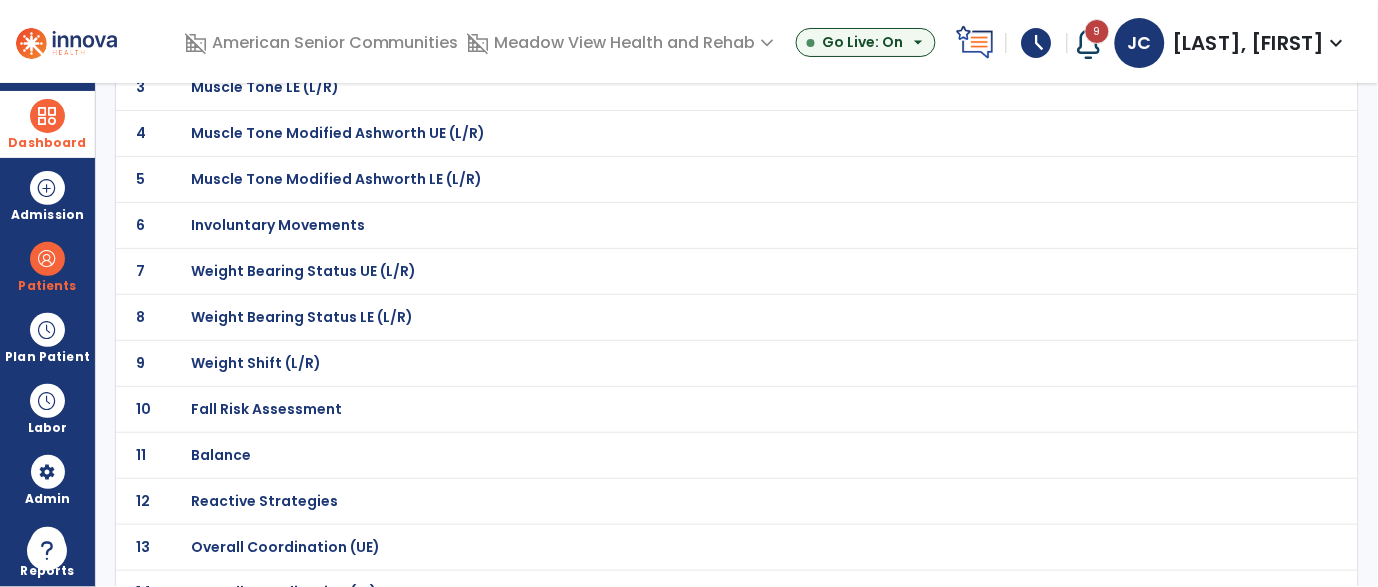 scroll, scrollTop: 275, scrollLeft: 0, axis: vertical 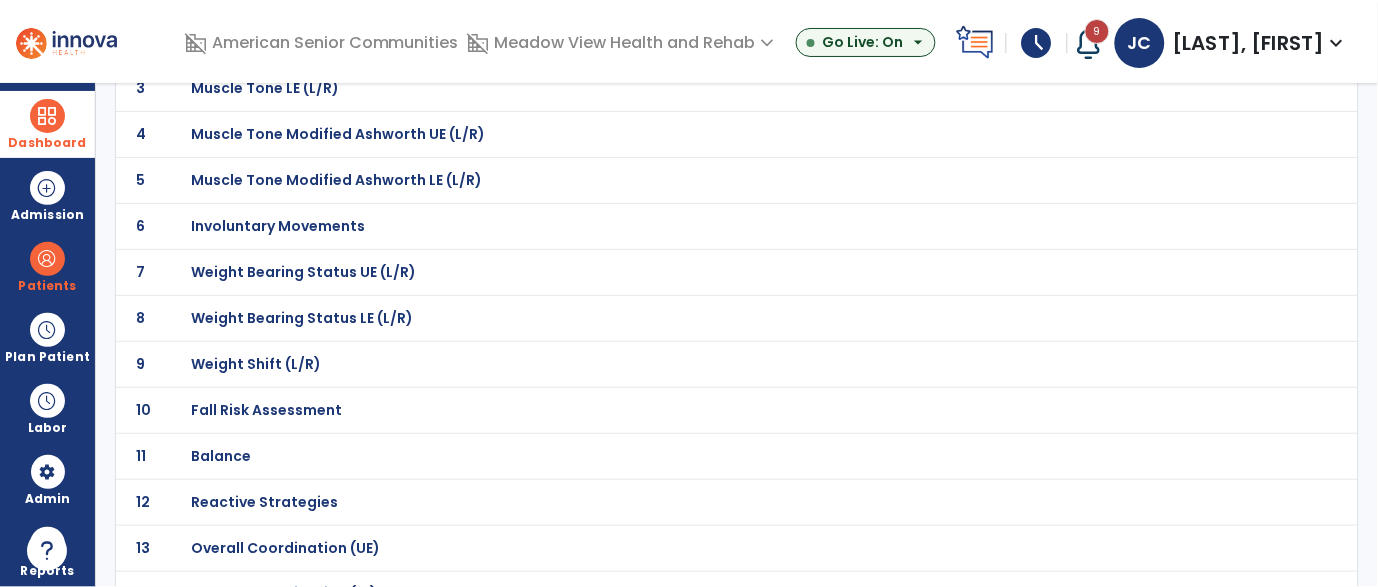 click on "Fall Risk Assessment" at bounding box center [262, -4] 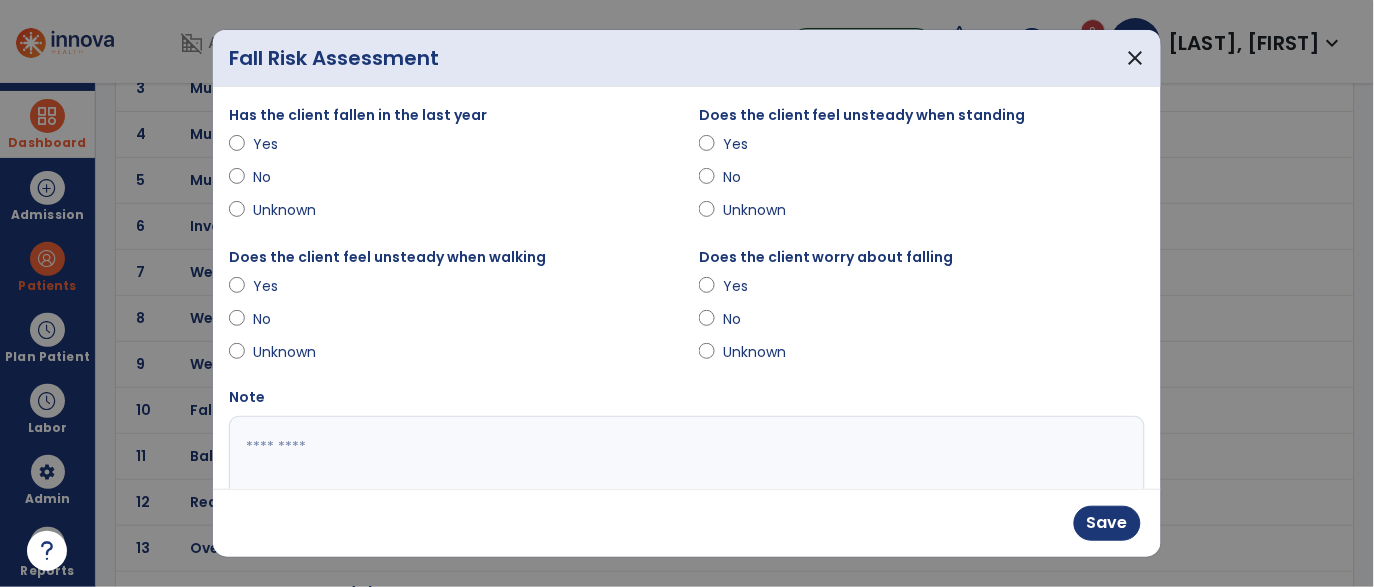 click on "Yes" at bounding box center [758, 286] 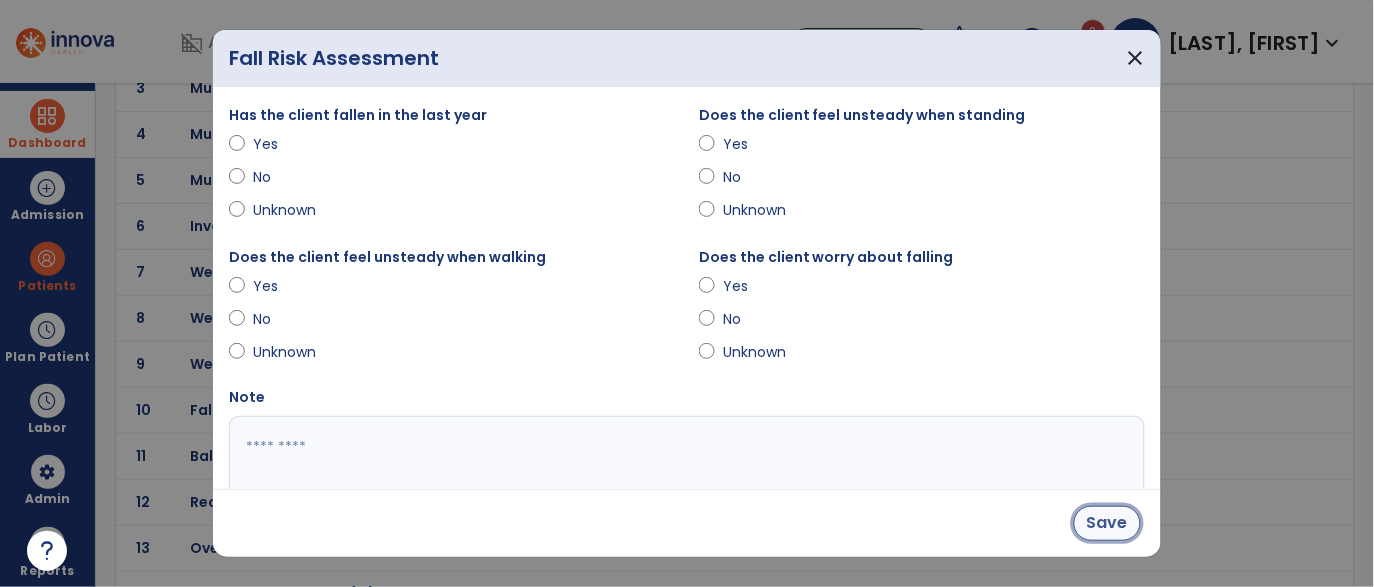 click on "Save" at bounding box center [1107, 523] 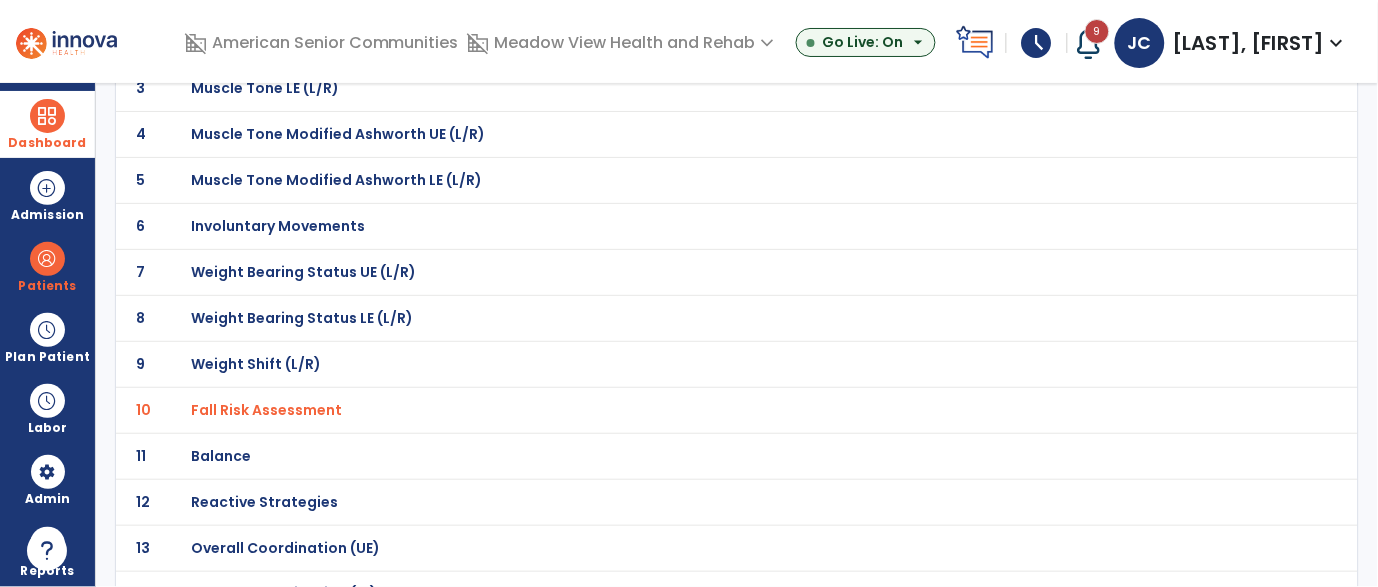 click on "Balance" at bounding box center [262, -4] 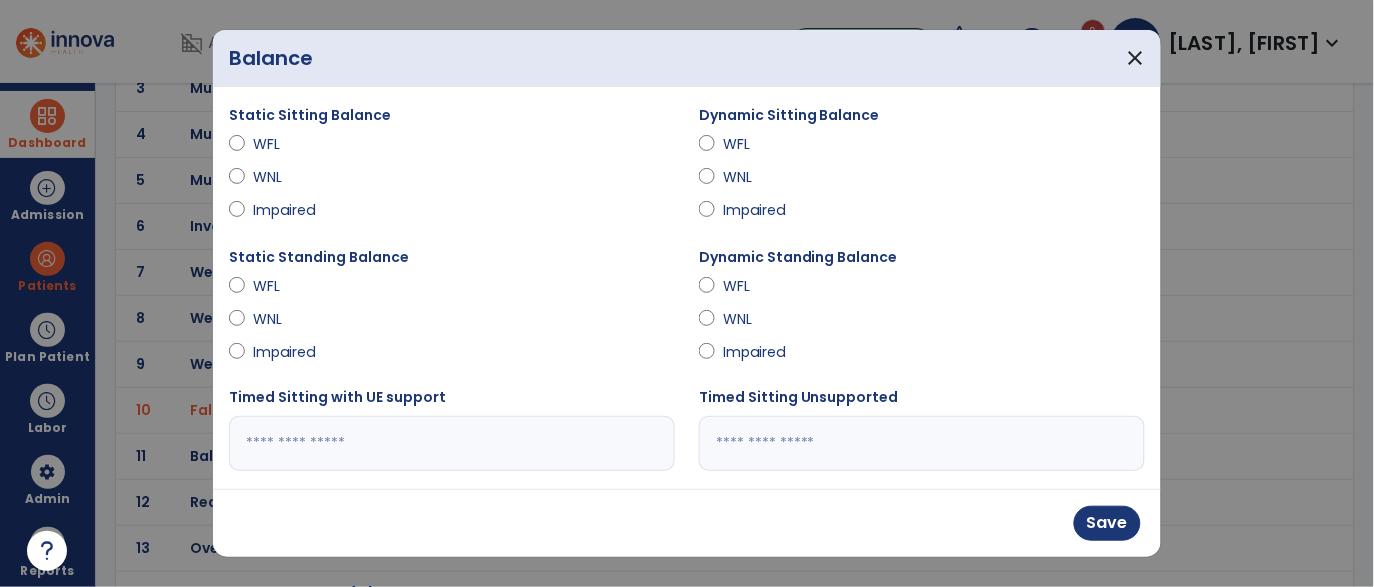 click on "Impaired" at bounding box center [288, 352] 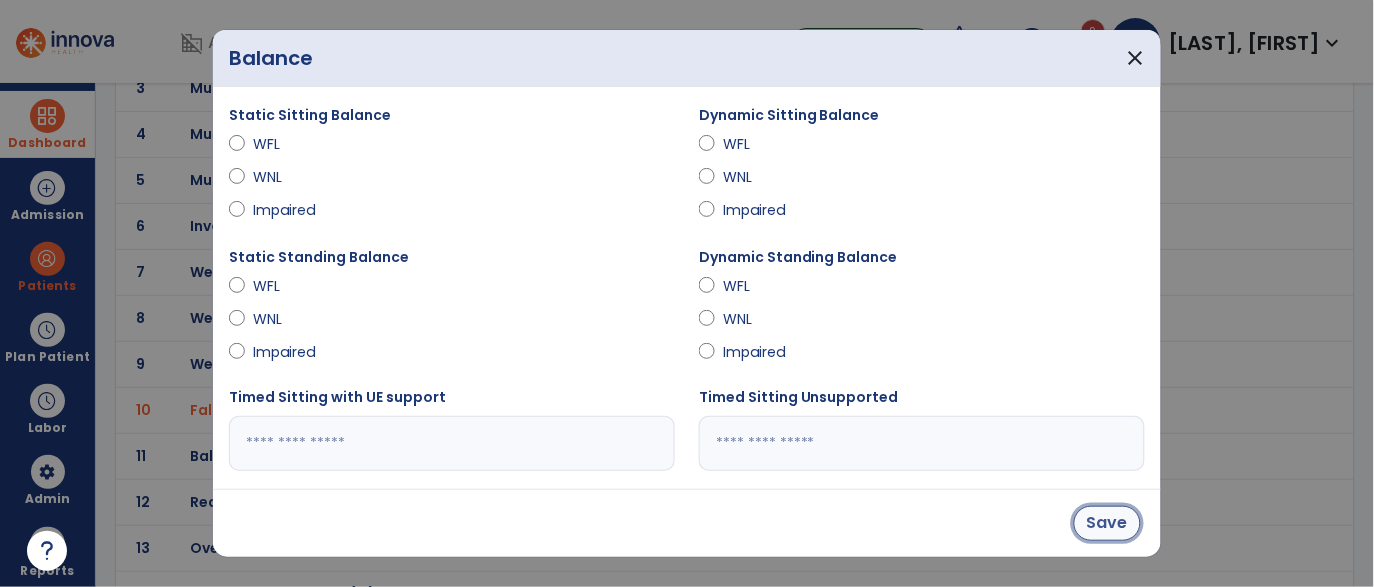 click on "Save" at bounding box center [1107, 523] 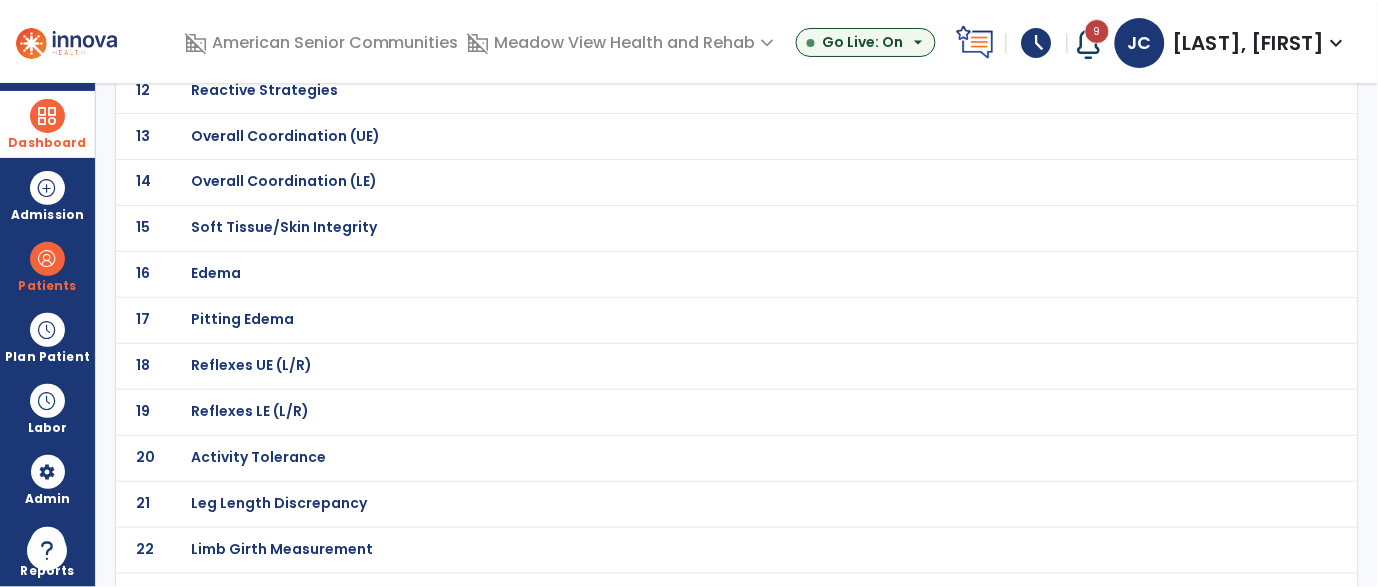 scroll, scrollTop: 718, scrollLeft: 0, axis: vertical 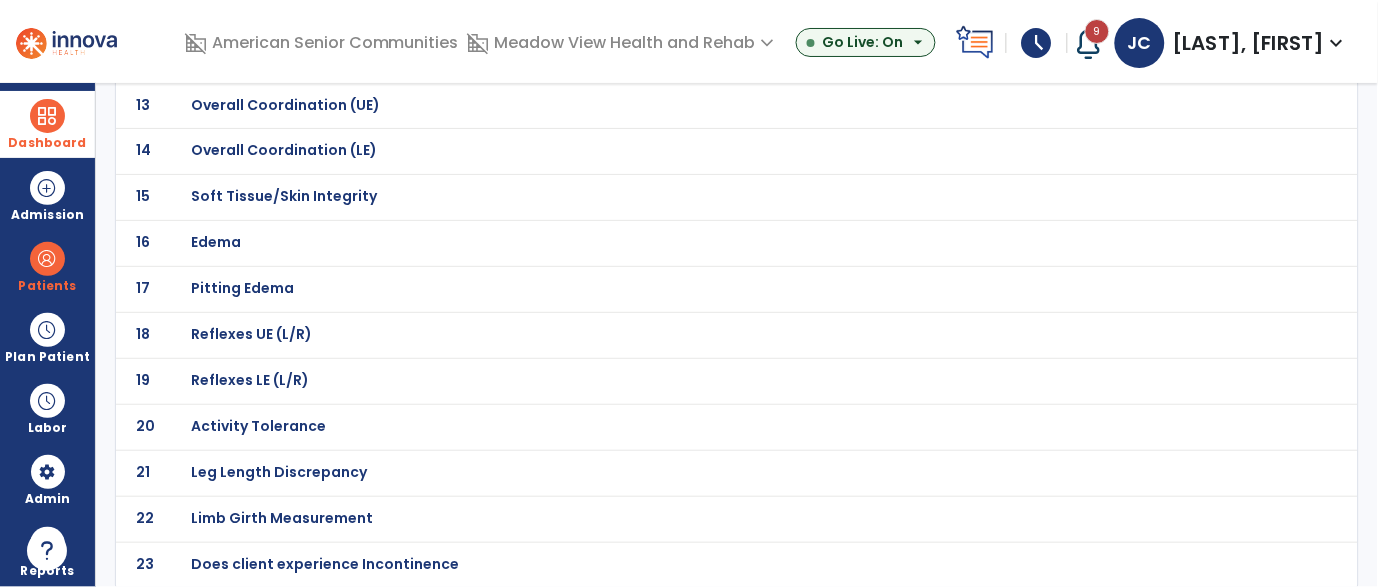 click on "Activity Tolerance" at bounding box center [262, -447] 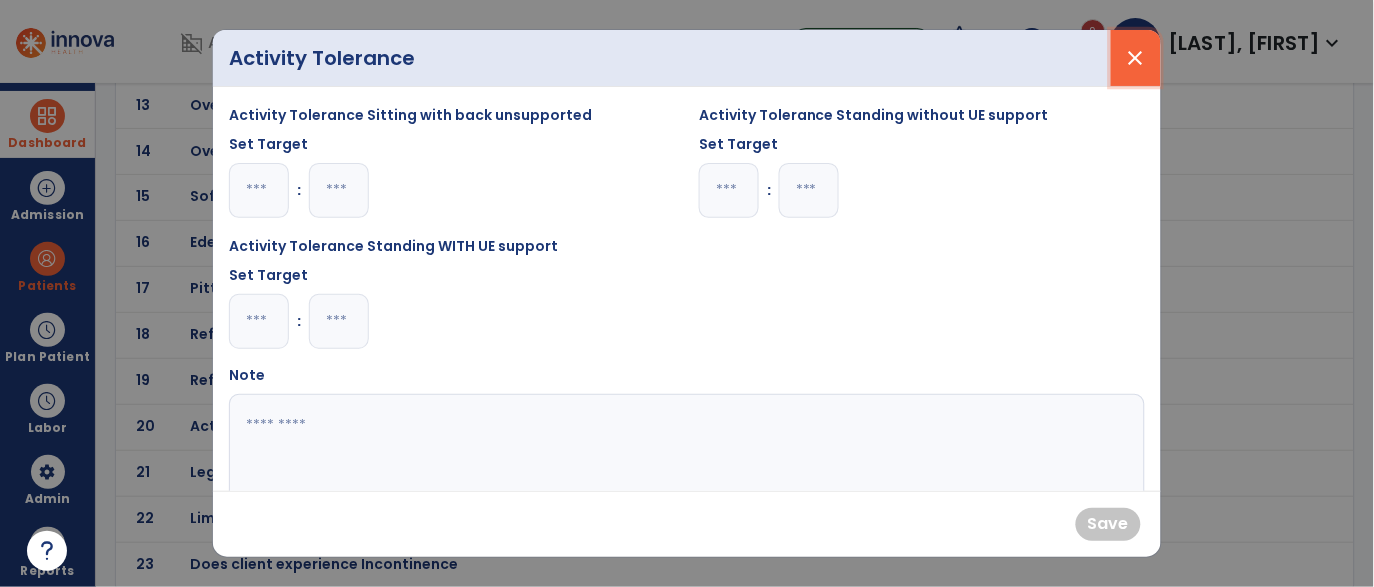 click on "close" at bounding box center [1136, 58] 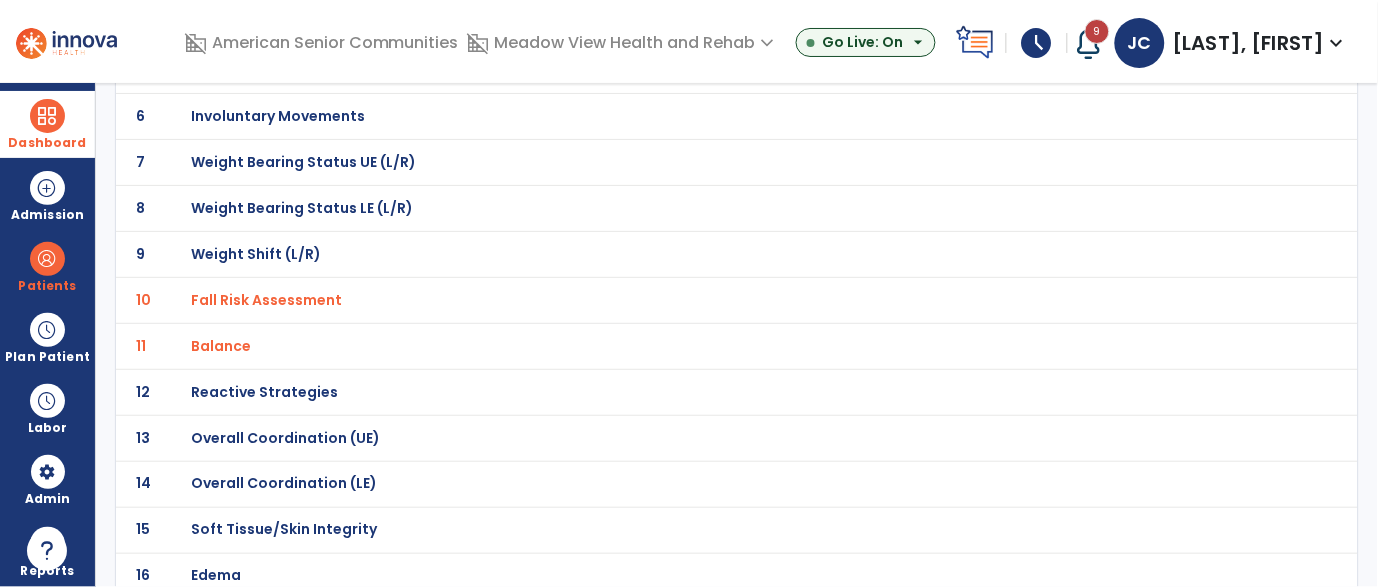 scroll, scrollTop: 718, scrollLeft: 0, axis: vertical 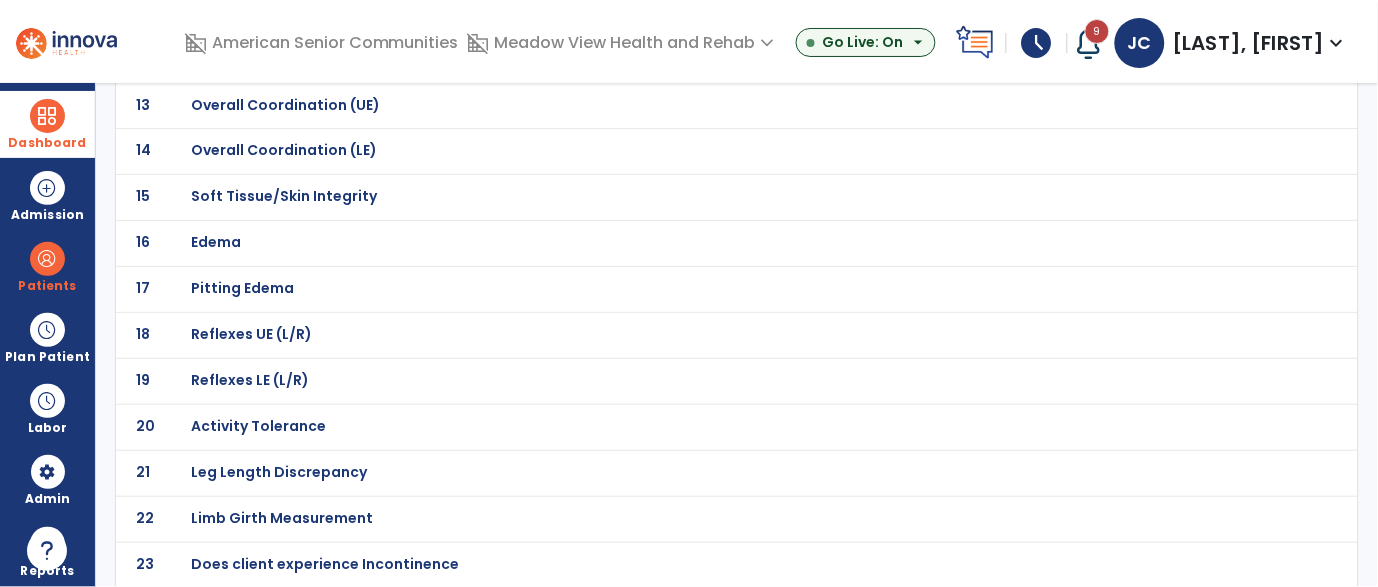click on "Does client experience Incontinence" at bounding box center [262, -447] 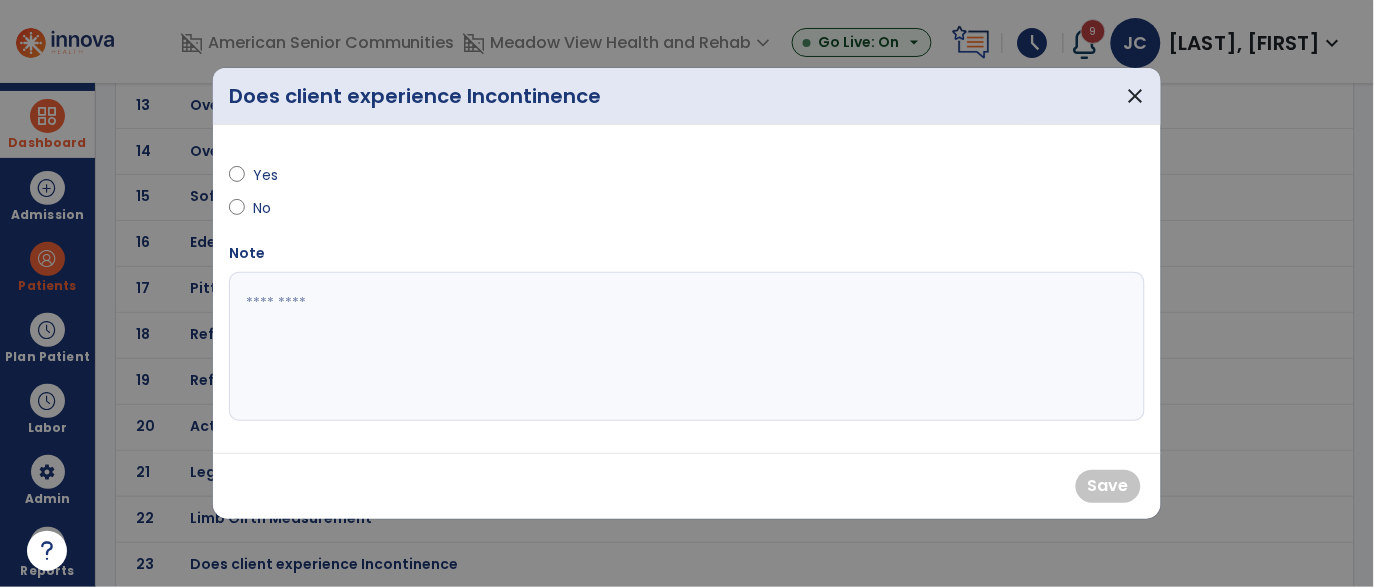 click on "Yes No Note" at bounding box center (687, 289) 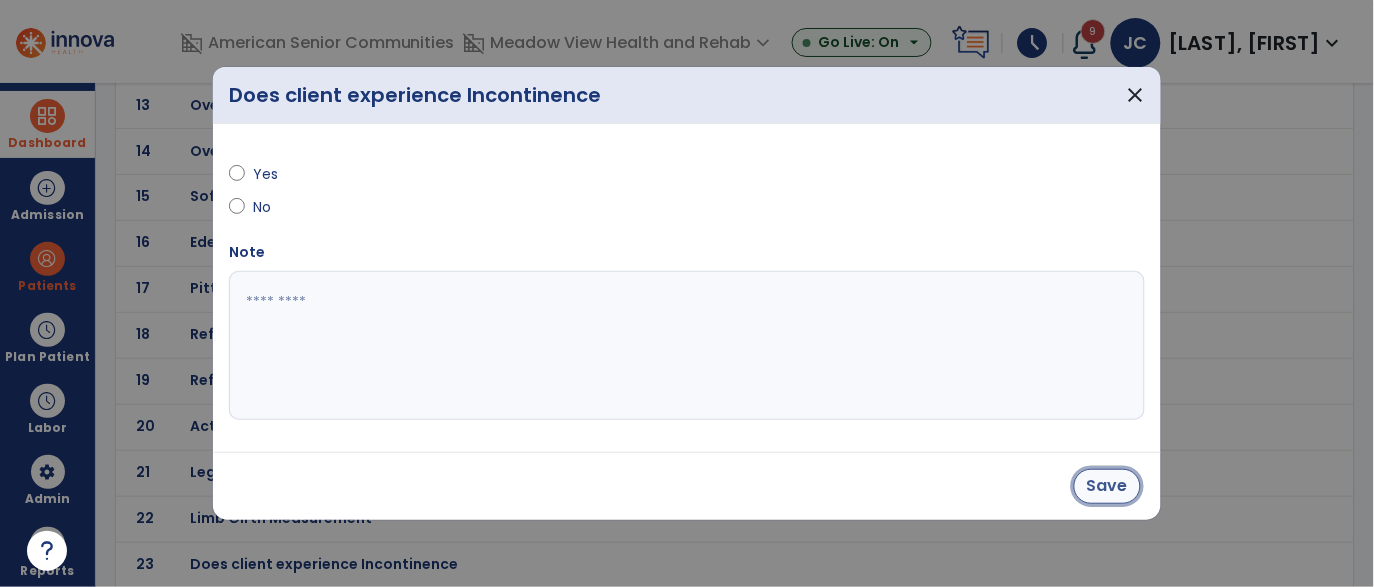 click on "Save" at bounding box center [1107, 486] 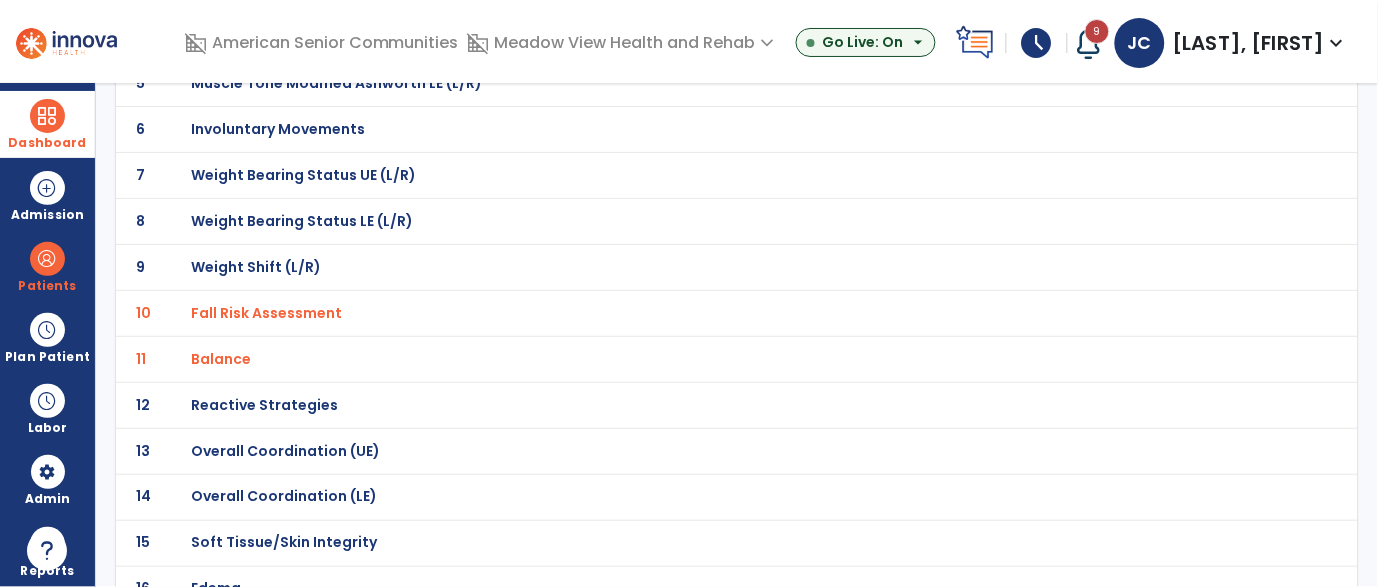 scroll, scrollTop: 0, scrollLeft: 0, axis: both 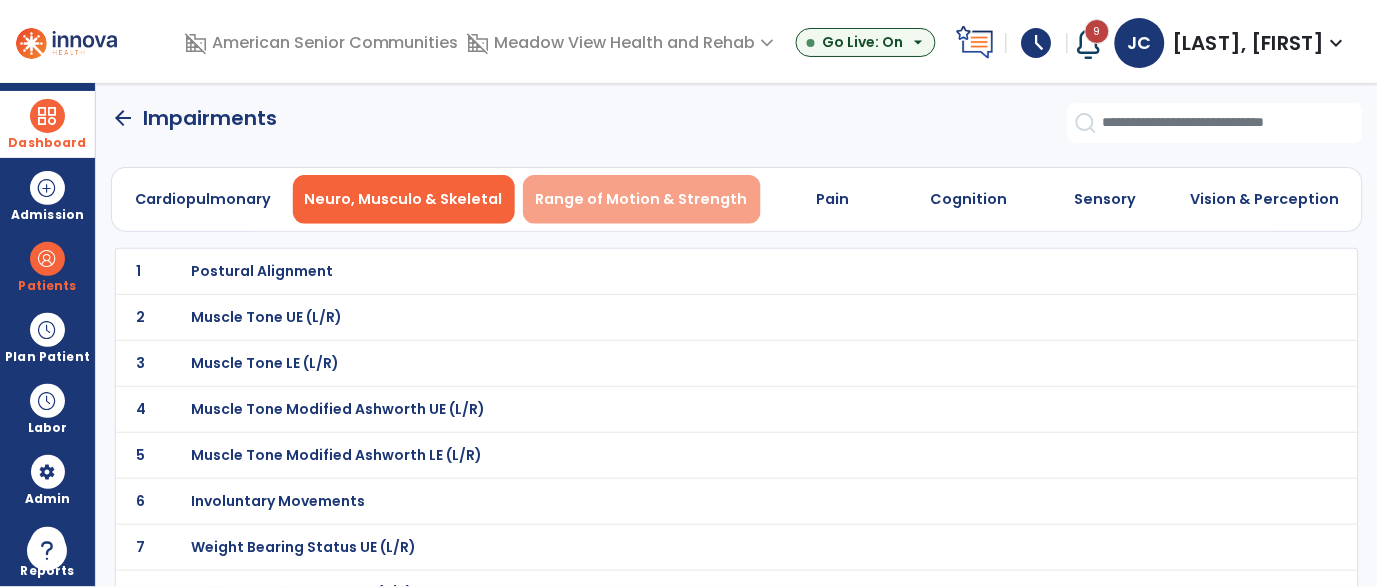 click on "Range of Motion & Strength" at bounding box center [642, 199] 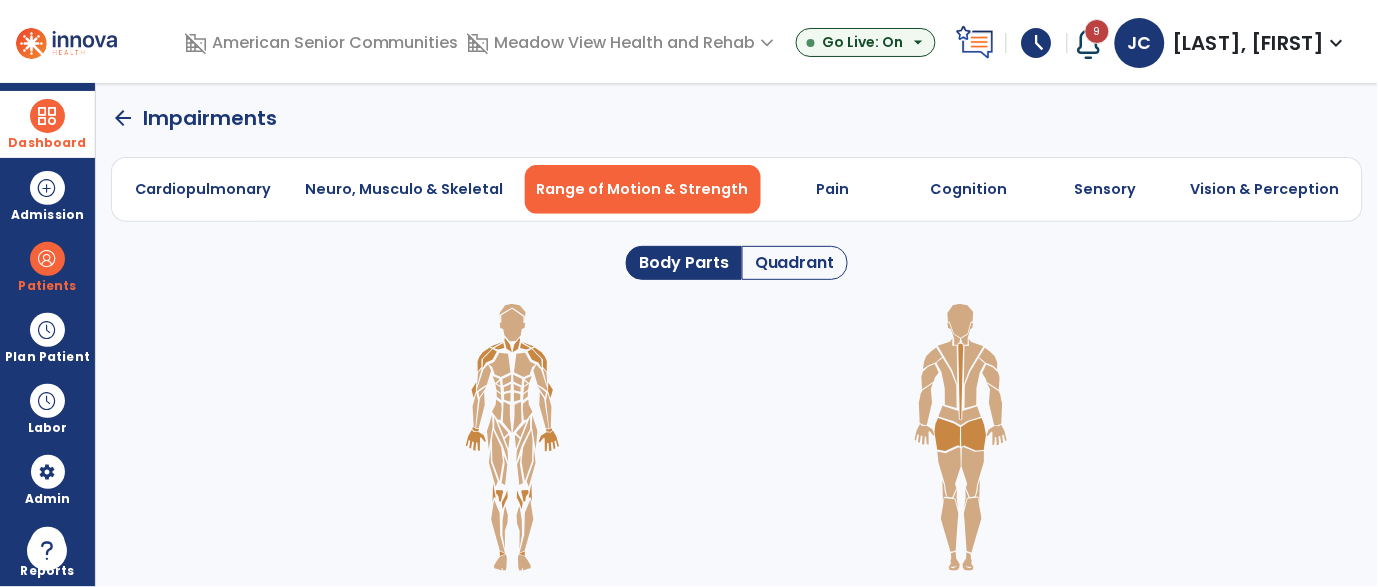click on "Quadrant" 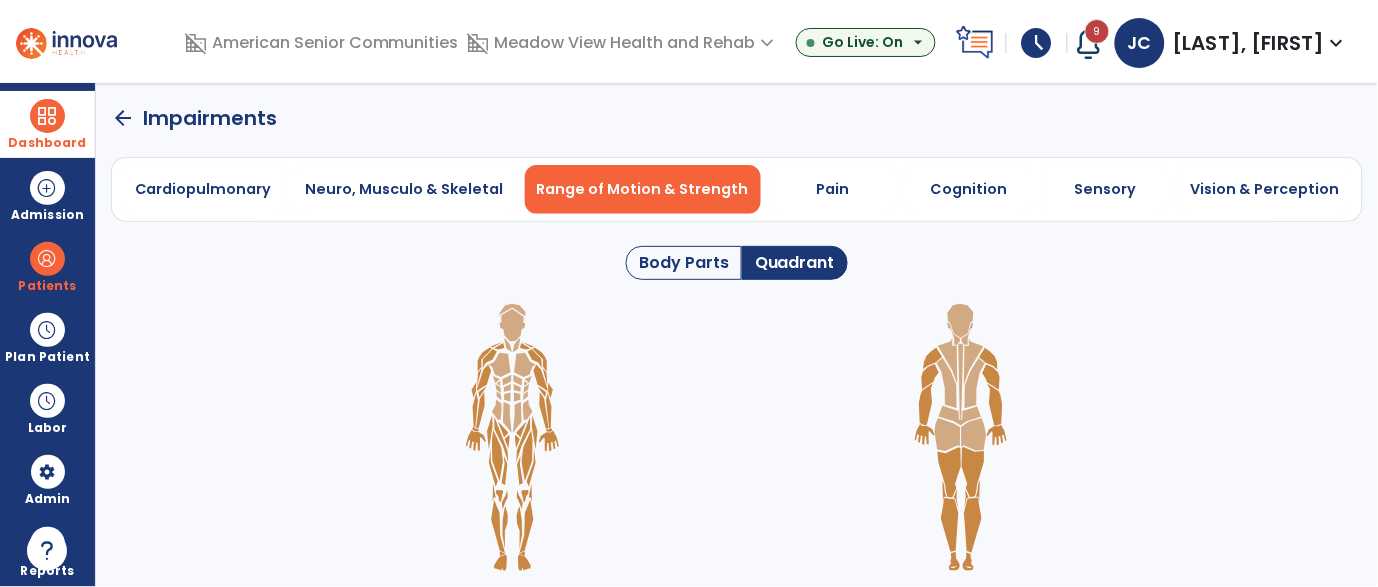 click 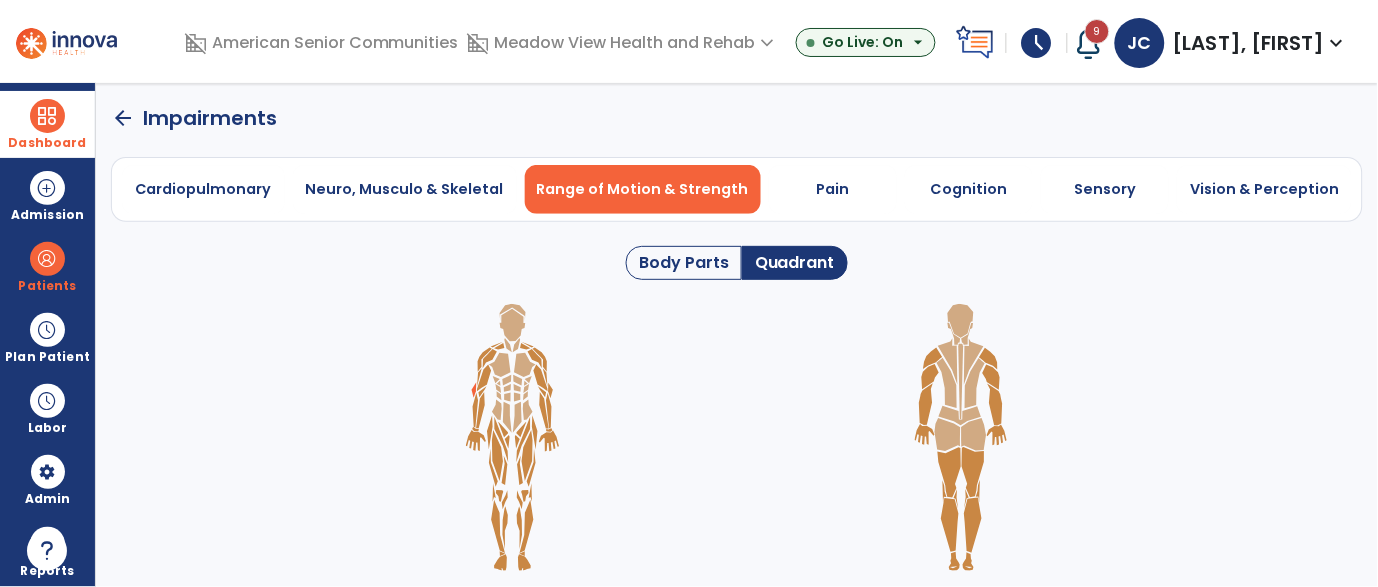 click 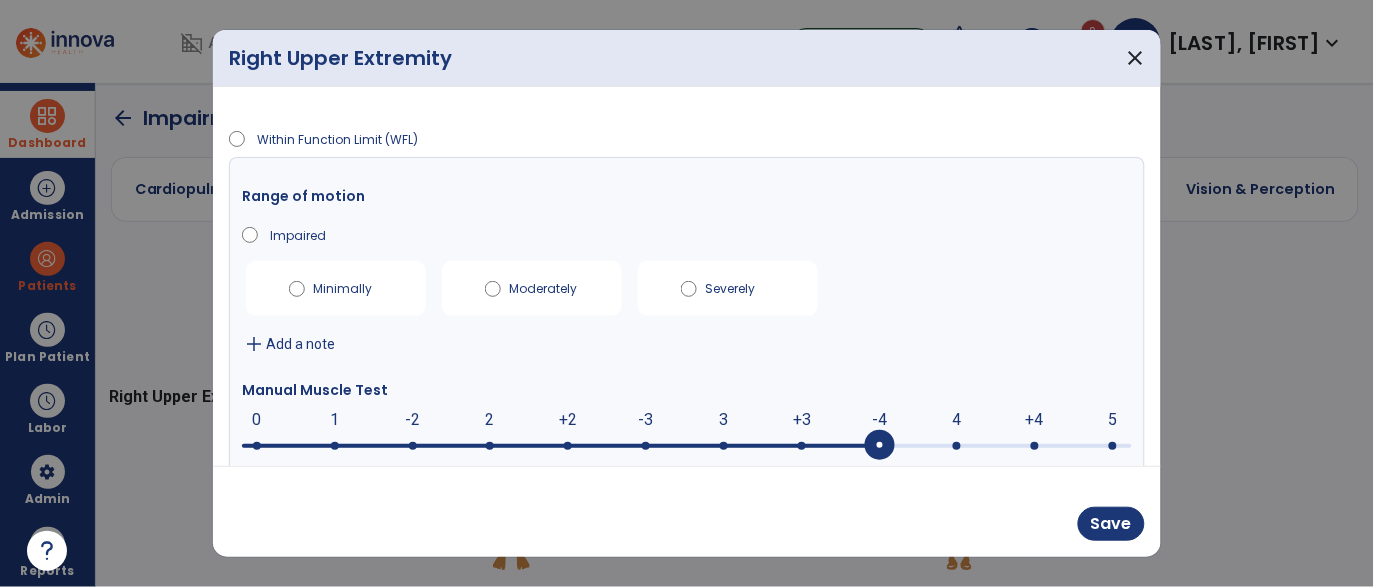 click on "Save" at bounding box center [687, 511] 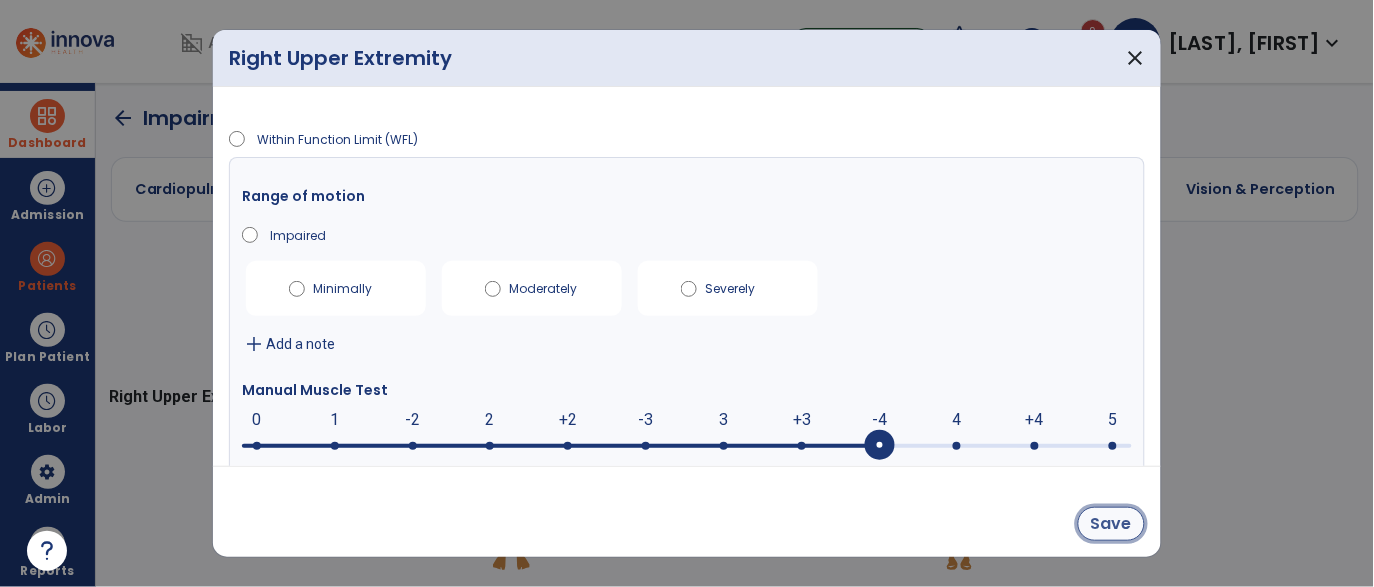click on "Save" at bounding box center [1111, 524] 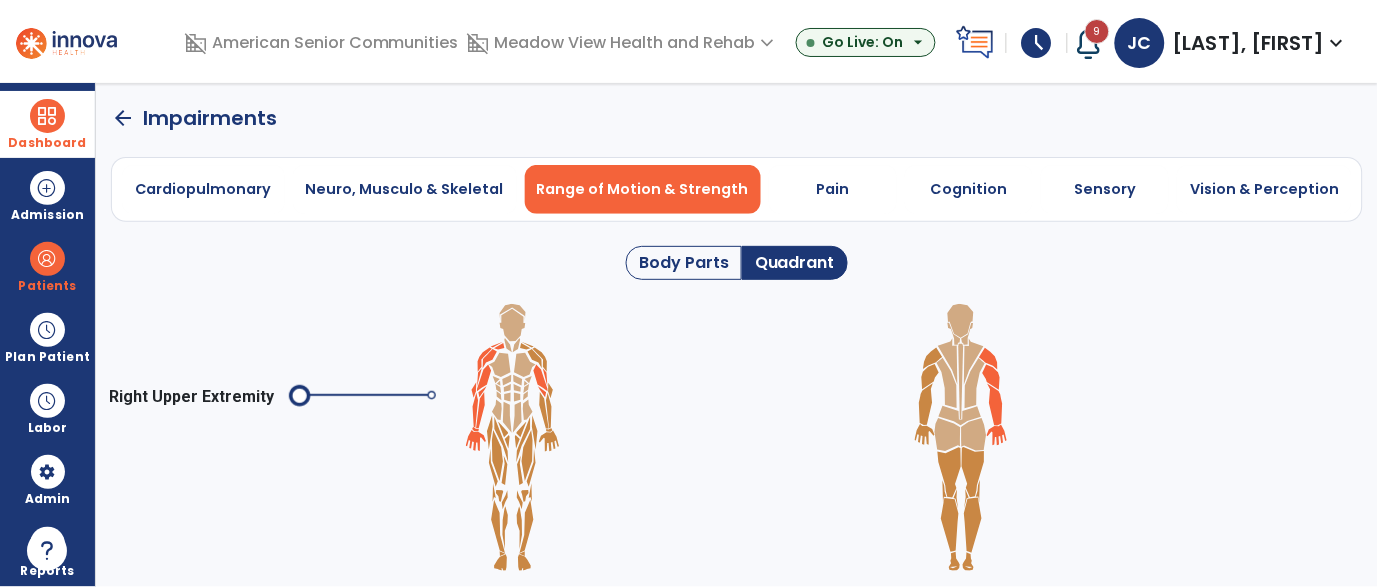 click 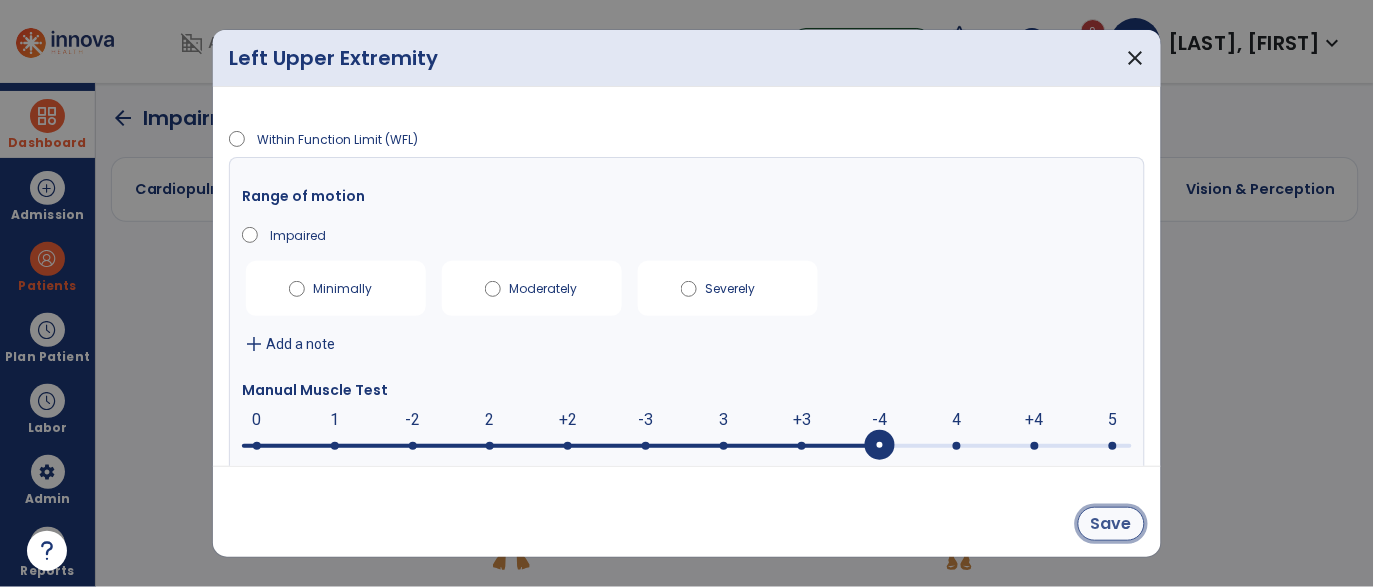 click on "Save" at bounding box center [1111, 524] 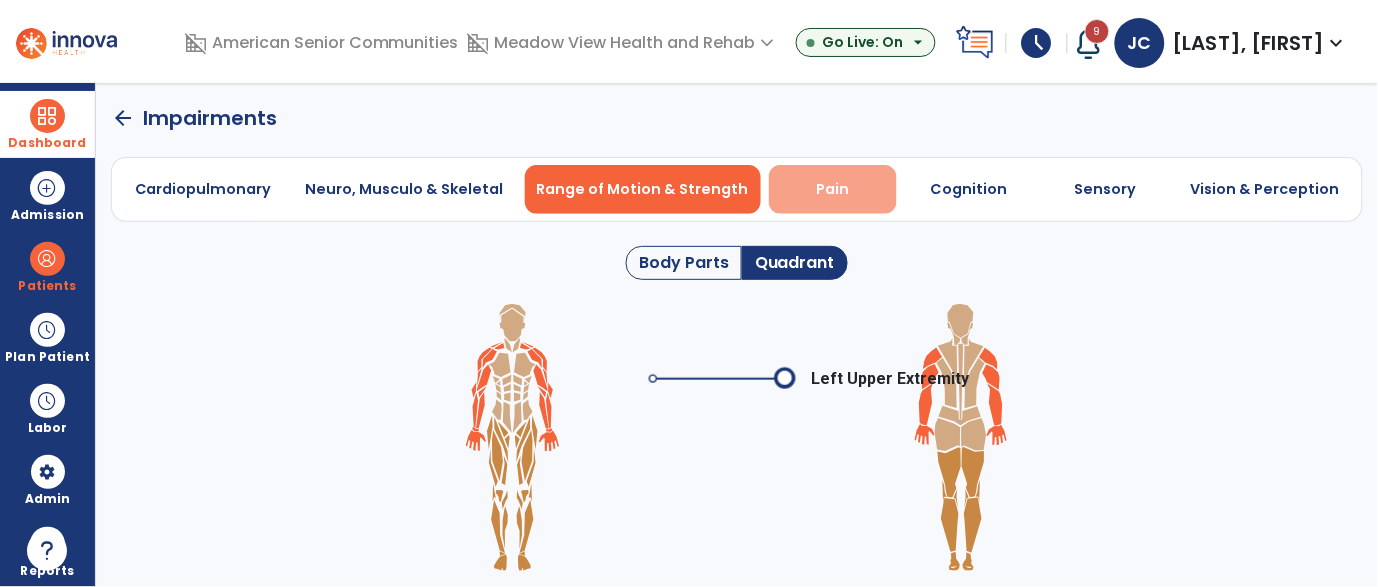 click on "Pain" at bounding box center [832, 189] 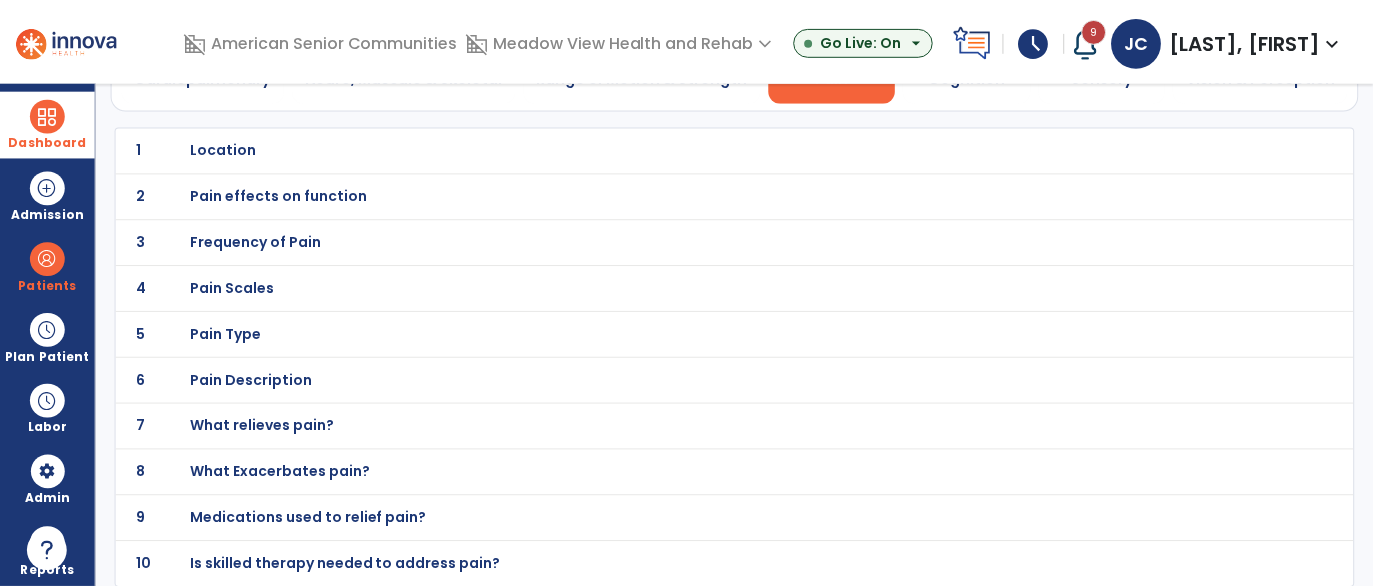 scroll, scrollTop: 0, scrollLeft: 0, axis: both 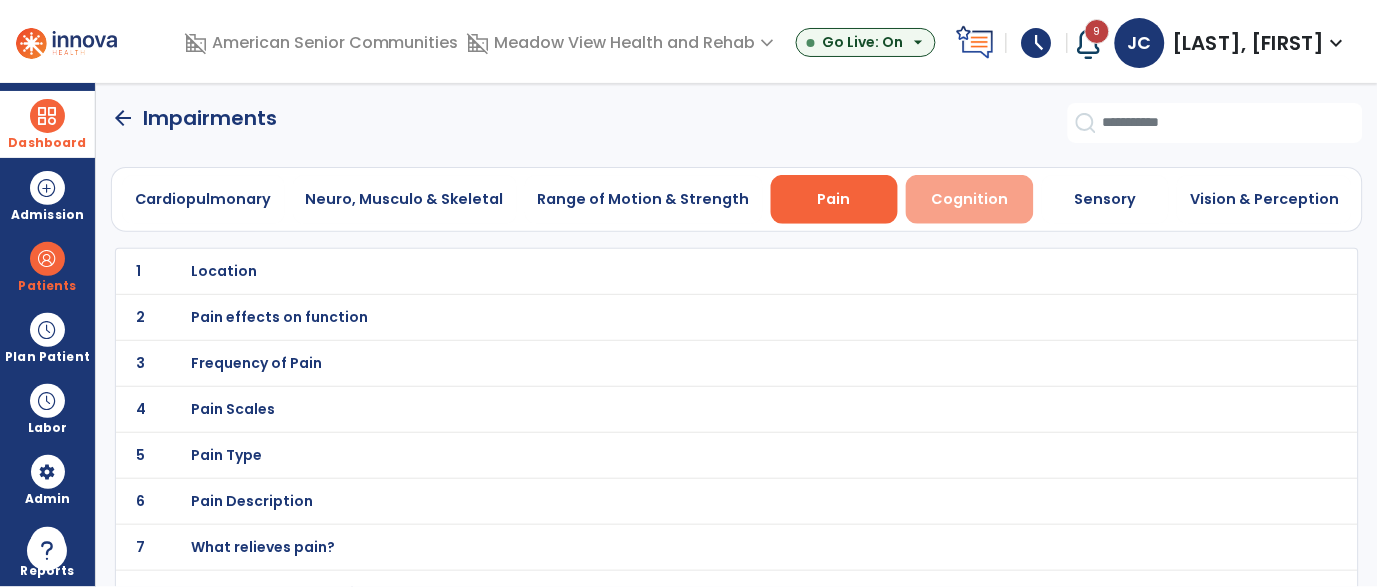 click on "Cognition" at bounding box center (970, 199) 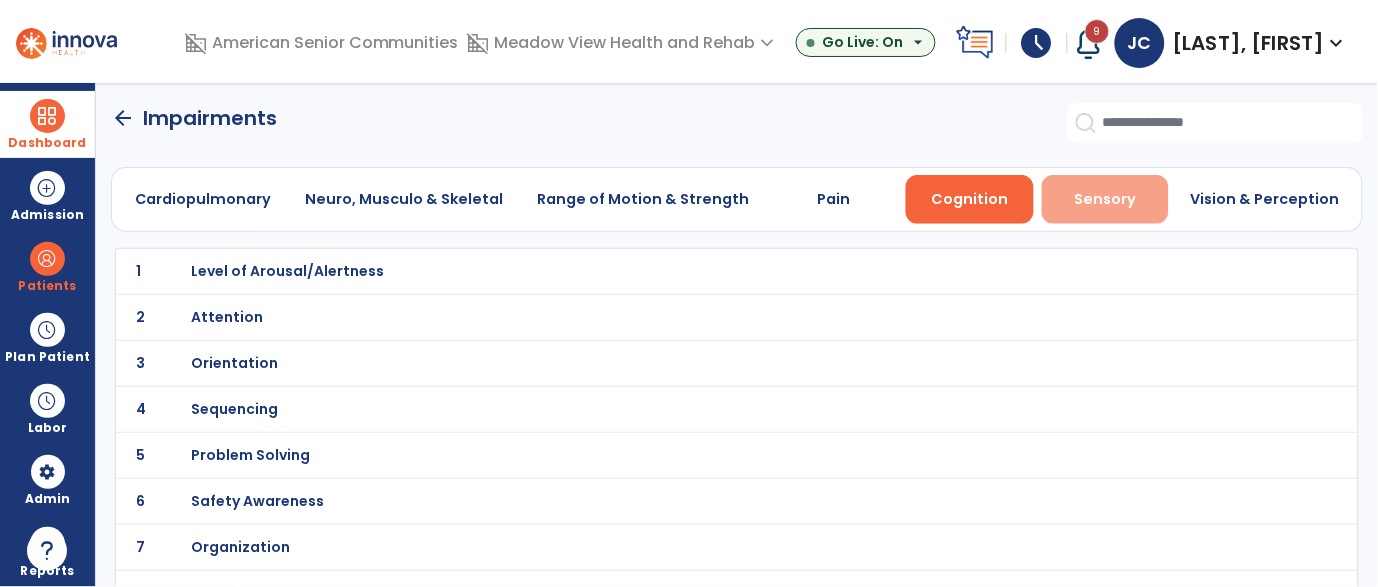 click on "Sensory" at bounding box center [1106, 199] 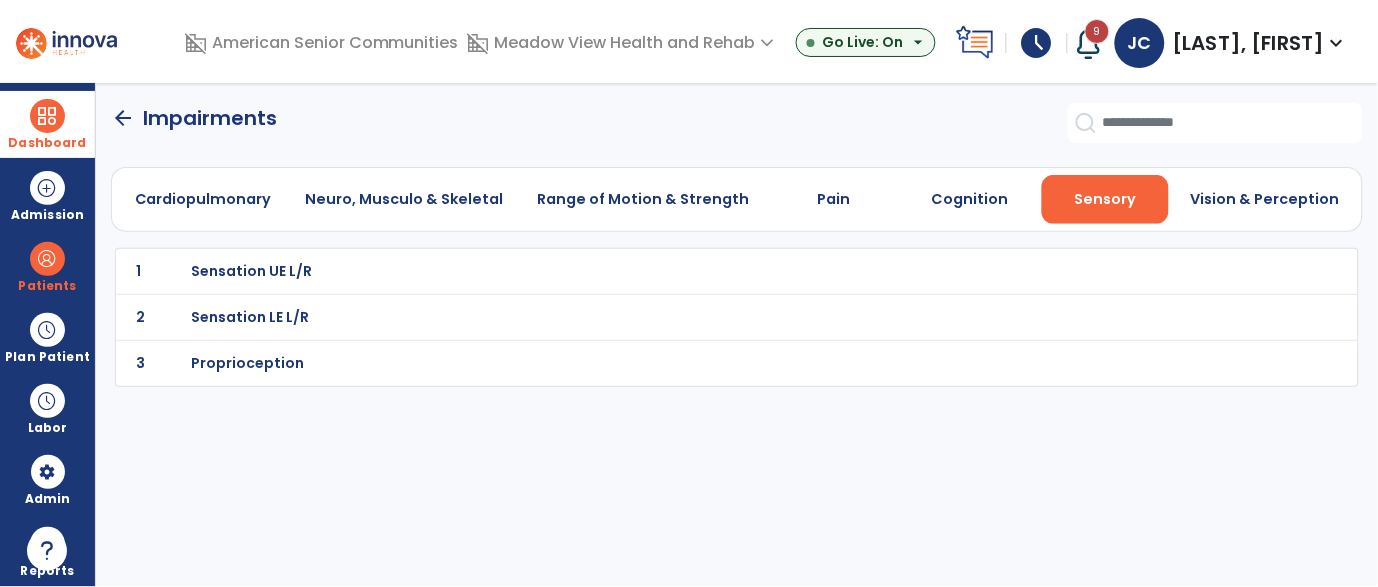 click on "Sensation LE L/R" at bounding box center [251, 271] 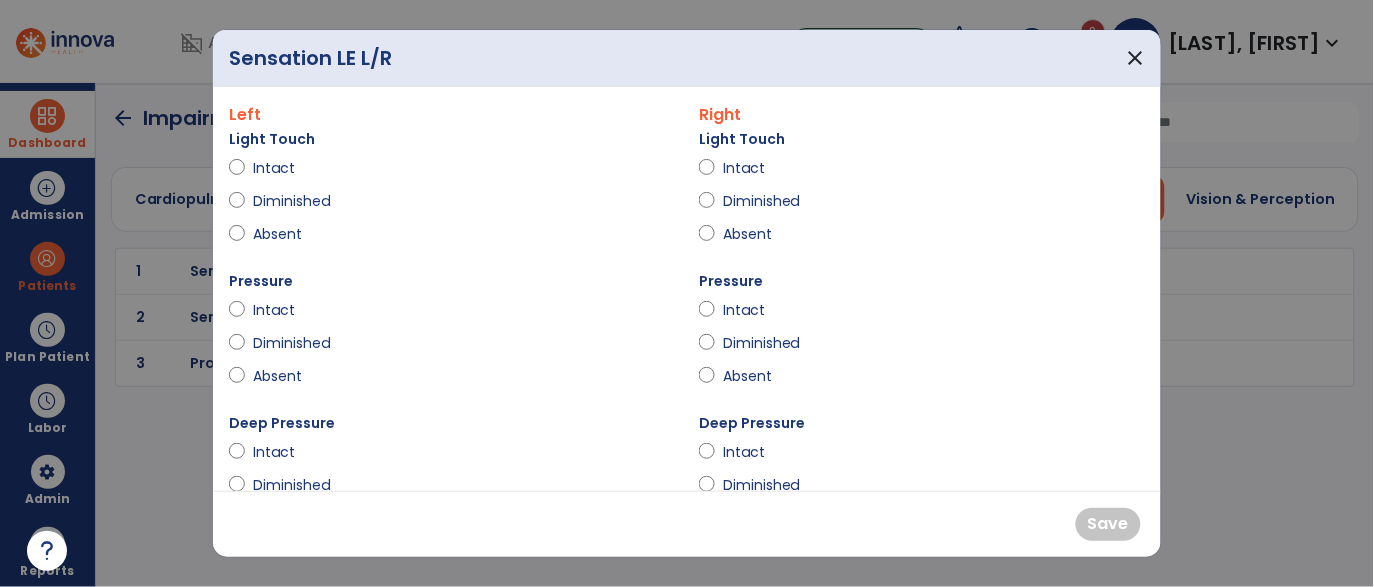 scroll, scrollTop: 2, scrollLeft: 0, axis: vertical 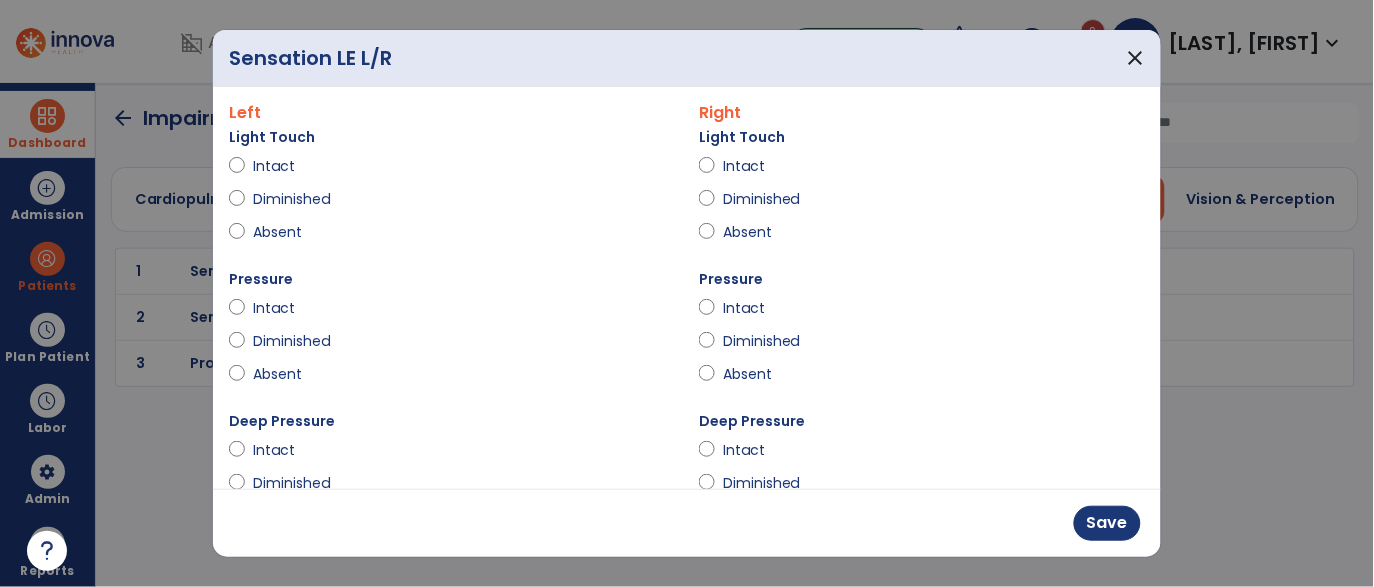 click on "Diminished" at bounding box center (761, 341) 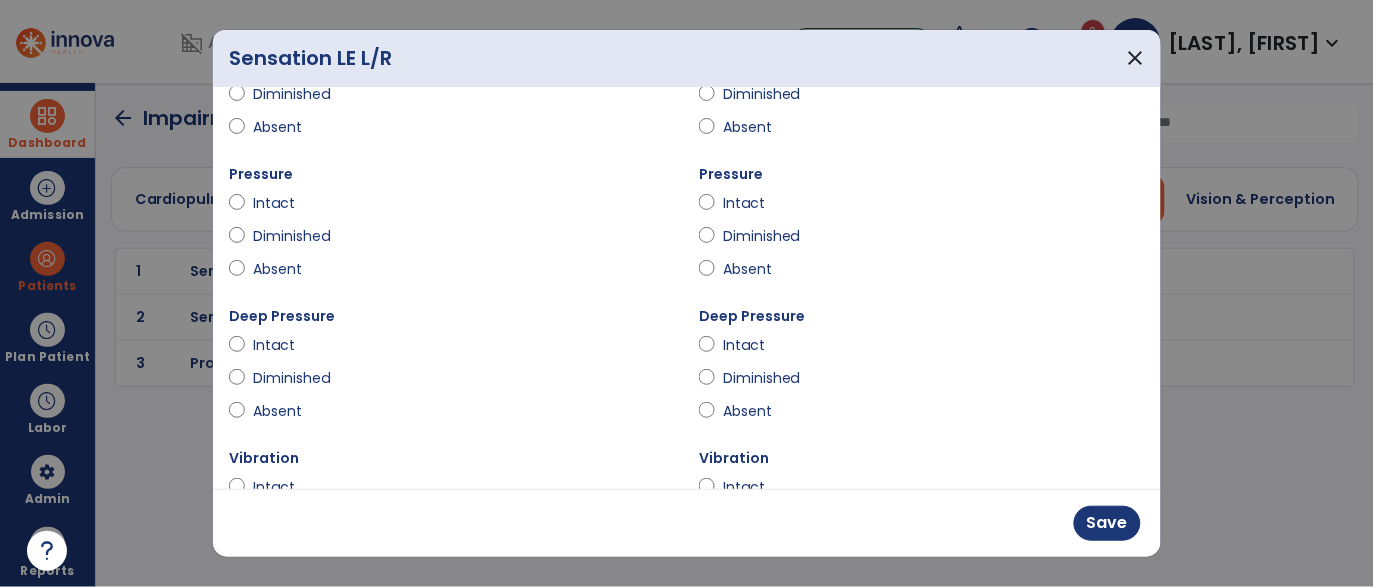 scroll, scrollTop: 119, scrollLeft: 0, axis: vertical 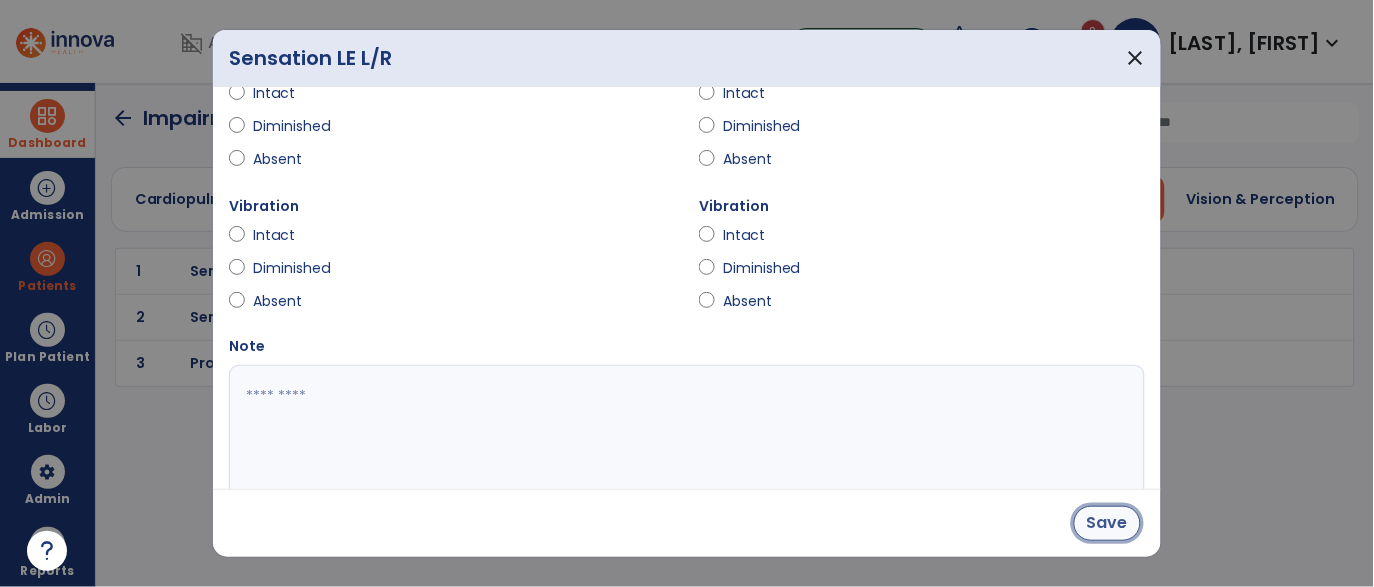 click on "Save" at bounding box center [1107, 523] 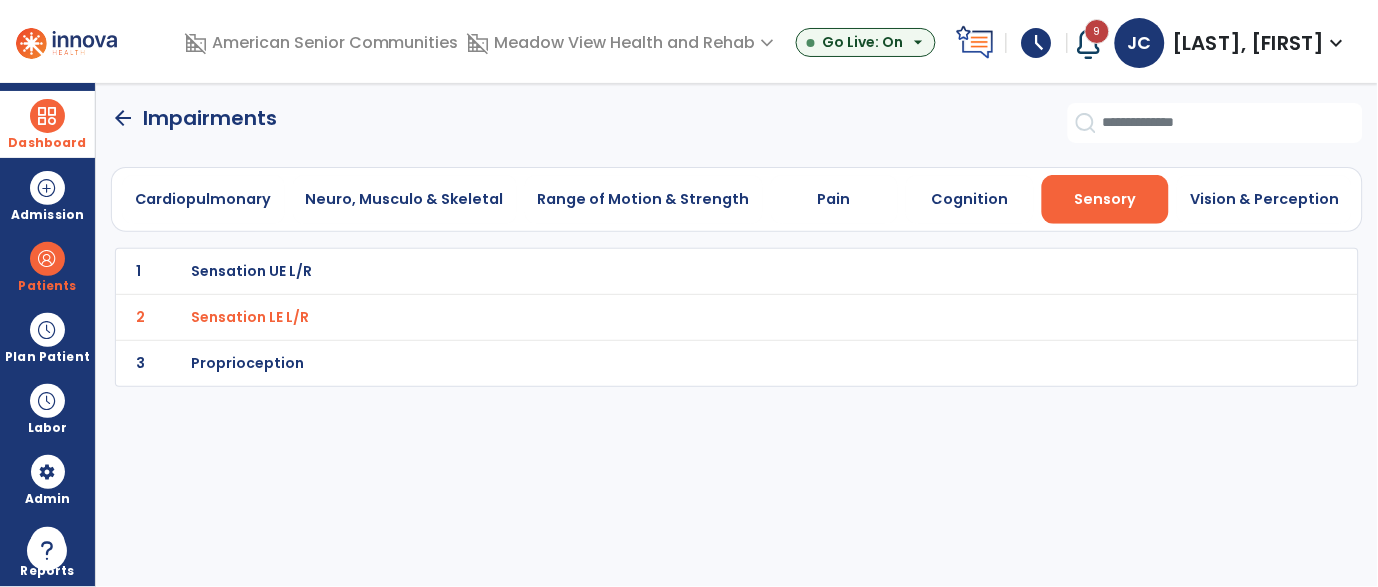 click on "Proprioception" at bounding box center [251, 271] 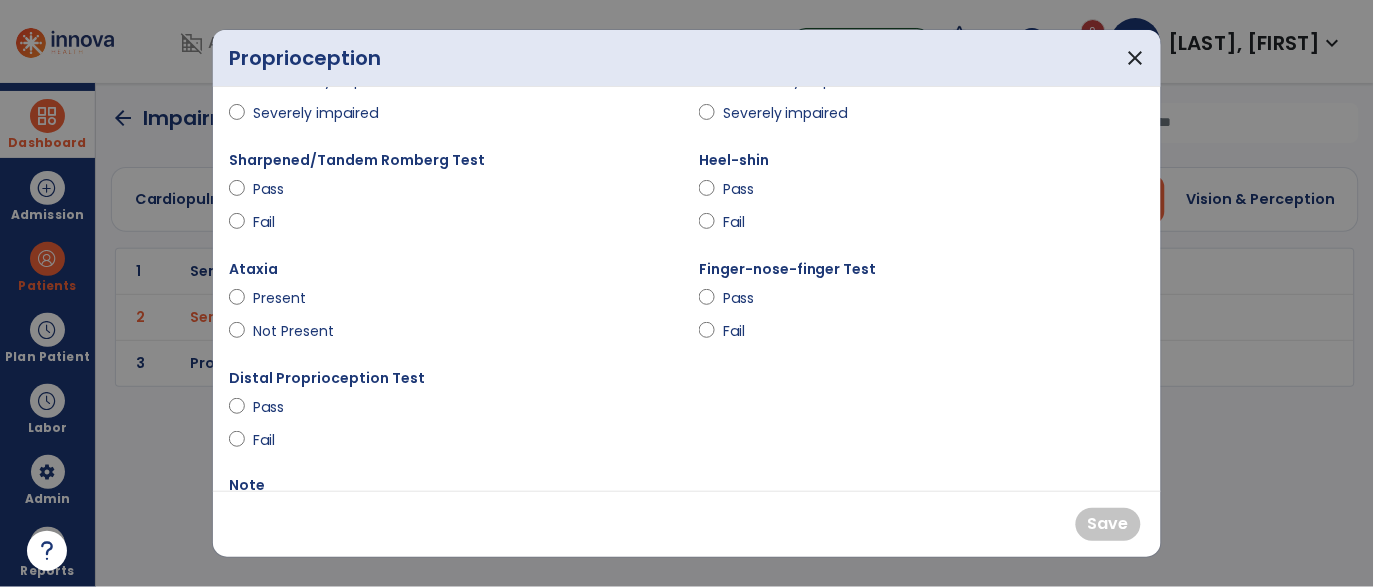 scroll, scrollTop: 128, scrollLeft: 0, axis: vertical 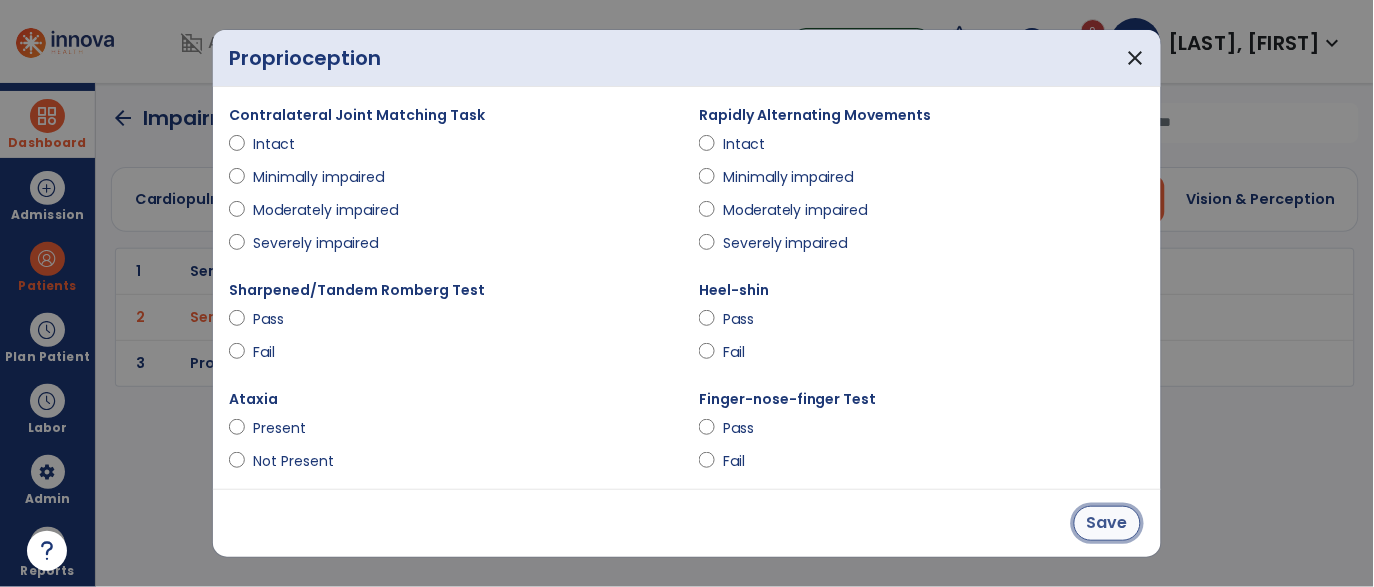 click on "Save" at bounding box center [1107, 523] 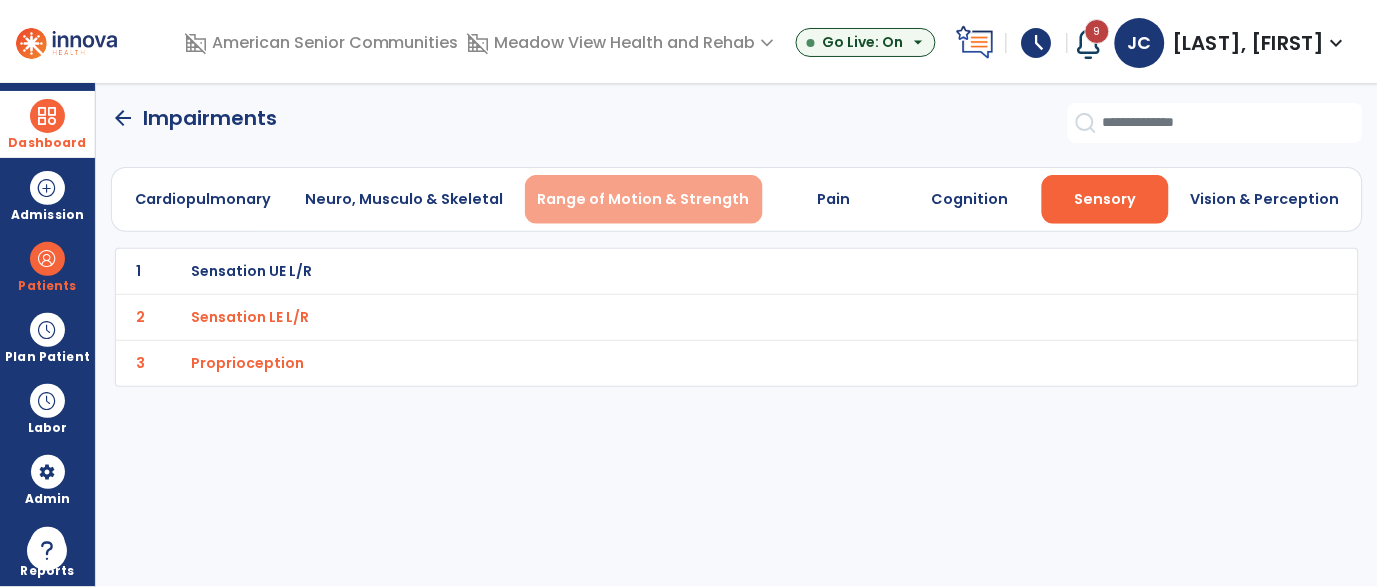 click on "Range of Motion & Strength" at bounding box center (644, 199) 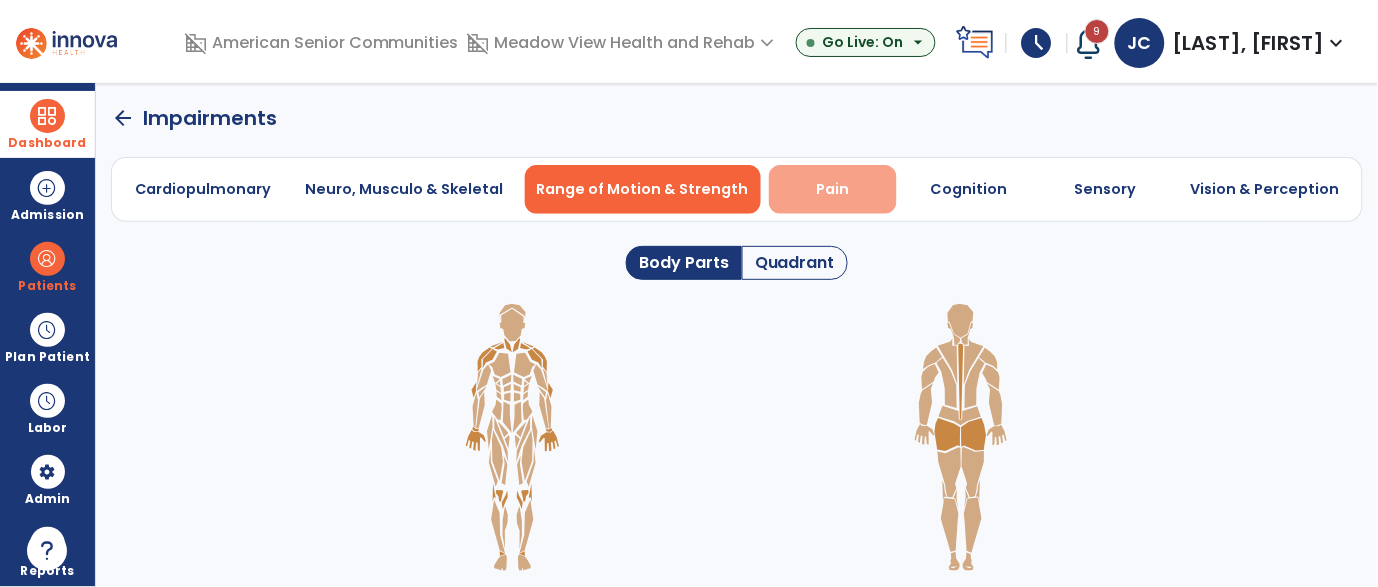 click on "Pain" at bounding box center (832, 189) 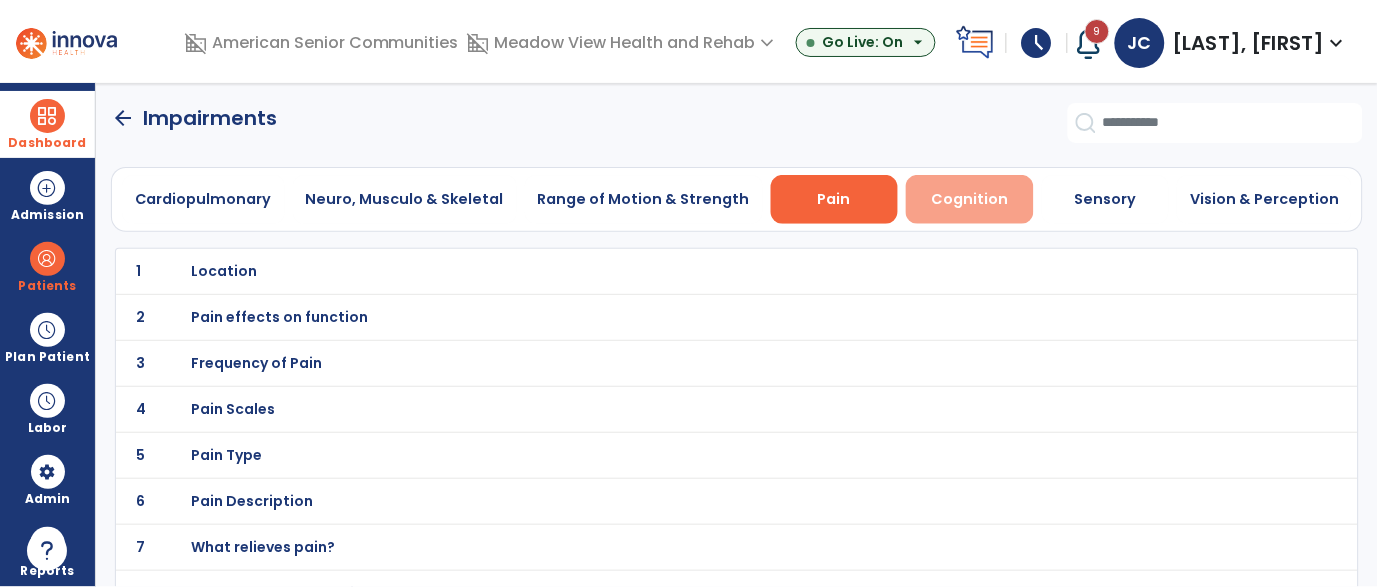 click on "Cognition" at bounding box center [970, 199] 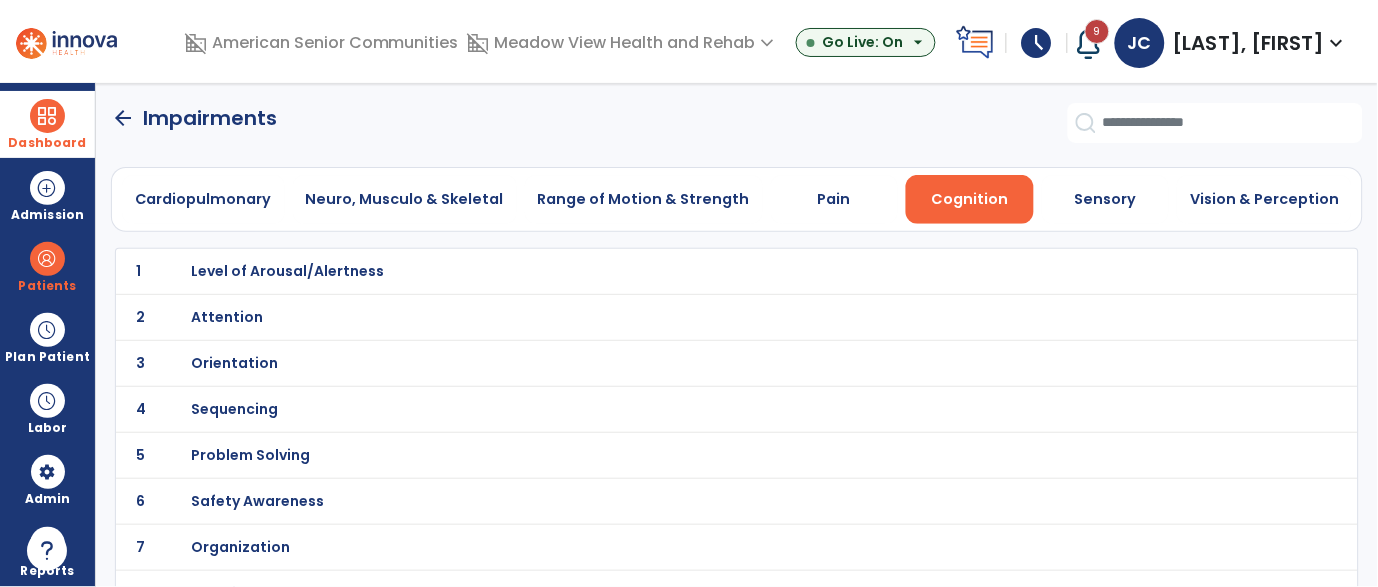 click on "Attention" at bounding box center [287, 271] 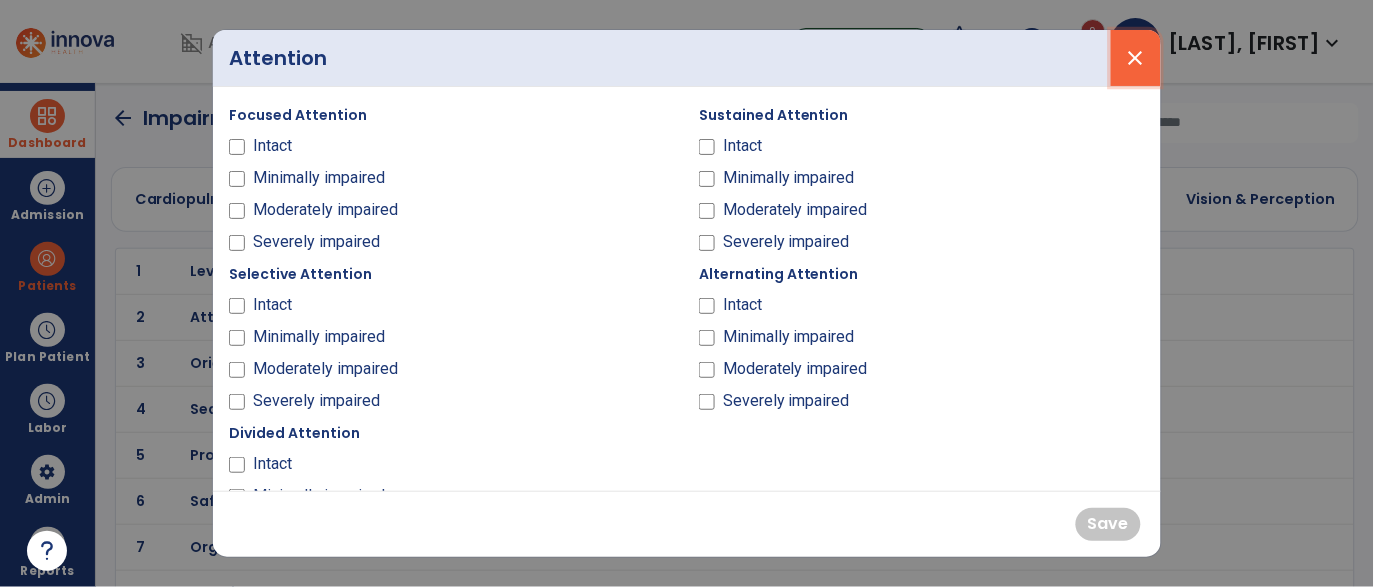 click on "close" at bounding box center [1136, 58] 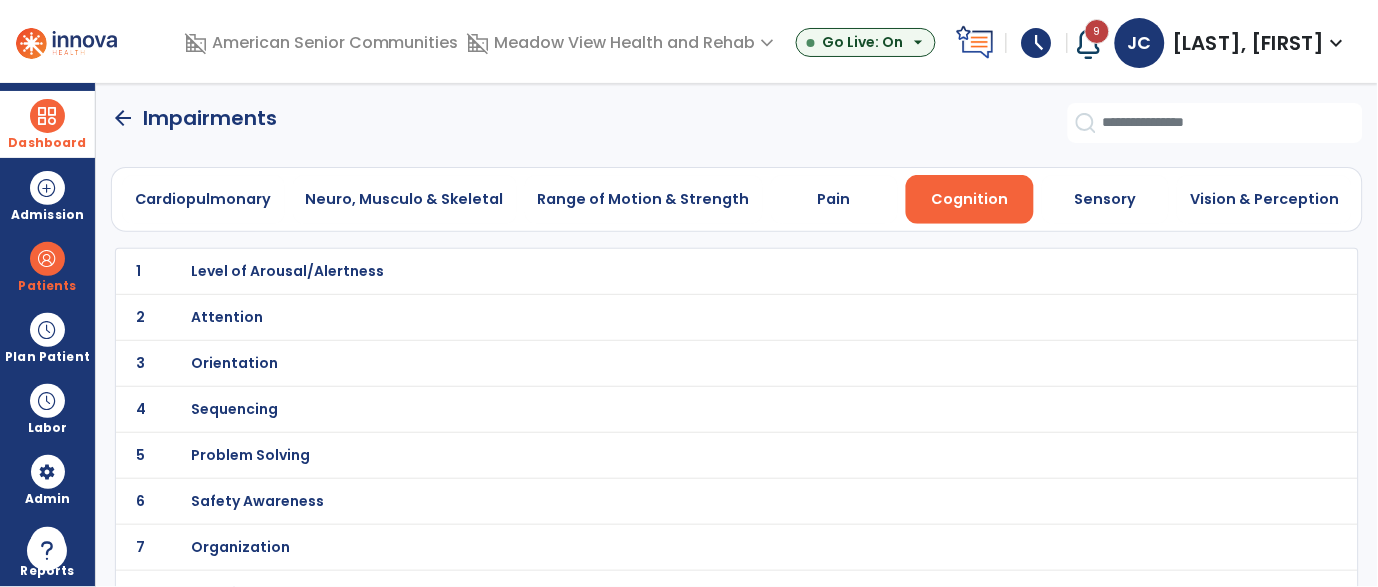 click on "Orientation" at bounding box center (287, 271) 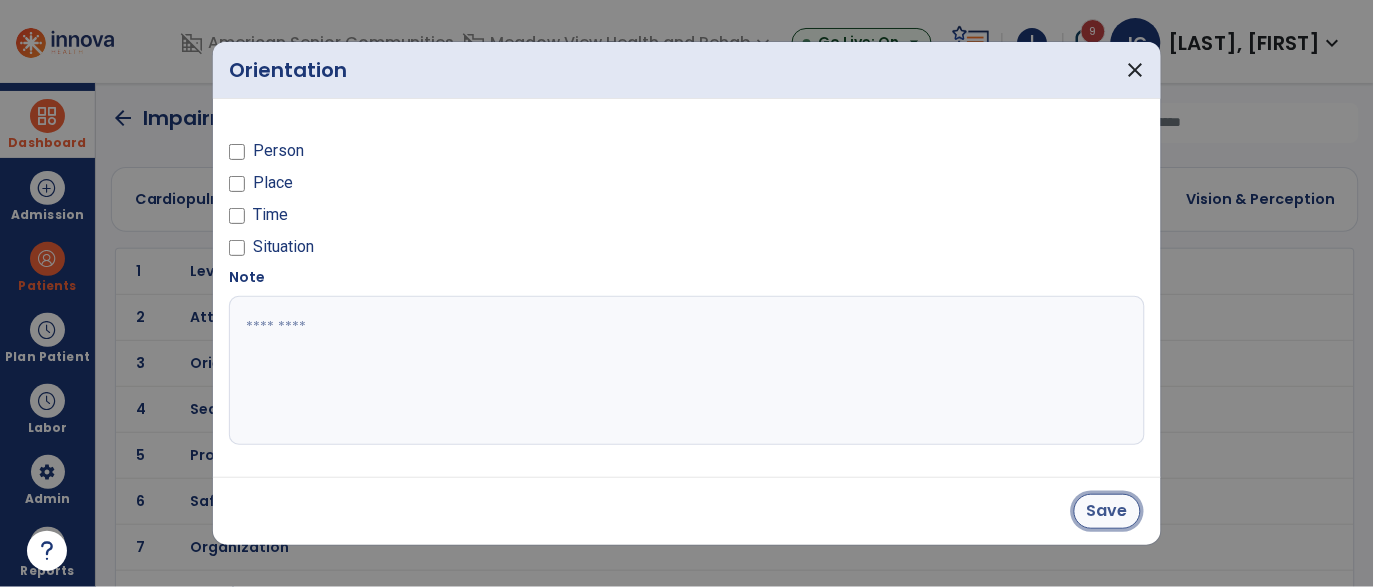 click on "Save" at bounding box center [1107, 511] 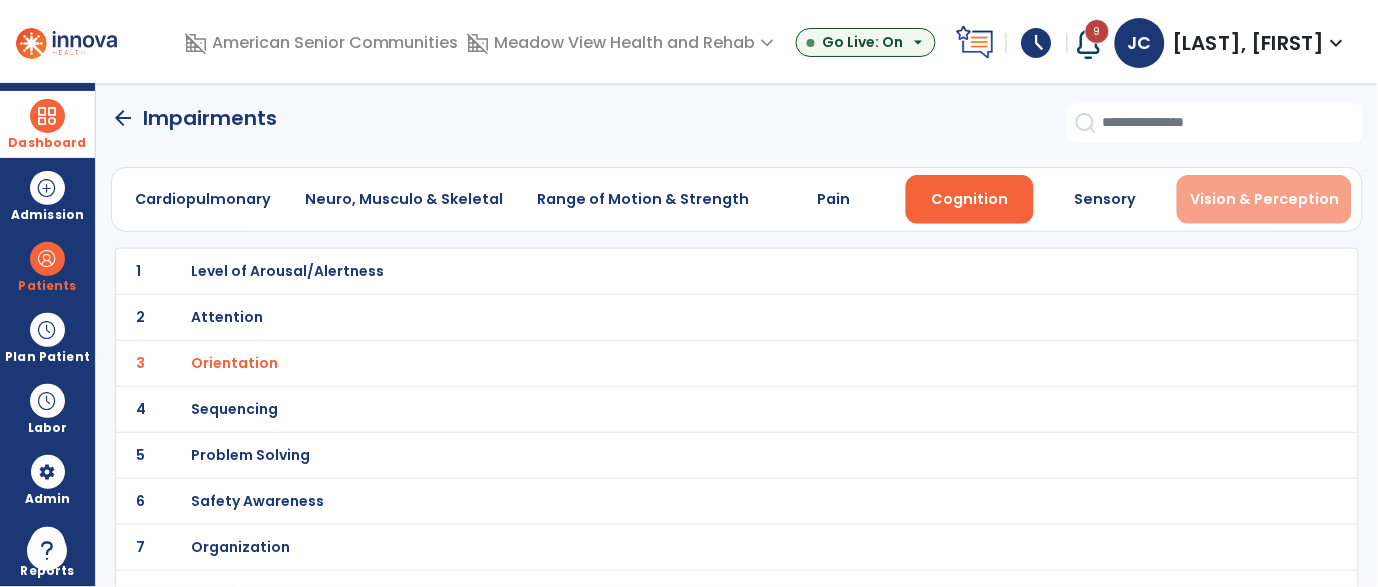 click on "Vision & Perception" at bounding box center (1264, 199) 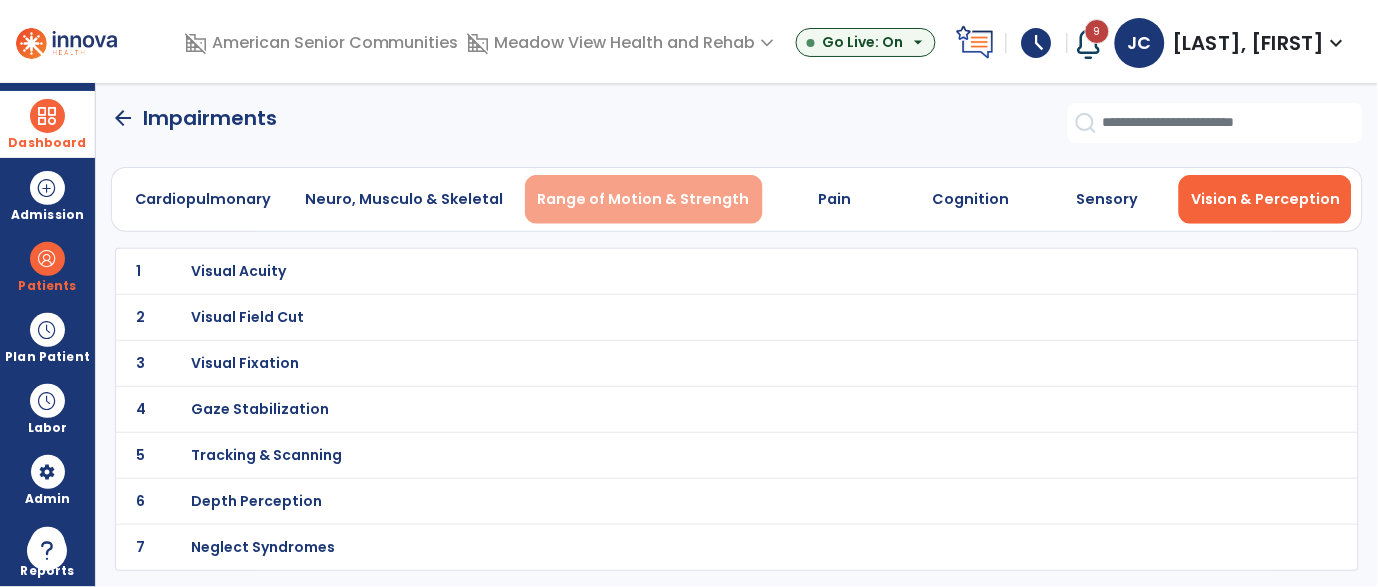 click on "Range of Motion & Strength" at bounding box center [644, 199] 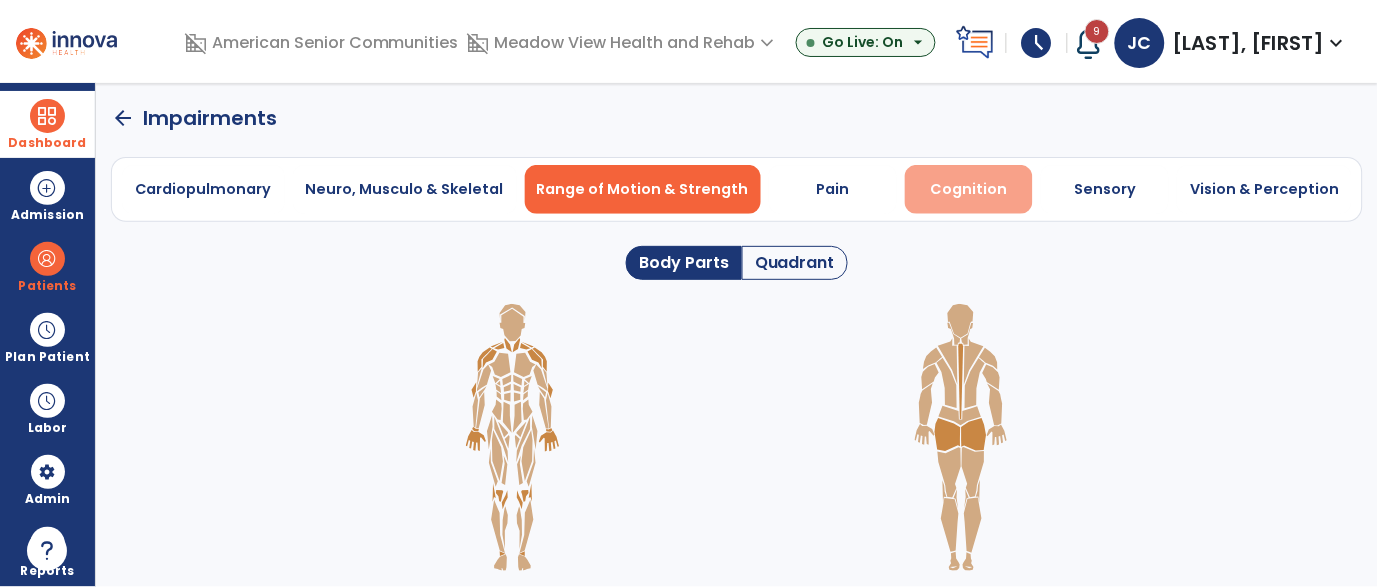 click on "Cognition" at bounding box center (969, 189) 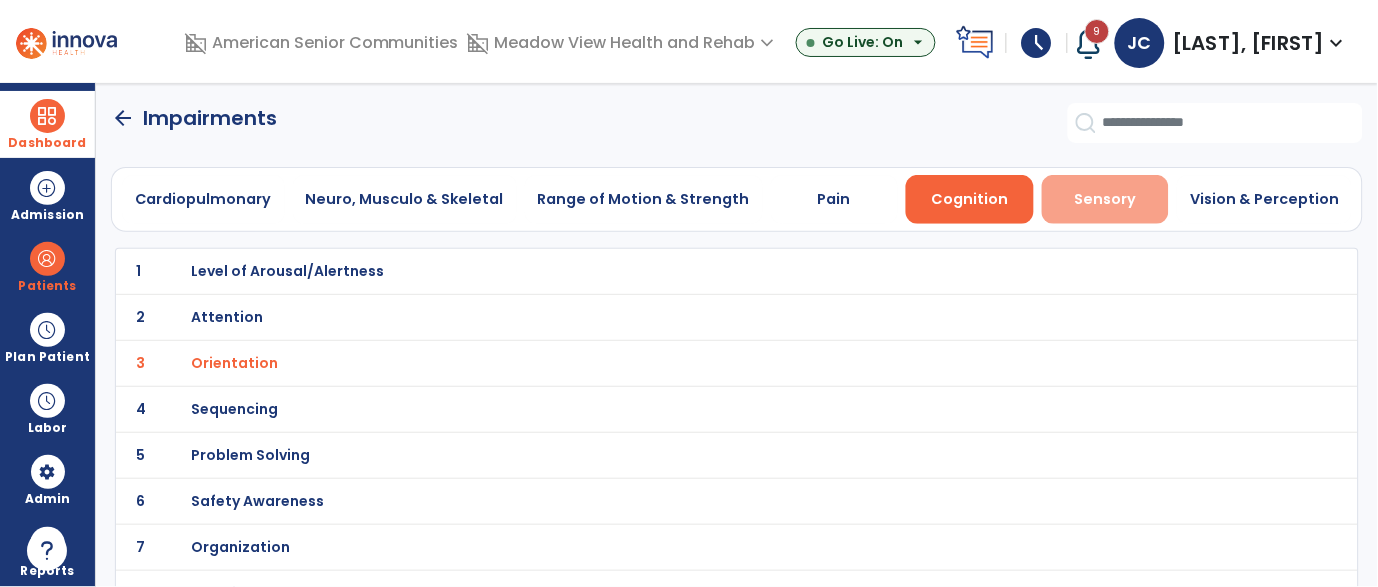 click on "Sensory" at bounding box center [1106, 199] 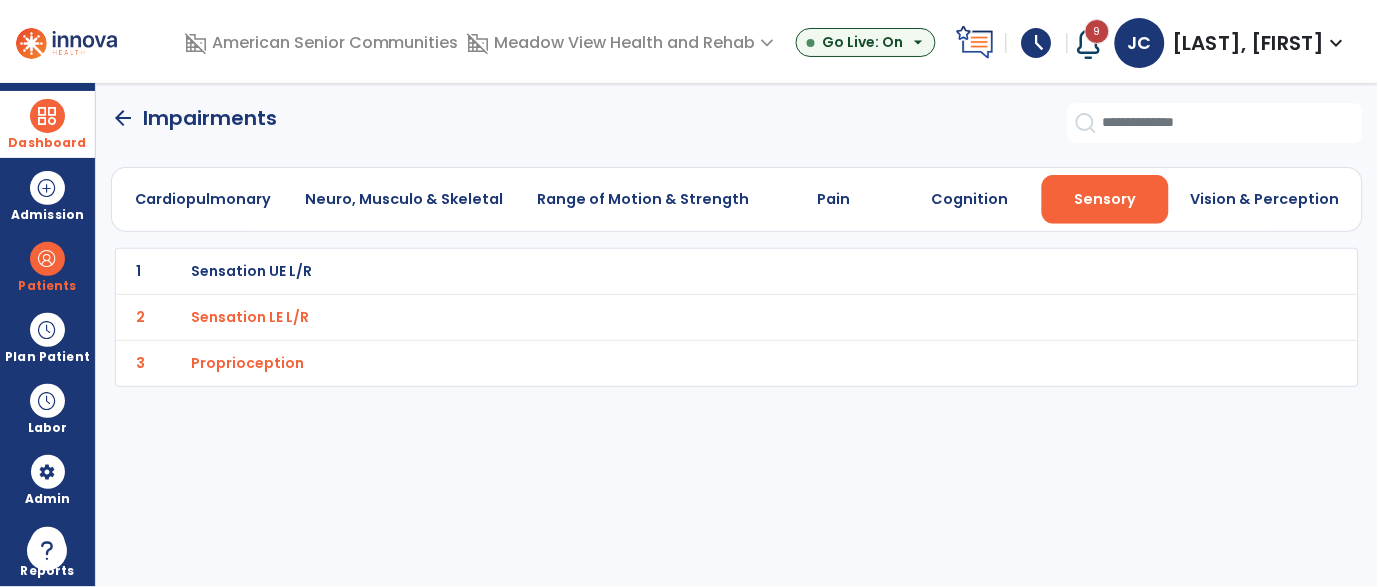 click on "Sensation UE L/R" at bounding box center (251, 271) 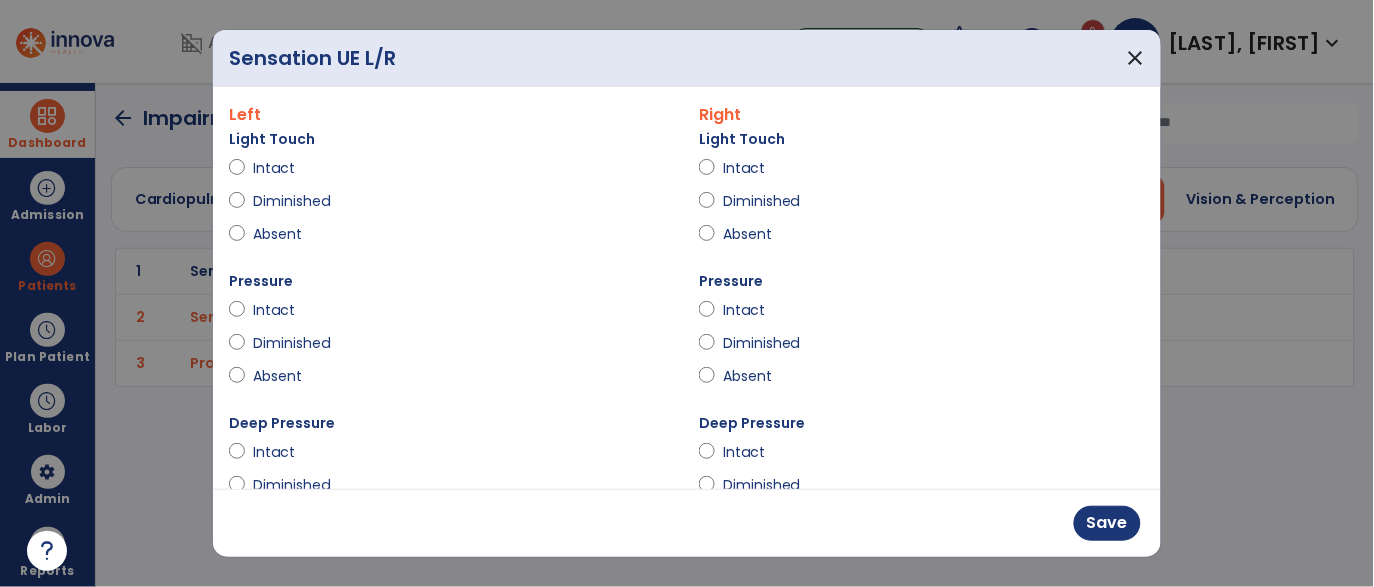 click on "Intact" at bounding box center (758, 168) 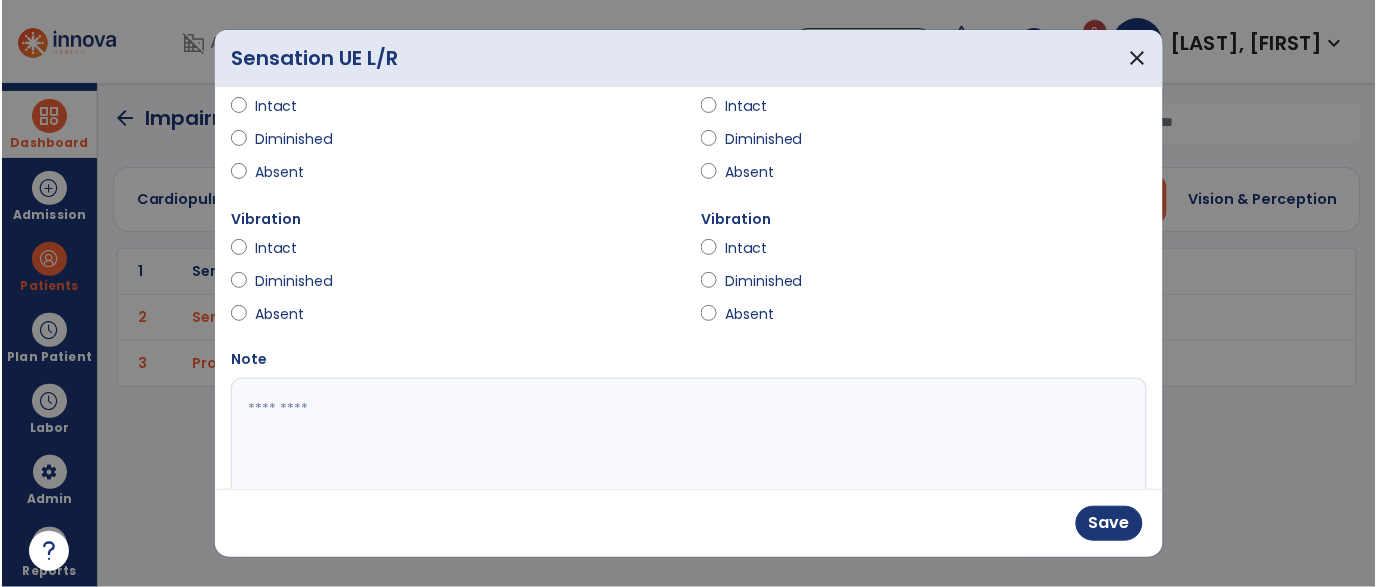 scroll, scrollTop: 356, scrollLeft: 0, axis: vertical 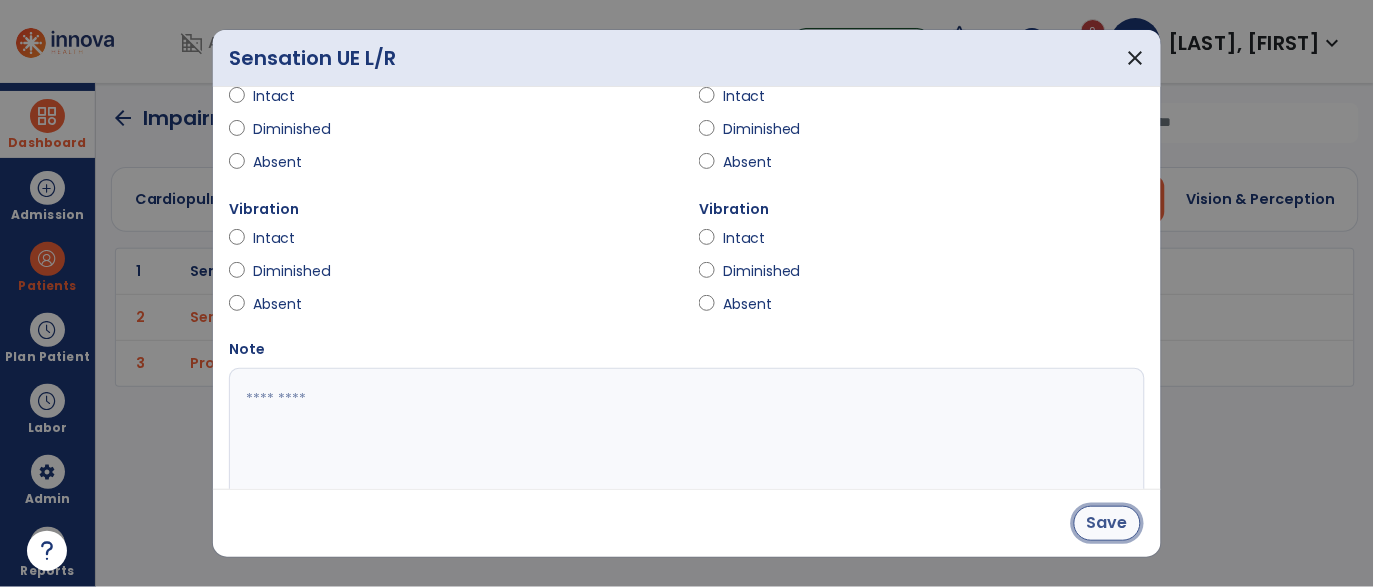 click on "Save" at bounding box center [1107, 523] 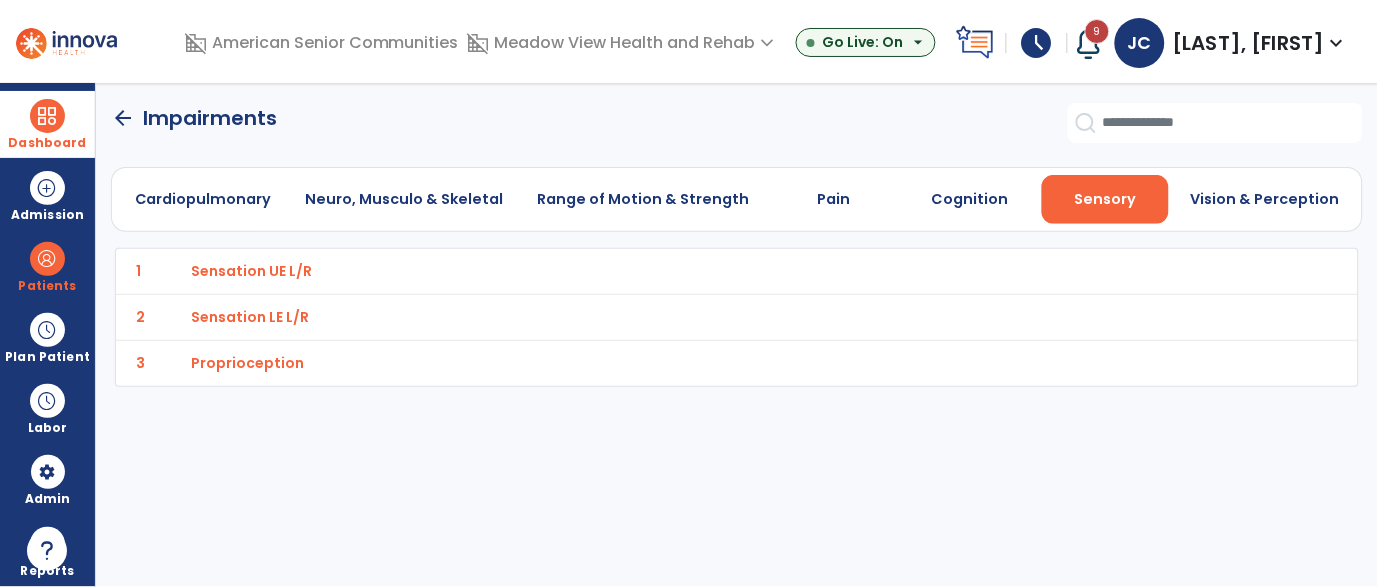 click on "arrow_back" 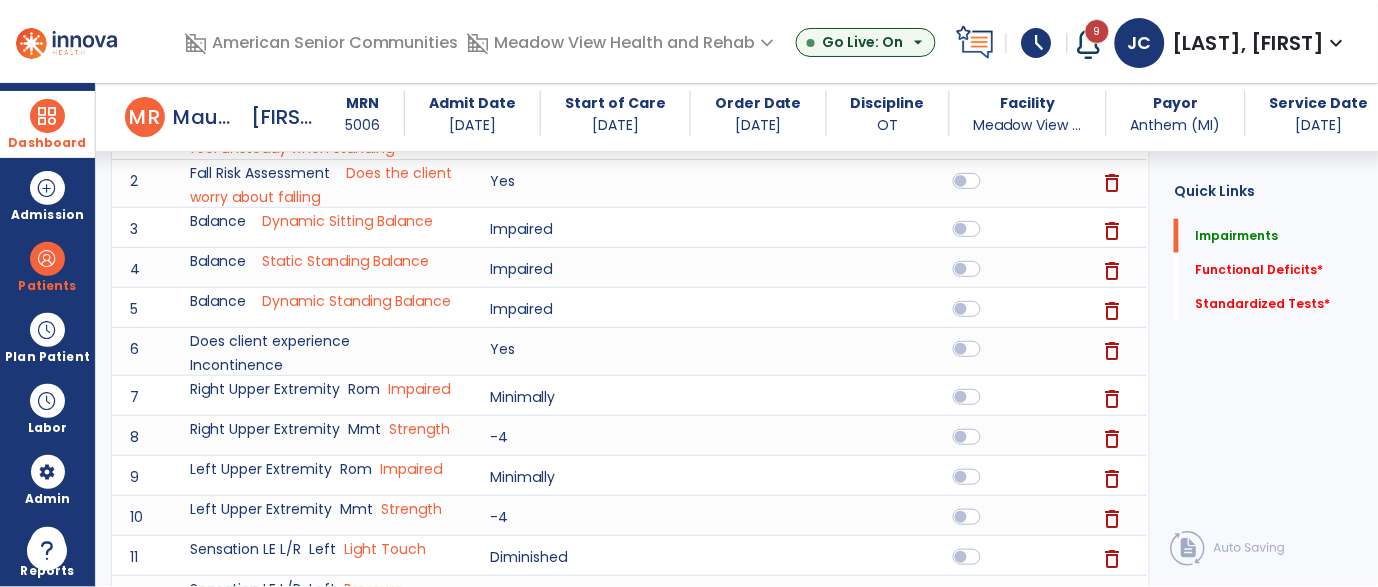 scroll, scrollTop: 333, scrollLeft: 0, axis: vertical 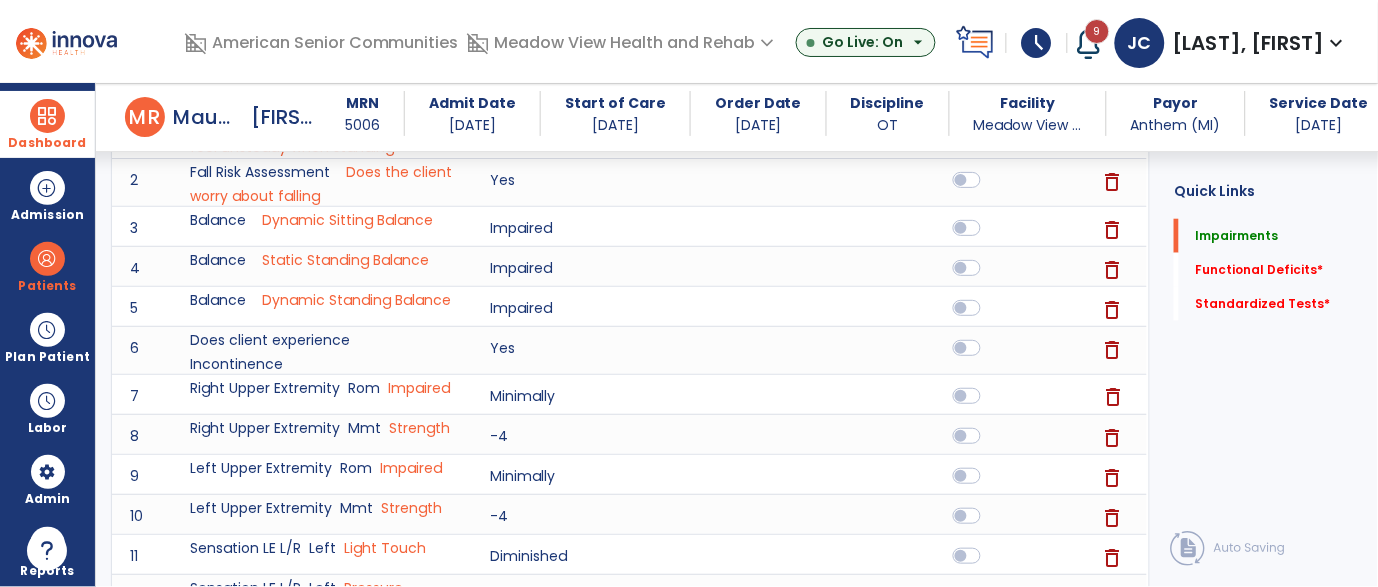 click on "delete" 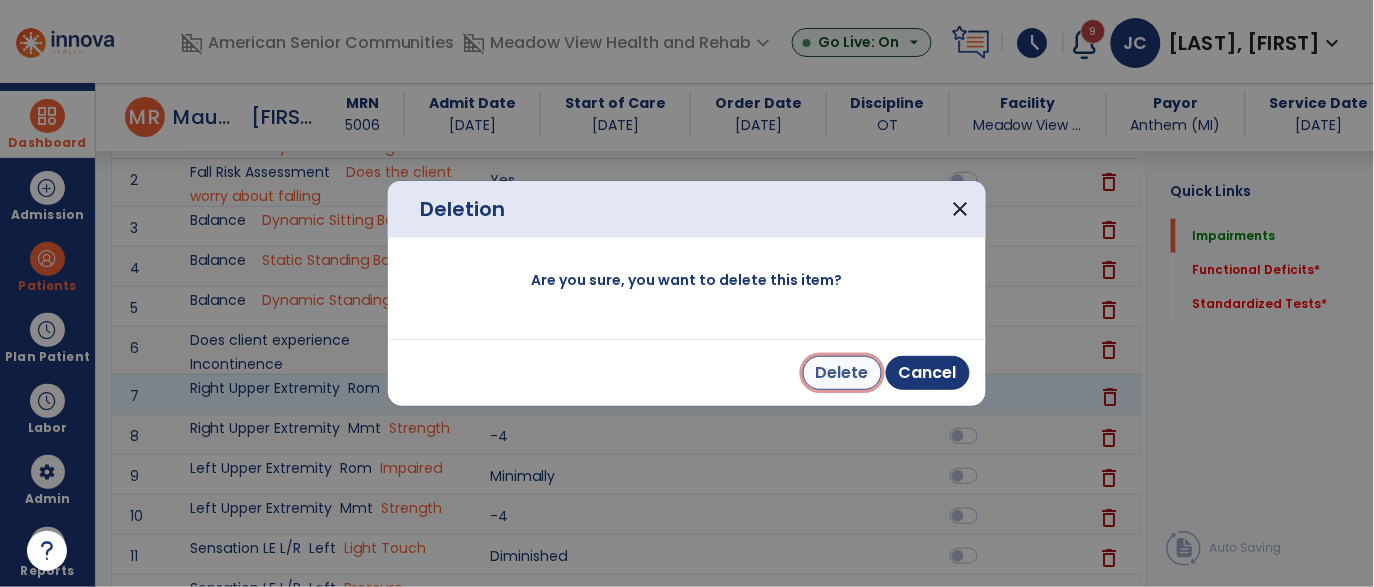click on "Delete" at bounding box center (842, 373) 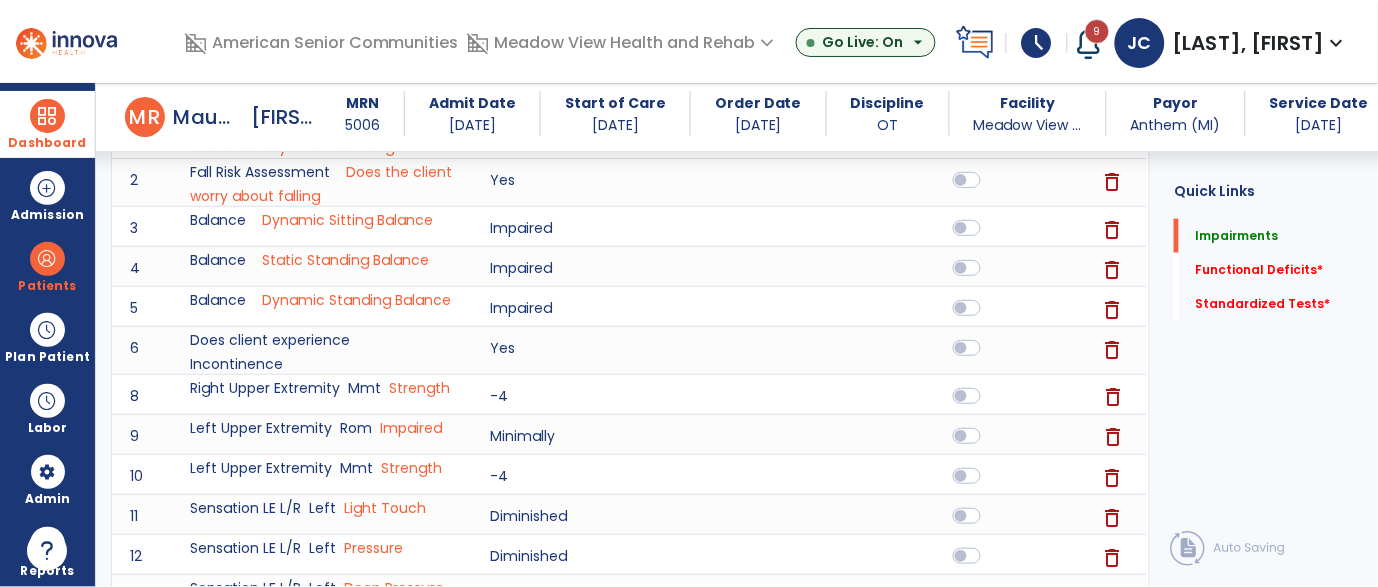 click on "delete" 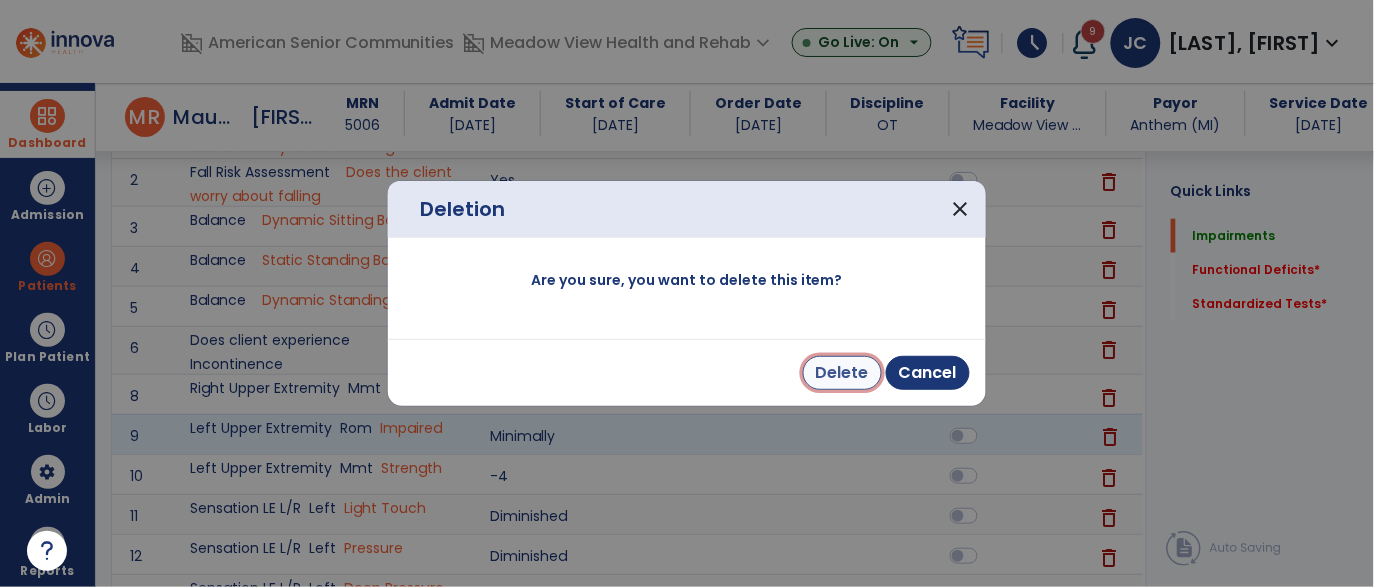 click on "Delete" at bounding box center (842, 373) 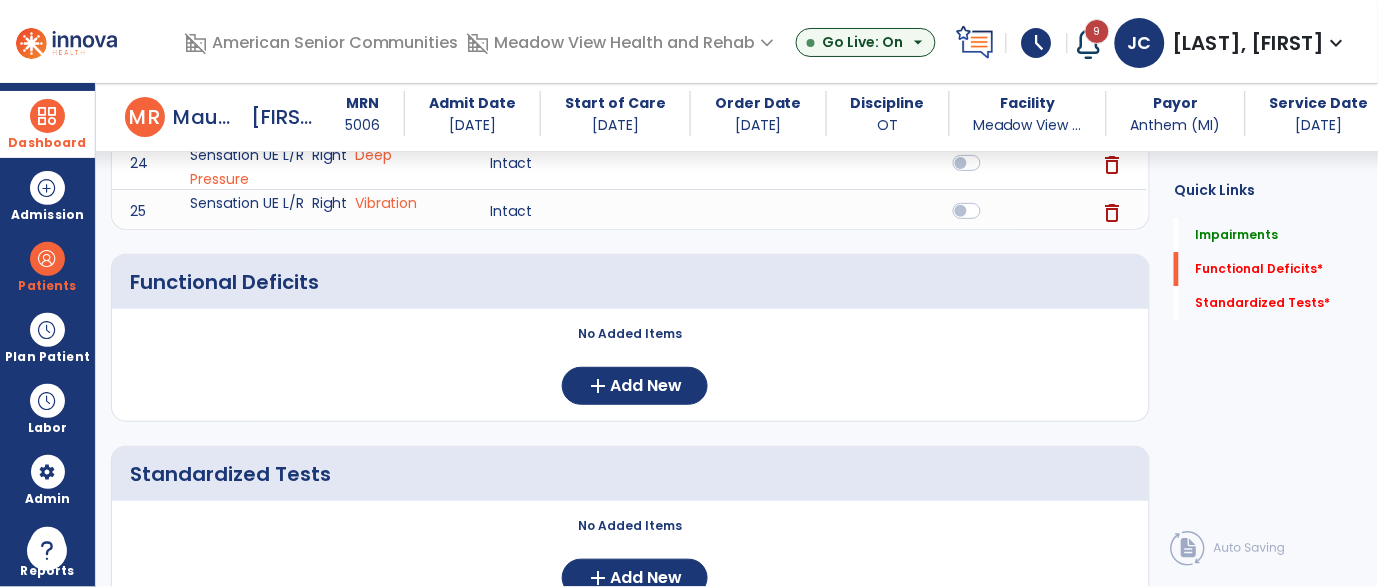 scroll, scrollTop: 1350, scrollLeft: 0, axis: vertical 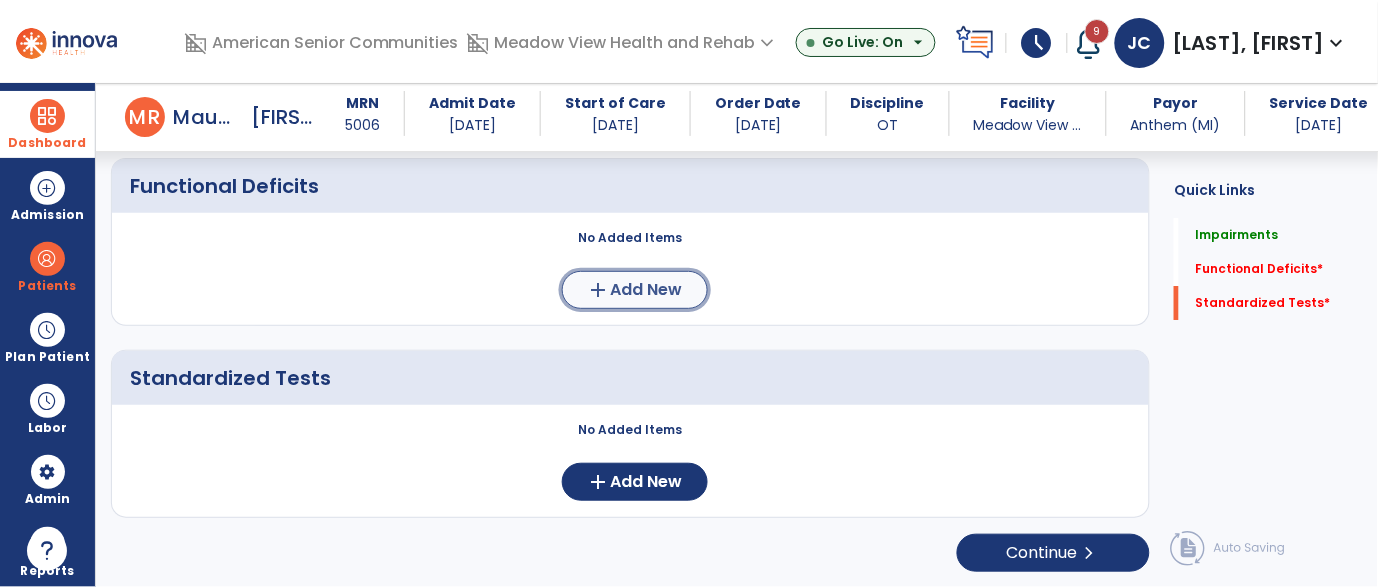 click on "add  Add New" 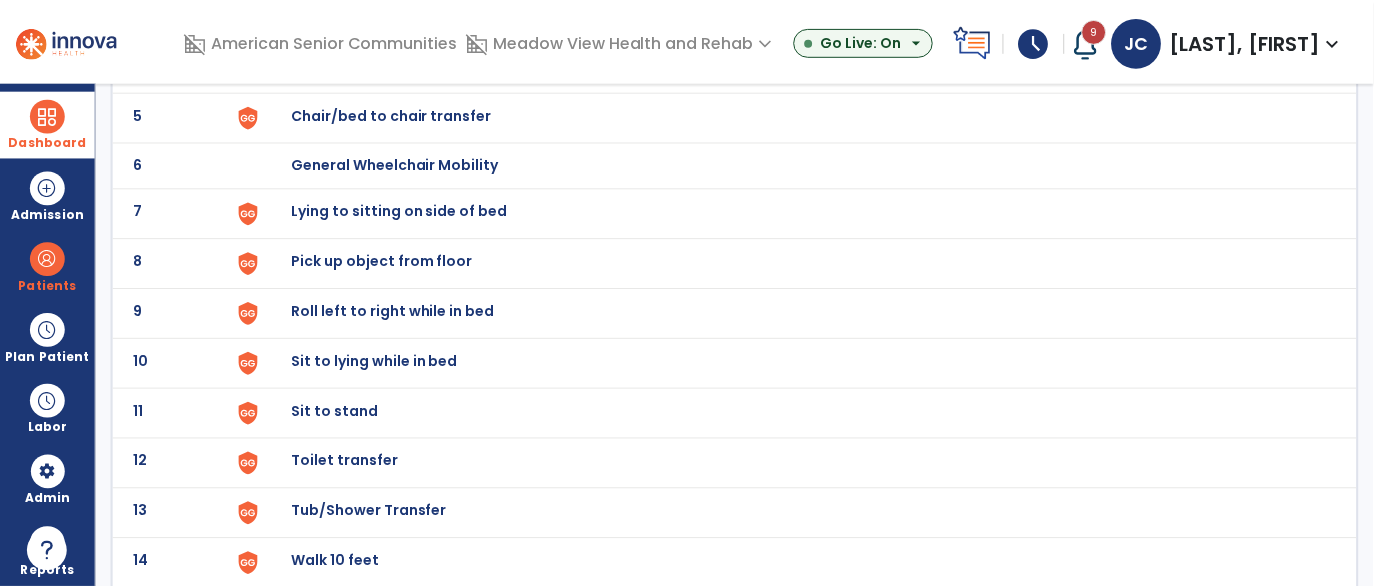 scroll, scrollTop: 352, scrollLeft: 0, axis: vertical 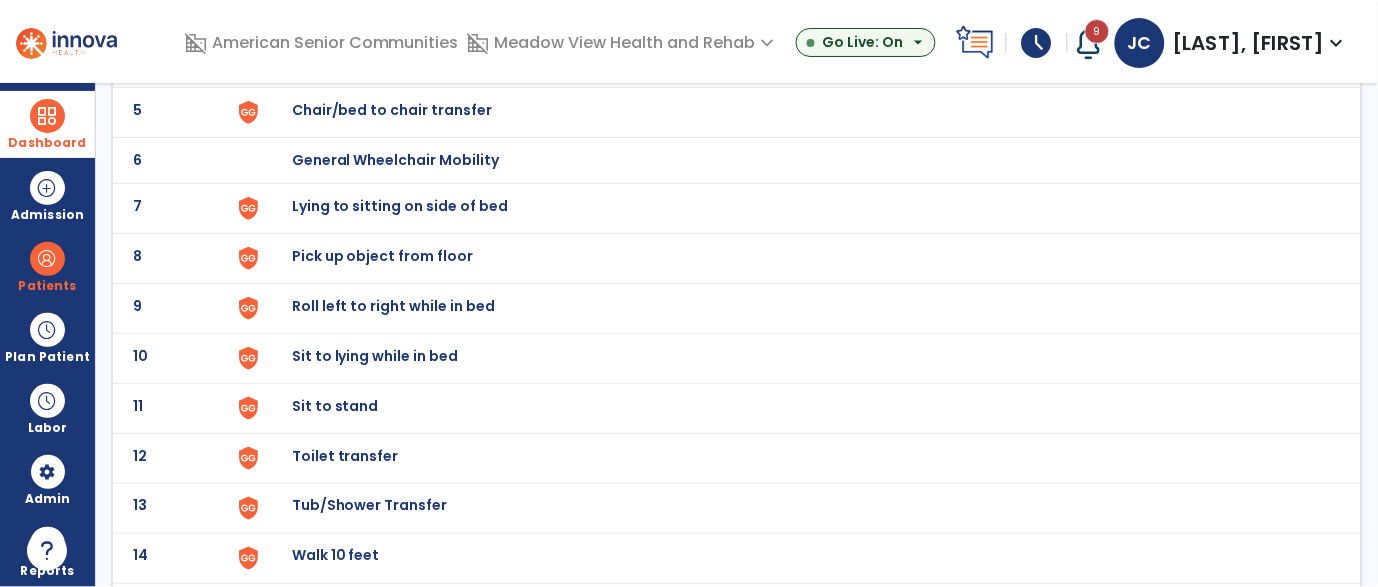 click on "Toilet transfer" at bounding box center (338, -90) 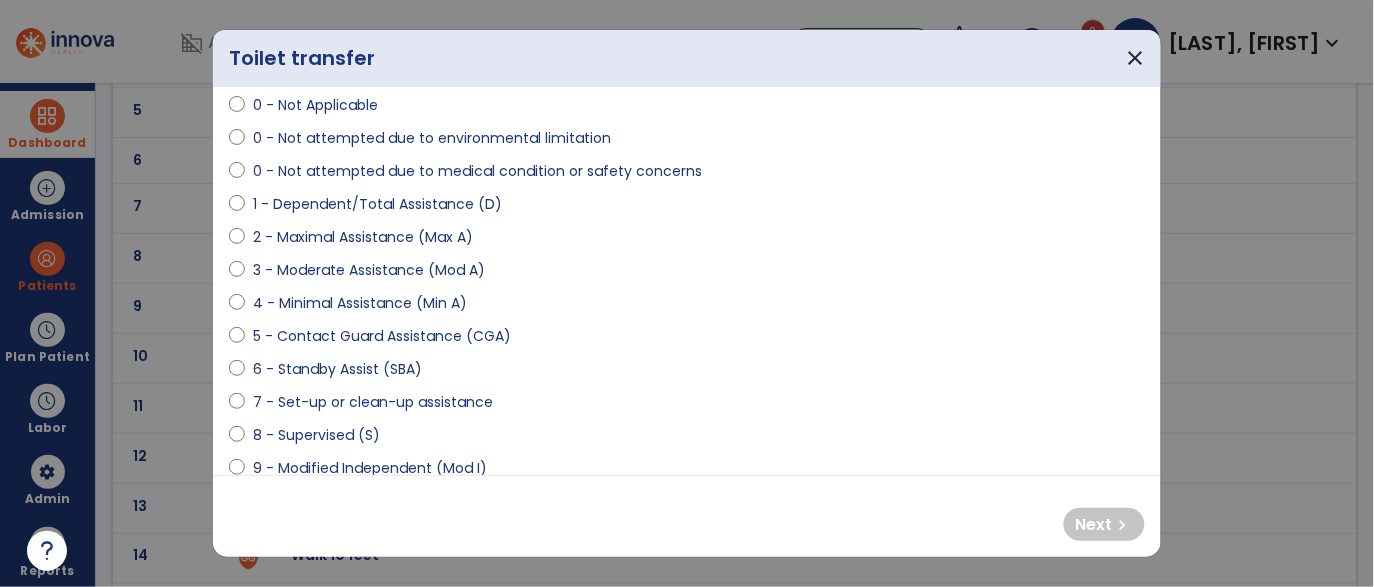 scroll, scrollTop: 118, scrollLeft: 0, axis: vertical 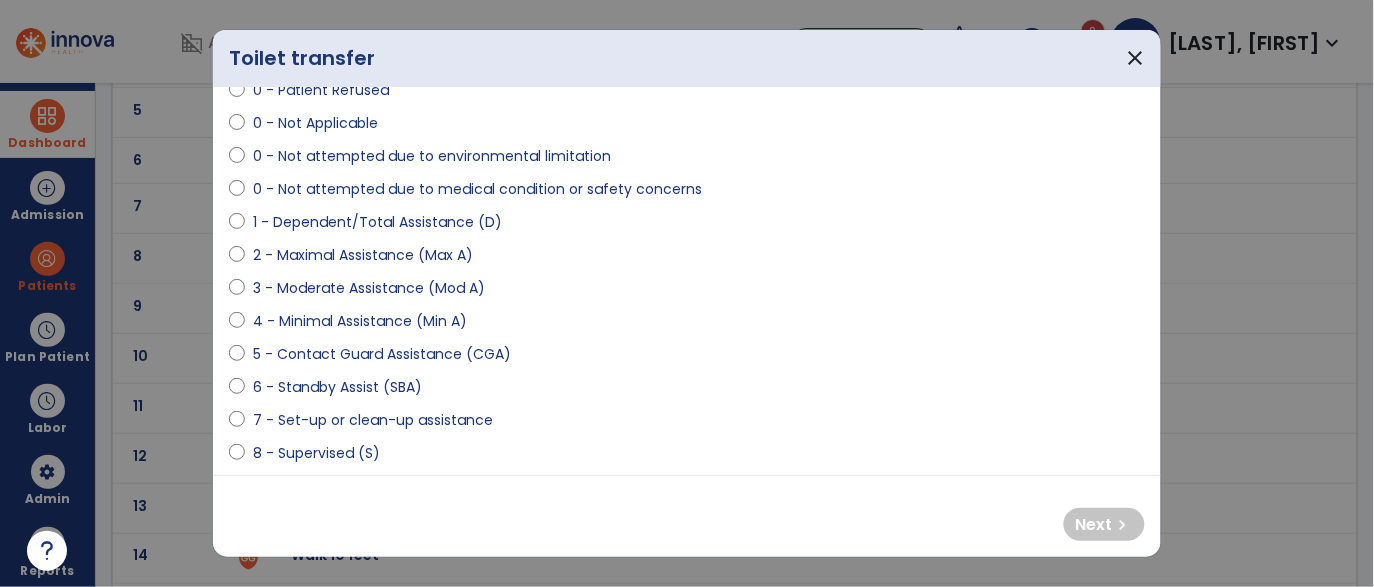 select on "**********" 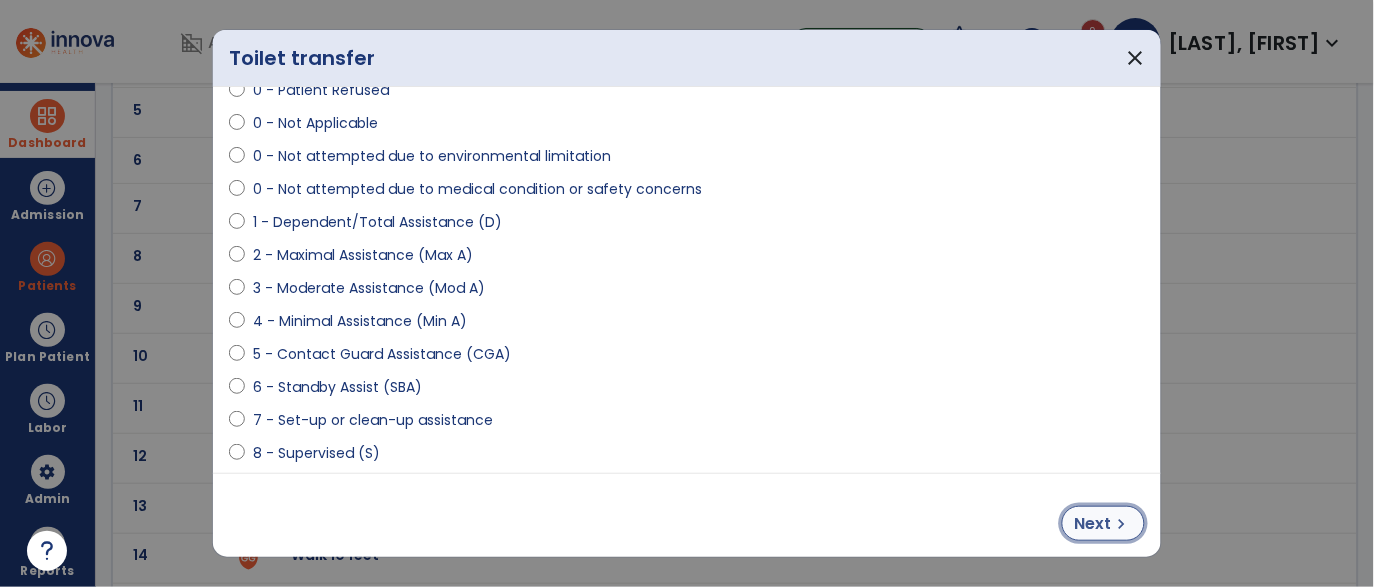 click on "Next" at bounding box center (1093, 524) 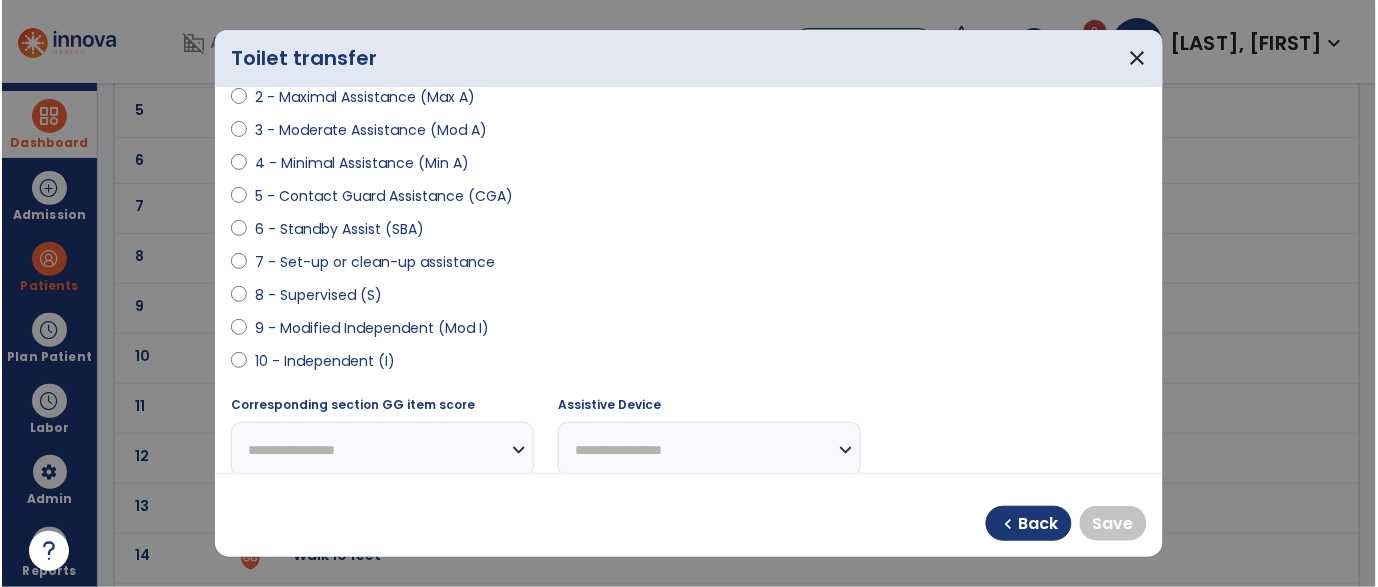 scroll, scrollTop: 319, scrollLeft: 0, axis: vertical 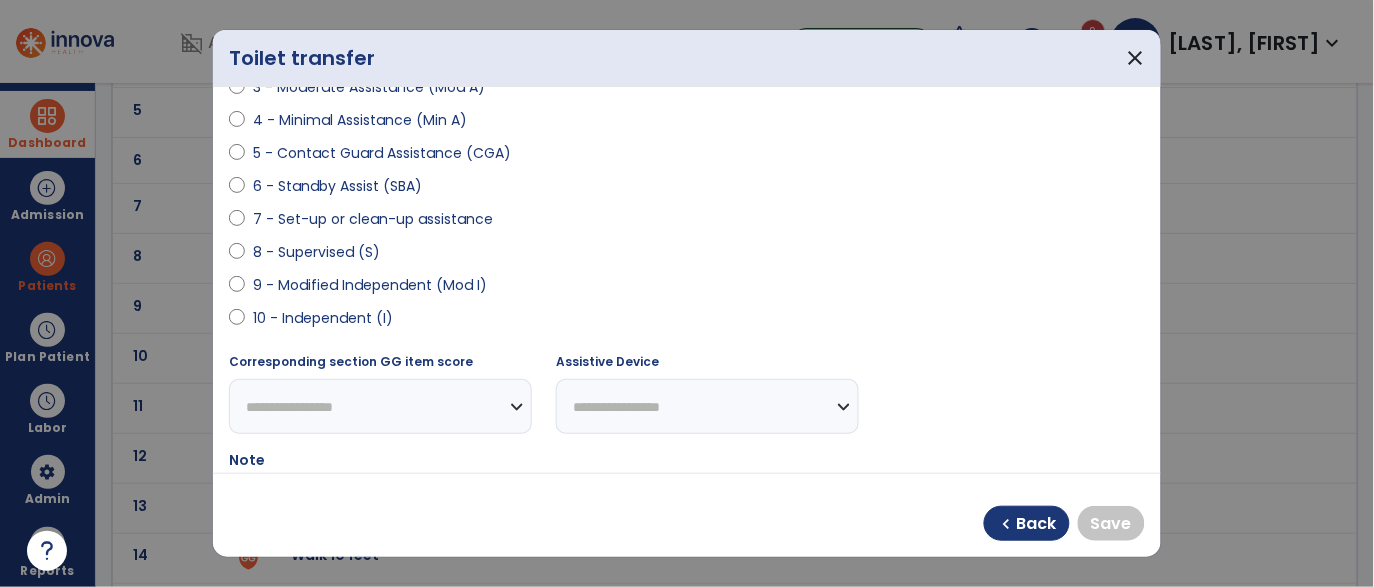 select on "**********" 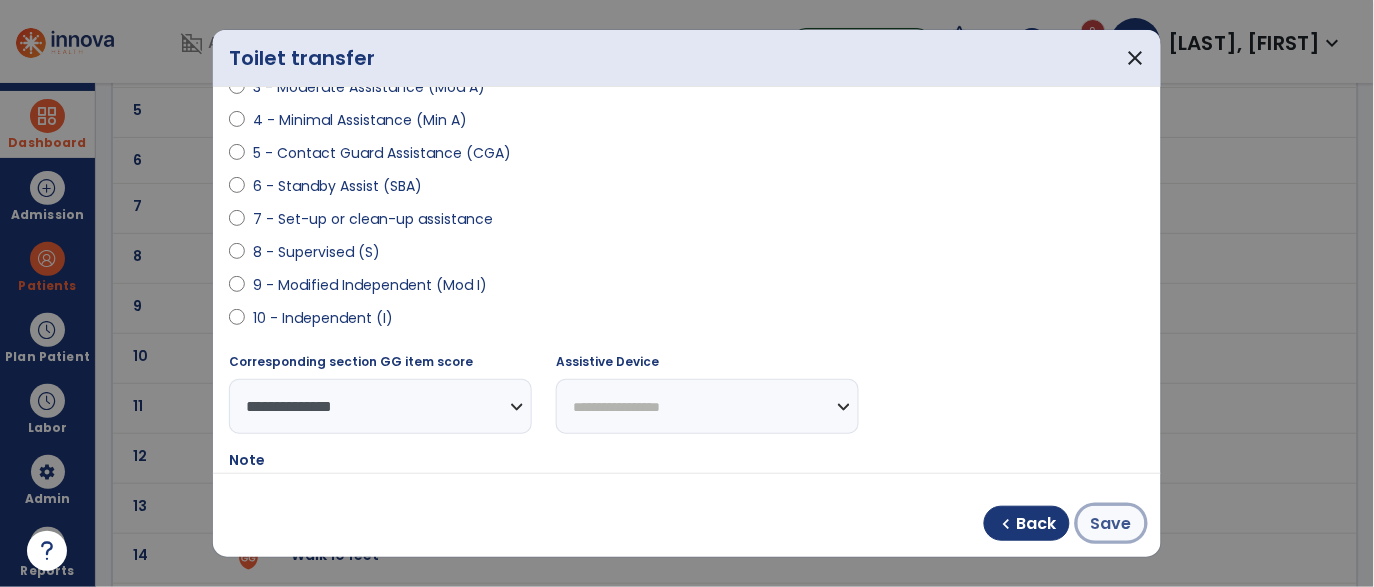 click on "Save" at bounding box center [1111, 523] 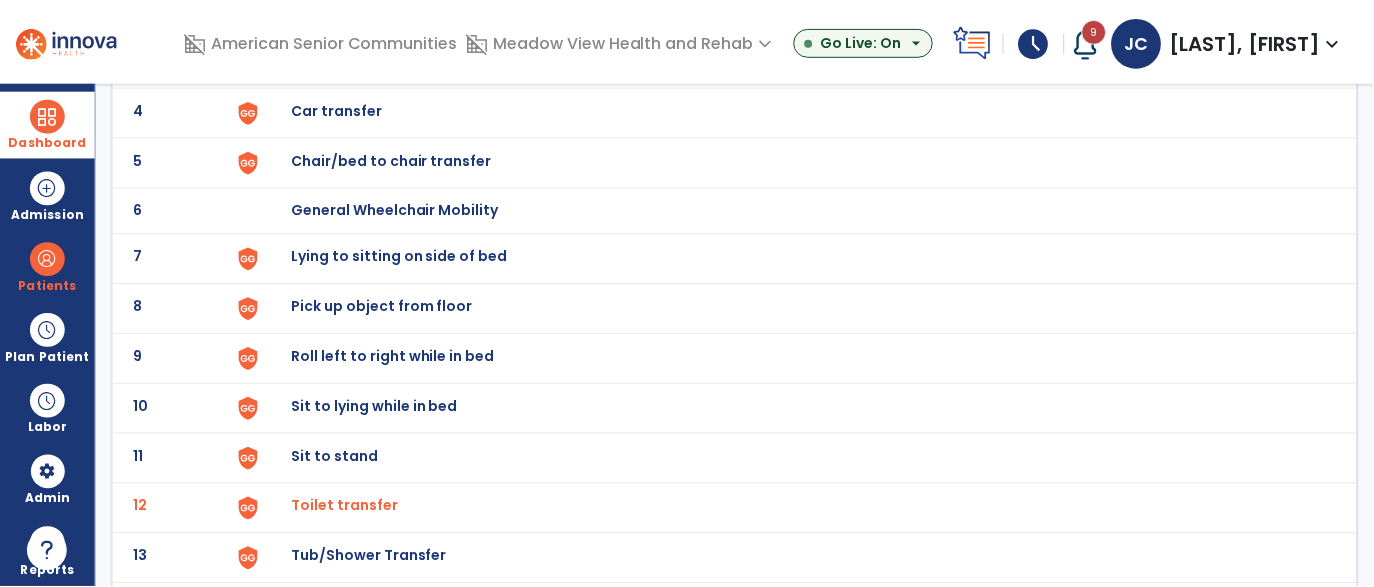 scroll, scrollTop: 304, scrollLeft: 0, axis: vertical 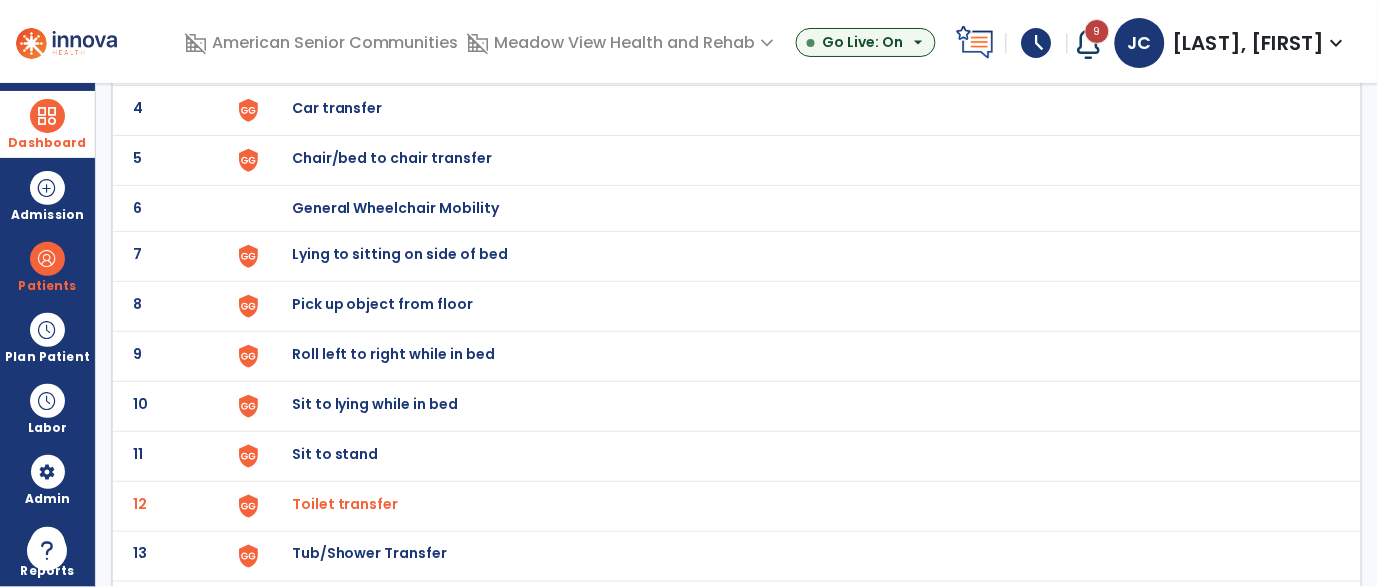 click on "Tub/Shower Transfer" at bounding box center [338, -42] 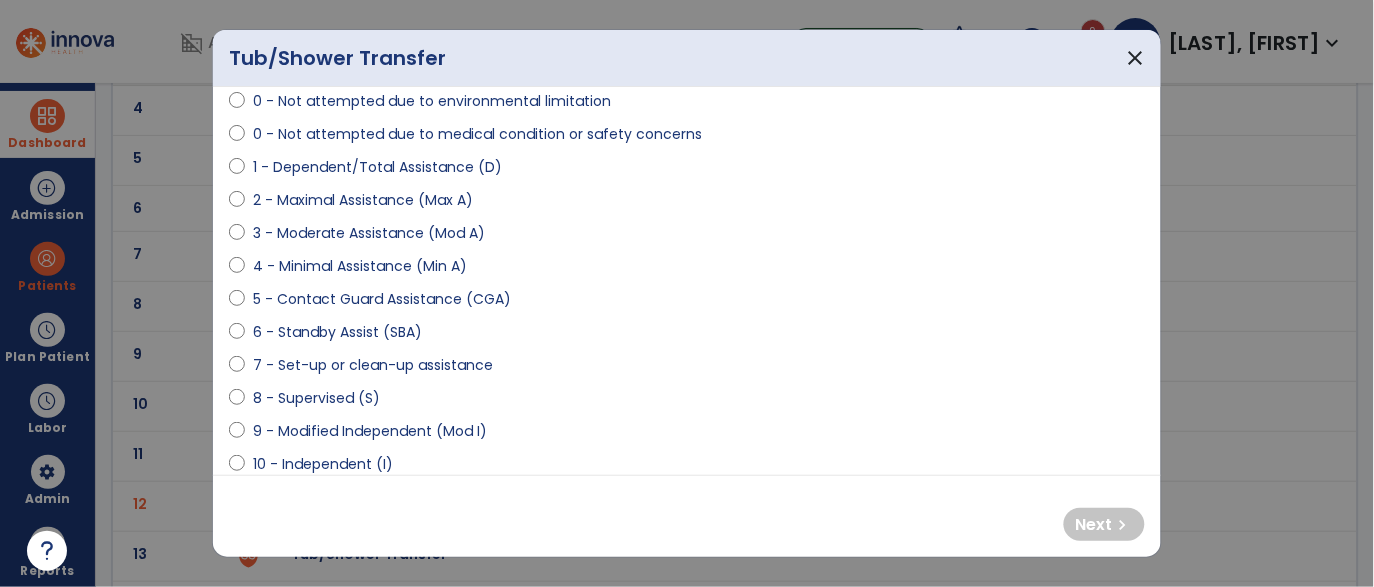 scroll, scrollTop: 172, scrollLeft: 0, axis: vertical 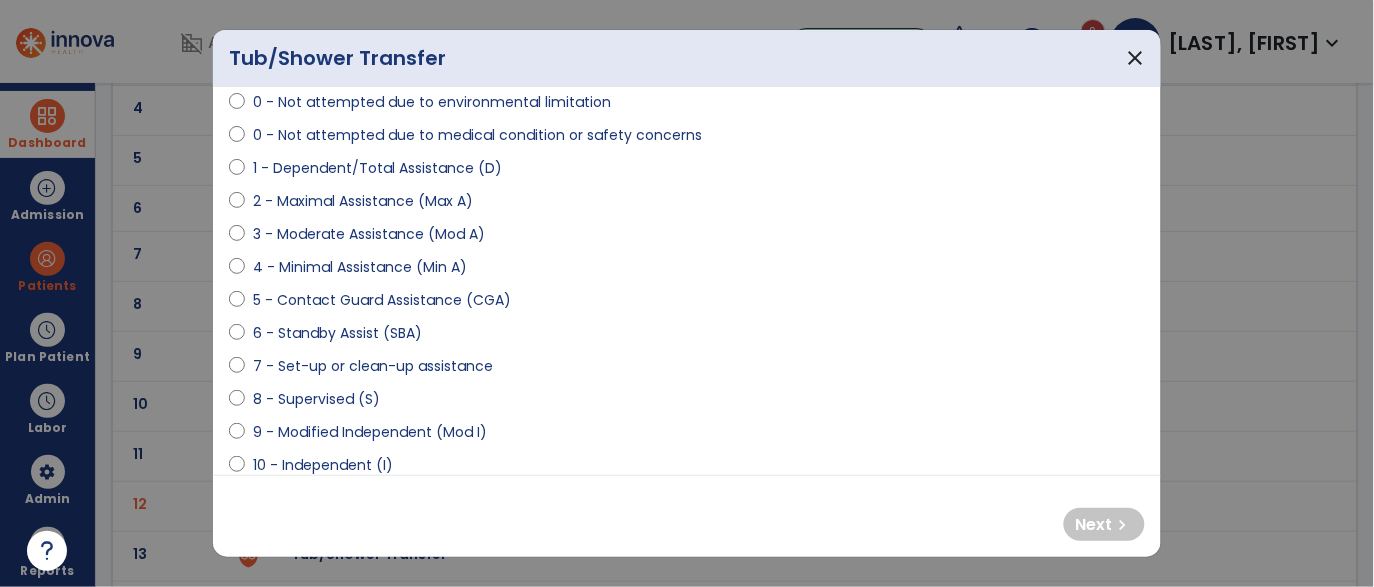 click on "2 - Maximal Assistance (Max A)" at bounding box center (363, 201) 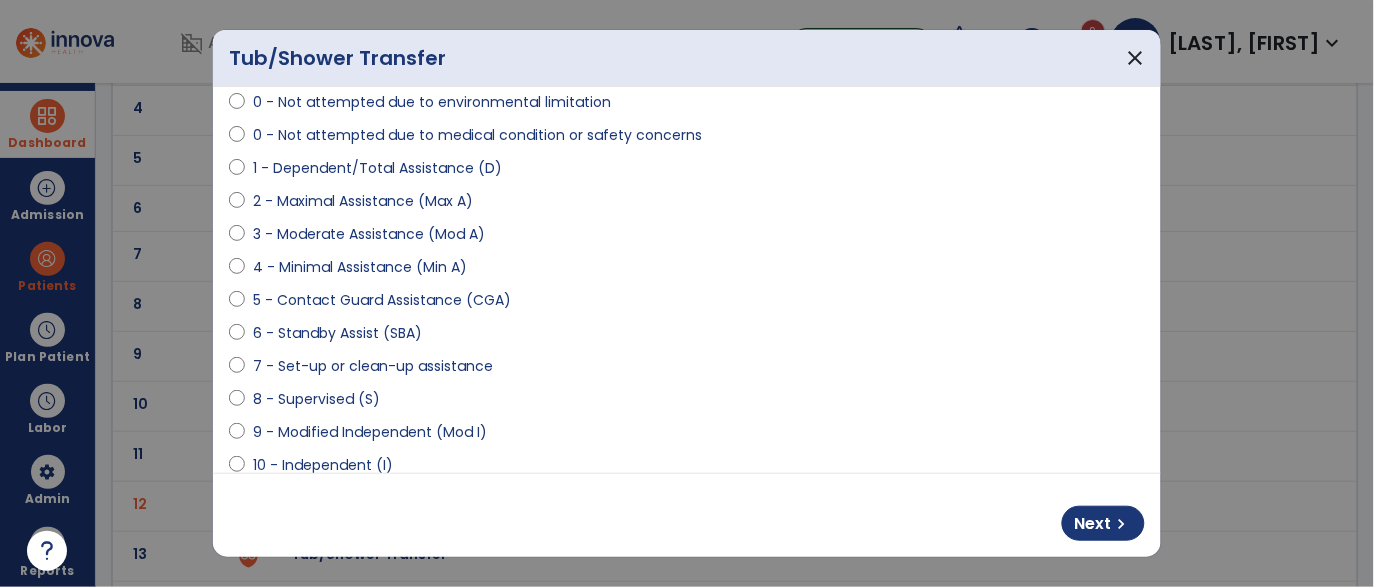 click on "2 - Maximal Assistance (Max A)" at bounding box center [363, 201] 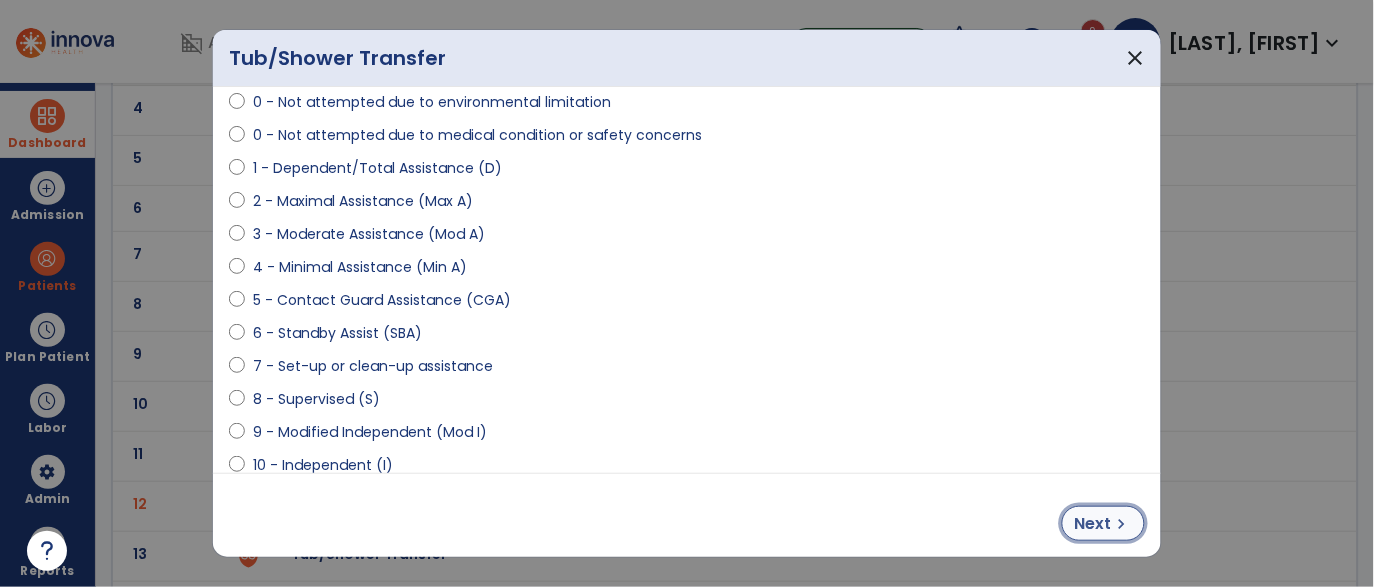 click on "Next" at bounding box center (1093, 524) 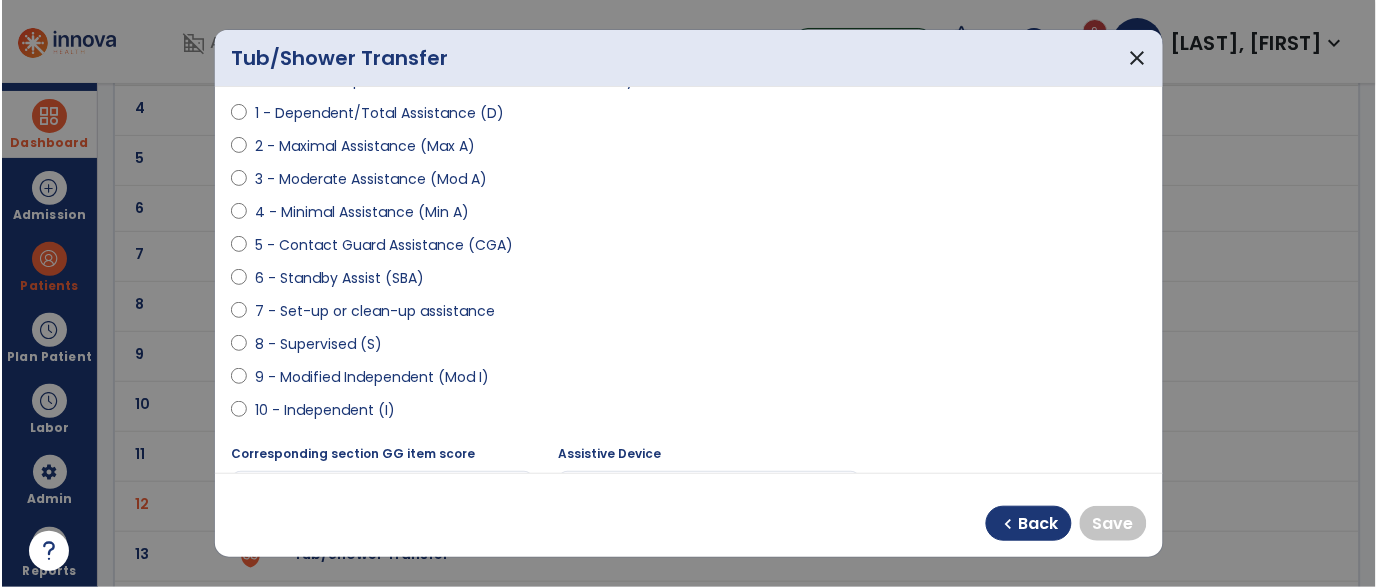 scroll, scrollTop: 234, scrollLeft: 0, axis: vertical 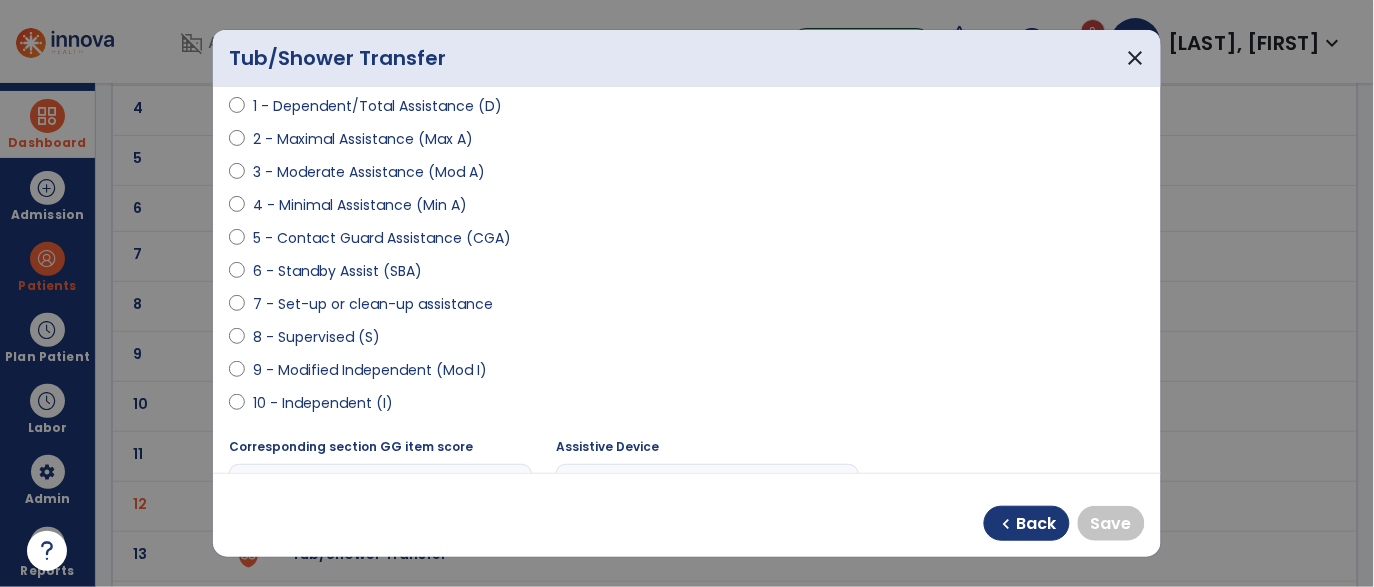 click on "9 - Modified Independent (Mod I)" at bounding box center (370, 370) 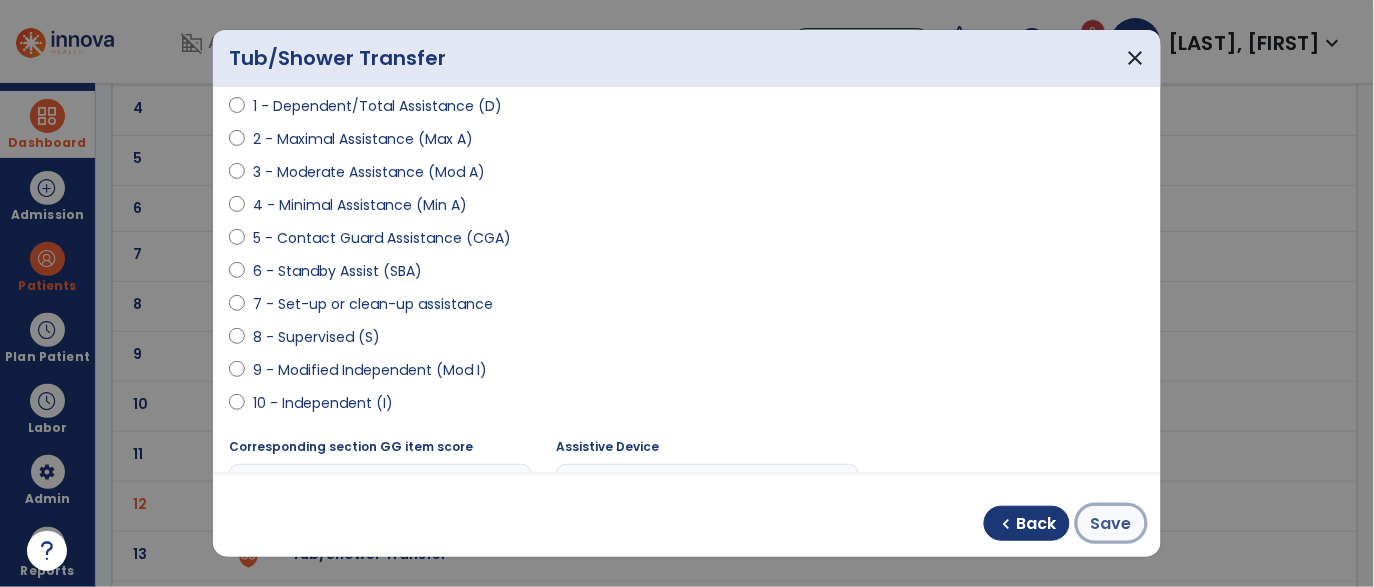 click on "Save" at bounding box center (1111, 524) 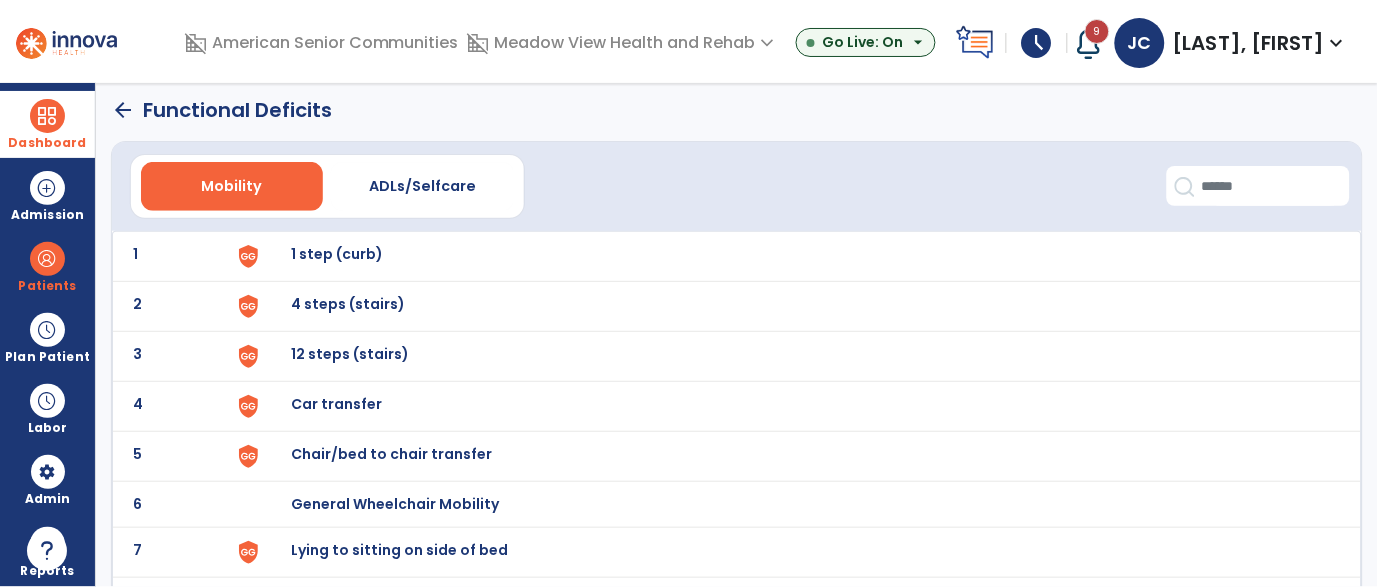 scroll, scrollTop: 0, scrollLeft: 0, axis: both 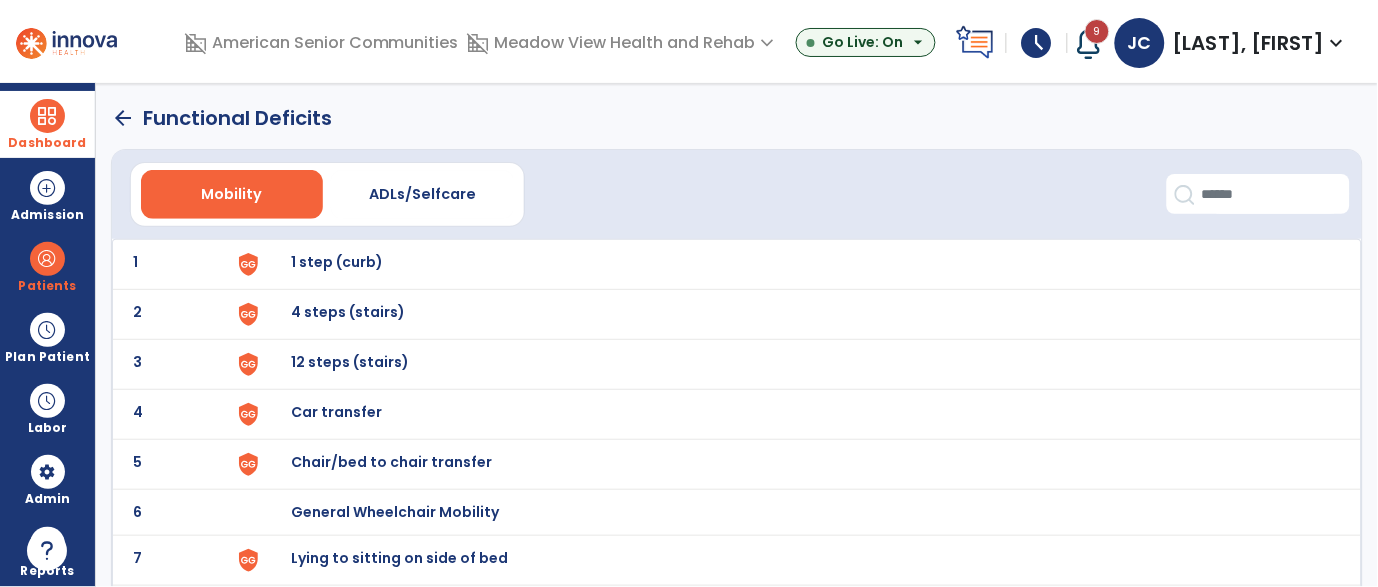 click on "arrow_back" 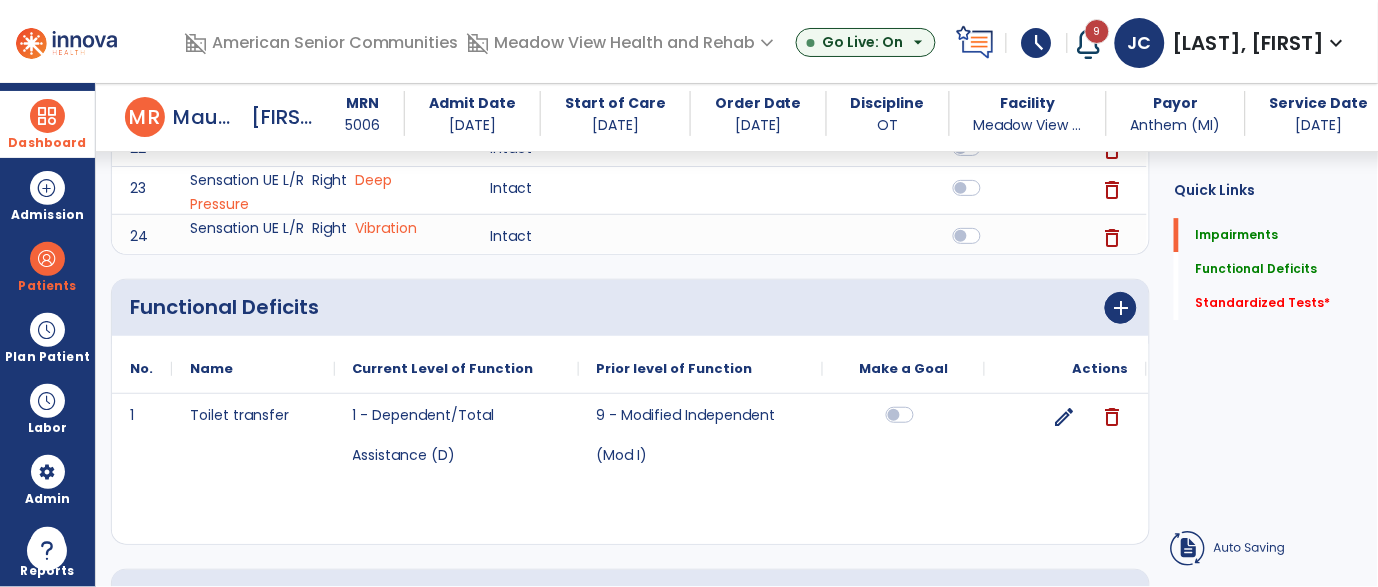 scroll, scrollTop: 1228, scrollLeft: 0, axis: vertical 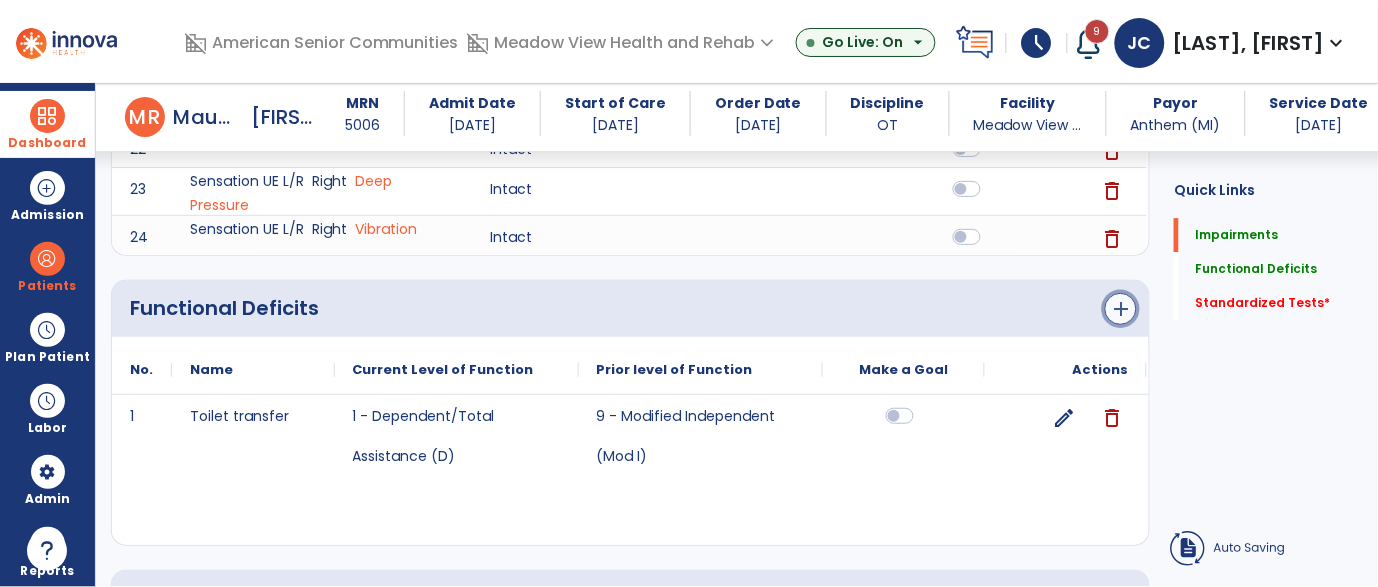 click on "add" 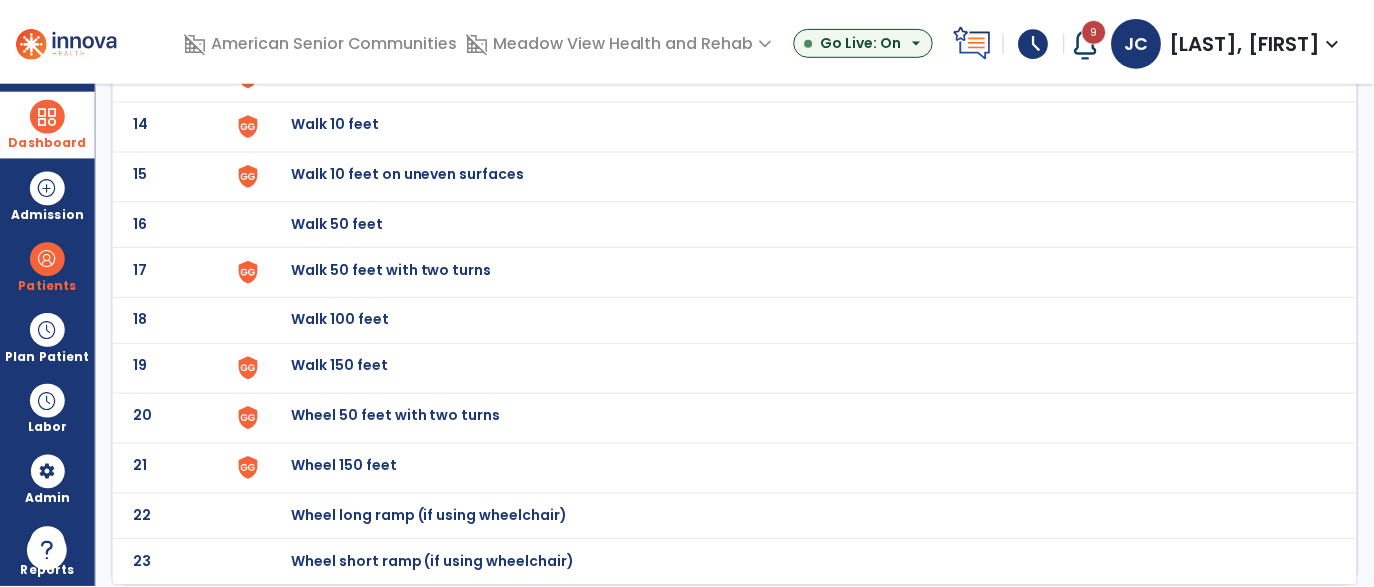 scroll, scrollTop: 0, scrollLeft: 0, axis: both 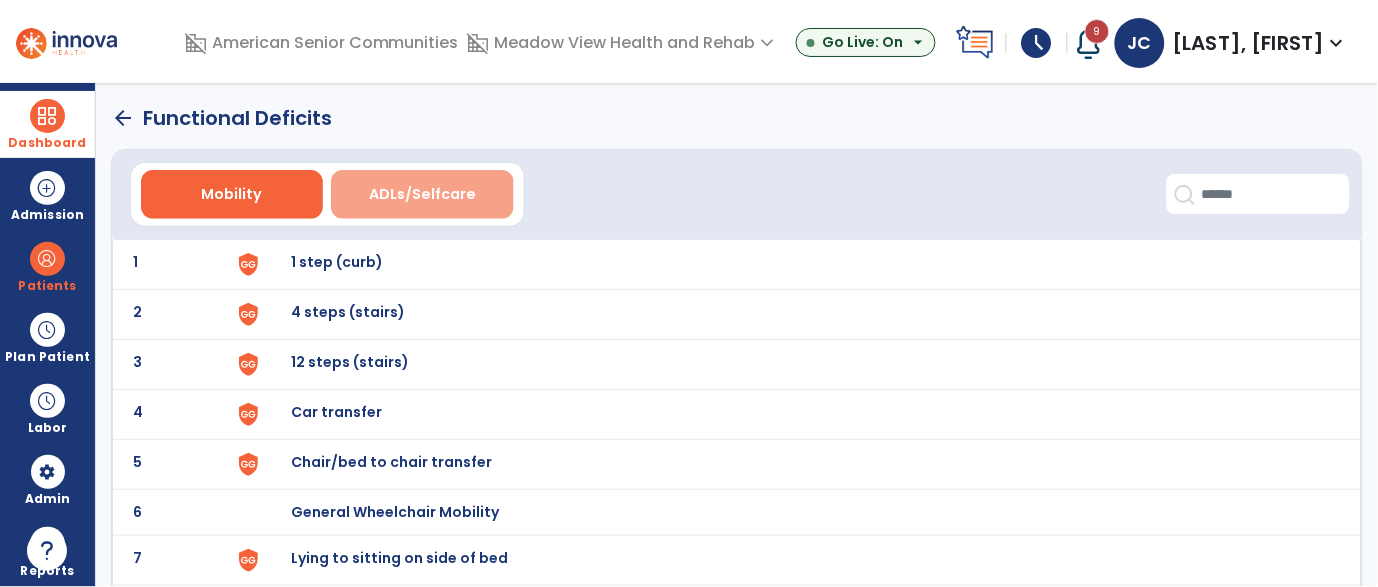 click on "ADLs/Selfcare" at bounding box center (422, 194) 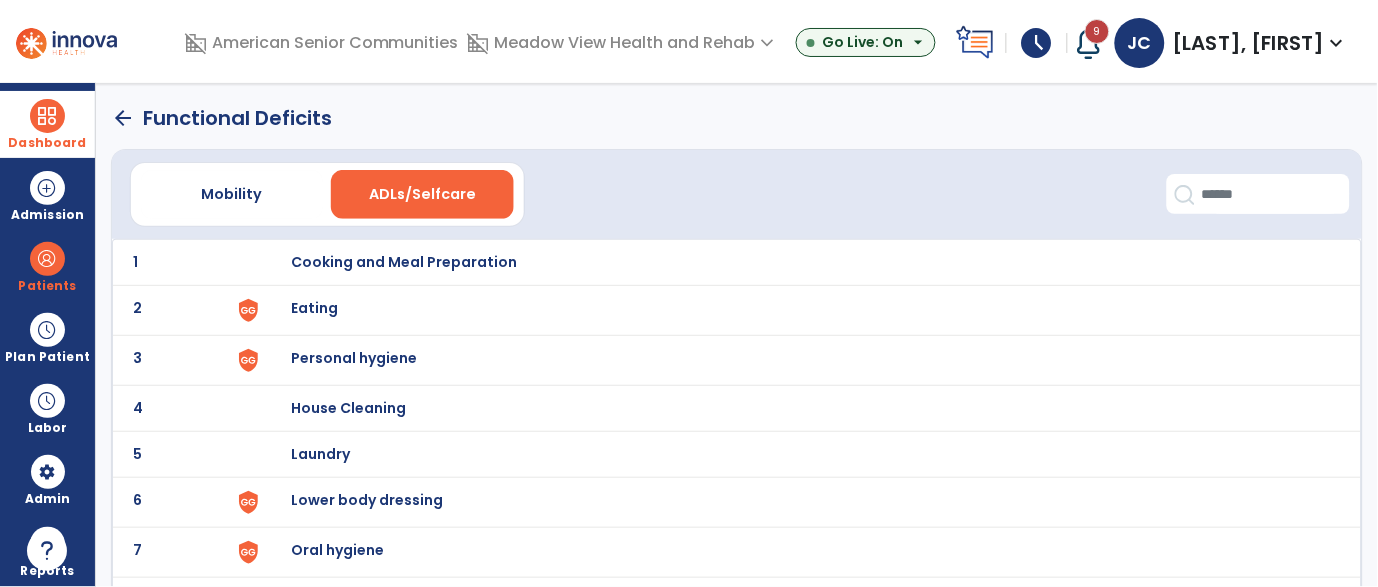 click on "Eating" at bounding box center (405, 262) 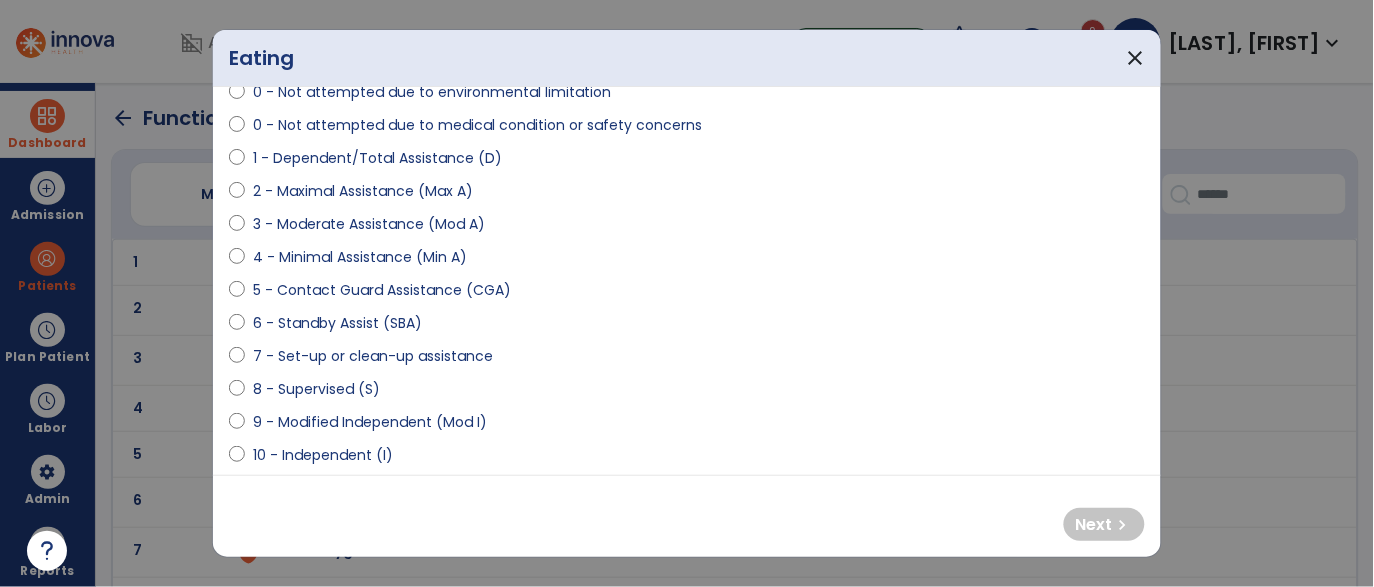 scroll, scrollTop: 237, scrollLeft: 0, axis: vertical 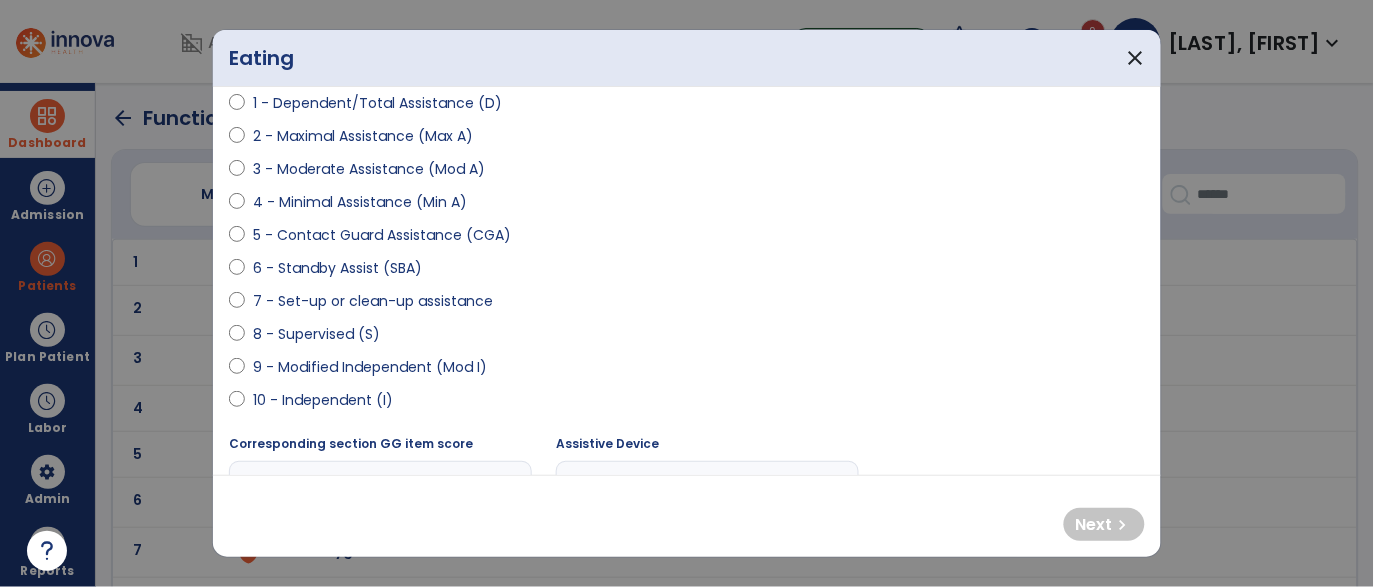 click on "10 - Independent (I)" at bounding box center [323, 400] 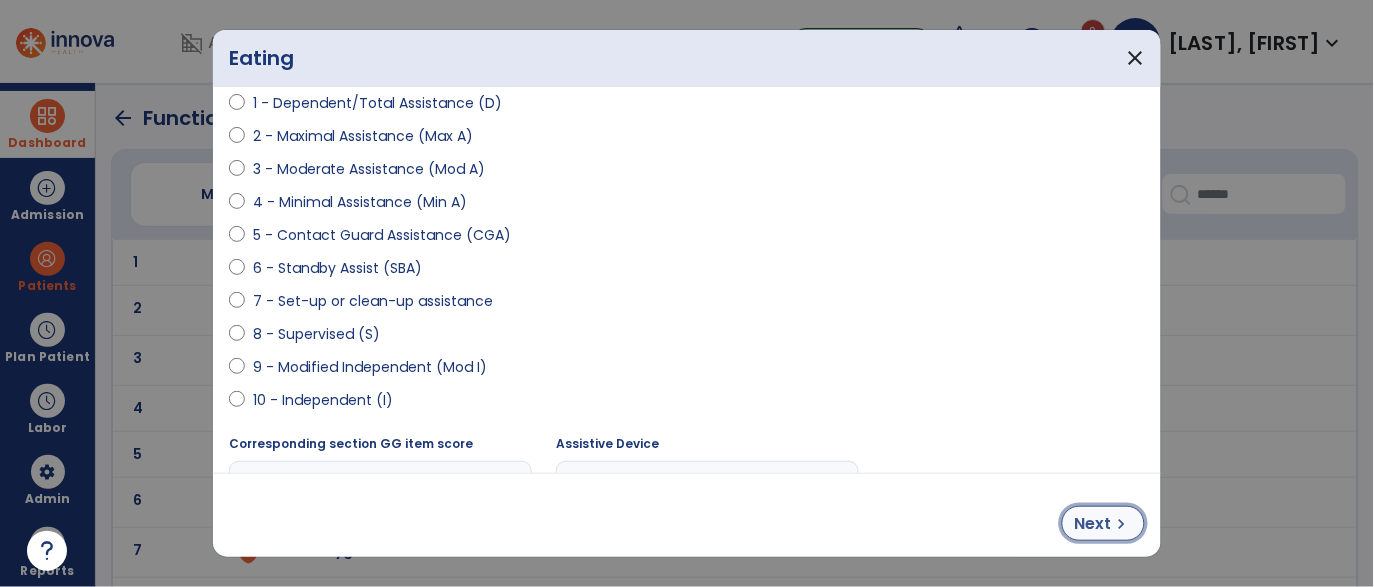 click on "Next" at bounding box center (1093, 524) 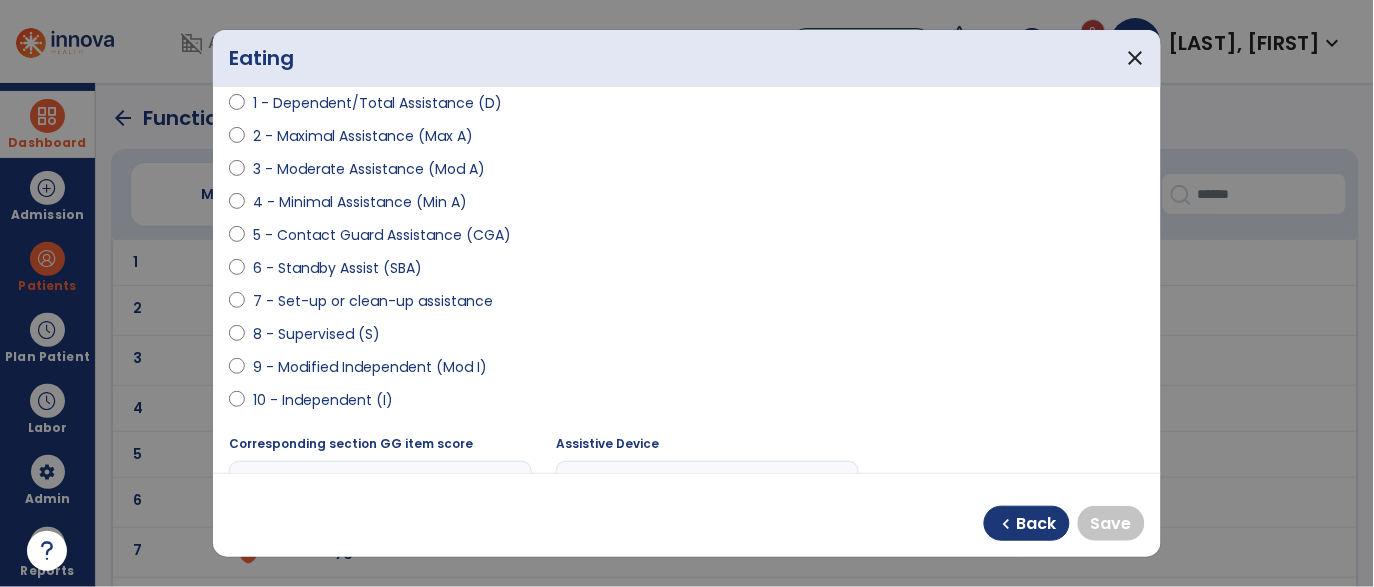 click on "10 - Independent (I)" at bounding box center (323, 400) 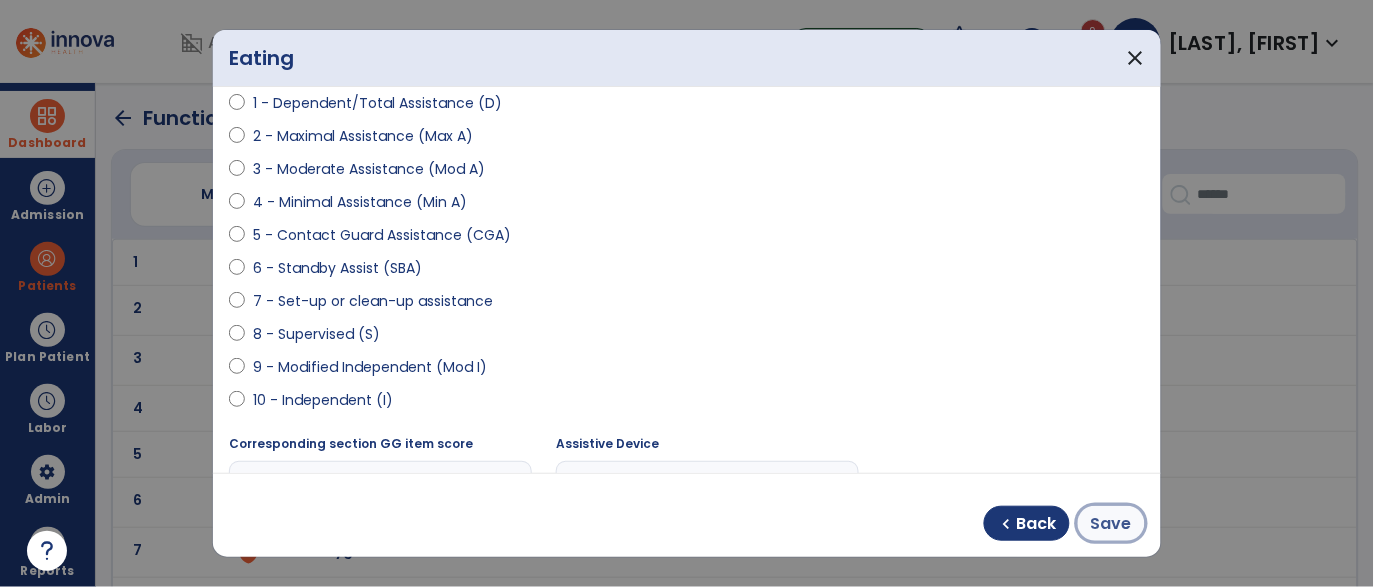 click on "Save" at bounding box center [1111, 523] 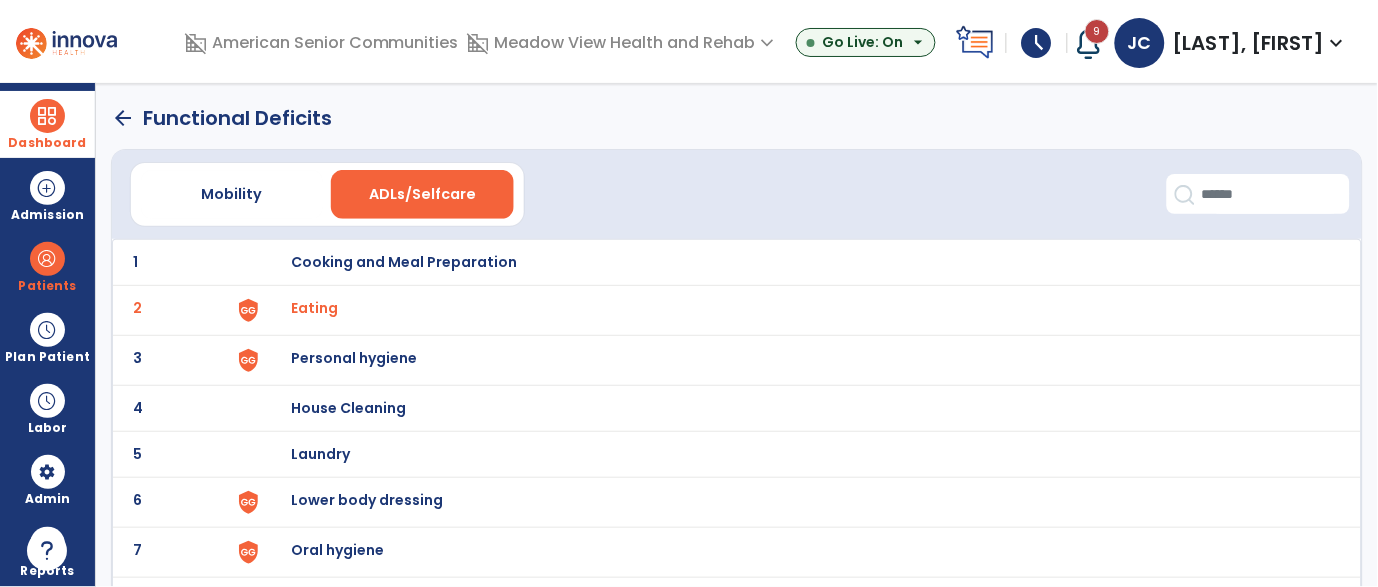 click on "Personal hygiene" at bounding box center (405, 262) 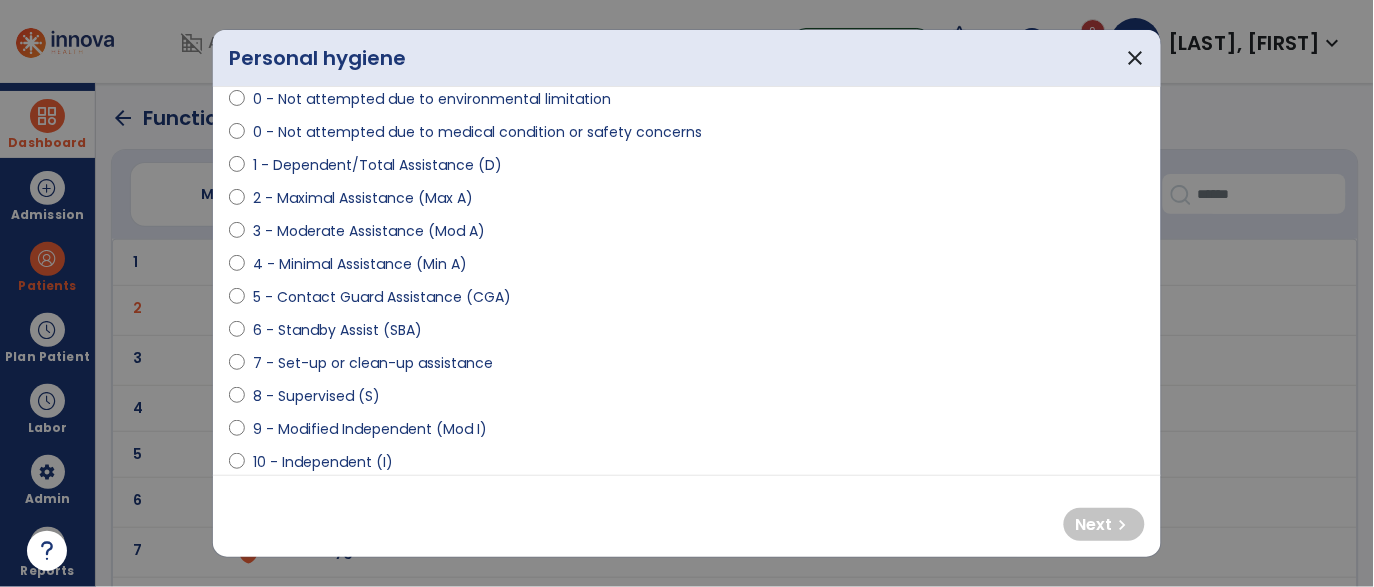 scroll, scrollTop: 159, scrollLeft: 0, axis: vertical 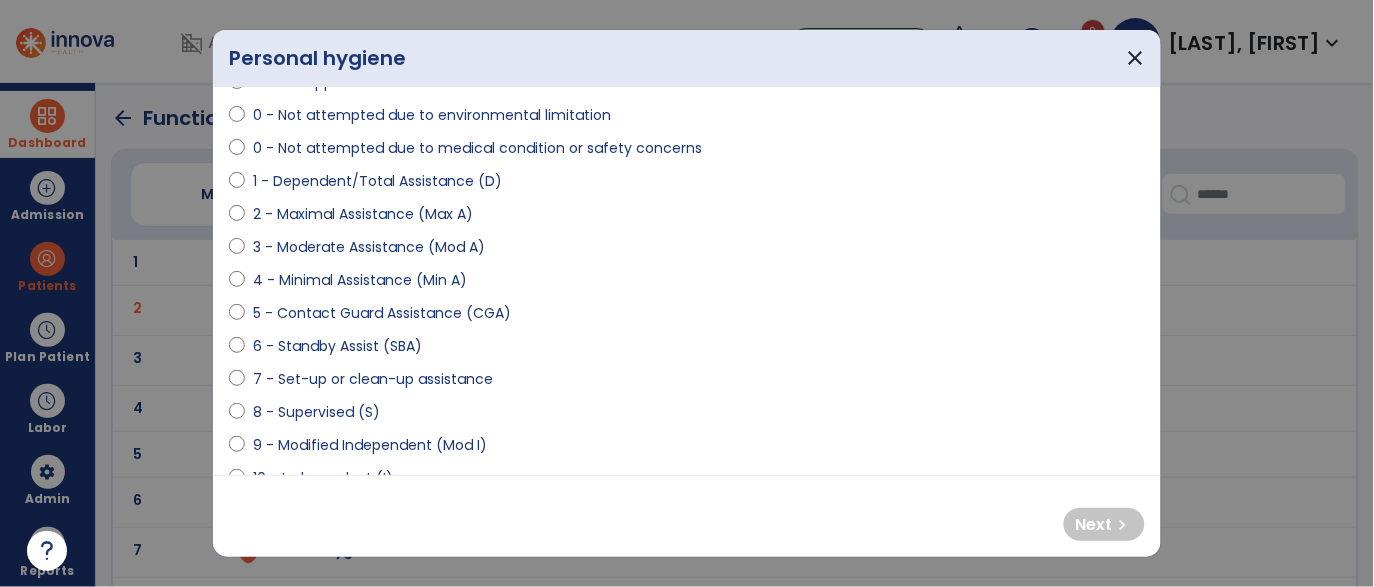 click on "3 - Moderate Assistance (Mod A)" at bounding box center [369, 247] 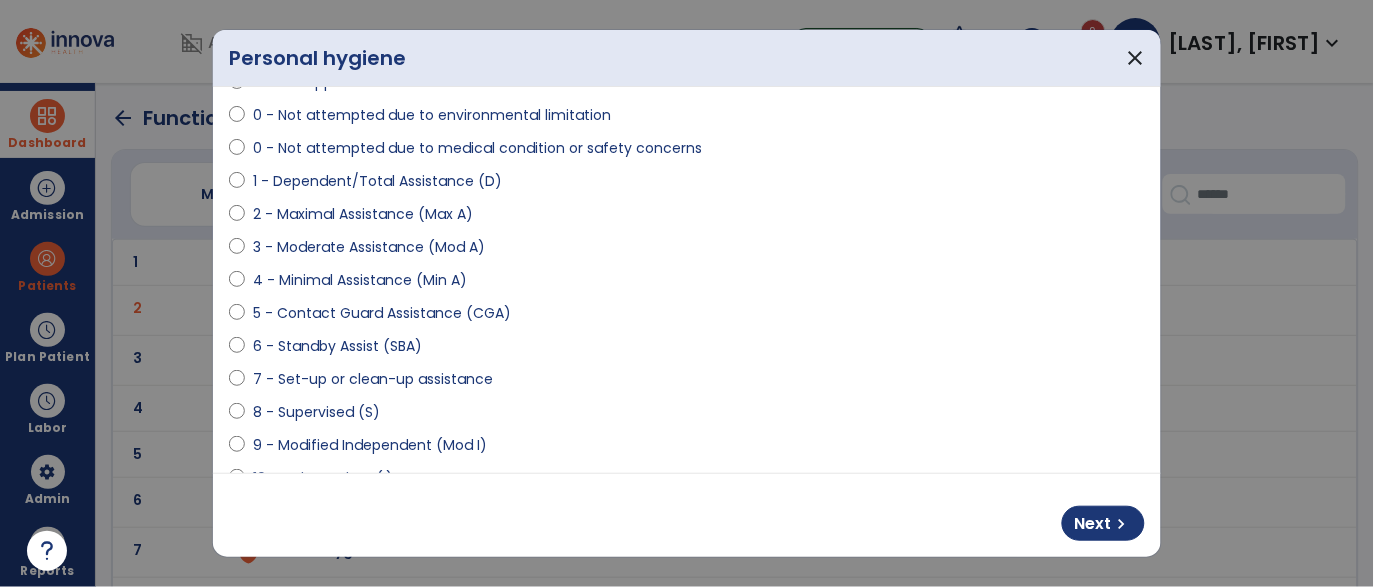 click on "4 - Minimal Assistance (Min A)" at bounding box center [360, 280] 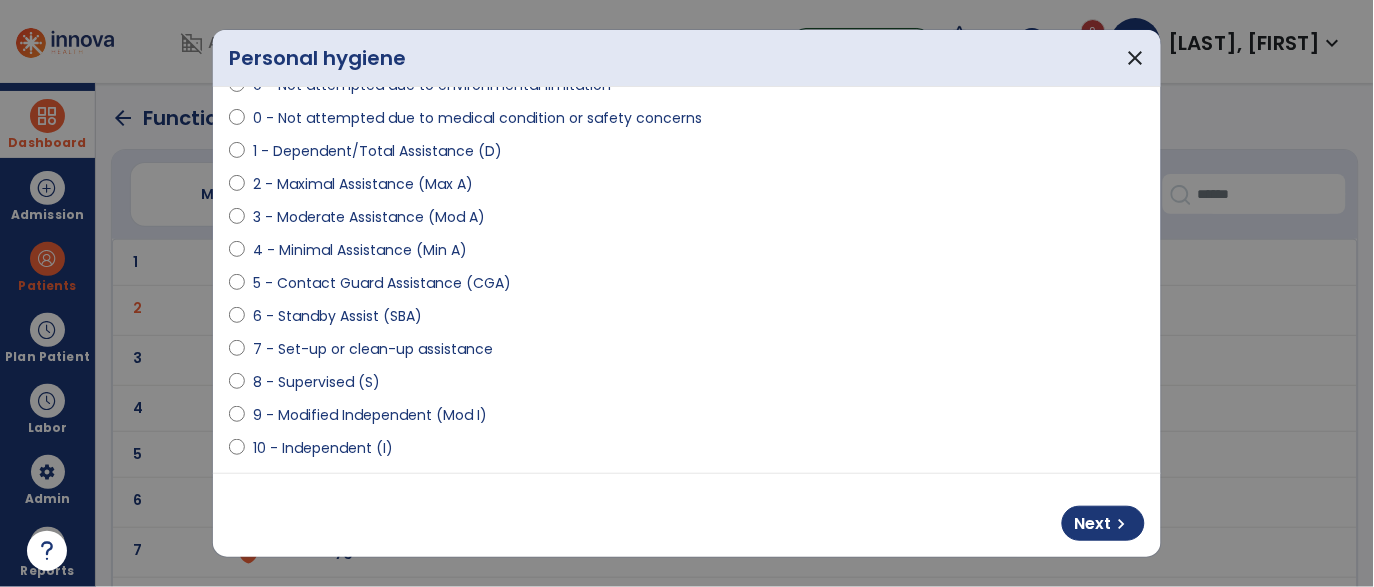 scroll, scrollTop: 208, scrollLeft: 0, axis: vertical 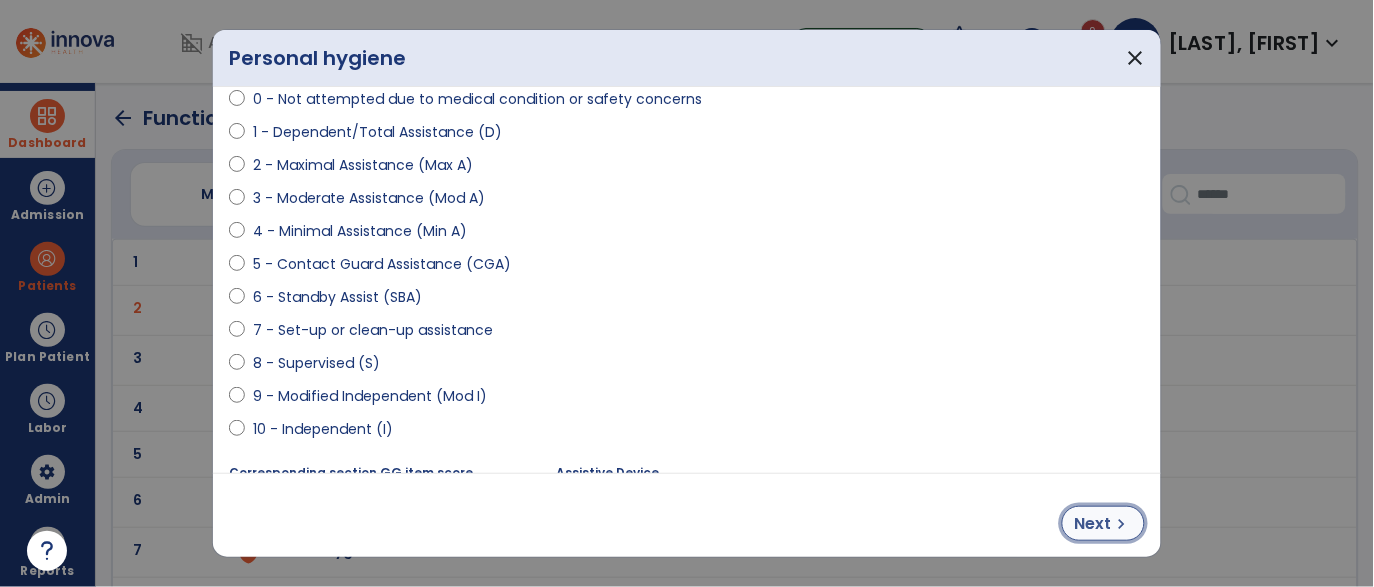 click on "Next" at bounding box center (1093, 524) 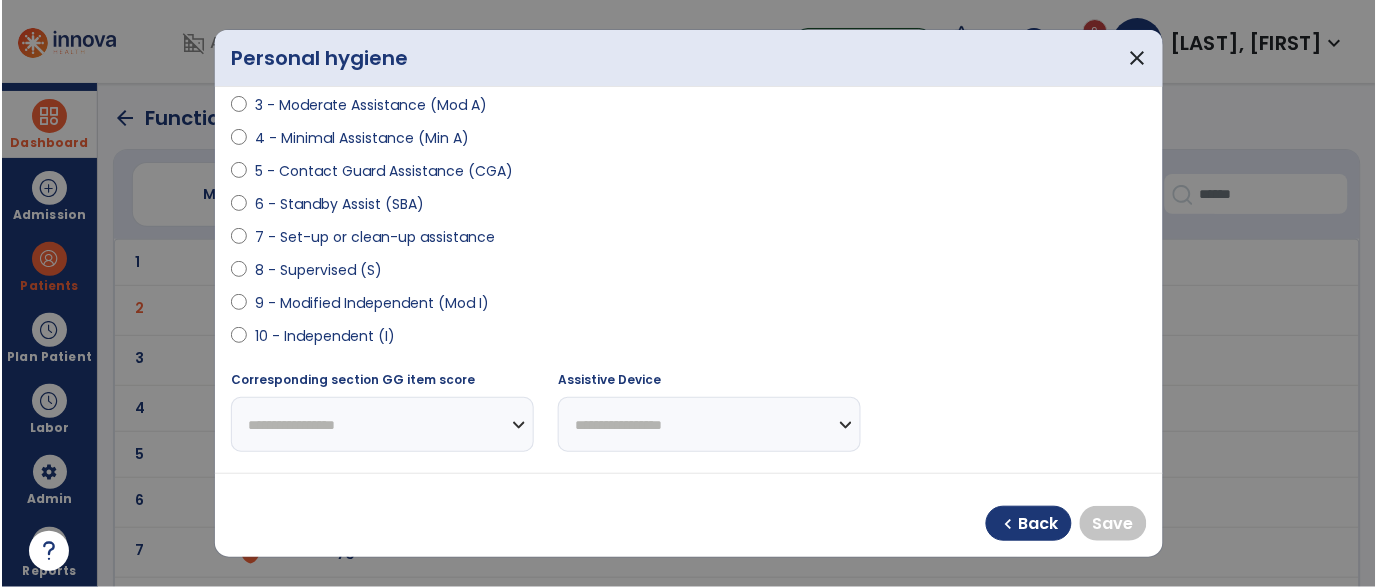 scroll, scrollTop: 307, scrollLeft: 0, axis: vertical 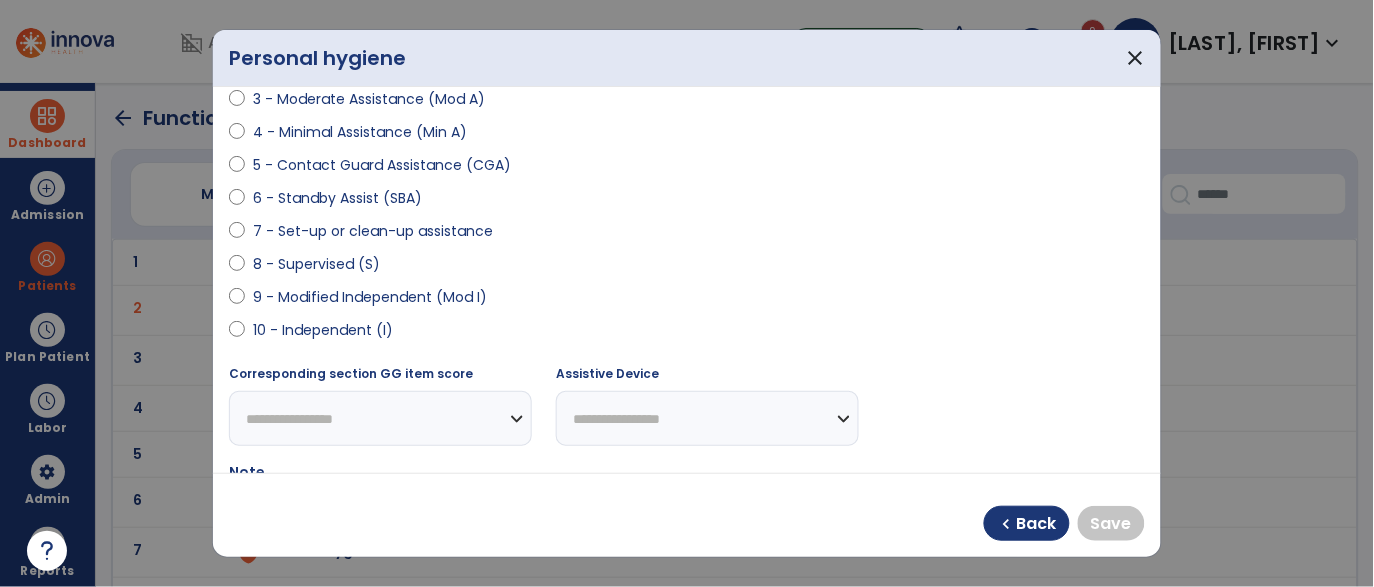 click on "10 - Independent (I)" at bounding box center (323, 330) 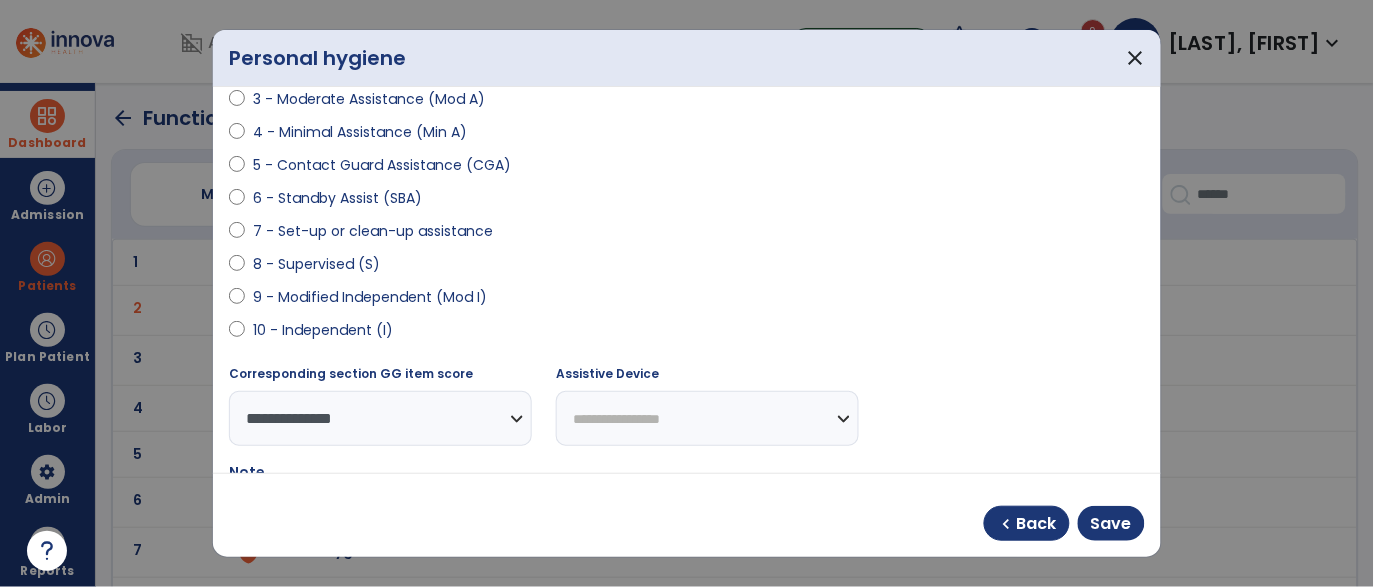 click on "9 - Modified Independent (Mod I)" at bounding box center (370, 297) 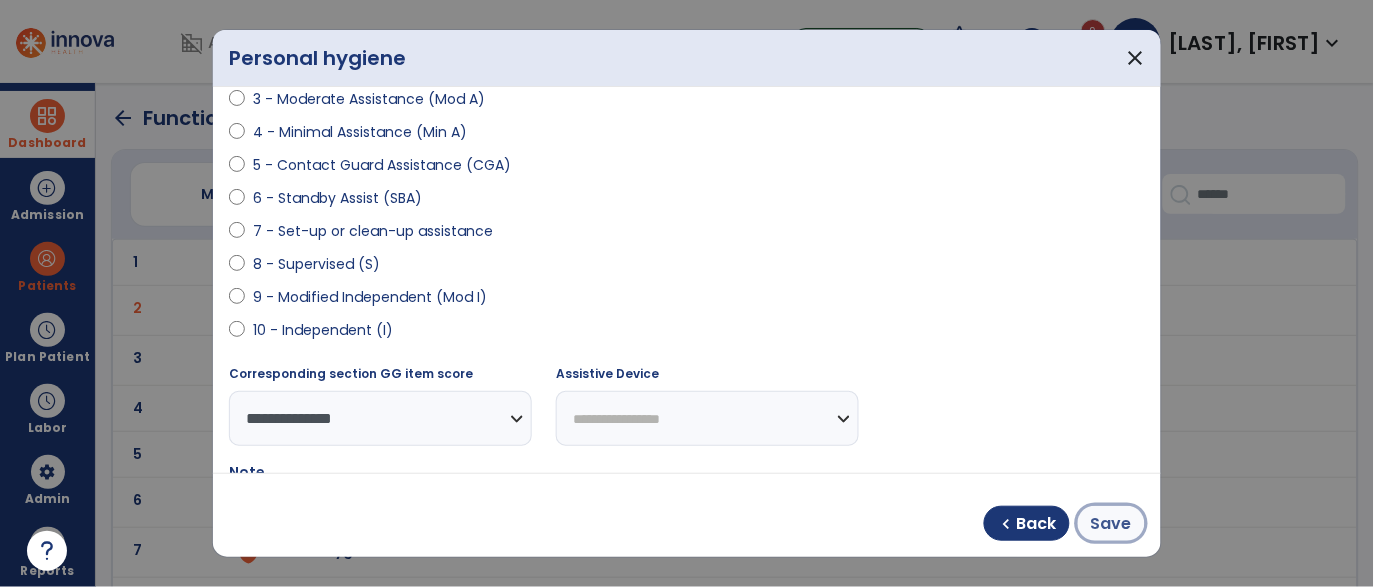 click on "Save" at bounding box center [1111, 524] 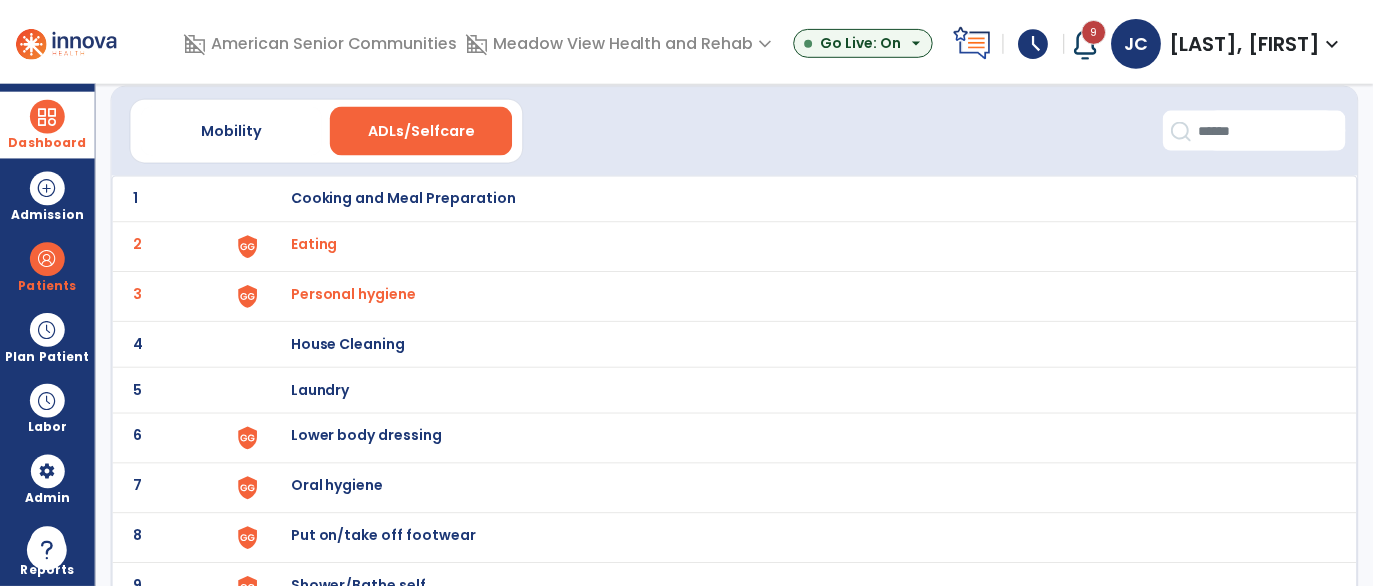 scroll, scrollTop: 81, scrollLeft: 0, axis: vertical 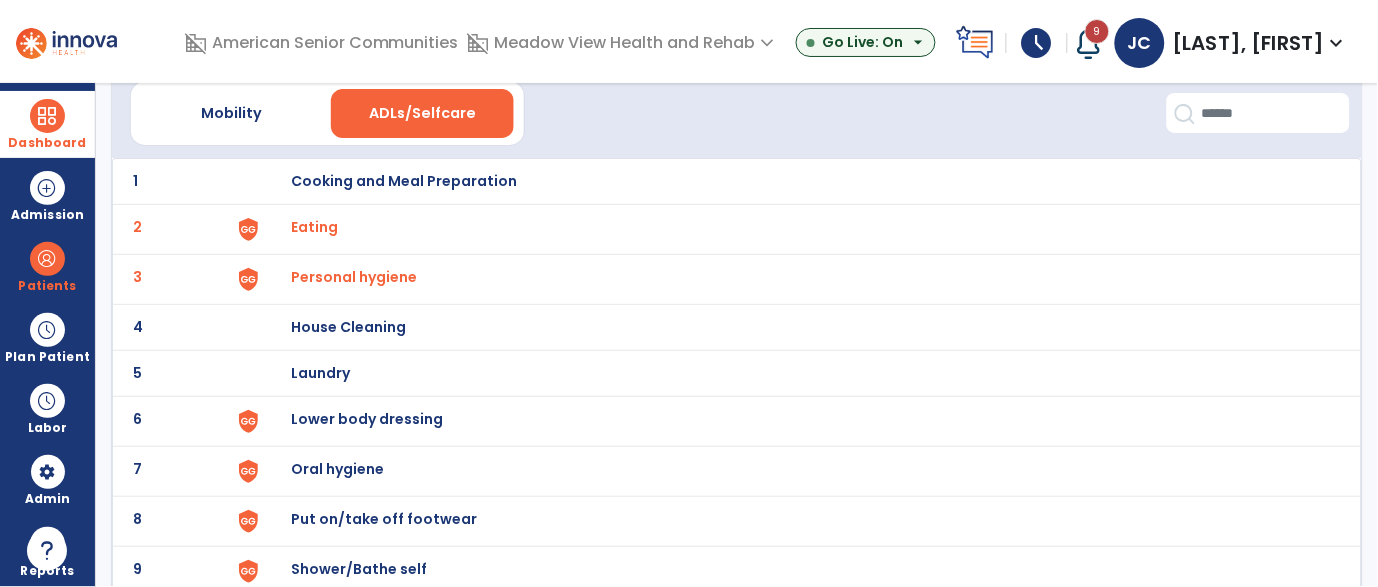click on "Lower body dressing" at bounding box center [405, 181] 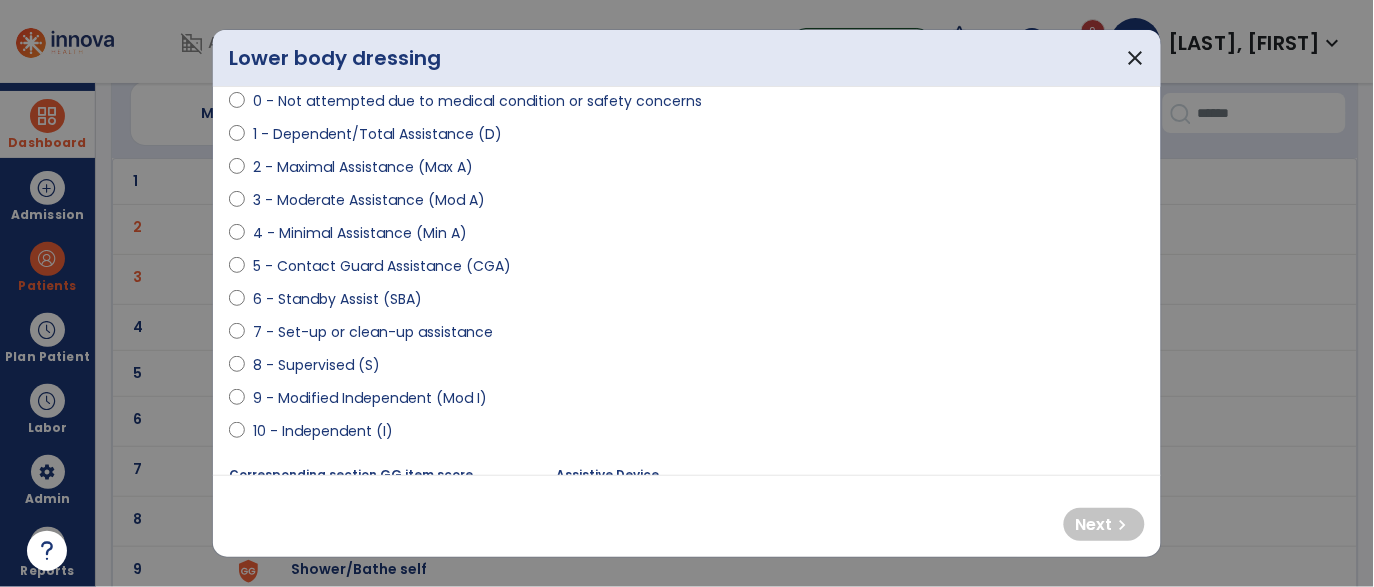 scroll, scrollTop: 216, scrollLeft: 0, axis: vertical 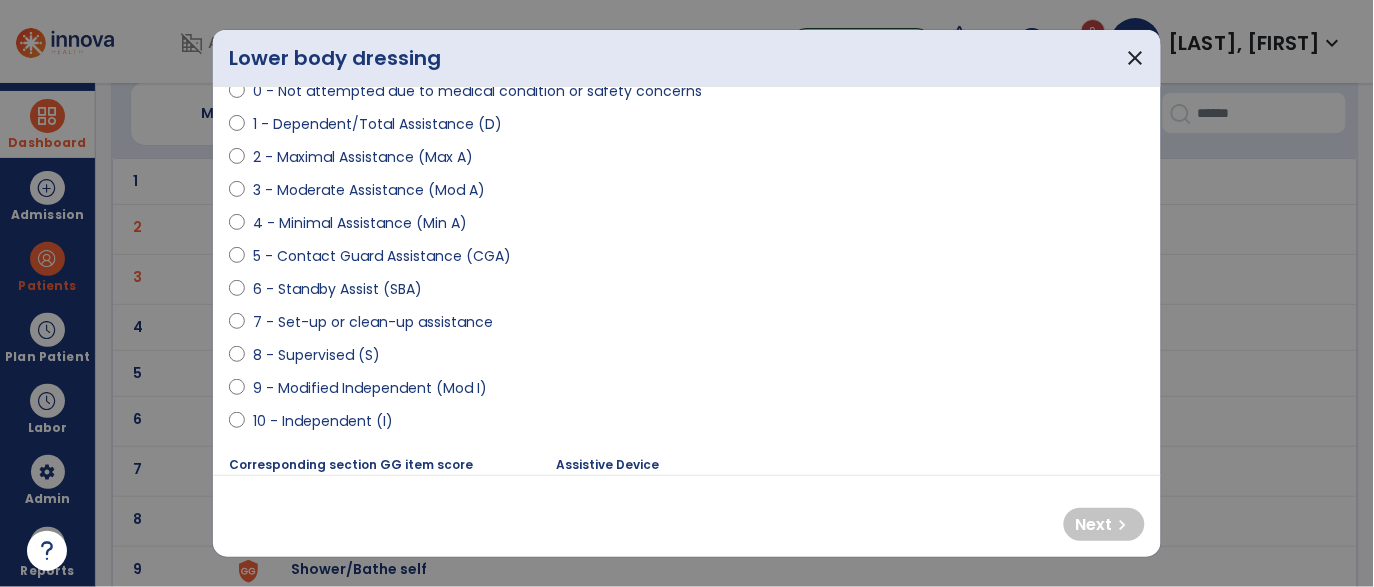 click on "2 - Maximal Assistance (Max A)" at bounding box center [363, 157] 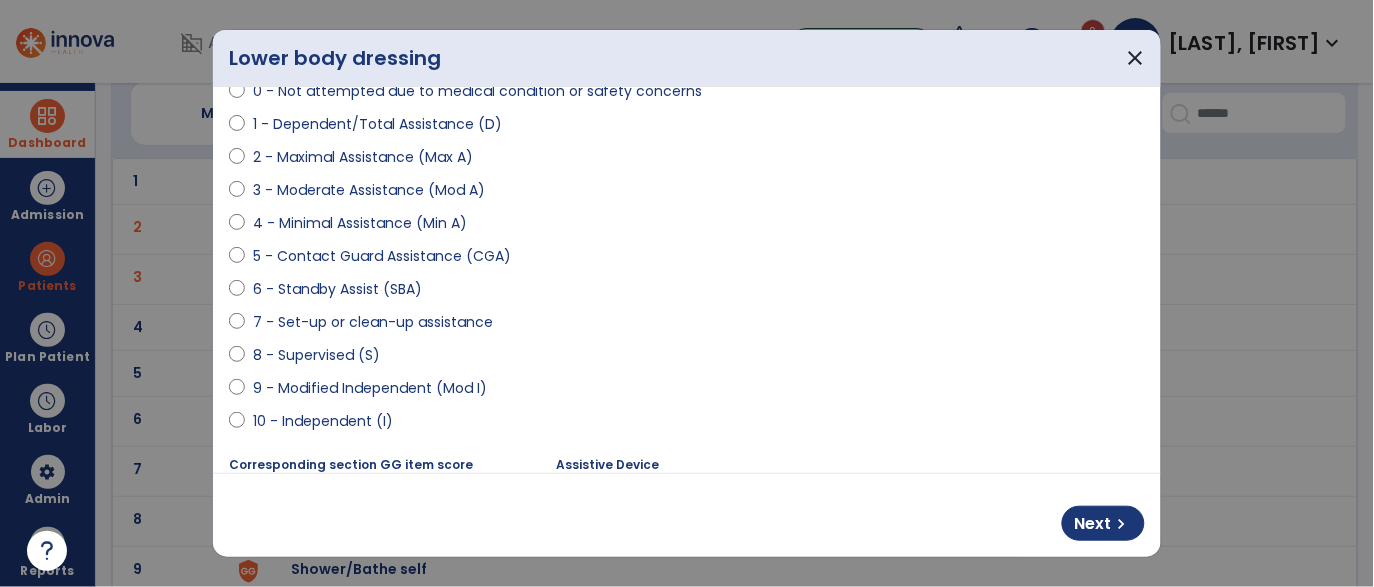 click on "1 - Dependent/Total Assistance (D)" at bounding box center (377, 124) 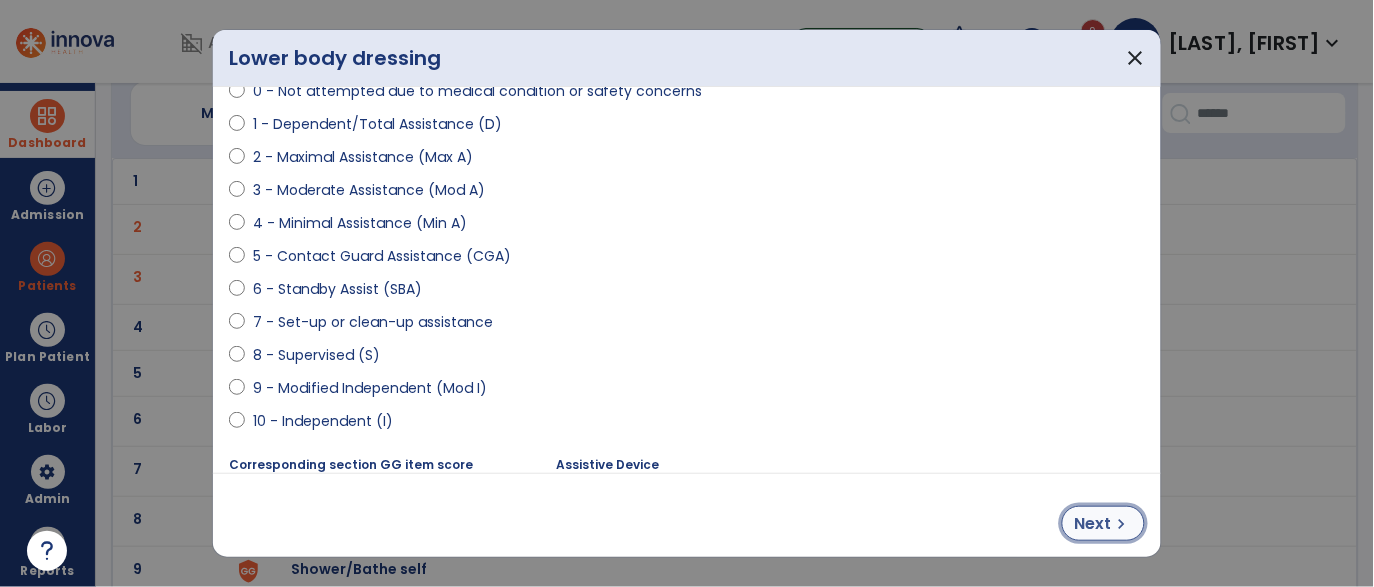 click on "Next" at bounding box center [1093, 524] 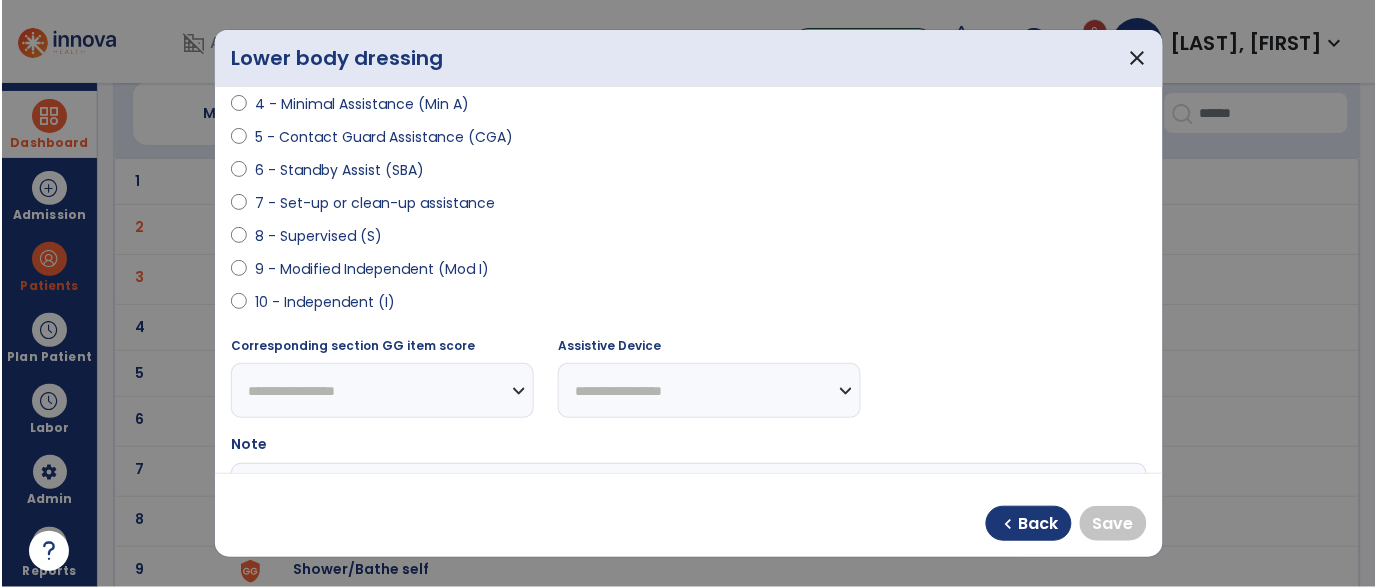 scroll, scrollTop: 351, scrollLeft: 0, axis: vertical 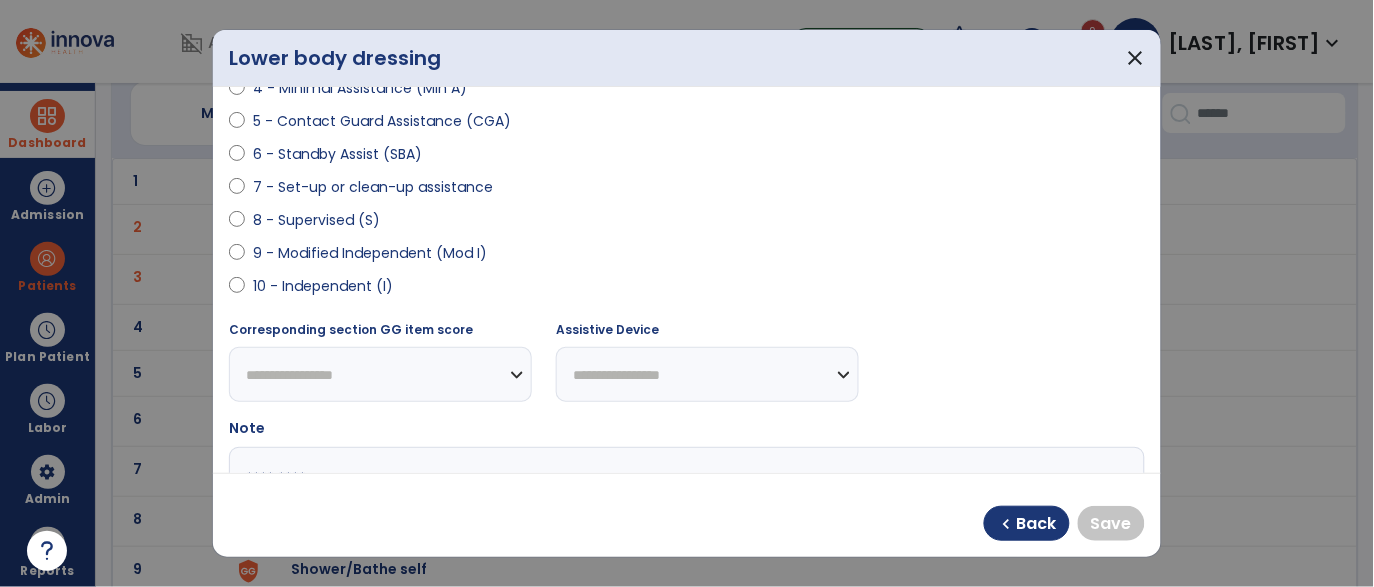 click on "10 - Independent (I)" at bounding box center [323, 286] 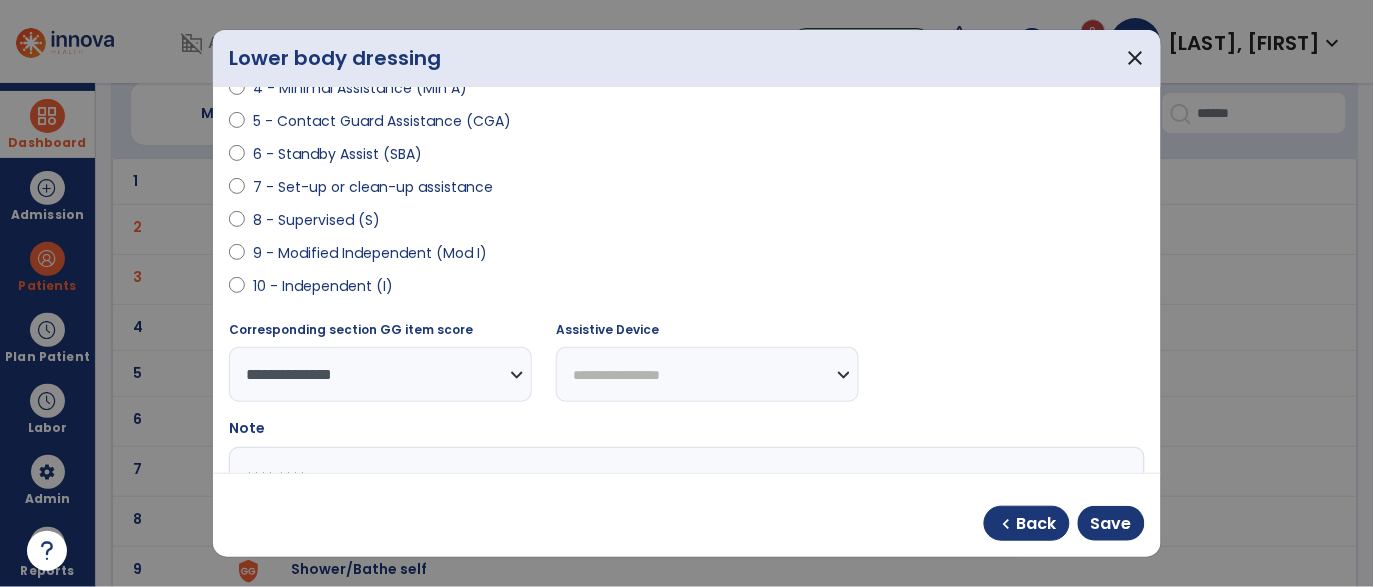 click on "9 - Modified Independent (Mod I)" at bounding box center [370, 253] 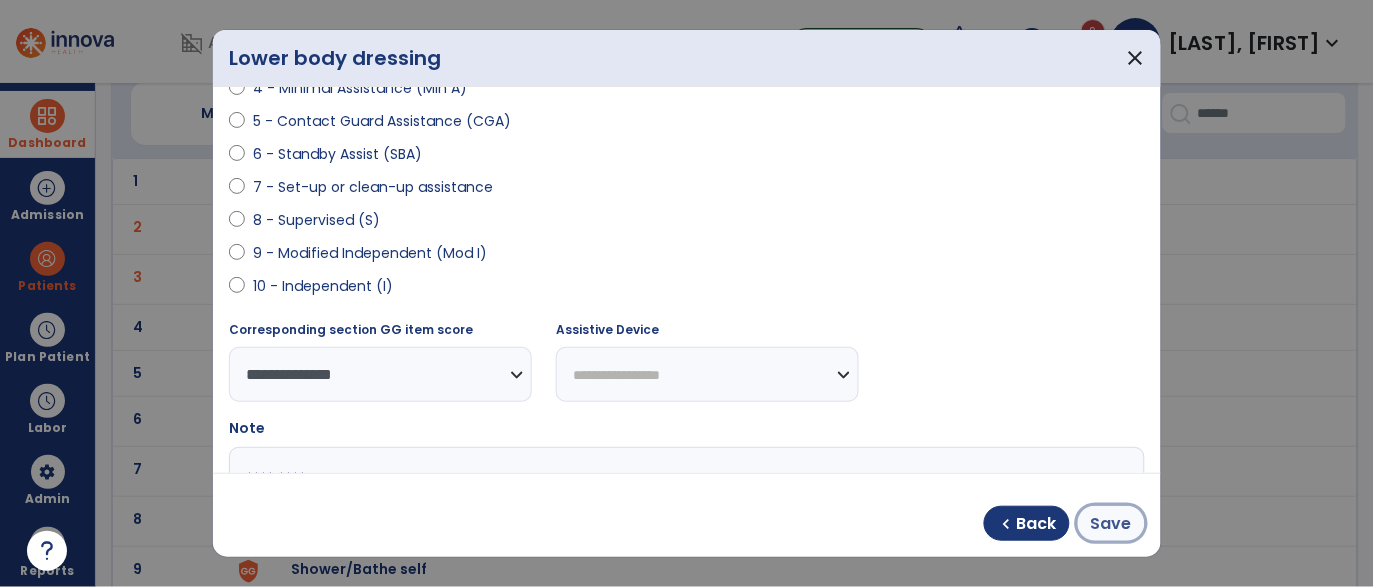 click on "Save" at bounding box center [1111, 524] 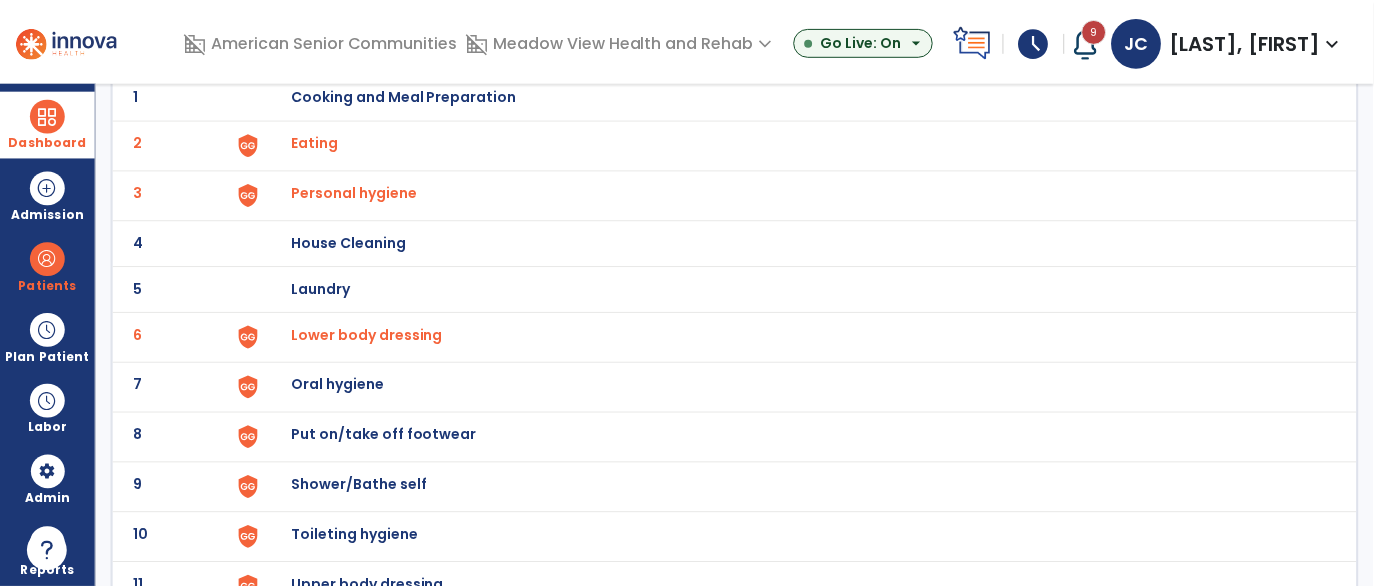 scroll, scrollTop: 187, scrollLeft: 0, axis: vertical 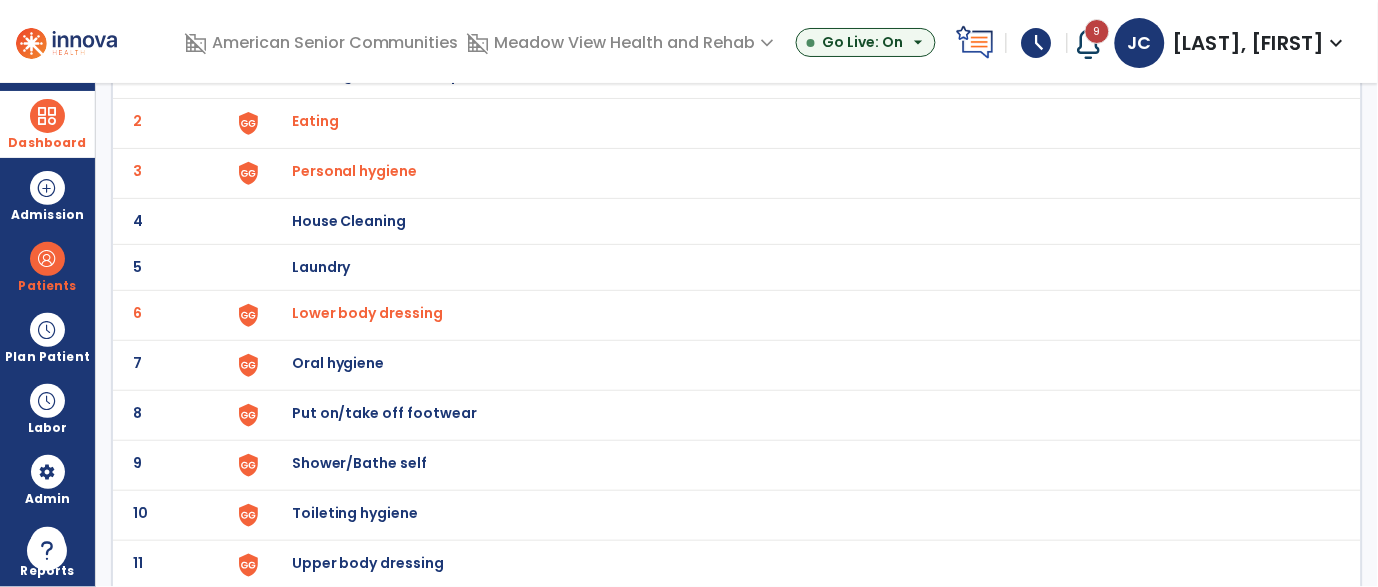 click on "7 Oral hygiene" 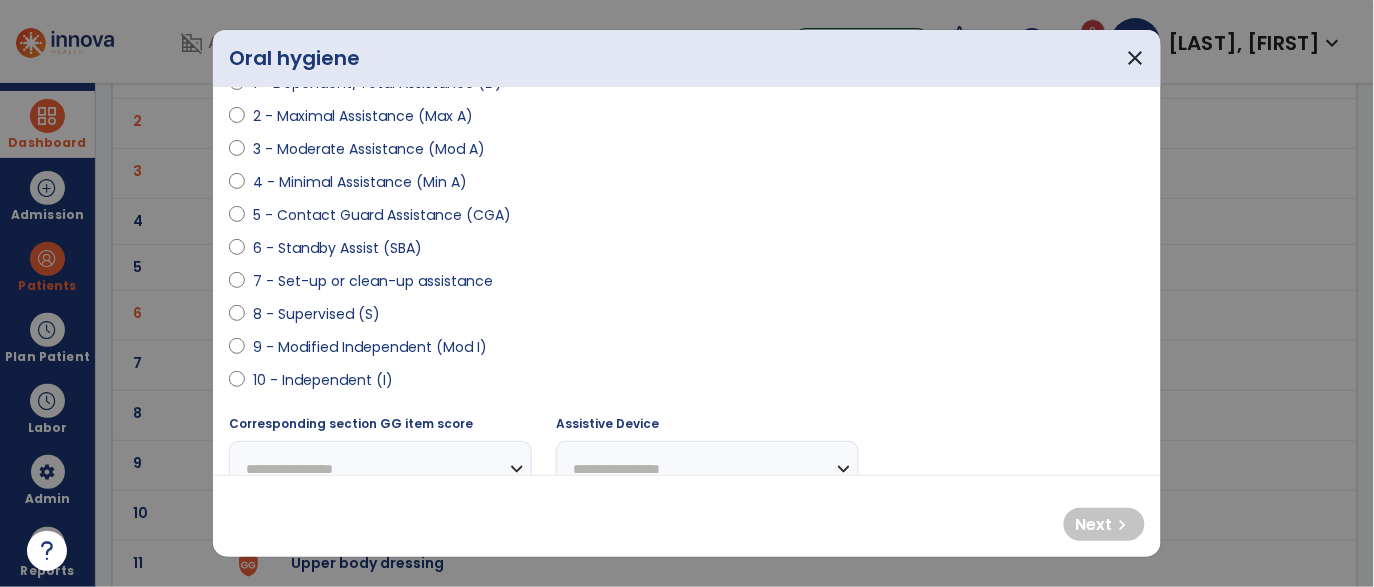 scroll, scrollTop: 264, scrollLeft: 0, axis: vertical 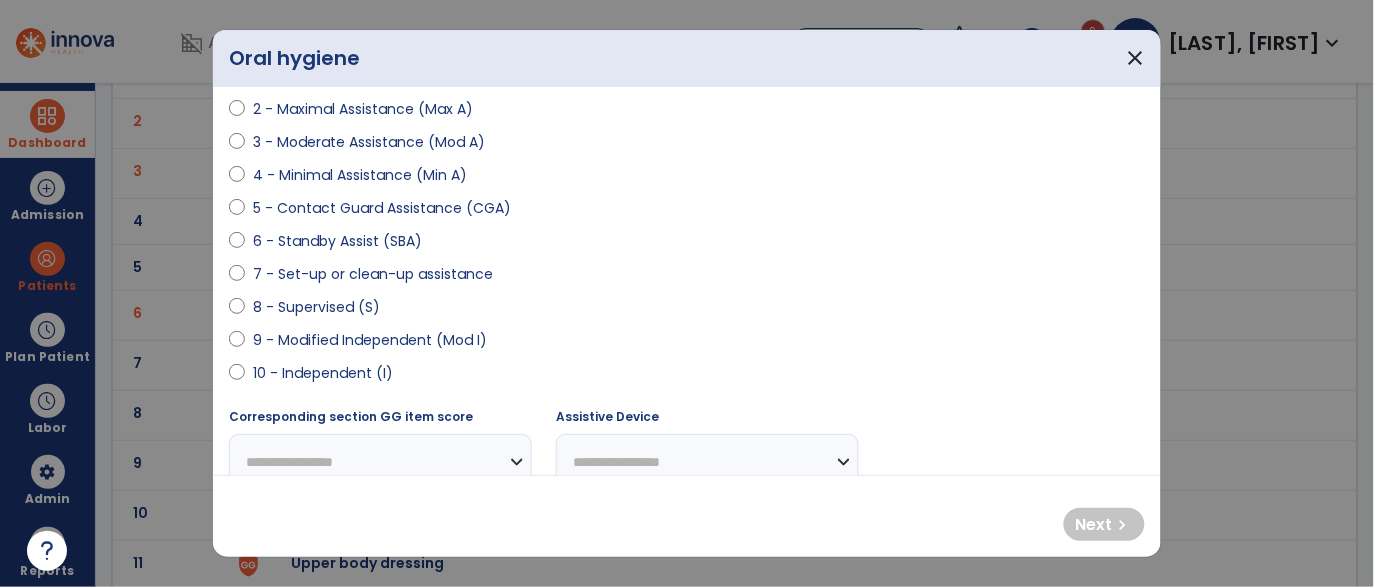 click on "8 - Supervised (S)" at bounding box center [316, 307] 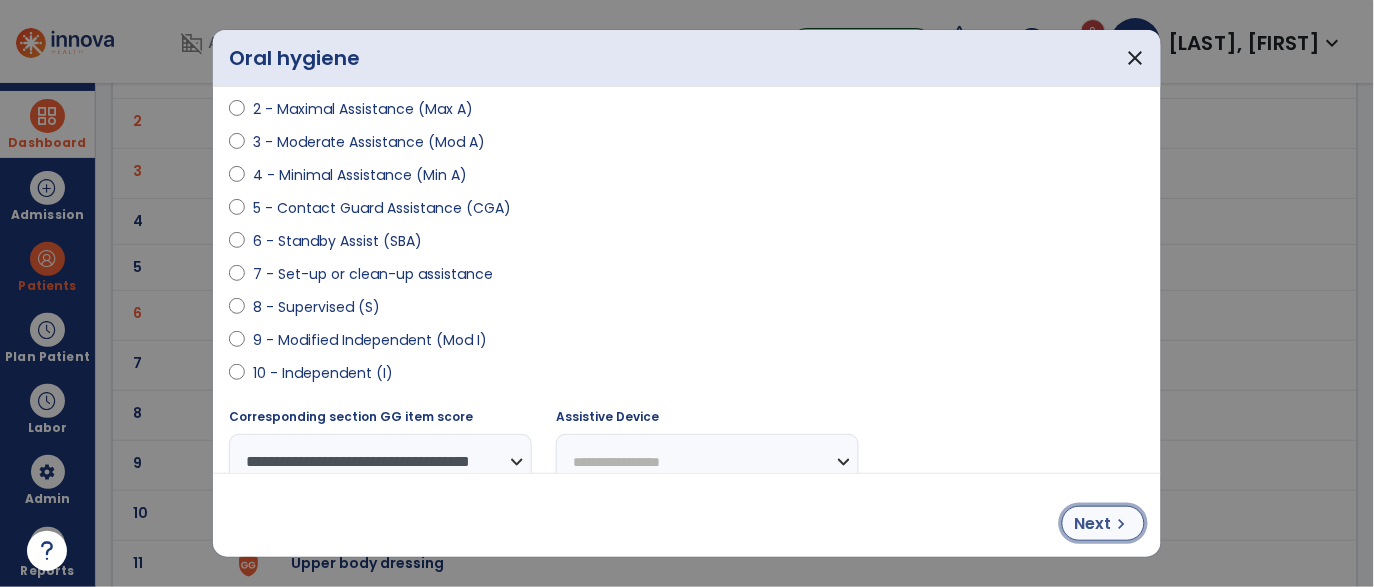 click on "Next  chevron_right" at bounding box center [1103, 523] 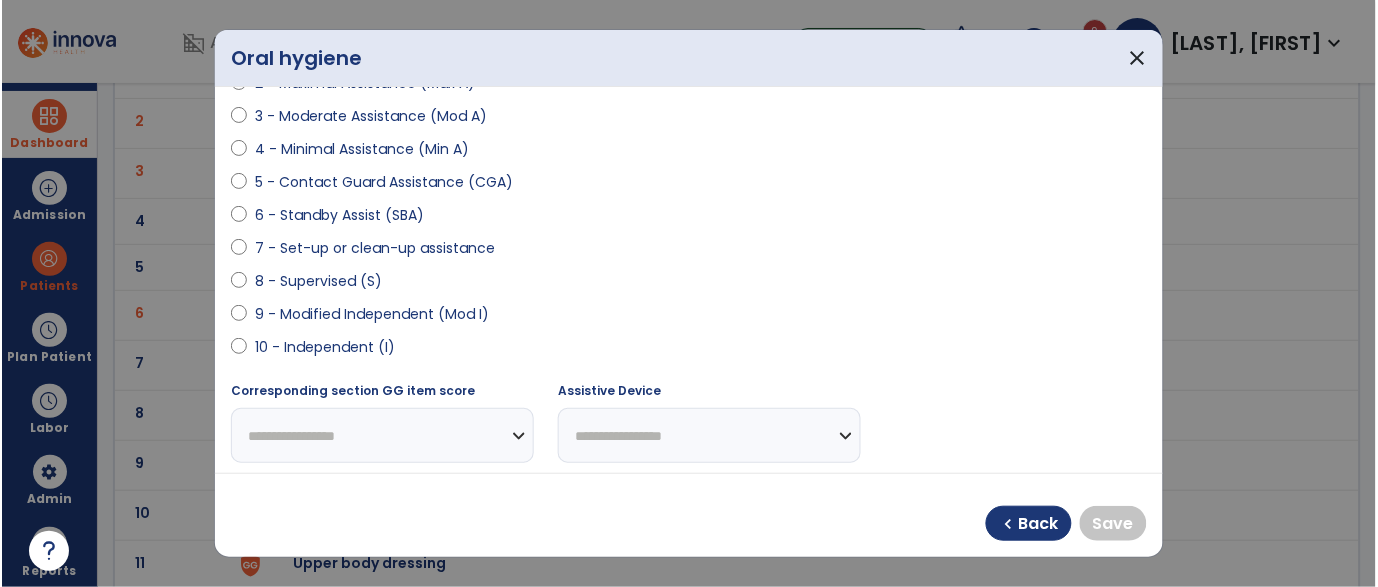scroll, scrollTop: 306, scrollLeft: 0, axis: vertical 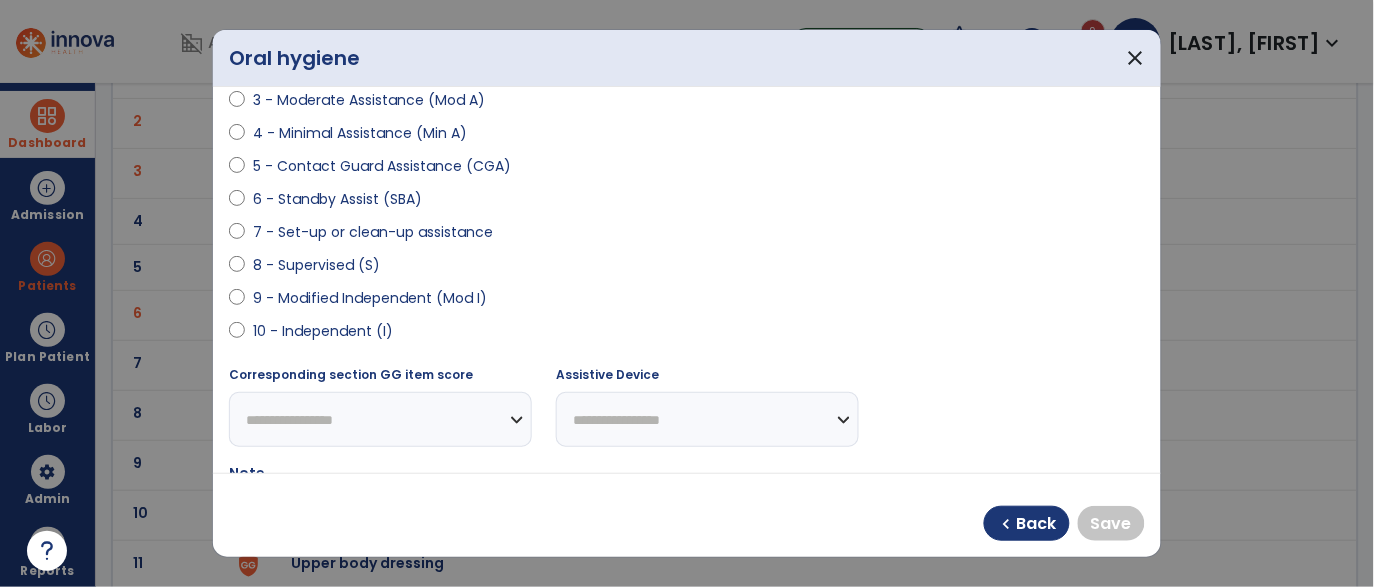 click on "10 - Independent (I)" at bounding box center (323, 331) 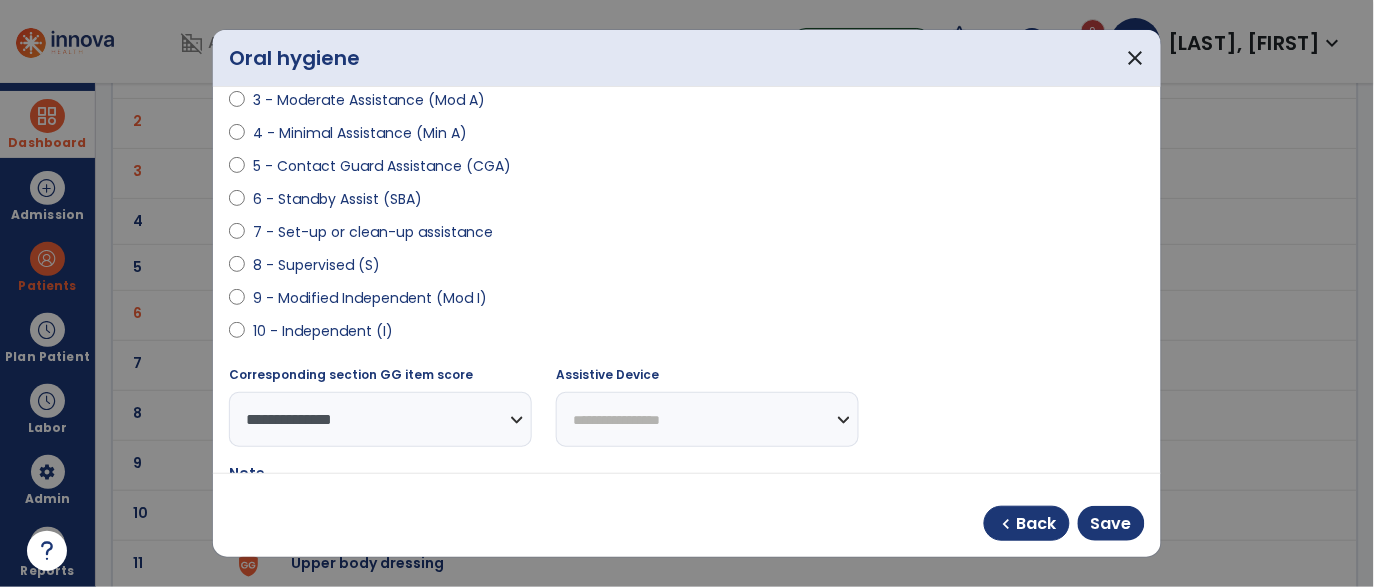 click on "9 - Modified Independent (Mod I)" at bounding box center (370, 298) 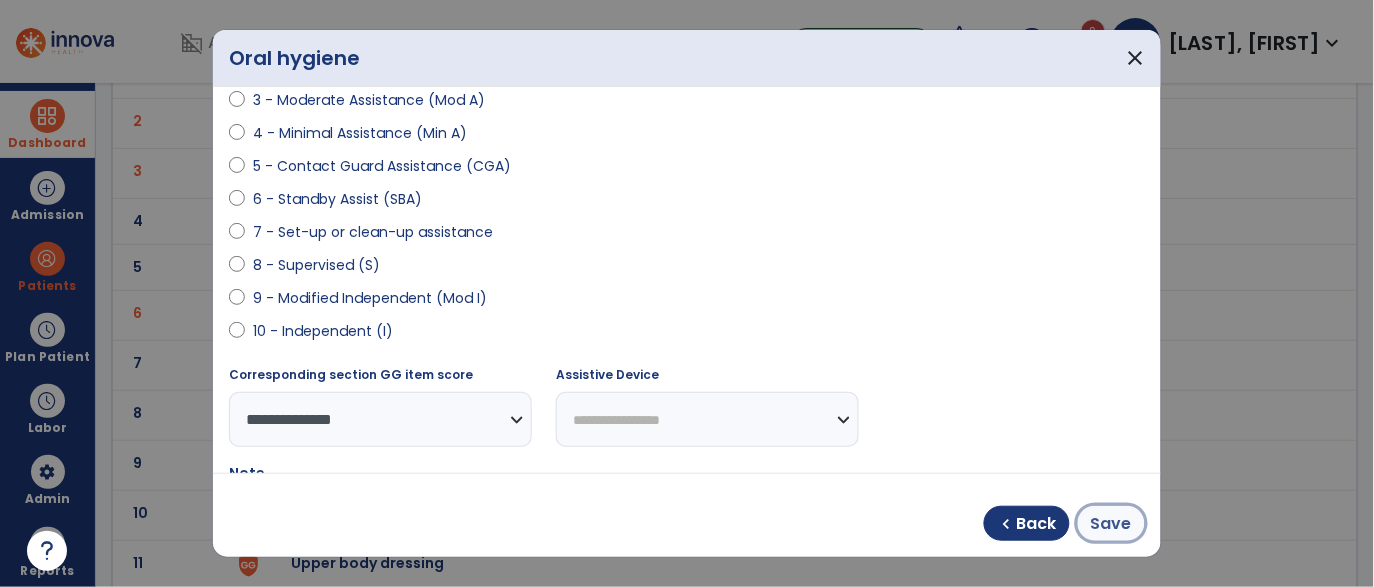 click on "Save" at bounding box center (1111, 524) 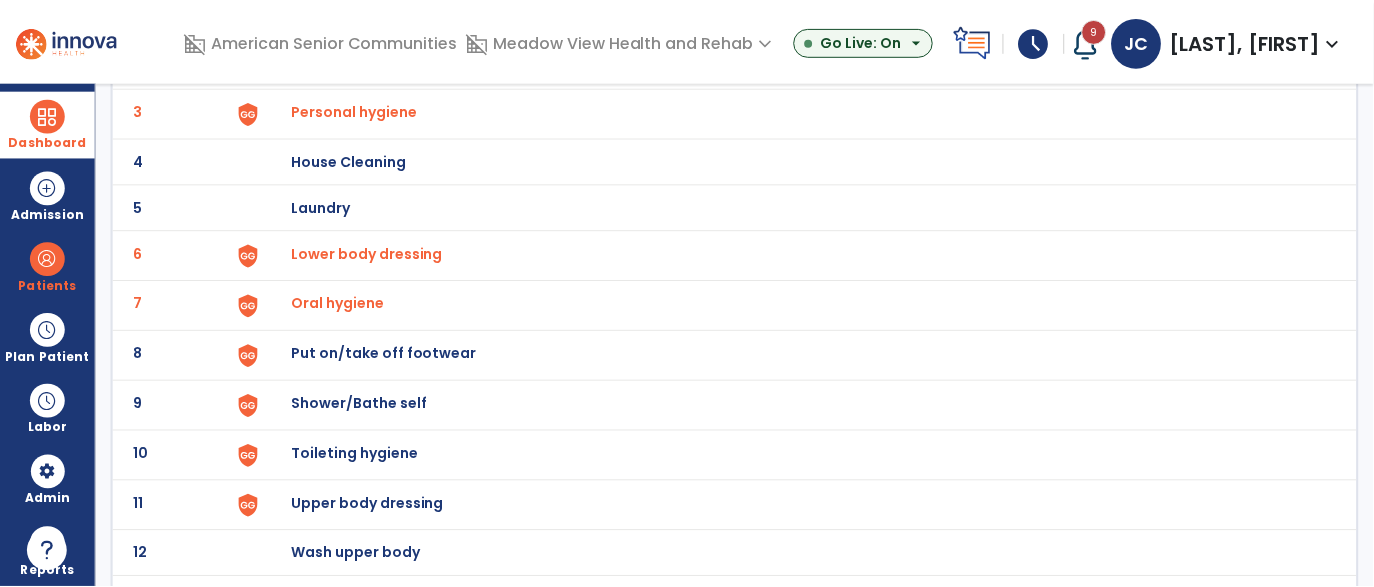 scroll, scrollTop: 250, scrollLeft: 0, axis: vertical 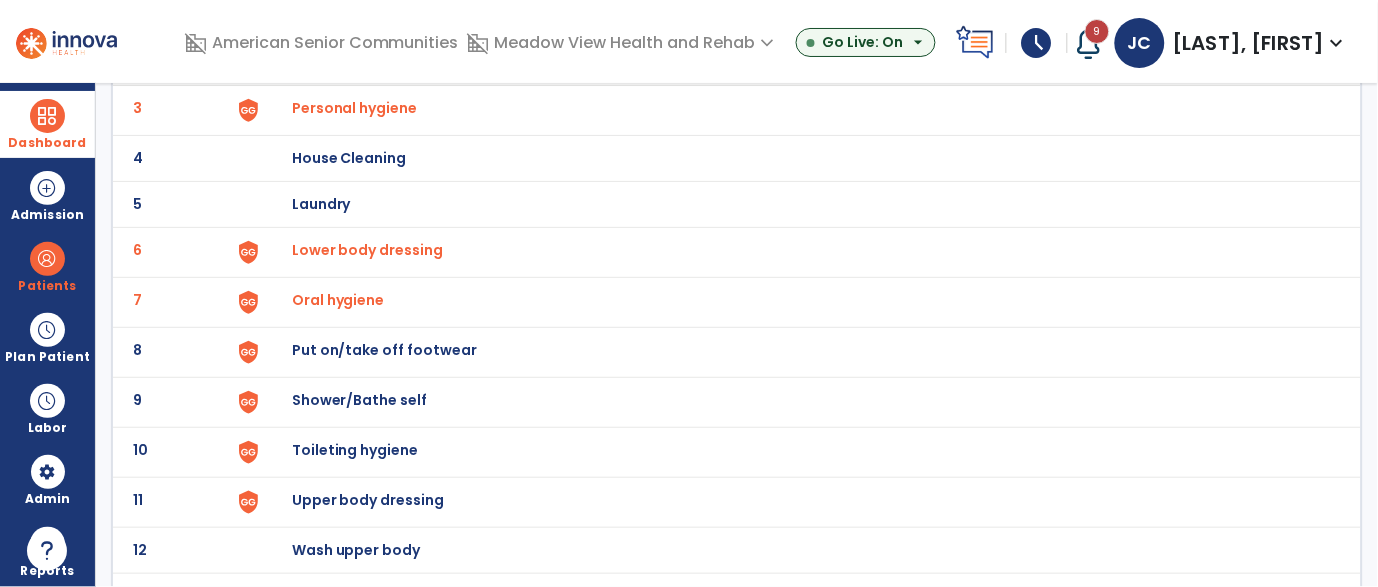 click on "Put on/take off footwear" at bounding box center (405, 12) 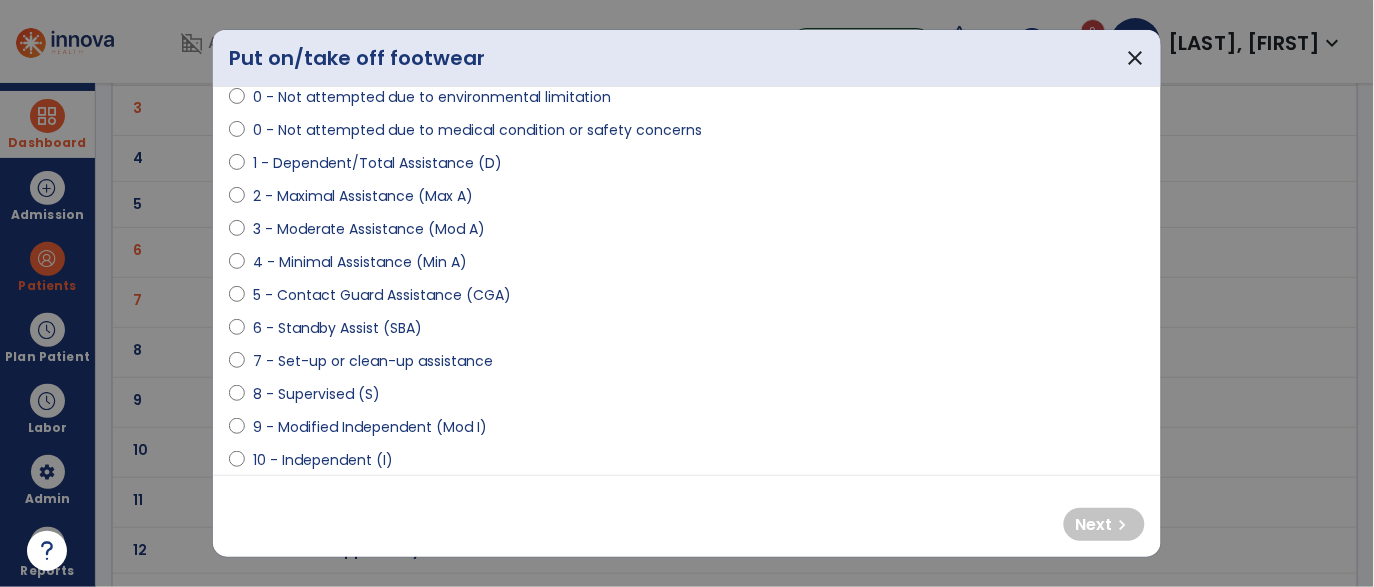scroll, scrollTop: 175, scrollLeft: 0, axis: vertical 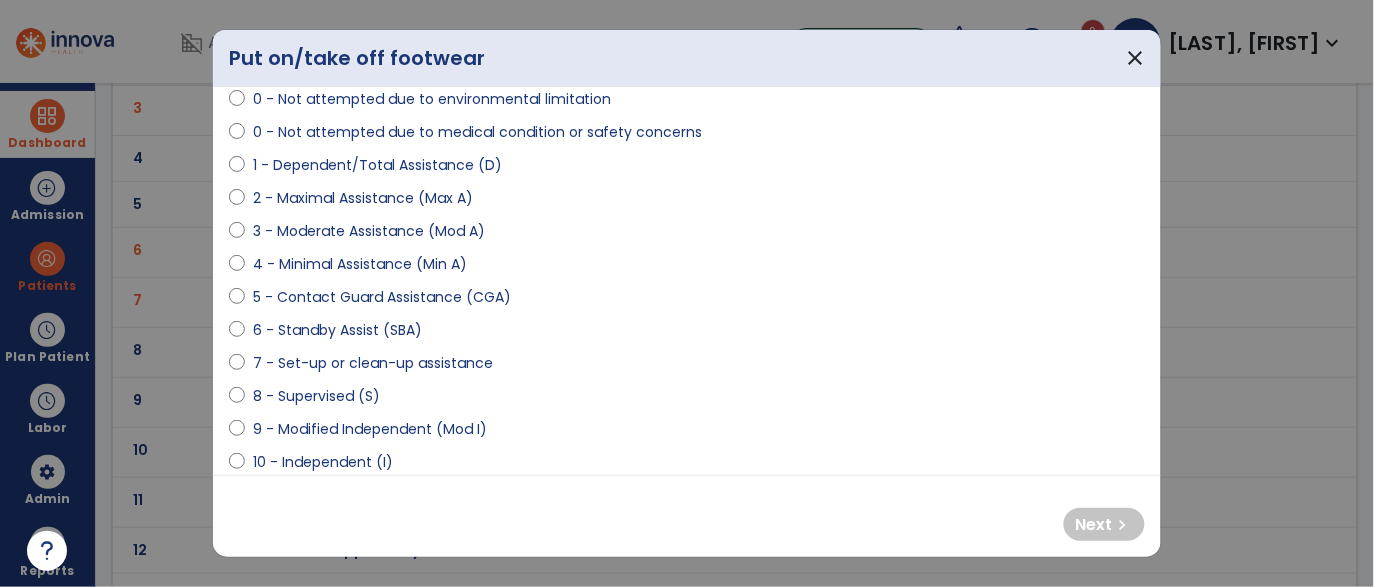 click on "1 - Dependent/Total Assistance (D)" at bounding box center [377, 165] 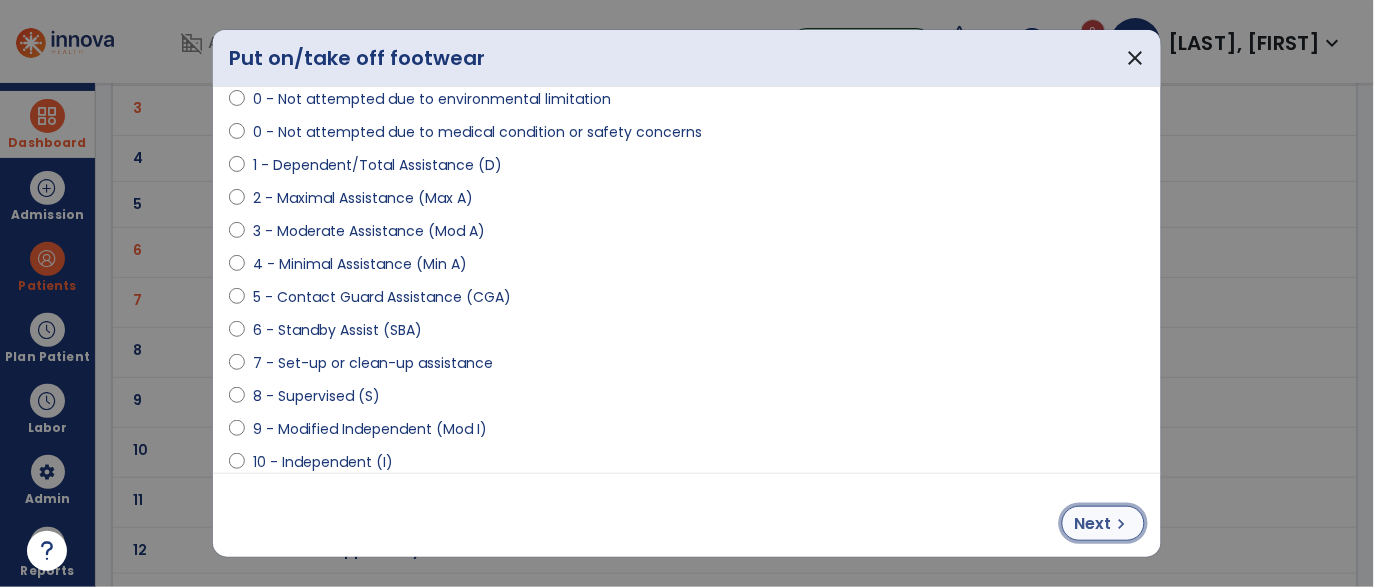 click on "Next" at bounding box center [1093, 524] 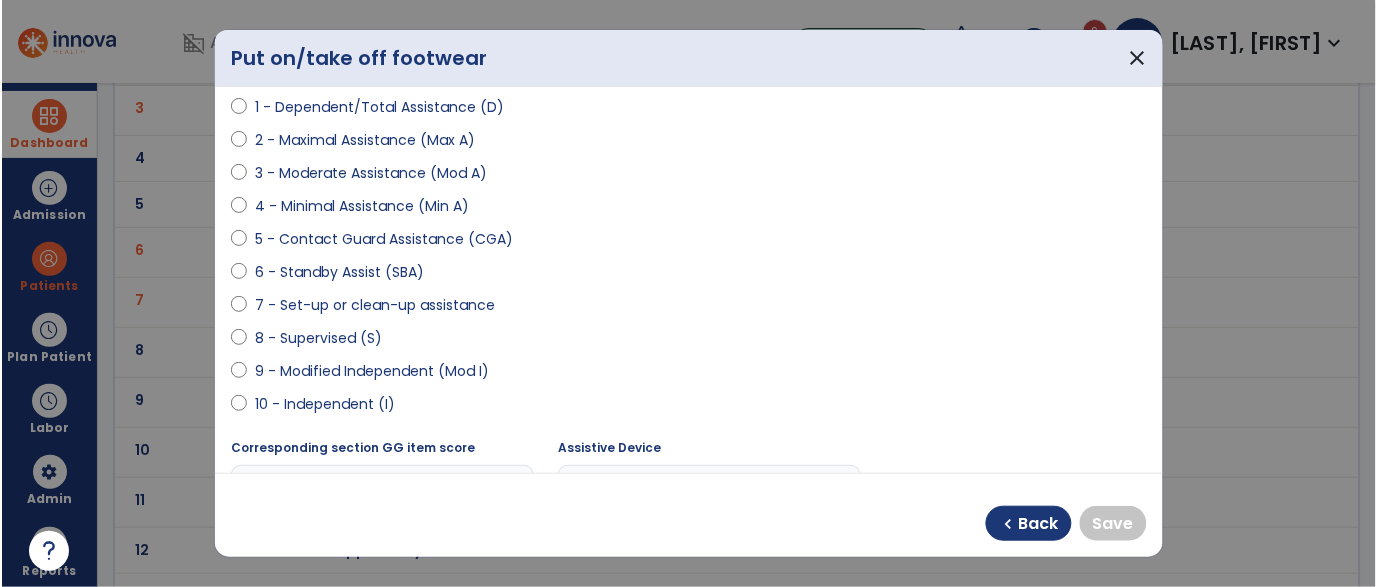 scroll, scrollTop: 277, scrollLeft: 0, axis: vertical 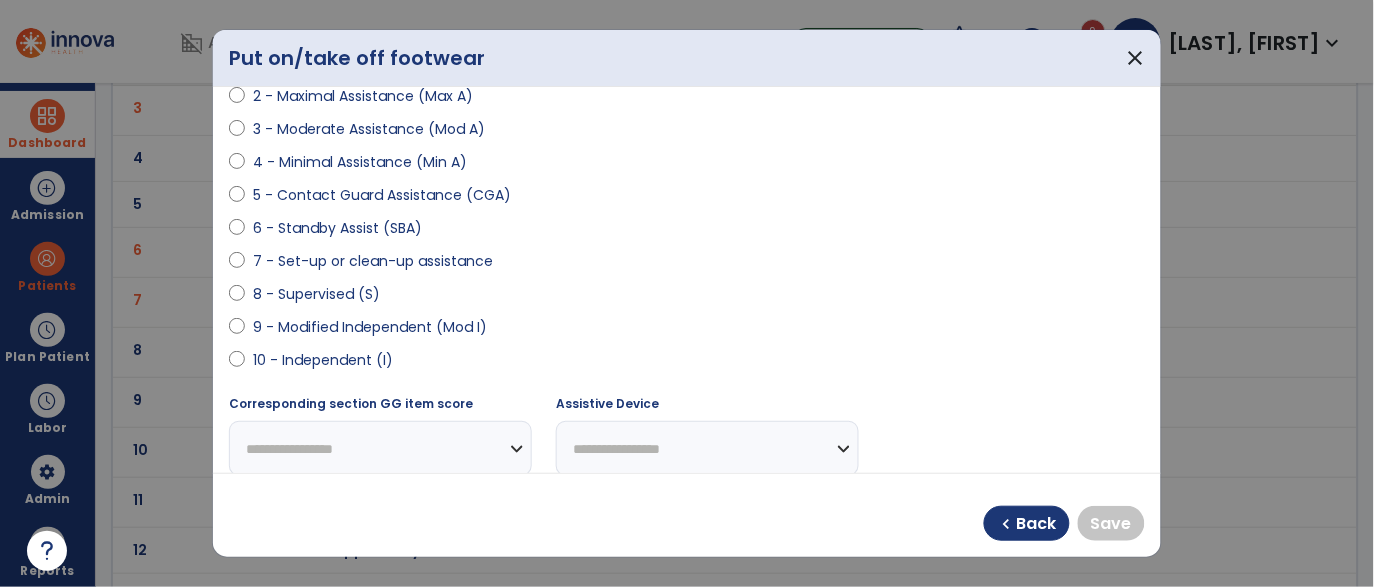 click on "9 - Modified Independent (Mod I)" at bounding box center (370, 327) 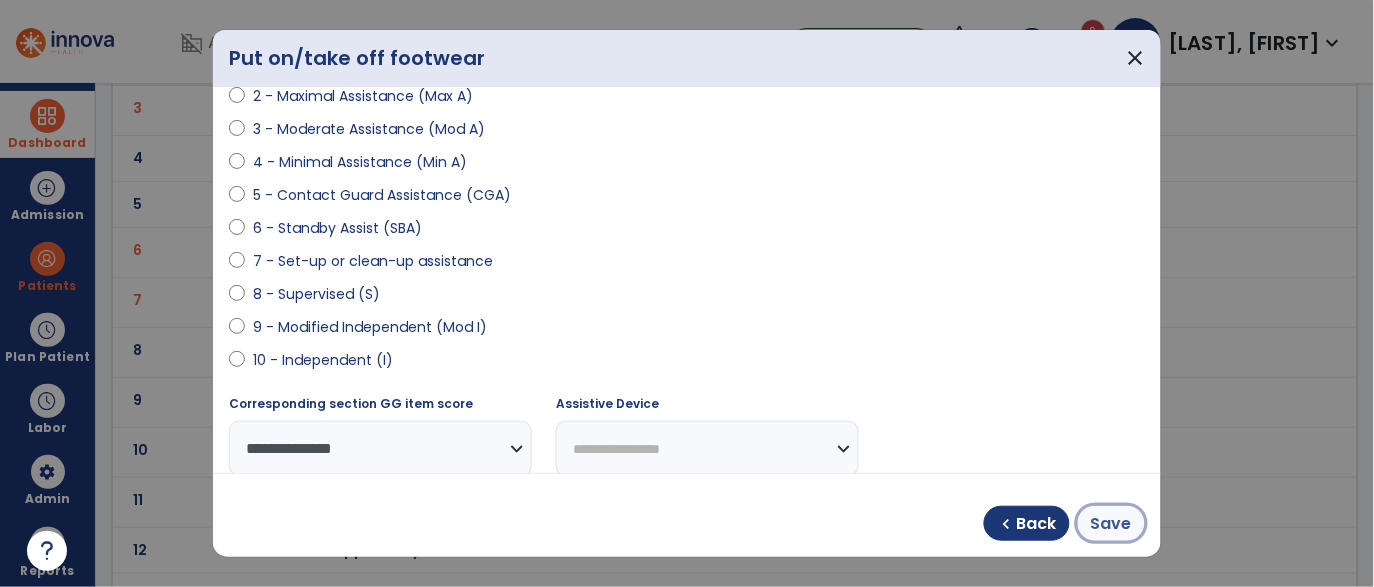 click on "Save" at bounding box center [1111, 524] 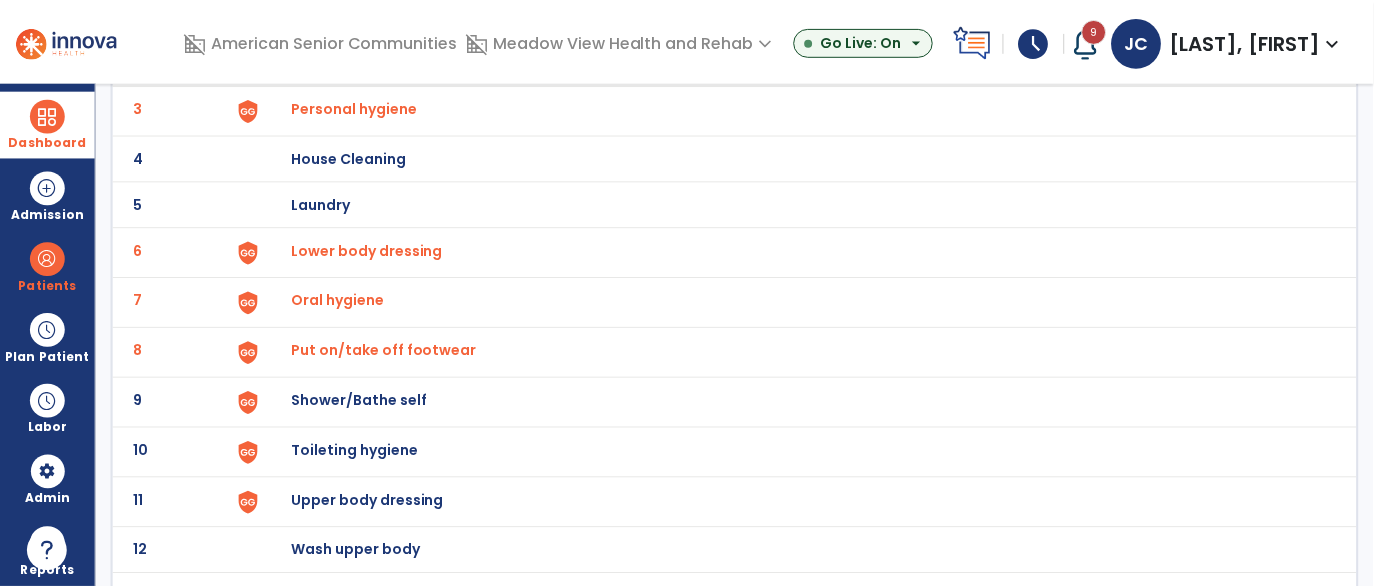 scroll, scrollTop: 282, scrollLeft: 0, axis: vertical 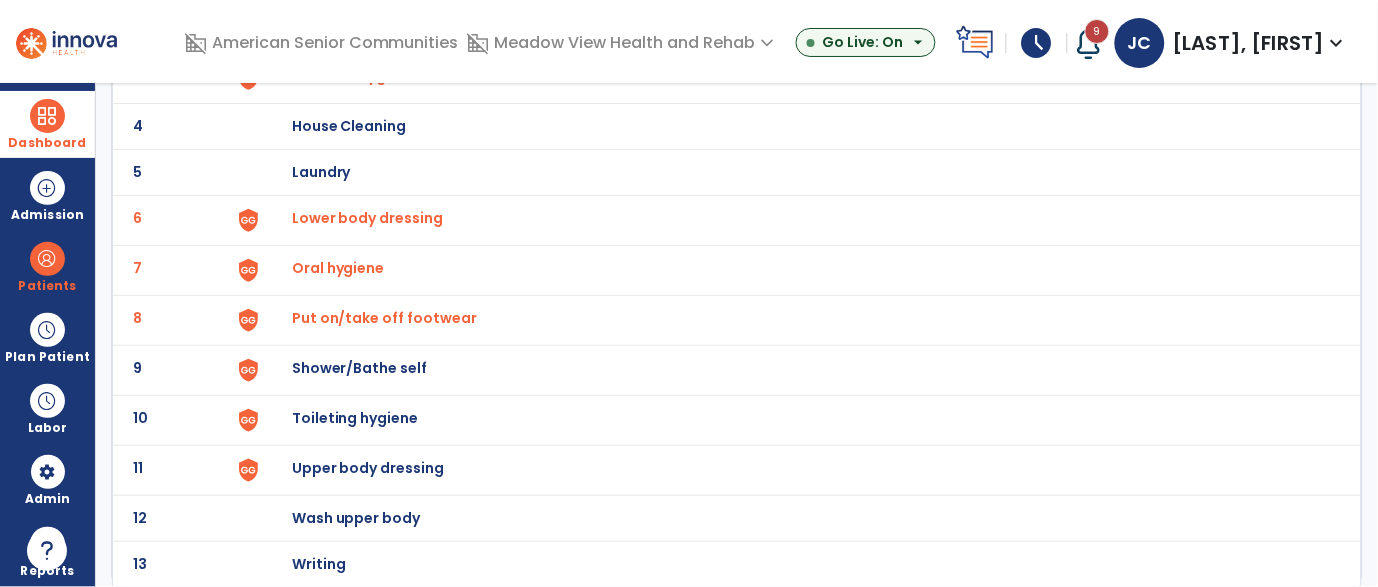 click on "Shower/Bathe self" at bounding box center [405, -20] 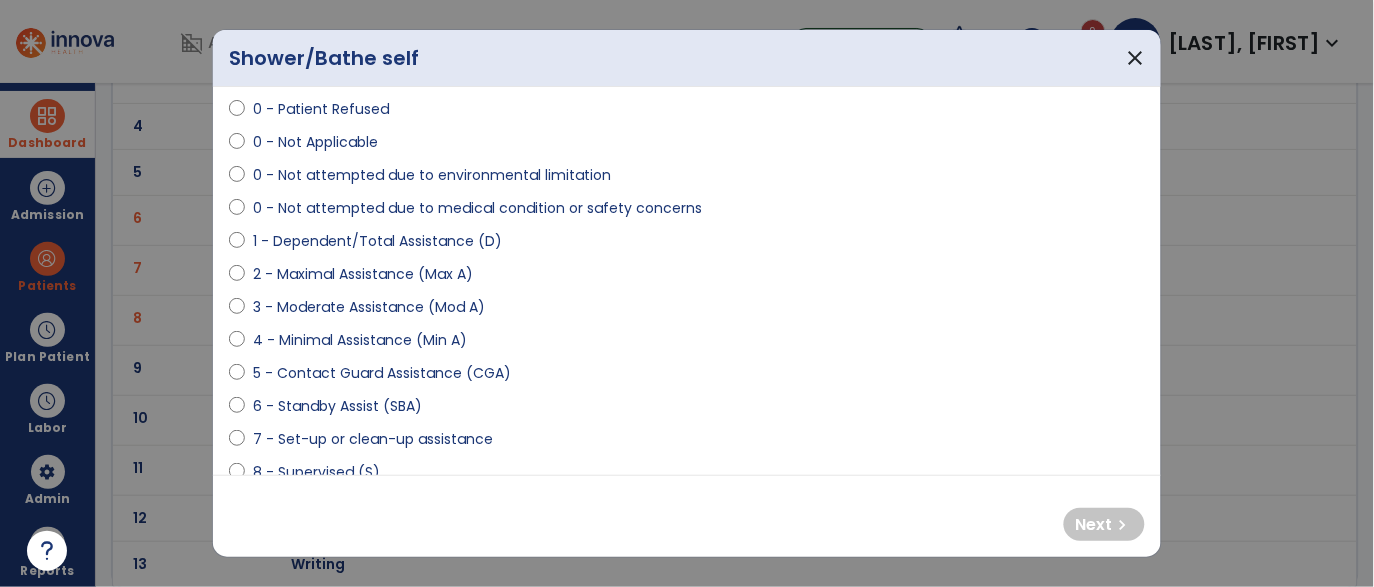 scroll, scrollTop: 149, scrollLeft: 0, axis: vertical 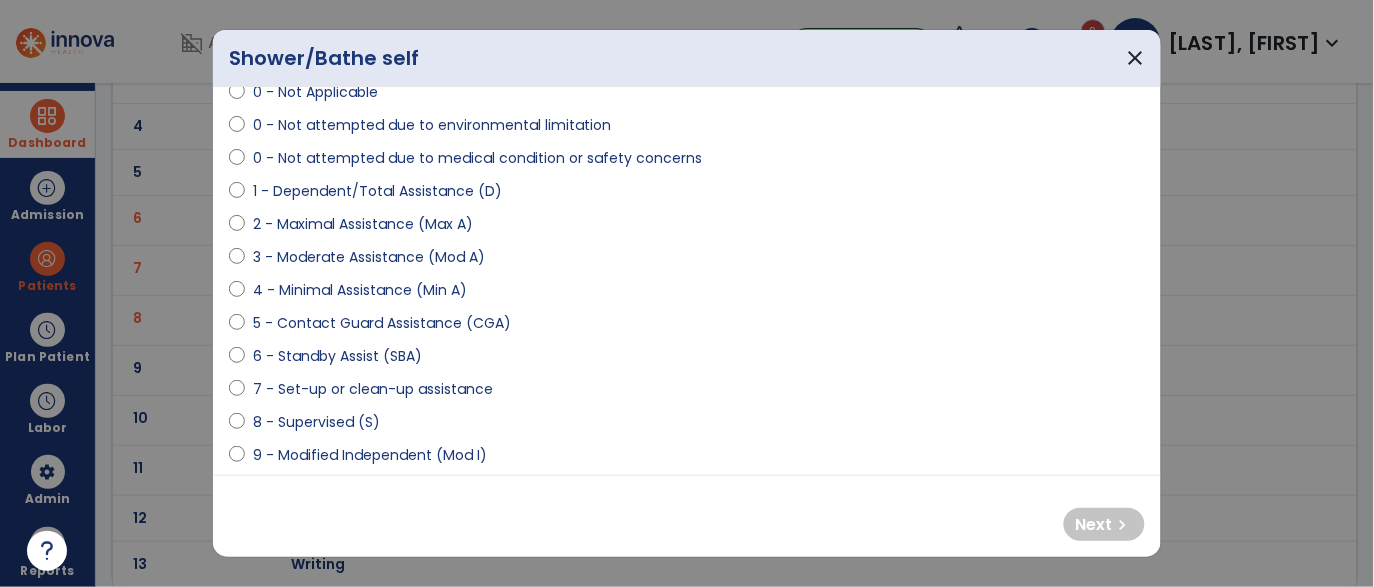 click on "2 - Maximal Assistance (Max A)" at bounding box center [363, 224] 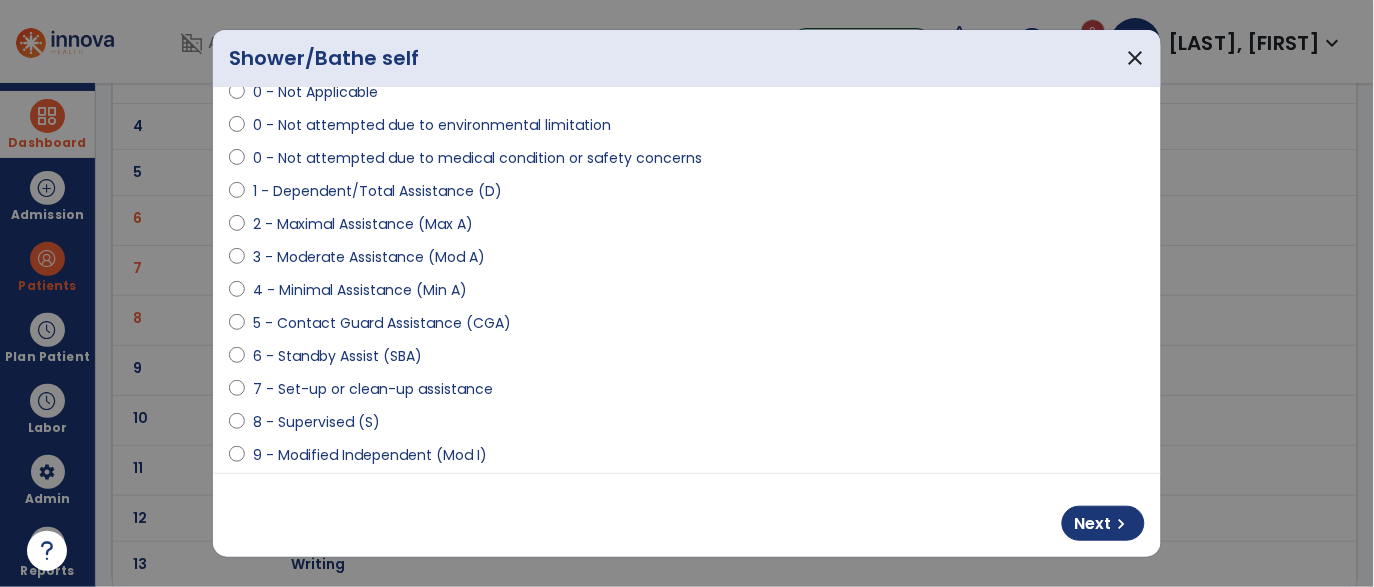 click on "Next  chevron_right" at bounding box center [687, 515] 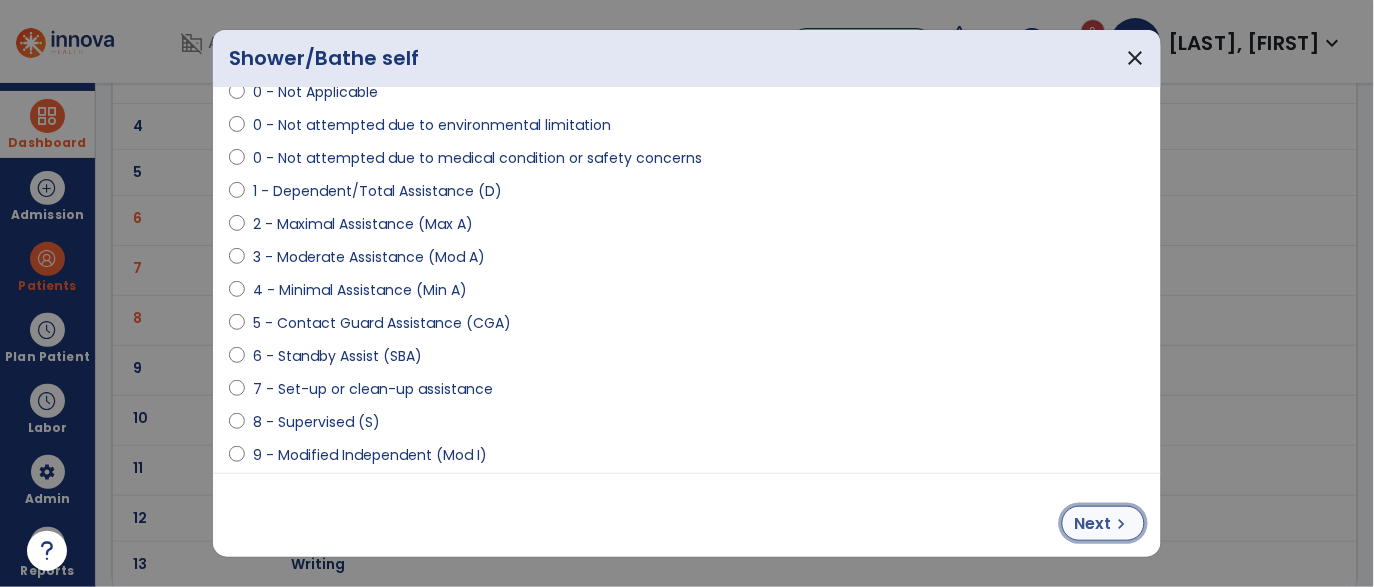click on "Next" at bounding box center [1093, 524] 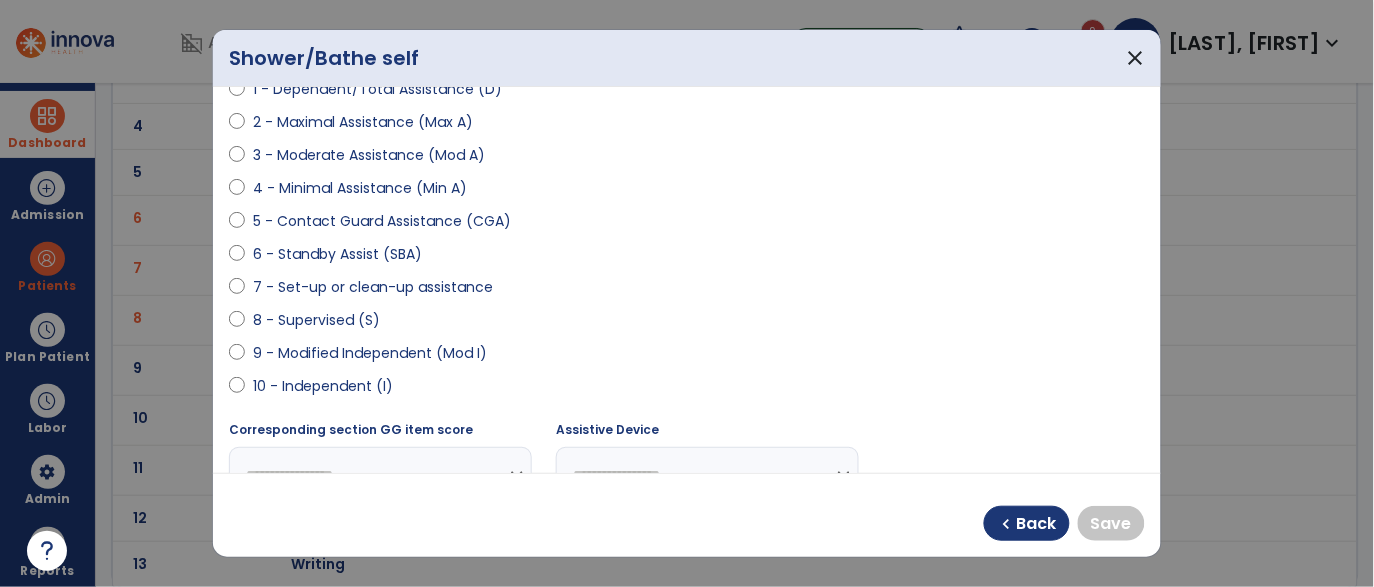 scroll, scrollTop: 260, scrollLeft: 0, axis: vertical 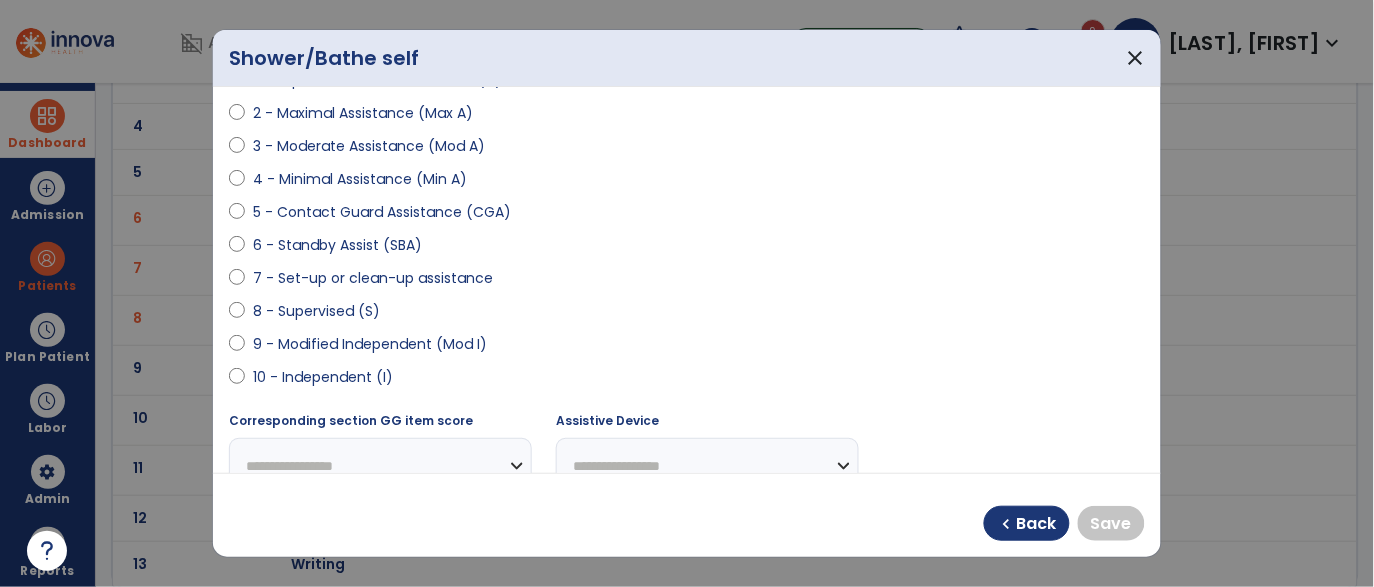 click on "10 - Independent (I)" at bounding box center (323, 377) 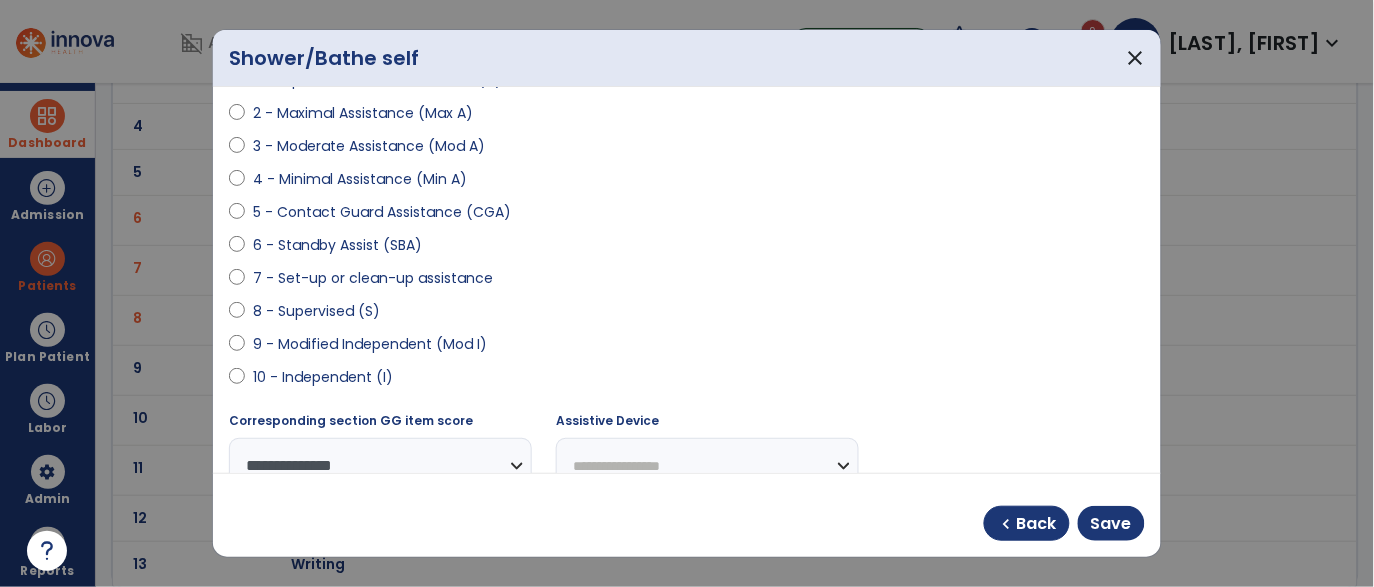 click on "9 - Modified Independent (Mod I)" at bounding box center [370, 344] 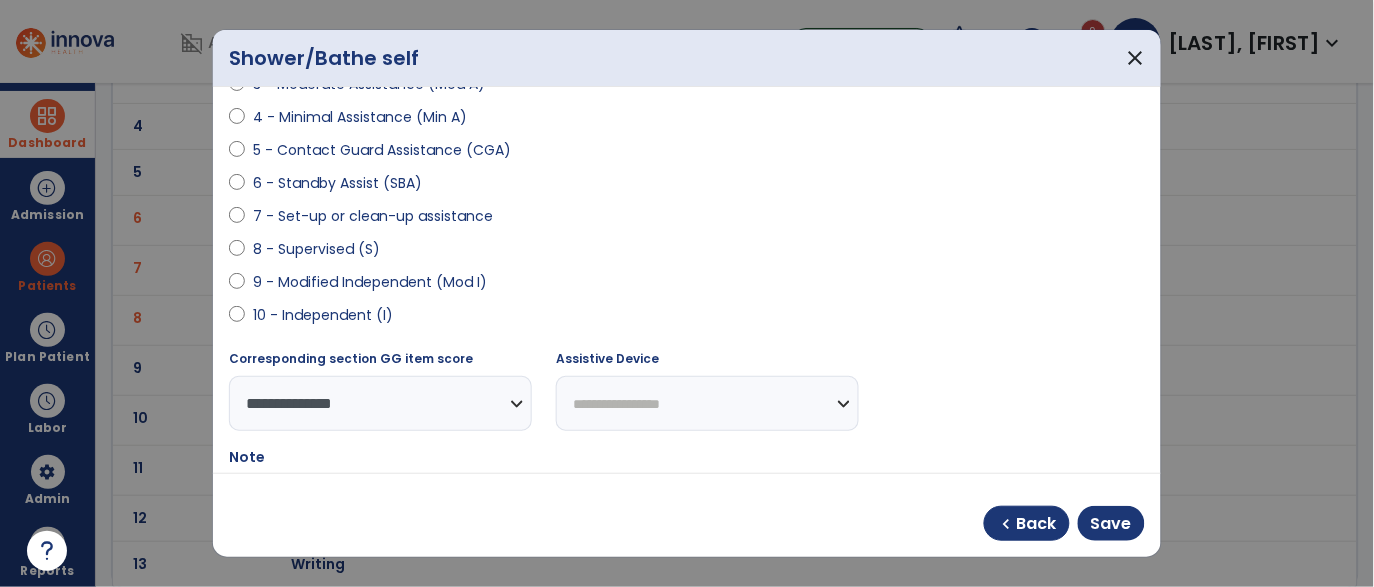 scroll, scrollTop: 318, scrollLeft: 0, axis: vertical 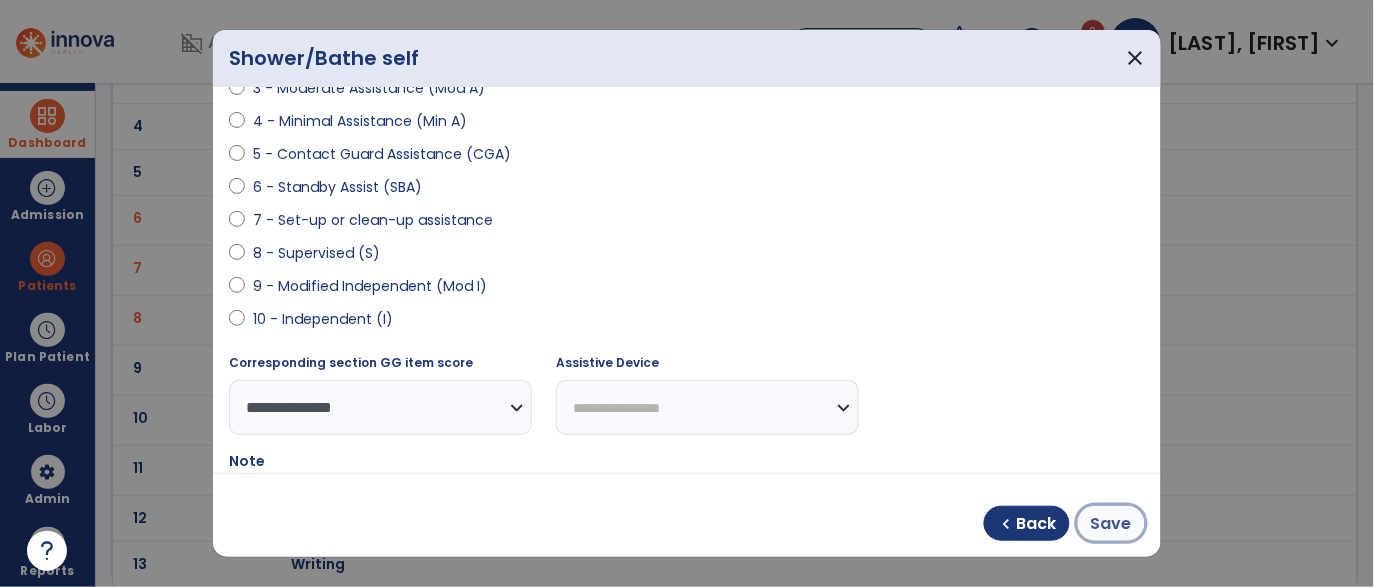 click on "Save" at bounding box center (1111, 524) 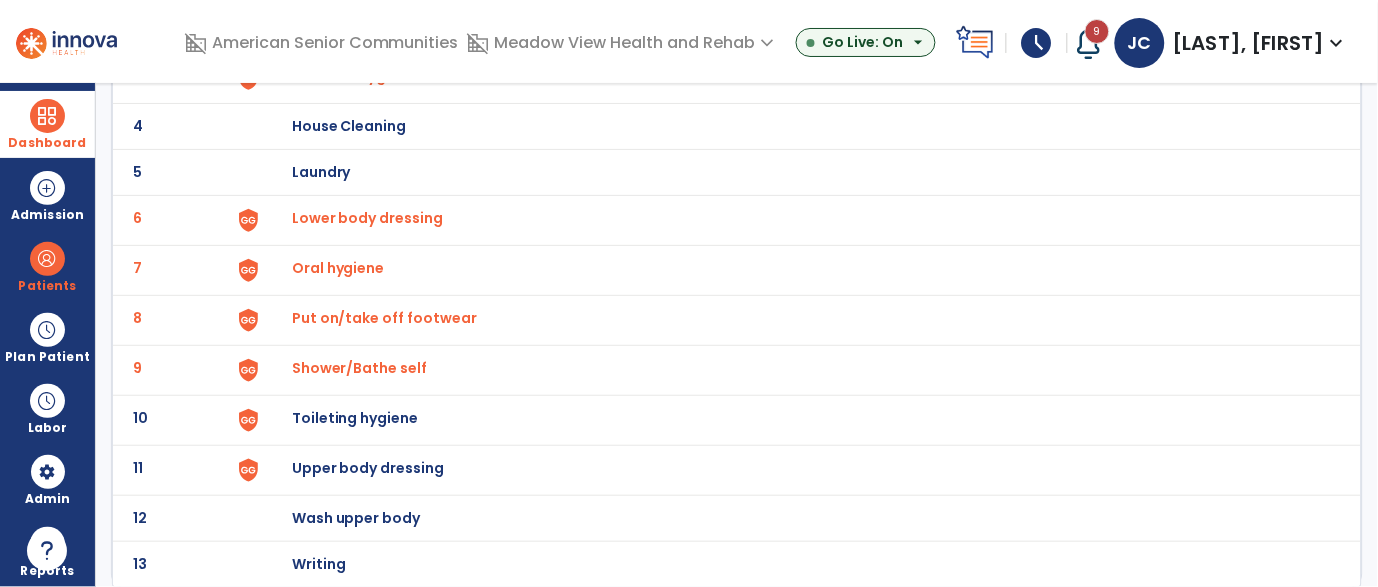 click on "Toileting hygiene" at bounding box center (405, -20) 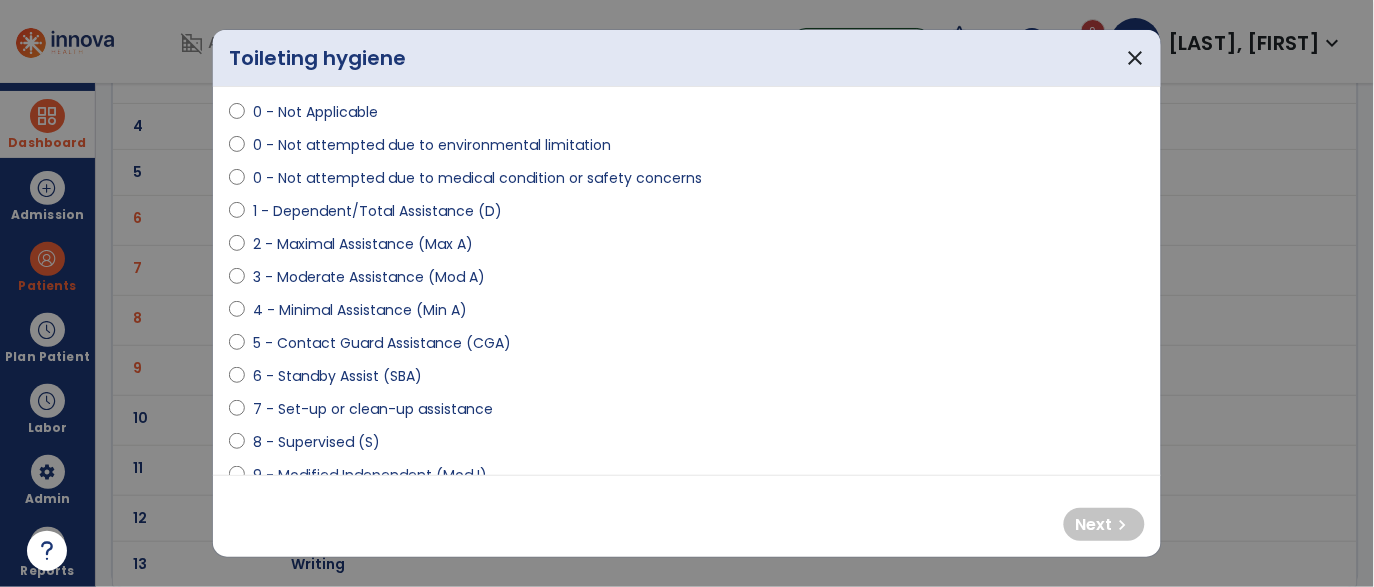 scroll, scrollTop: 128, scrollLeft: 0, axis: vertical 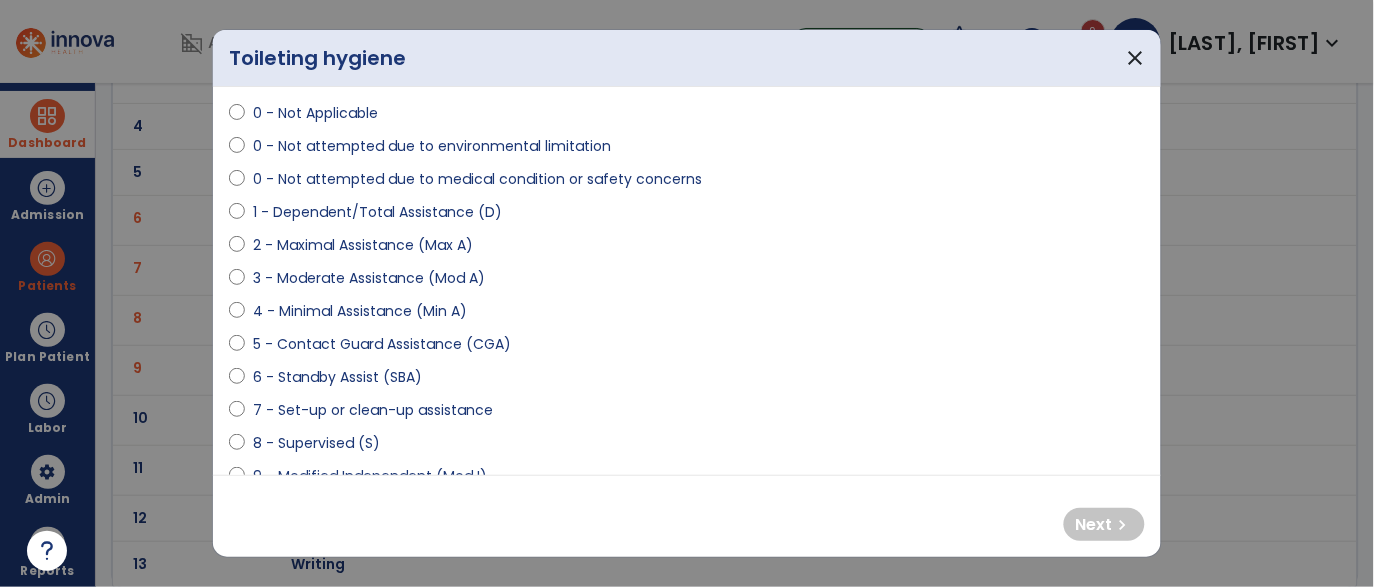 click on "1 - Dependent/Total Assistance (D)" at bounding box center [377, 212] 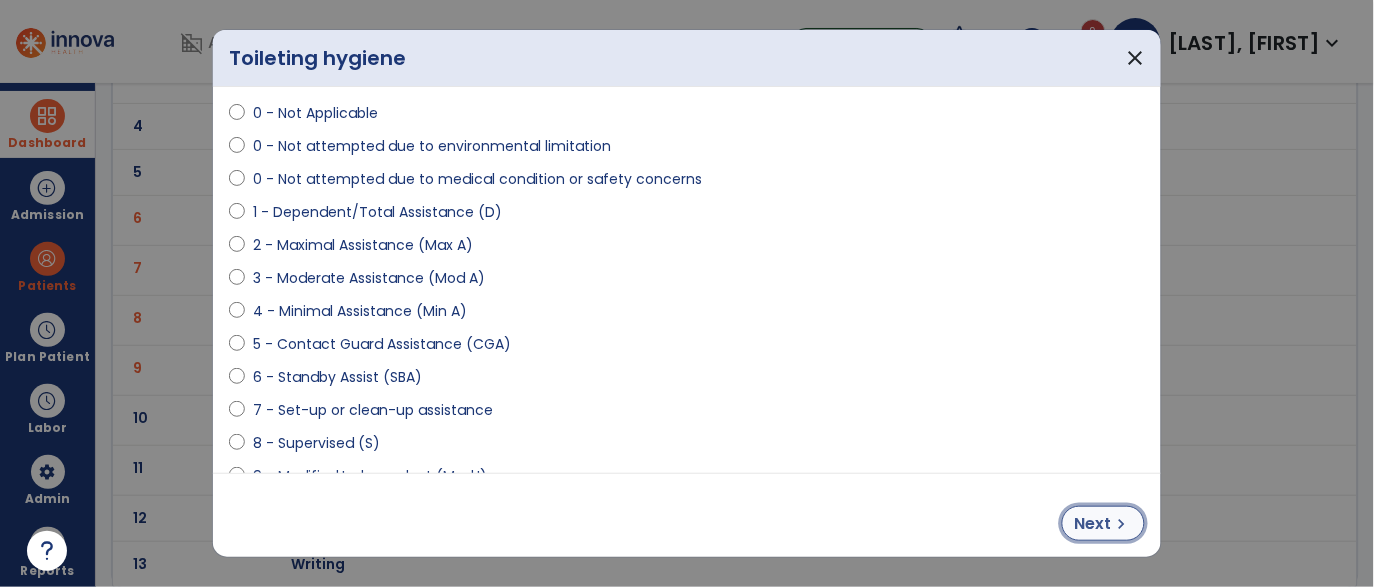 click on "Next" at bounding box center (1093, 524) 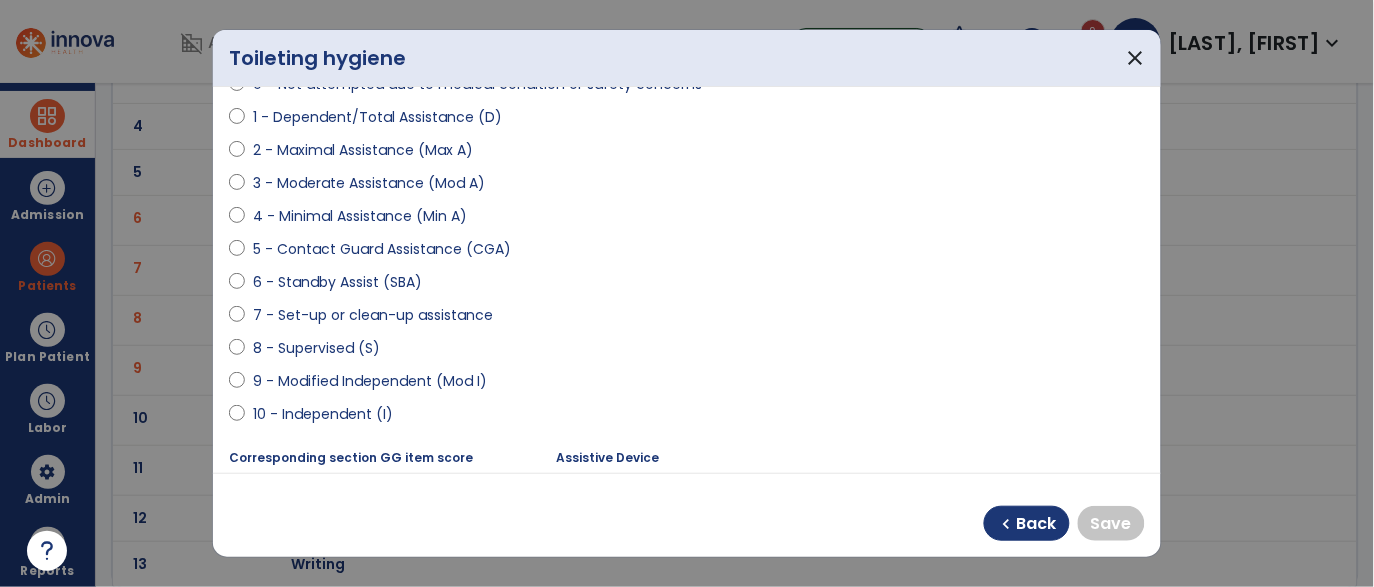 scroll, scrollTop: 230, scrollLeft: 0, axis: vertical 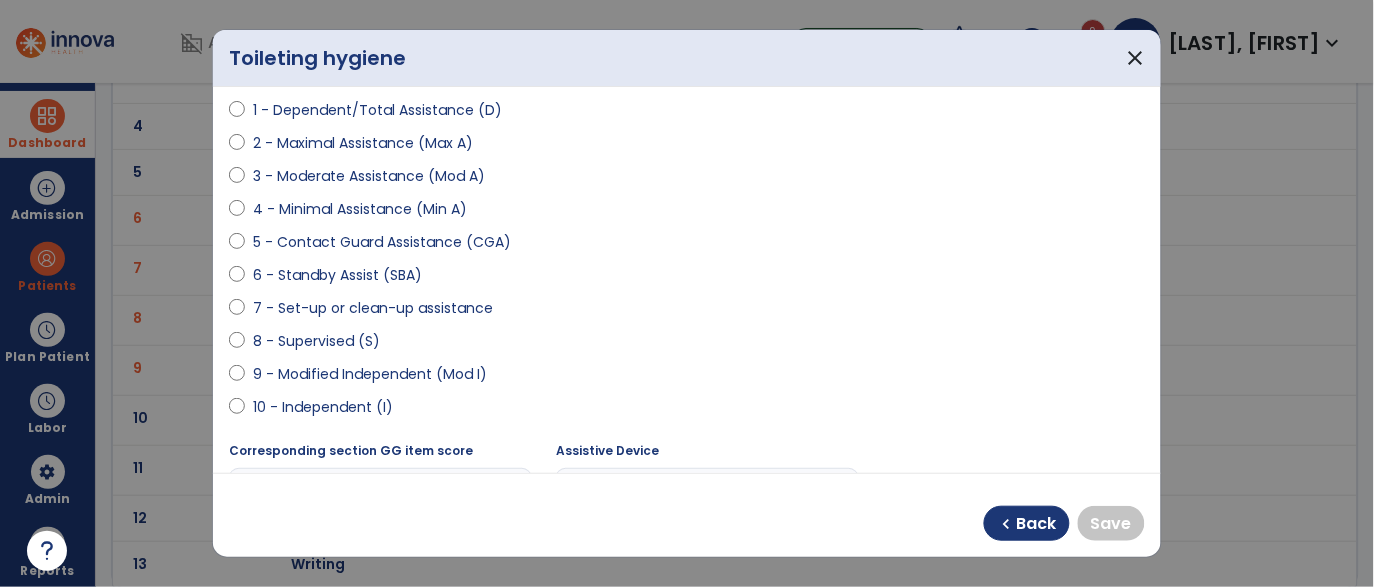click on "10 - Independent (I)" at bounding box center [323, 407] 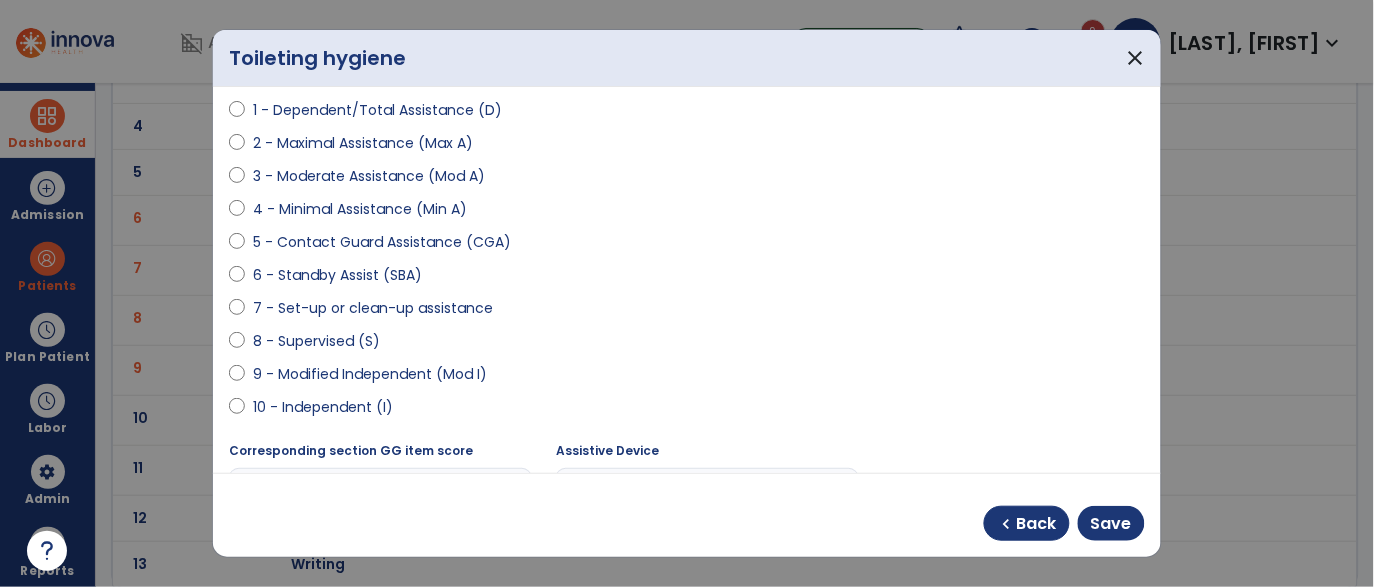 click on "9 - Modified Independent (Mod I)" at bounding box center (370, 374) 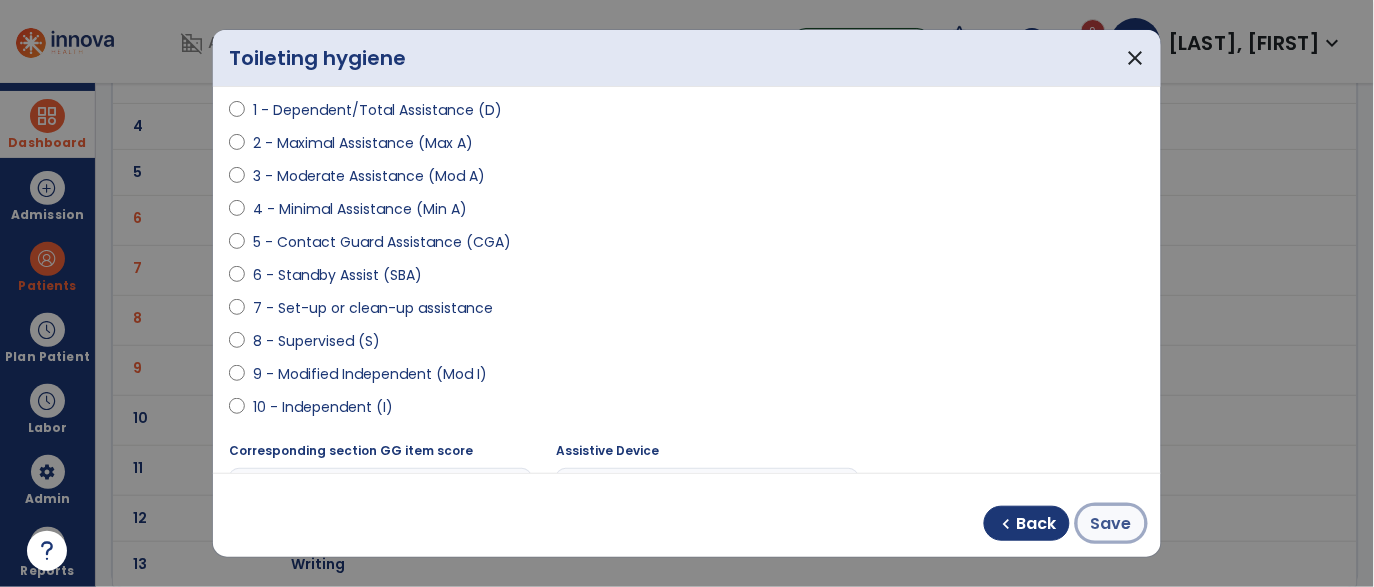 click on "Save" at bounding box center (1111, 524) 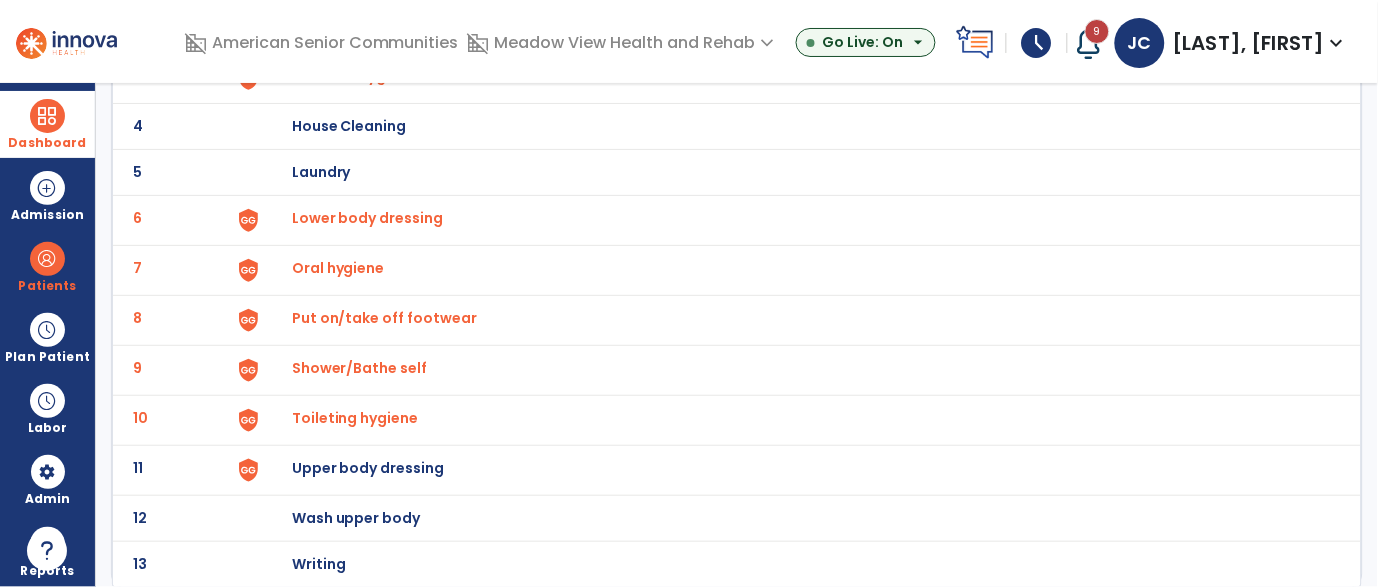 click on "Upper body dressing" at bounding box center (405, -20) 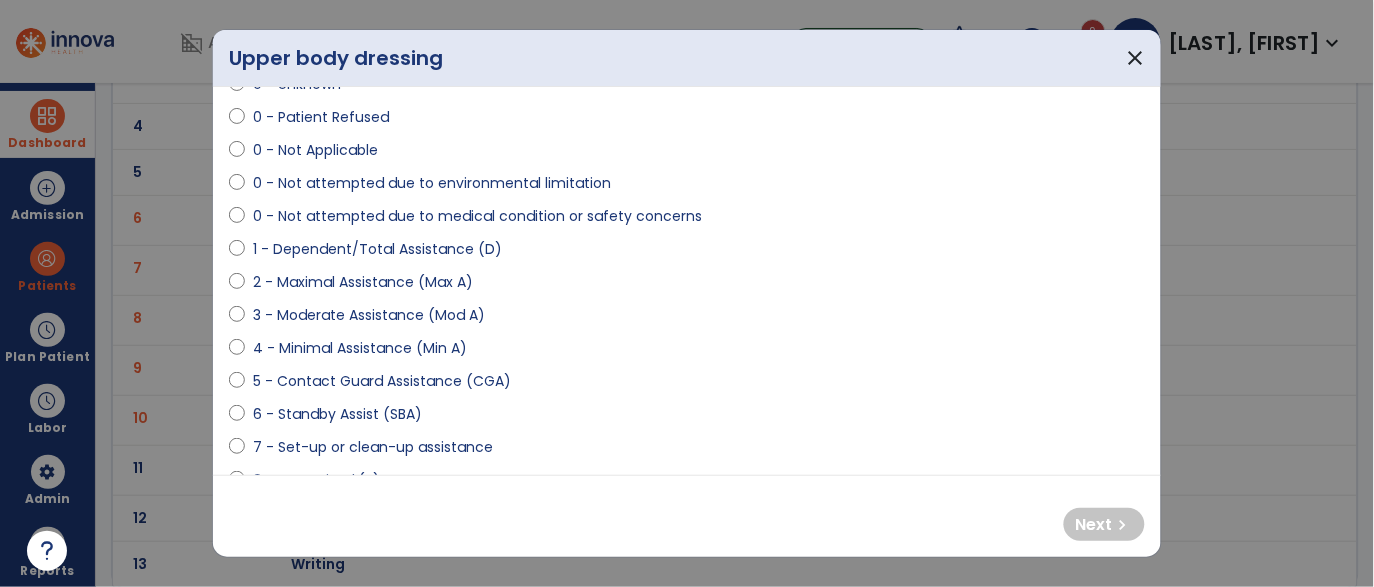 scroll, scrollTop: 95, scrollLeft: 0, axis: vertical 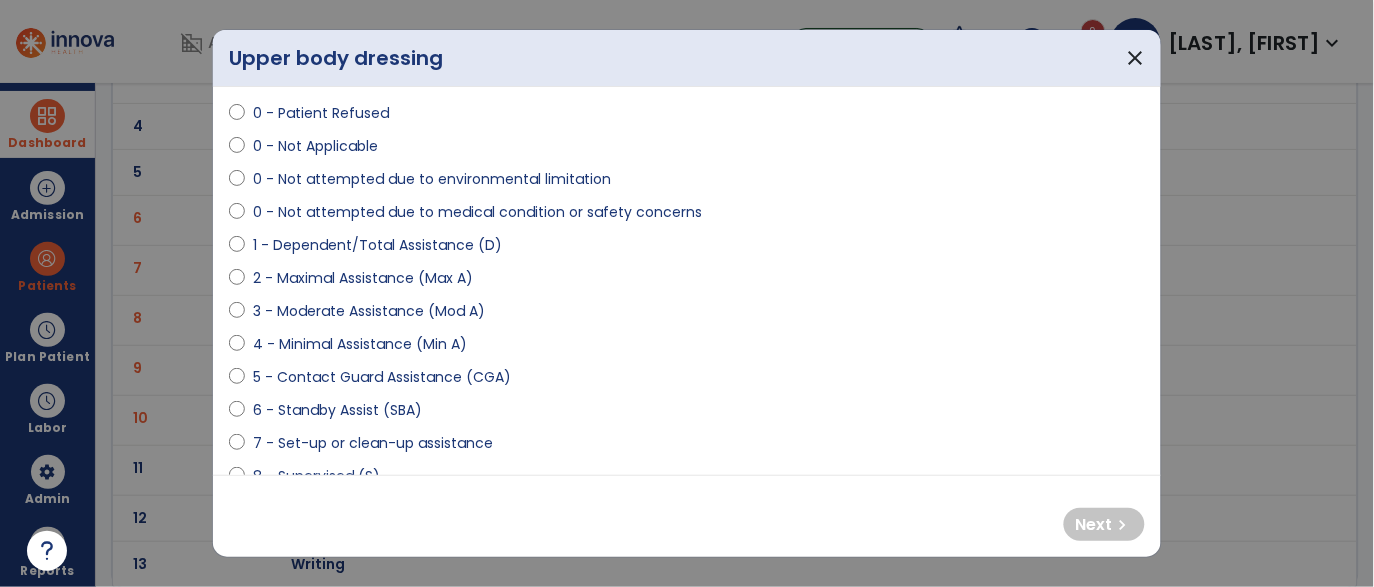 click on "4 - Minimal Assistance (Min A)" at bounding box center (360, 344) 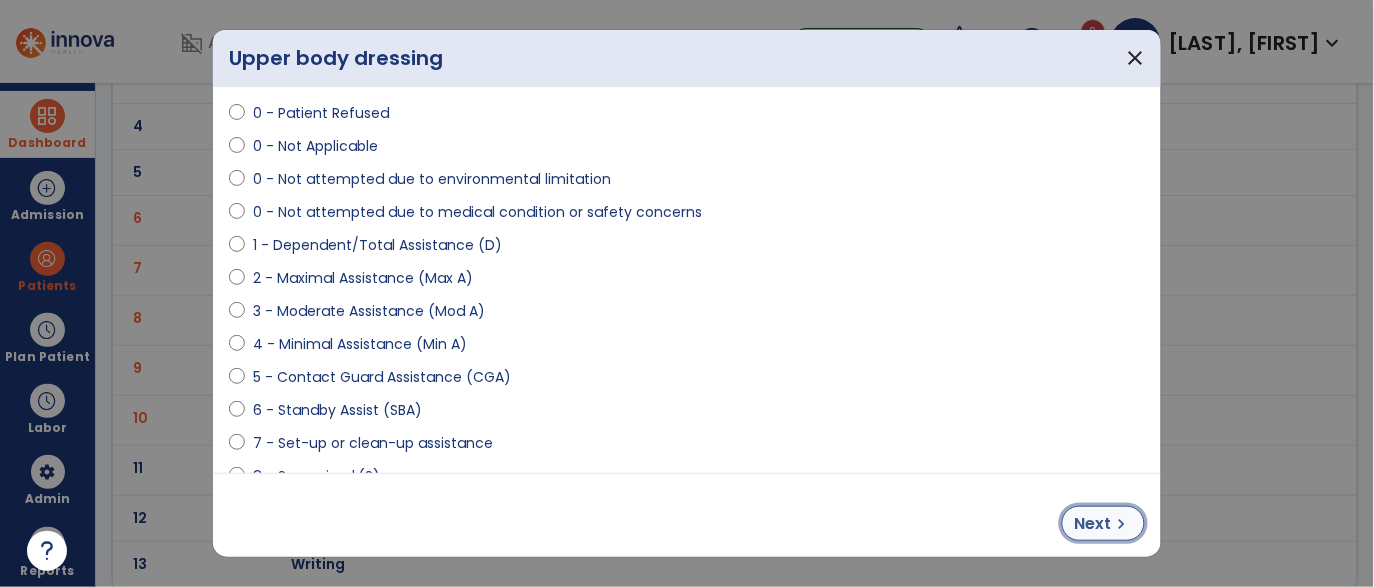 click on "chevron_right" at bounding box center [1122, 524] 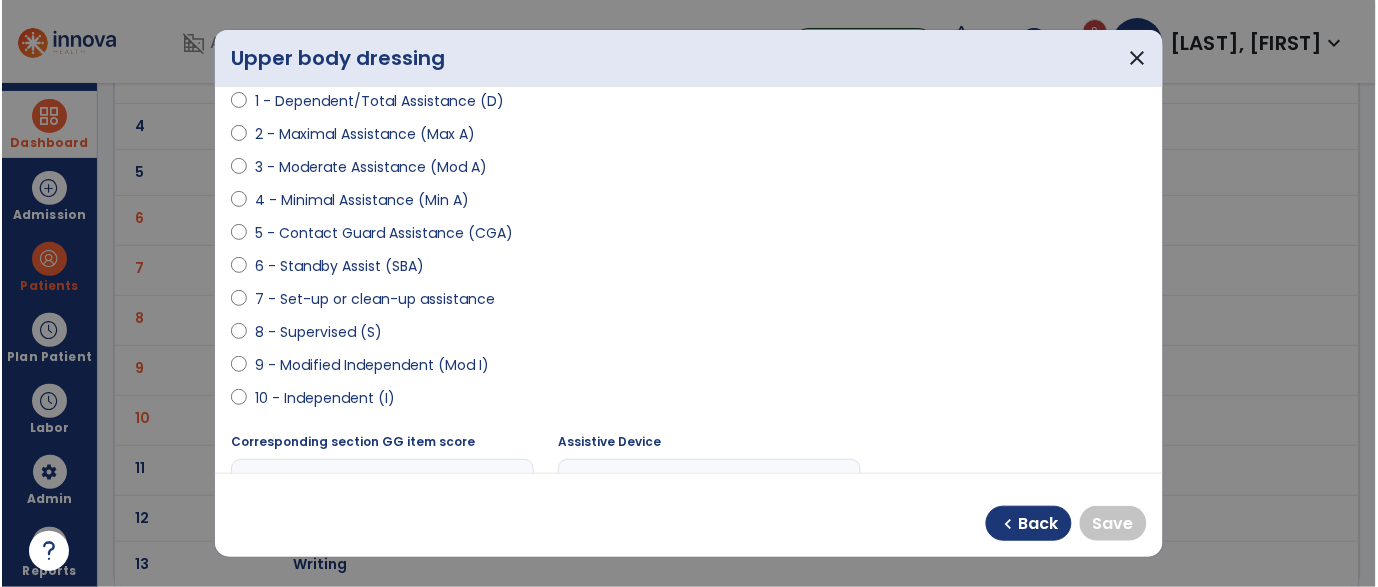 scroll, scrollTop: 255, scrollLeft: 0, axis: vertical 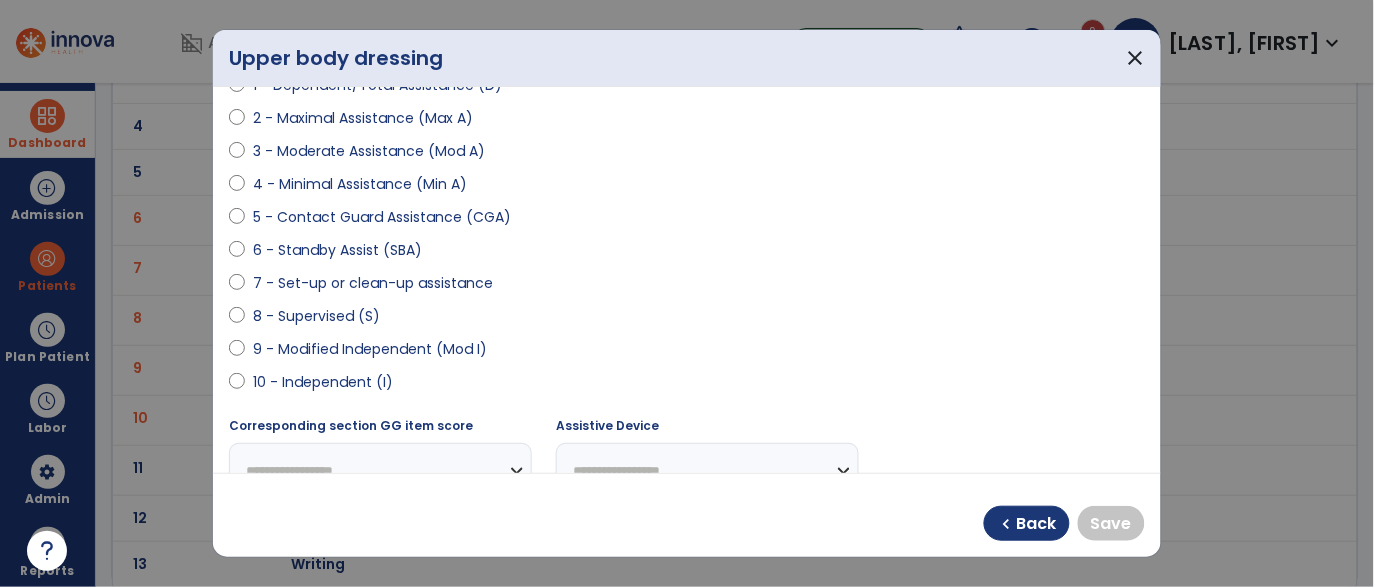 click on "10 - Independent (I)" at bounding box center [323, 382] 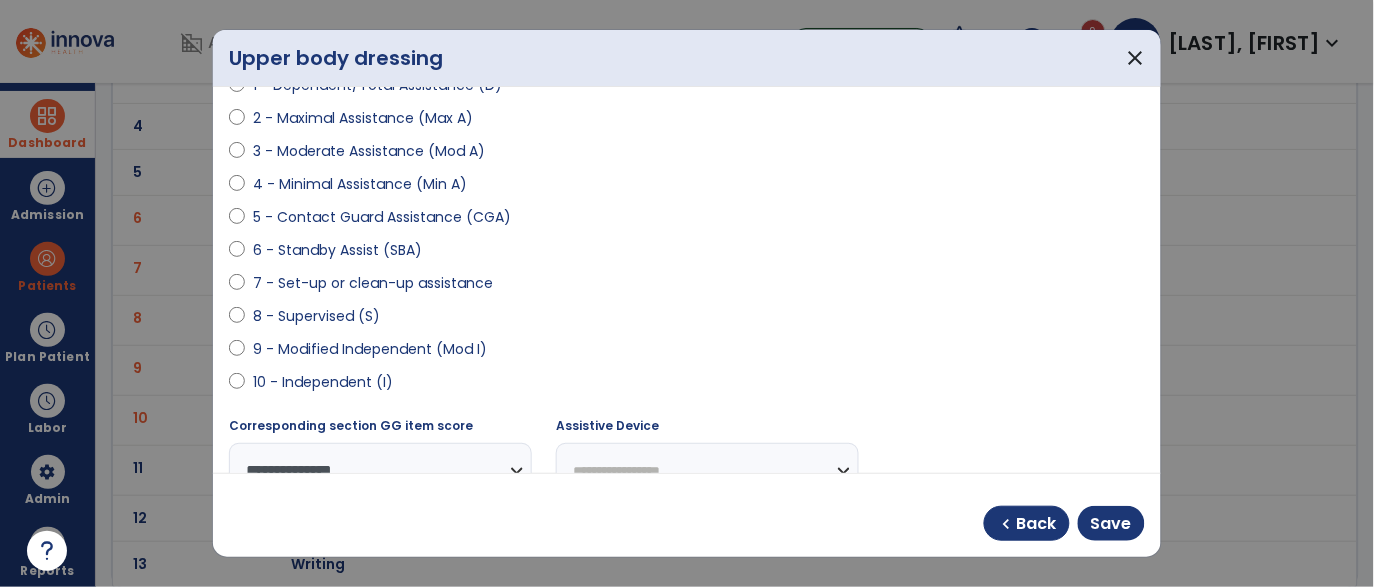 click on "9 - Modified Independent (Mod I)" at bounding box center [370, 349] 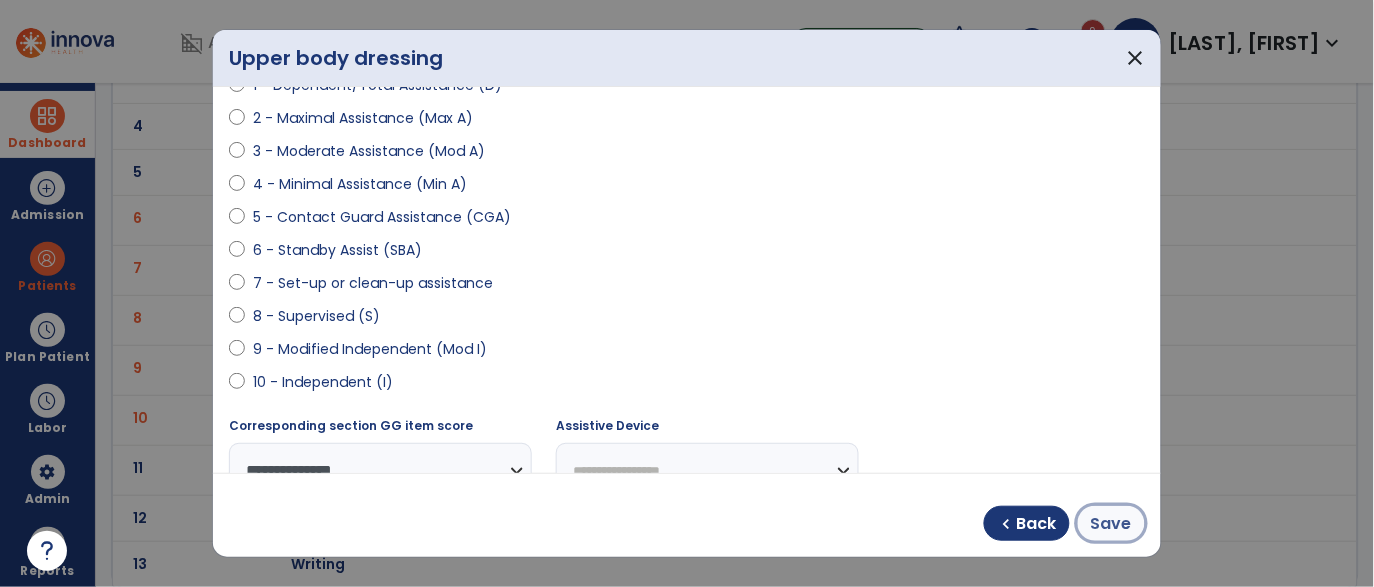 click on "Save" at bounding box center [1111, 523] 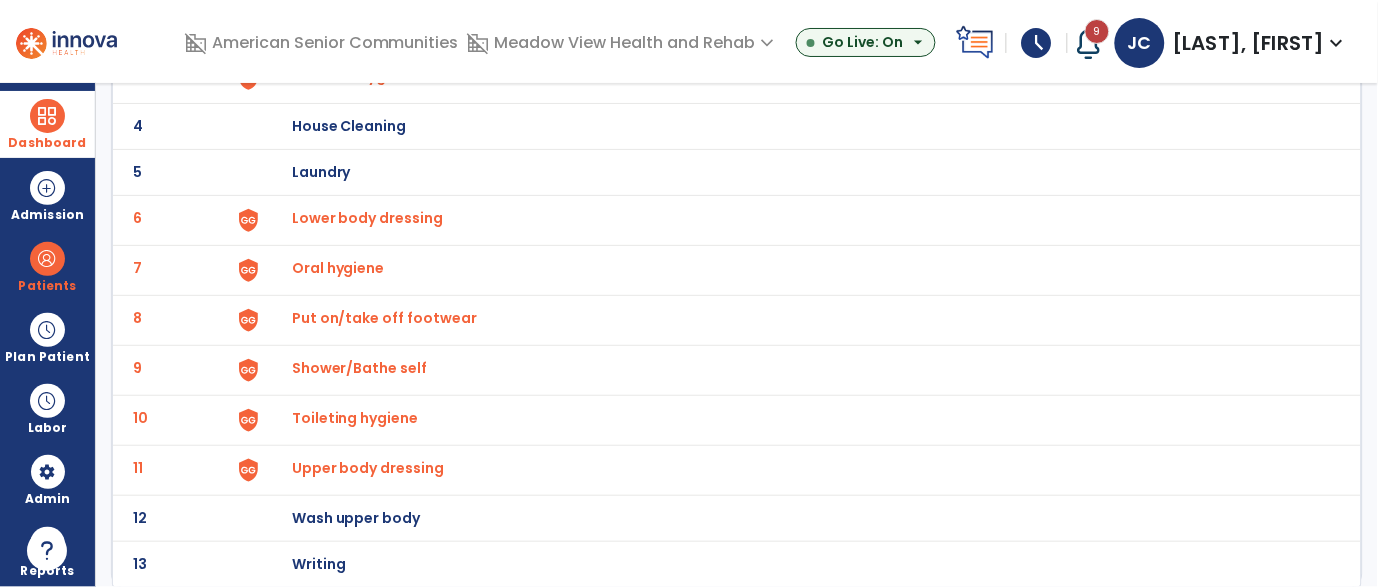 scroll, scrollTop: 0, scrollLeft: 0, axis: both 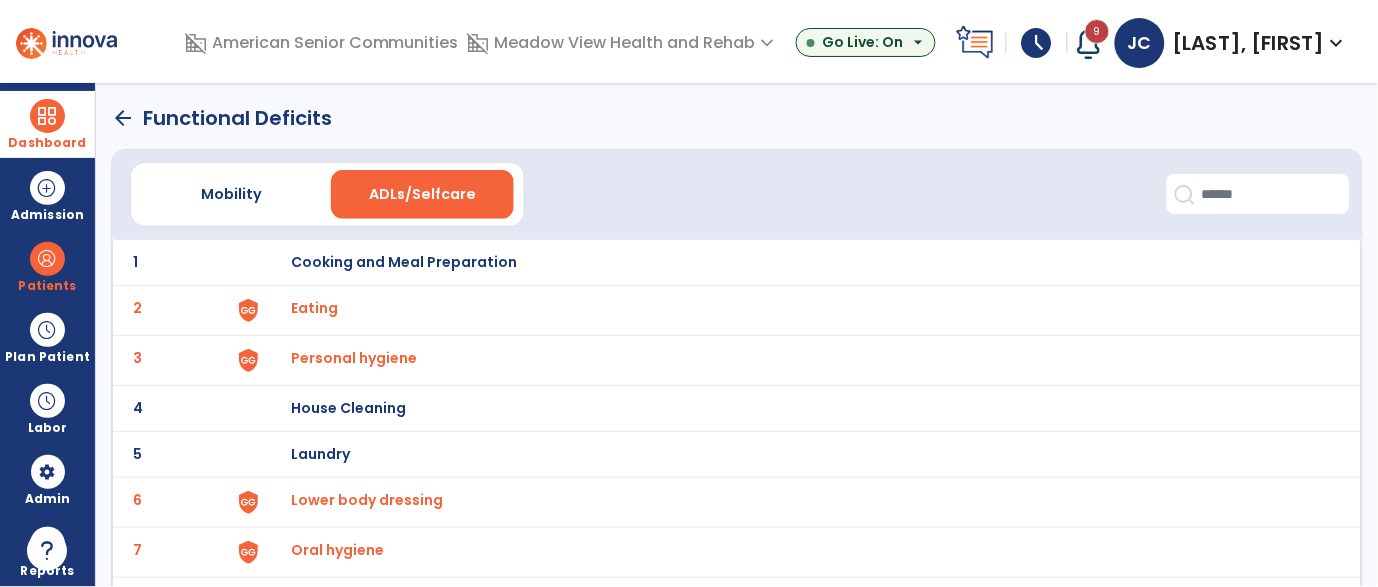 click on "arrow_back" 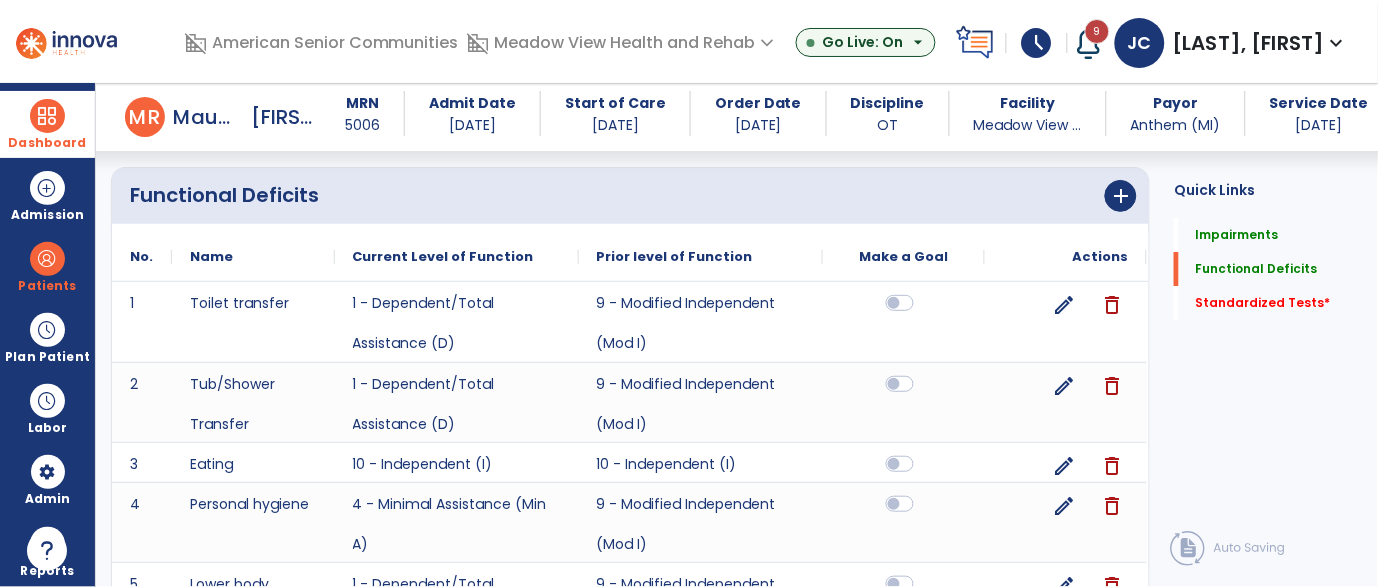 scroll, scrollTop: 1343, scrollLeft: 0, axis: vertical 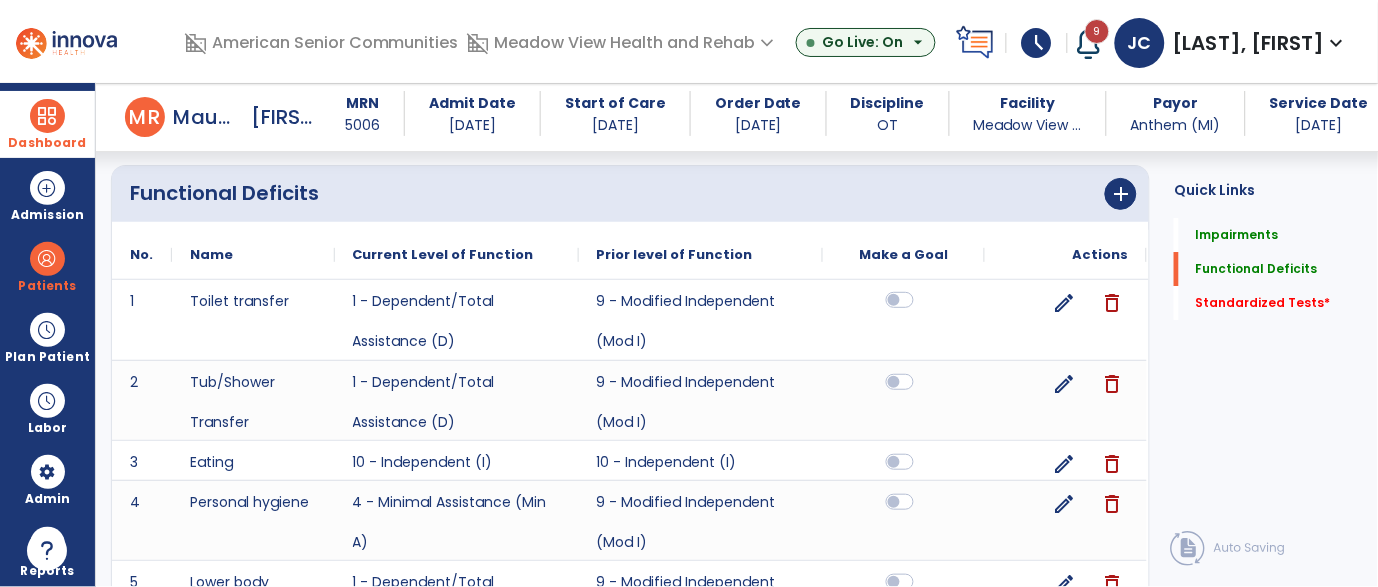 click 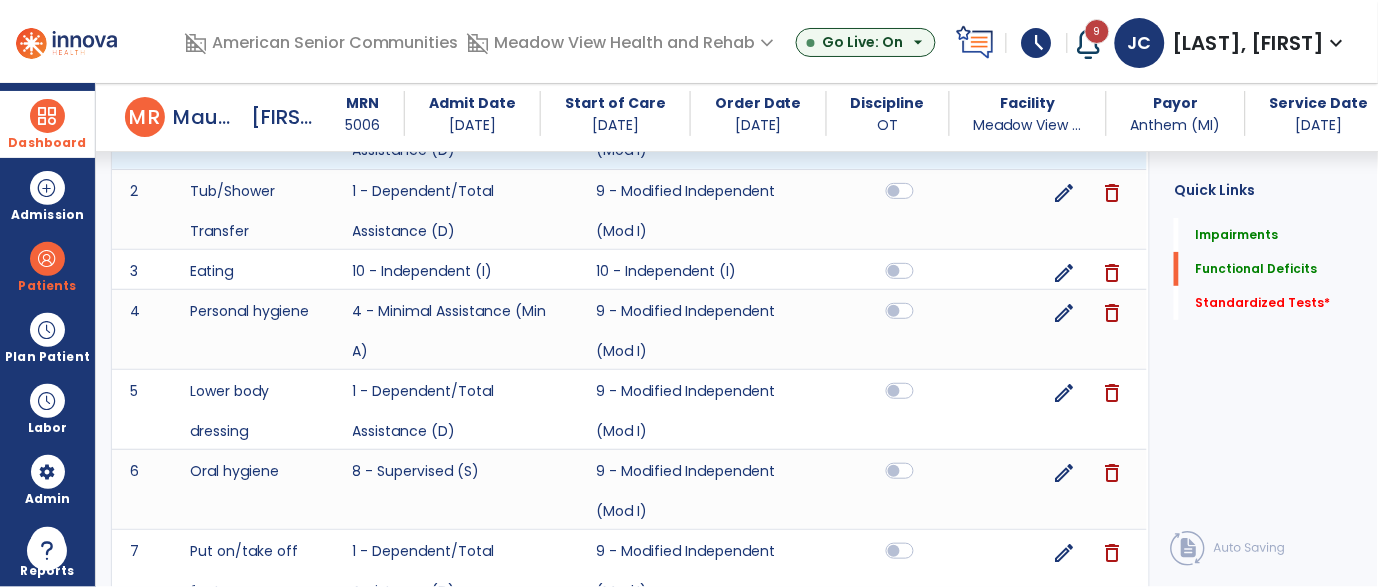 scroll, scrollTop: 1537, scrollLeft: 0, axis: vertical 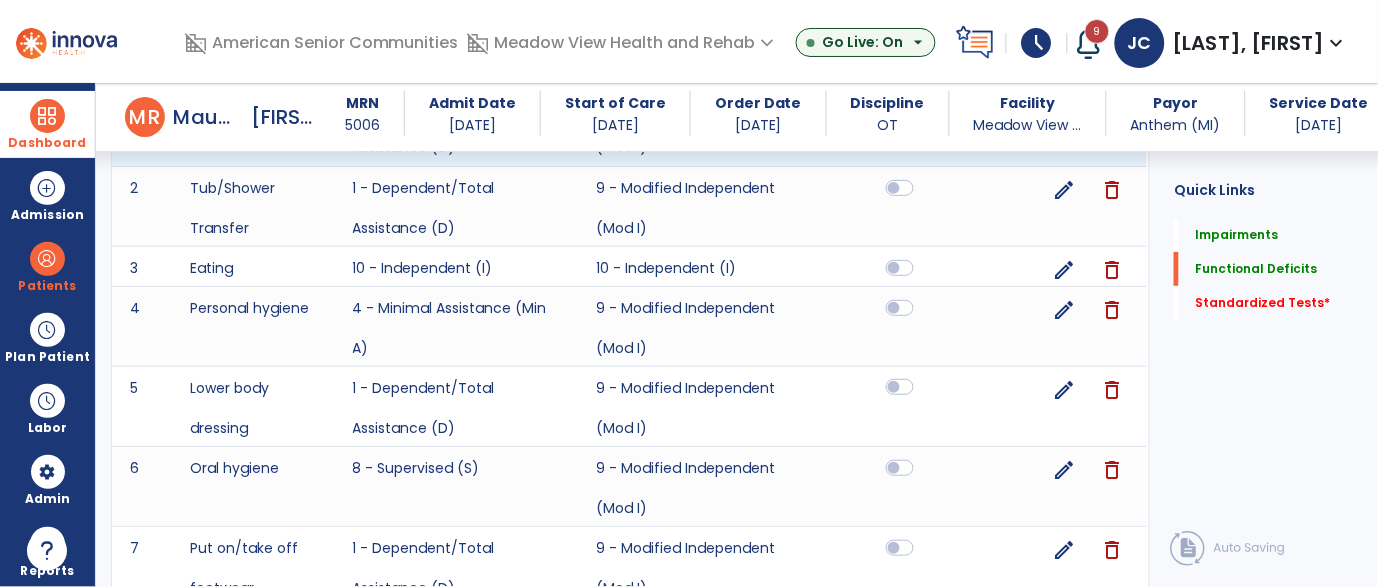 click 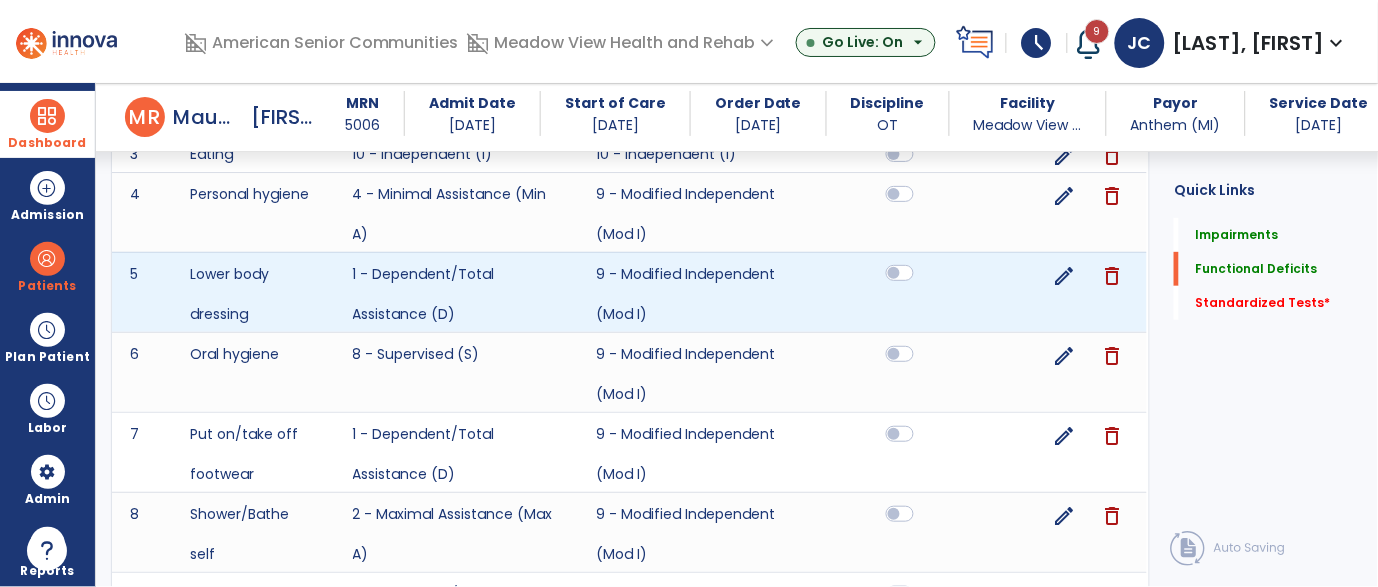 scroll, scrollTop: 1650, scrollLeft: 0, axis: vertical 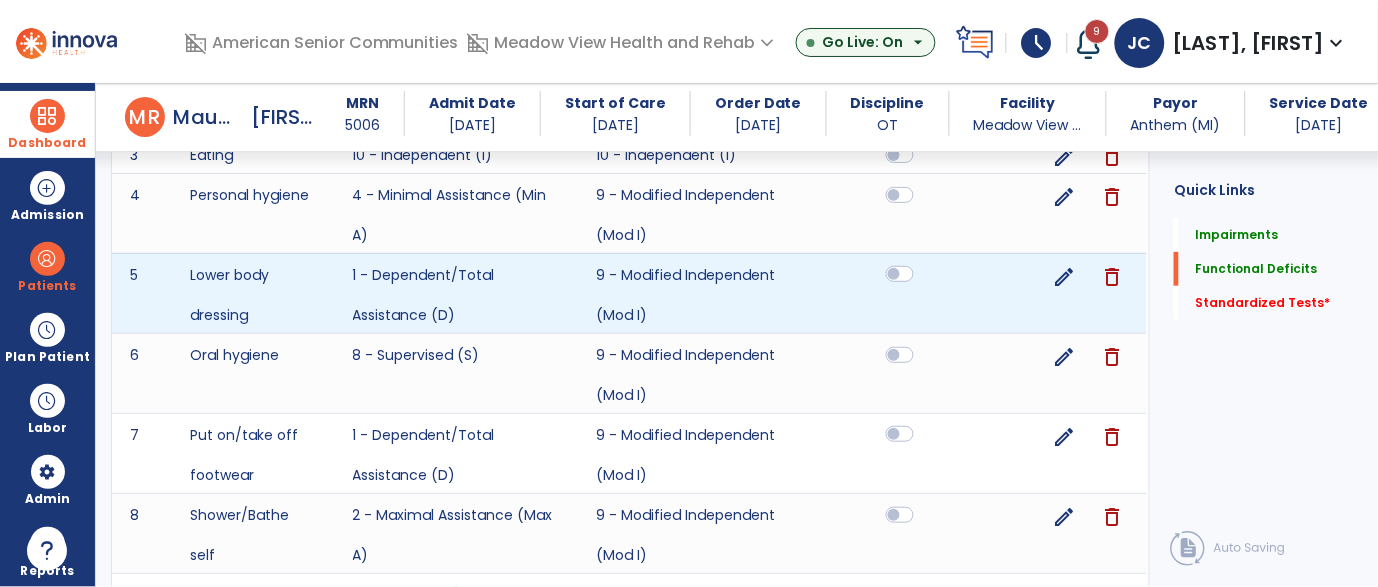 click 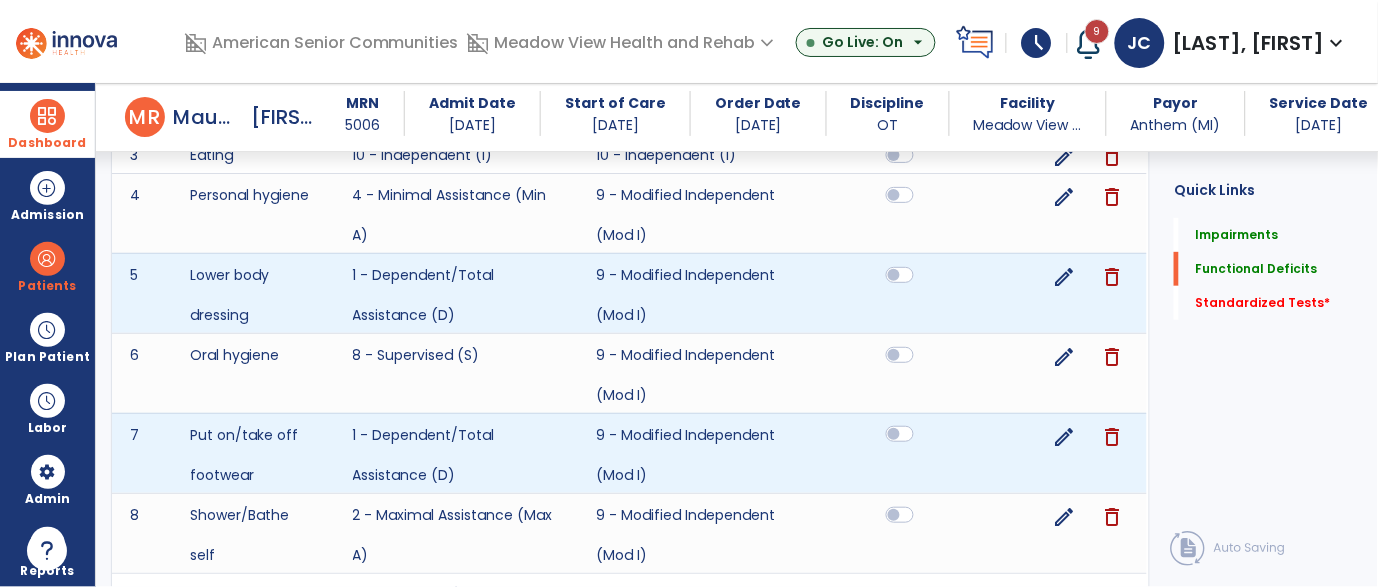 click 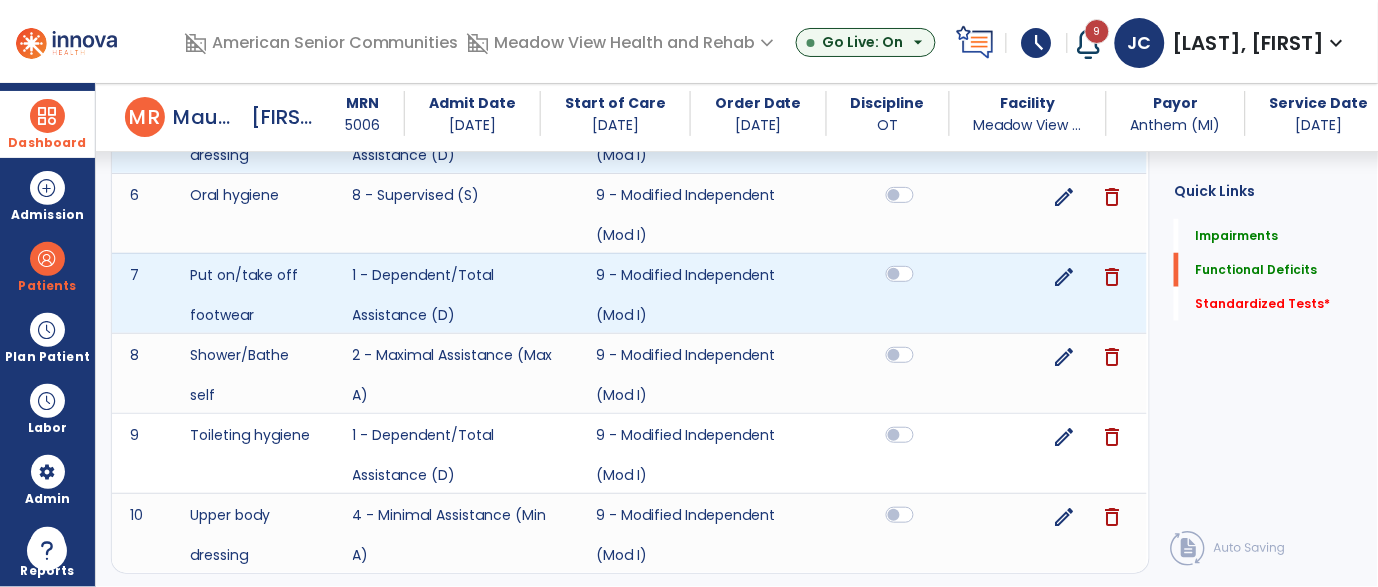 scroll, scrollTop: 1852, scrollLeft: 0, axis: vertical 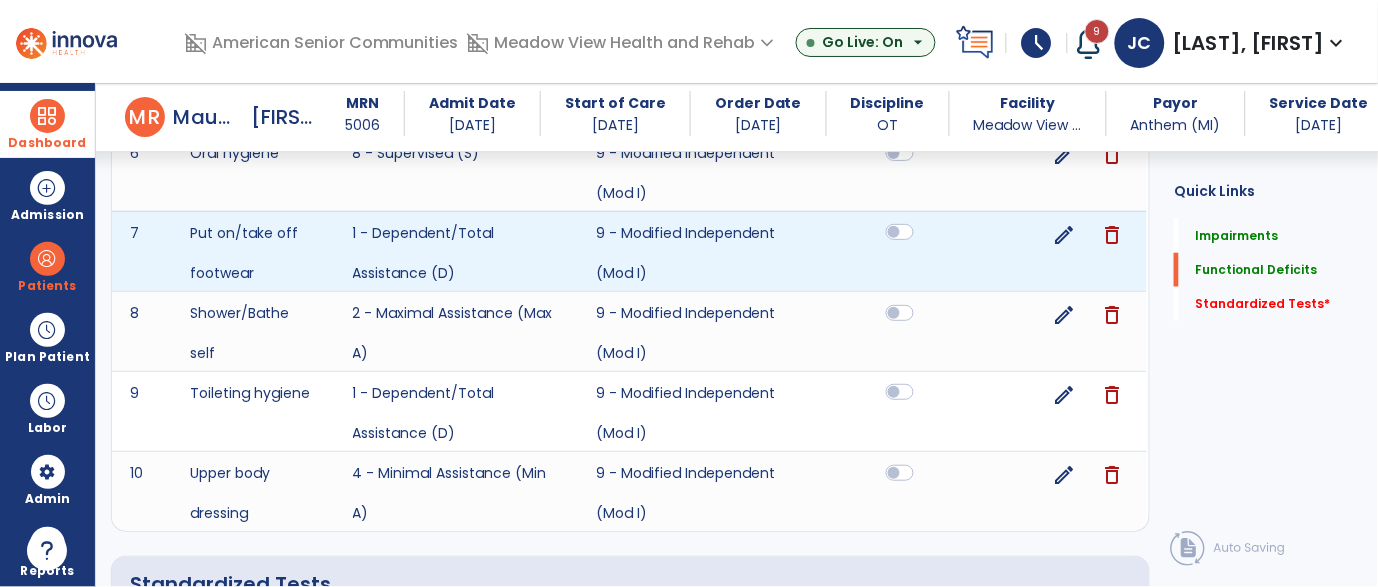 click 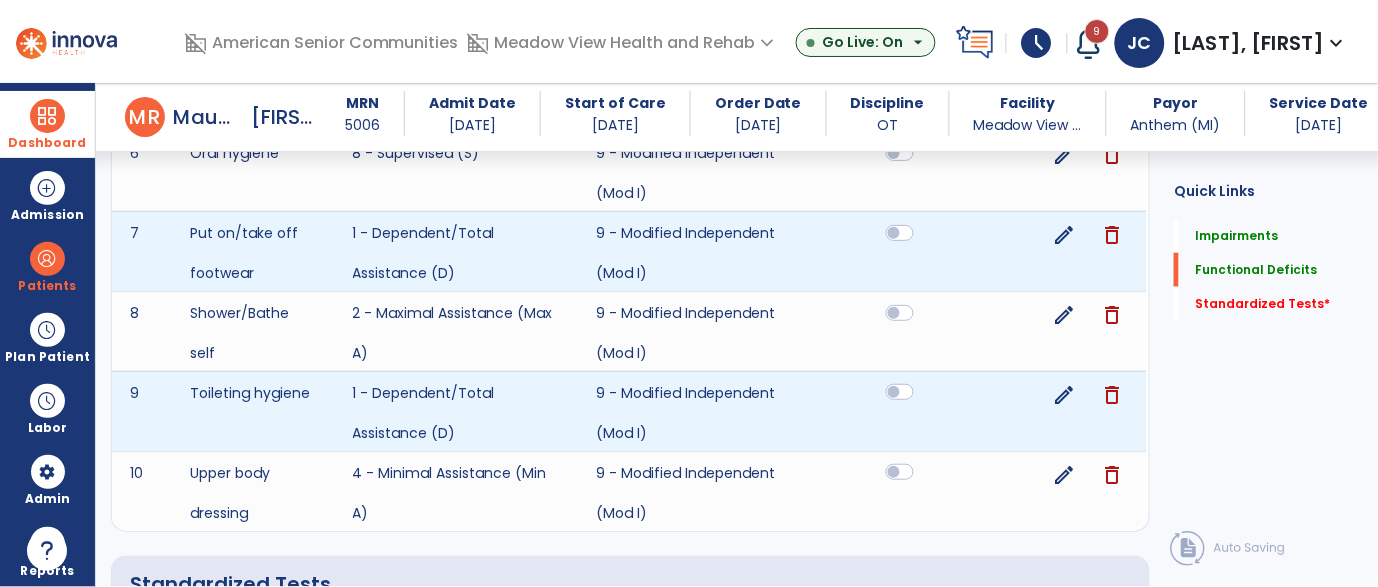 click 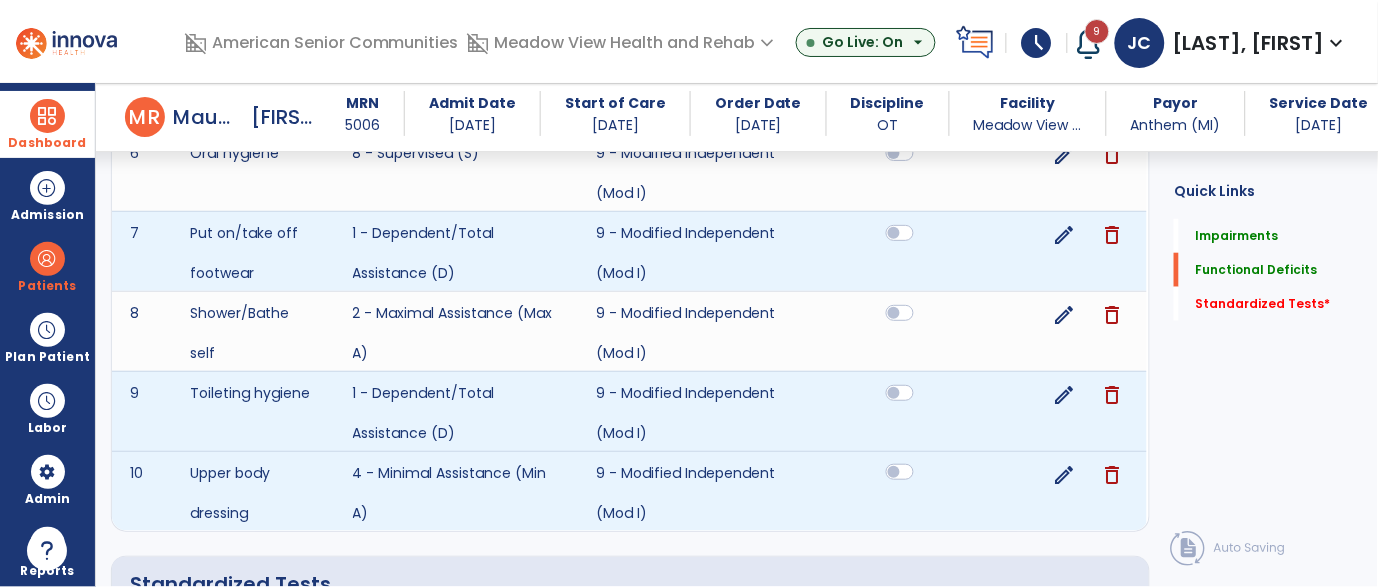 scroll, scrollTop: 2058, scrollLeft: 0, axis: vertical 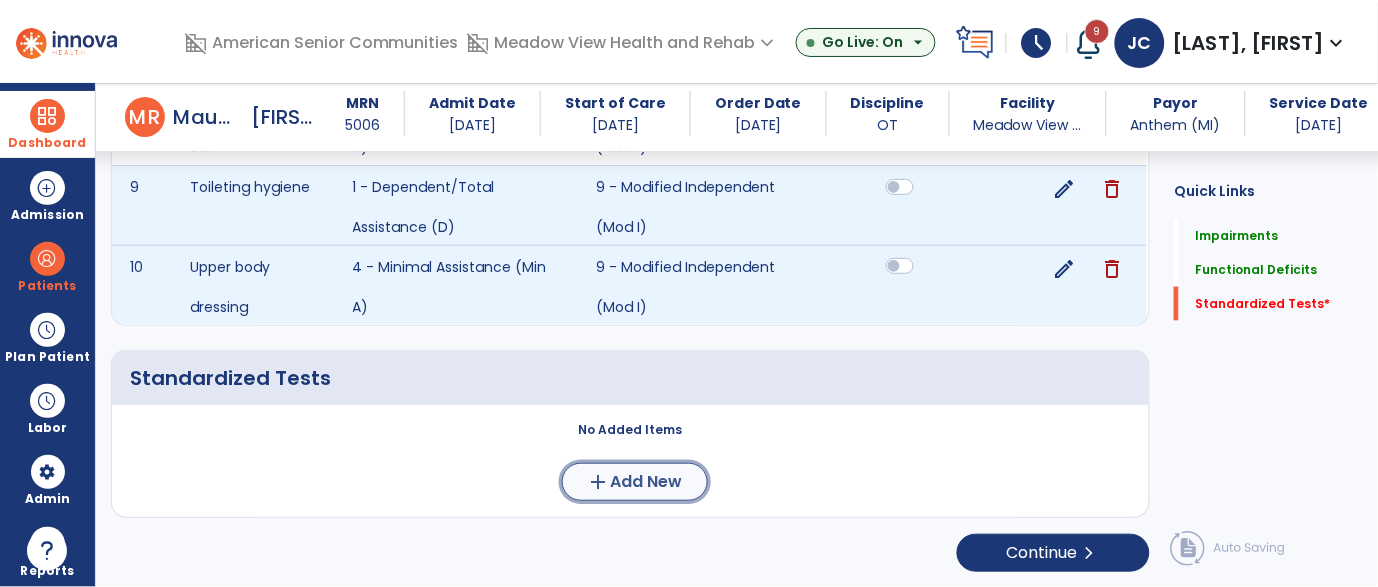 click on "Add New" 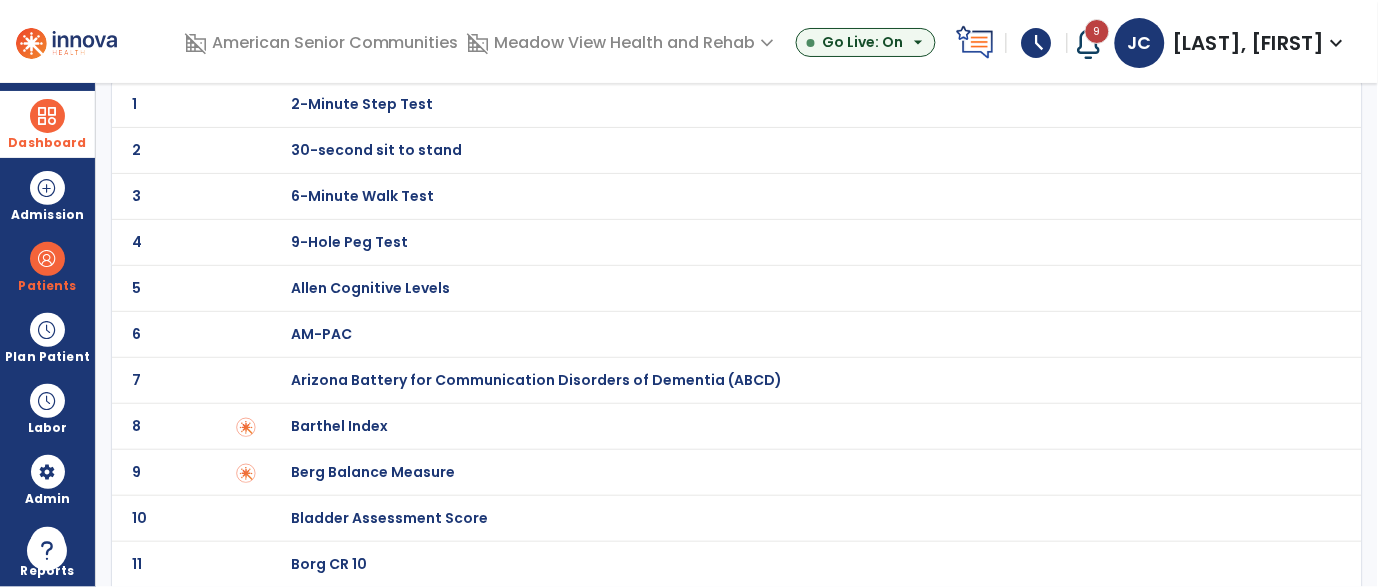 scroll, scrollTop: 109, scrollLeft: 0, axis: vertical 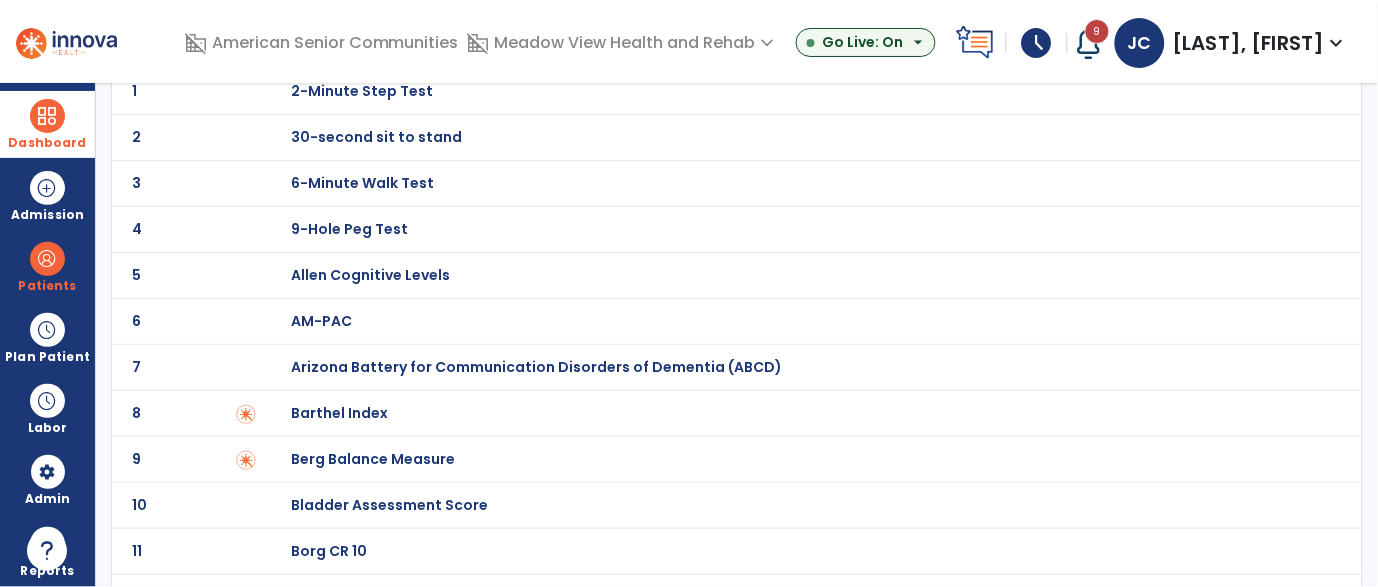 click on "Barthel Index" at bounding box center (362, 91) 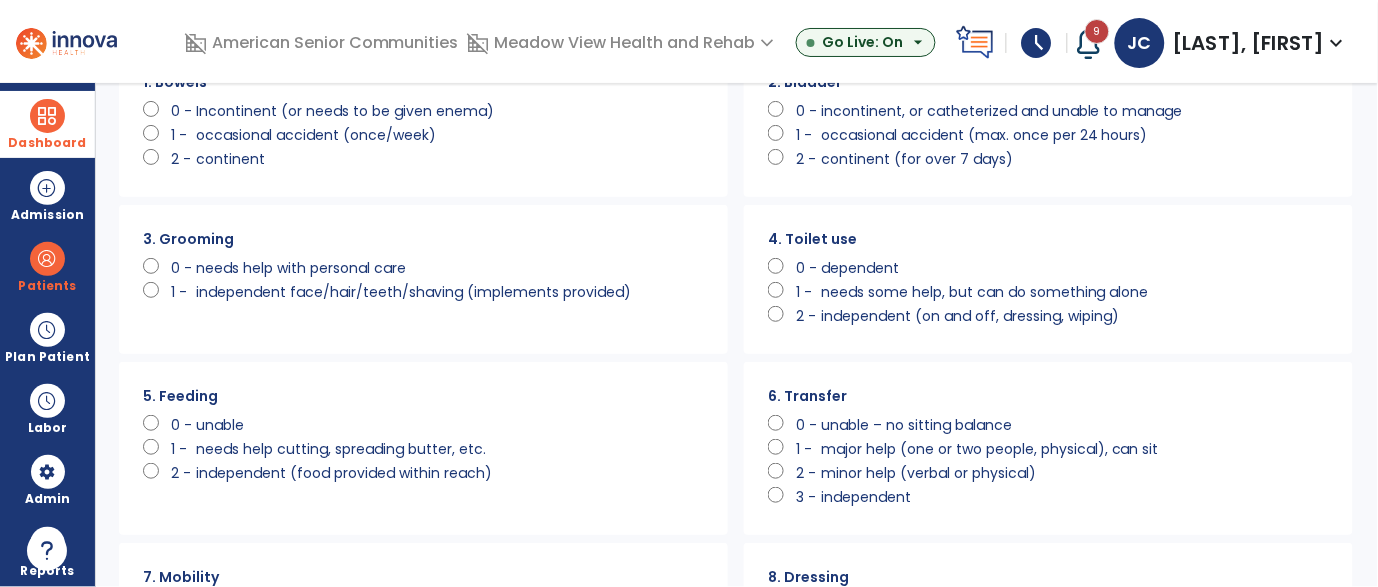scroll, scrollTop: 0, scrollLeft: 0, axis: both 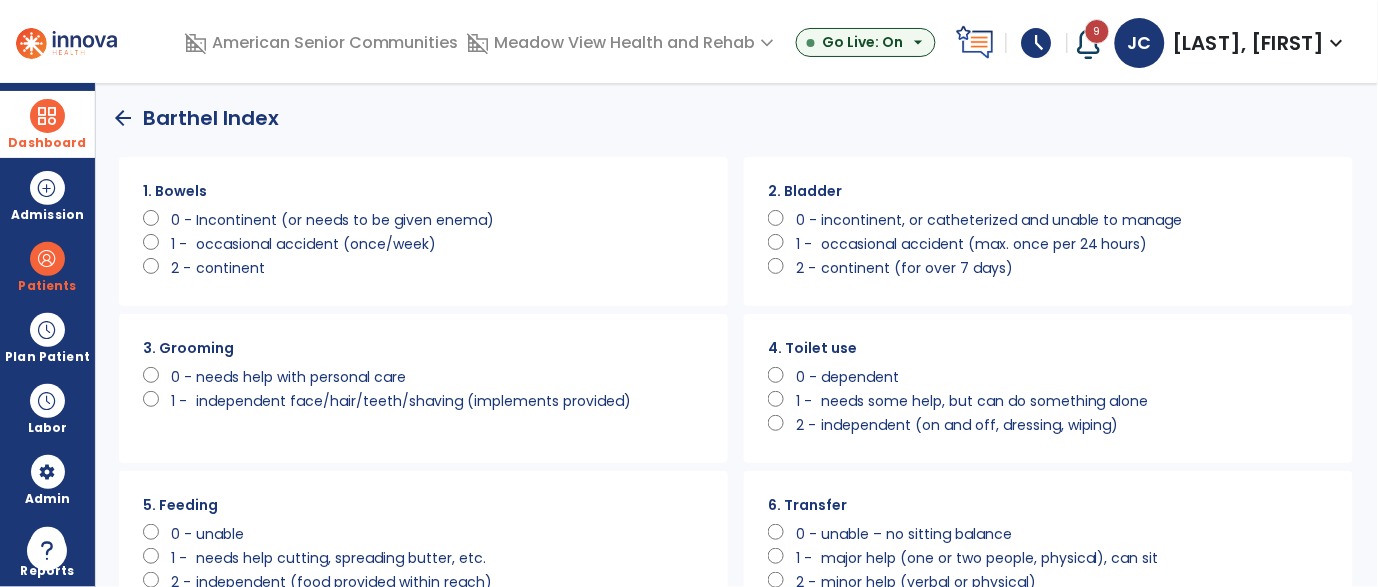 click on "0 -" 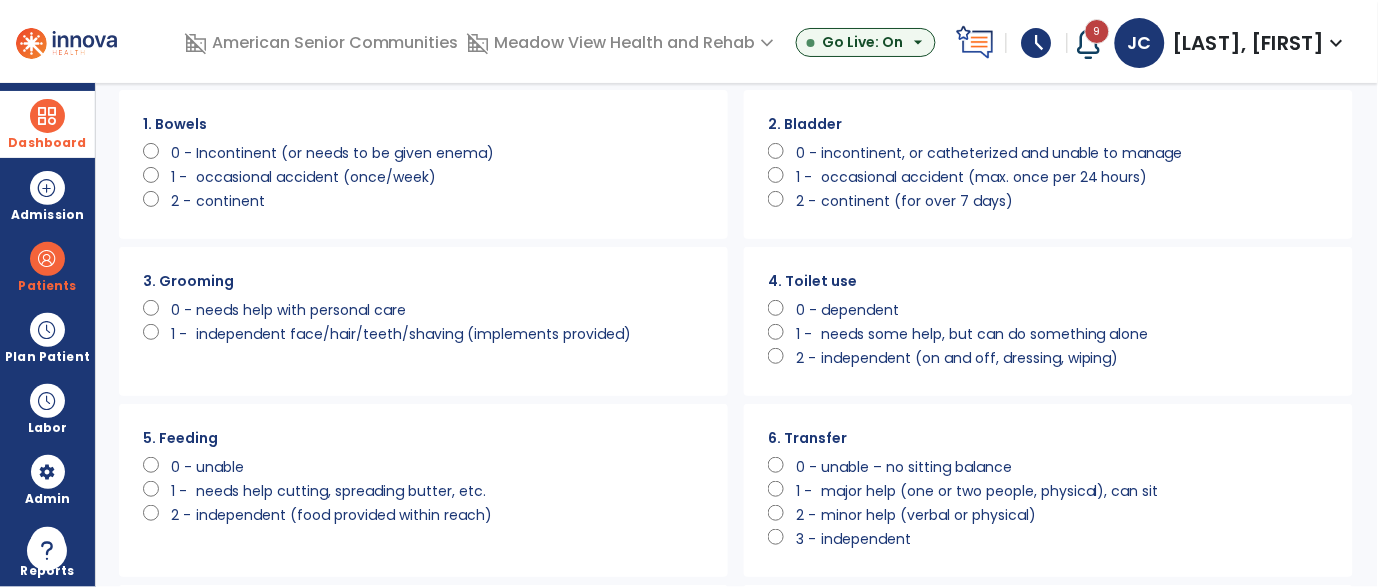 scroll, scrollTop: 68, scrollLeft: 0, axis: vertical 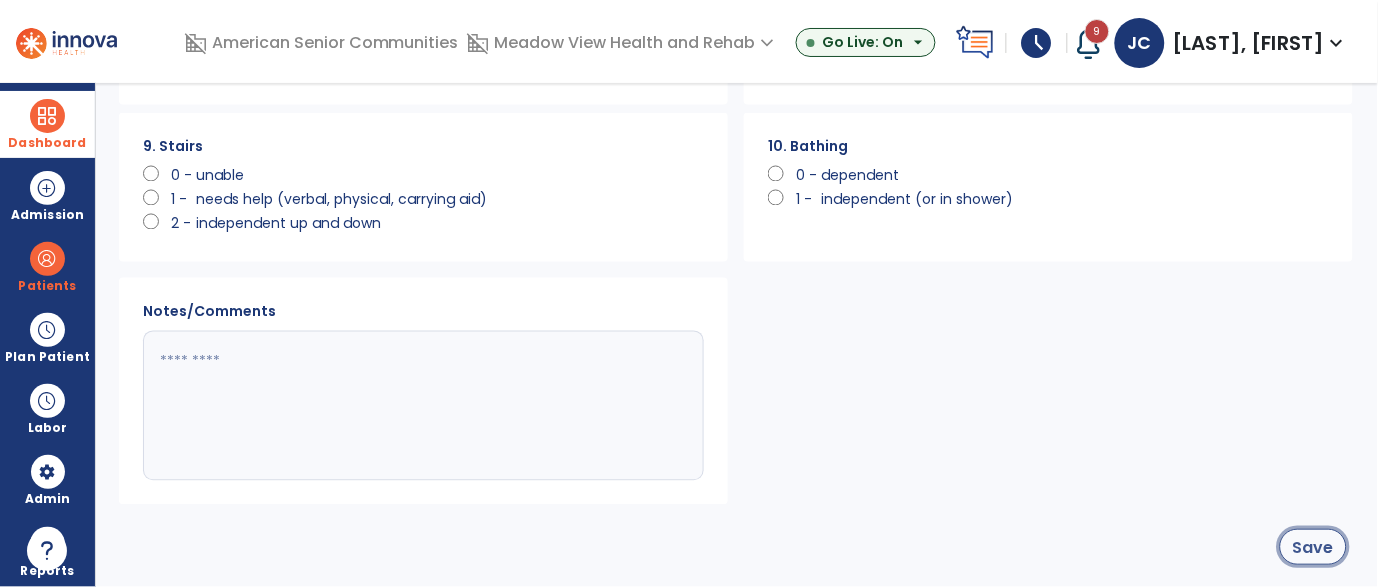 click on "Save" 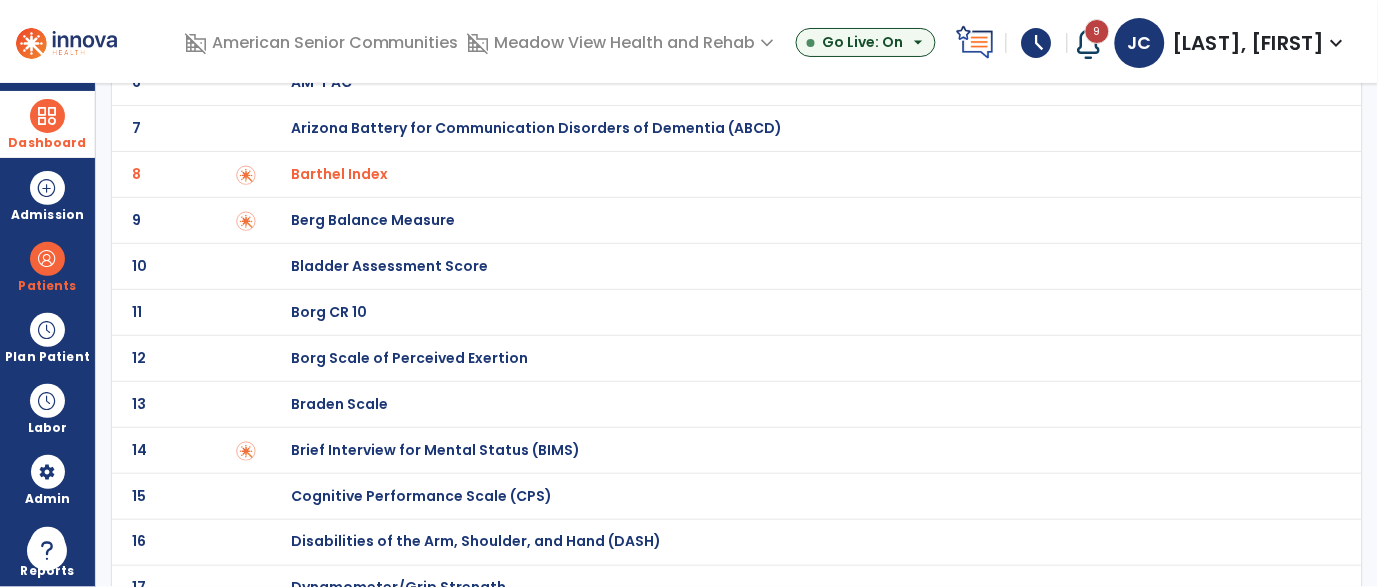 scroll, scrollTop: 0, scrollLeft: 0, axis: both 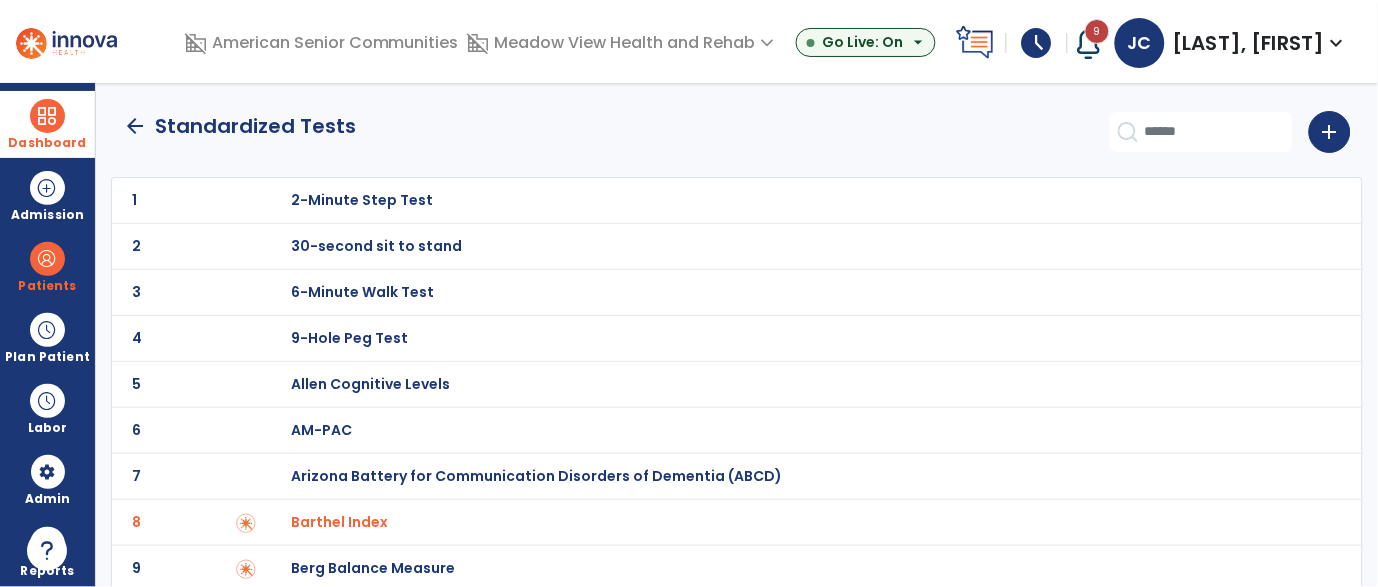 click on "arrow_back" 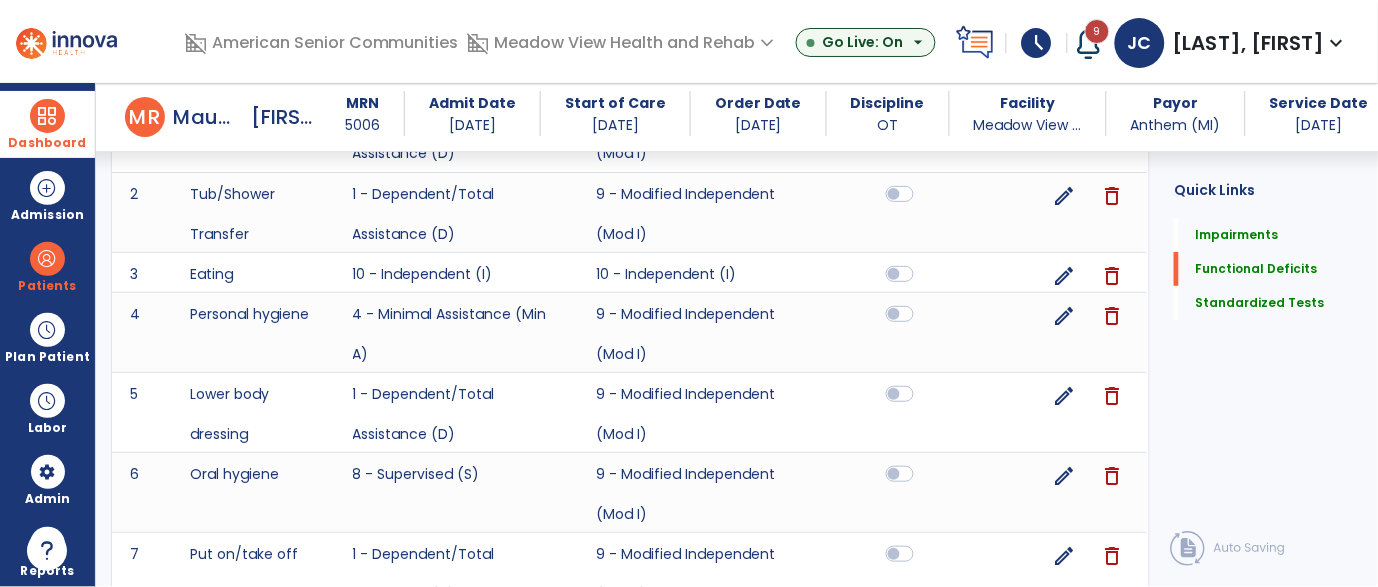 scroll, scrollTop: 2157, scrollLeft: 0, axis: vertical 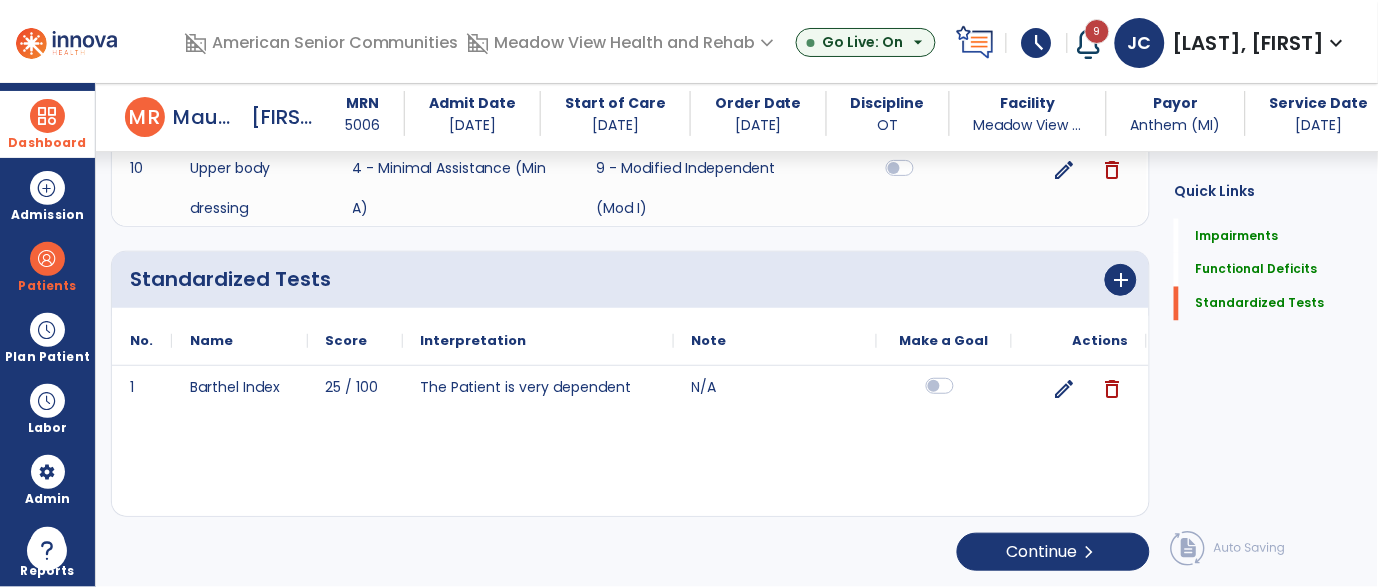 click 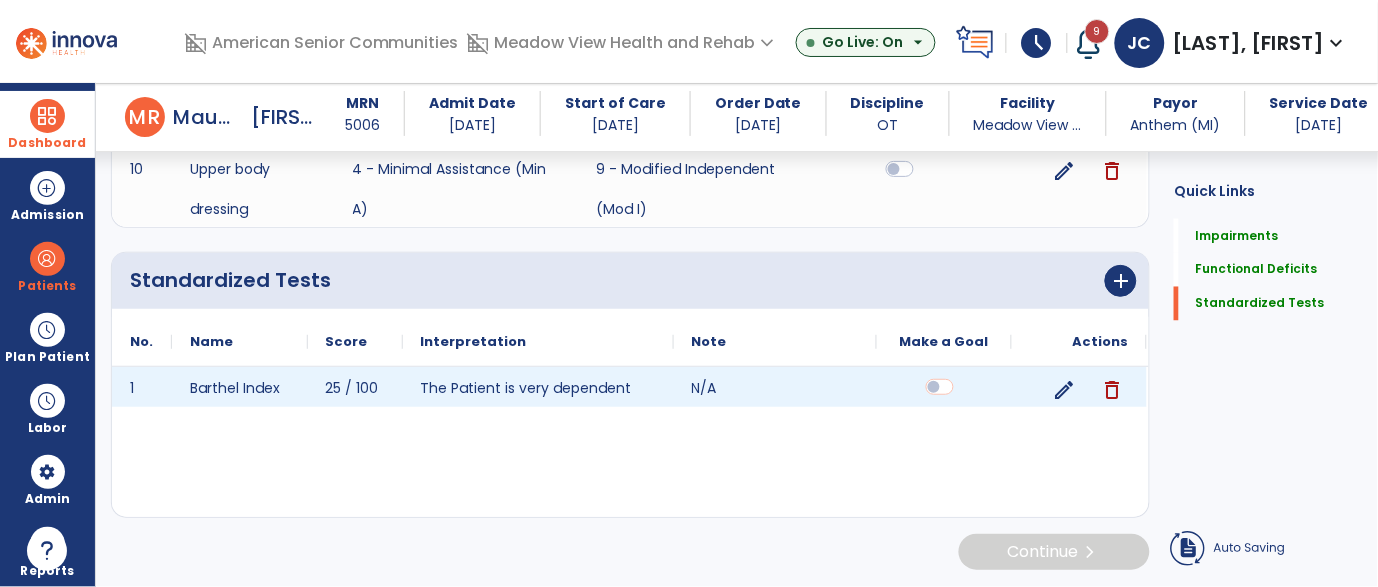 scroll, scrollTop: 2155, scrollLeft: 0, axis: vertical 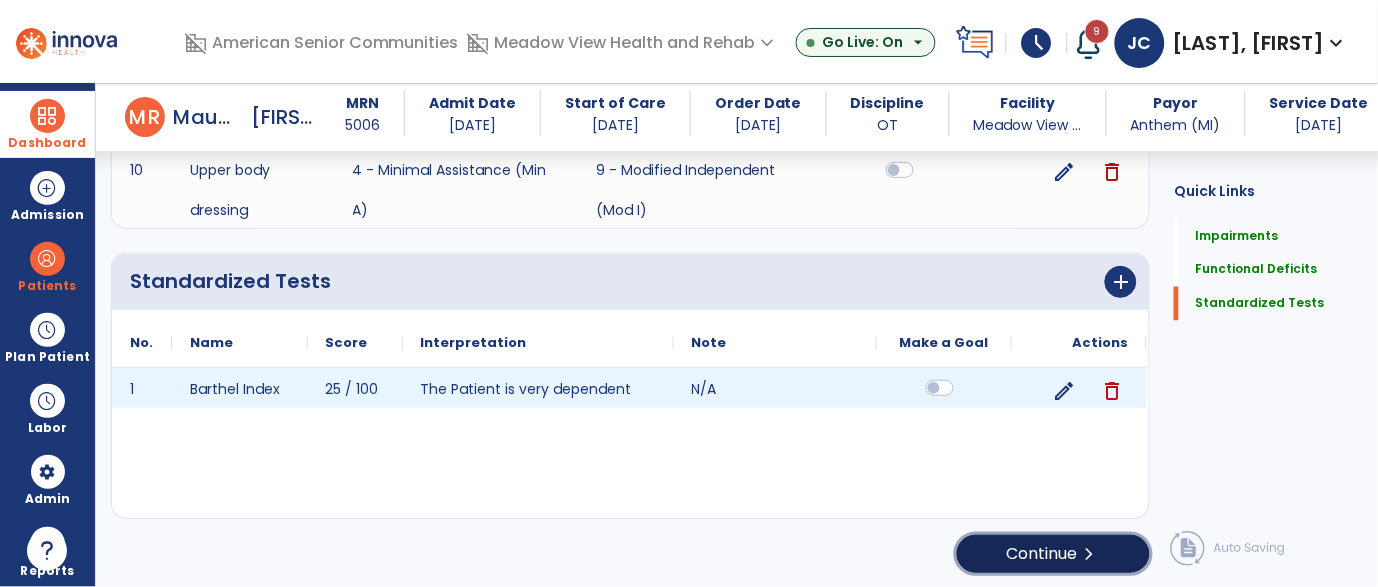 click on "Continue  chevron_right" 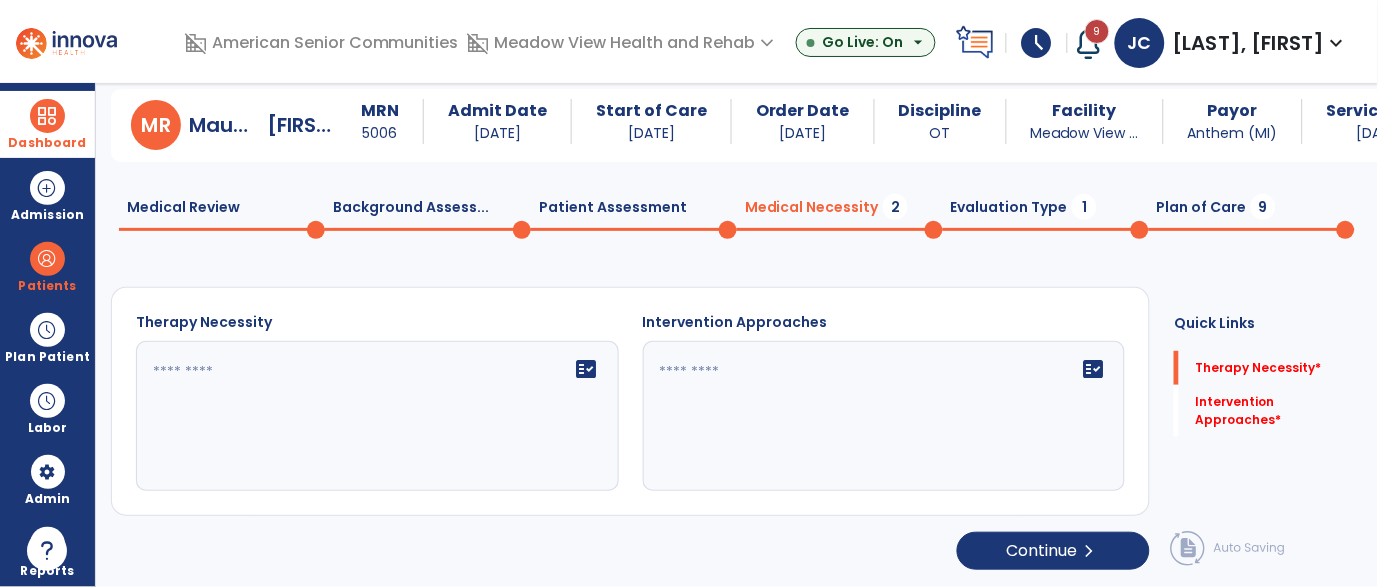 scroll, scrollTop: 39, scrollLeft: 0, axis: vertical 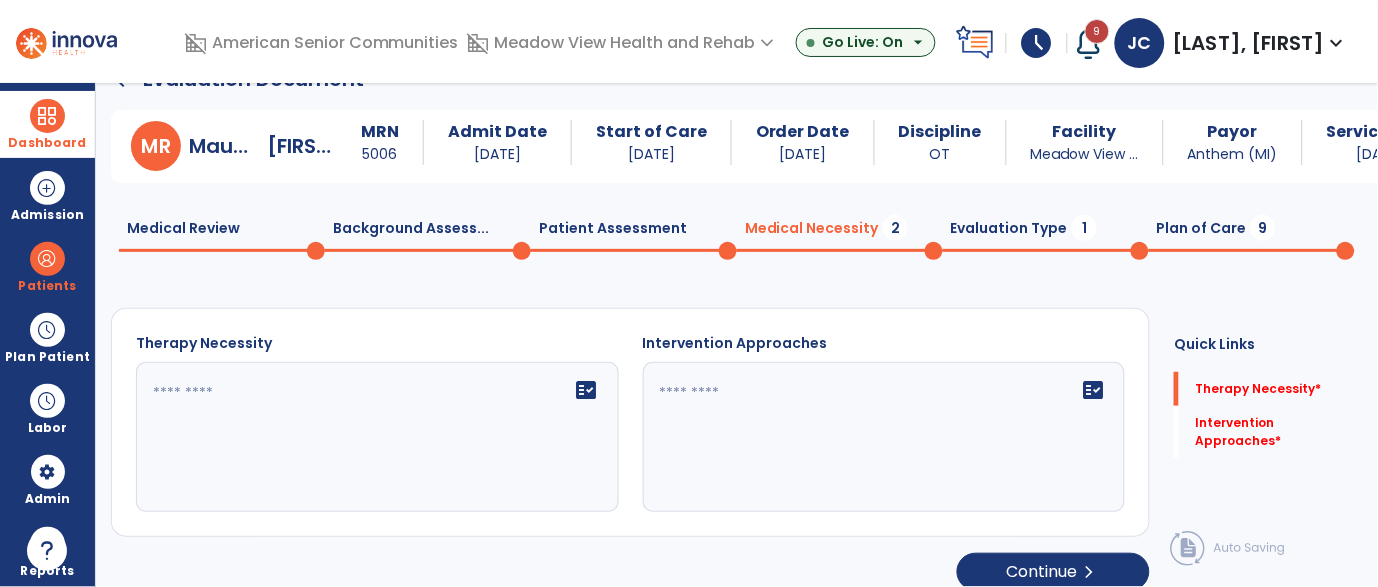 click 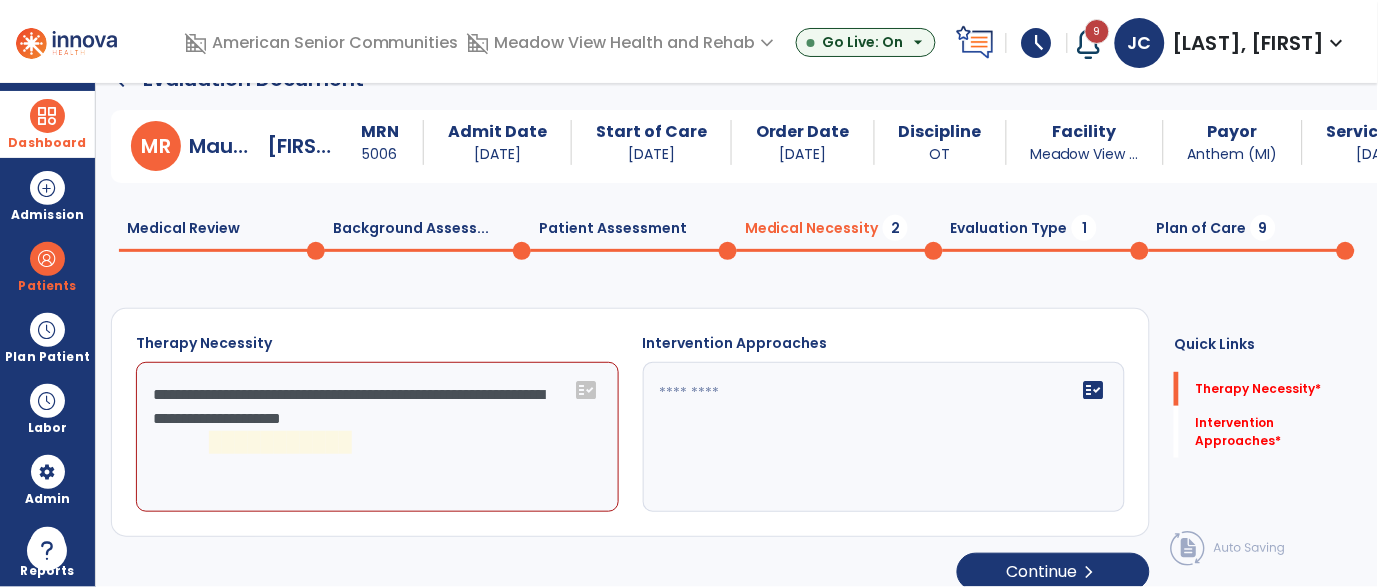 click on "**********" 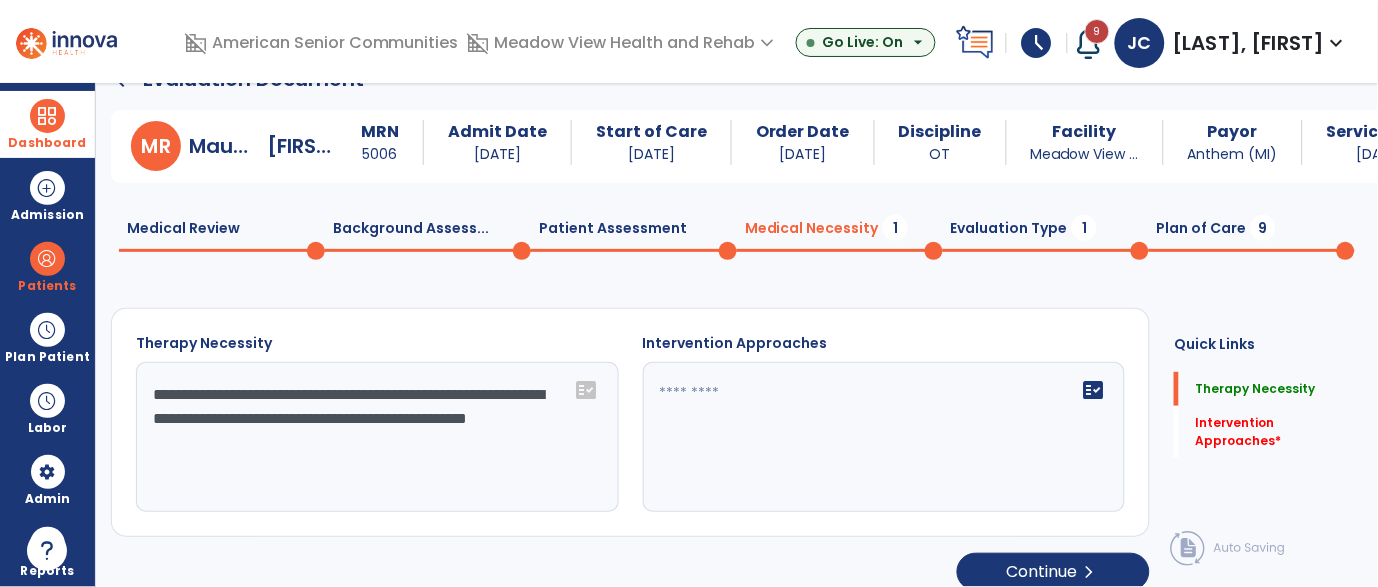 type on "**********" 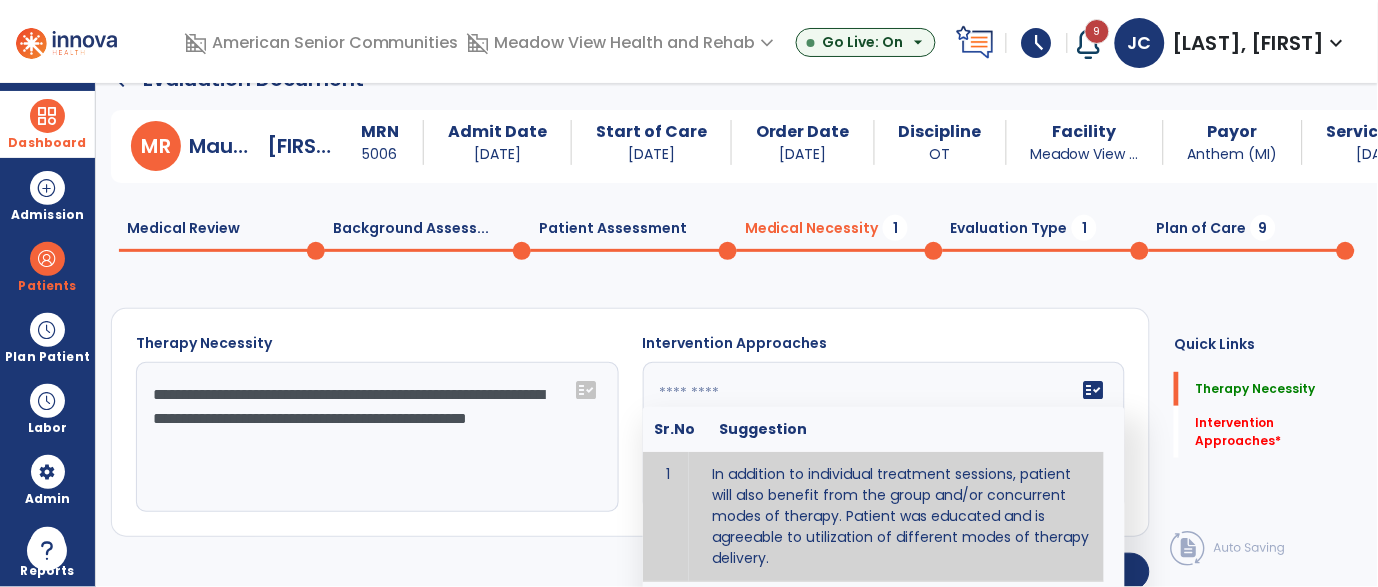 type on "**********" 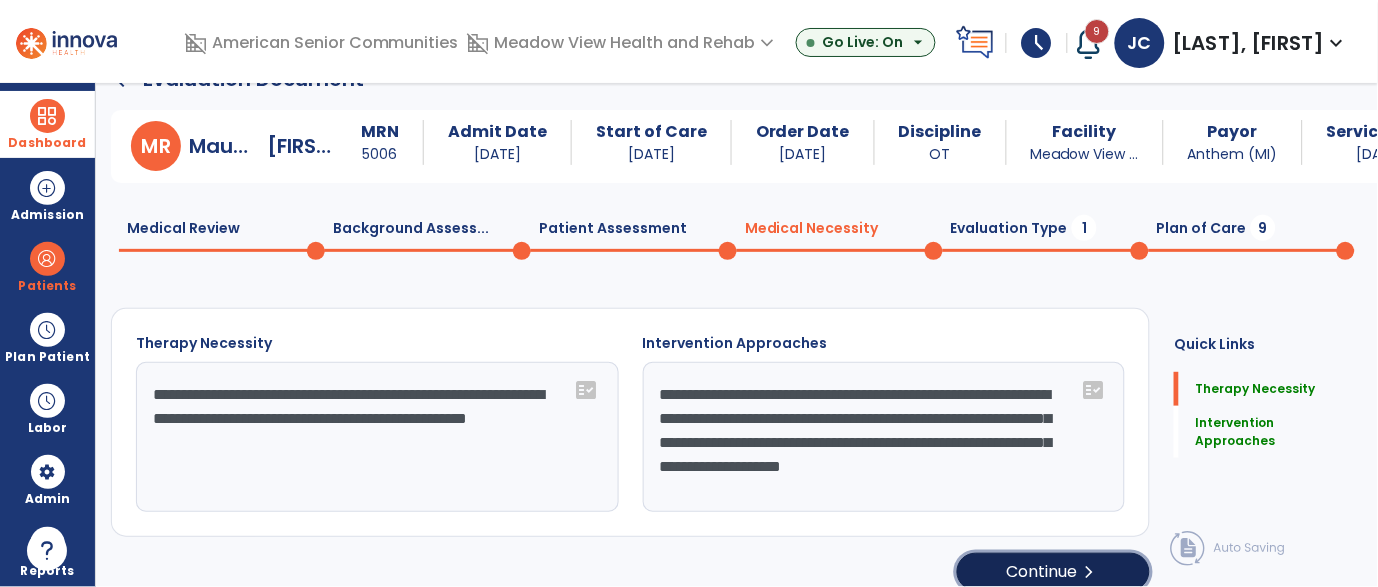 click on "Continue  chevron_right" 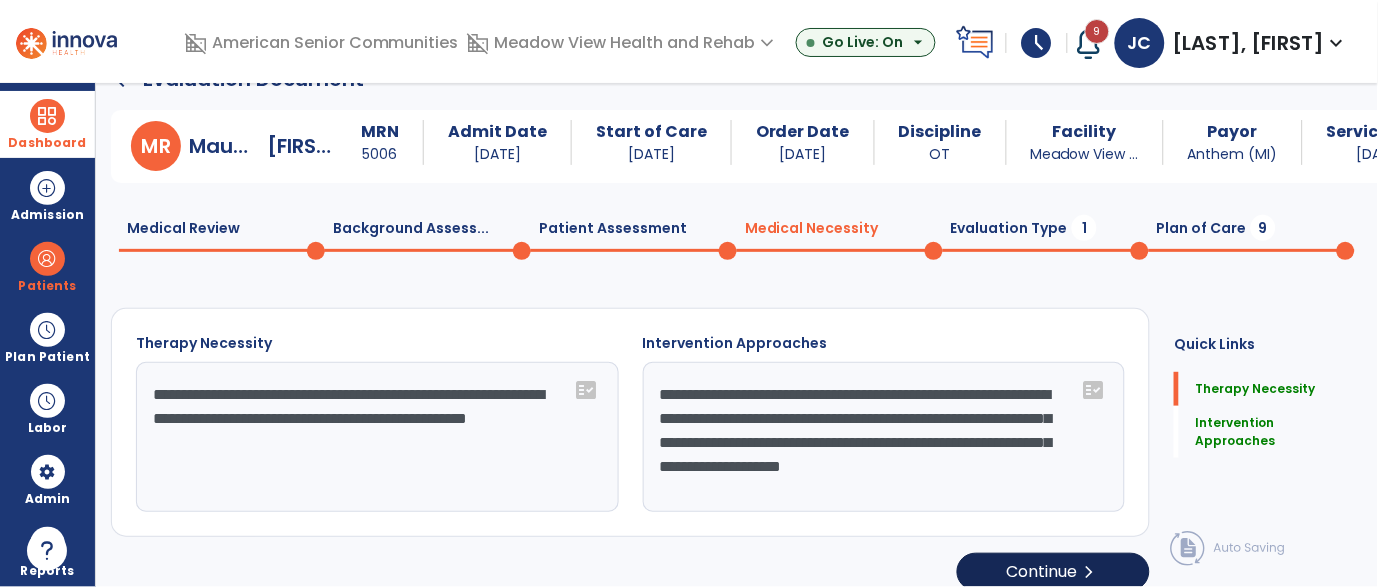 select on "**********" 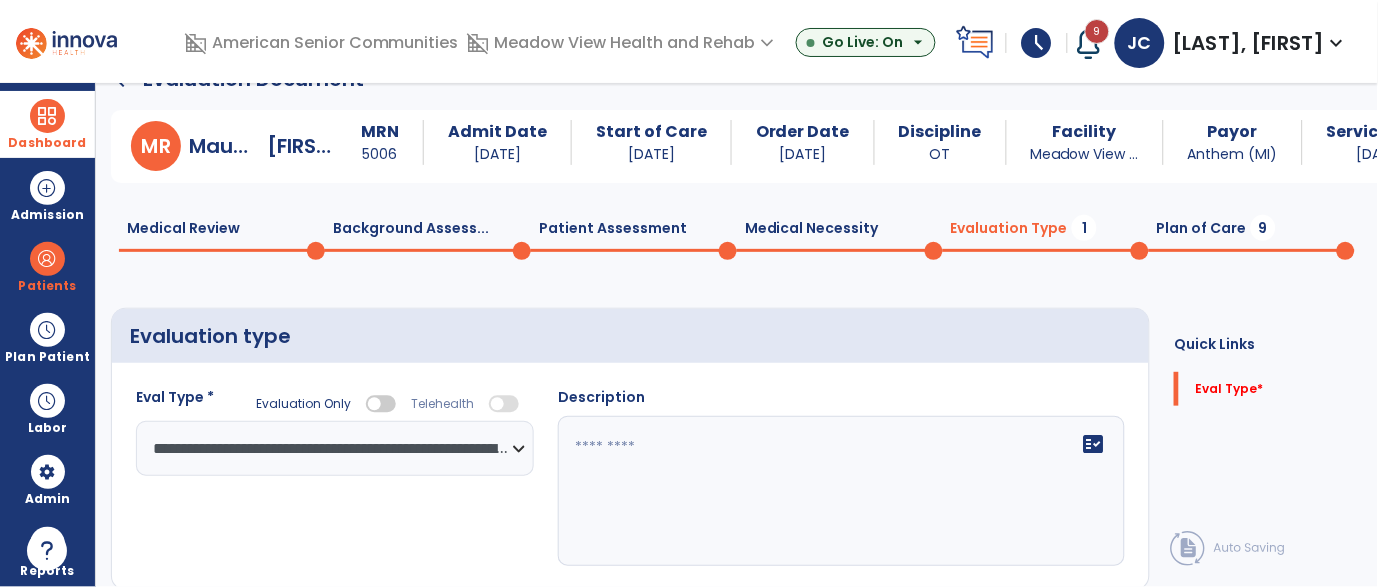 click on "fact_check" 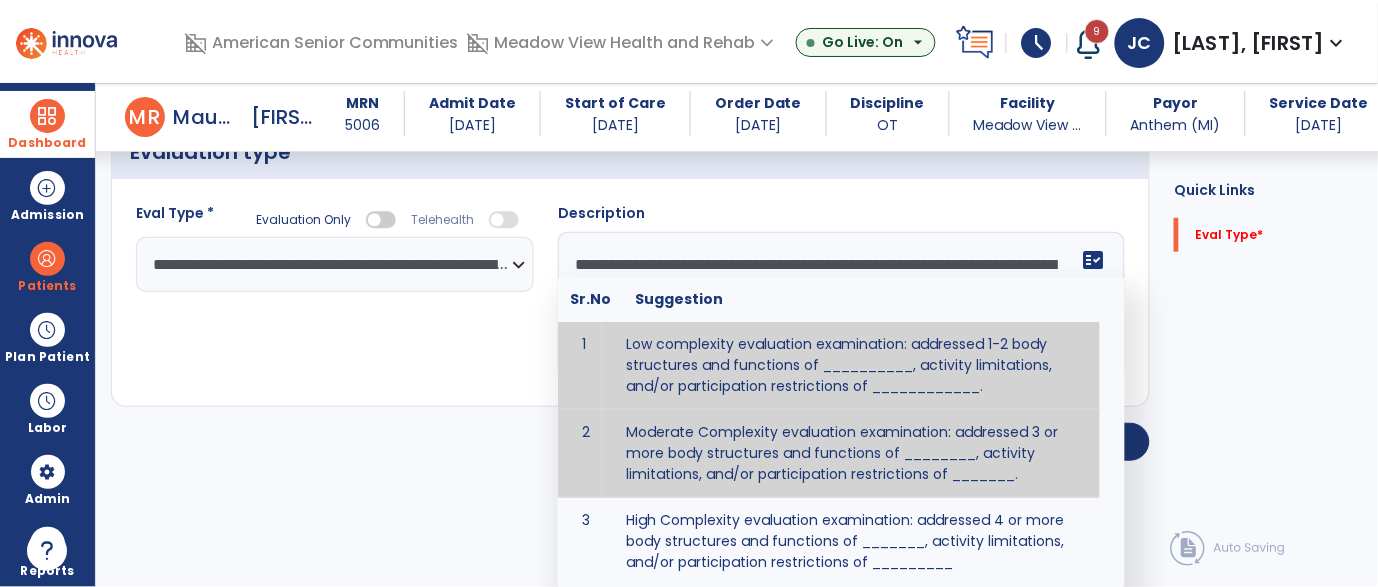 scroll, scrollTop: 93, scrollLeft: 0, axis: vertical 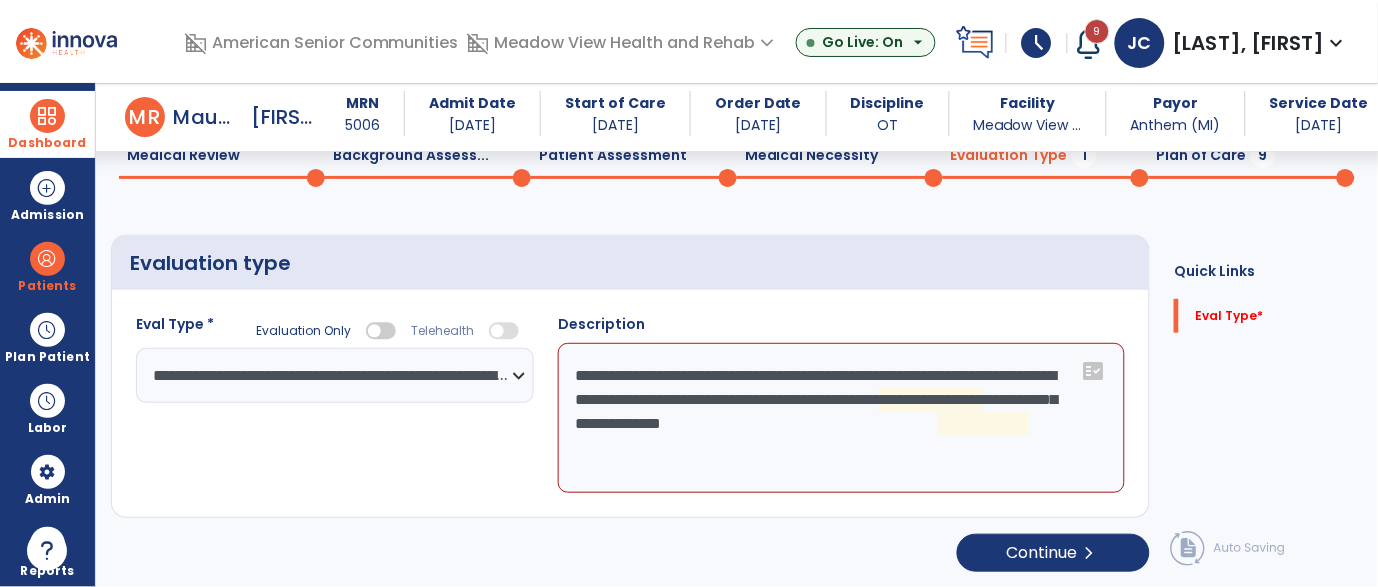 click on "**********" 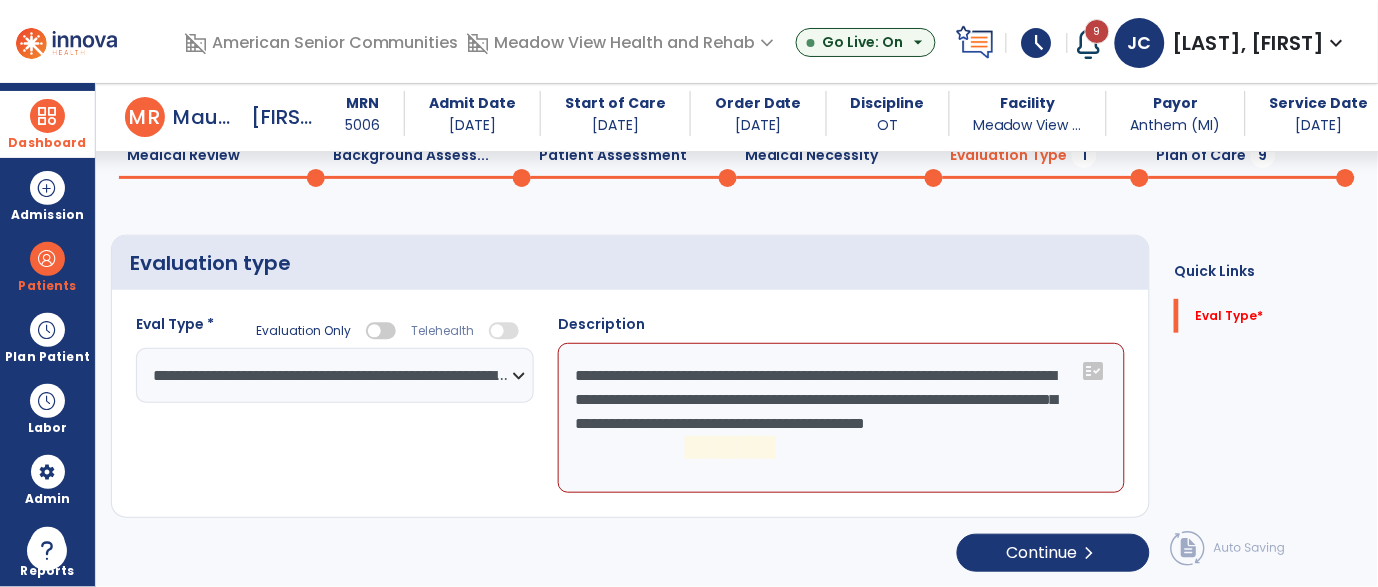 click on "**********" 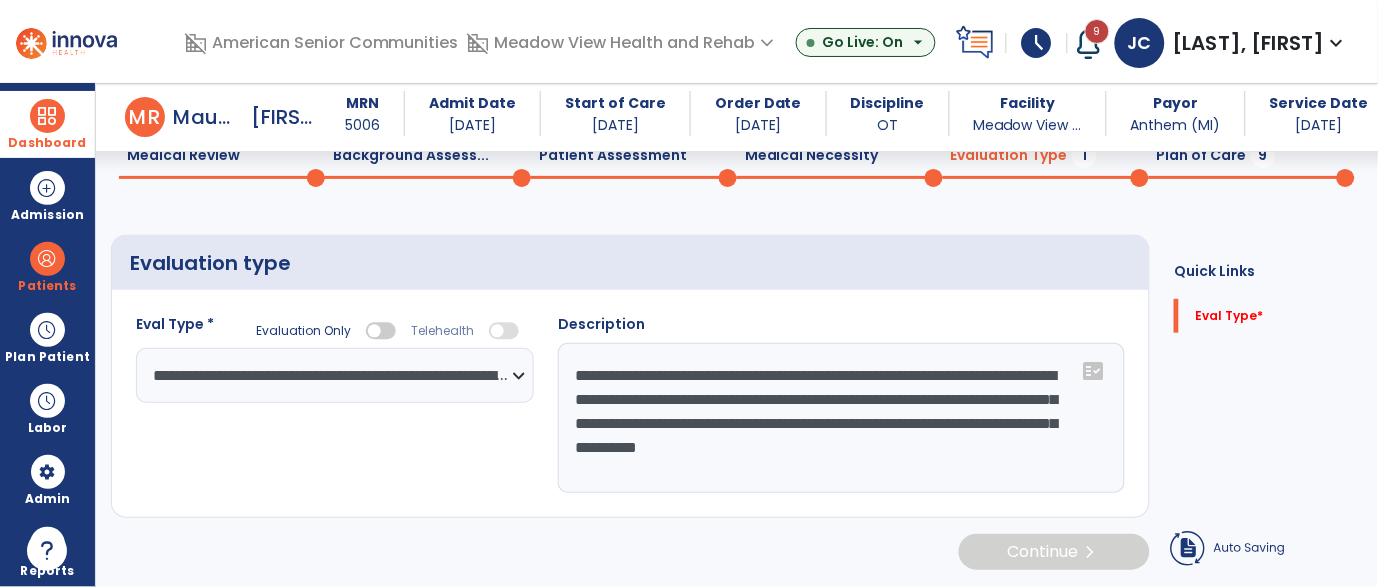 scroll, scrollTop: 91, scrollLeft: 0, axis: vertical 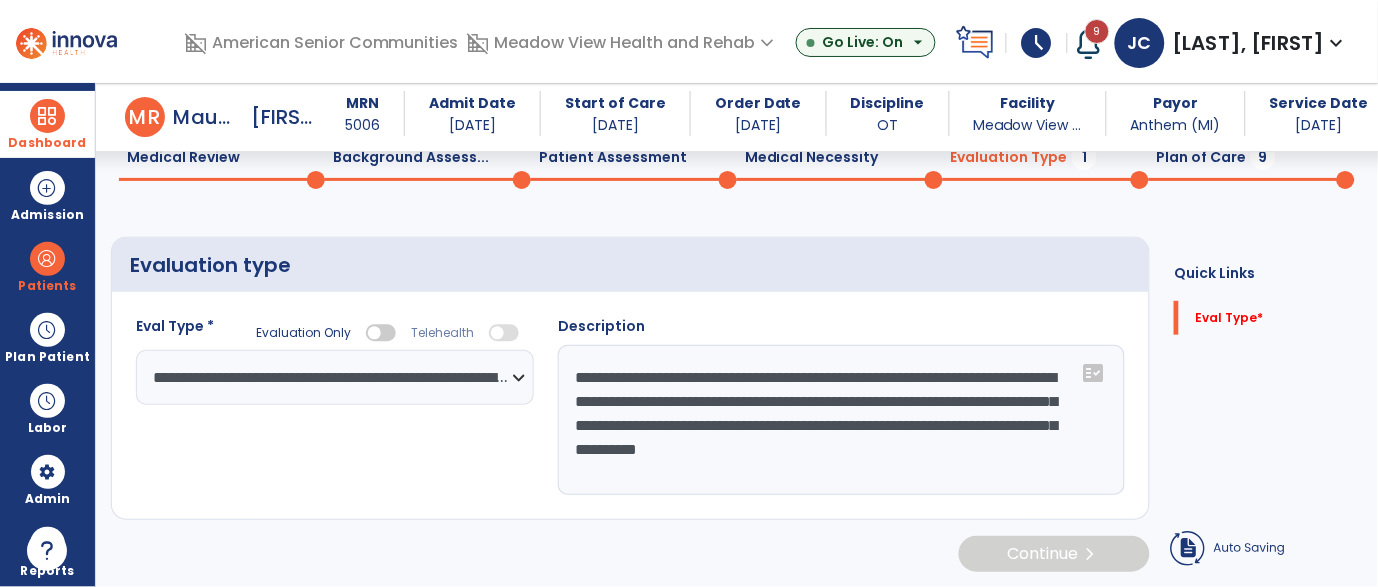 type on "**********" 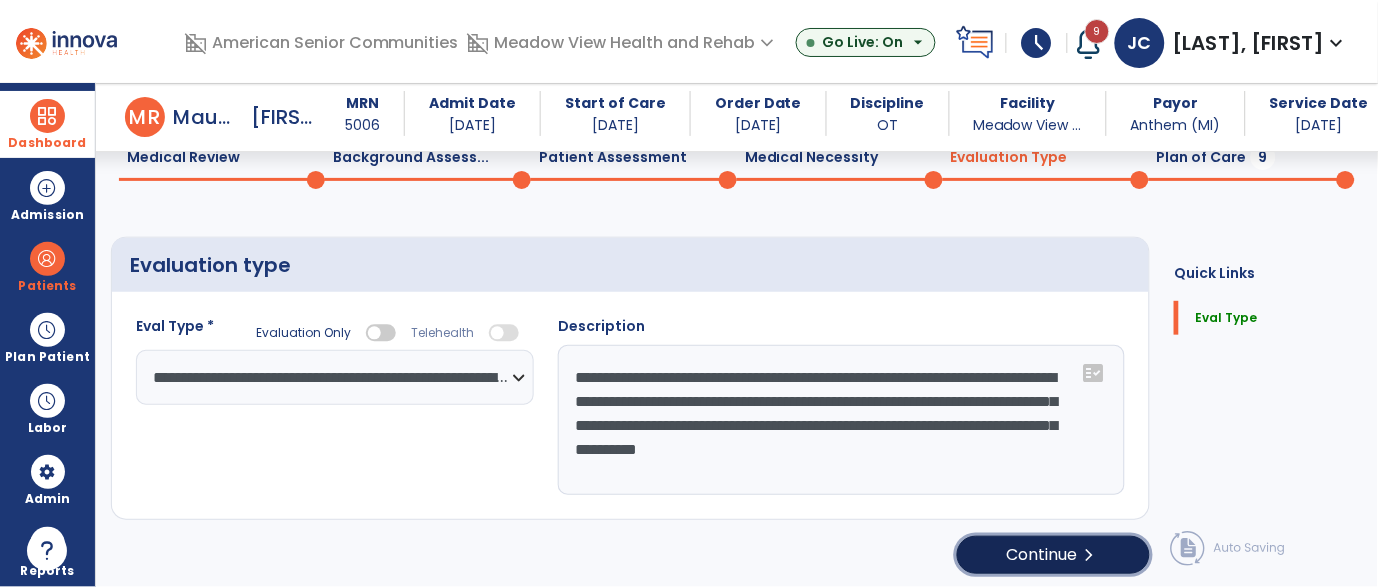 click on "Continue  chevron_right" 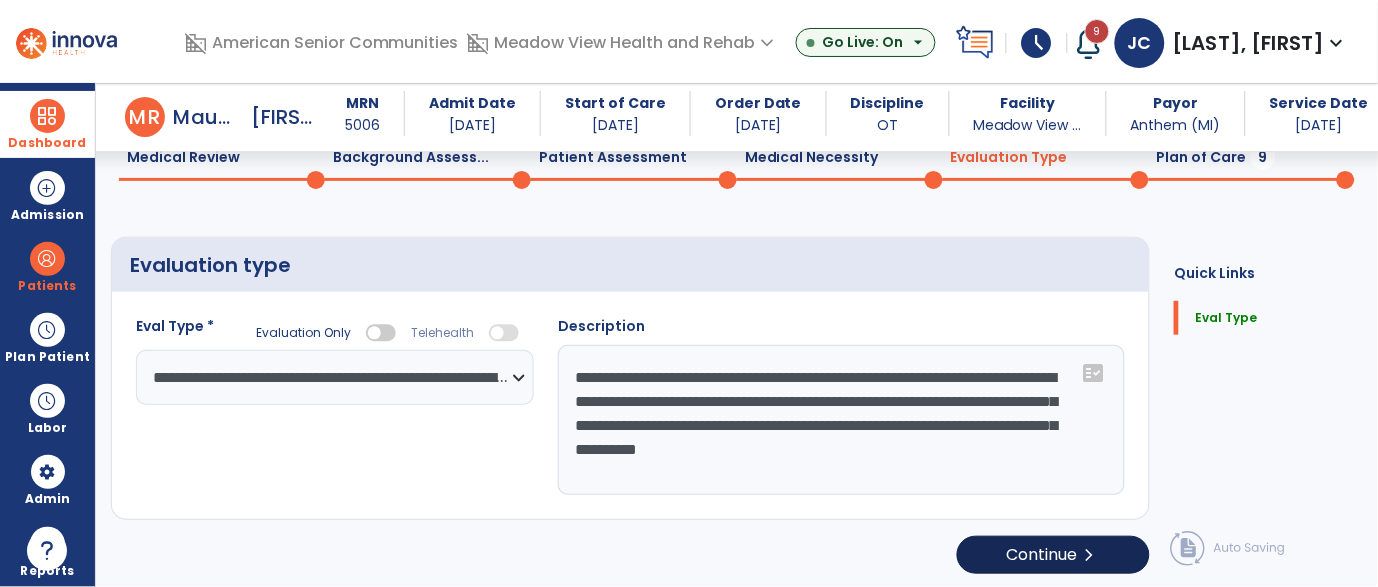 select on "*****" 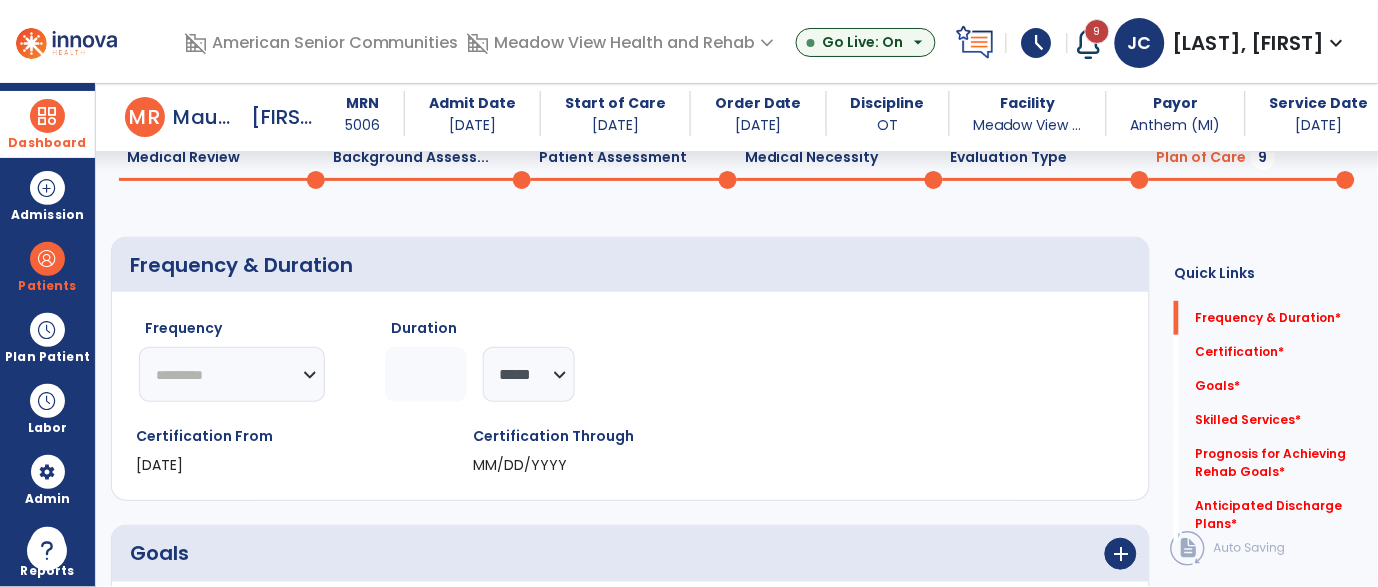 click on "********* ** ** ** ** ** ** **" 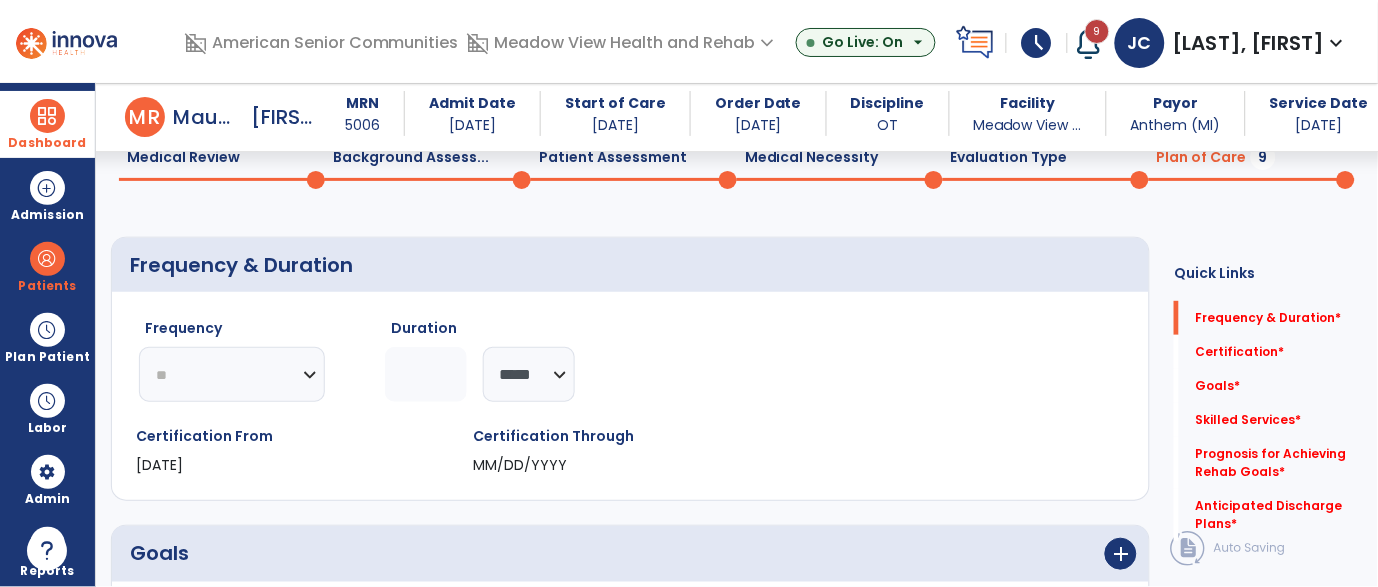click on "********* ** ** ** ** ** ** **" 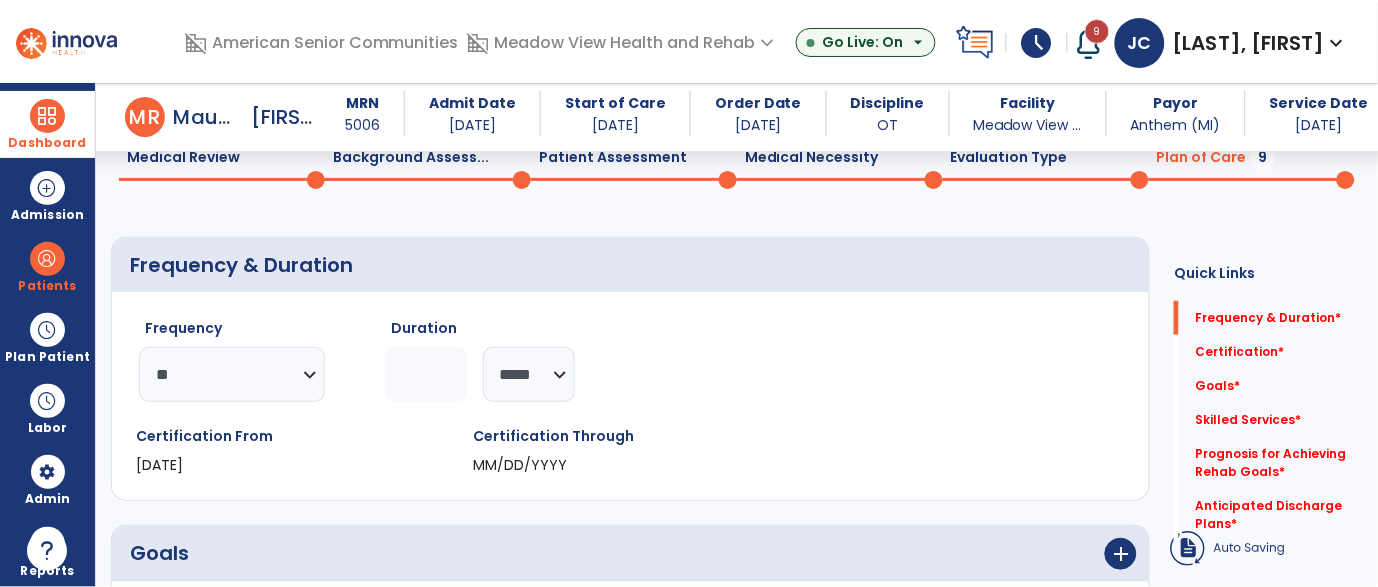 click 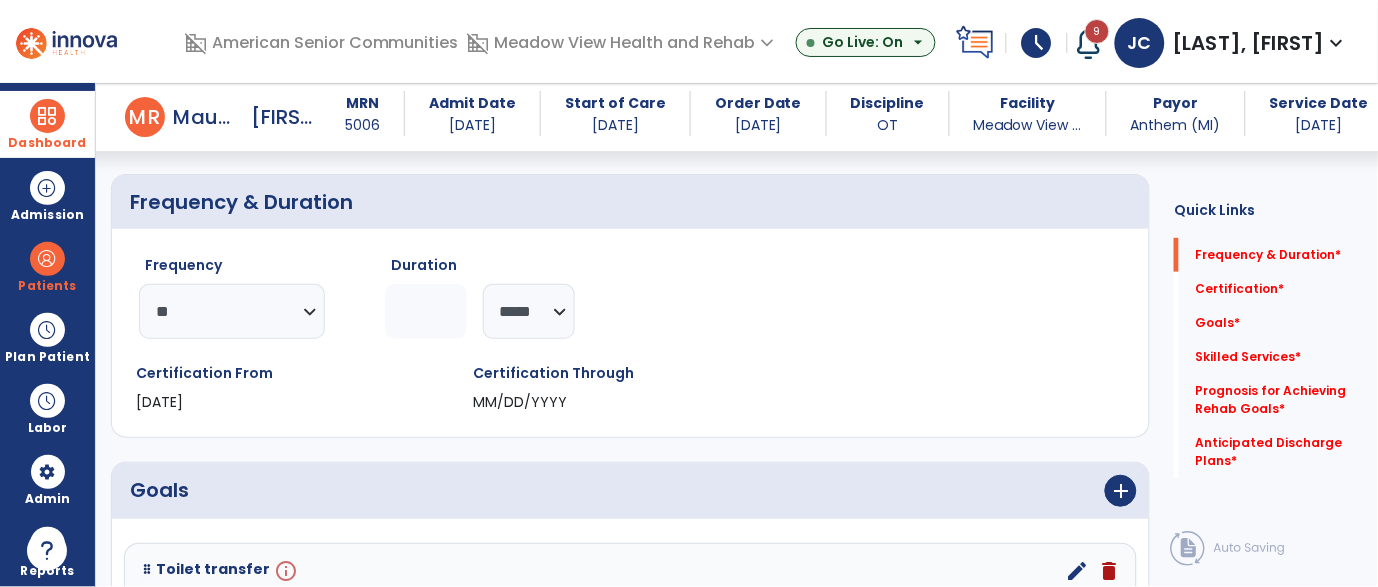 scroll, scrollTop: 158, scrollLeft: 0, axis: vertical 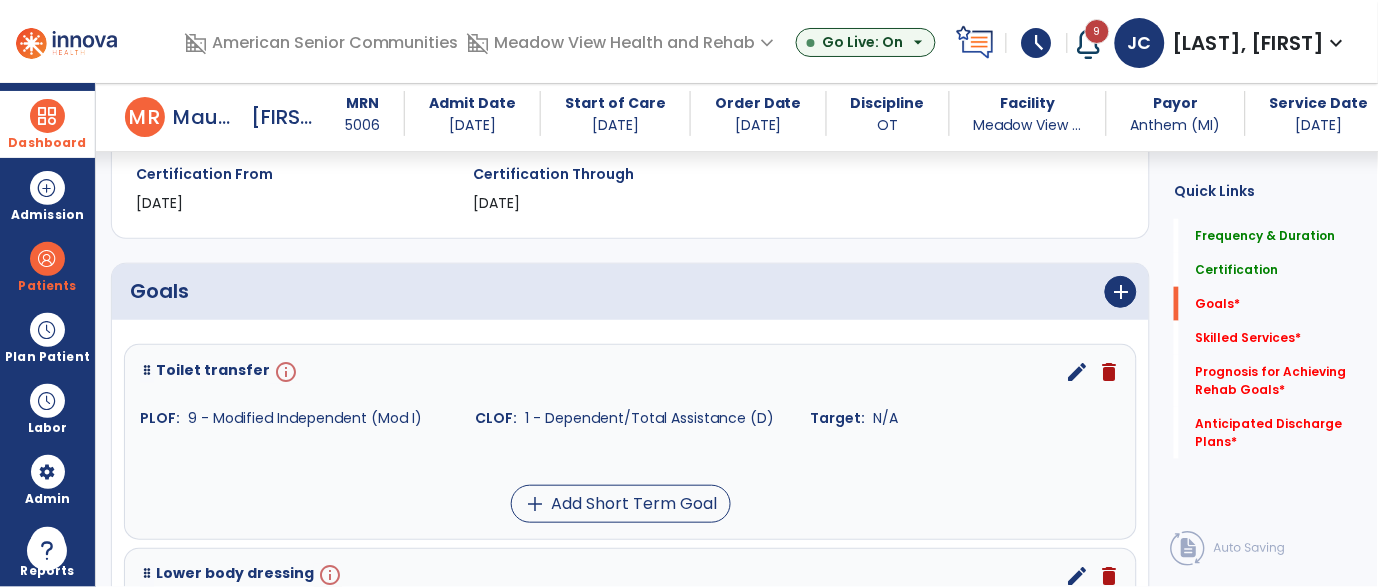 type on "*" 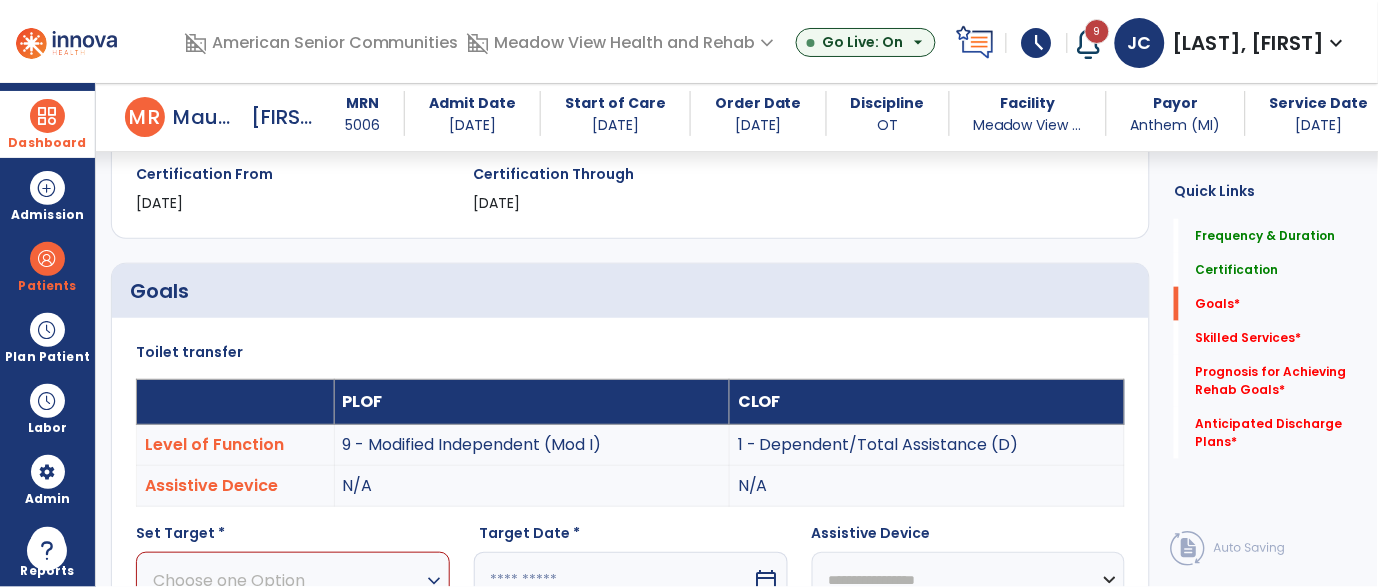 scroll, scrollTop: 532, scrollLeft: 0, axis: vertical 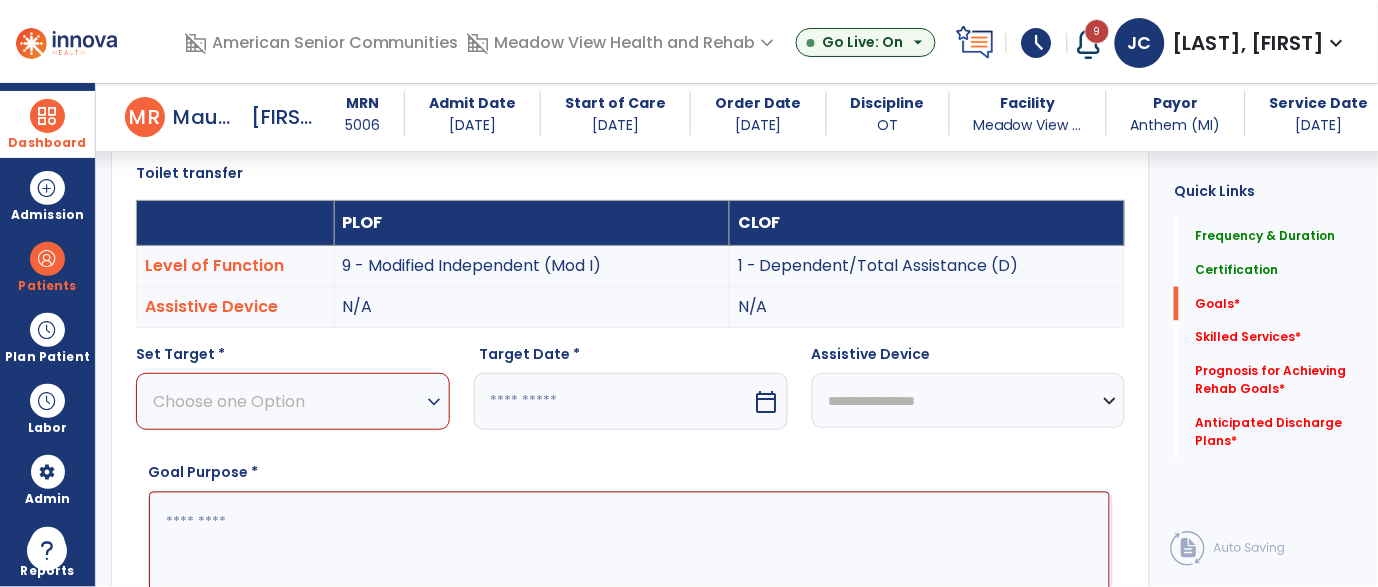click on "Choose one Option" at bounding box center (288, 401) 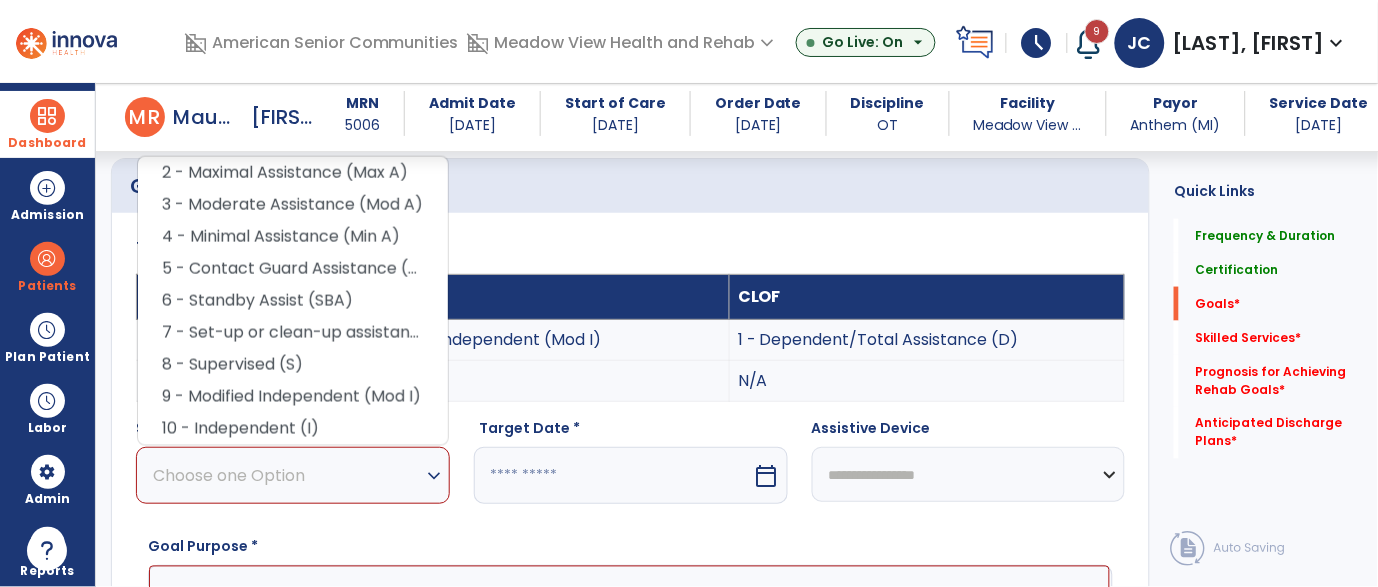scroll, scrollTop: 456, scrollLeft: 0, axis: vertical 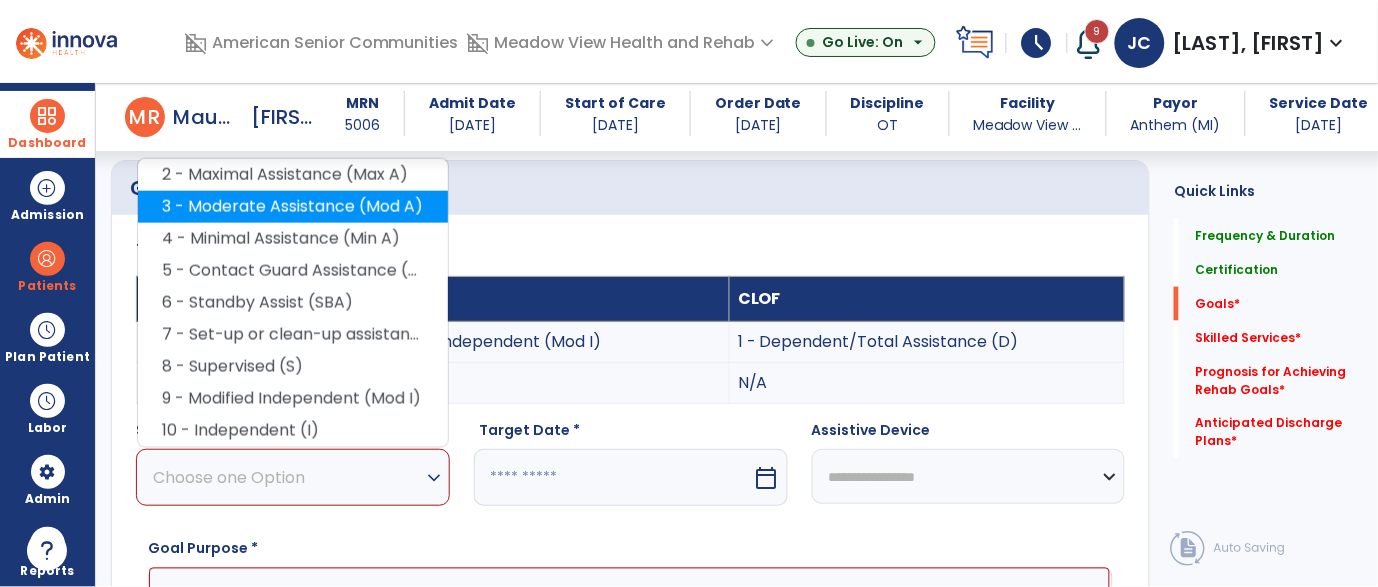 click on "3 - Moderate Assistance (Mod A)" at bounding box center [293, 207] 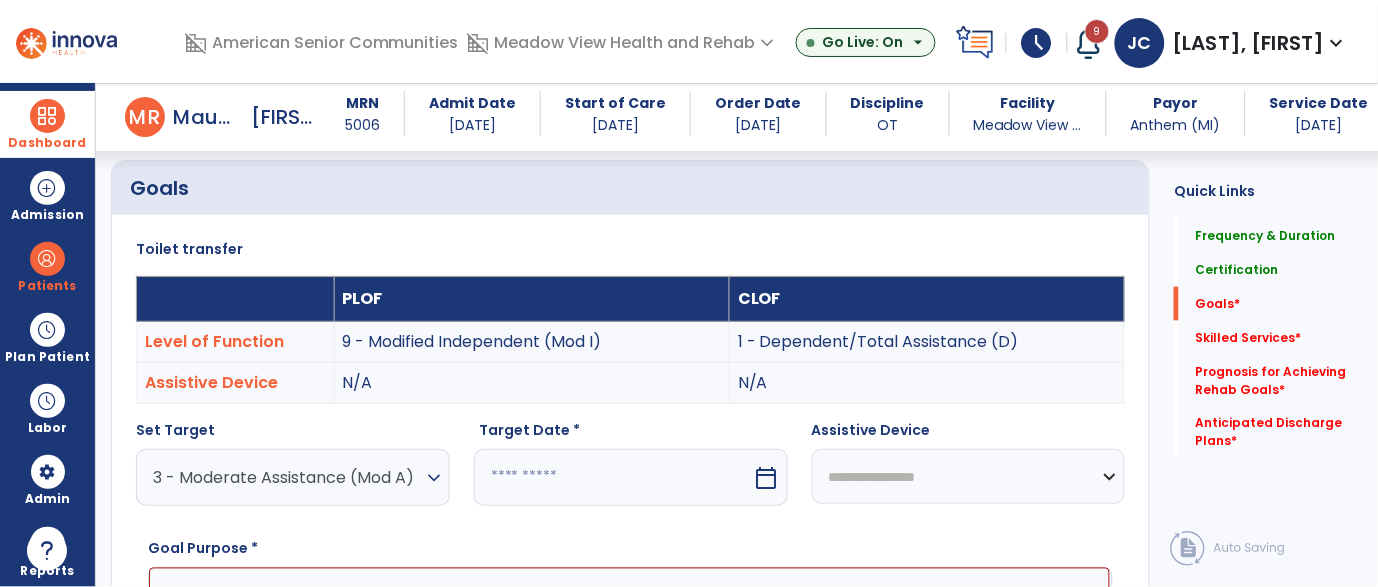 click at bounding box center (613, 477) 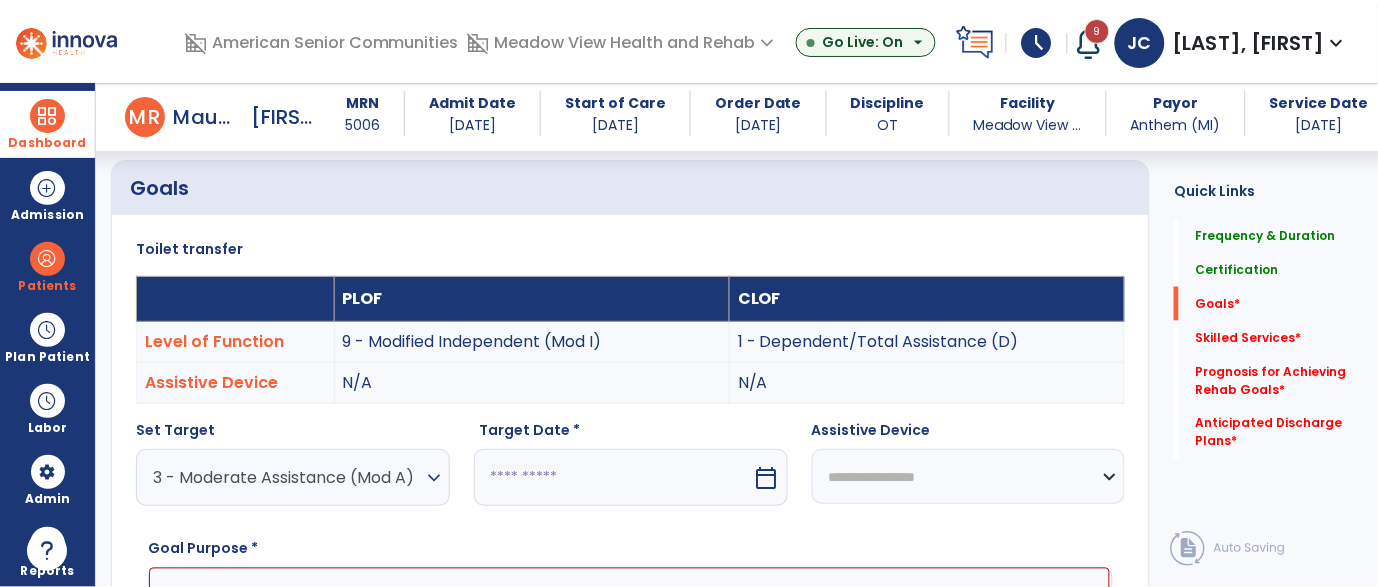 select on "*" 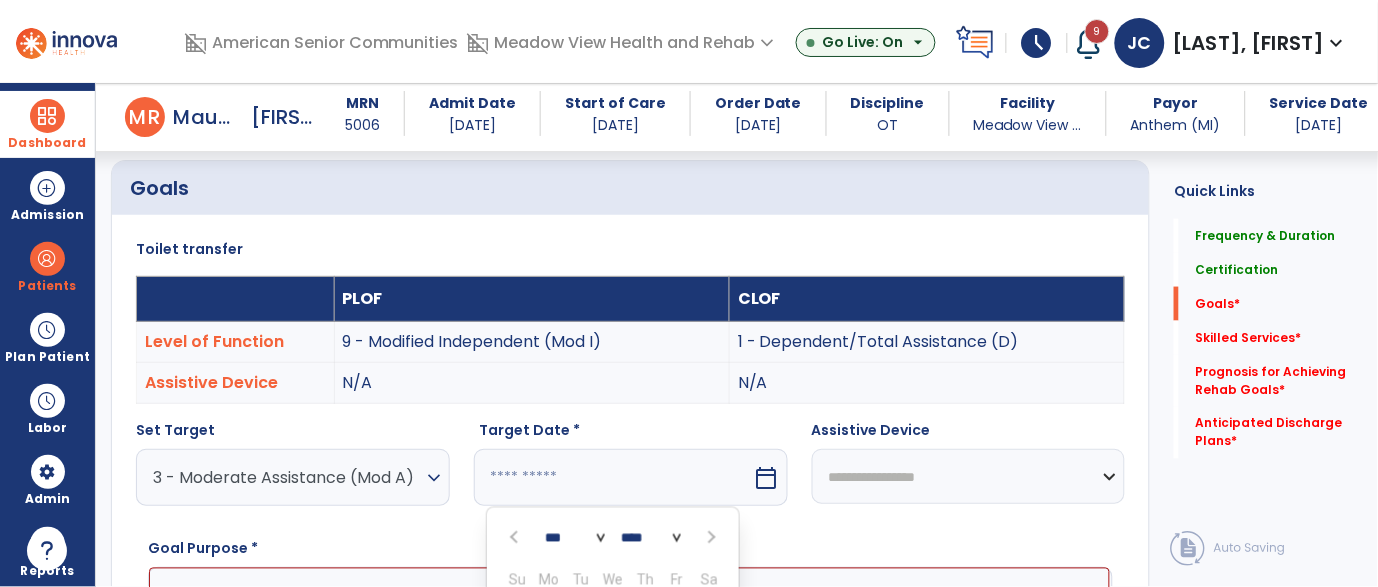 scroll, scrollTop: 797, scrollLeft: 0, axis: vertical 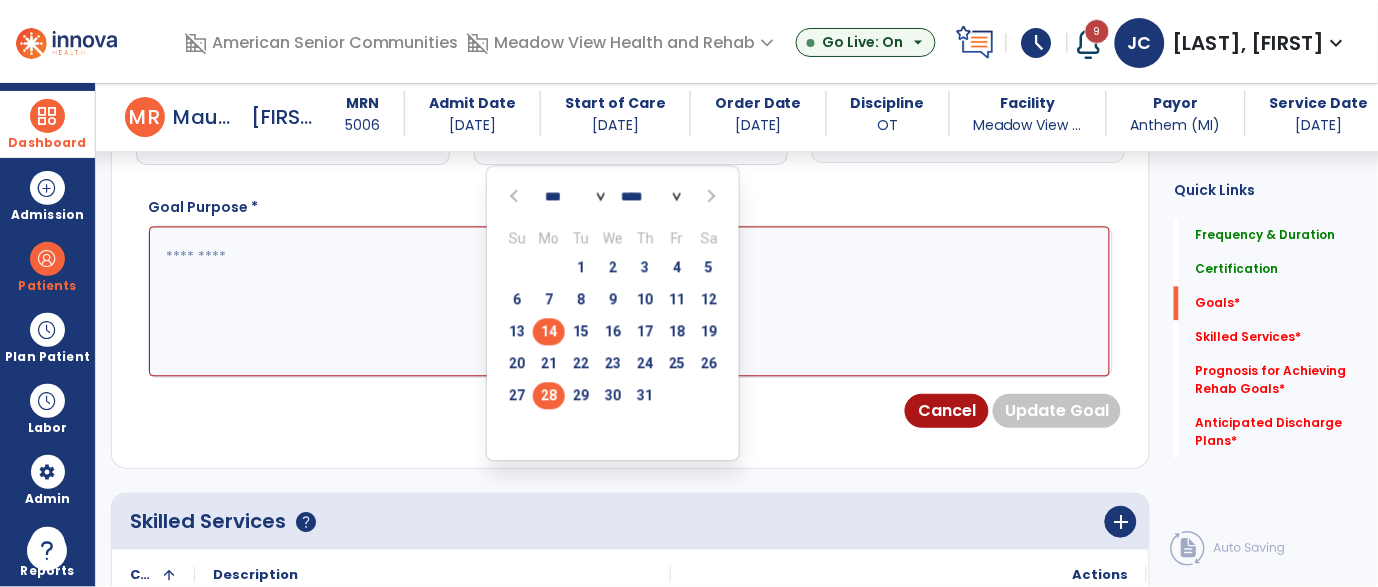 click on "28" at bounding box center (549, 396) 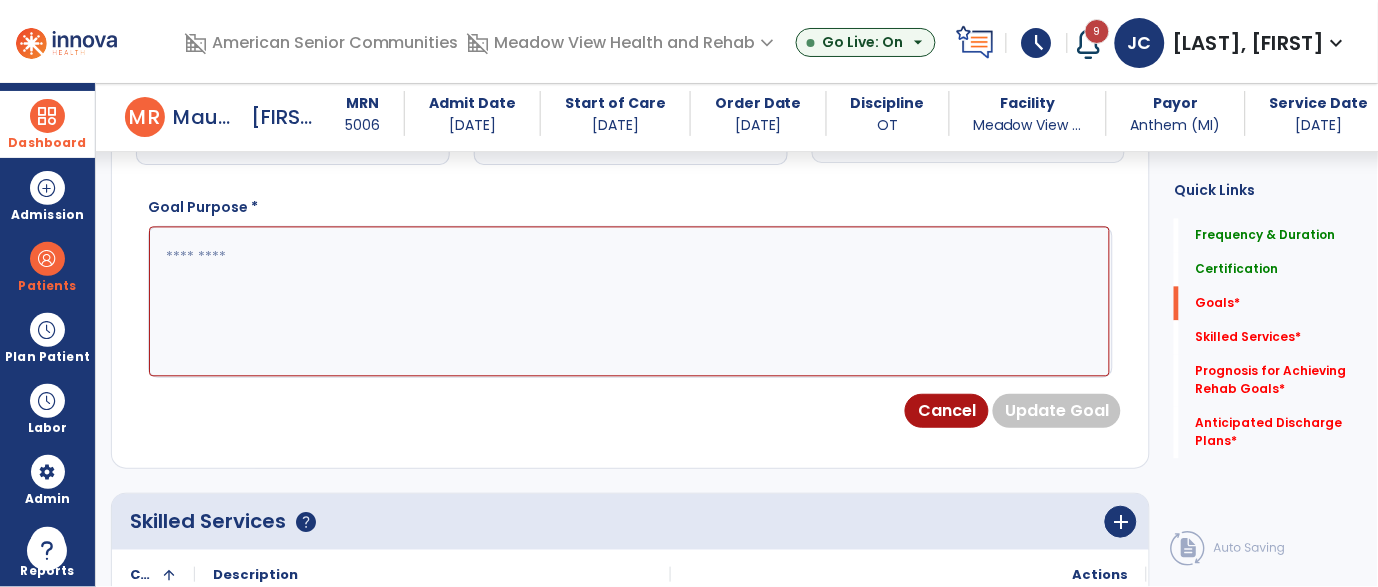 click at bounding box center (629, 302) 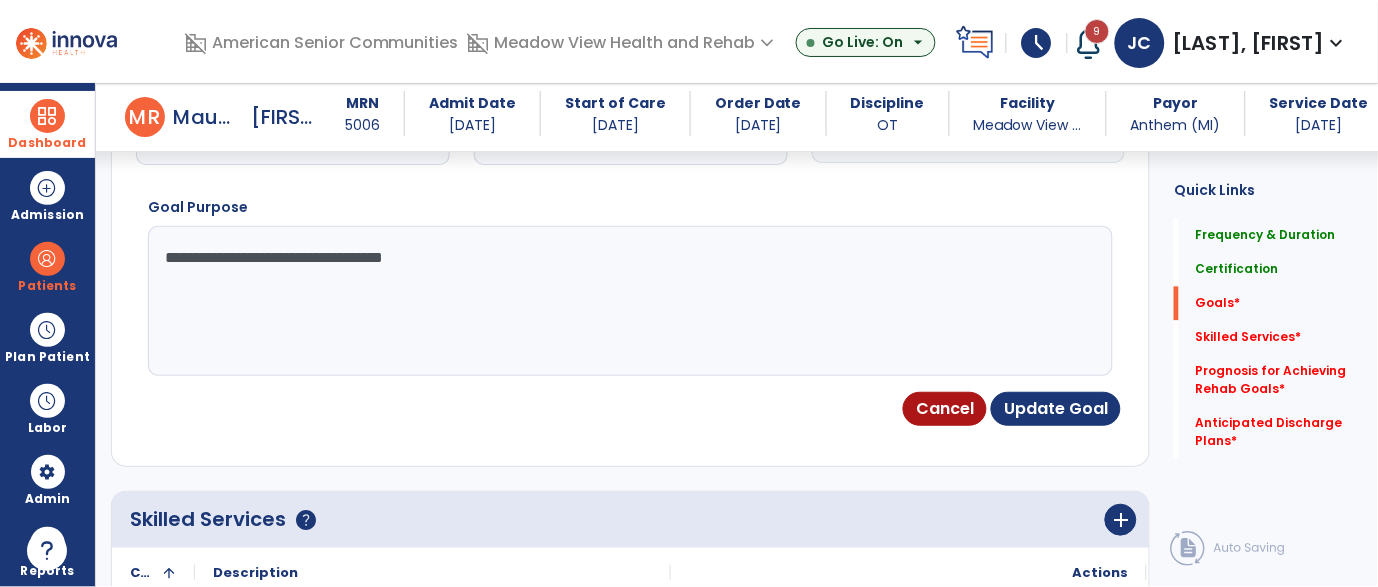 type on "**********" 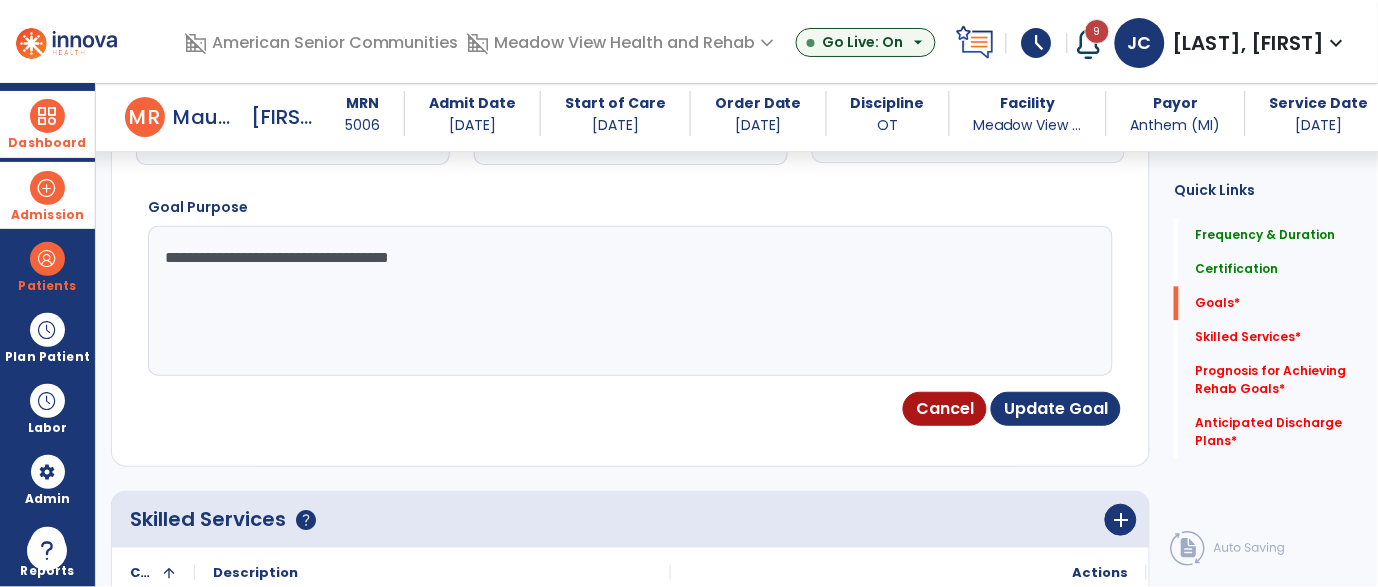 drag, startPoint x: 499, startPoint y: 276, endPoint x: 84, endPoint y: 222, distance: 418.4985 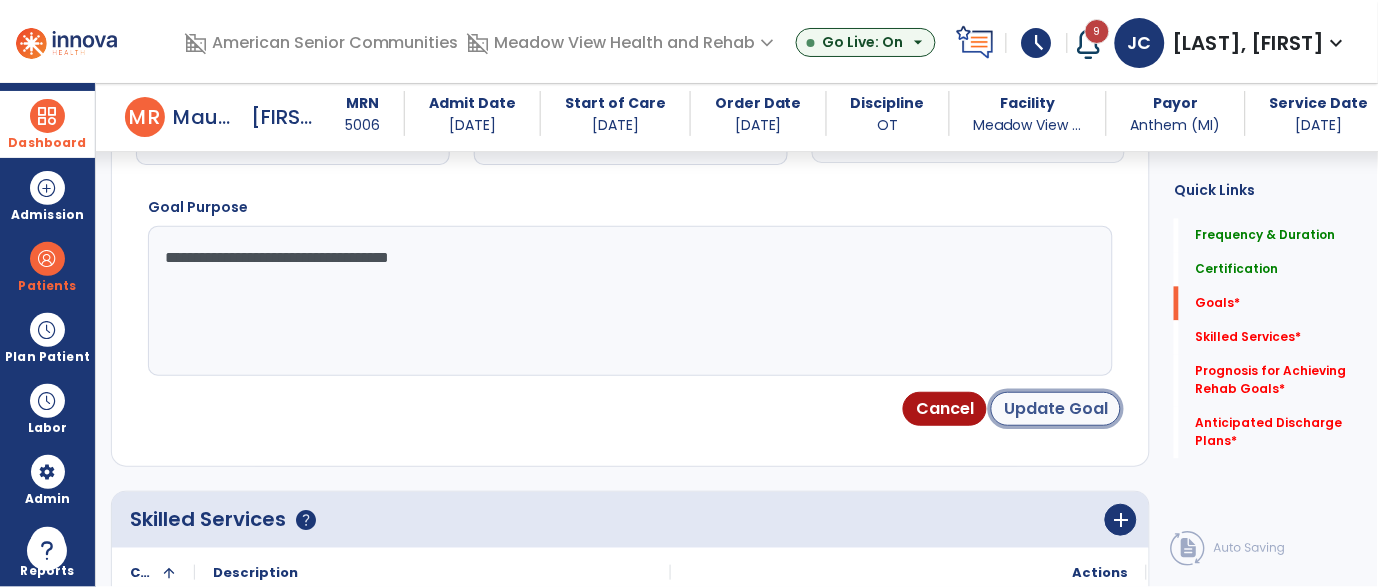 click on "Update Goal" at bounding box center (1056, 409) 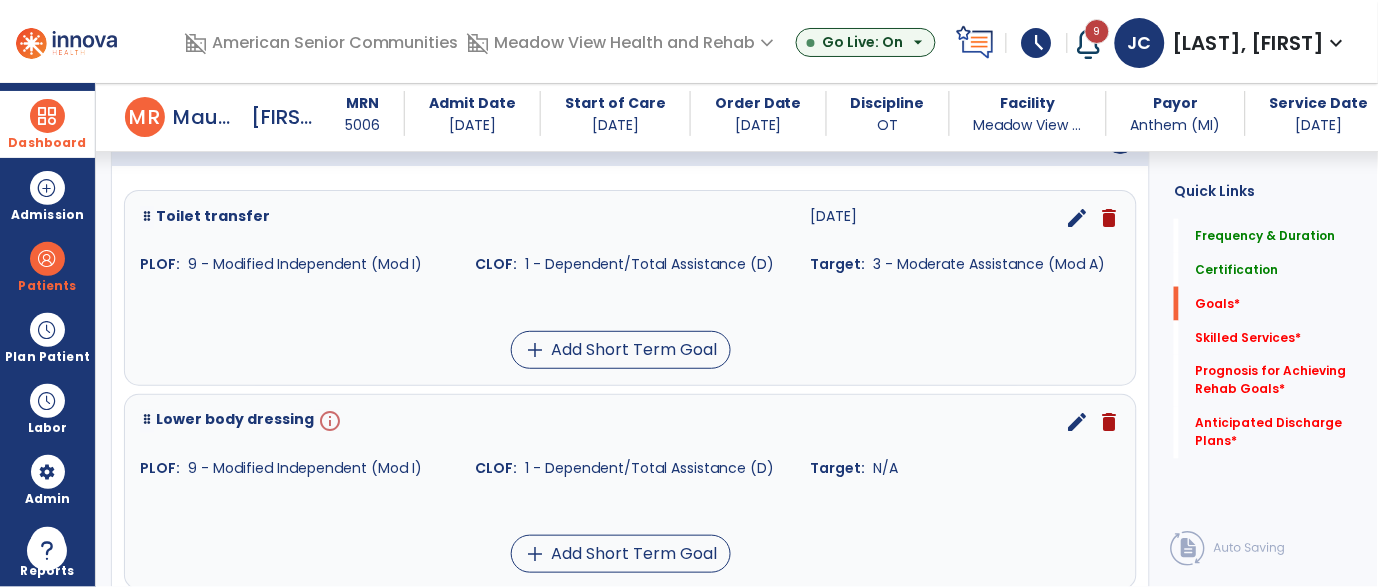 click on "info" at bounding box center (328, 422) 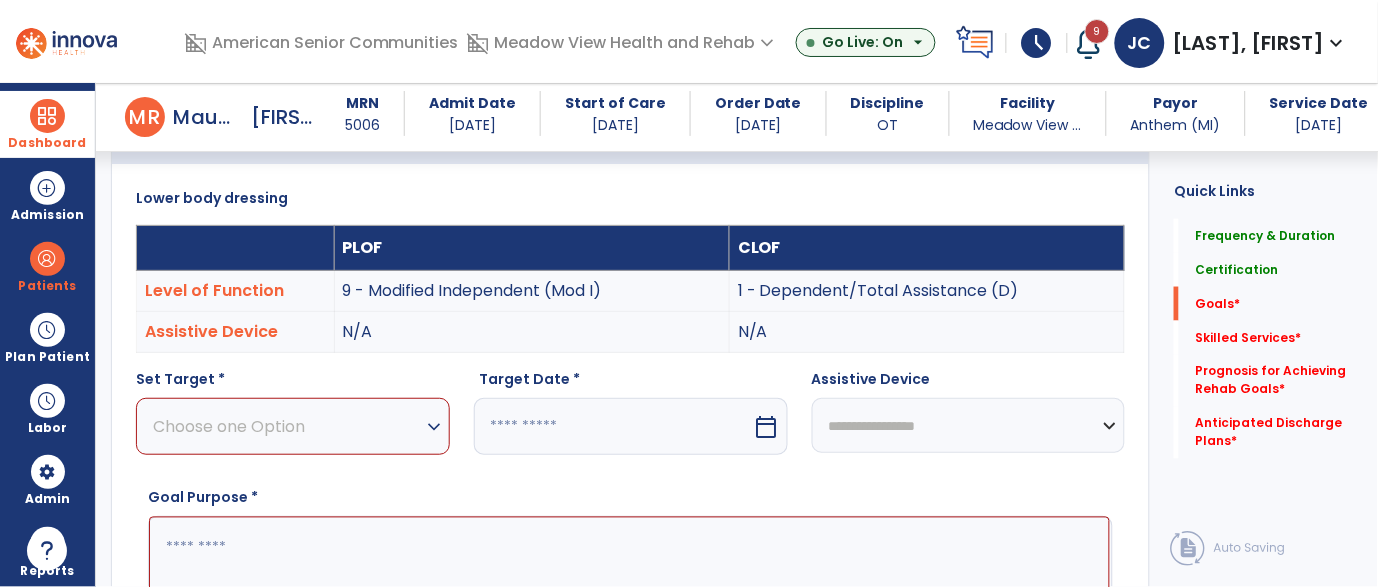scroll, scrollTop: 532, scrollLeft: 0, axis: vertical 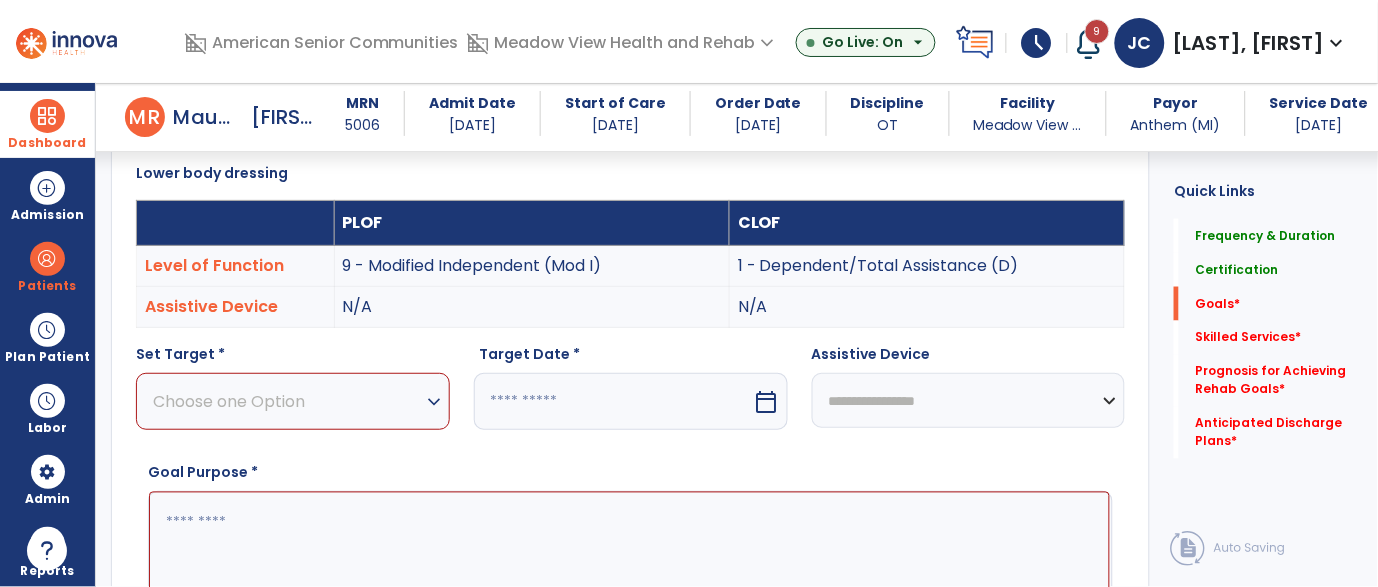 click on "Choose one Option" at bounding box center (288, 401) 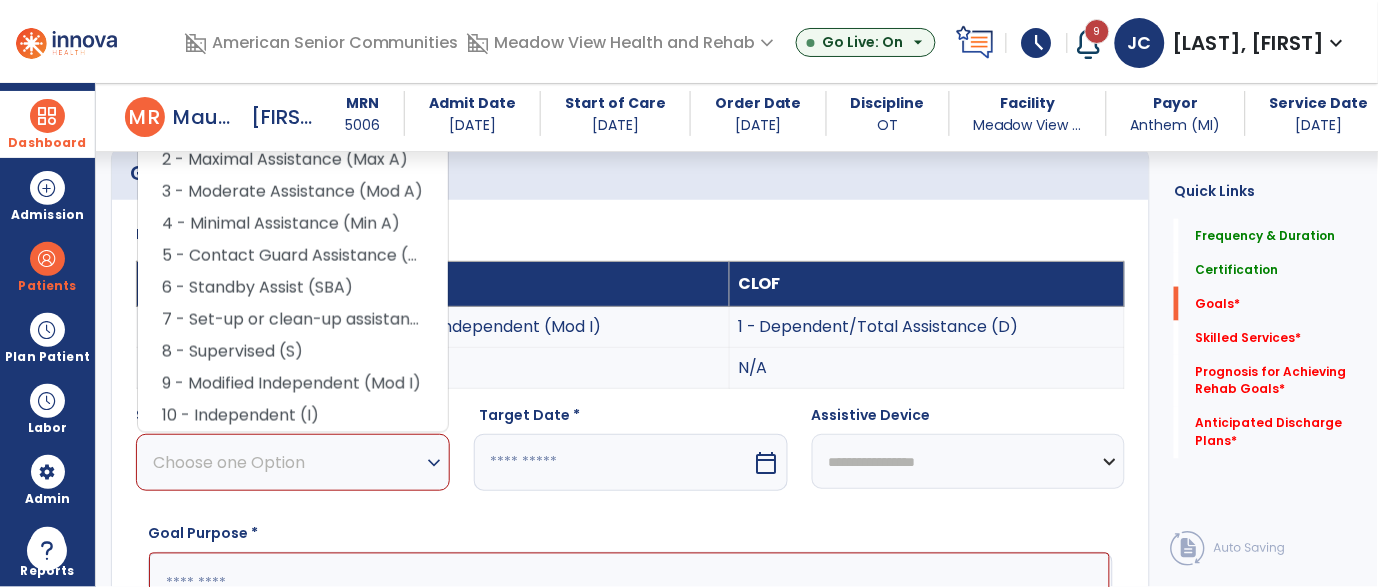 scroll, scrollTop: 465, scrollLeft: 0, axis: vertical 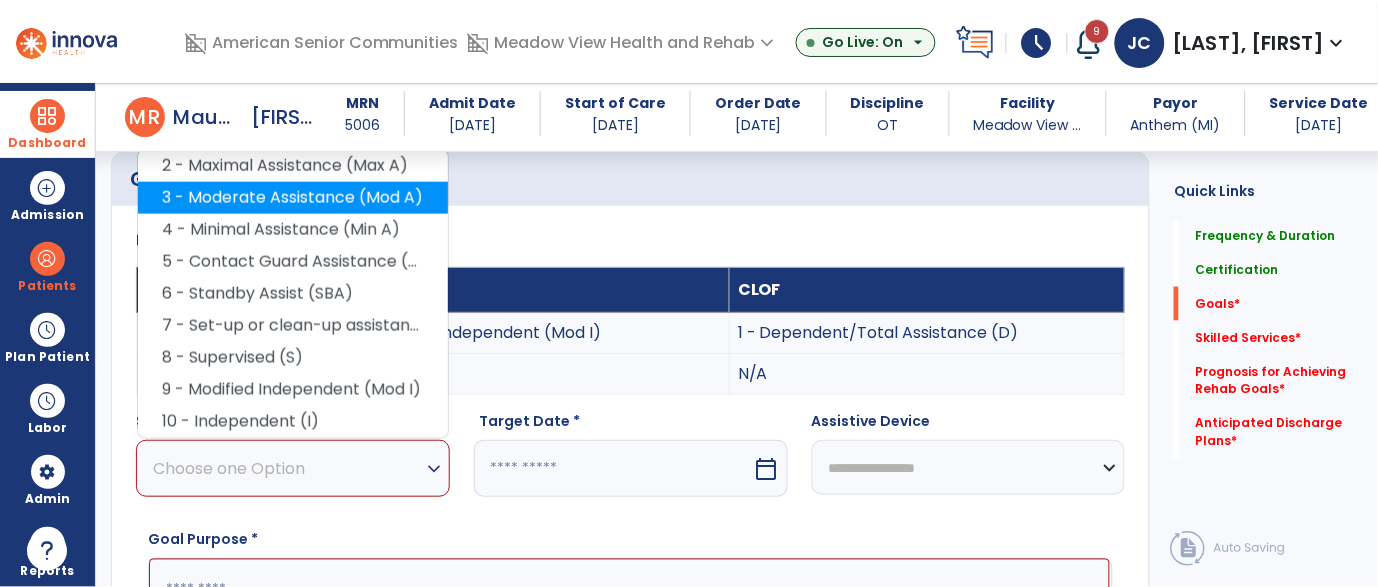 click on "3 - Moderate Assistance (Mod A)" at bounding box center [293, 198] 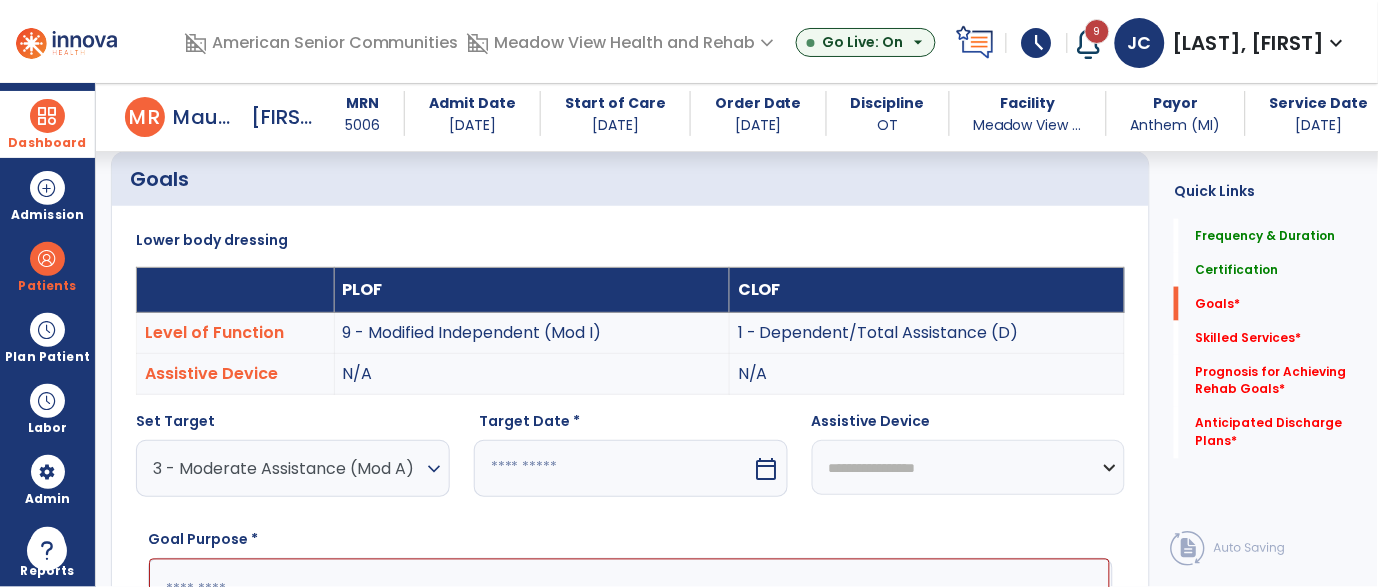 click at bounding box center [613, 468] 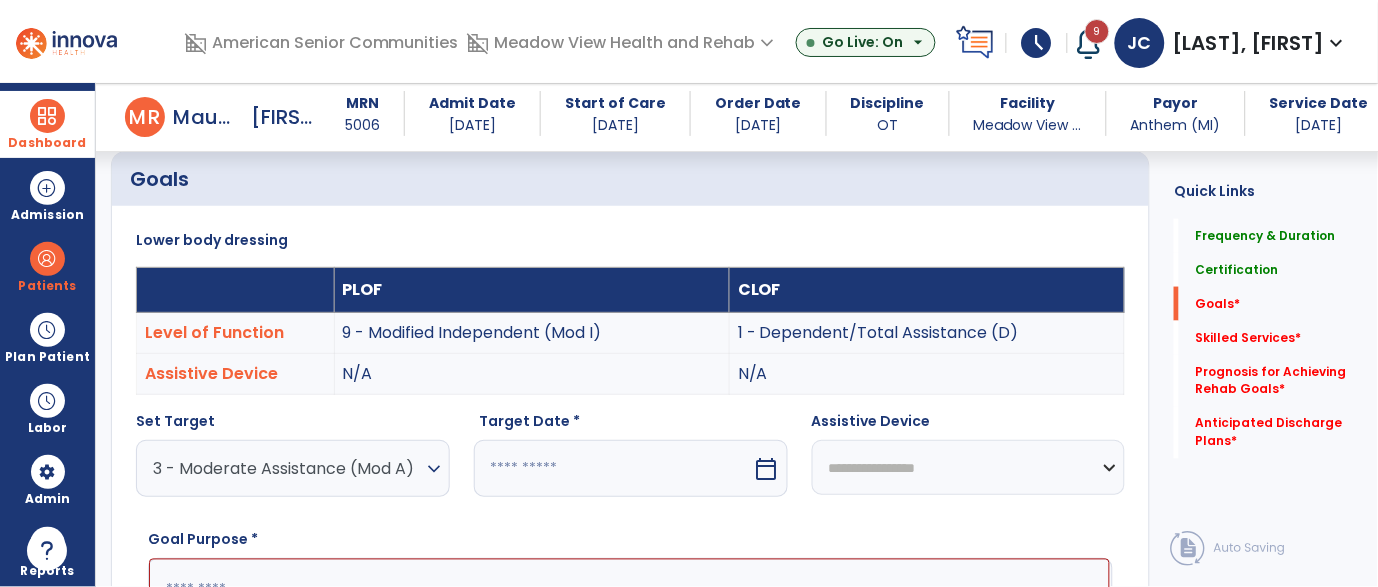 select on "*" 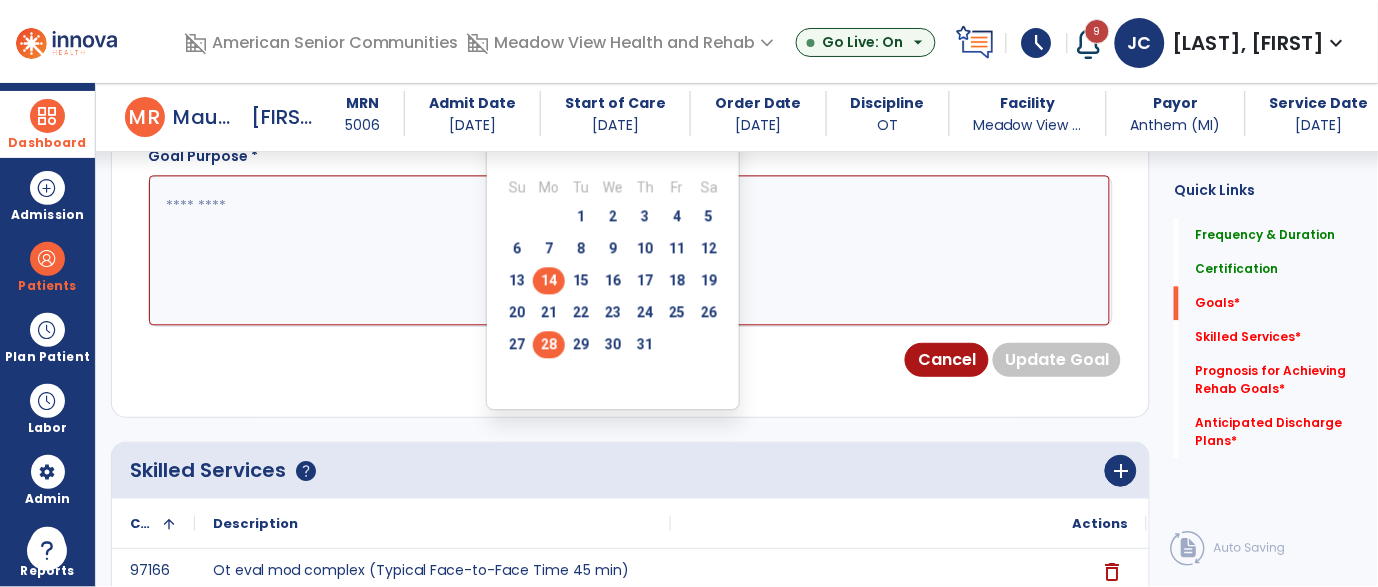 click on "28" at bounding box center [549, 345] 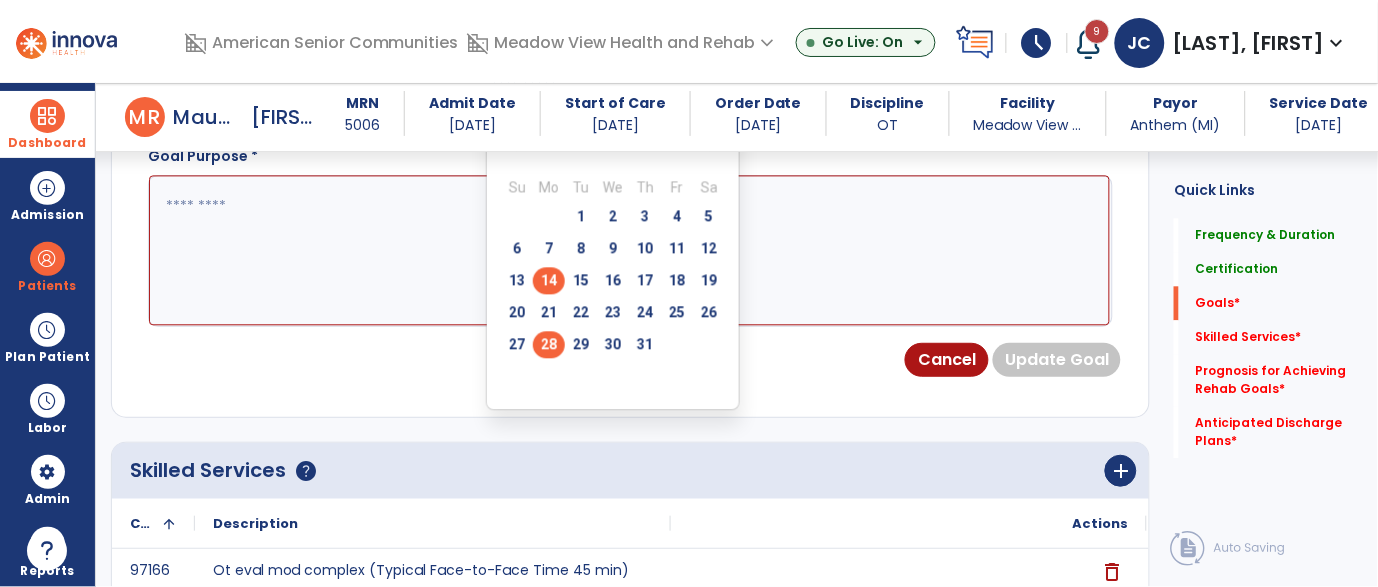type on "*********" 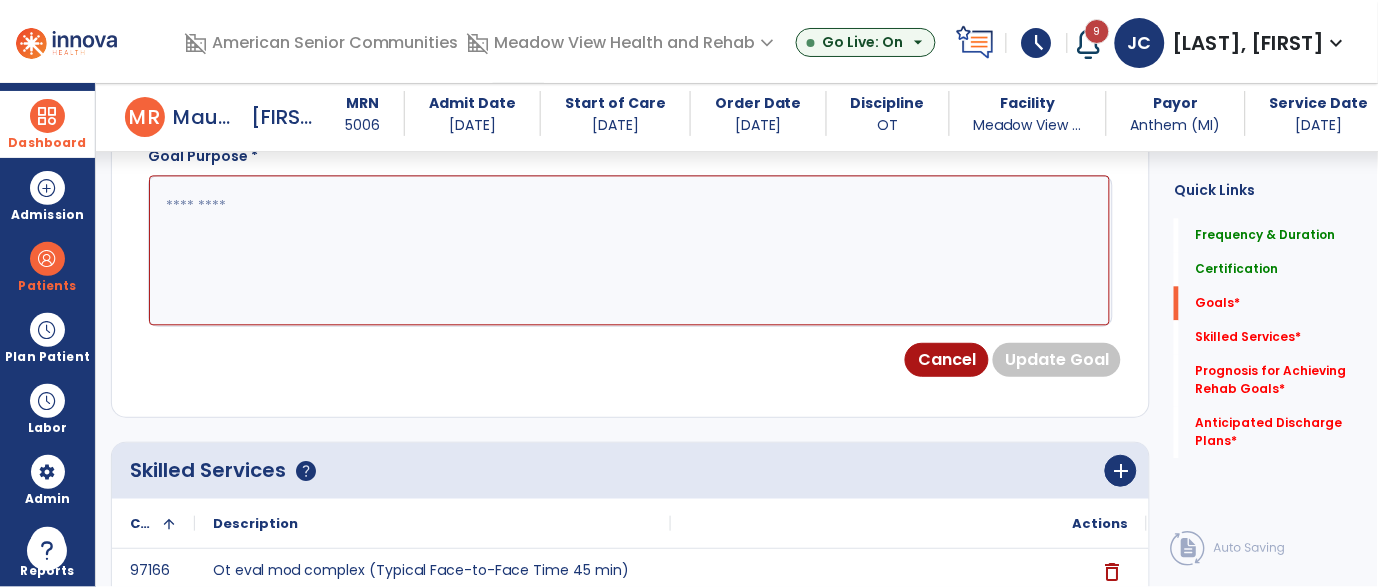 scroll, scrollTop: 823, scrollLeft: 0, axis: vertical 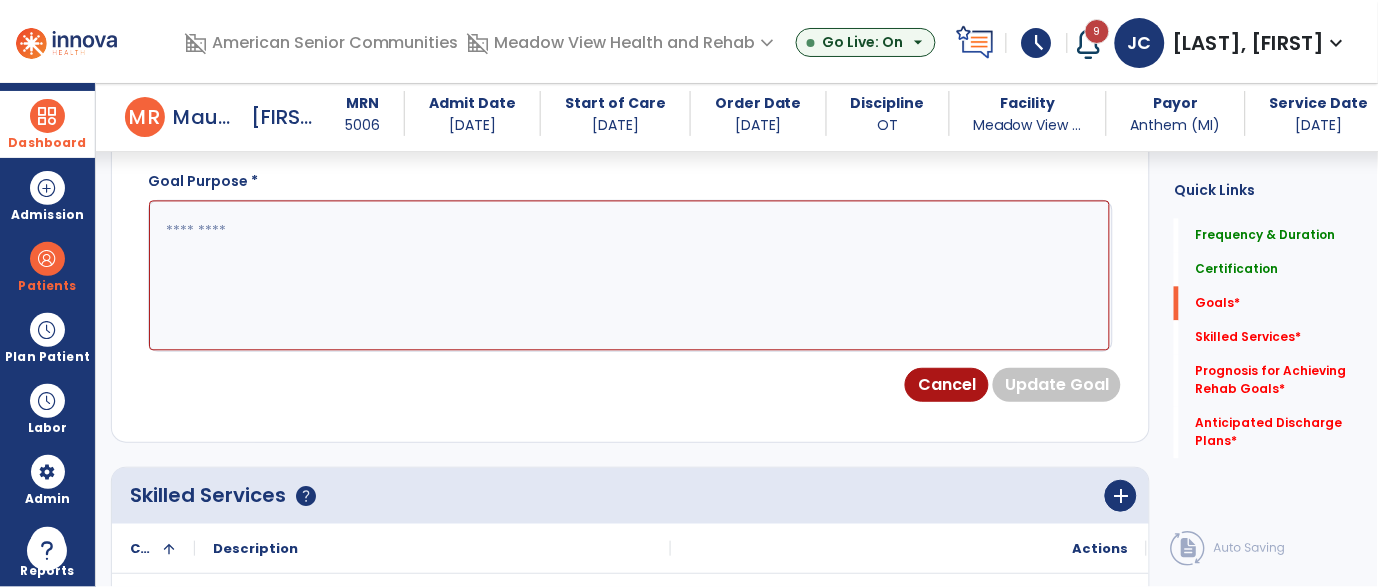 click at bounding box center [629, 276] 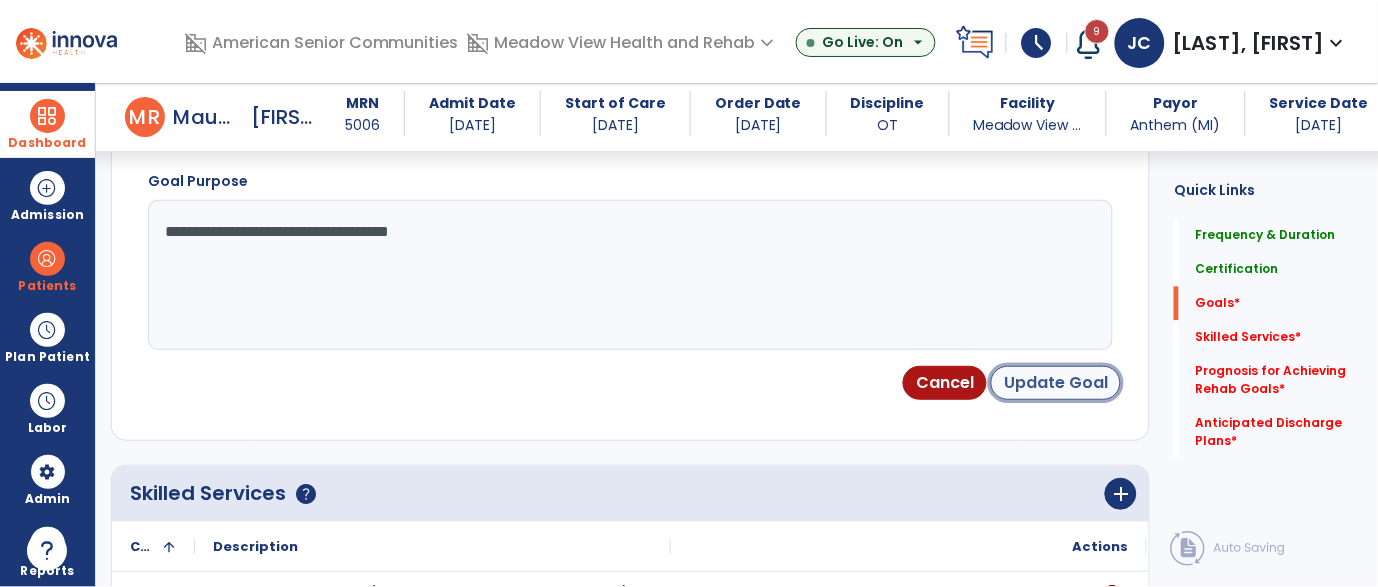 click on "Update Goal" at bounding box center (1056, 383) 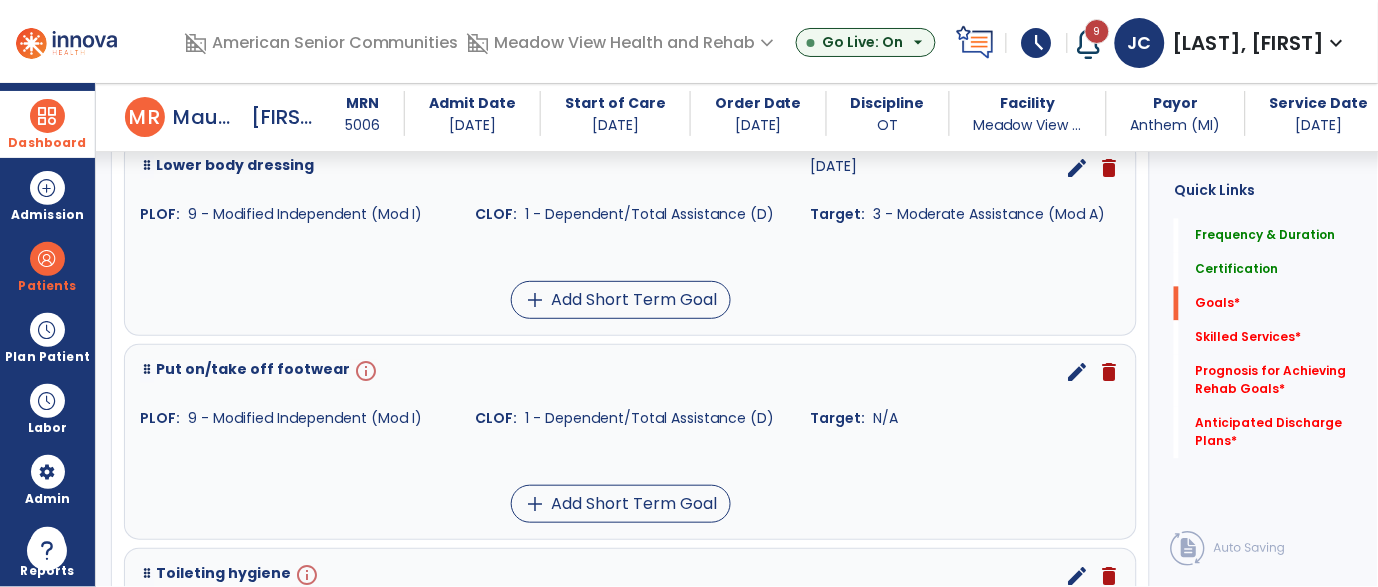 scroll, scrollTop: 762, scrollLeft: 0, axis: vertical 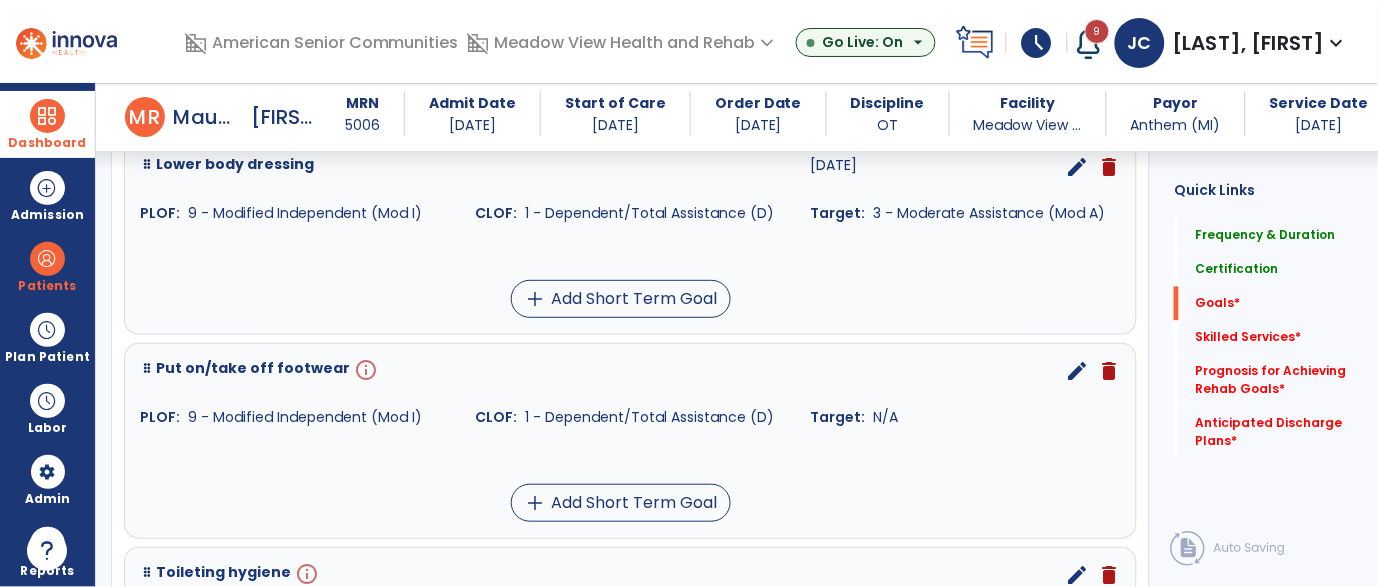 click on "info" at bounding box center (364, 371) 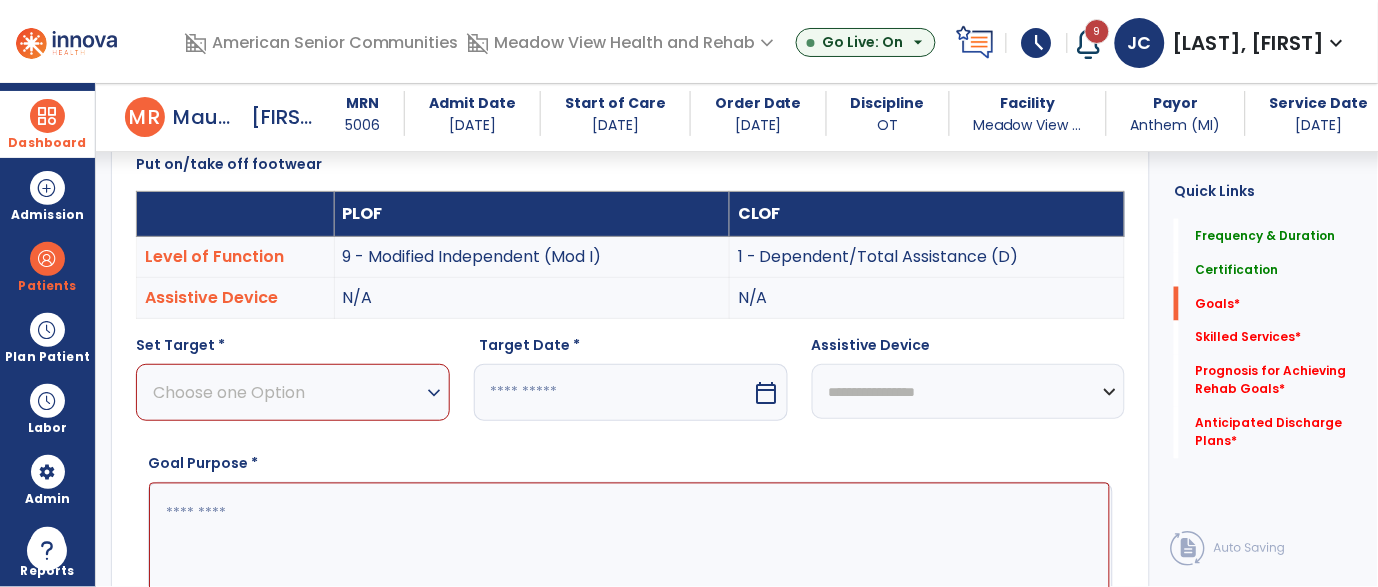 scroll, scrollTop: 532, scrollLeft: 0, axis: vertical 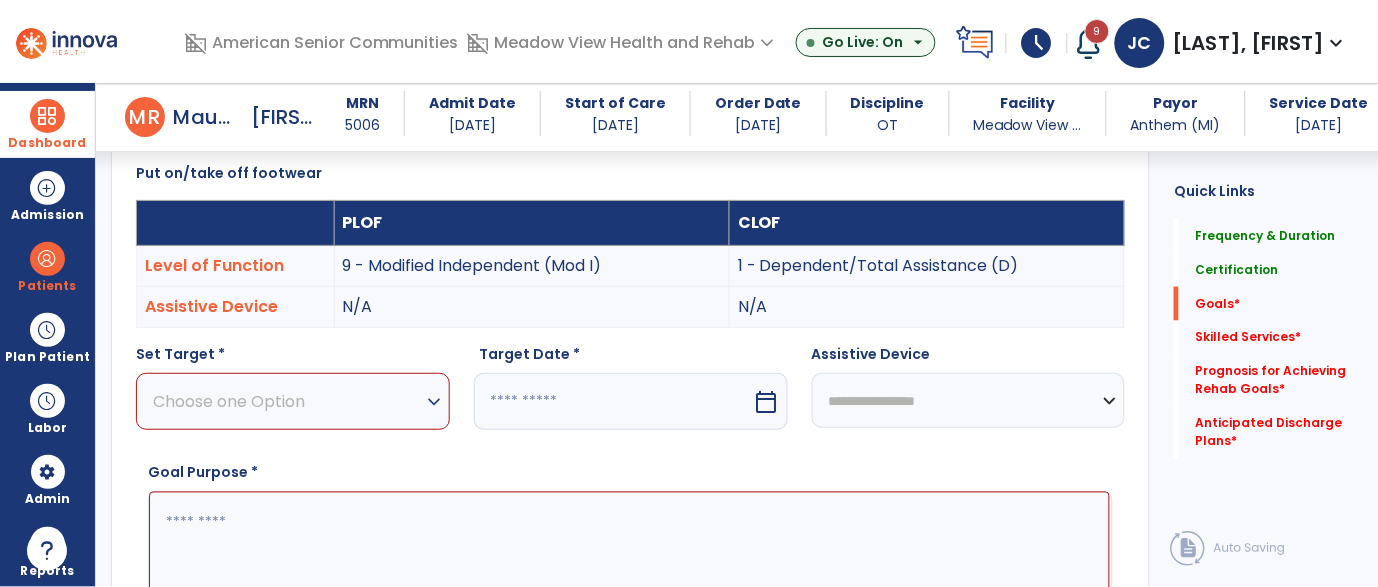 click on "Choose one Option   expand_more" at bounding box center (293, 401) 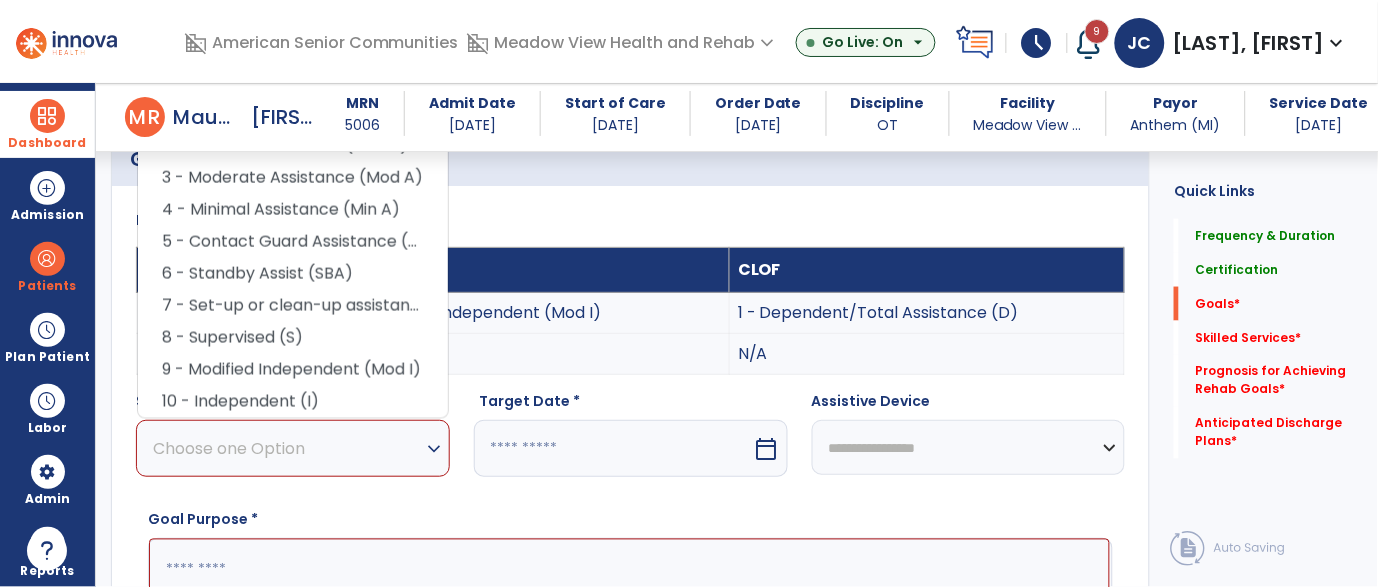 scroll, scrollTop: 454, scrollLeft: 0, axis: vertical 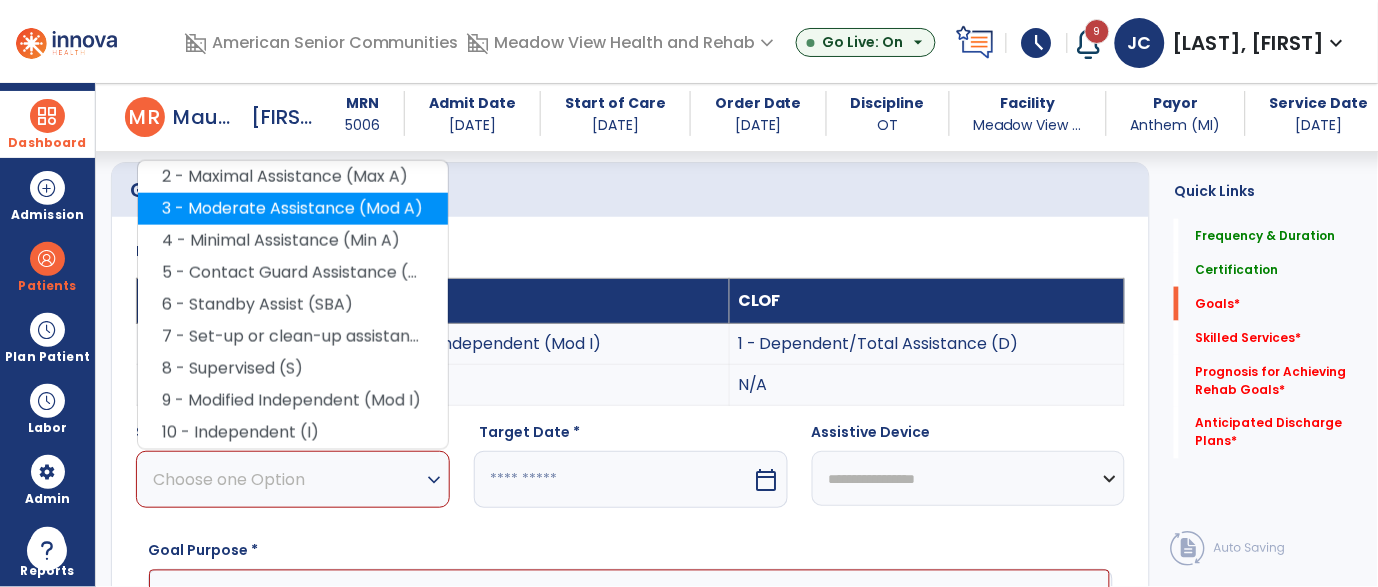 click on "3 - Moderate Assistance (Mod A)" at bounding box center (293, 209) 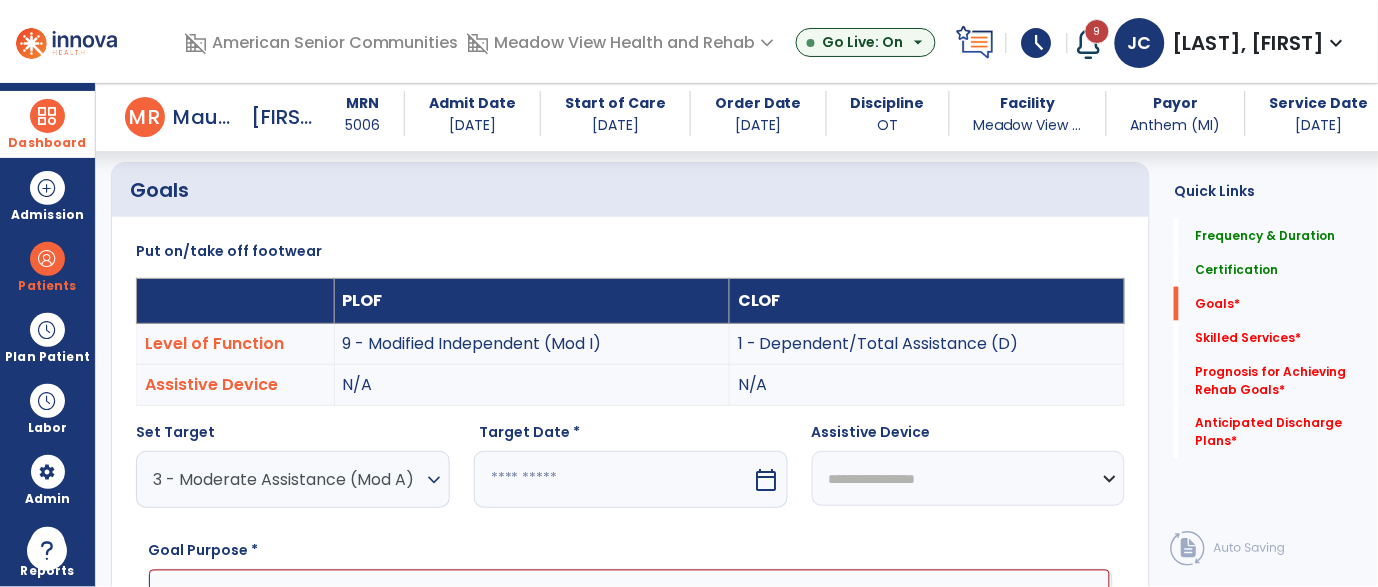 click at bounding box center [613, 479] 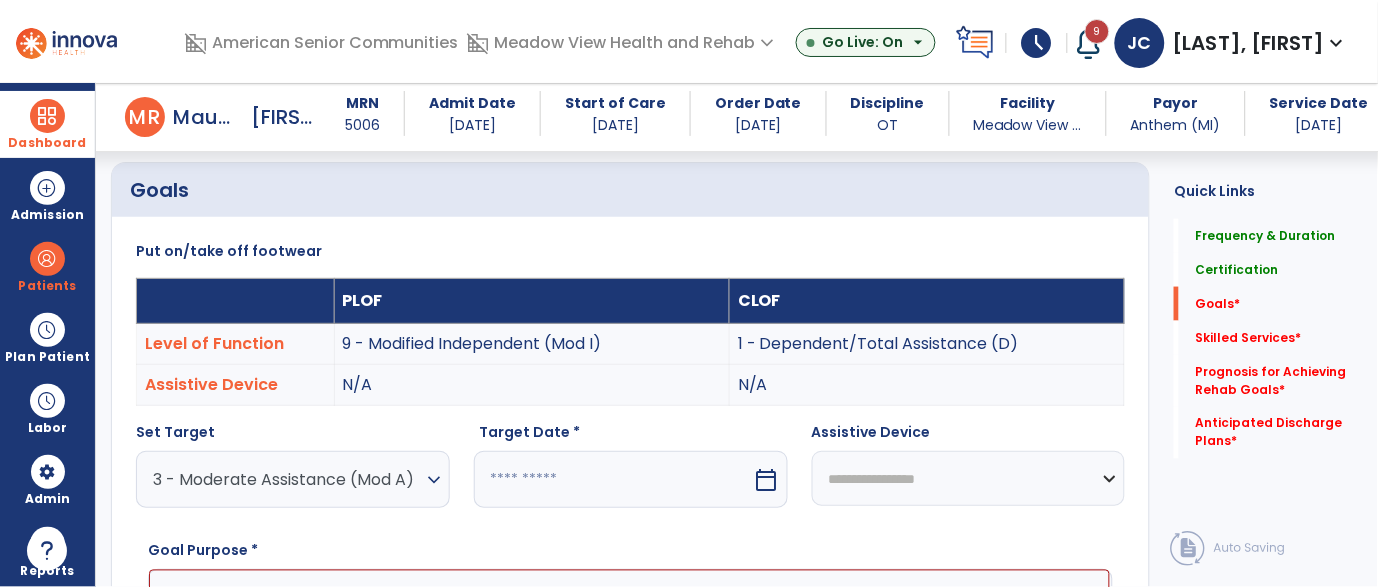 select on "*" 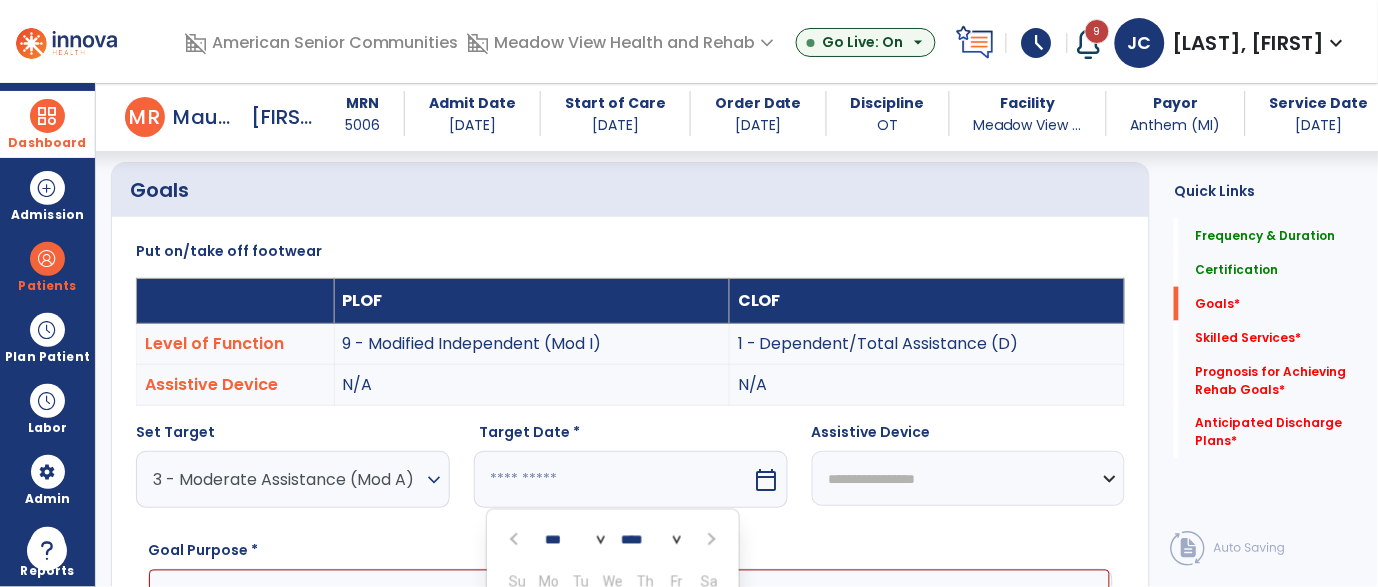 scroll, scrollTop: 797, scrollLeft: 0, axis: vertical 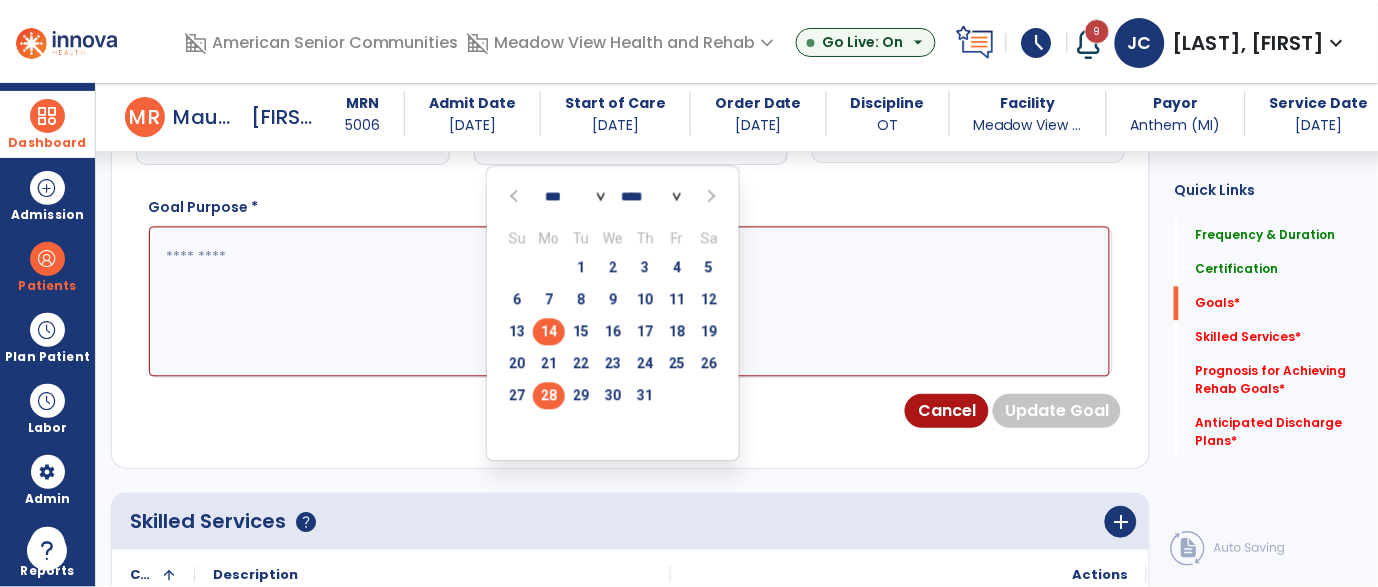 click on "28" at bounding box center [549, 396] 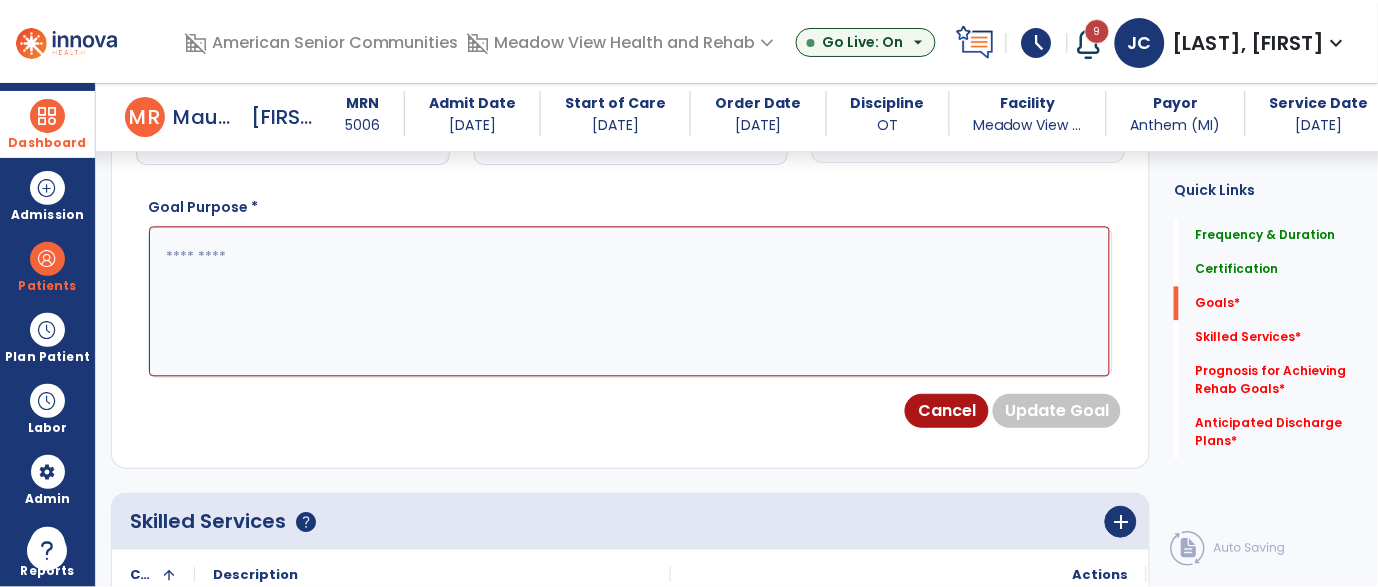 click at bounding box center [629, 302] 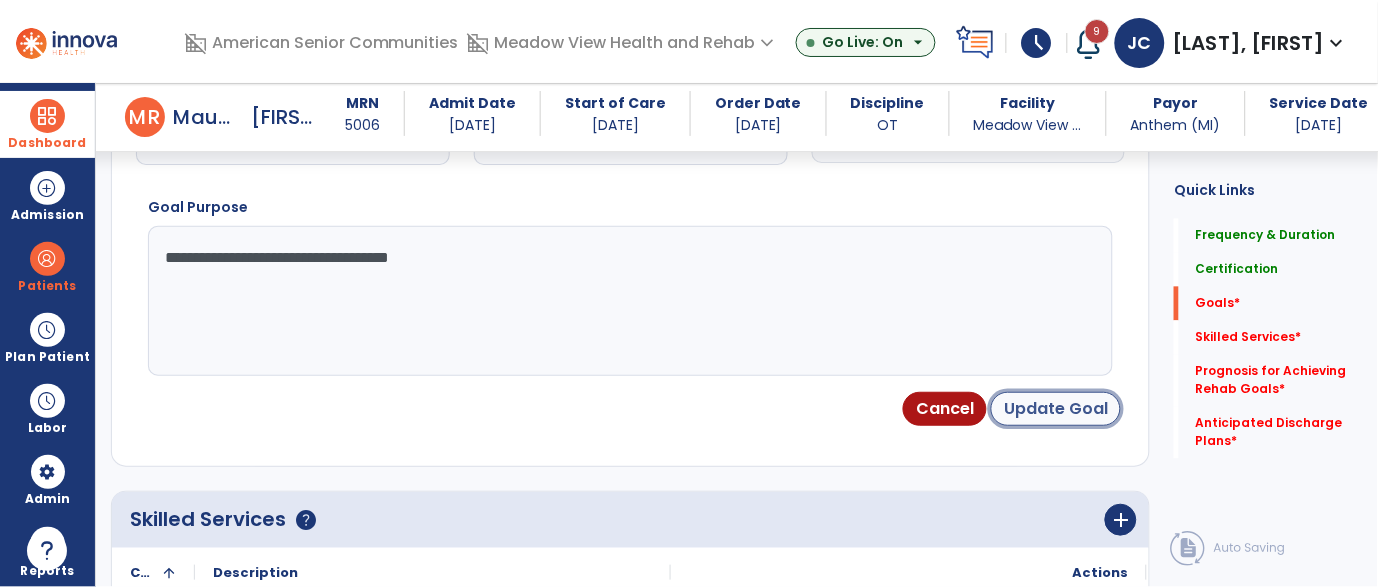 click on "Update Goal" at bounding box center (1056, 409) 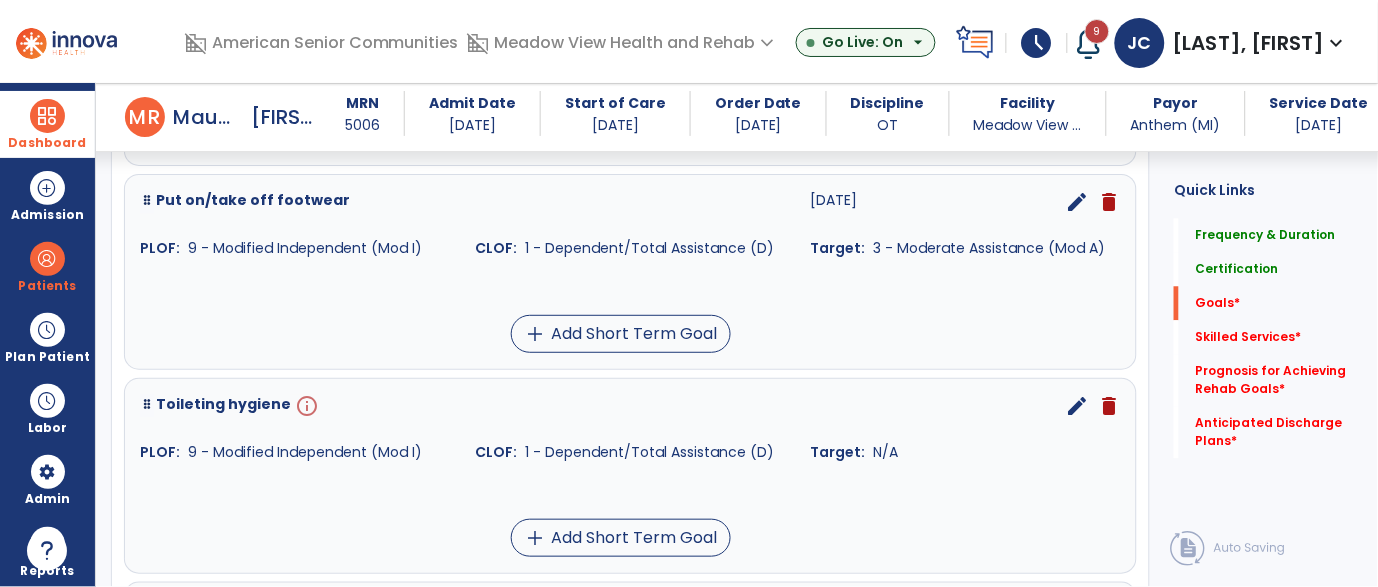 click on "info" at bounding box center (305, 406) 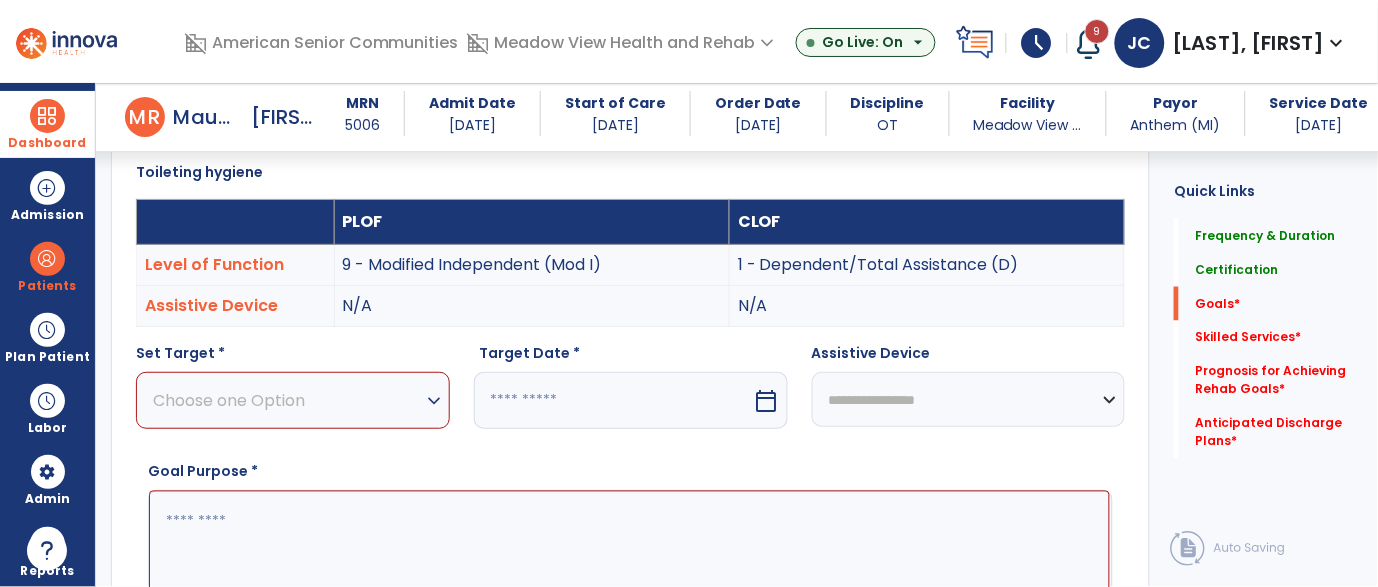 scroll, scrollTop: 532, scrollLeft: 0, axis: vertical 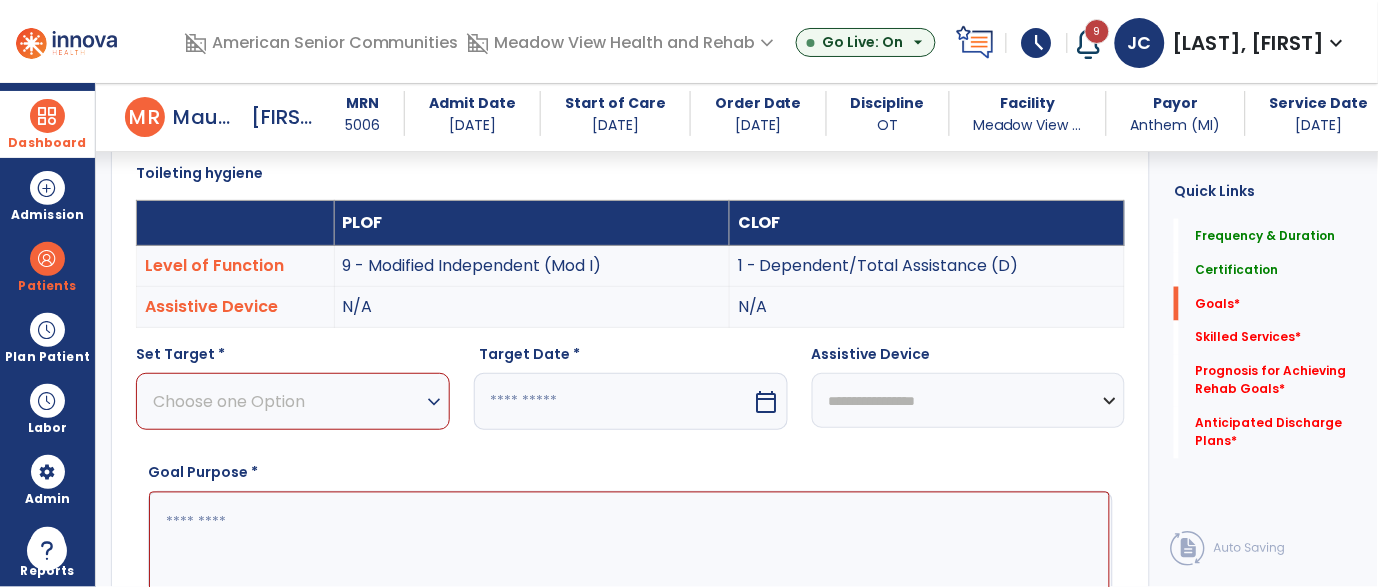 click on "Choose one Option" at bounding box center (288, 401) 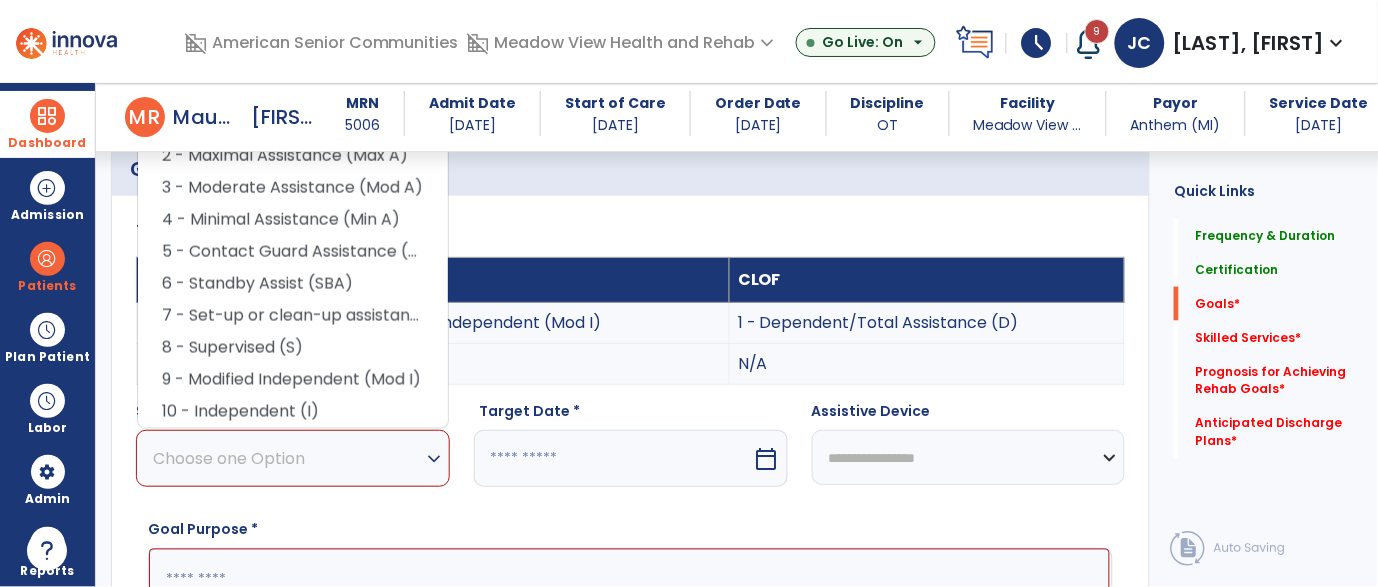 scroll, scrollTop: 476, scrollLeft: 0, axis: vertical 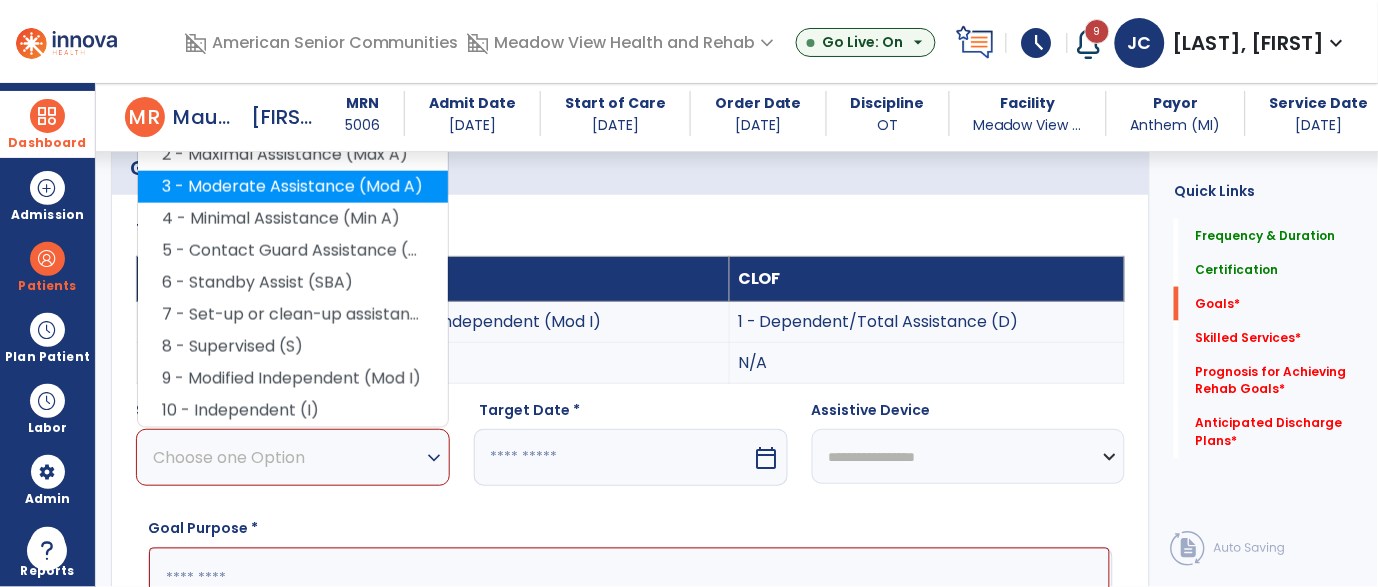click on "3 - Moderate Assistance (Mod A)" at bounding box center (293, 187) 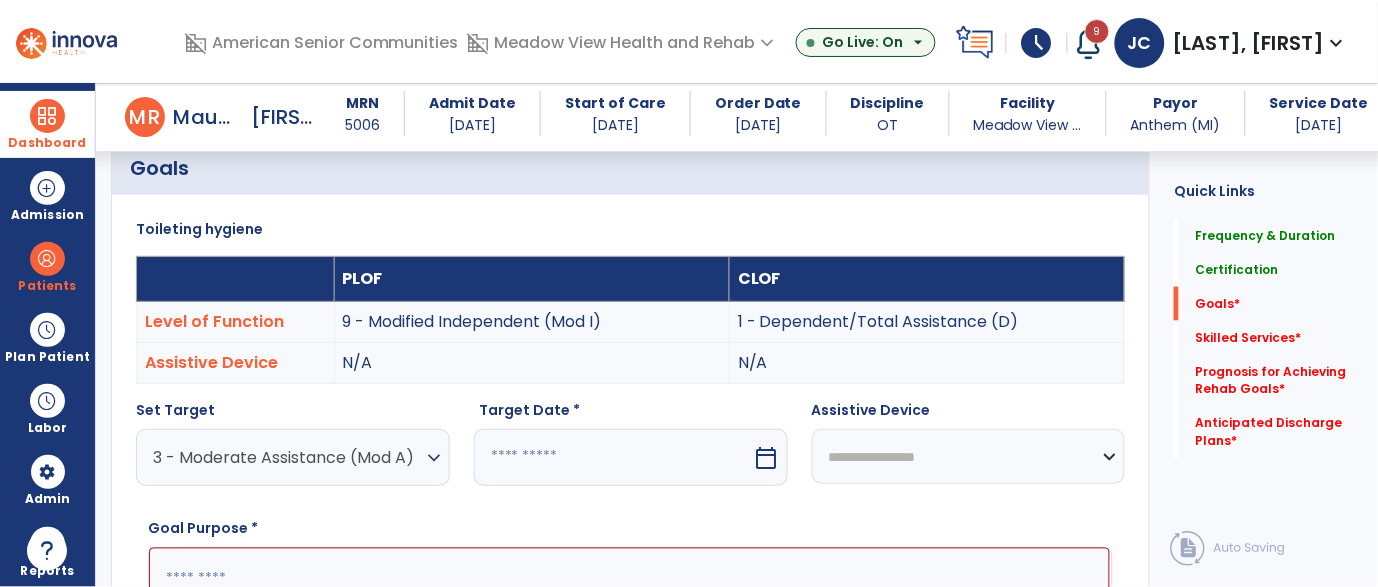 click at bounding box center (613, 457) 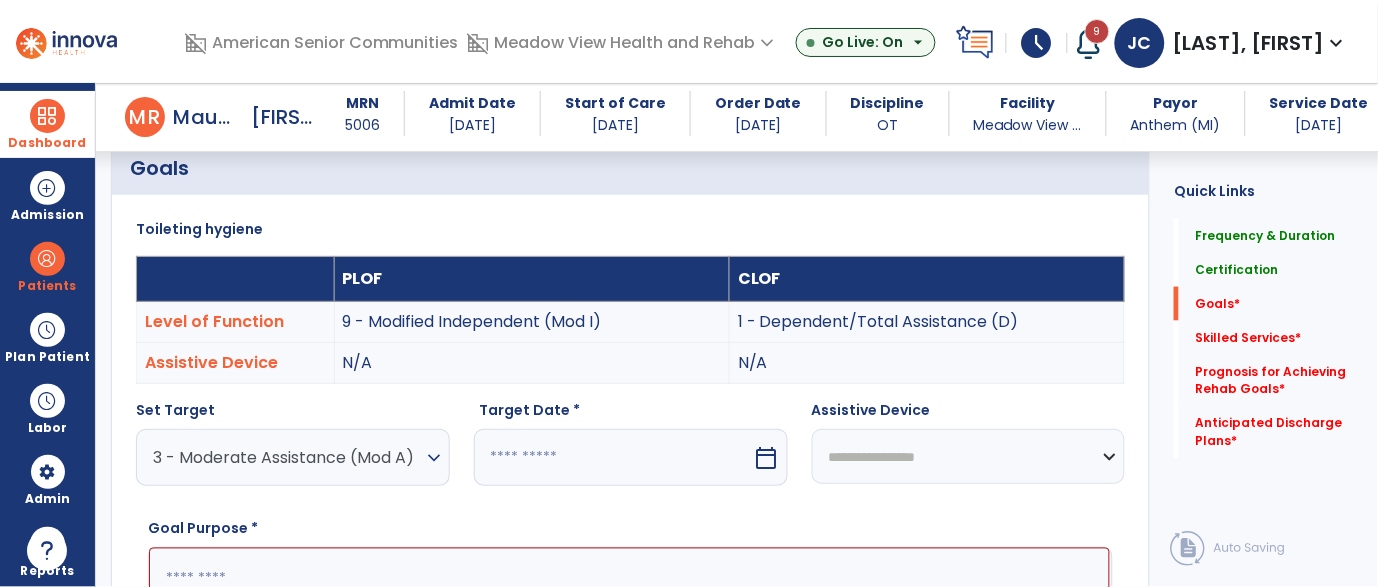 select on "*" 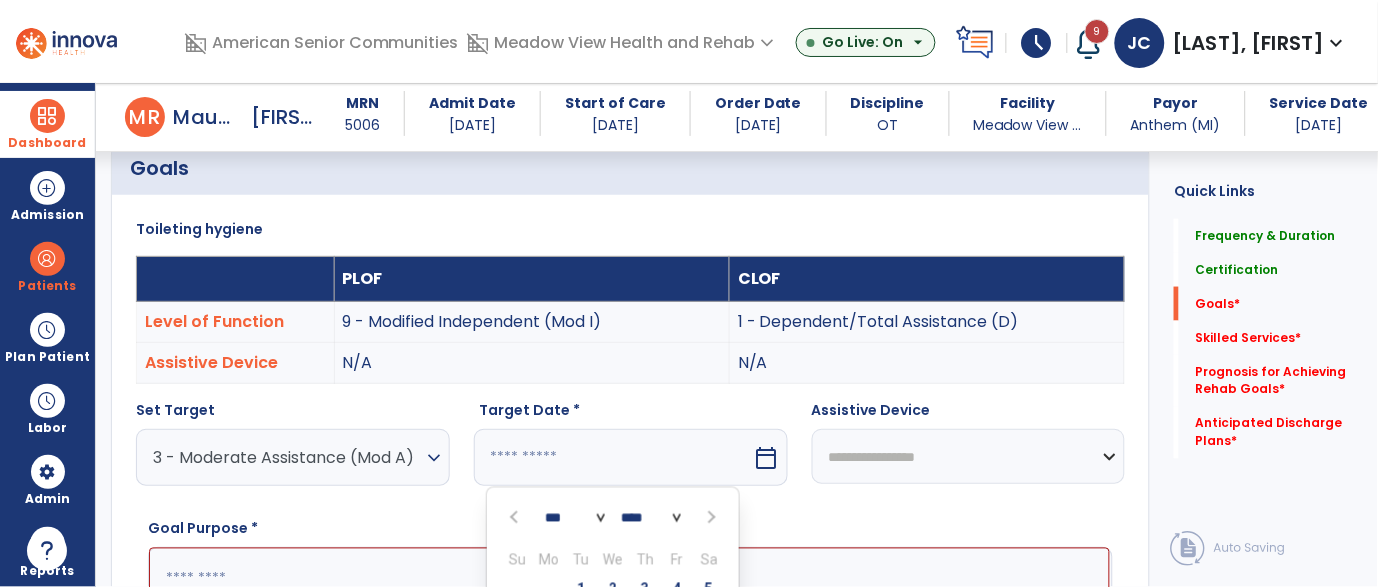 scroll, scrollTop: 797, scrollLeft: 0, axis: vertical 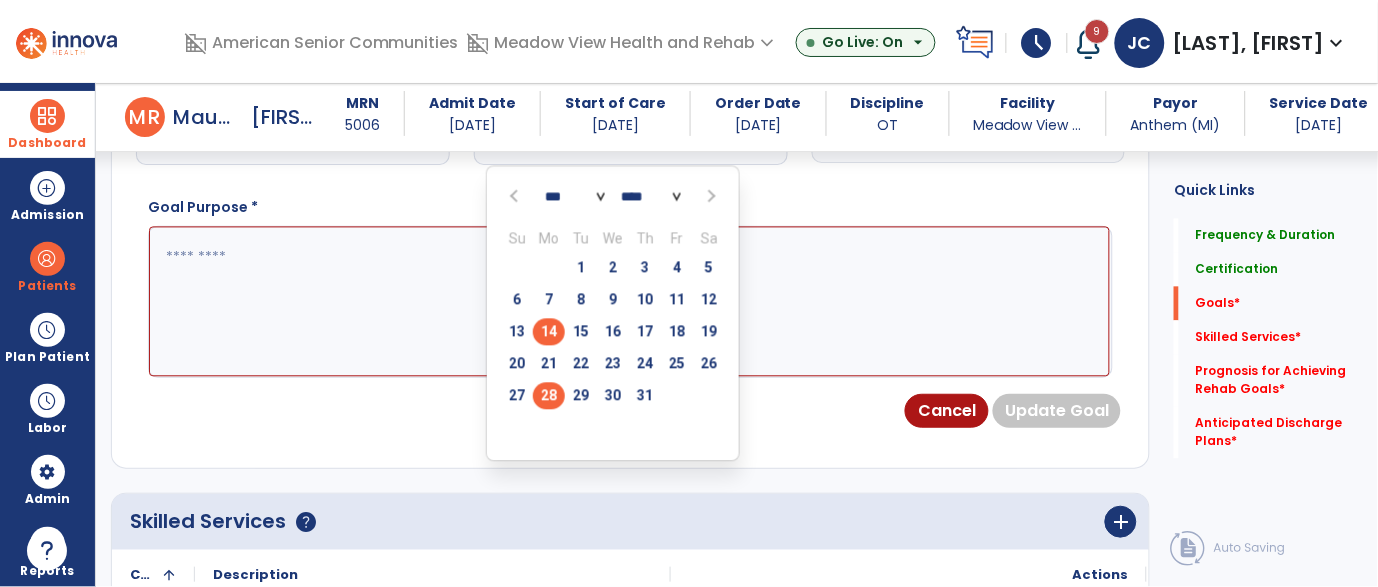 click on "28" at bounding box center (549, 396) 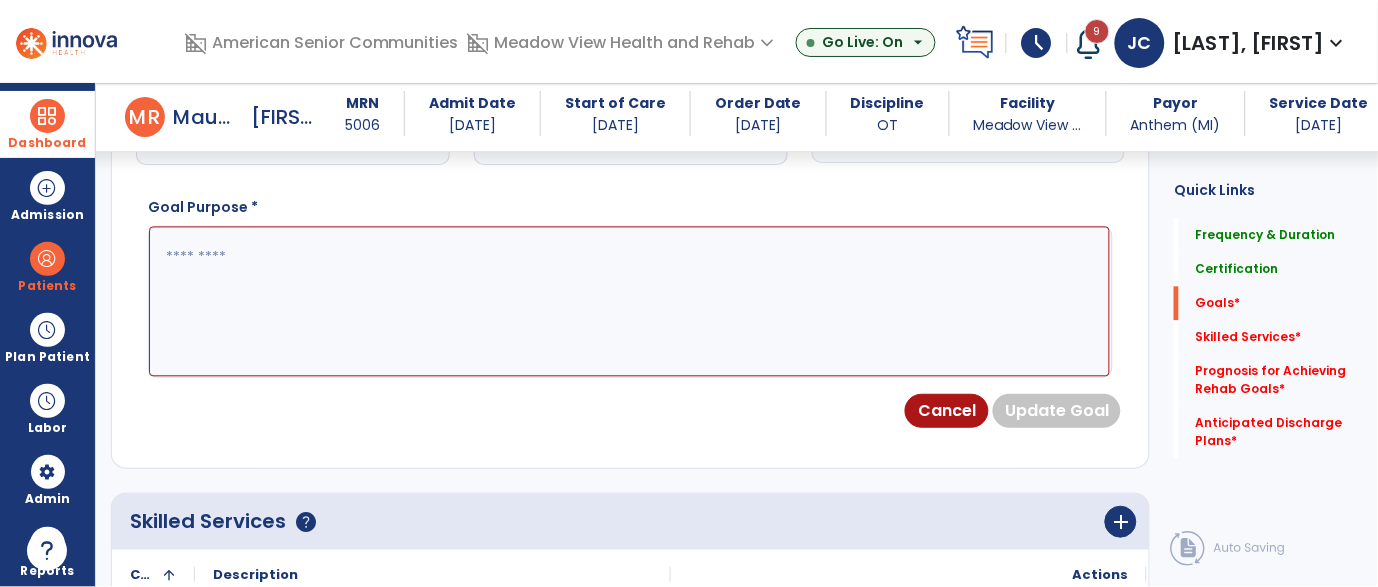 click at bounding box center (629, 302) 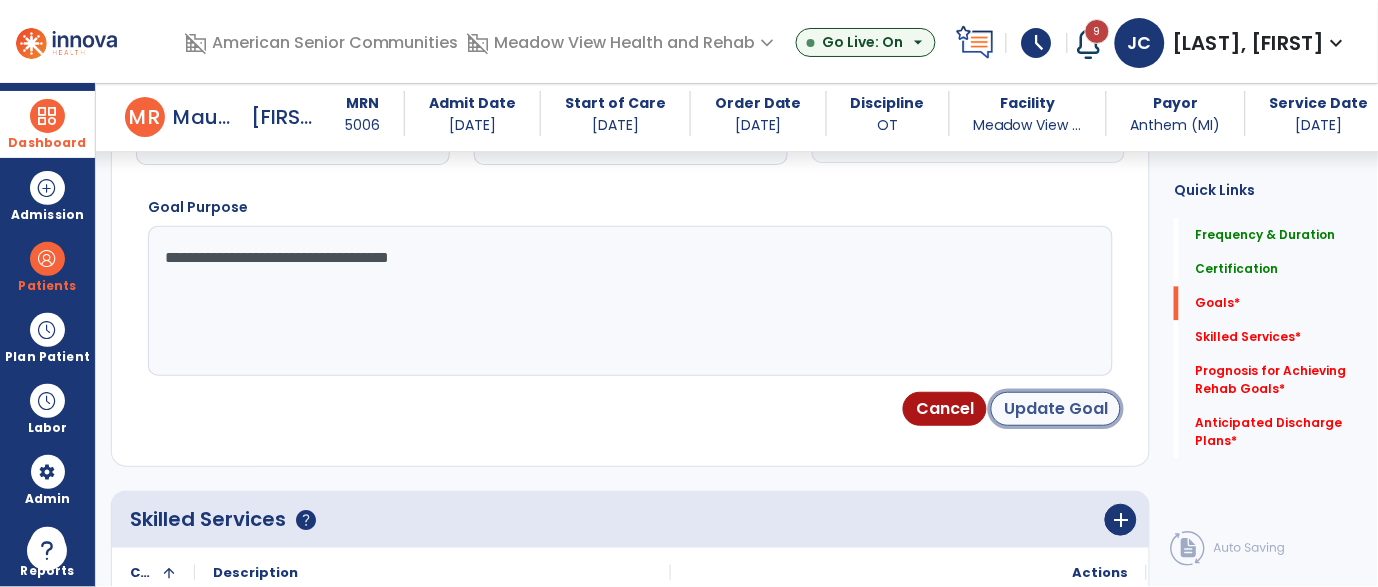 click on "Update Goal" at bounding box center (1056, 409) 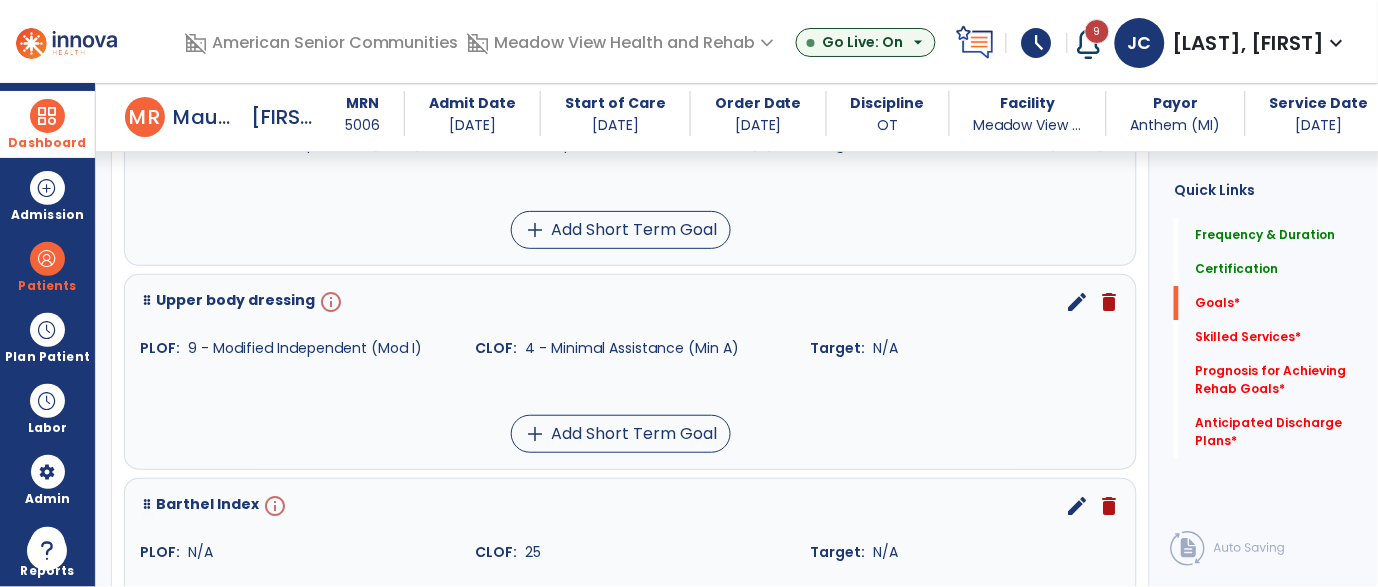 click on "info" at bounding box center [329, 302] 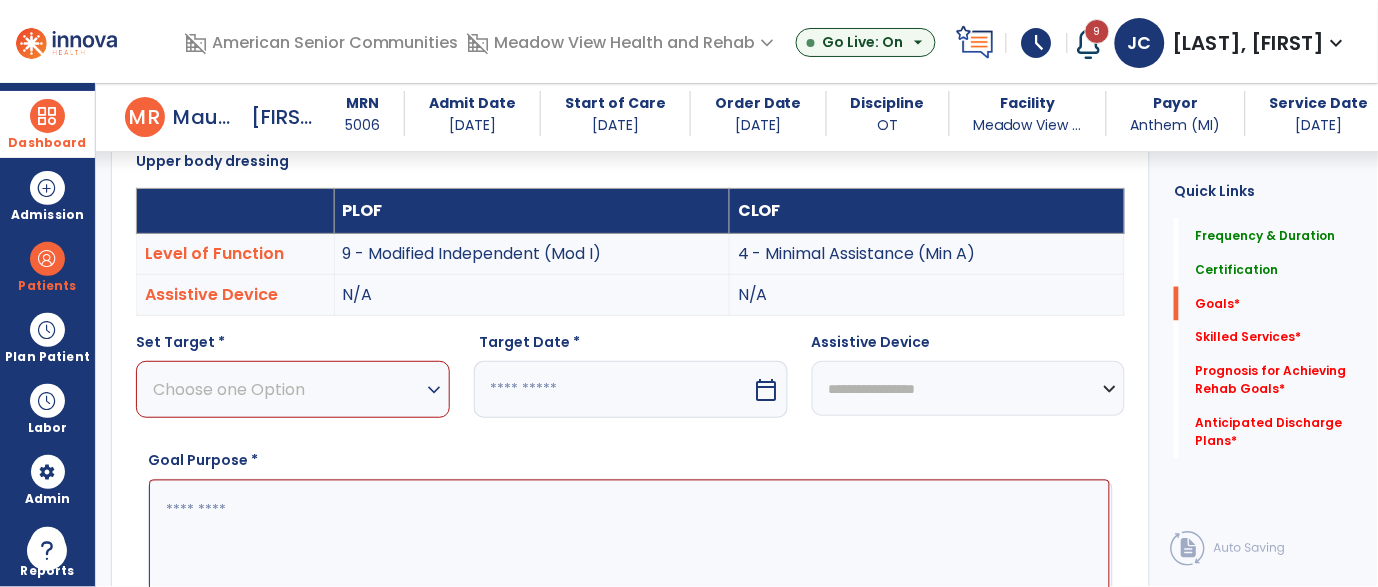 scroll, scrollTop: 532, scrollLeft: 0, axis: vertical 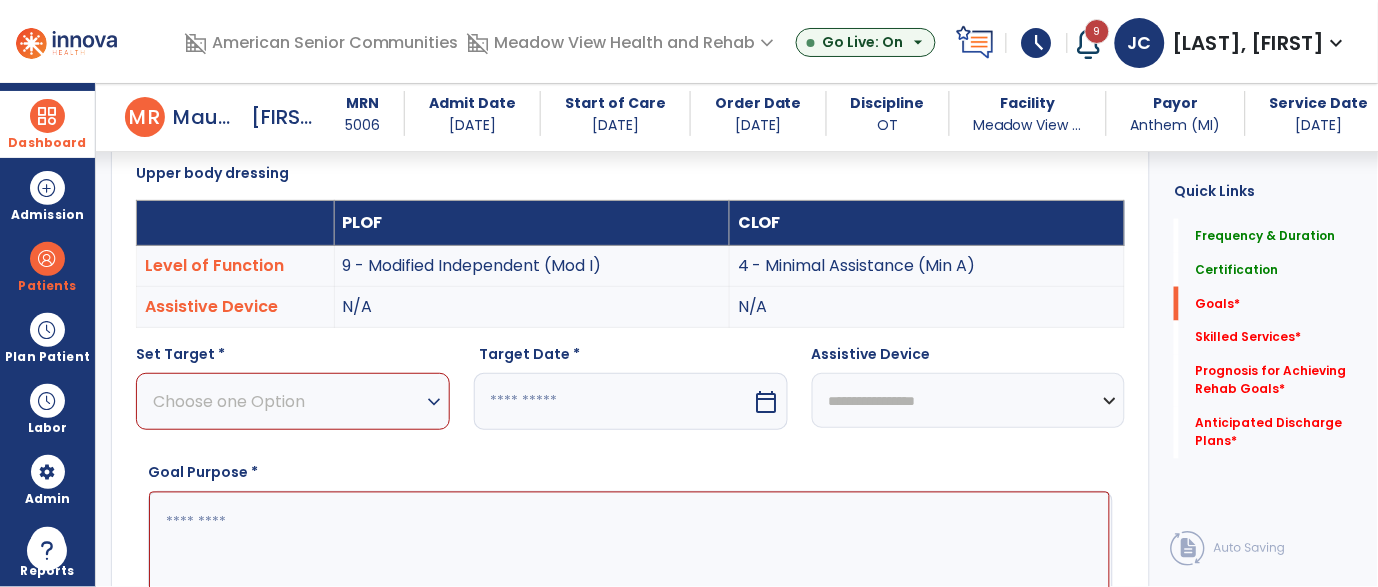 click on "Choose one Option" at bounding box center [288, 401] 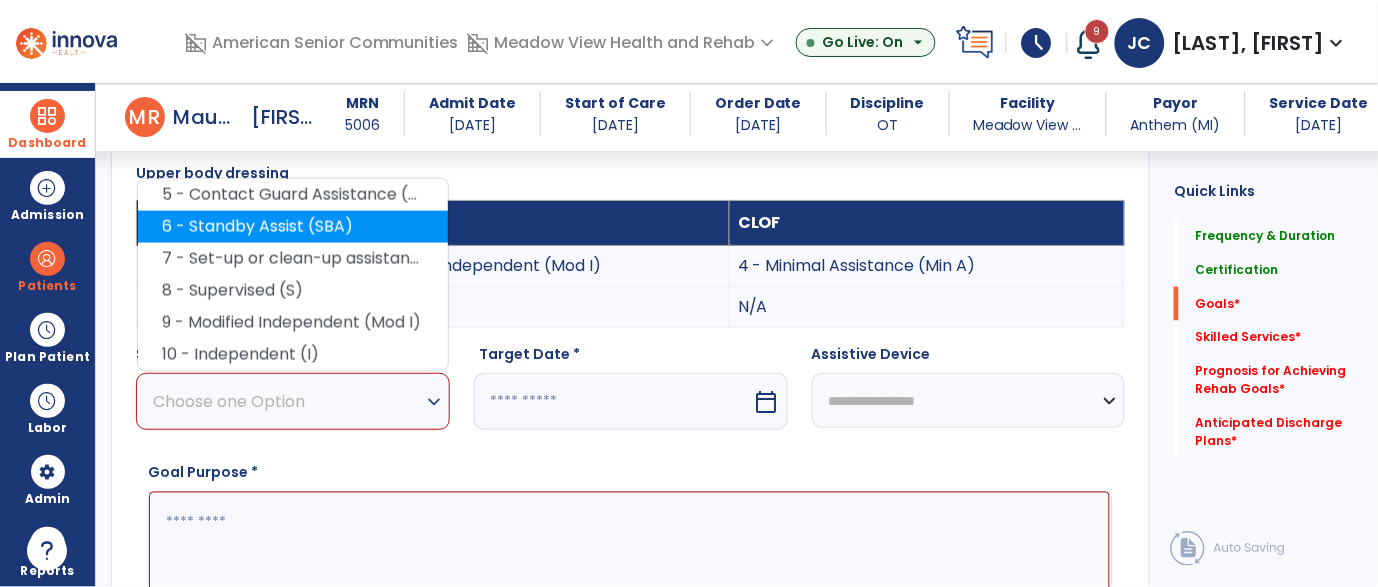 click on "6 - Standby Assist (SBA)" at bounding box center [293, 227] 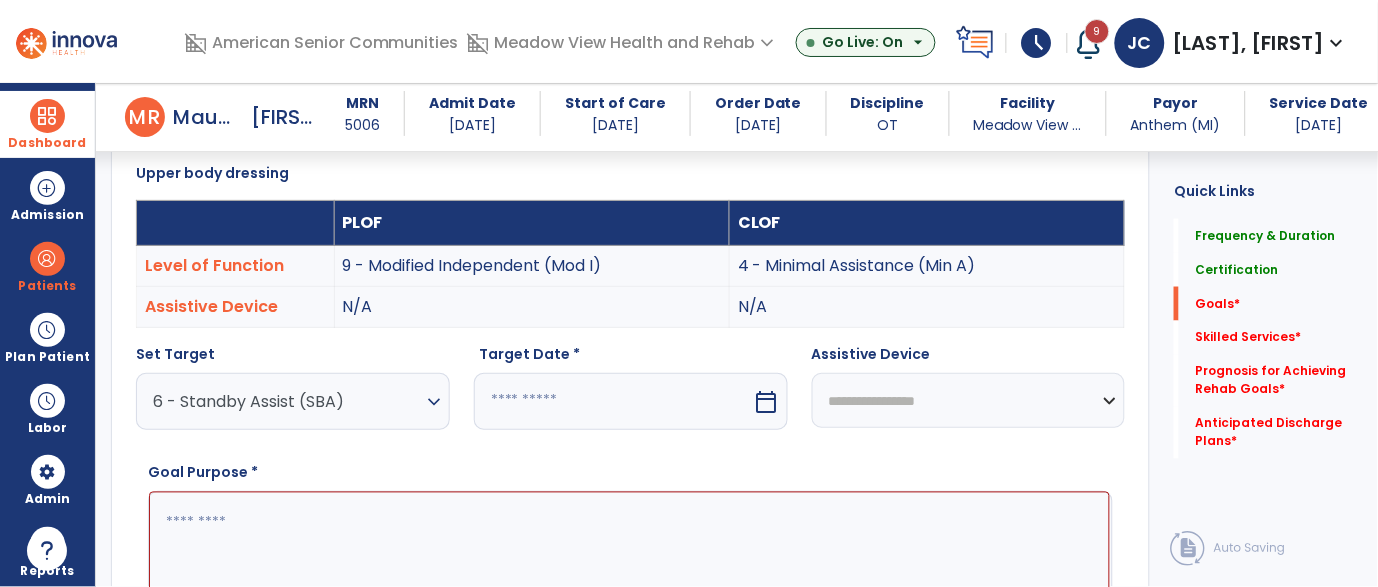click at bounding box center [613, 401] 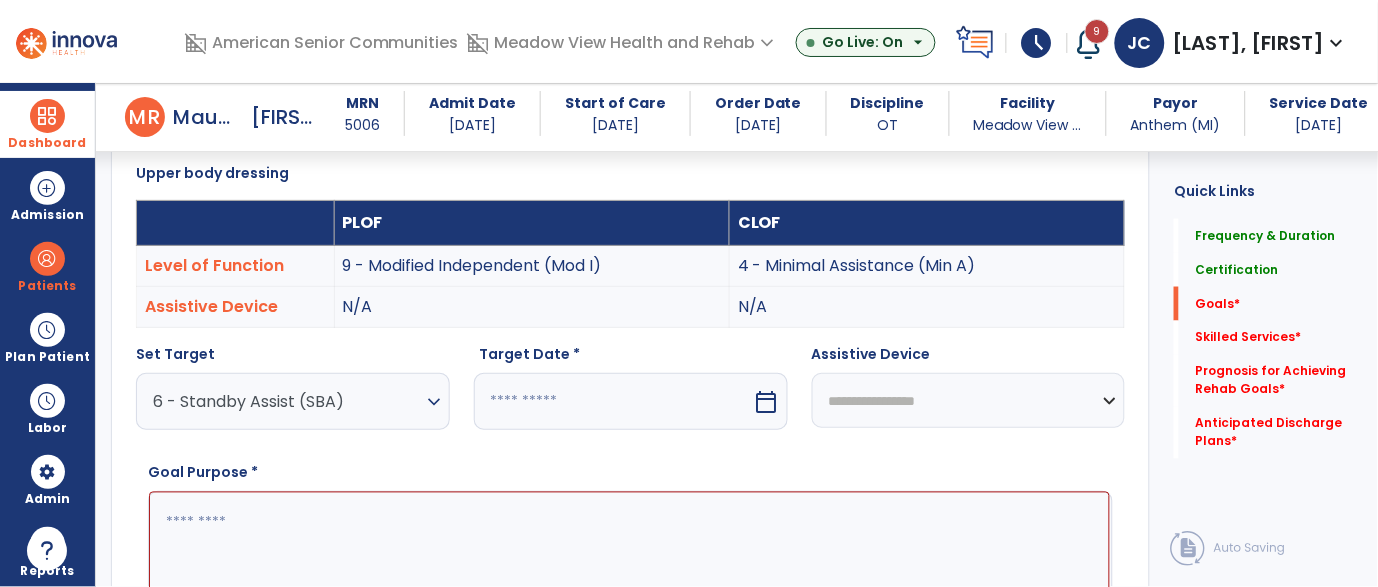 select on "*" 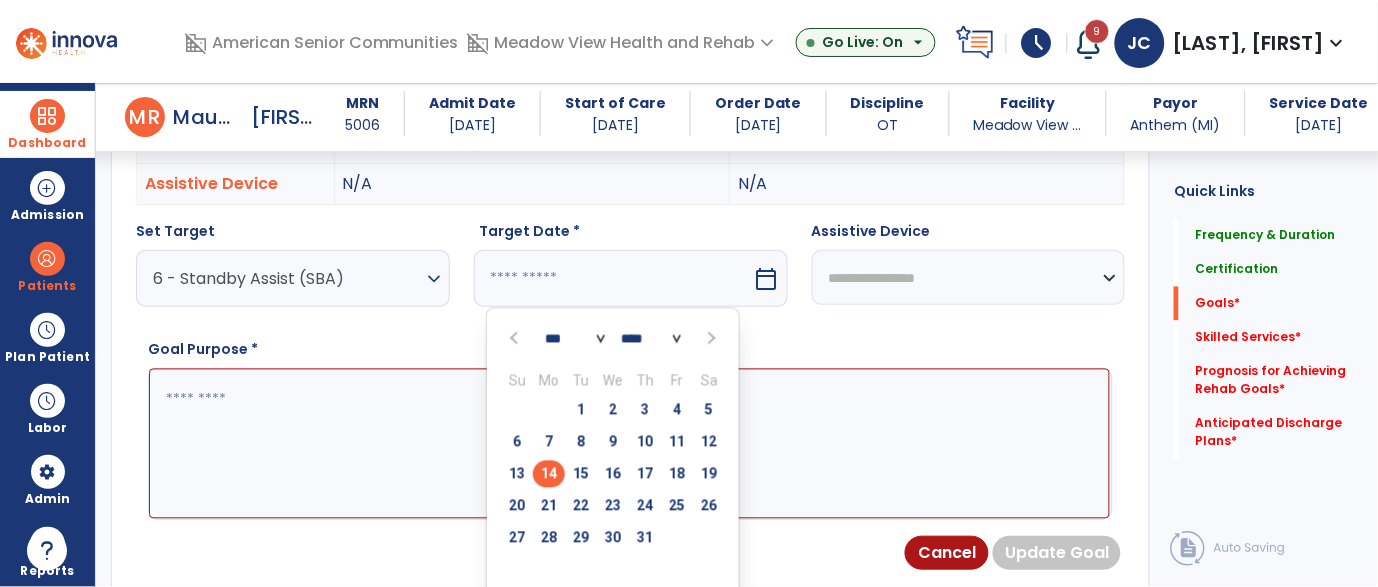 scroll, scrollTop: 700, scrollLeft: 0, axis: vertical 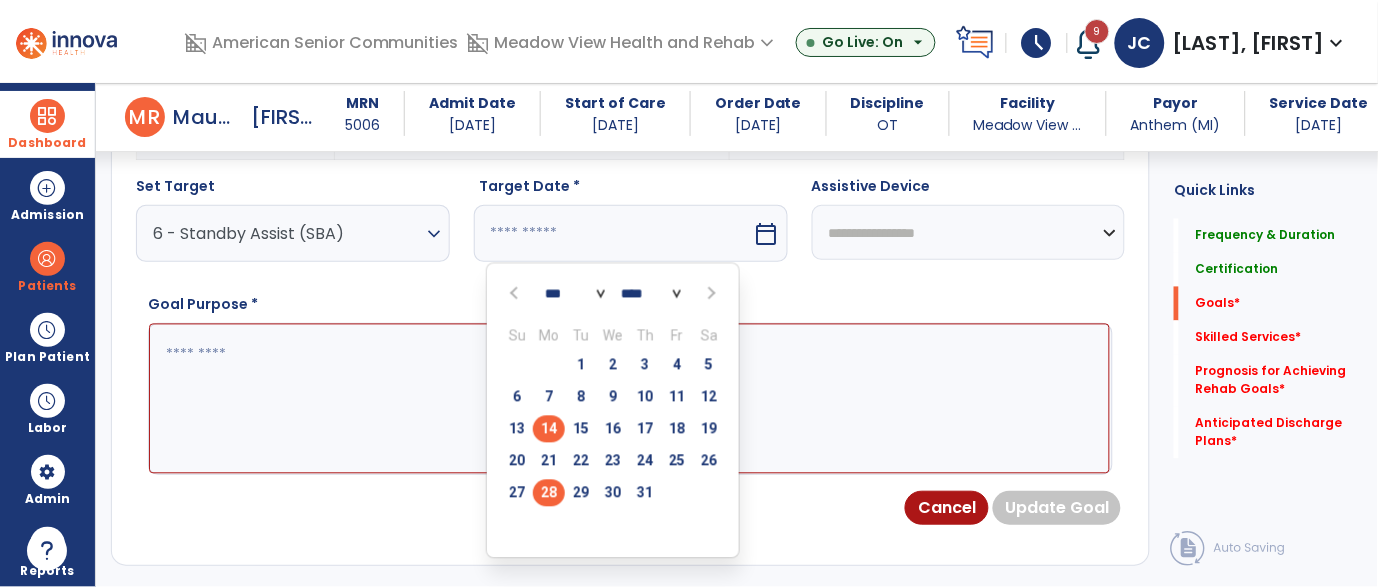 click on "28" at bounding box center (549, 493) 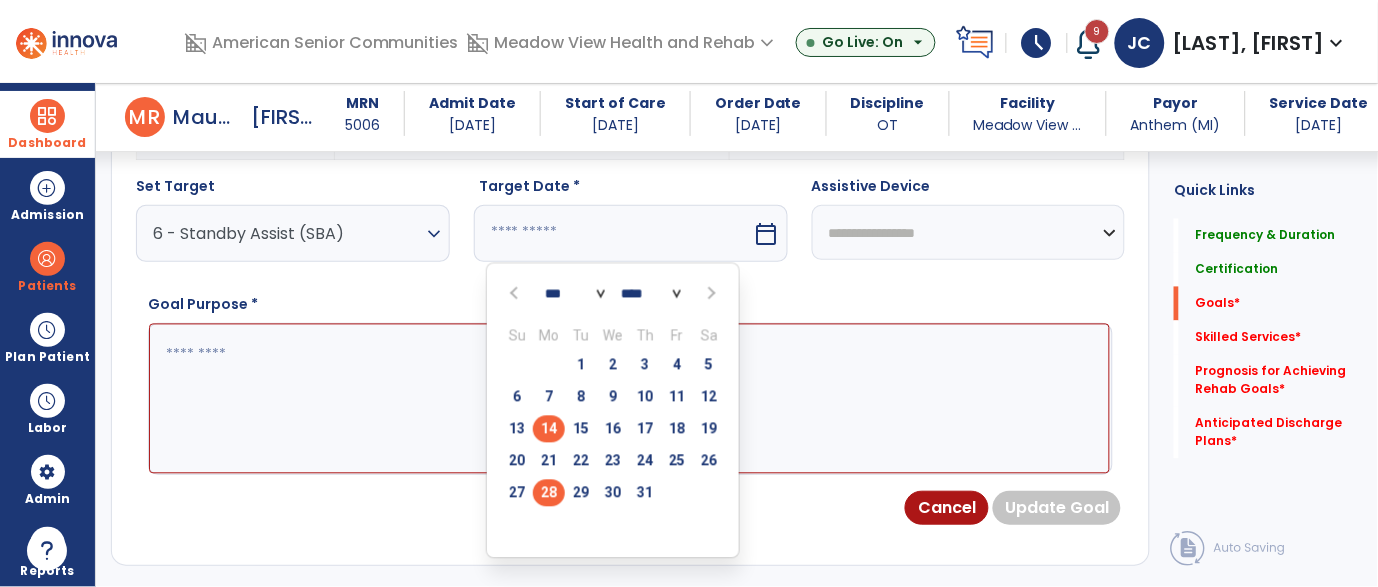 type on "*********" 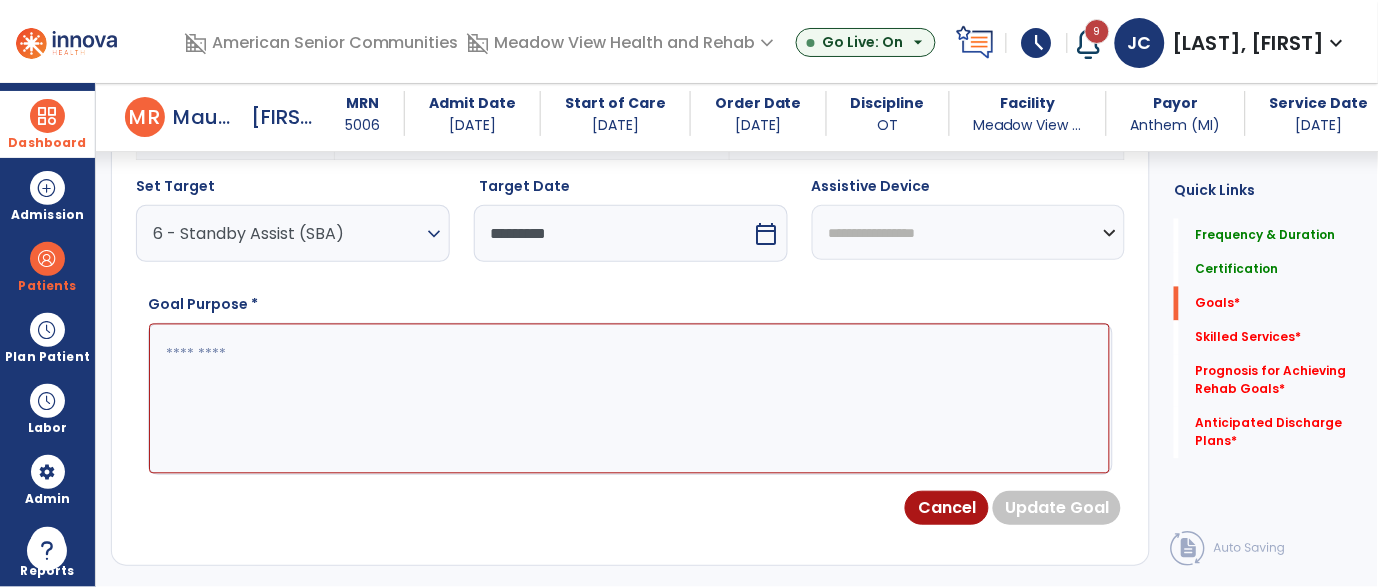 click at bounding box center (629, 399) 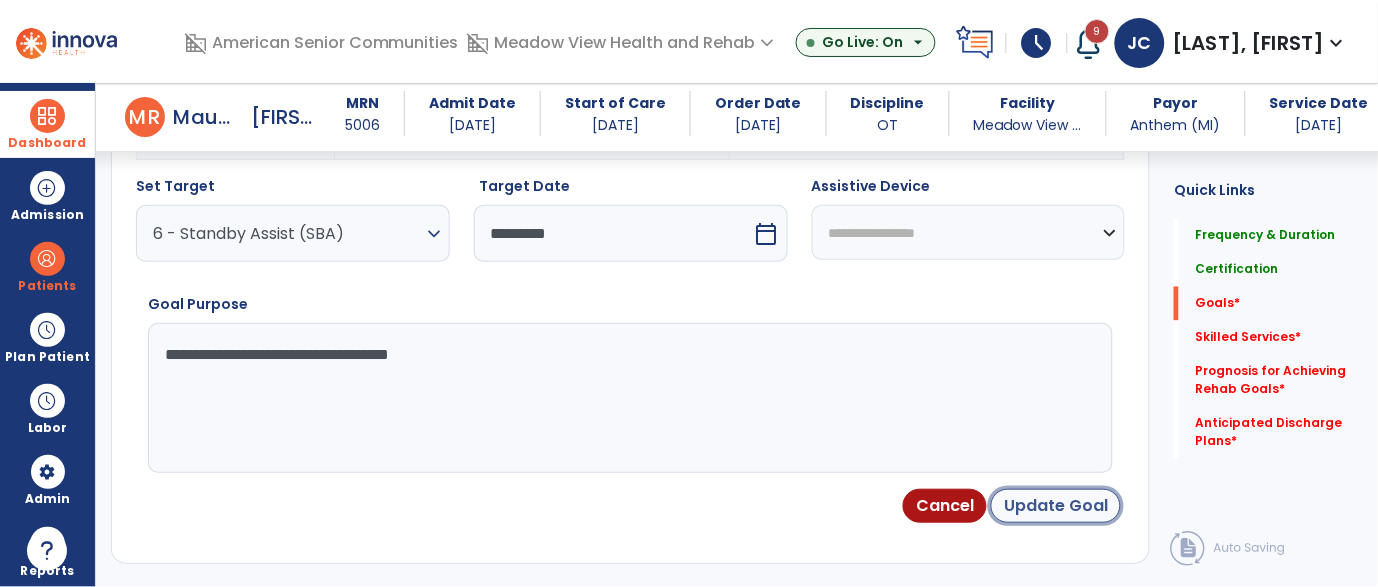 click on "Update Goal" at bounding box center (1056, 506) 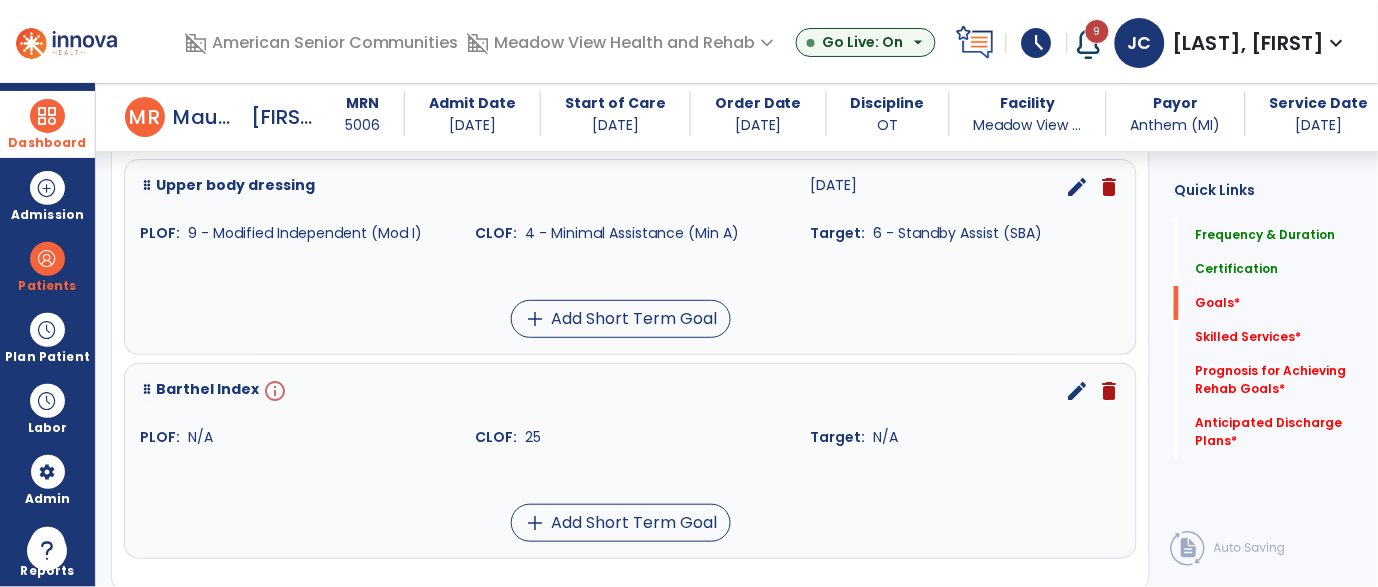 click on "info" at bounding box center [273, 391] 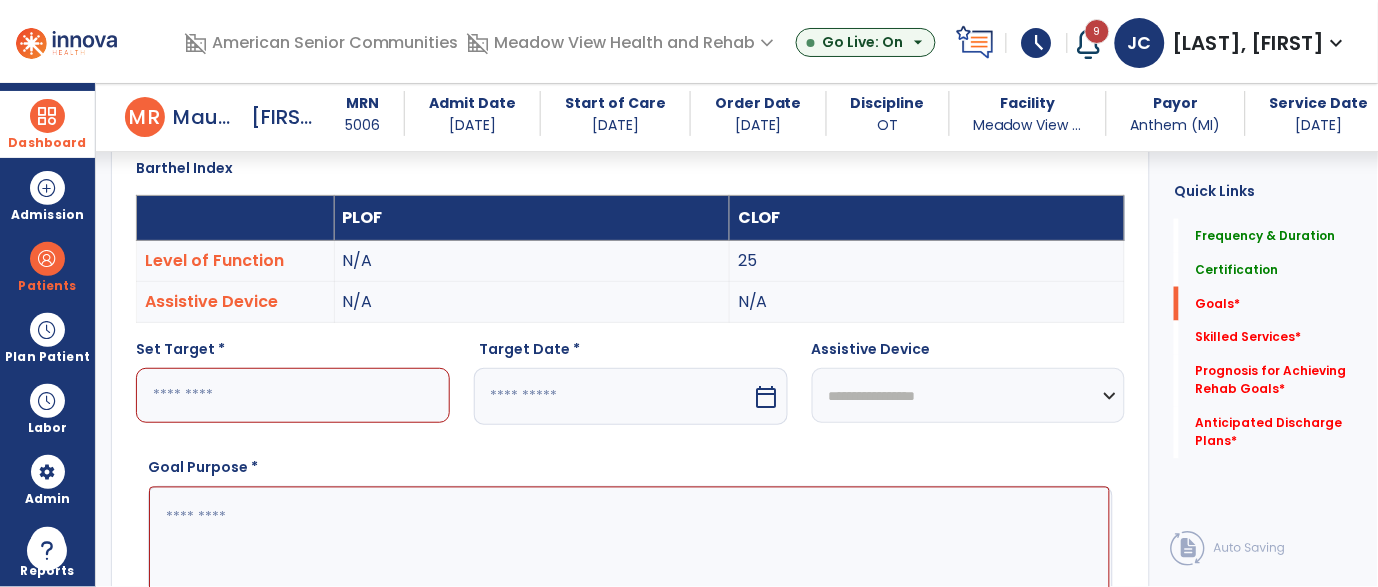 scroll, scrollTop: 532, scrollLeft: 0, axis: vertical 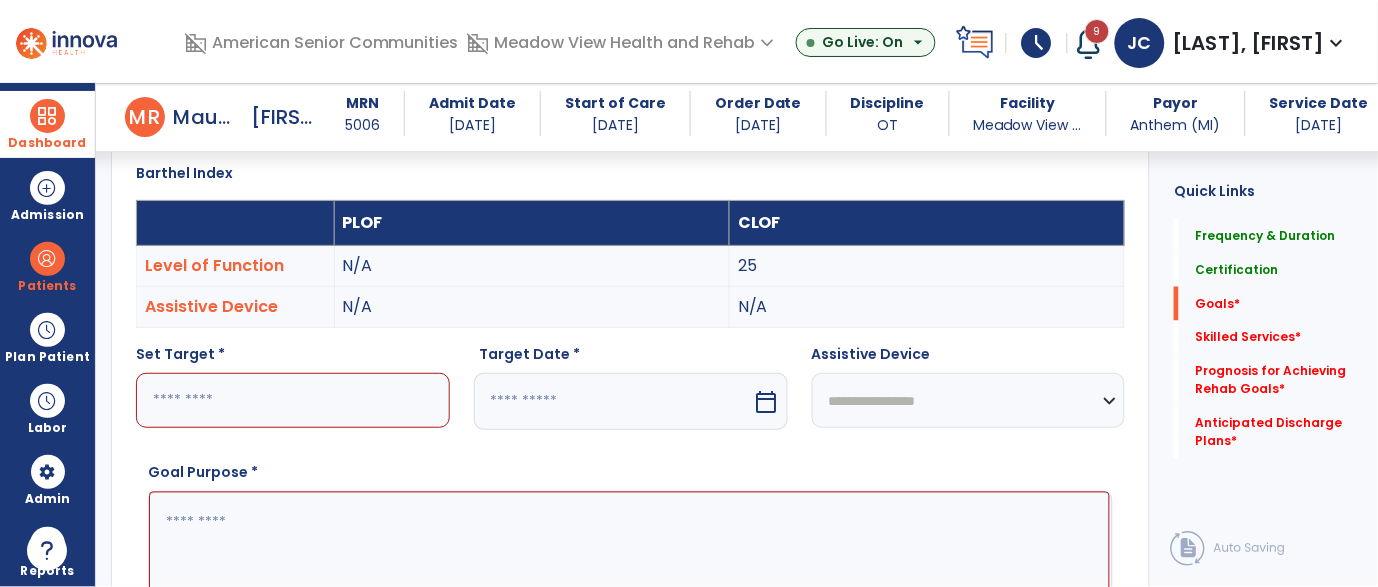 click at bounding box center (293, 400) 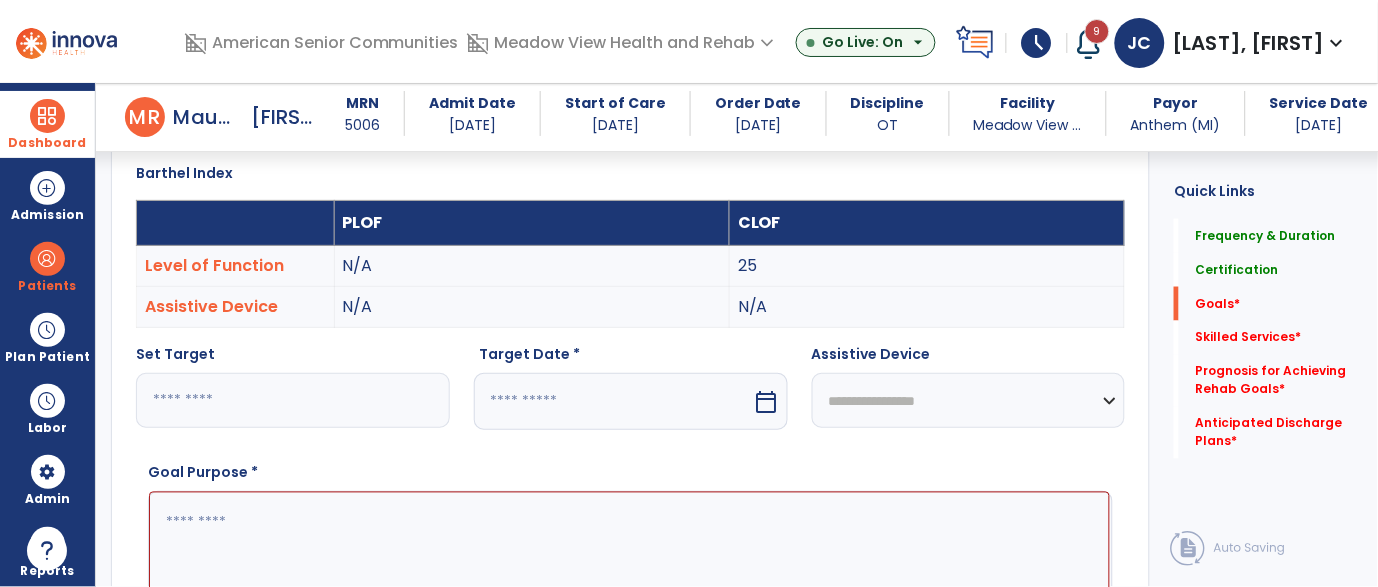 type on "**" 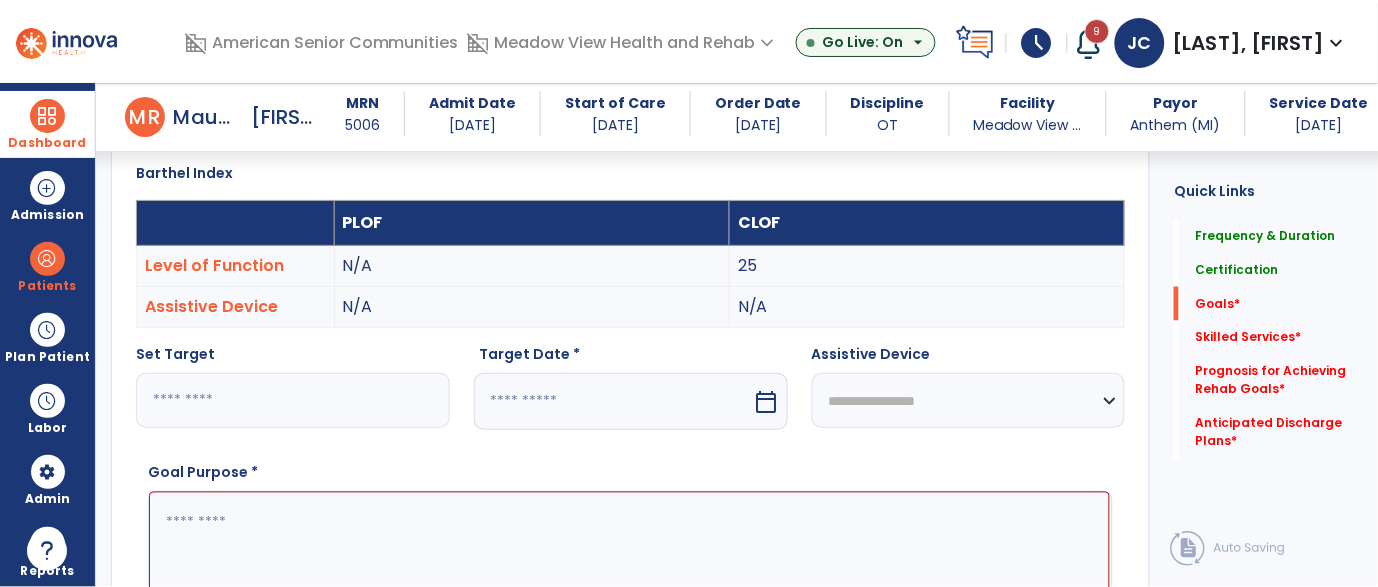 click at bounding box center [629, 567] 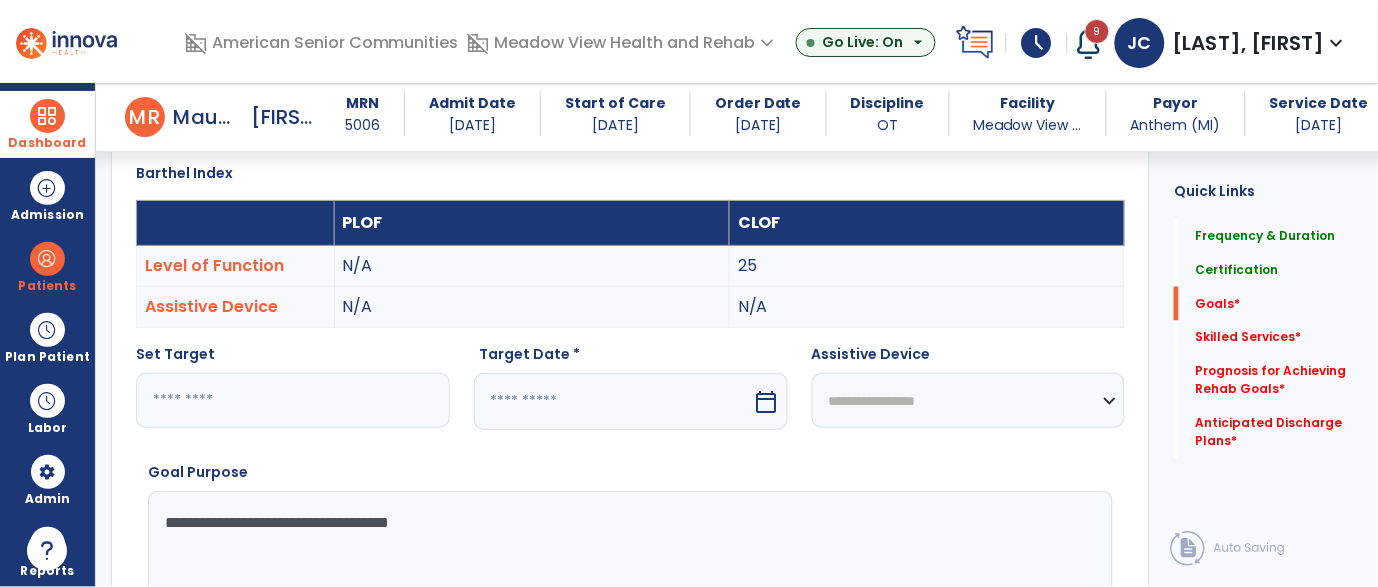 type on "**********" 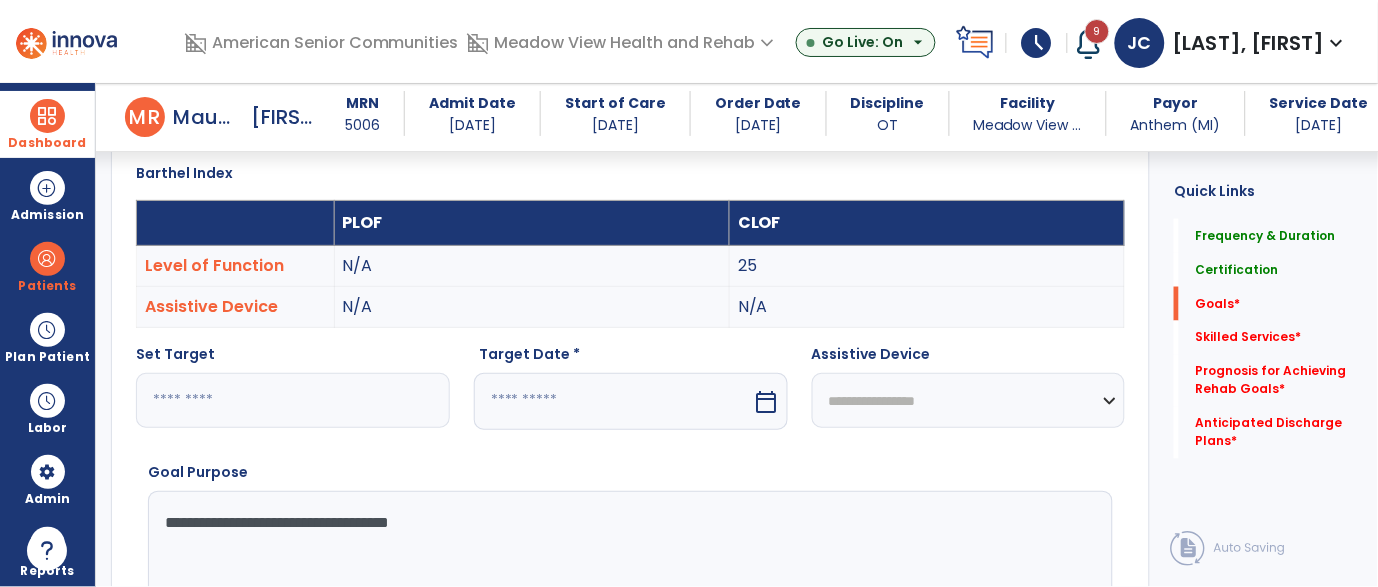 click at bounding box center [613, 401] 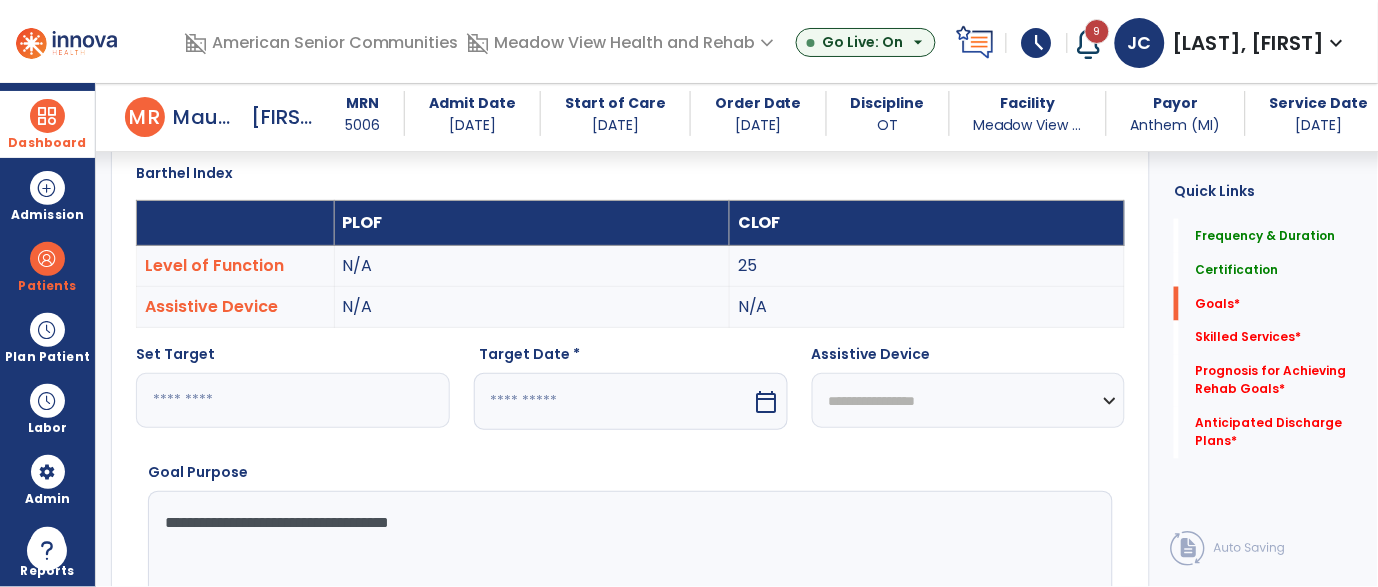 select on "*" 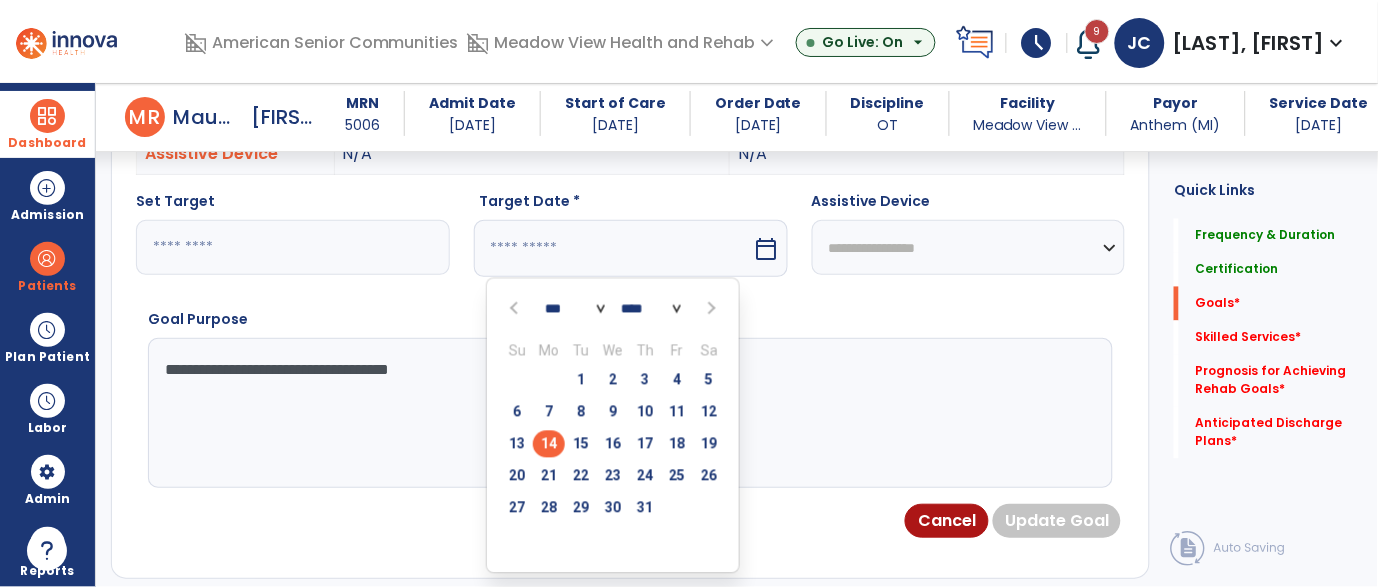scroll, scrollTop: 704, scrollLeft: 0, axis: vertical 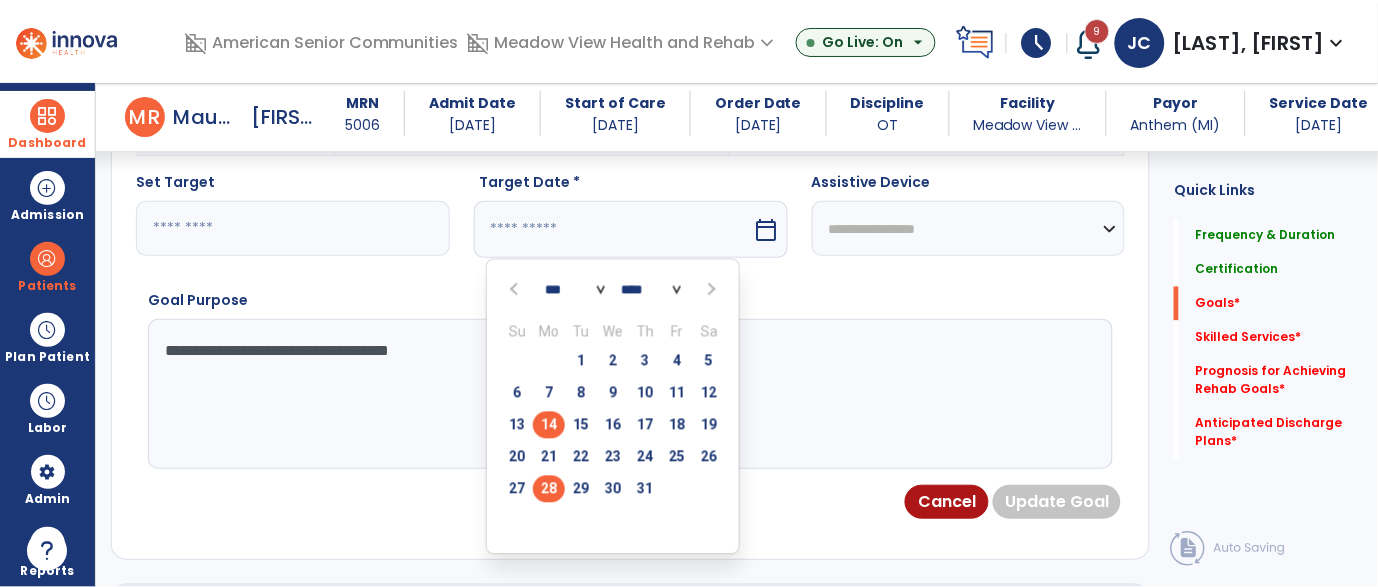 click on "28" at bounding box center (549, 489) 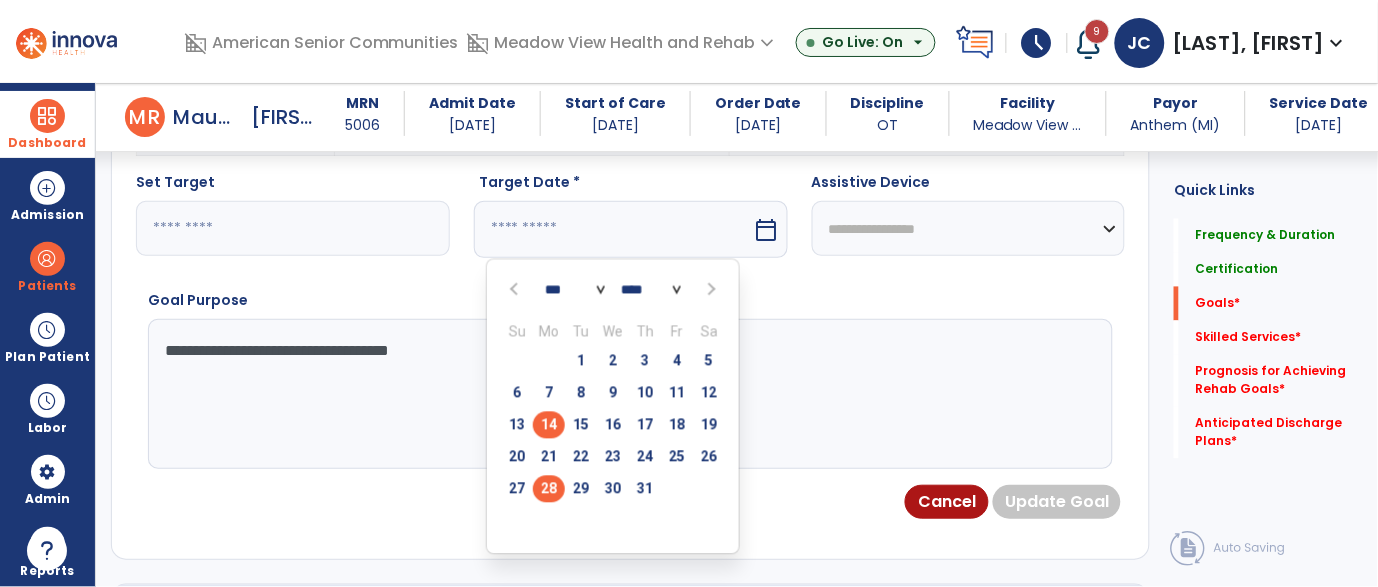 type on "*********" 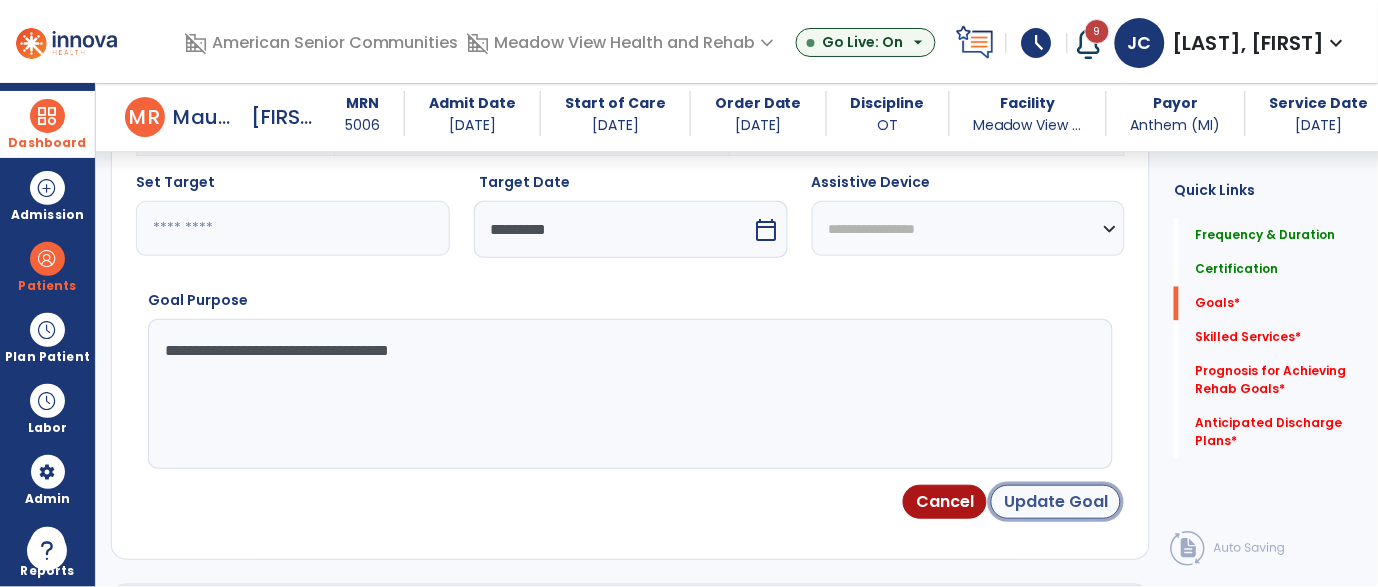 click on "Update Goal" at bounding box center [1056, 502] 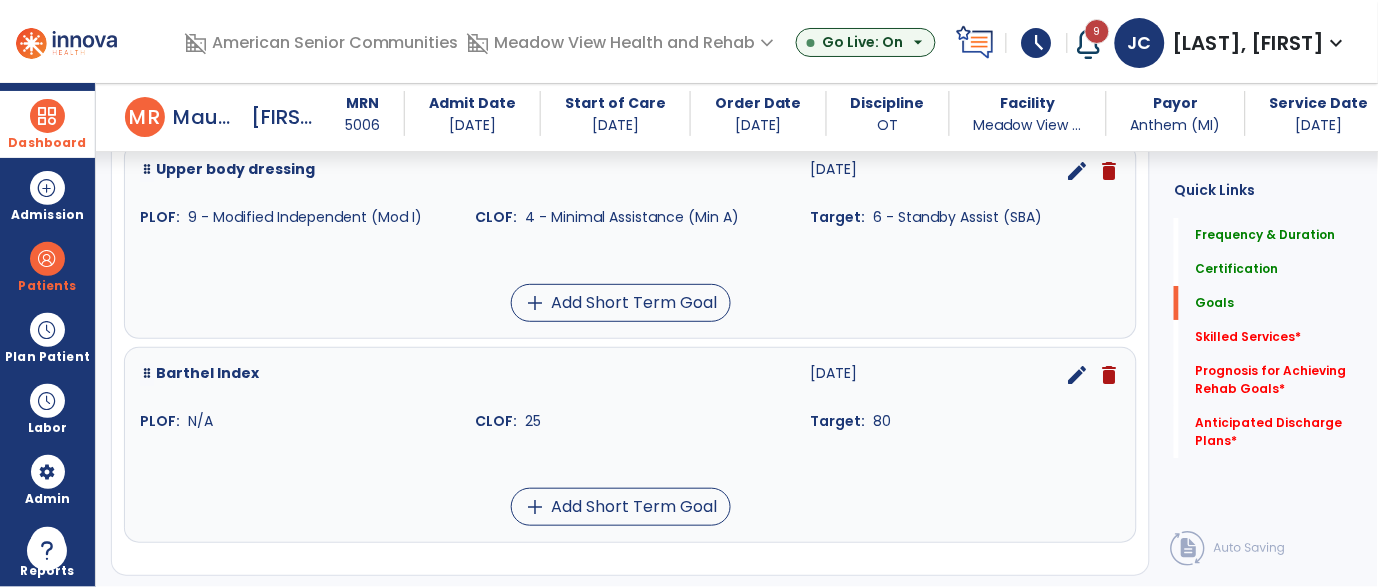 scroll, scrollTop: 1372, scrollLeft: 0, axis: vertical 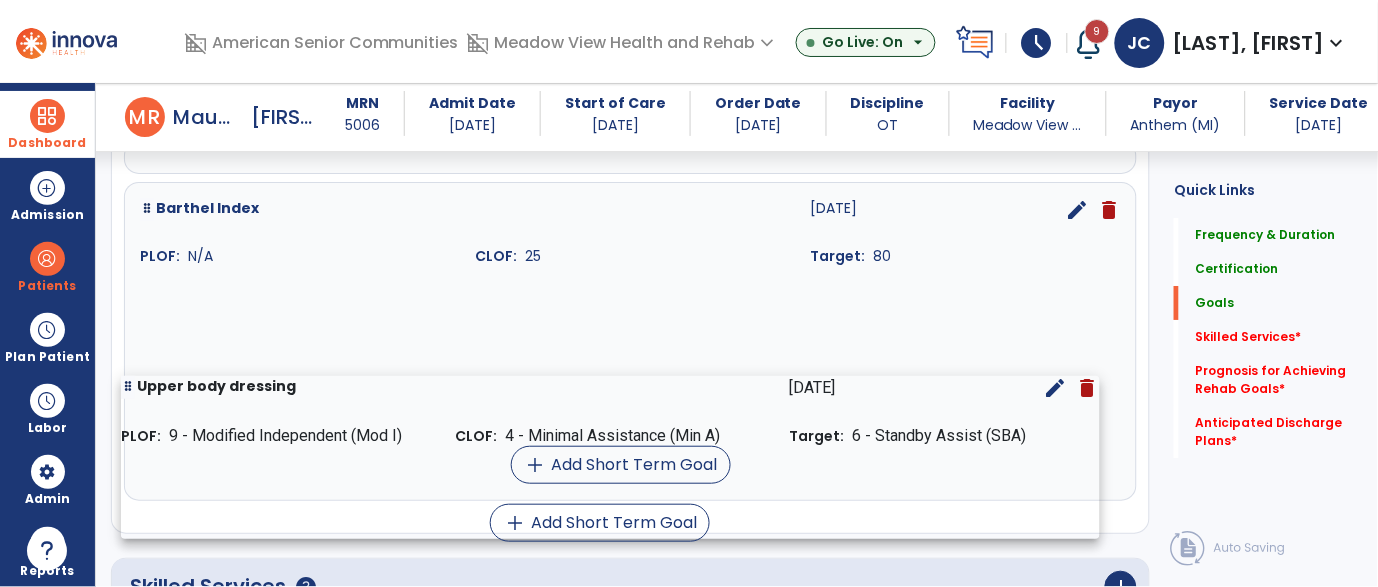 drag, startPoint x: 319, startPoint y: 262, endPoint x: 300, endPoint y: 482, distance: 220.81892 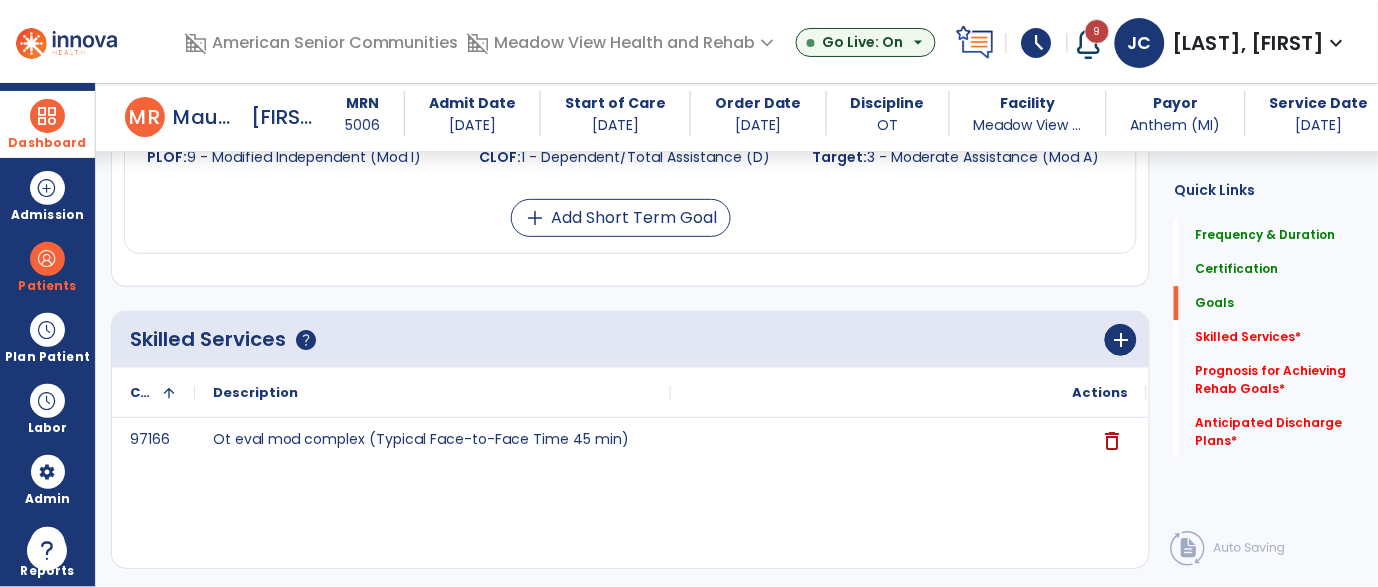 scroll, scrollTop: 1147, scrollLeft: 0, axis: vertical 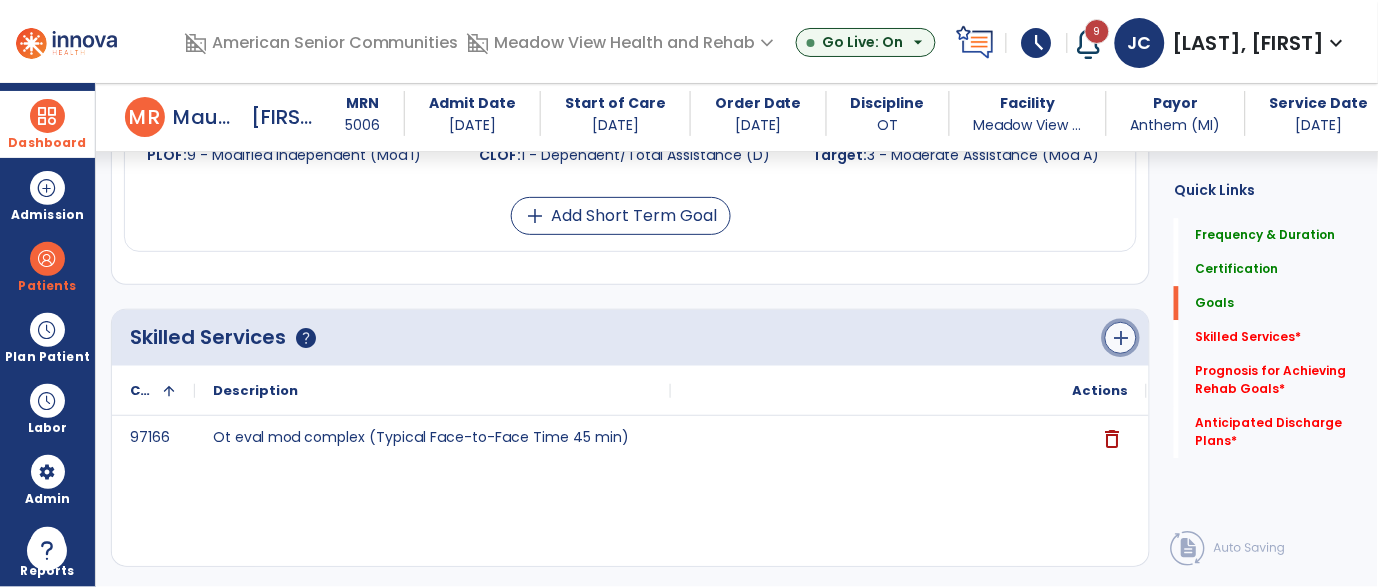 click on "add" 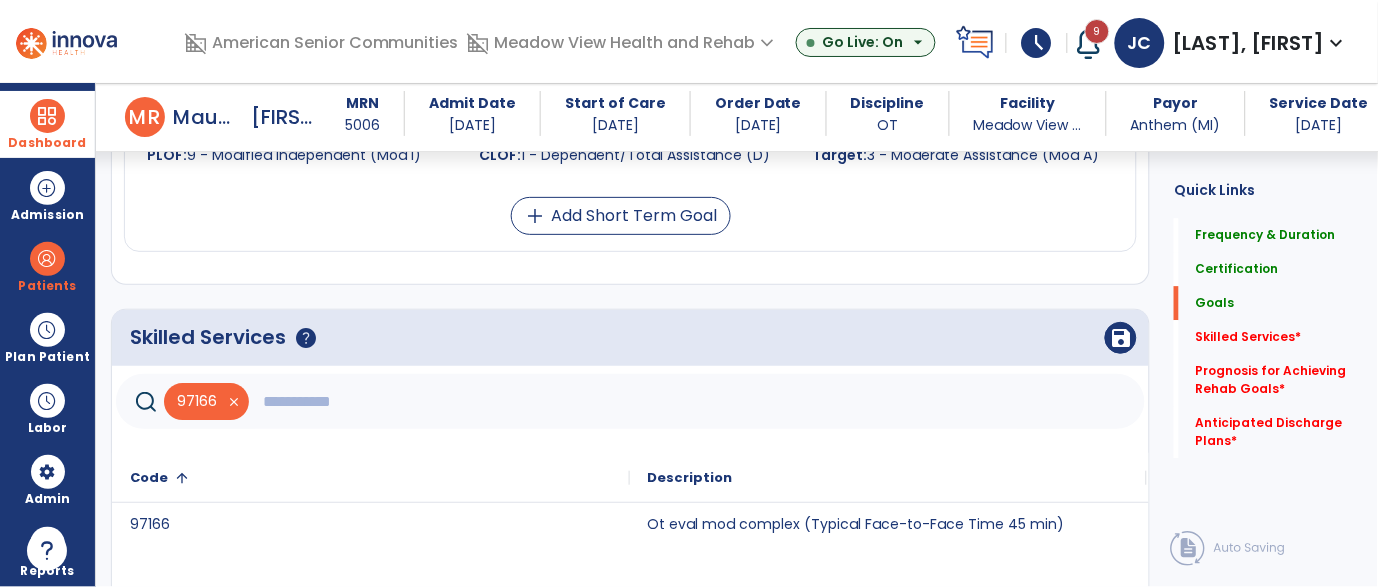 click 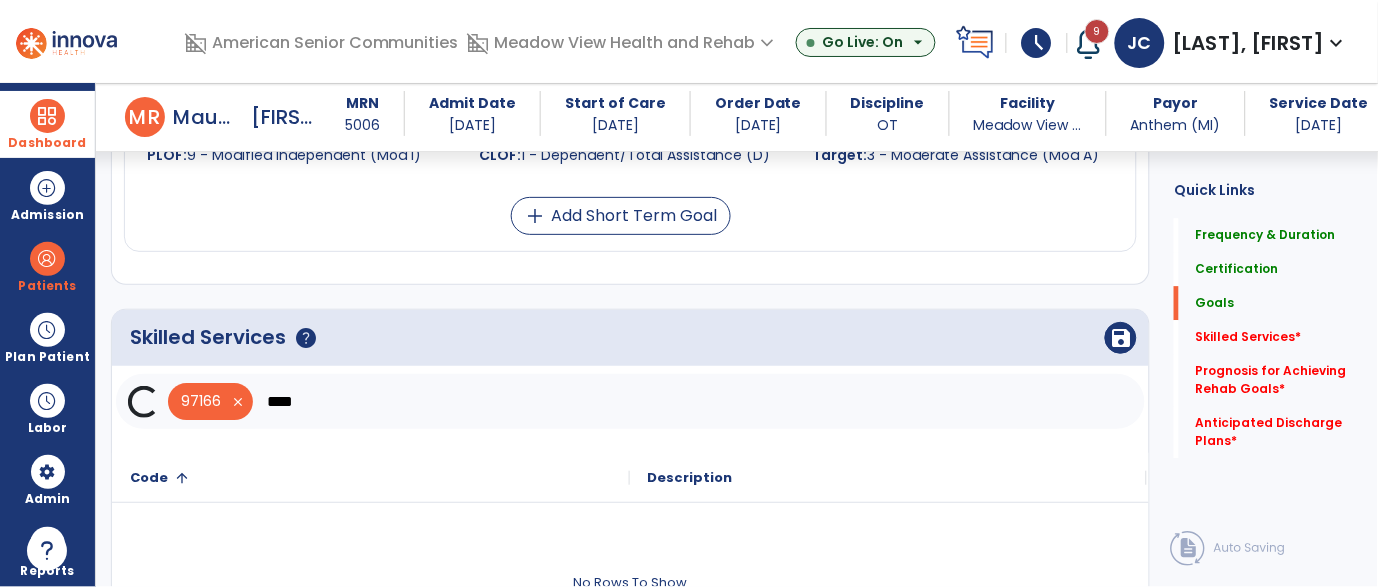 scroll, scrollTop: 1235, scrollLeft: 0, axis: vertical 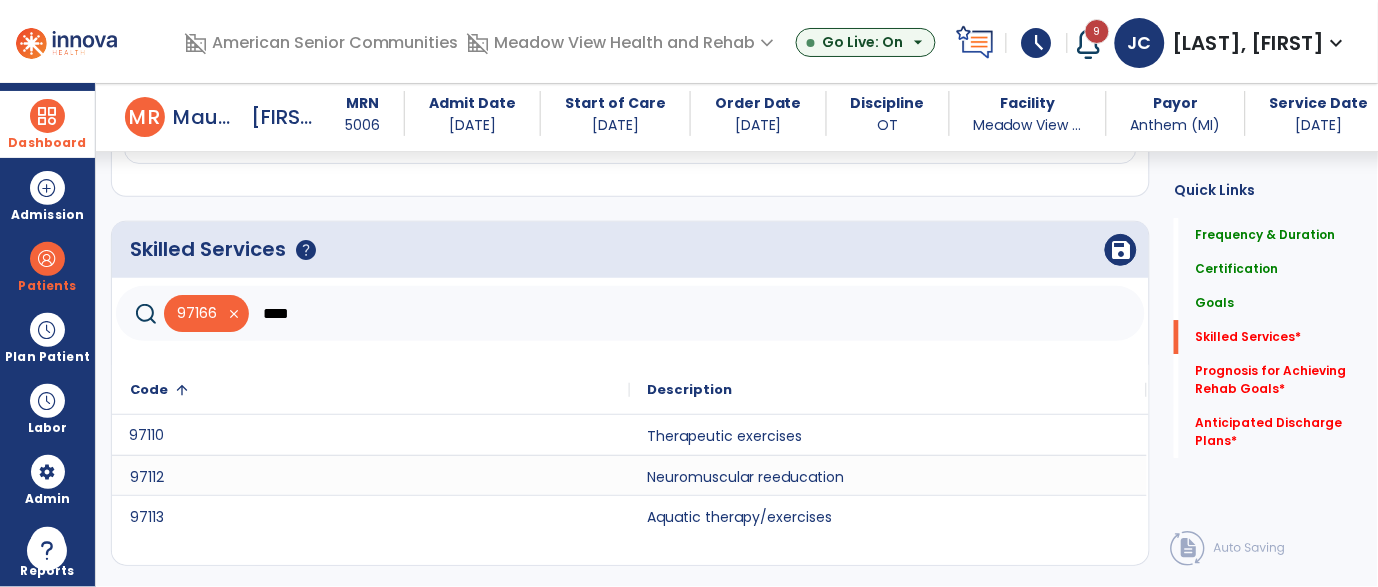 click on "97110" 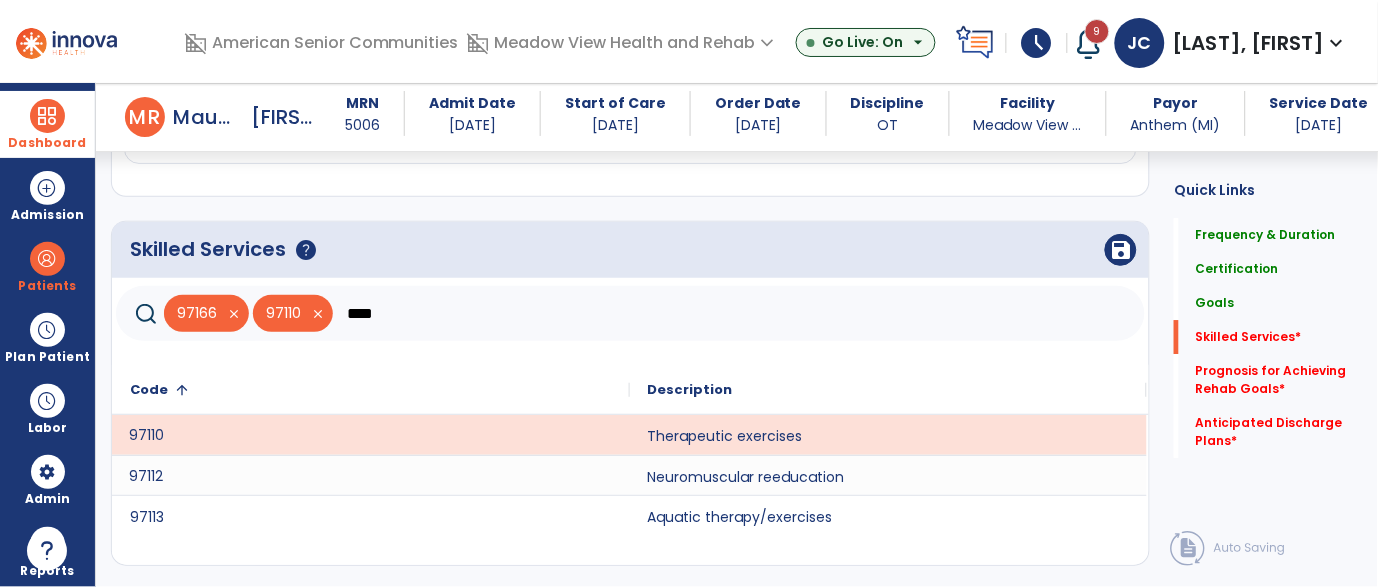 click on "97112" 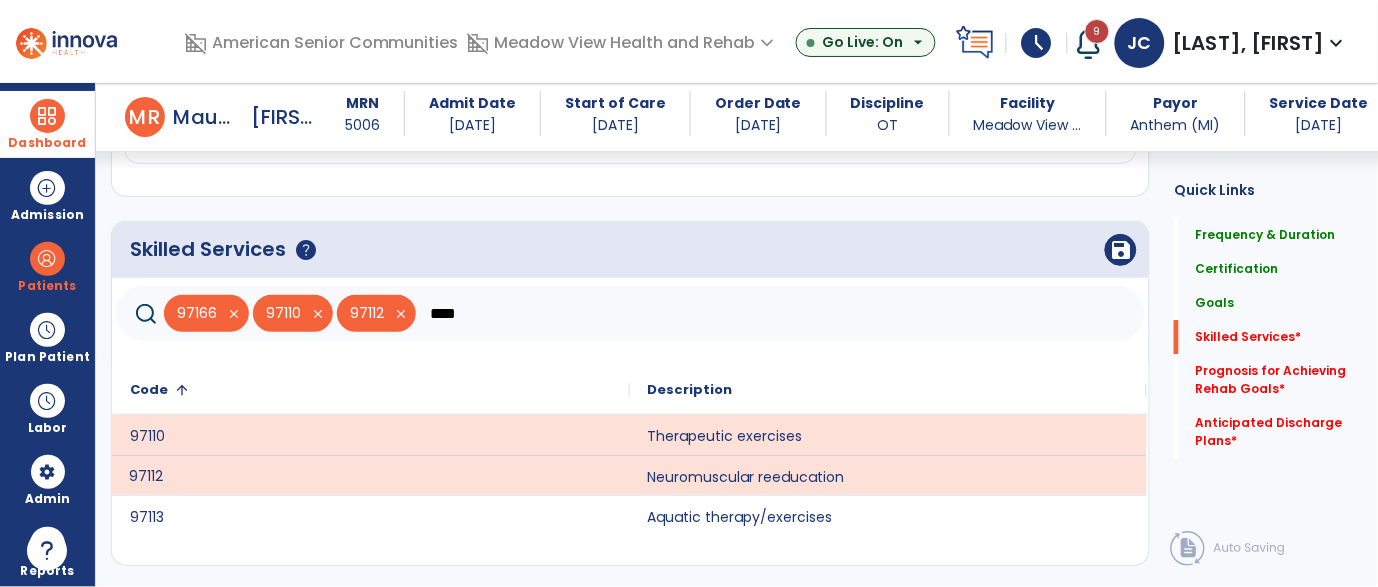 click on "****" 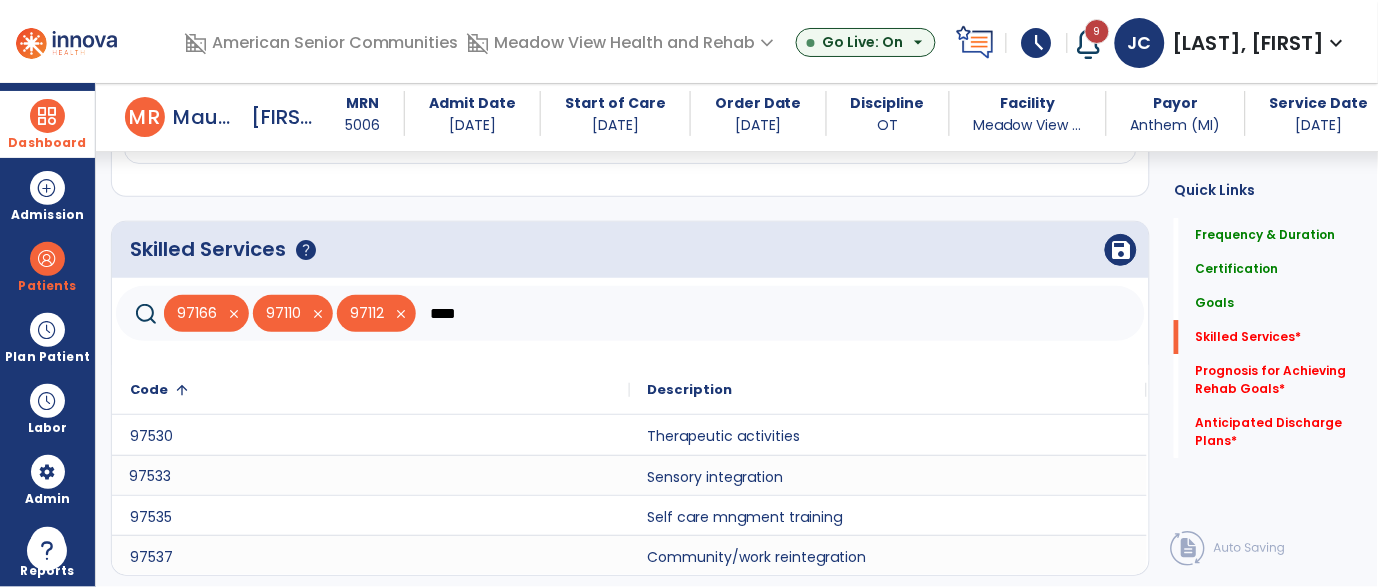 scroll, scrollTop: 1276, scrollLeft: 0, axis: vertical 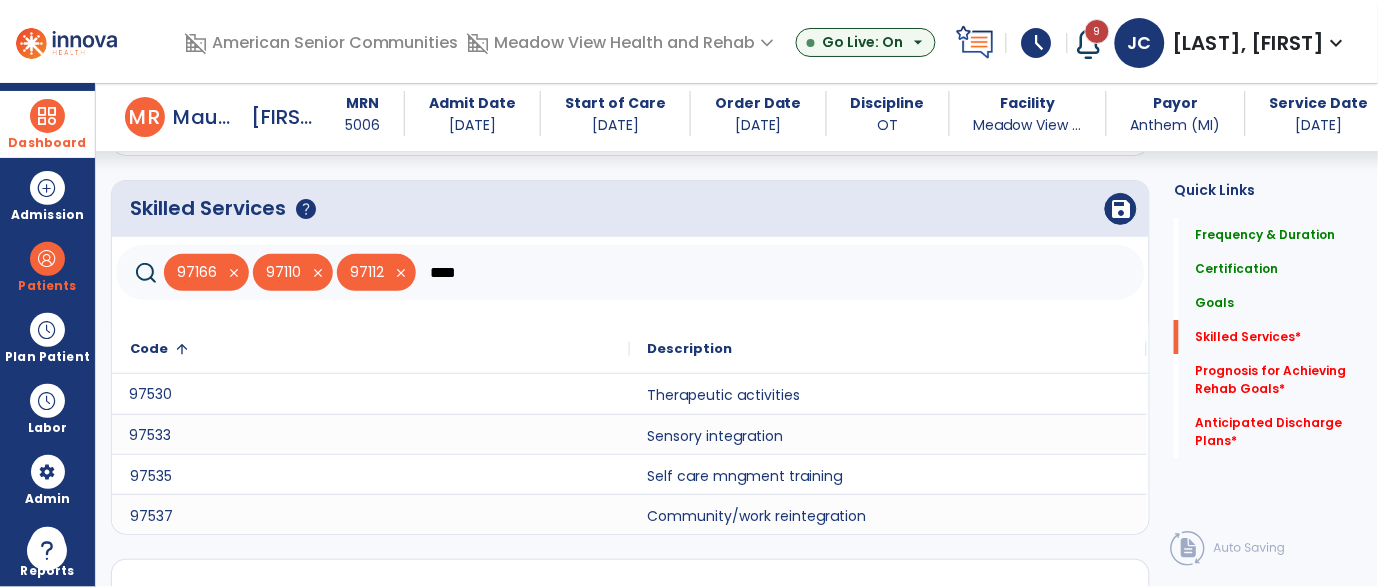 click on "97530" 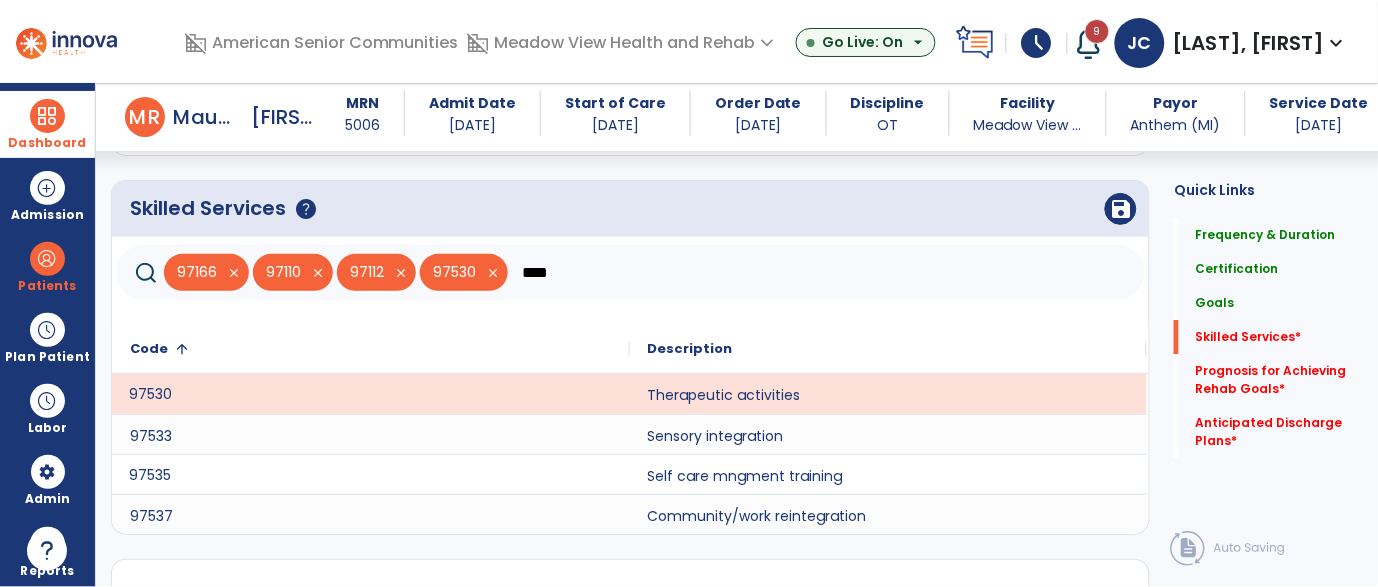click on "97535" 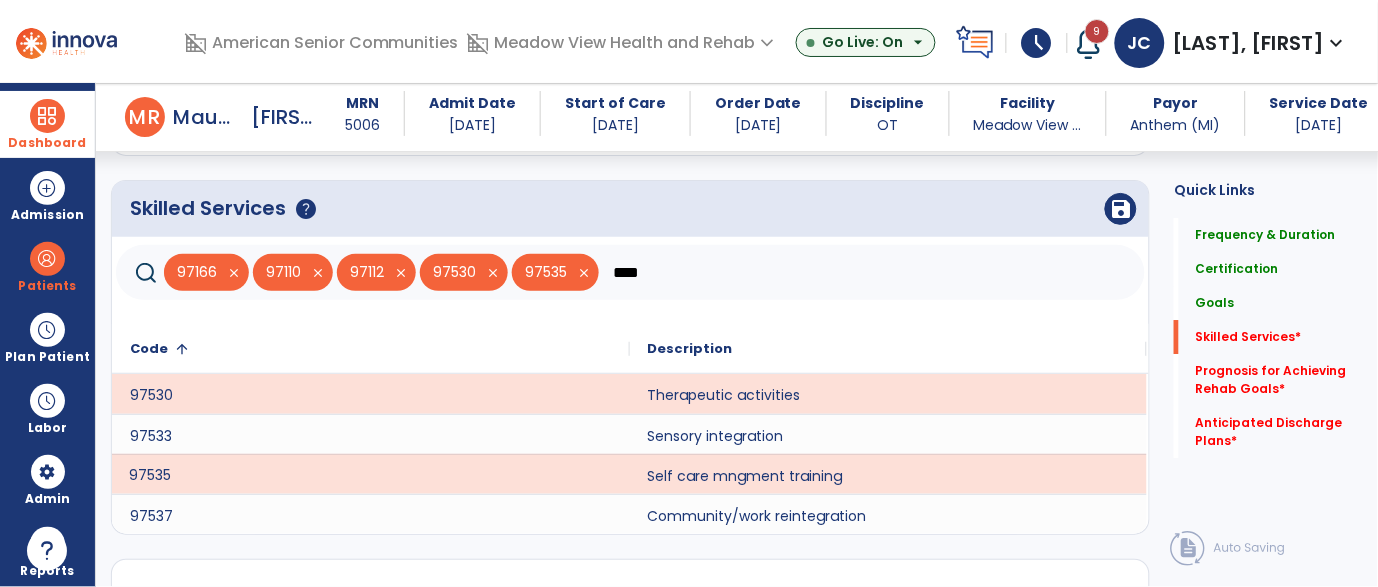 click on "****" 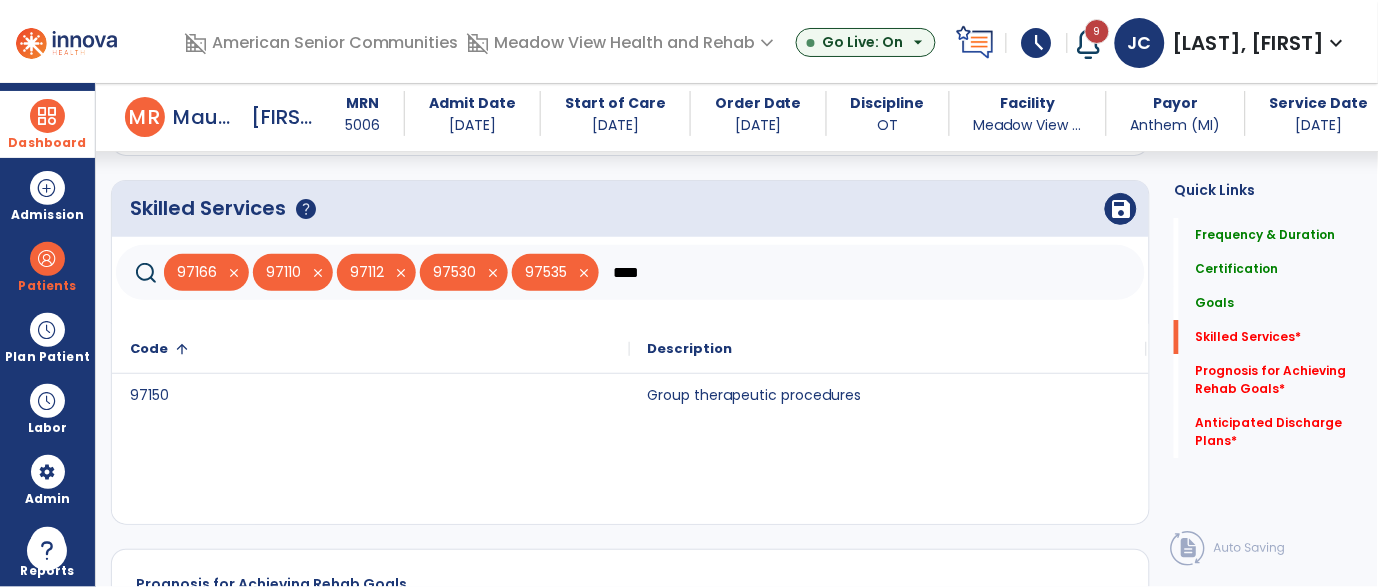 type on "****" 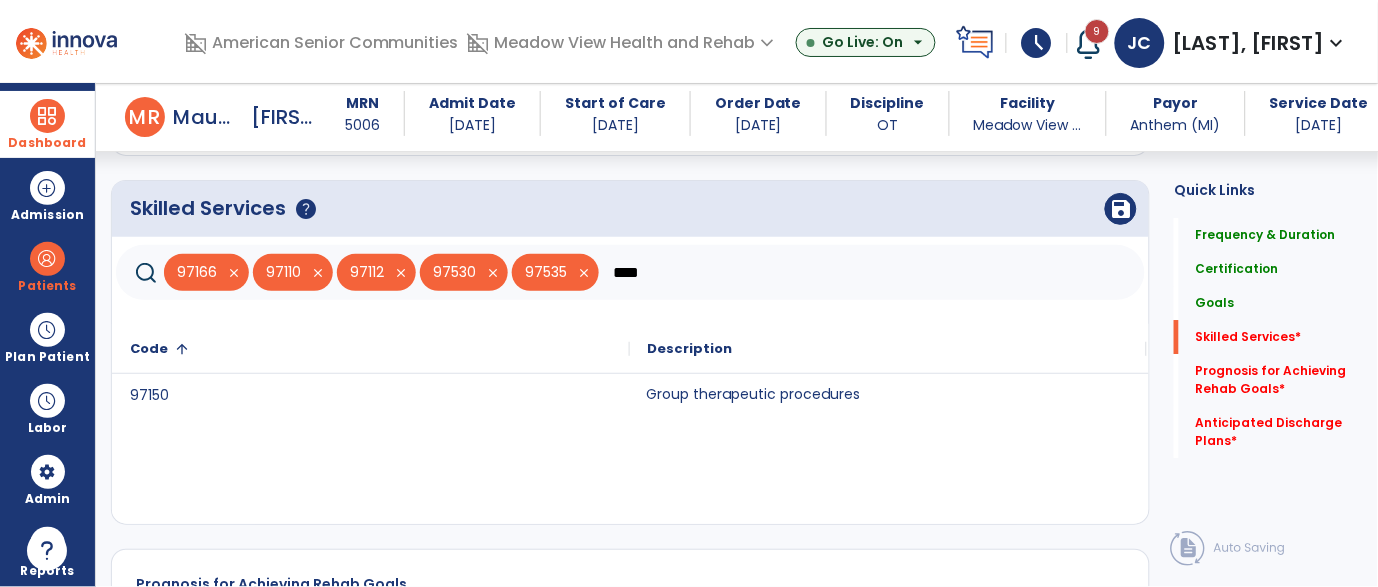click on "Group therapeutic procedures" 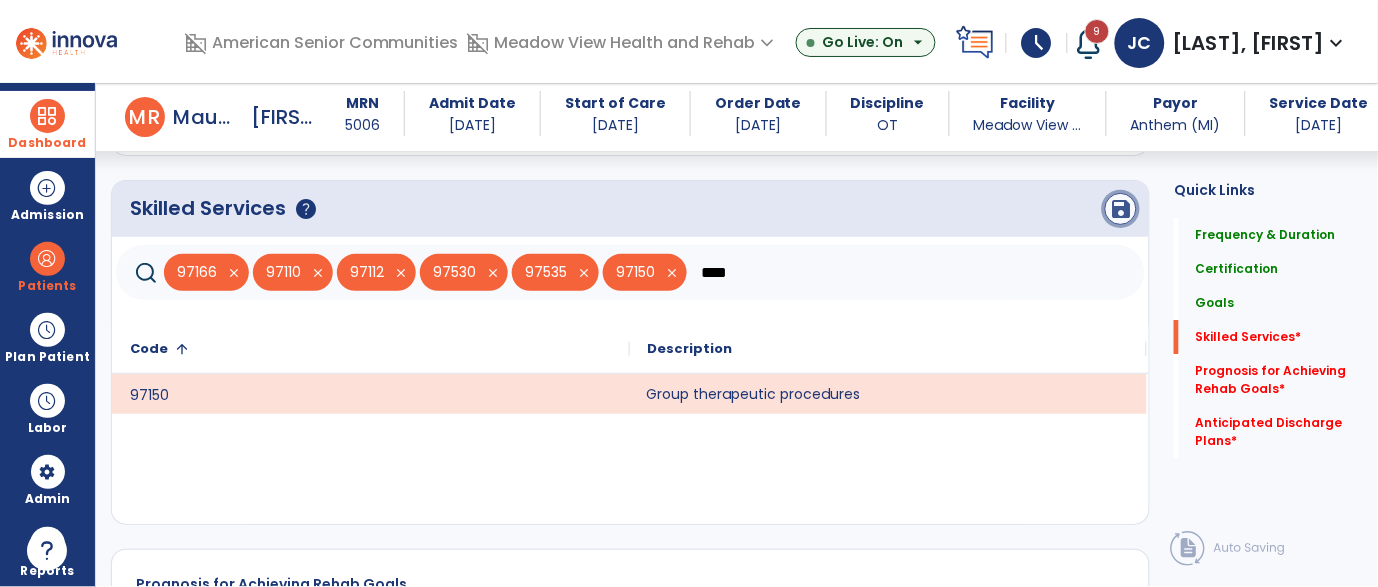 click on "save" 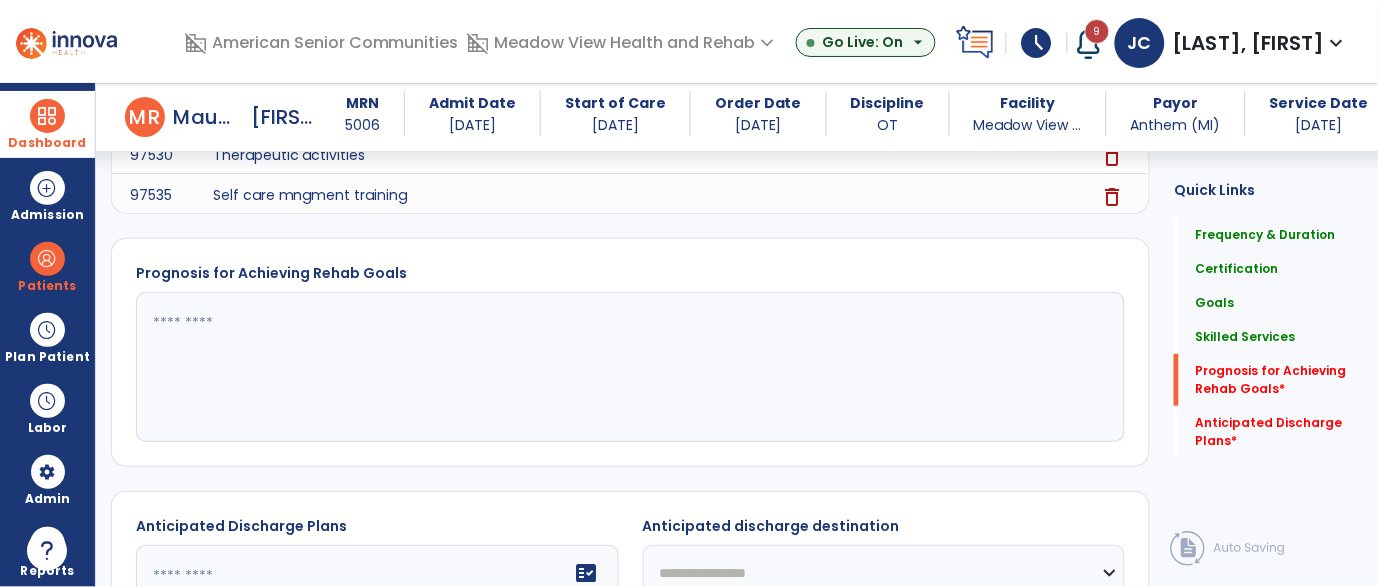 scroll, scrollTop: 1630, scrollLeft: 0, axis: vertical 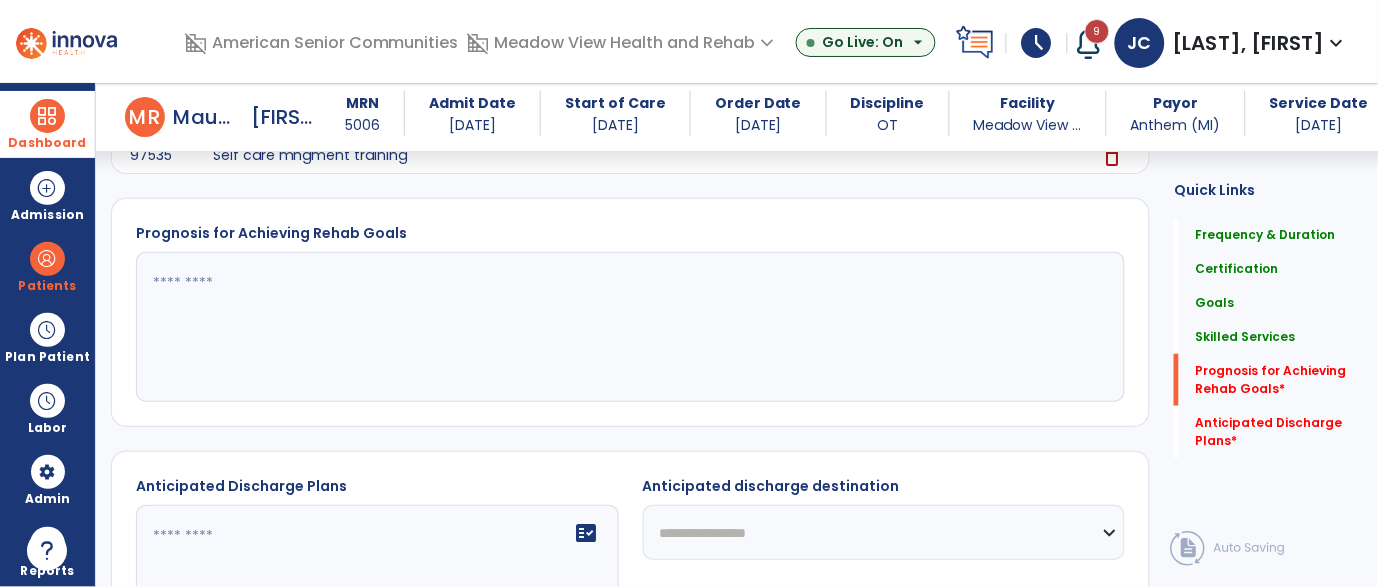 click 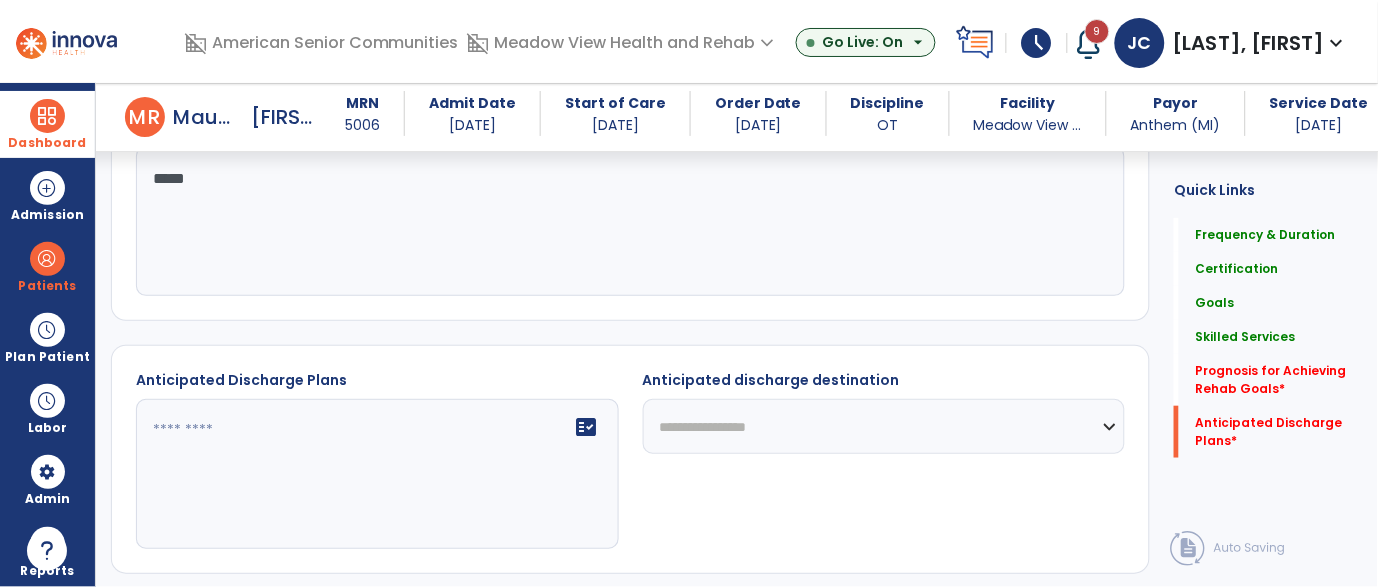 scroll, scrollTop: 1739, scrollLeft: 0, axis: vertical 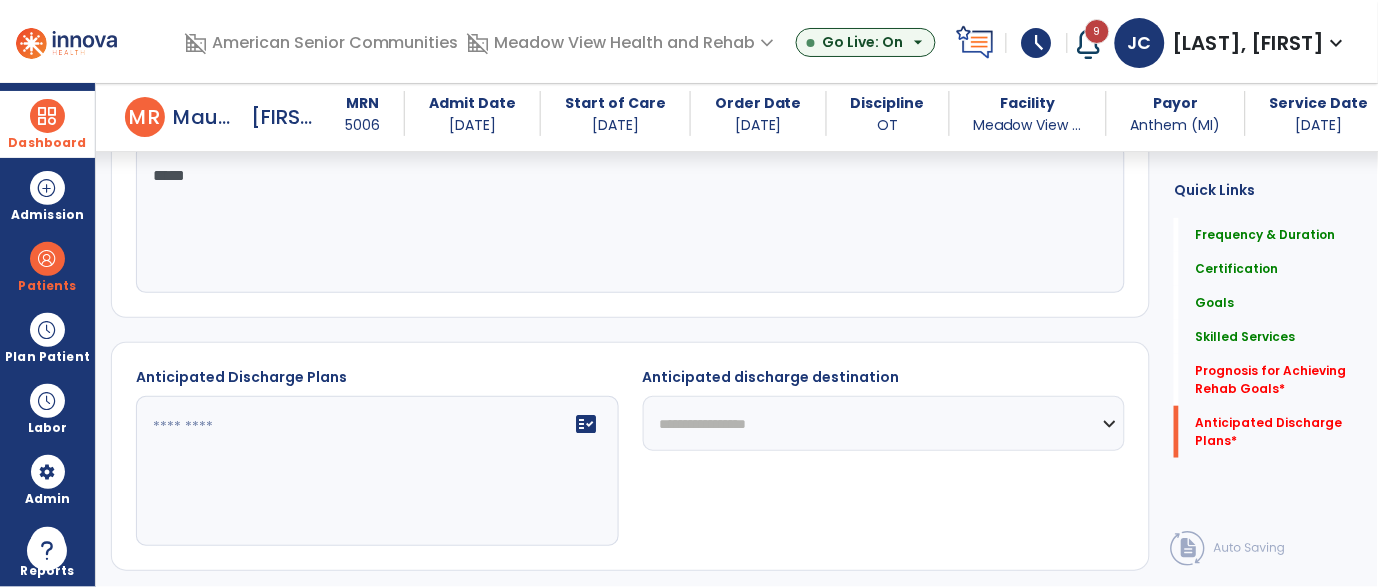 type on "****" 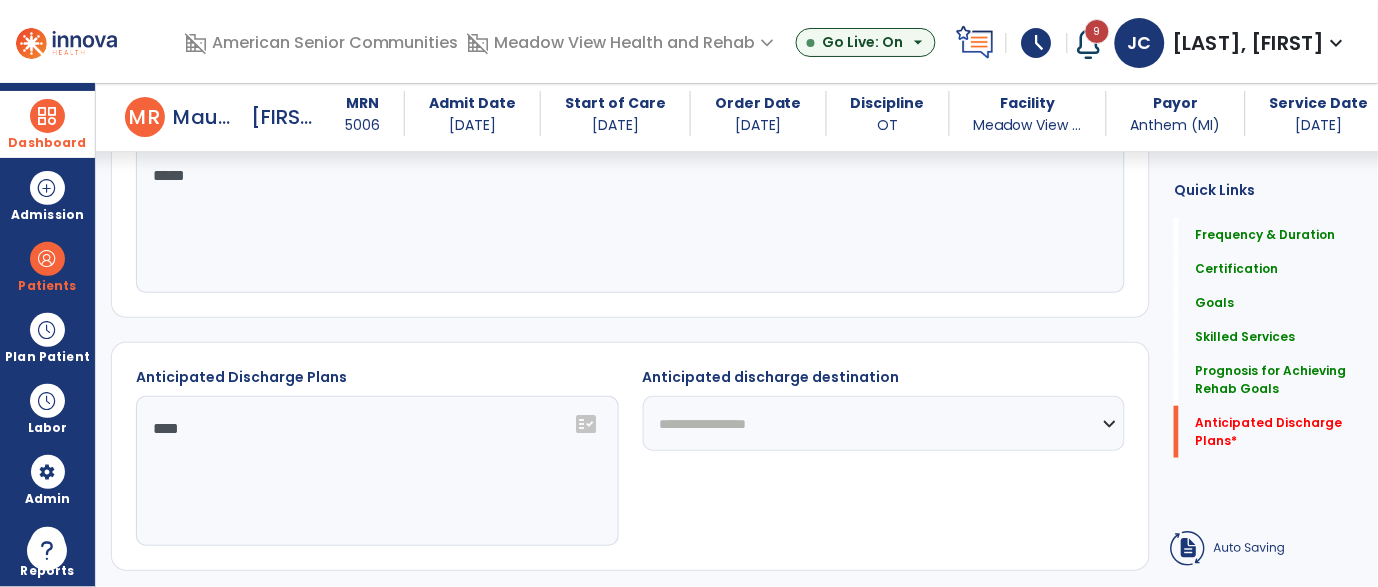 click on "****" 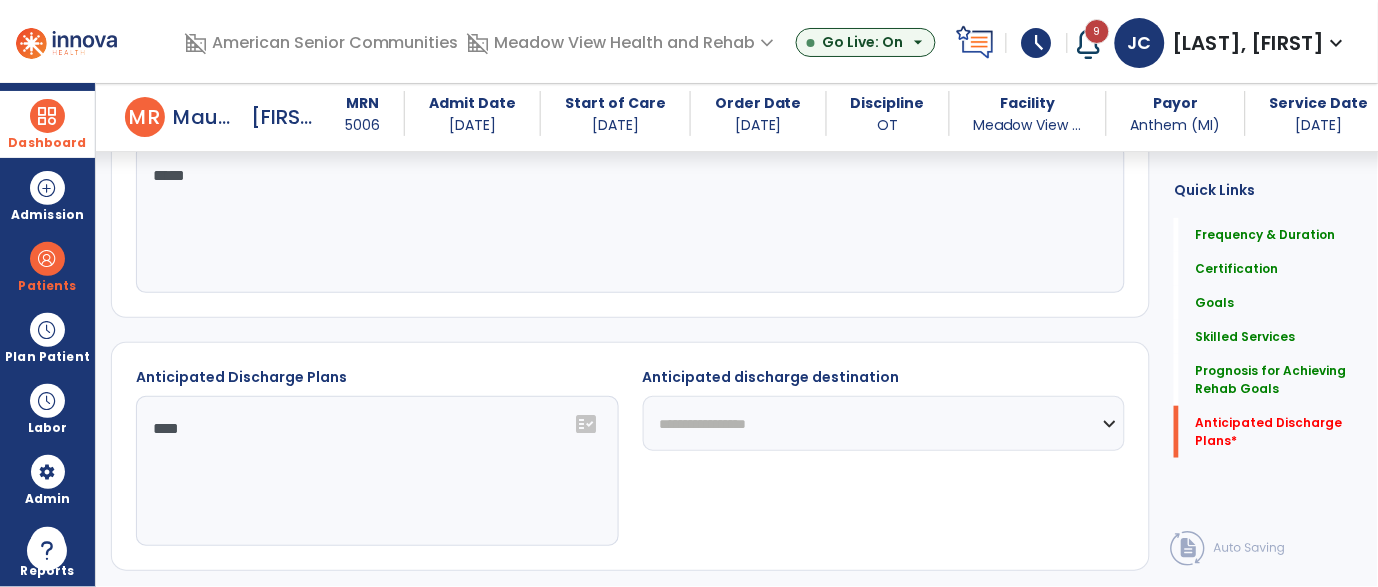 type on "****" 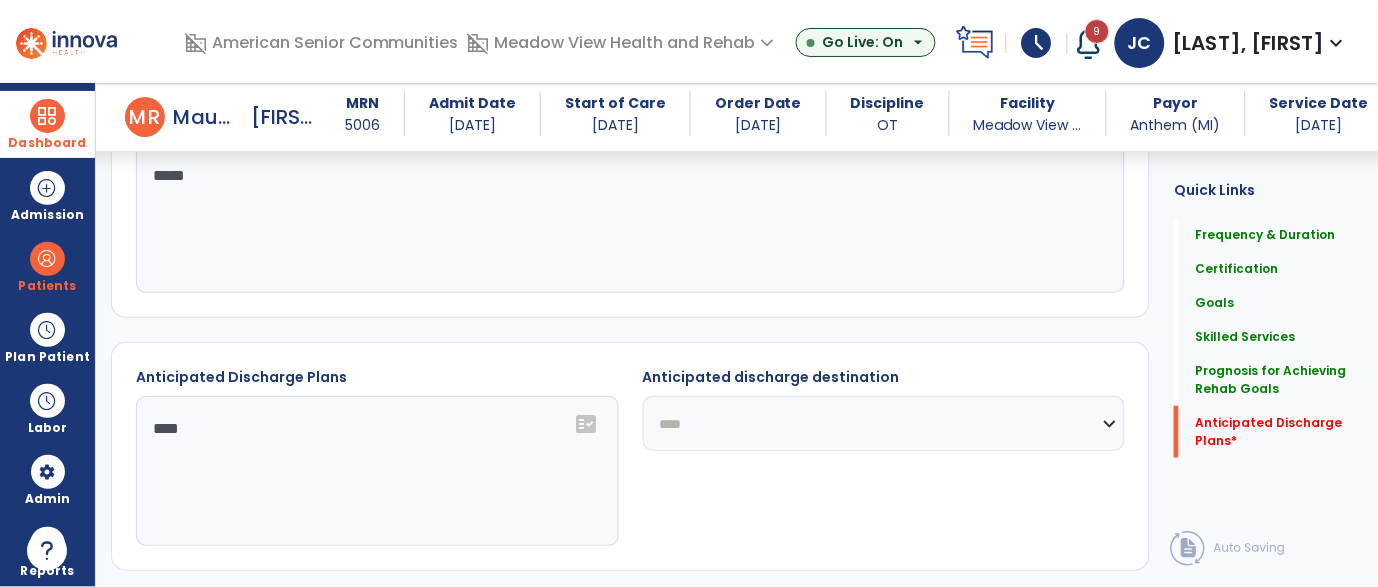 click on "**********" 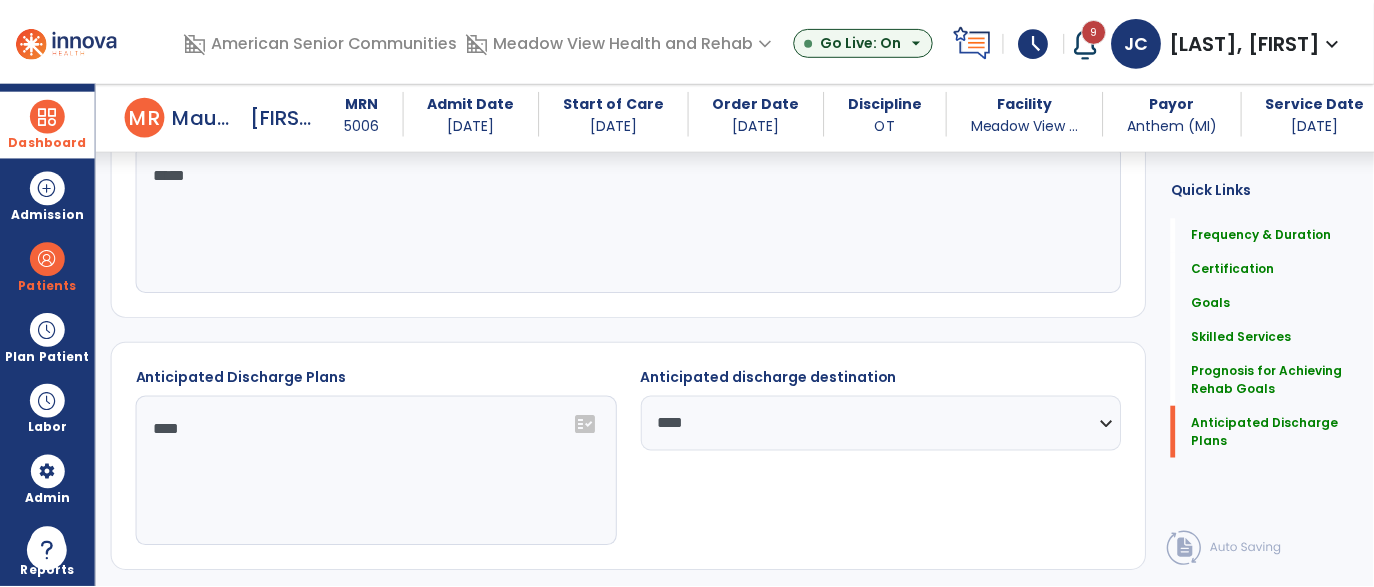 scroll, scrollTop: 1819, scrollLeft: 0, axis: vertical 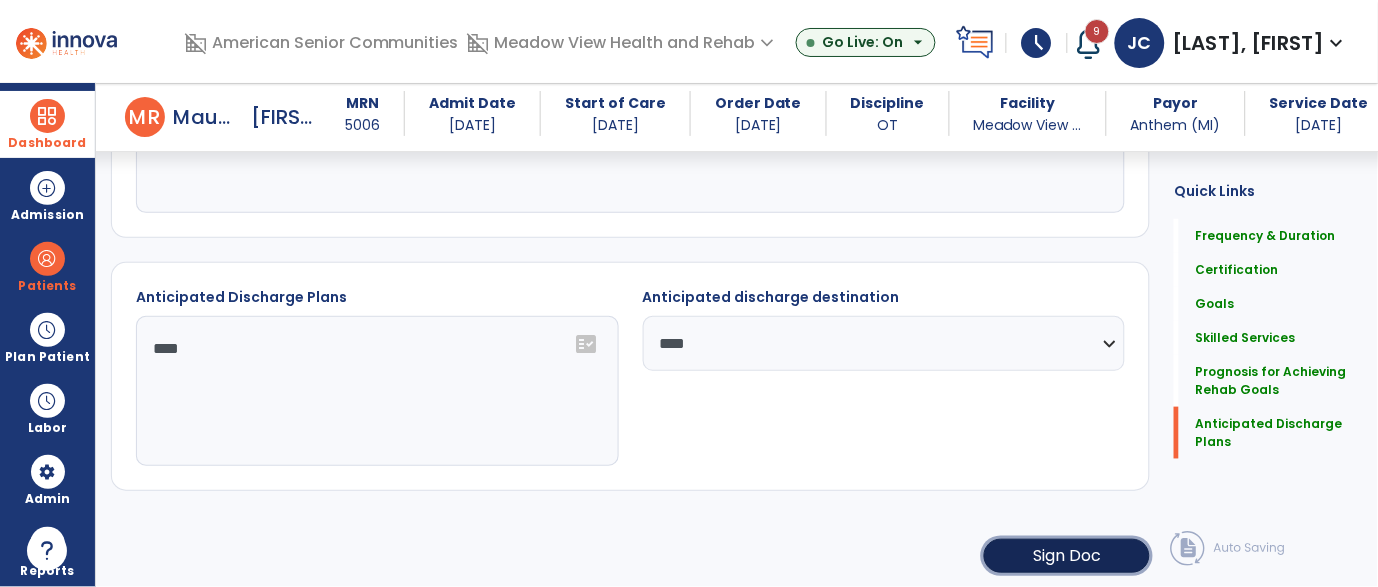 click on "Sign Doc" 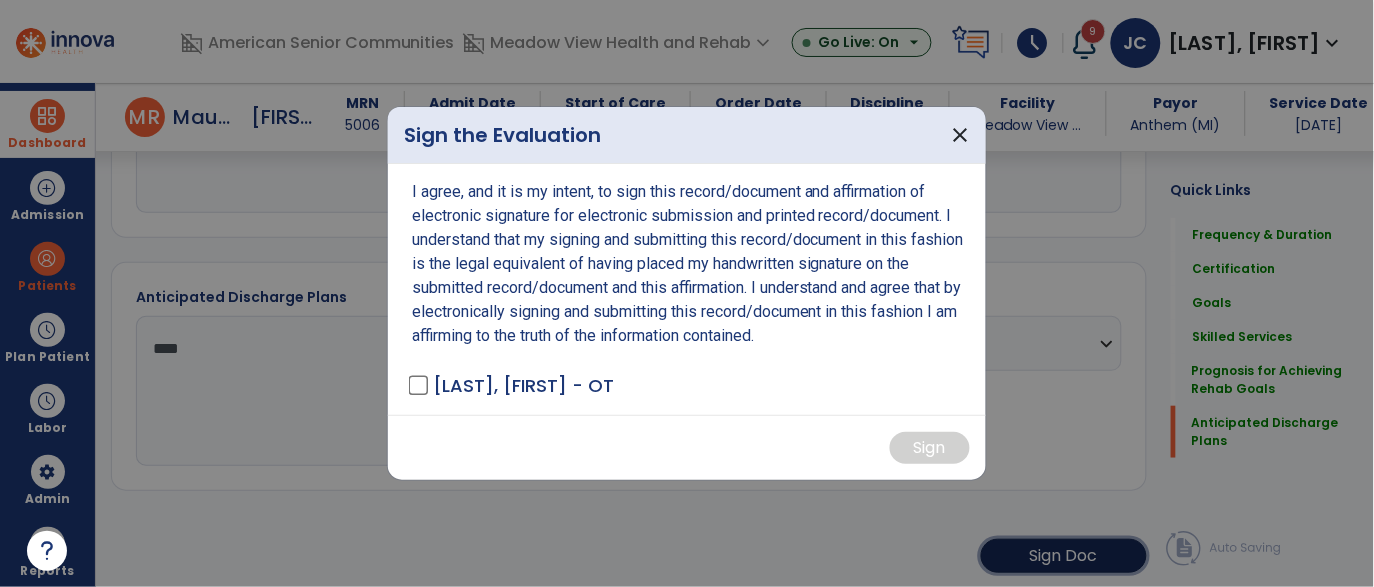 scroll, scrollTop: 1819, scrollLeft: 0, axis: vertical 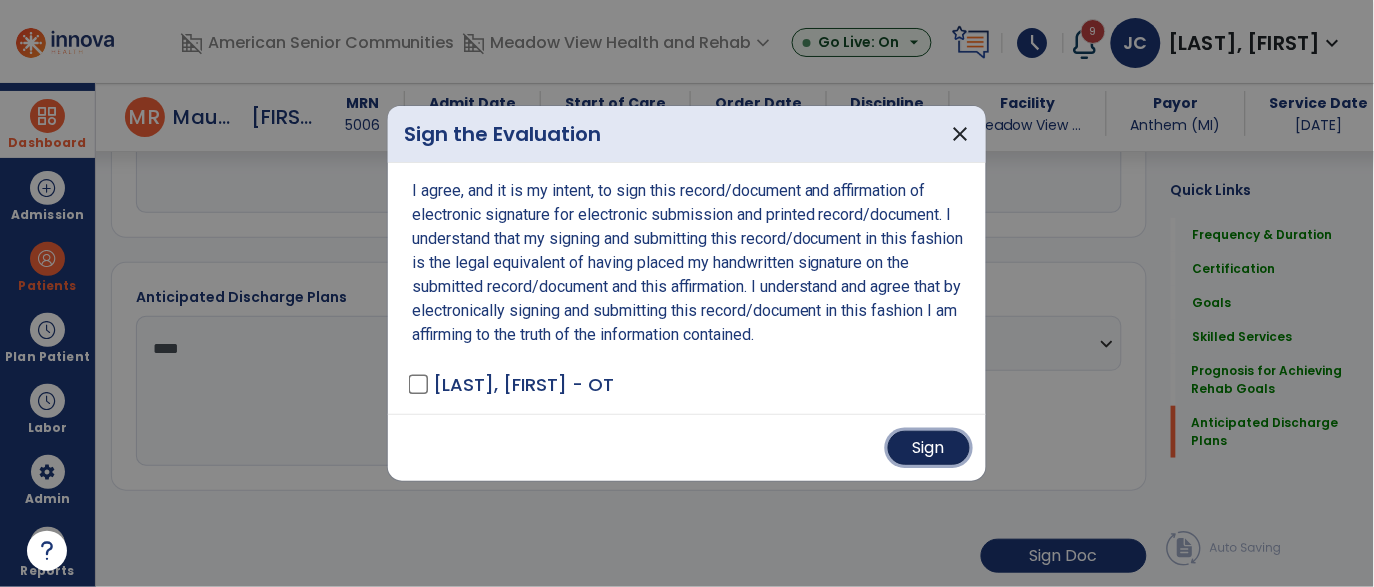 click on "Sign" at bounding box center (929, 448) 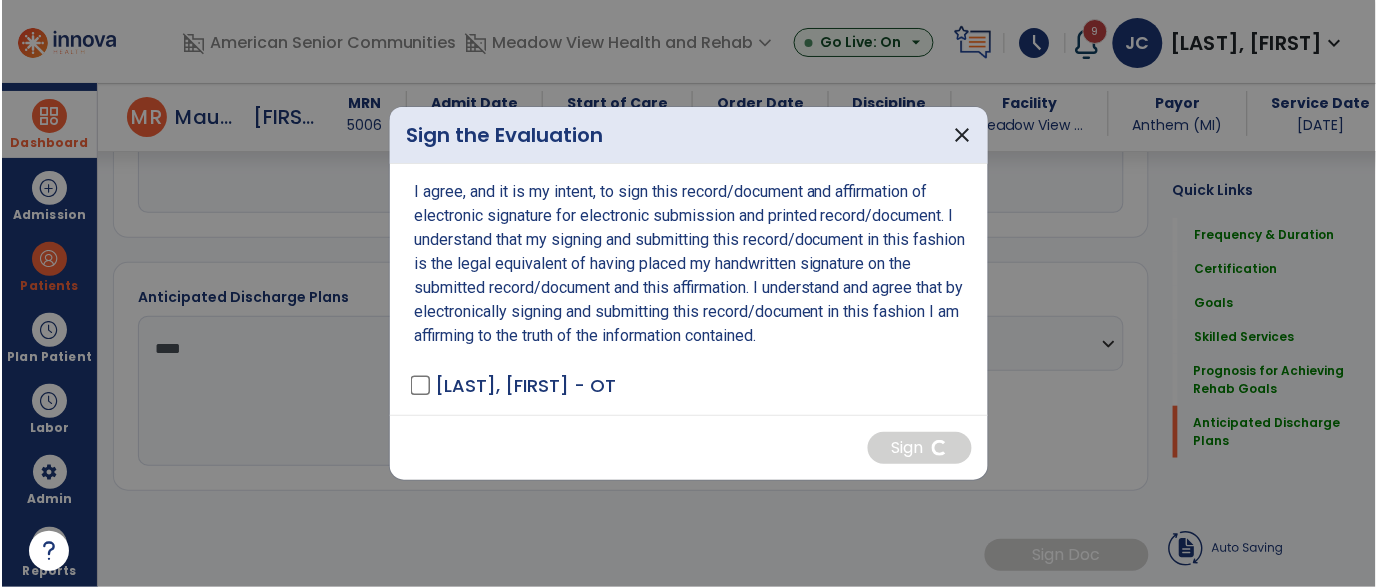 scroll, scrollTop: 1817, scrollLeft: 0, axis: vertical 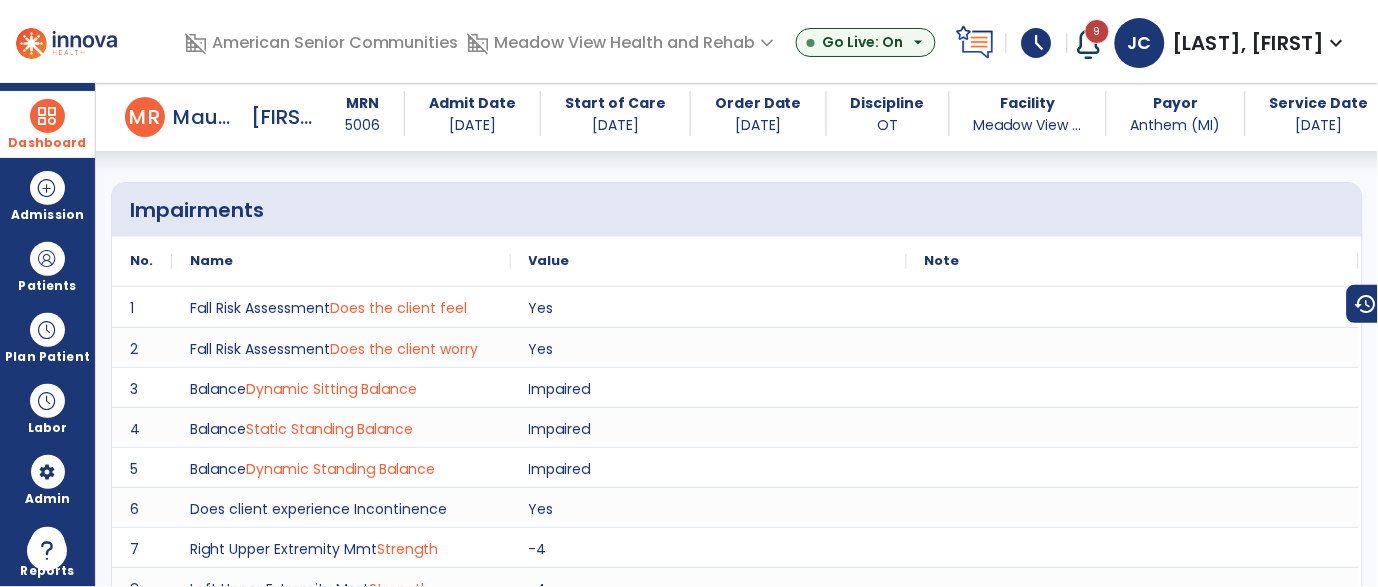 click on "Dashboard" at bounding box center (47, 124) 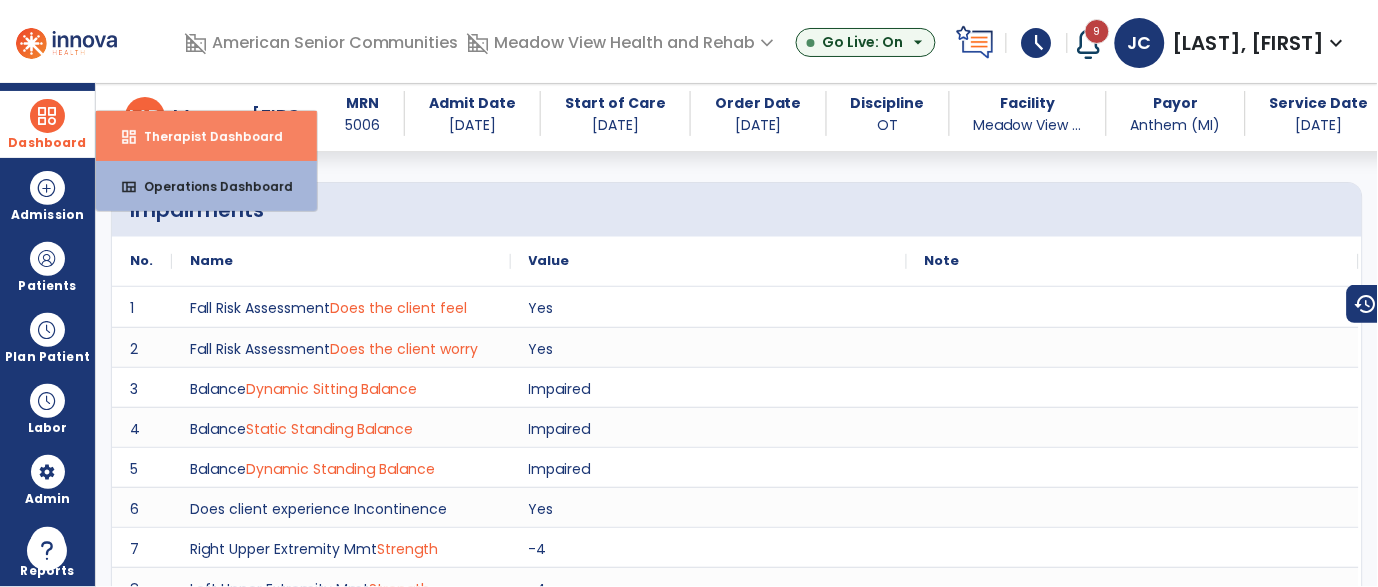 click on "dashboard  Therapist Dashboard" at bounding box center (206, 136) 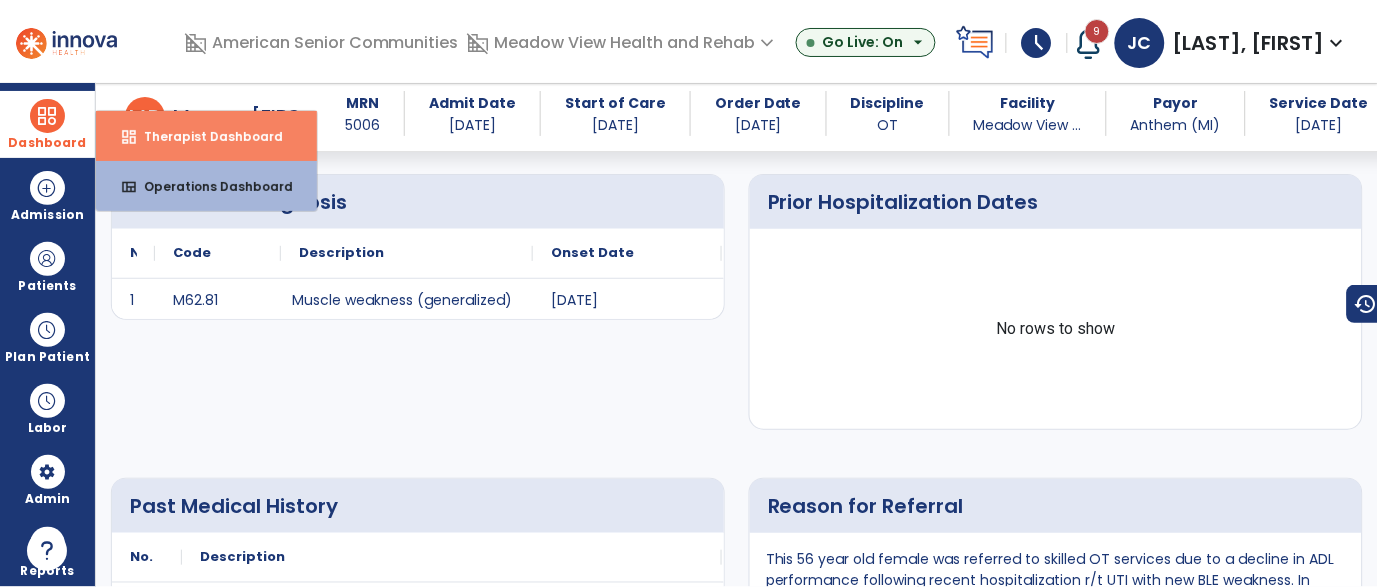 select on "****" 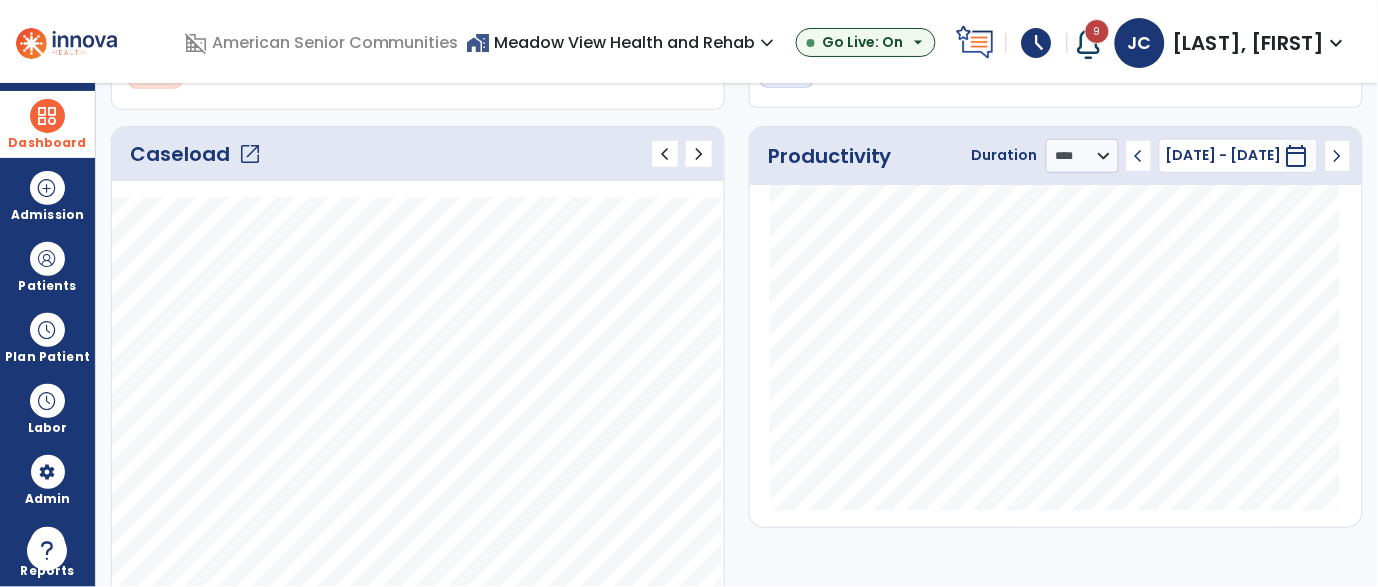 click on "open_in_new" 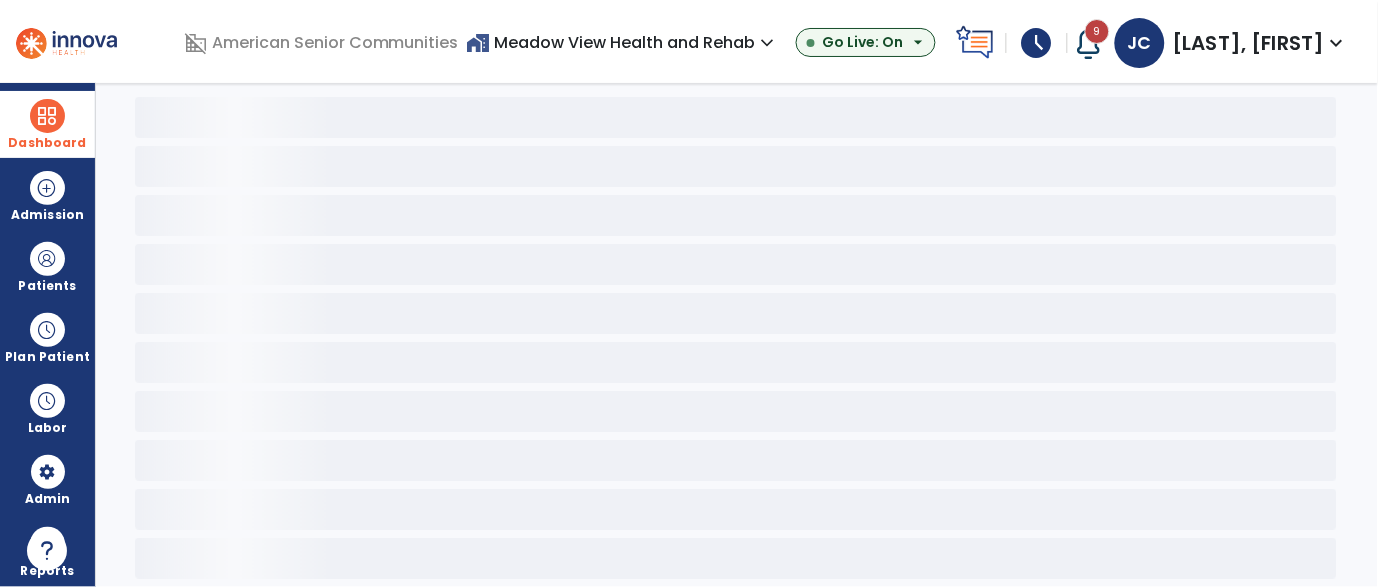 scroll, scrollTop: 87, scrollLeft: 0, axis: vertical 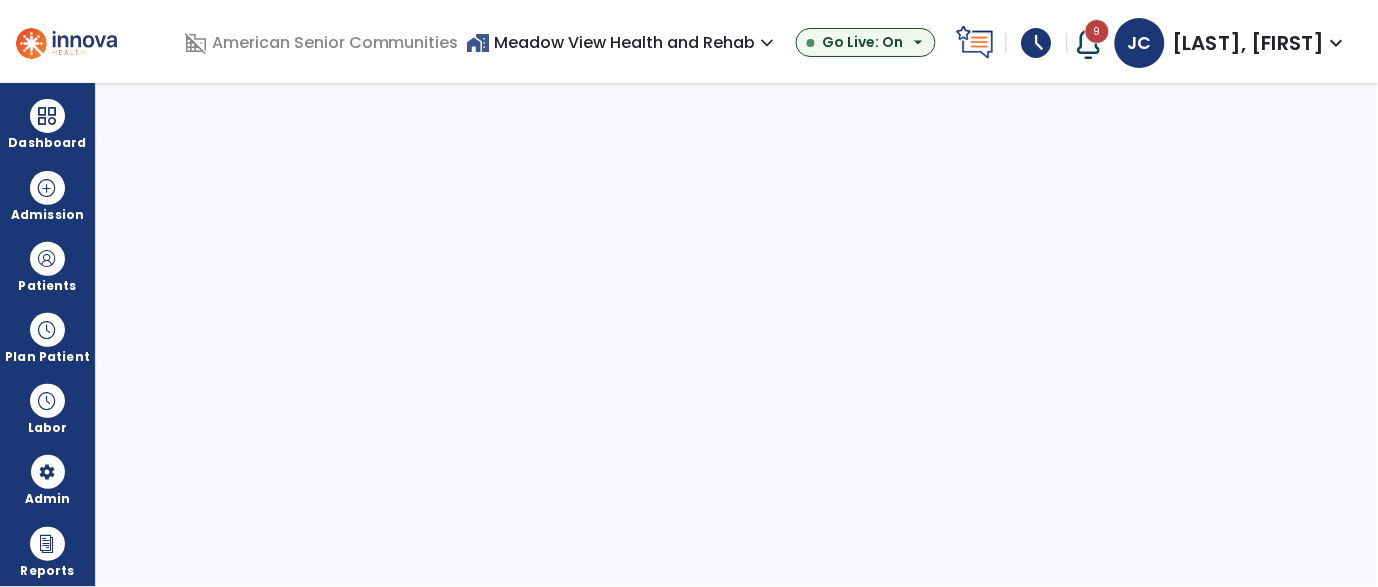 select on "***" 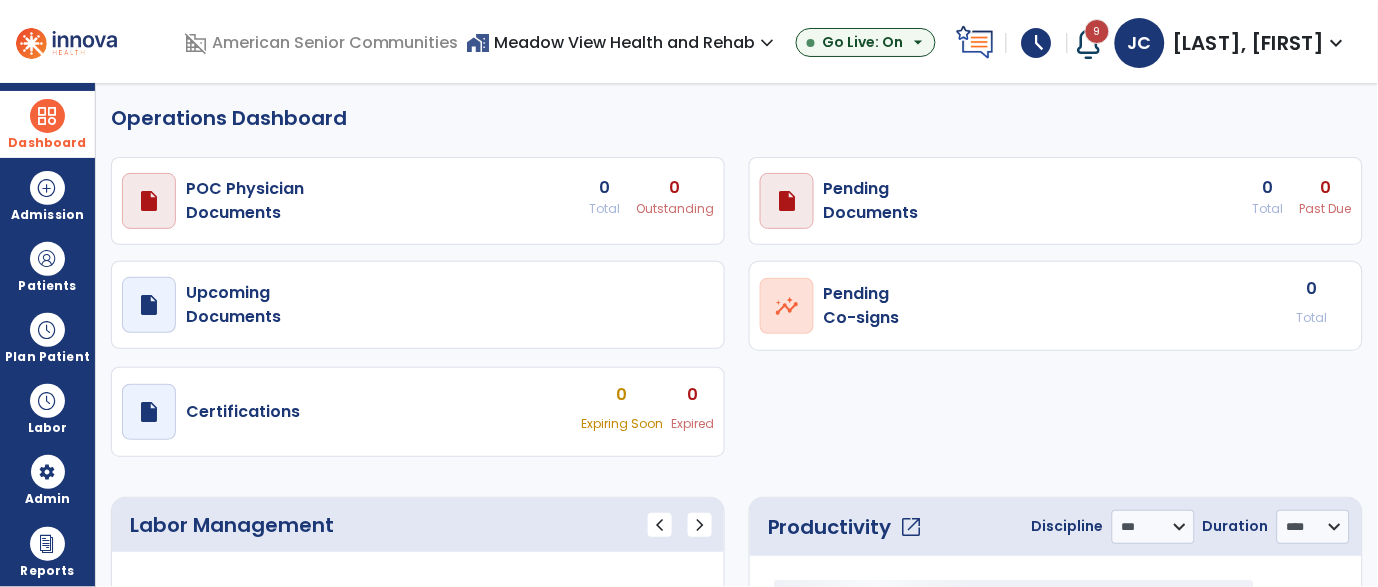 click on "Dashboard" at bounding box center (47, 143) 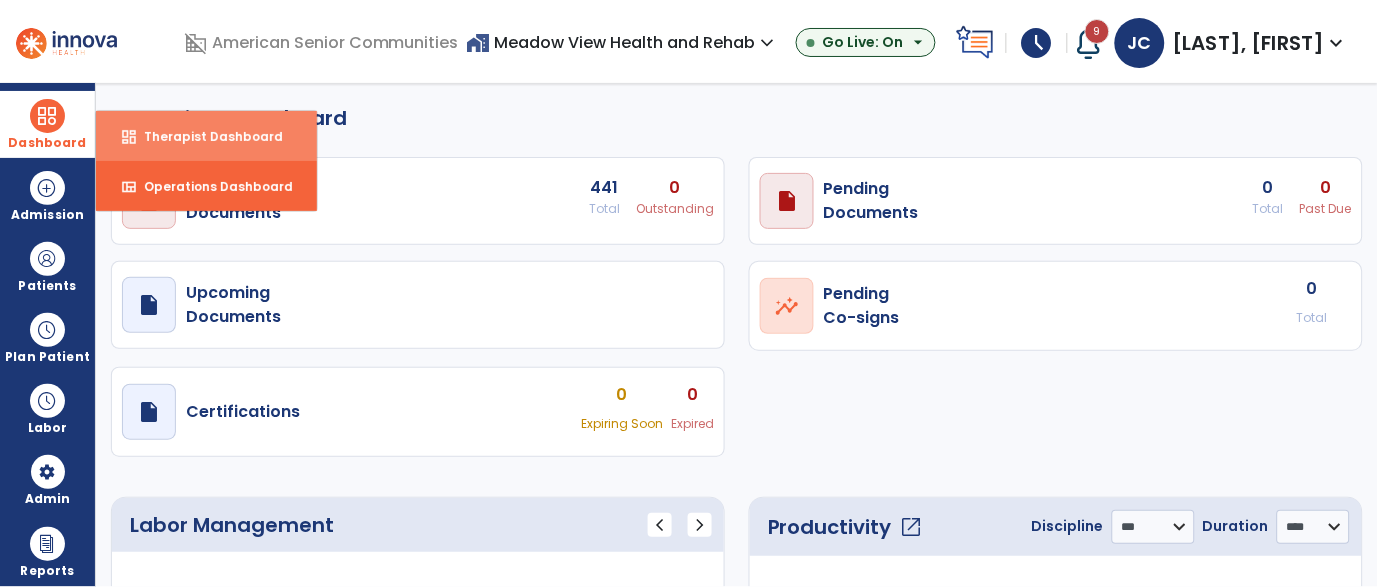 click on "Therapist Dashboard" at bounding box center [205, 136] 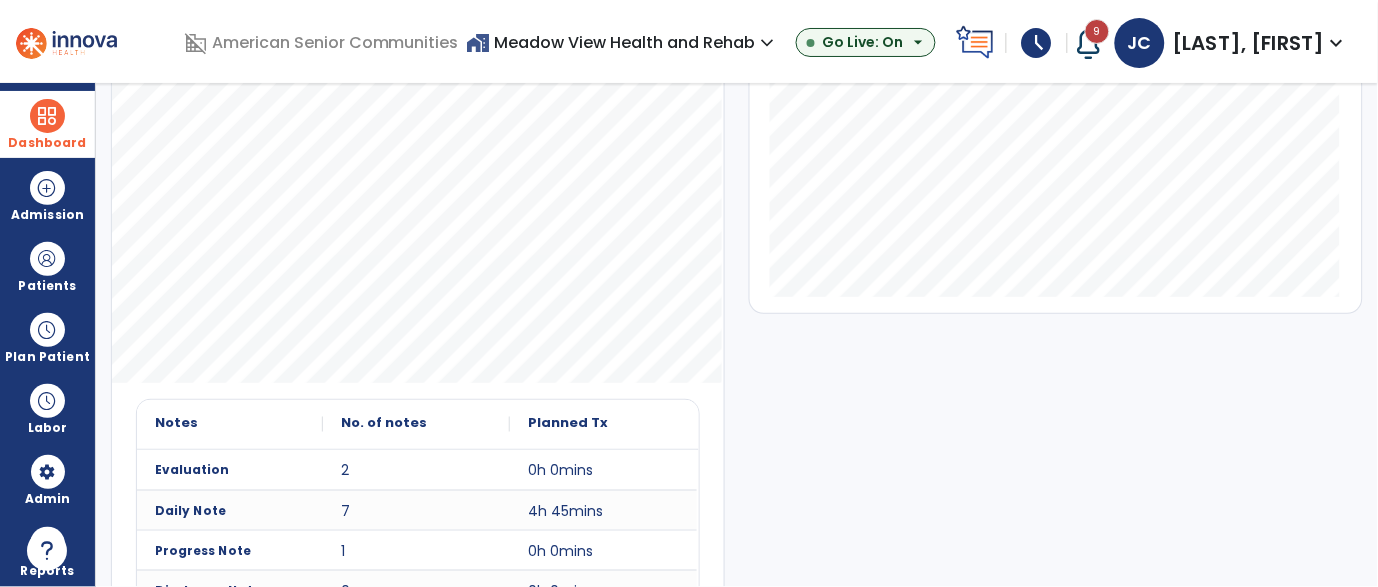 scroll, scrollTop: 415, scrollLeft: 0, axis: vertical 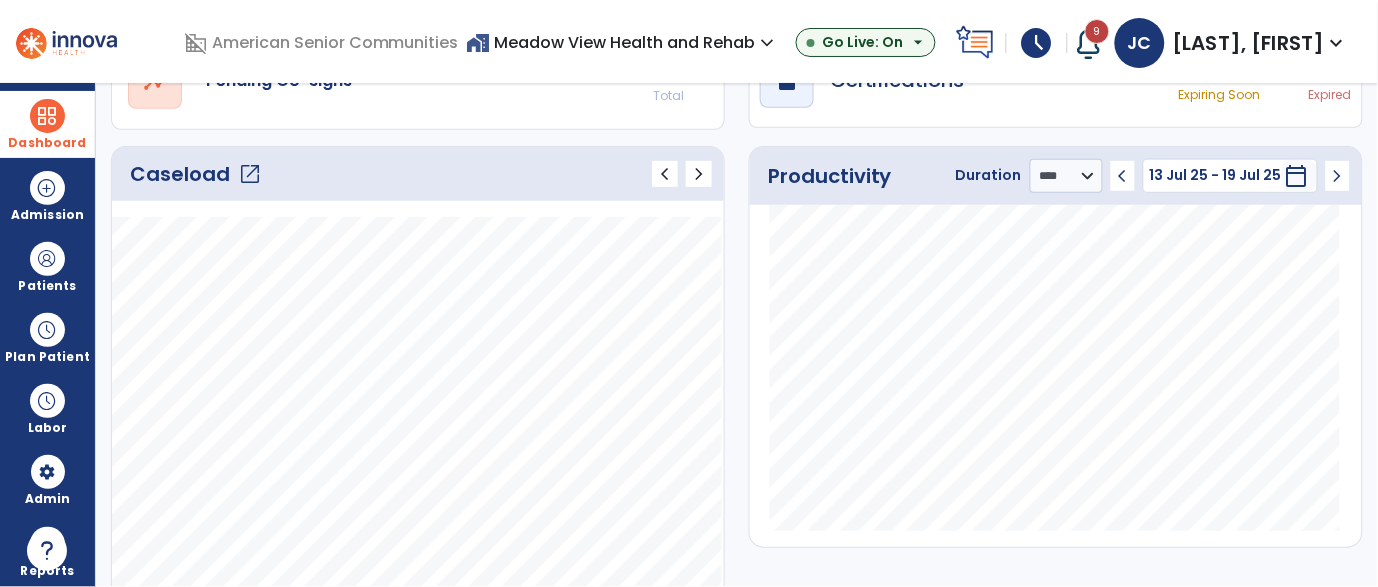 click on "open_in_new" 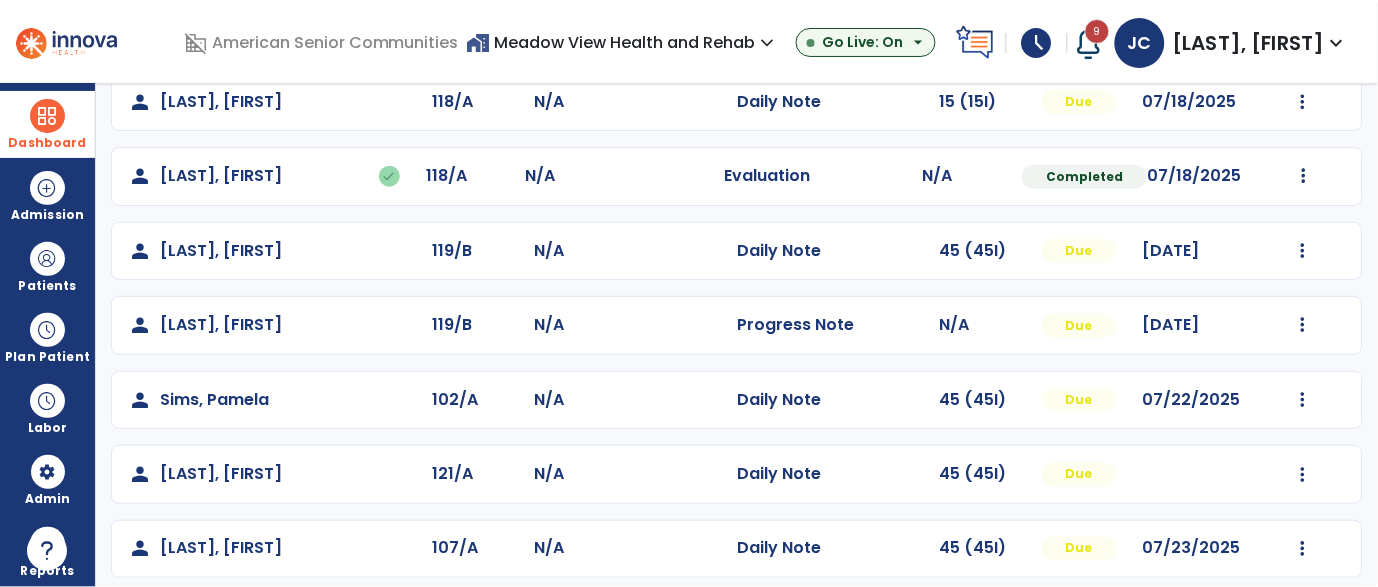 scroll, scrollTop: 425, scrollLeft: 0, axis: vertical 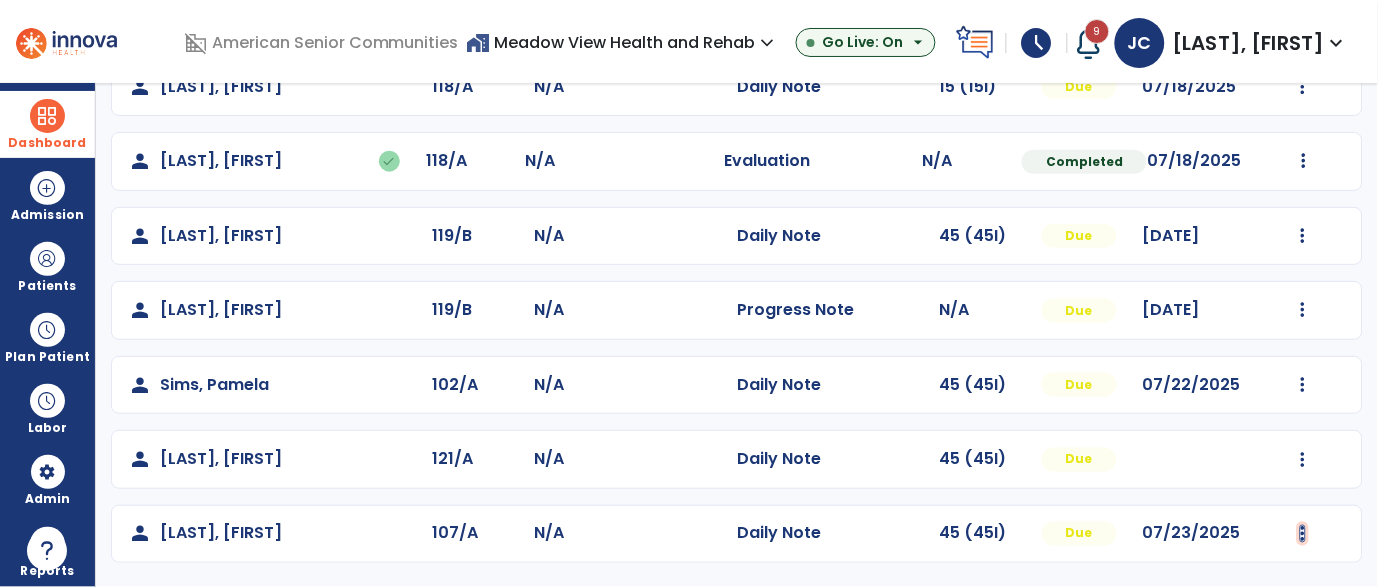 click at bounding box center [1303, -137] 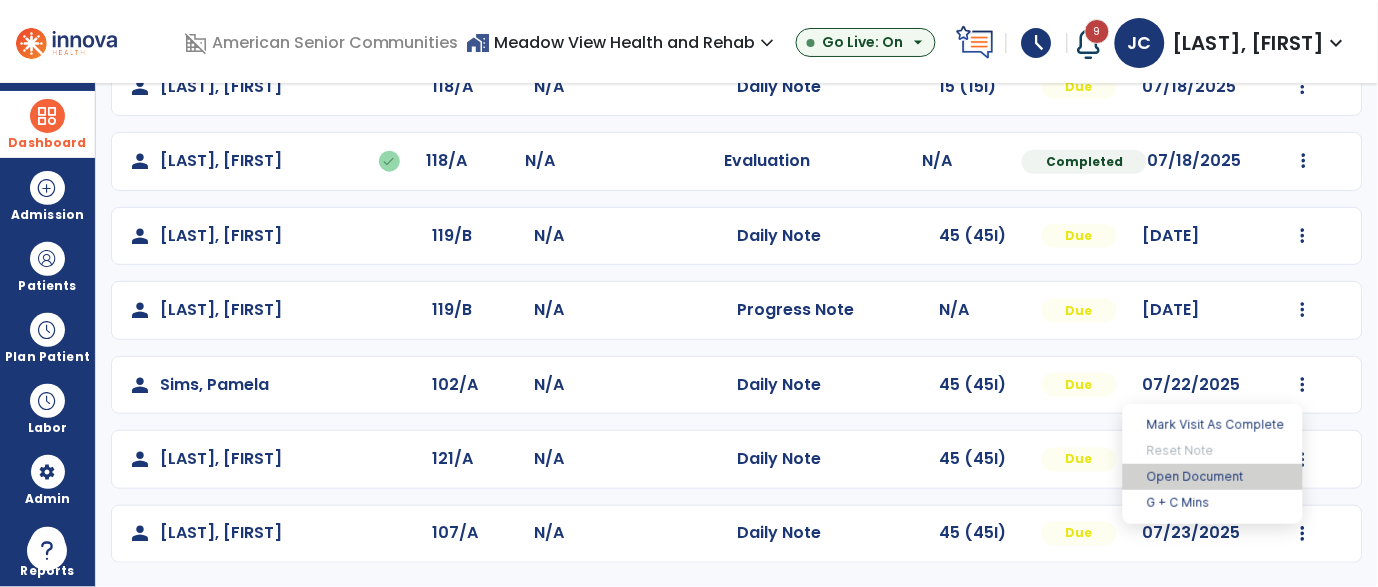 click on "Open Document" at bounding box center (1213, 477) 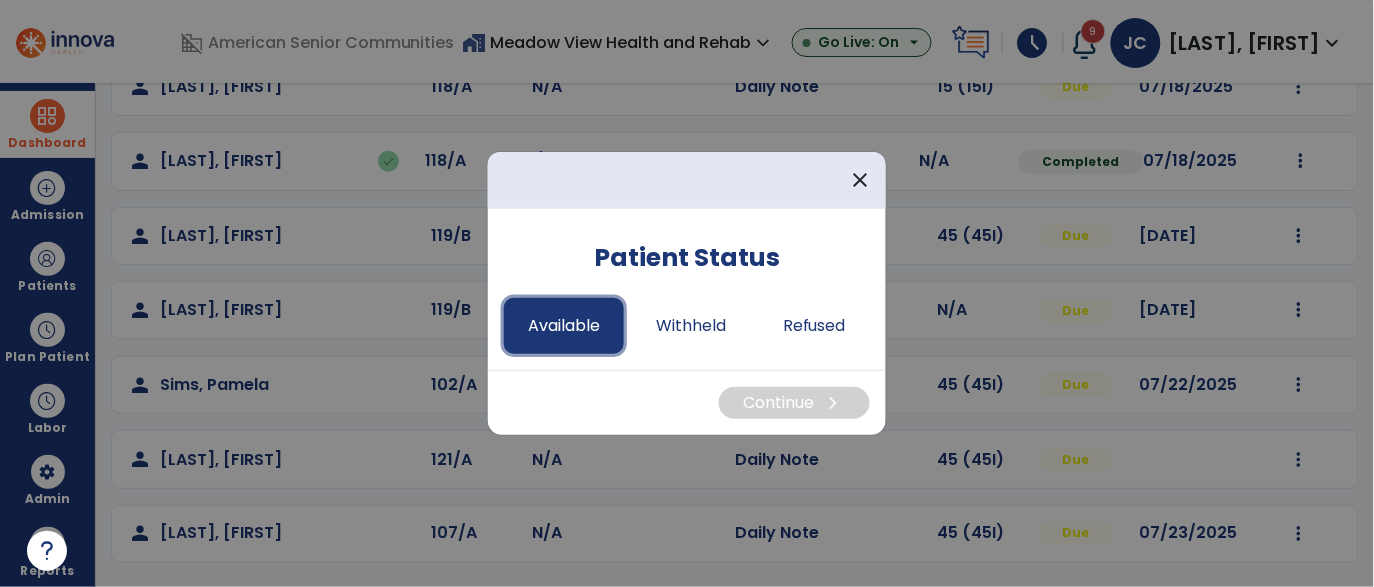 click on "Available" at bounding box center (564, 326) 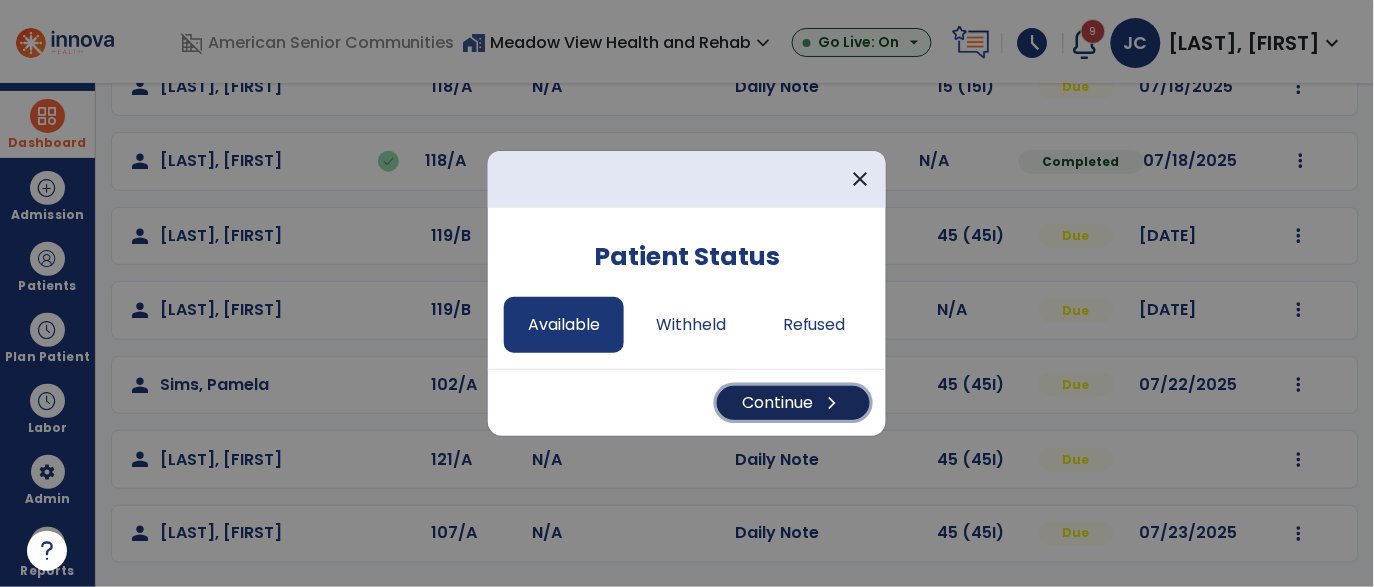 click on "Continue   chevron_right" at bounding box center (793, 403) 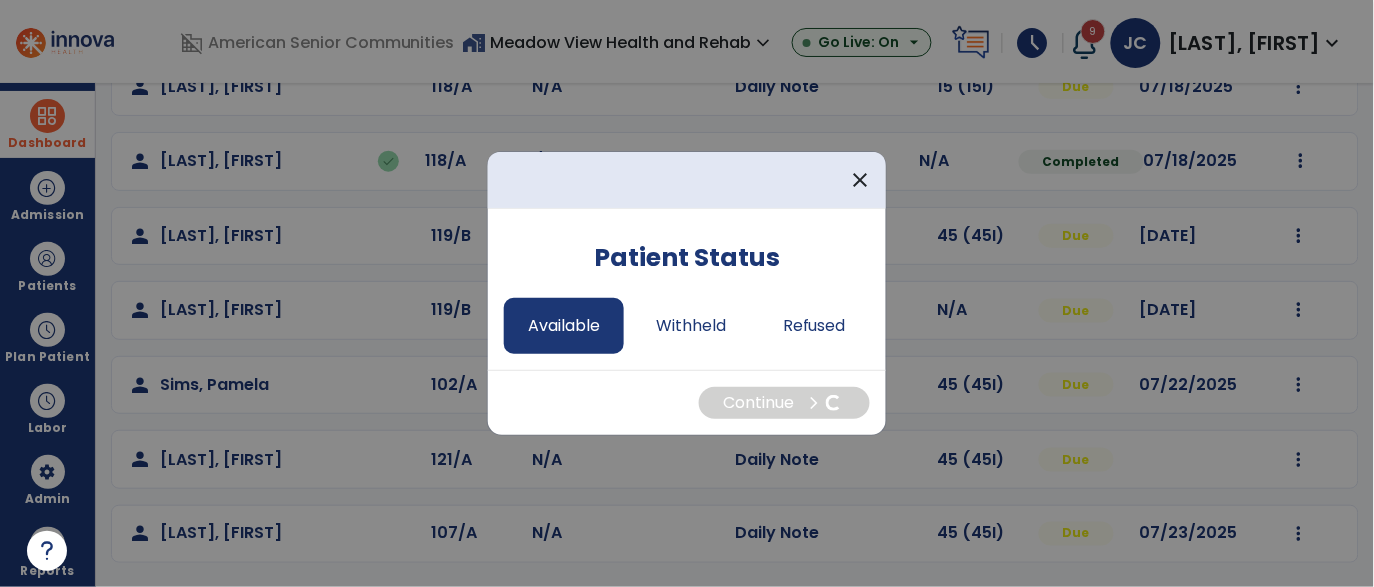 select on "*" 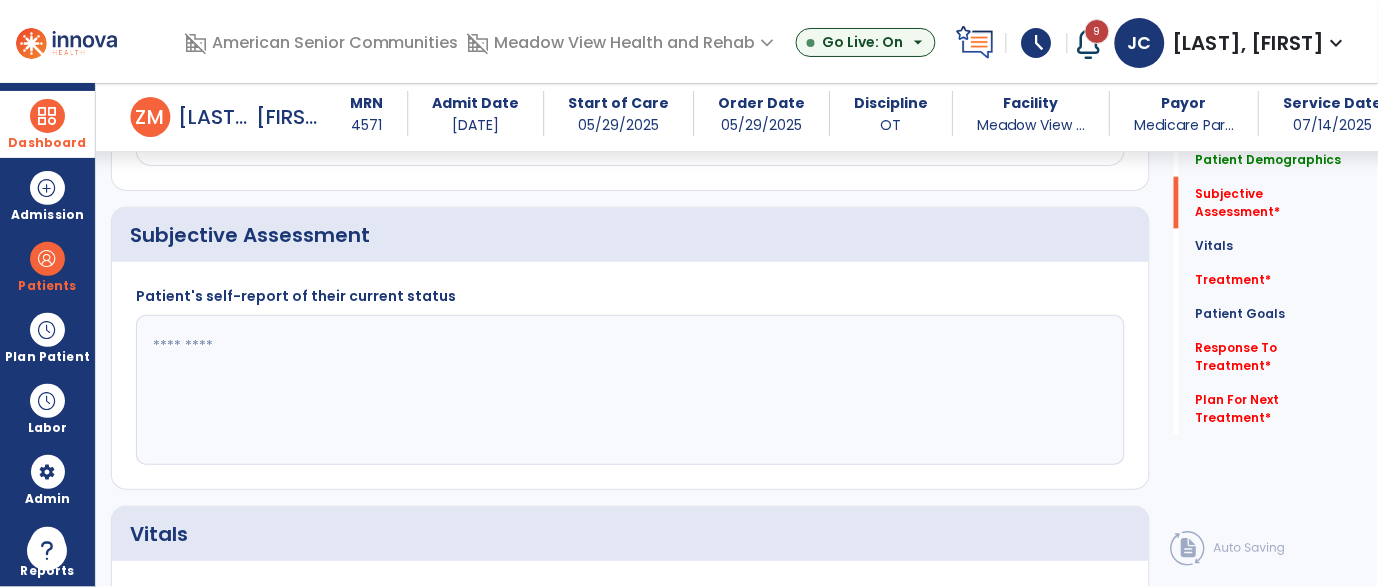 scroll, scrollTop: 458, scrollLeft: 0, axis: vertical 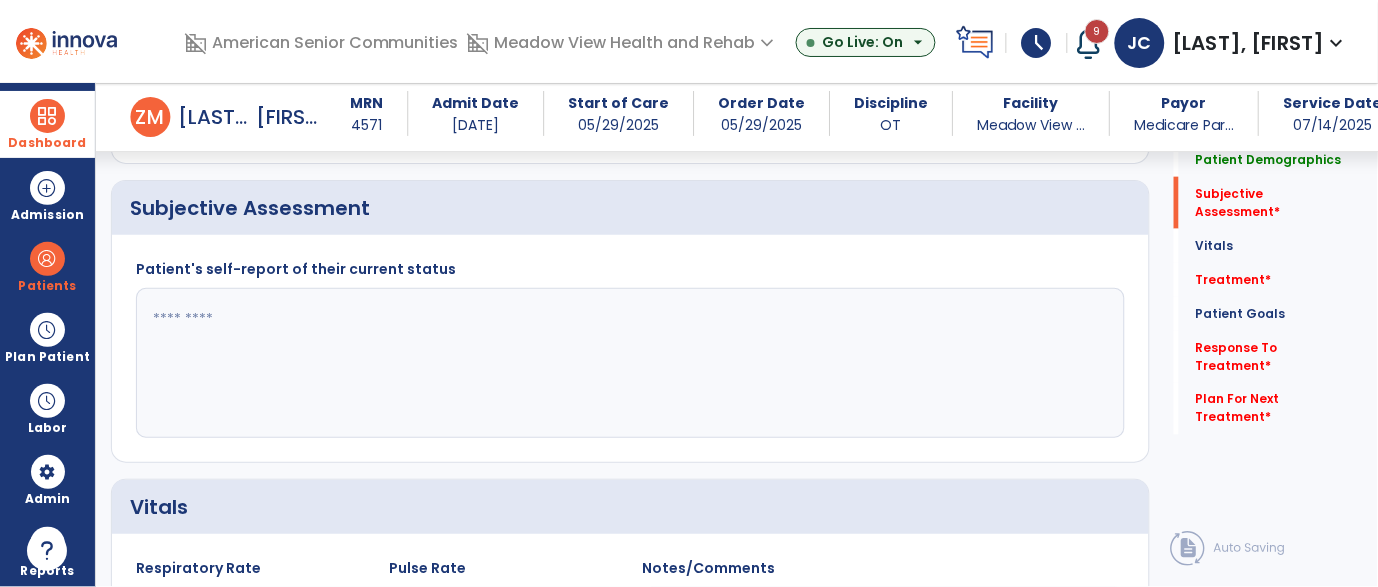 click 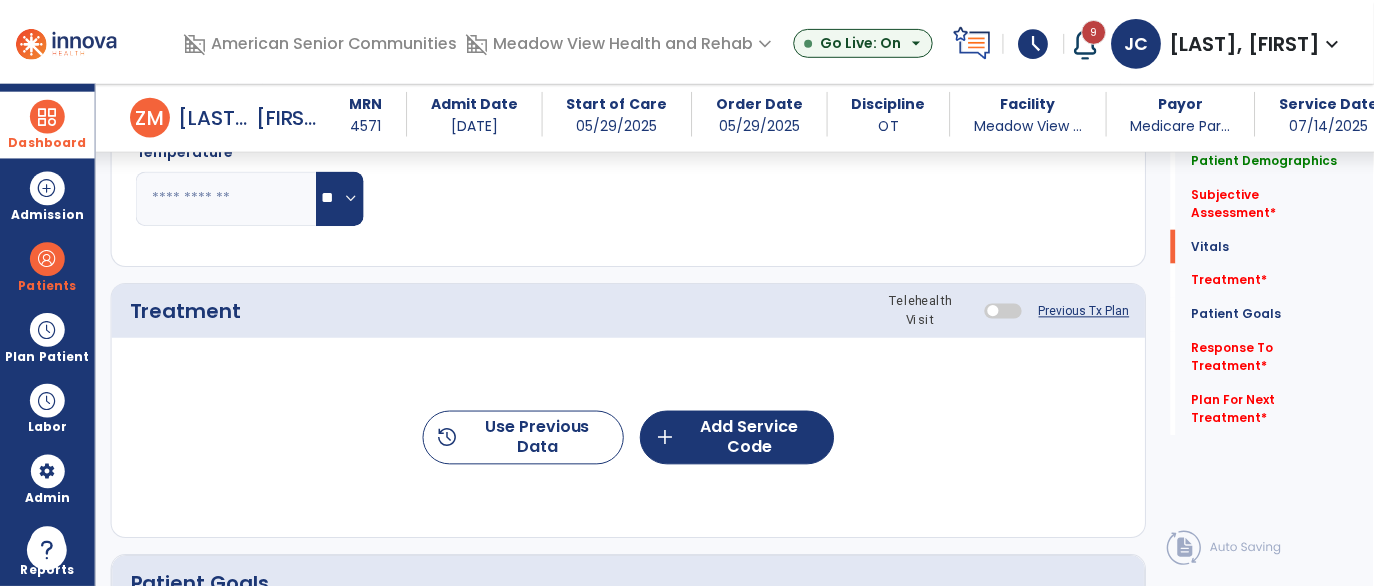 scroll, scrollTop: 1085, scrollLeft: 0, axis: vertical 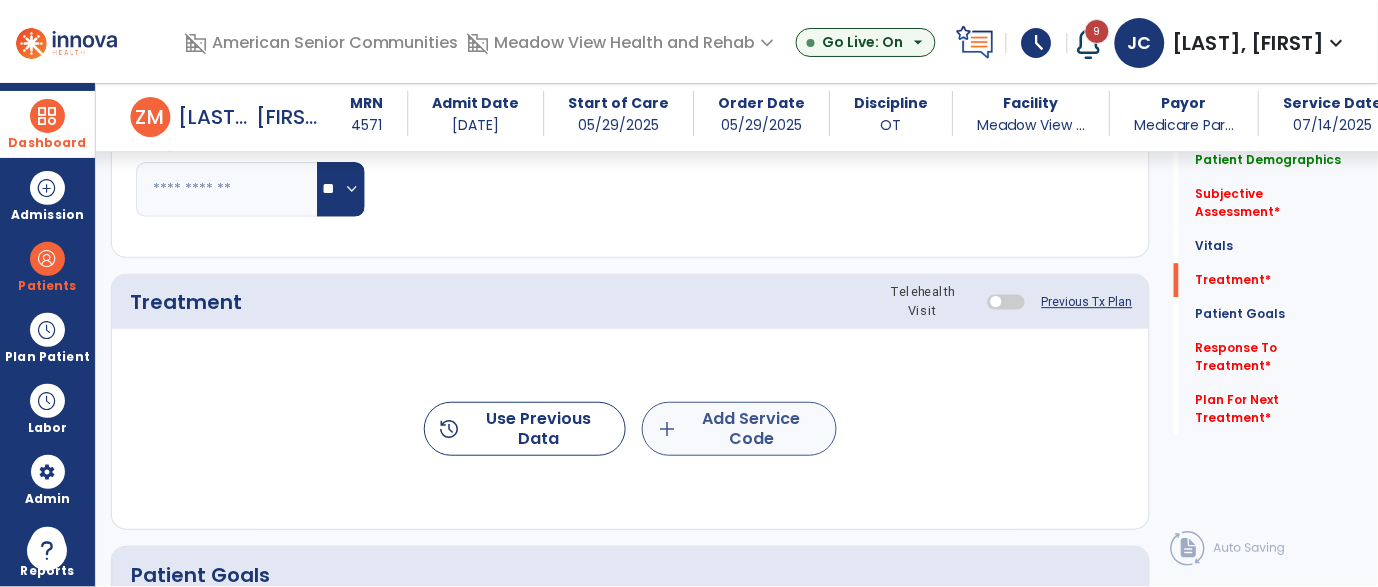 type on "****" 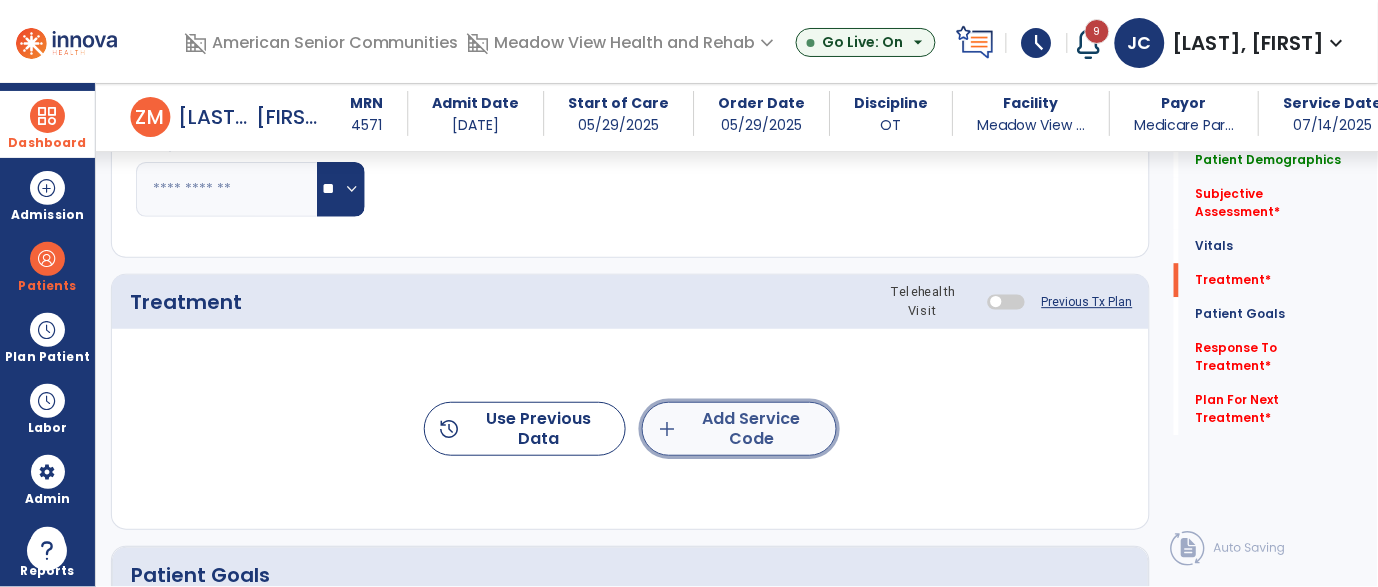click on "add  Add Service Code" 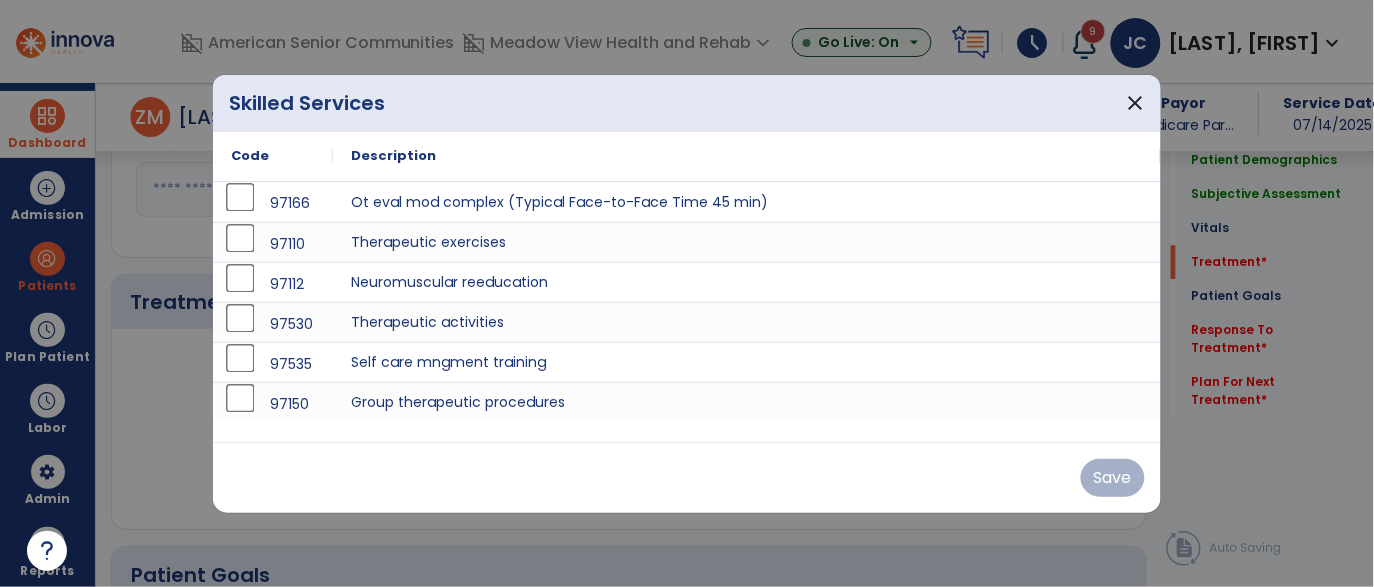 scroll, scrollTop: 1085, scrollLeft: 0, axis: vertical 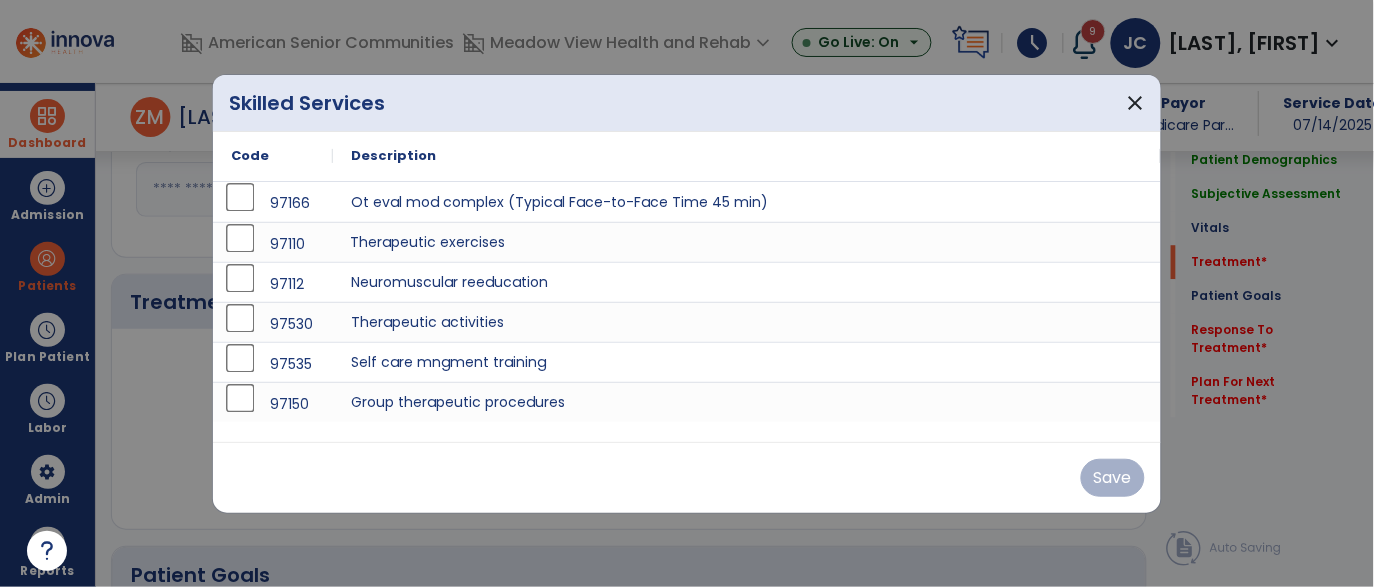 click on "Therapeutic exercises" at bounding box center [747, 242] 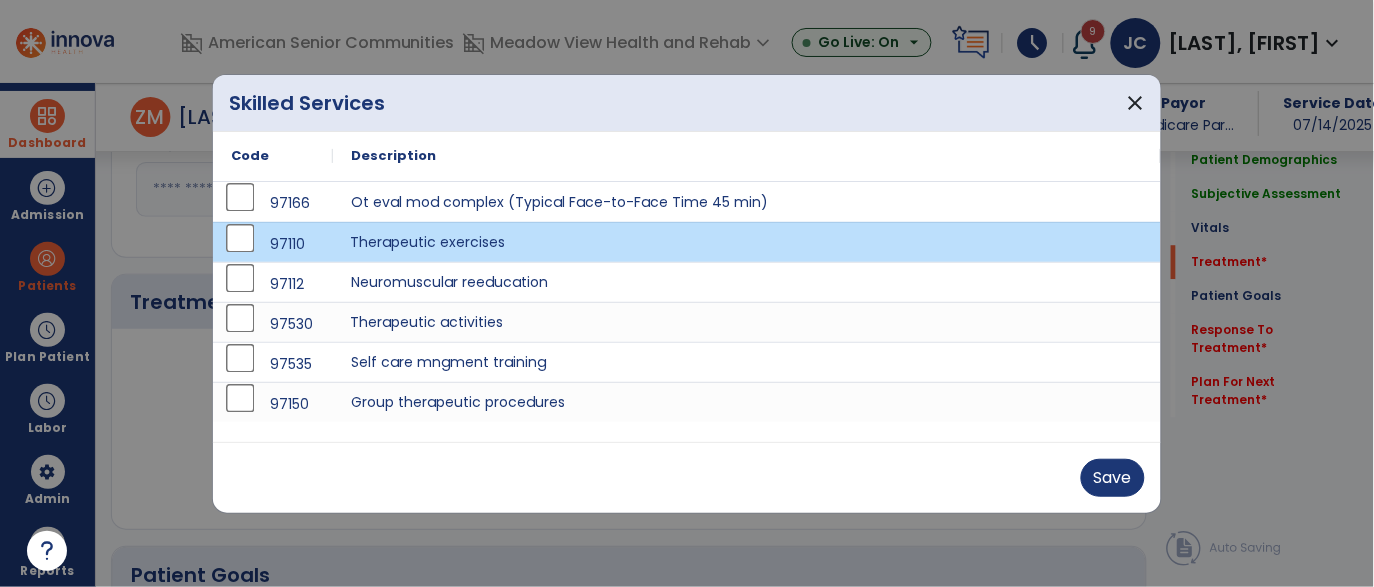 click on "Therapeutic activities" at bounding box center [747, 322] 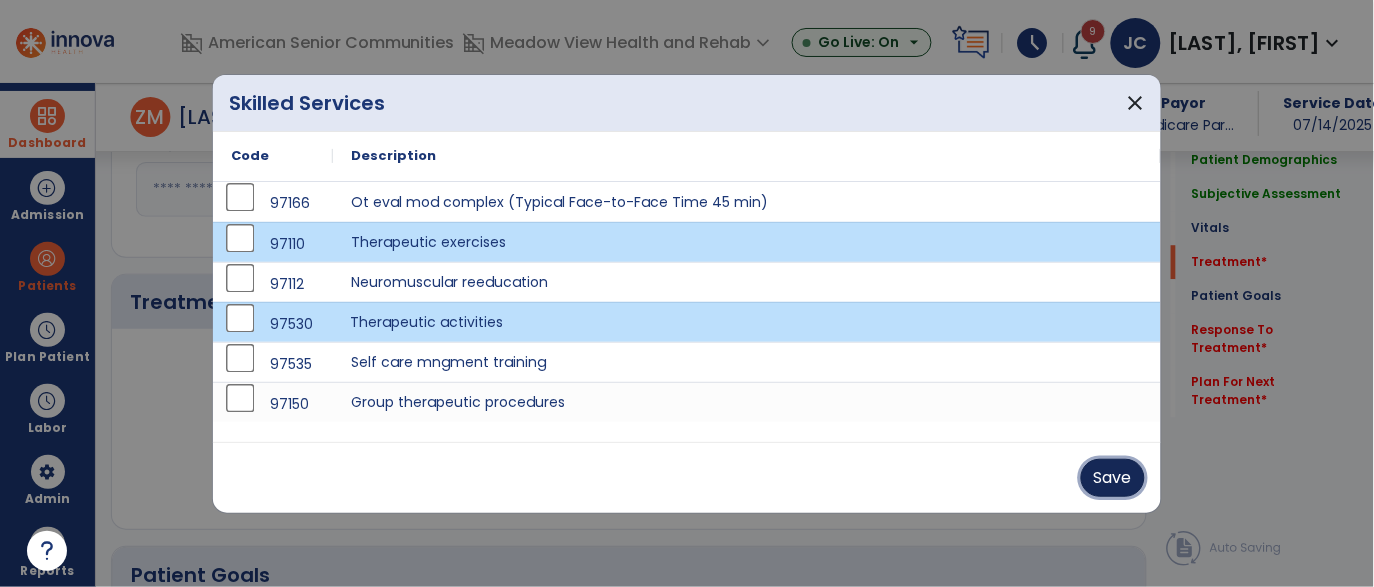 click on "Save" at bounding box center (1113, 478) 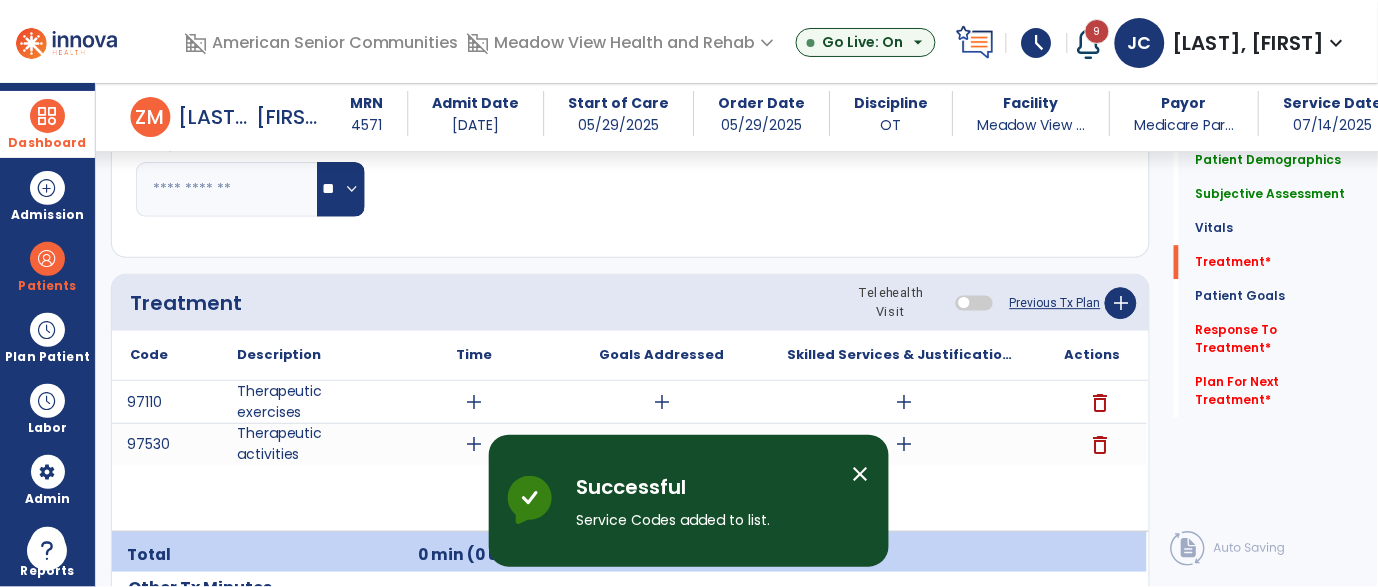 click on "add" at bounding box center [474, 402] 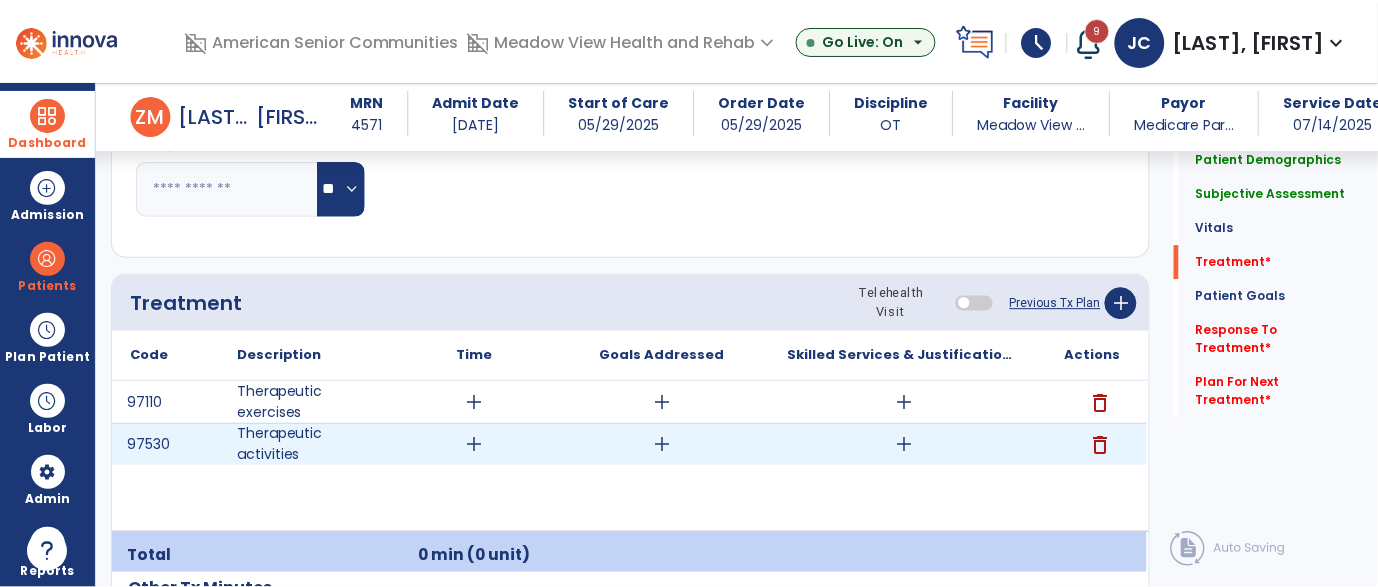 click on "add" at bounding box center [474, 444] 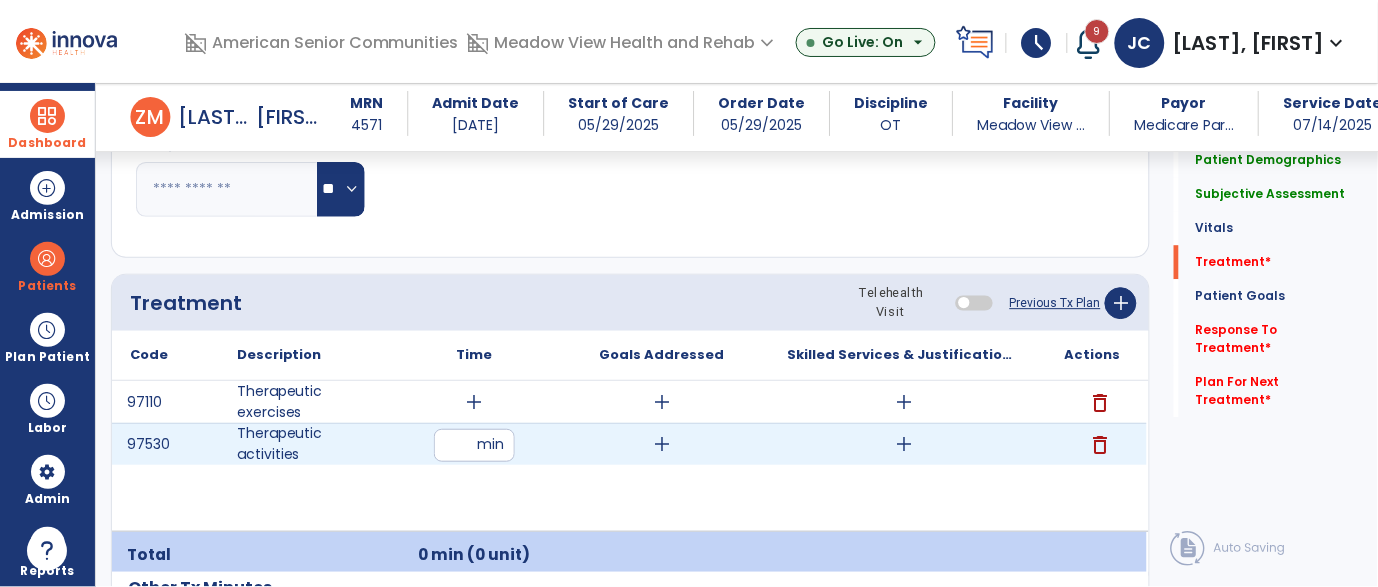 type on "**" 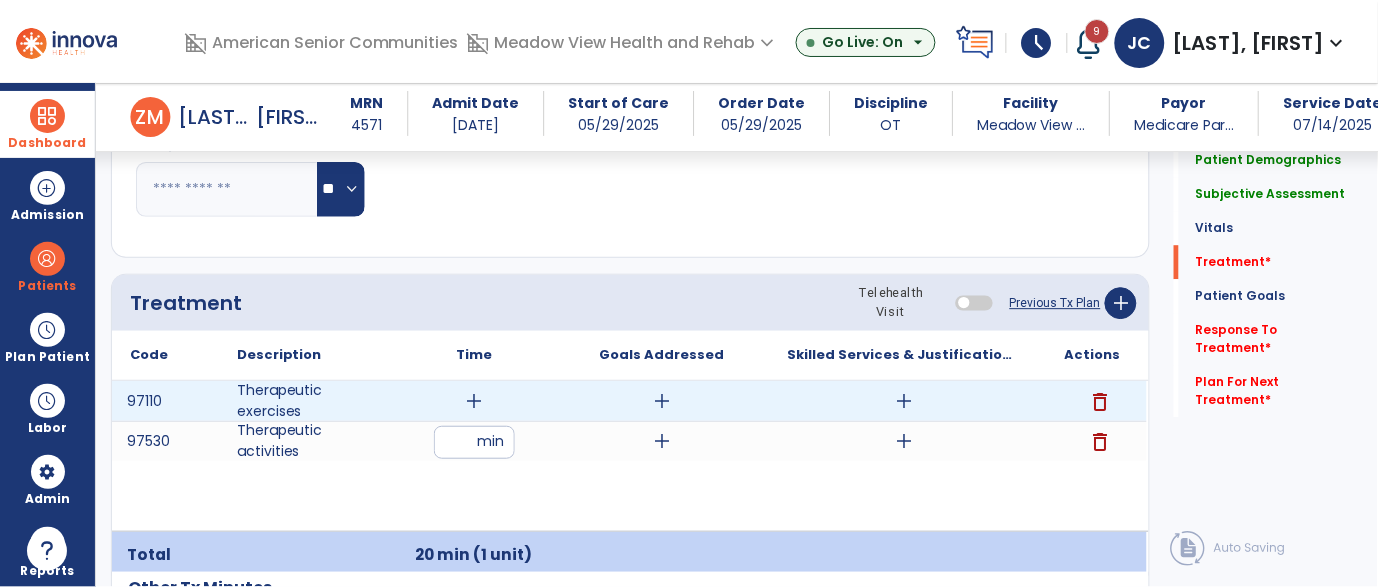 click on "add" at bounding box center [474, 401] 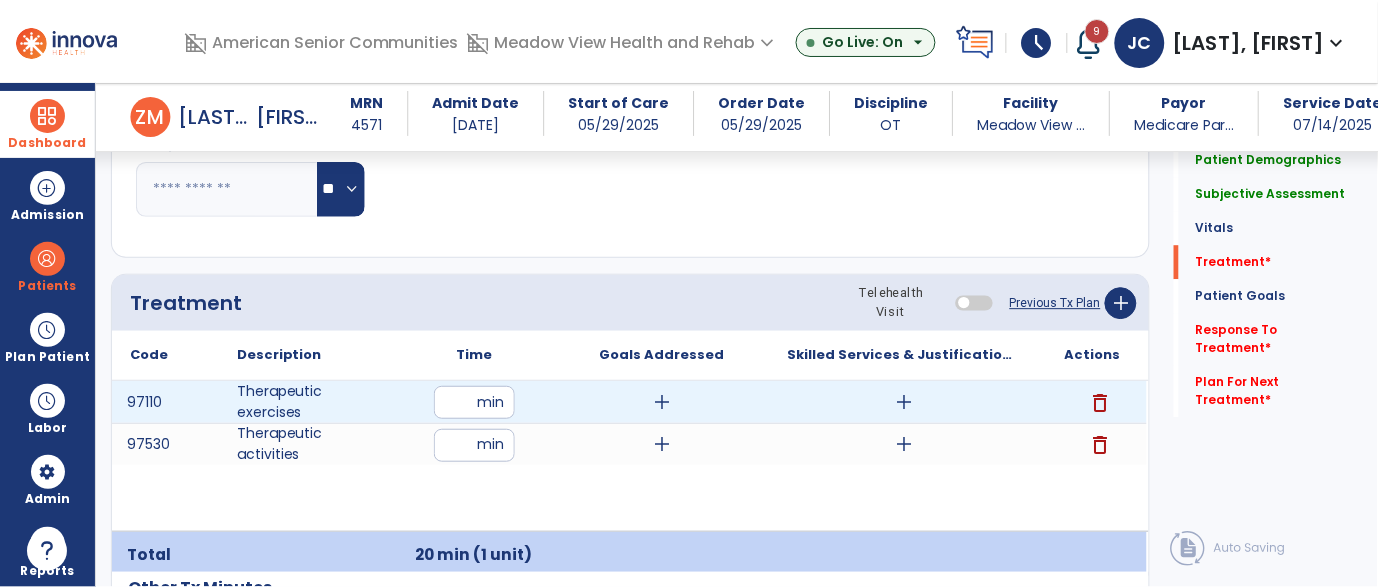 type on "**" 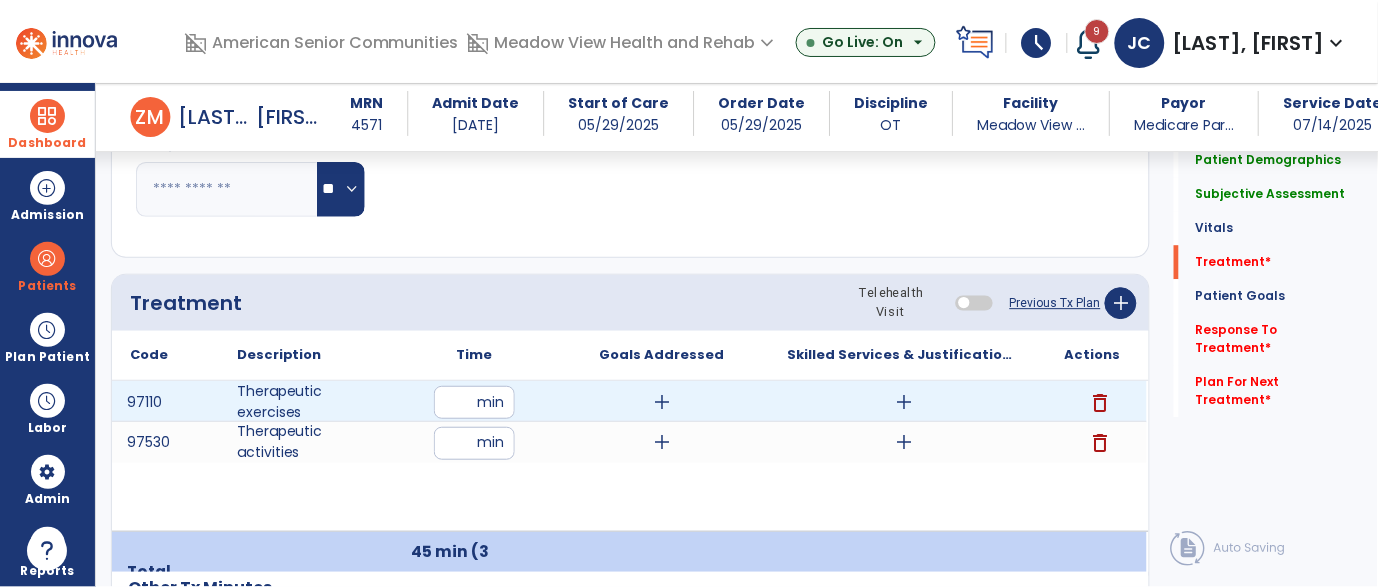 click on "add" at bounding box center [904, 402] 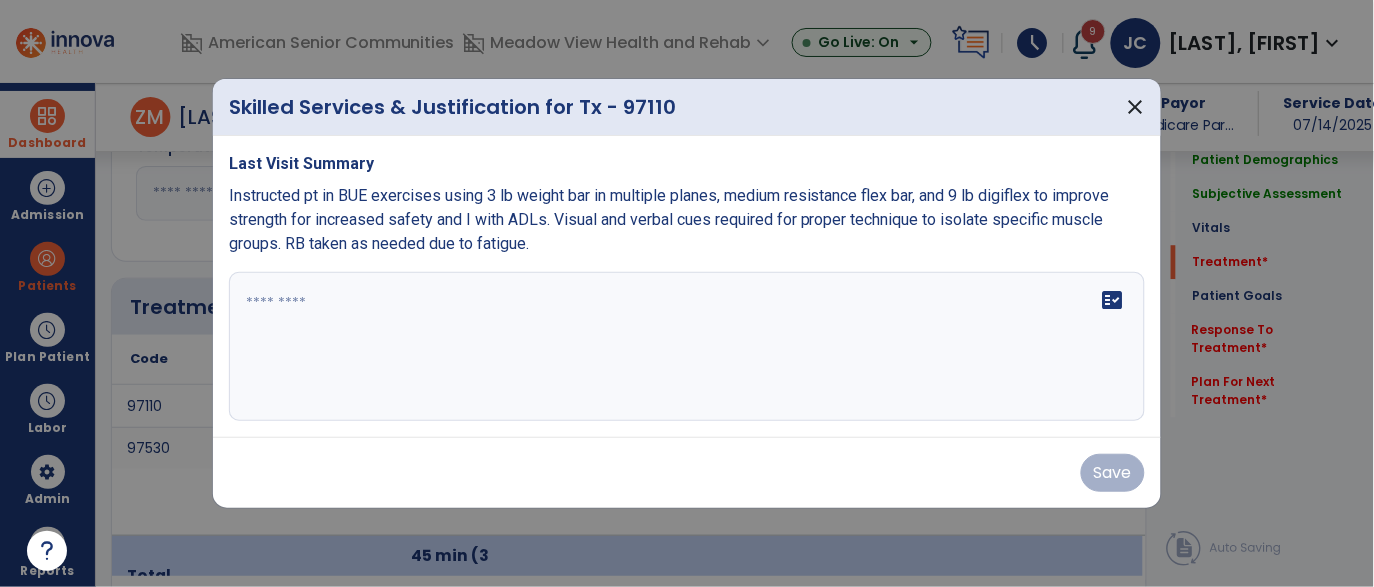scroll, scrollTop: 1085, scrollLeft: 0, axis: vertical 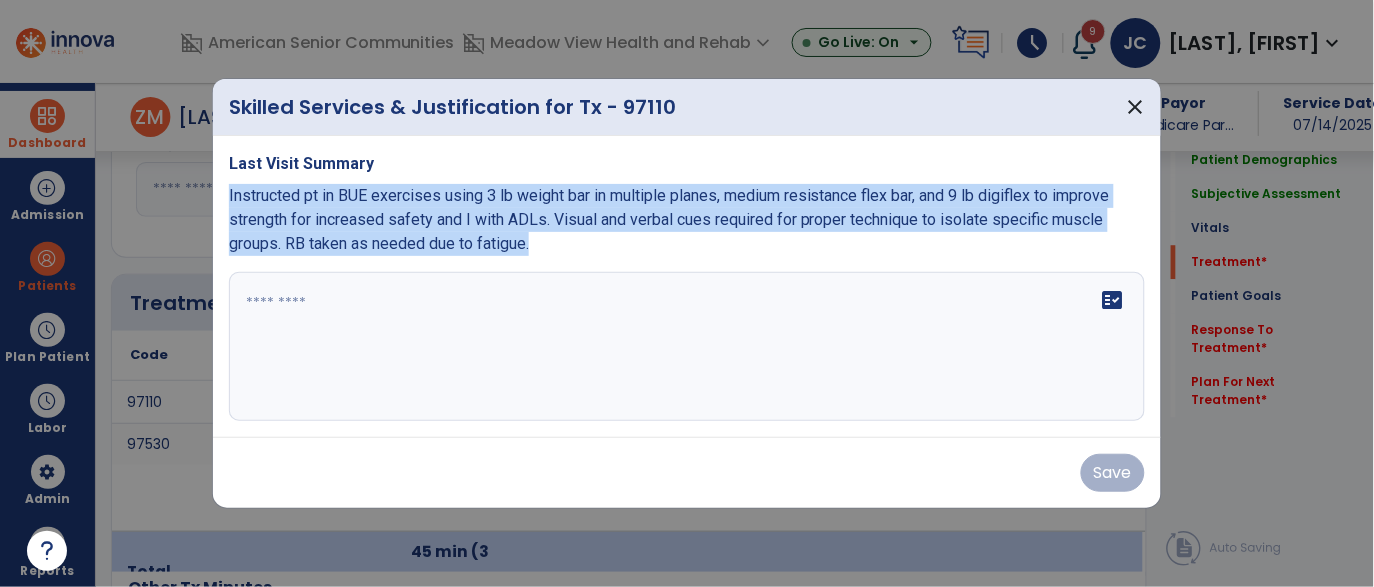 drag, startPoint x: 535, startPoint y: 251, endPoint x: 222, endPoint y: 188, distance: 319.2773 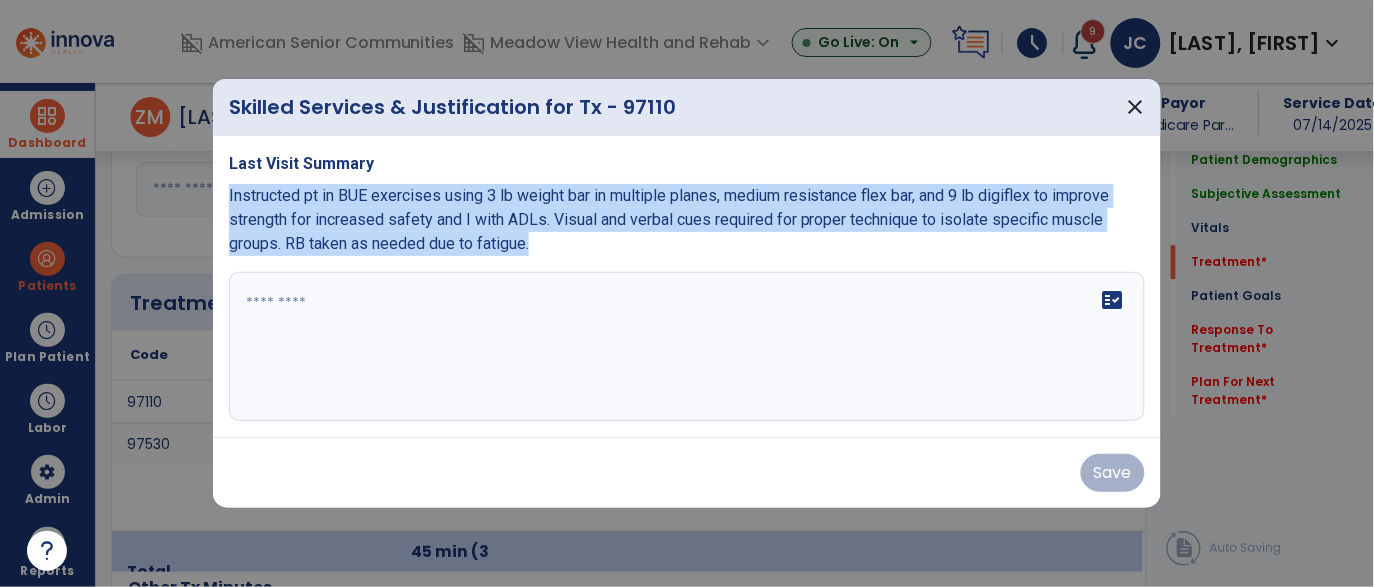 click on "Last Visit Summary Instructed pt in BUE exercises using 3 lb weight bar in multiple planes, medium resistance flex bar, and 9 lb digiflex to improve strength for increased safety and I with ADLs. Visual and verbal cues required for proper technique to isolate specific muscle groups. RB taken as needed due to fatigue.    fact_check" at bounding box center (687, 287) 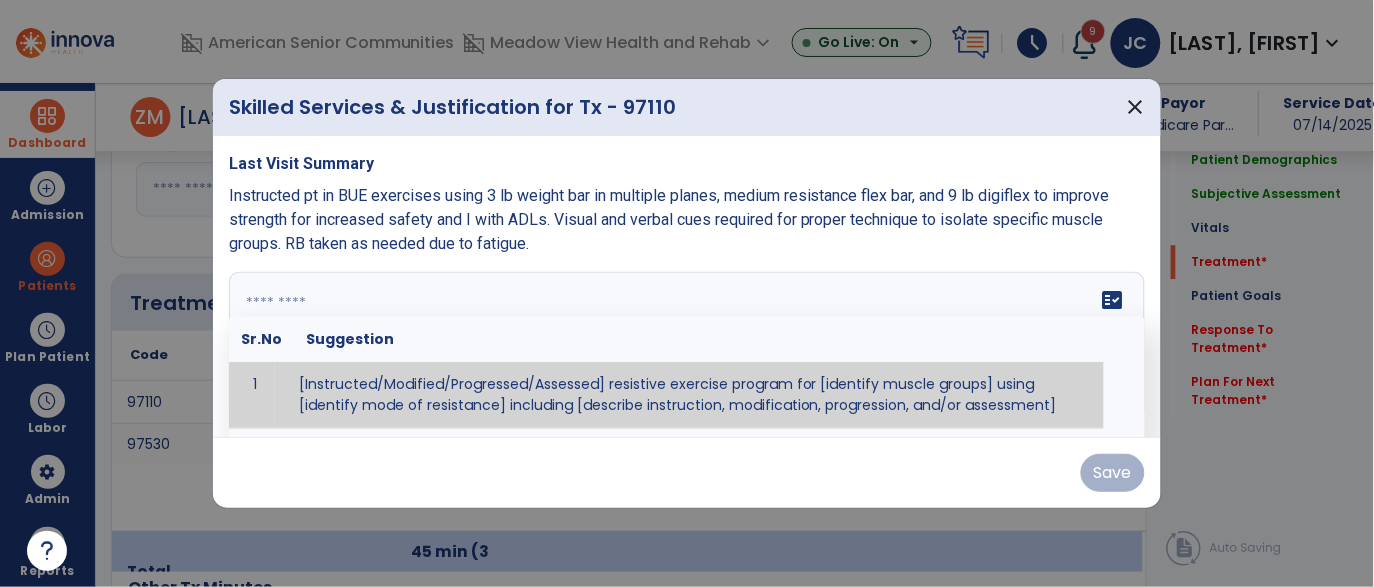 paste on "**********" 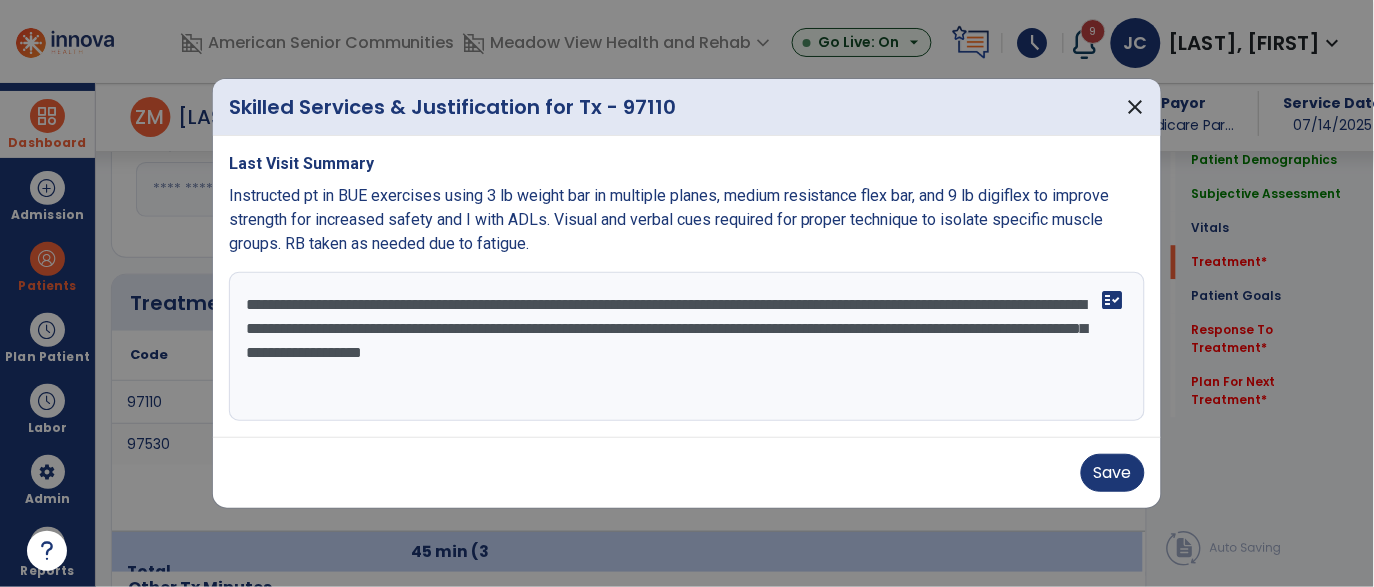 click on "**********" at bounding box center (687, 347) 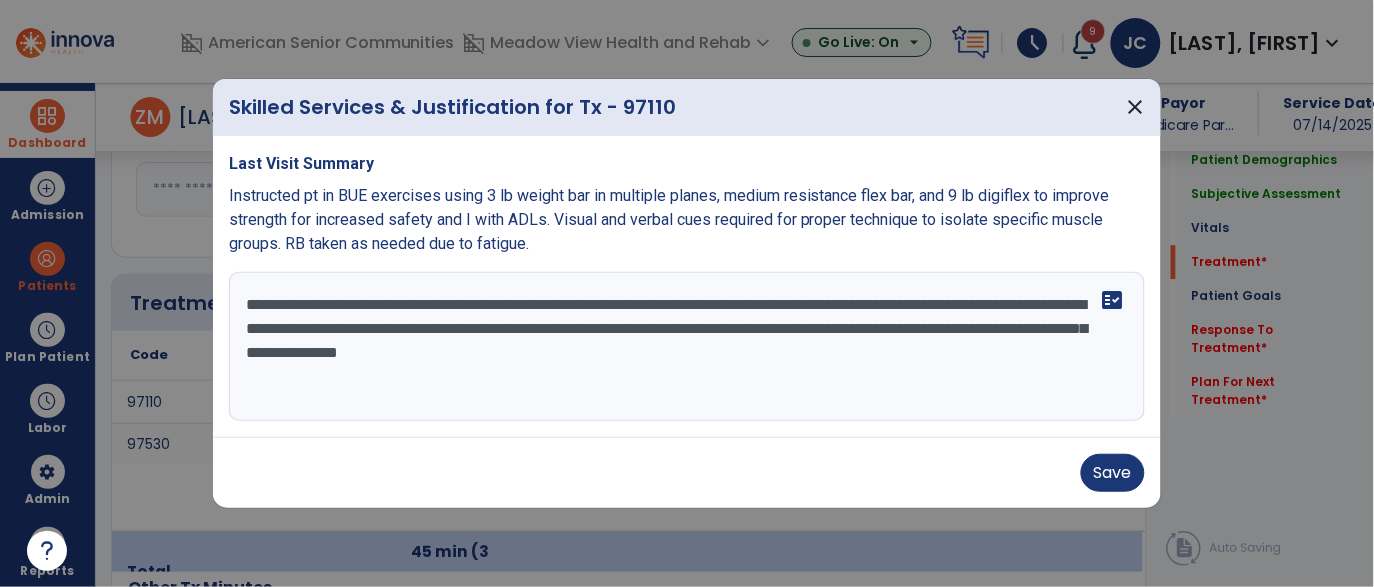 click on "**********" at bounding box center (687, 347) 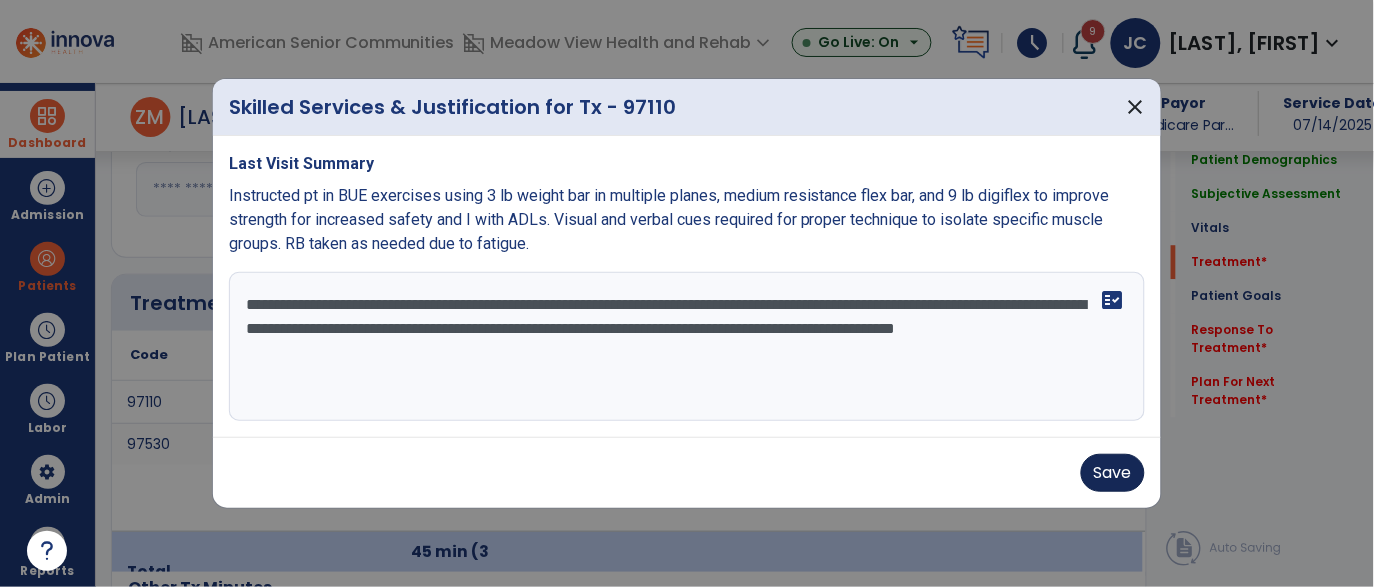 type on "**********" 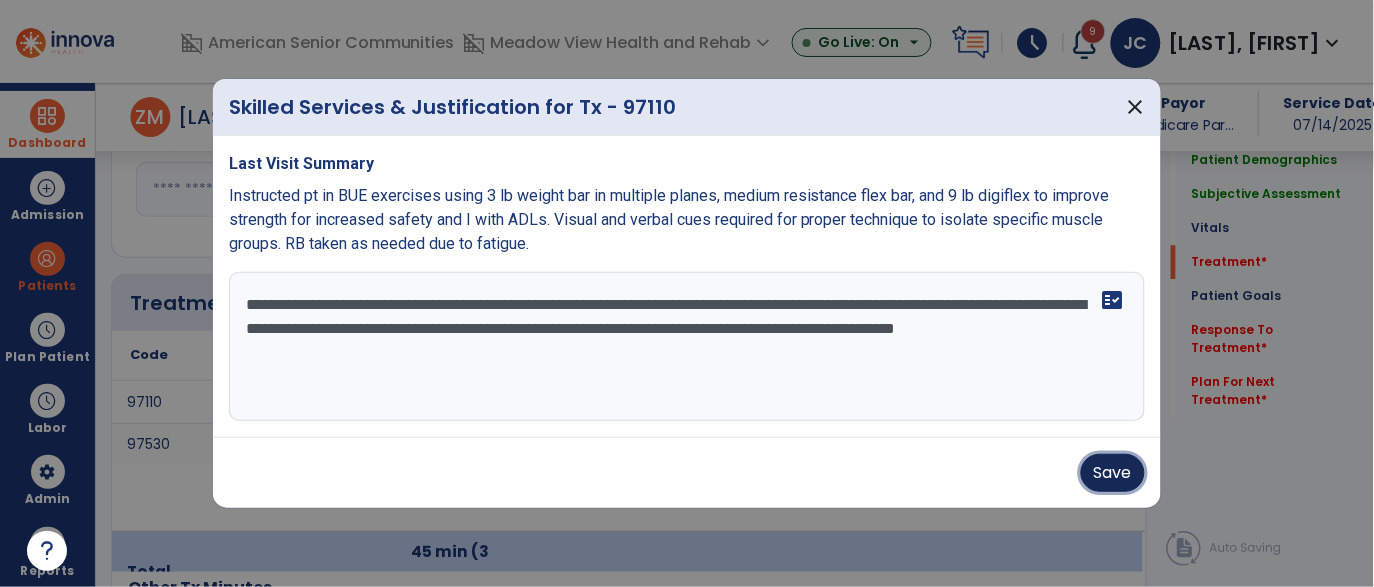click on "Save" at bounding box center (1113, 473) 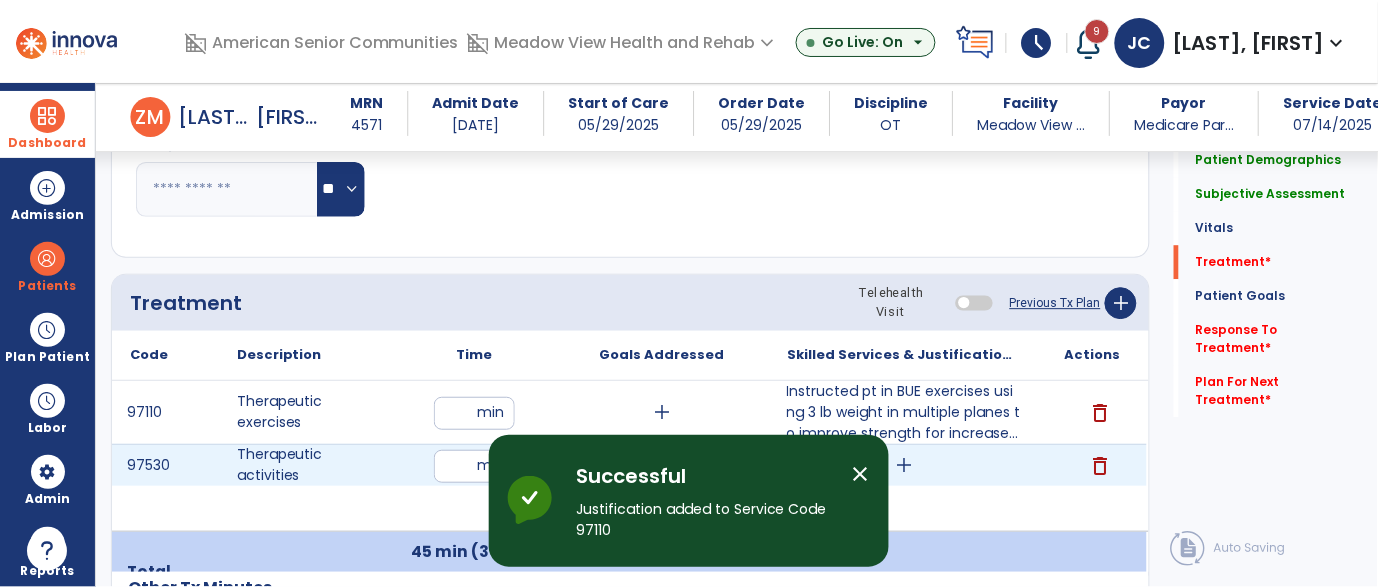 click on "add" at bounding box center [904, 465] 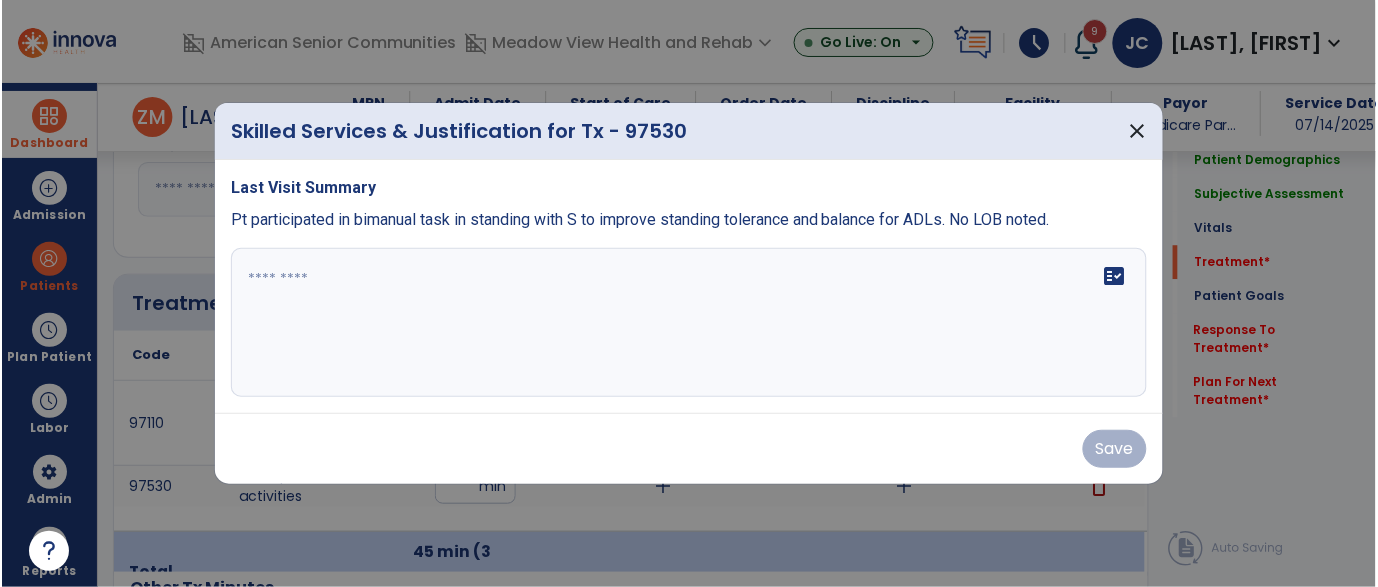 scroll, scrollTop: 1085, scrollLeft: 0, axis: vertical 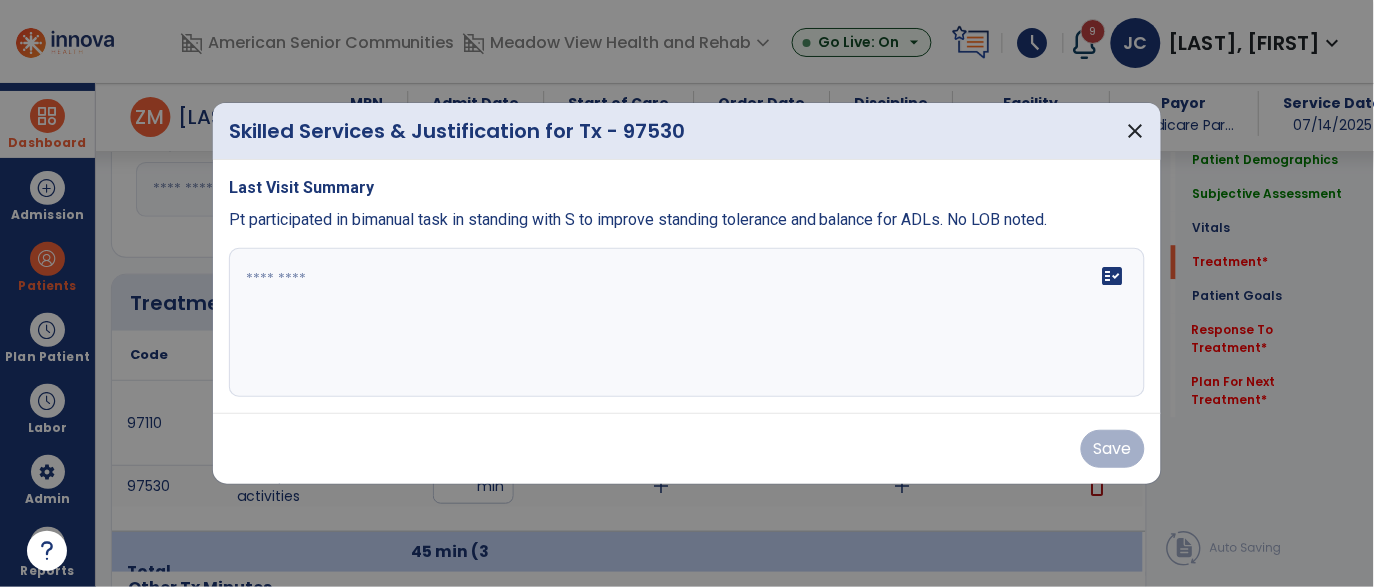 click on "fact_check" at bounding box center [687, 323] 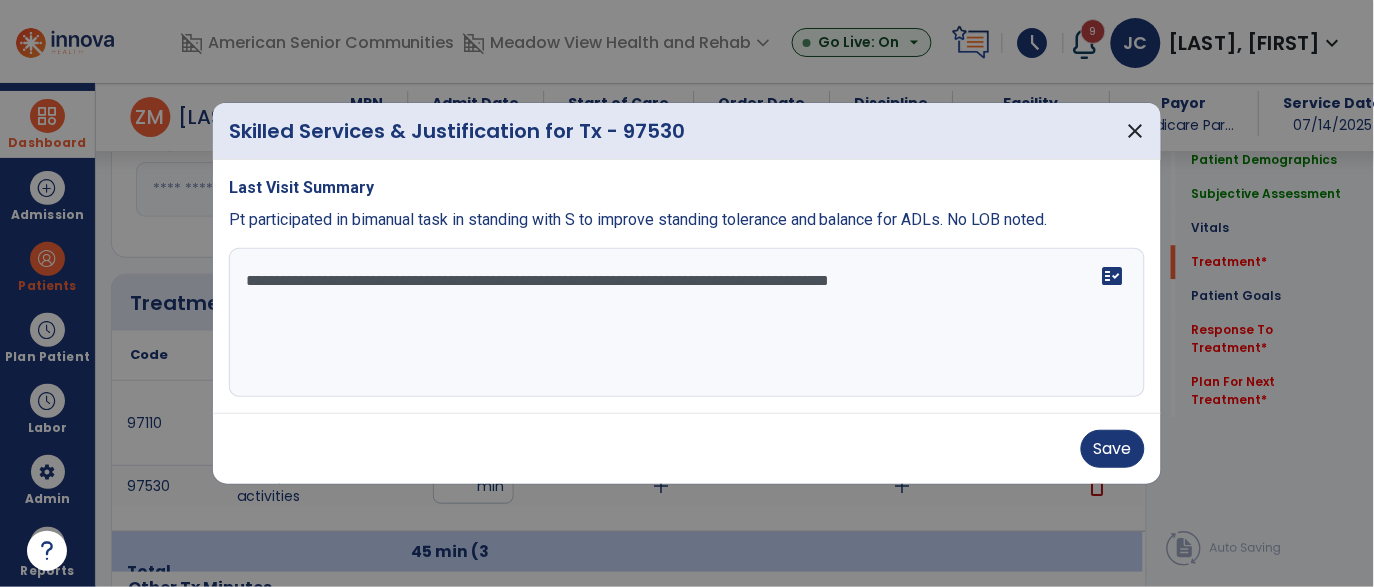 type on "**********" 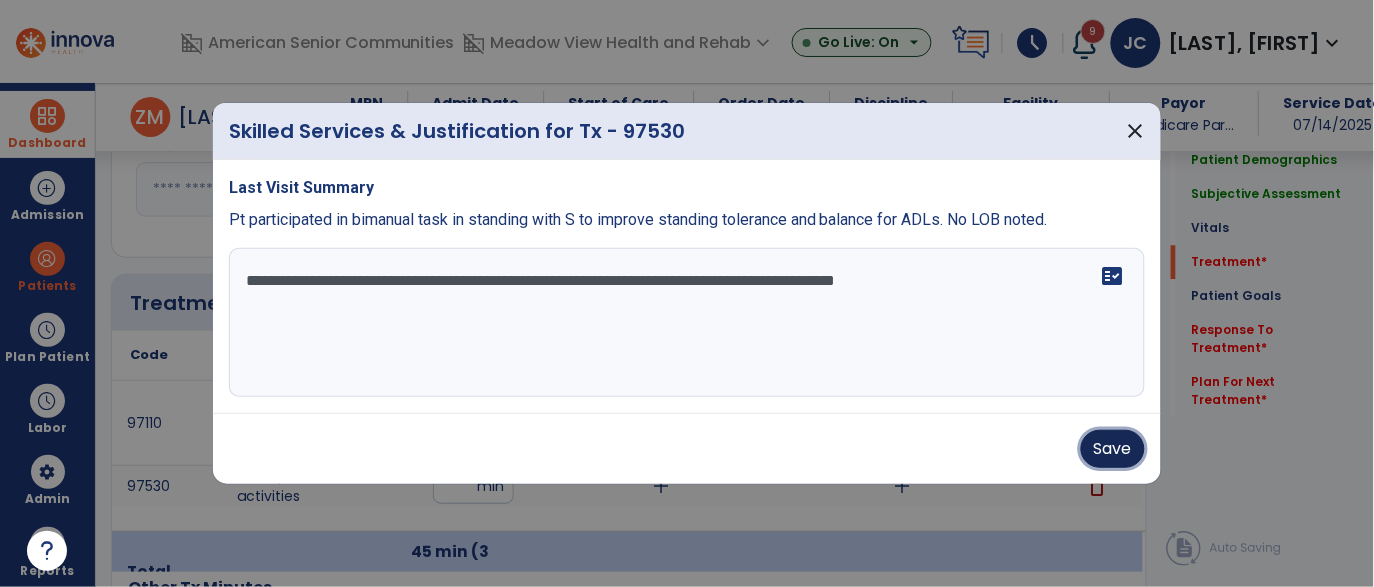 click on "Save" at bounding box center (1113, 449) 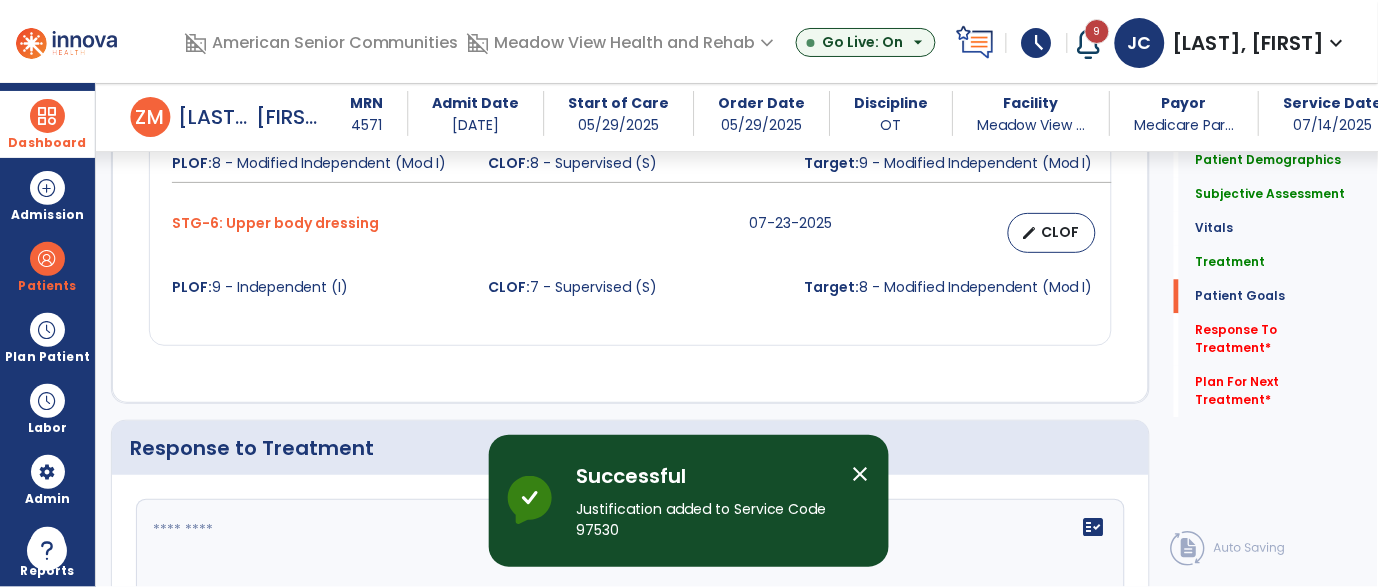 click 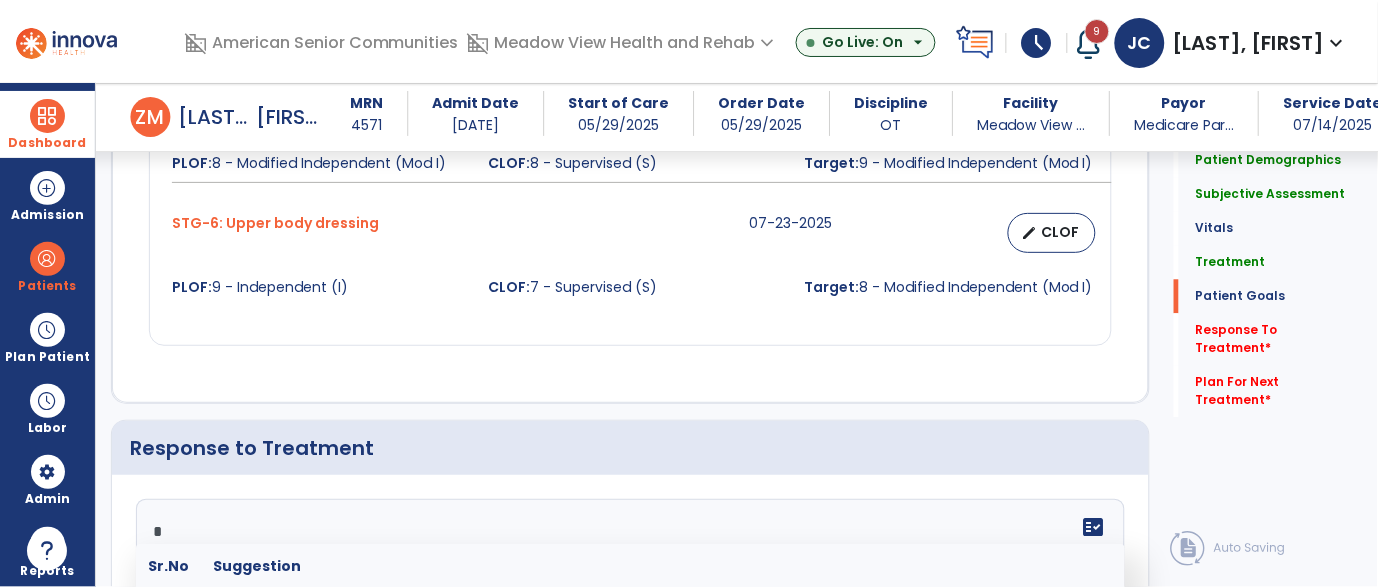 scroll, scrollTop: 2524, scrollLeft: 0, axis: vertical 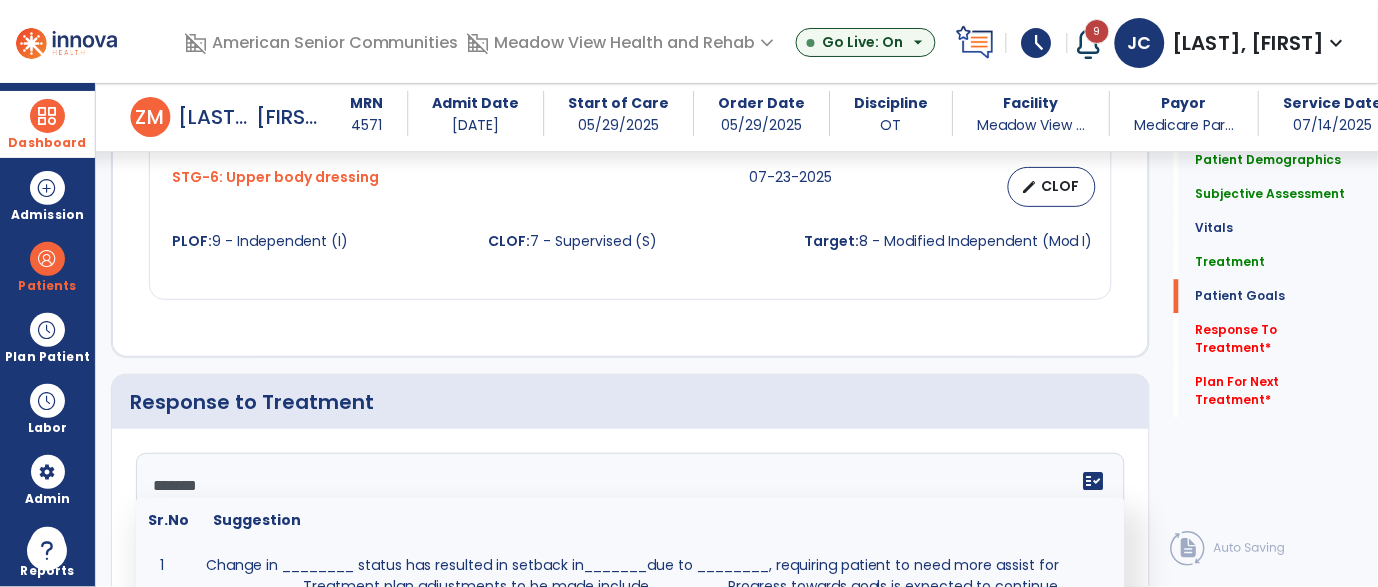 type on "********" 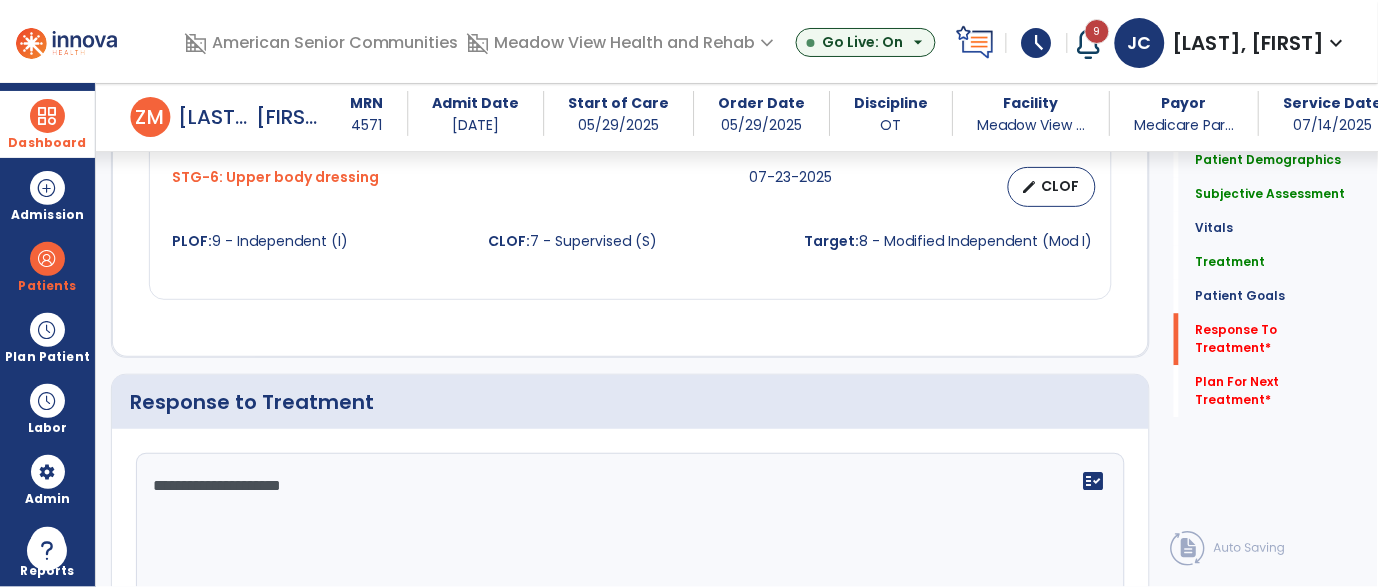 scroll, scrollTop: 2762, scrollLeft: 0, axis: vertical 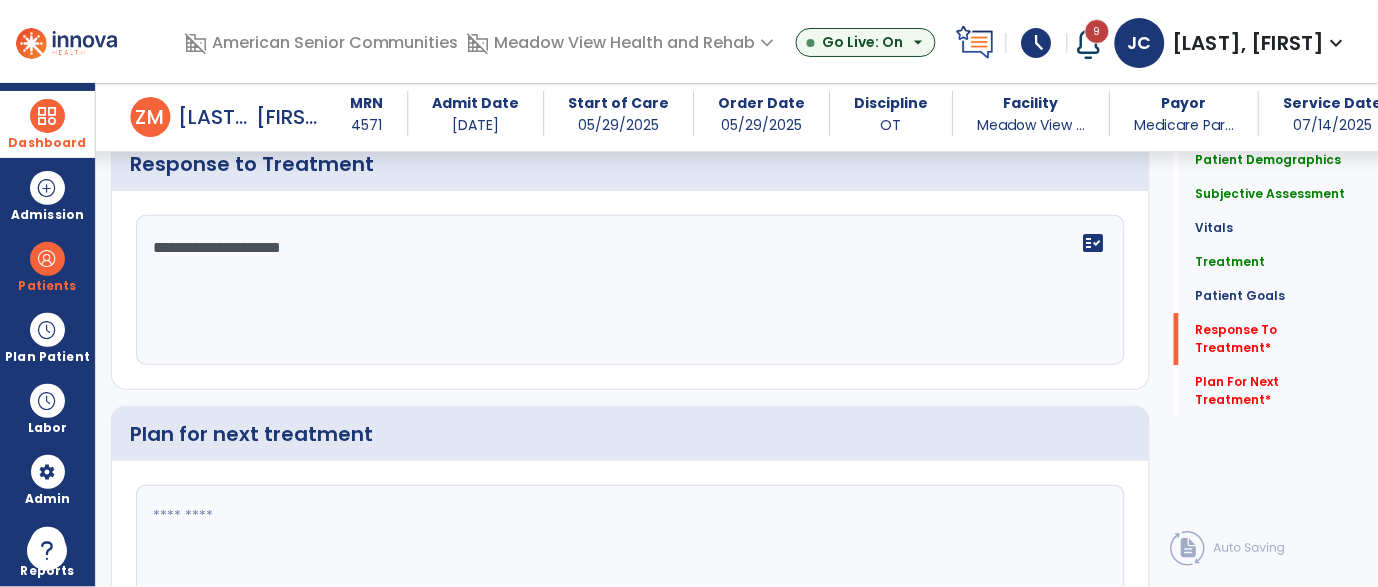 type on "**********" 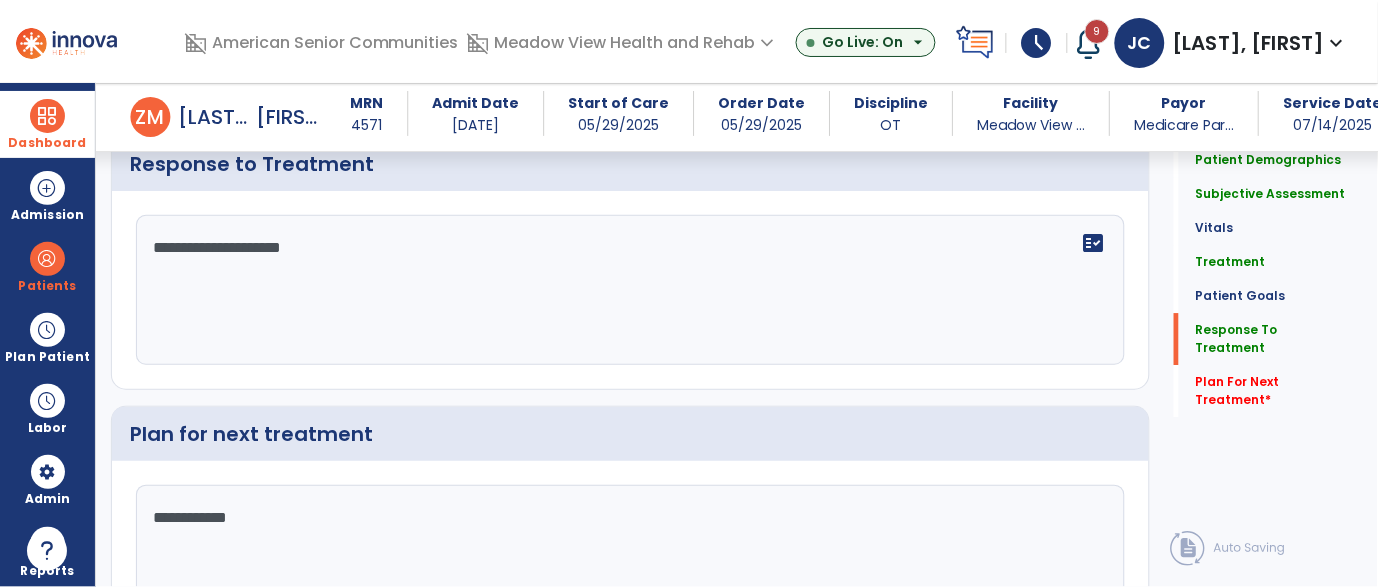 scroll, scrollTop: 2900, scrollLeft: 0, axis: vertical 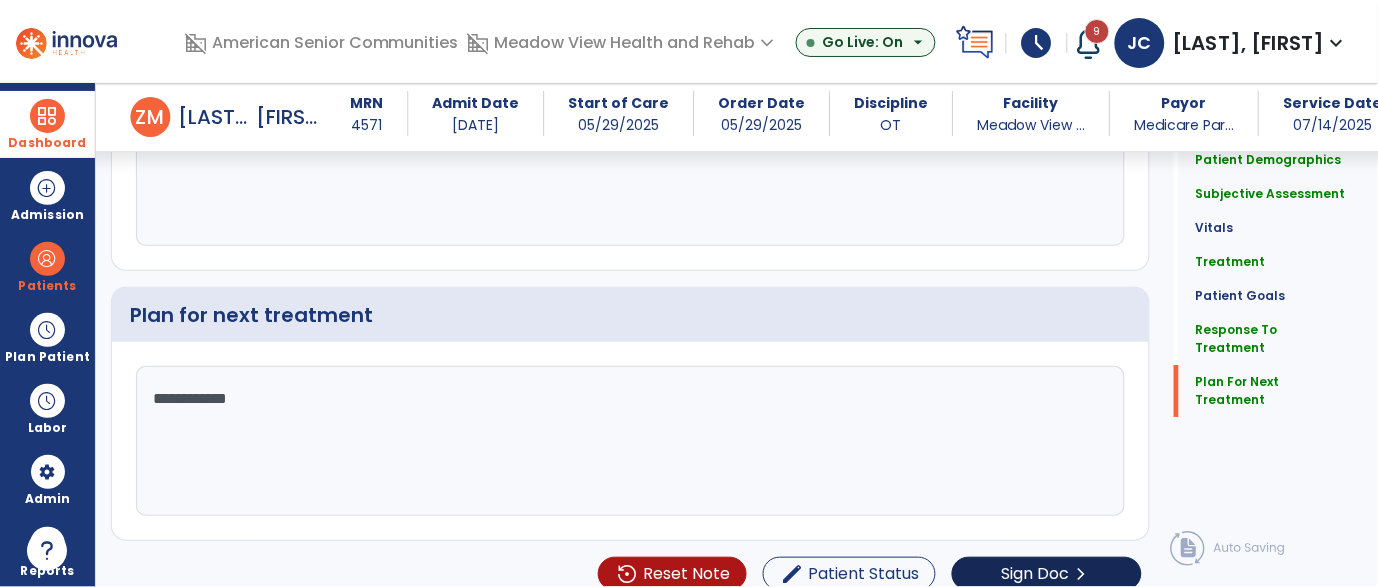 type on "**********" 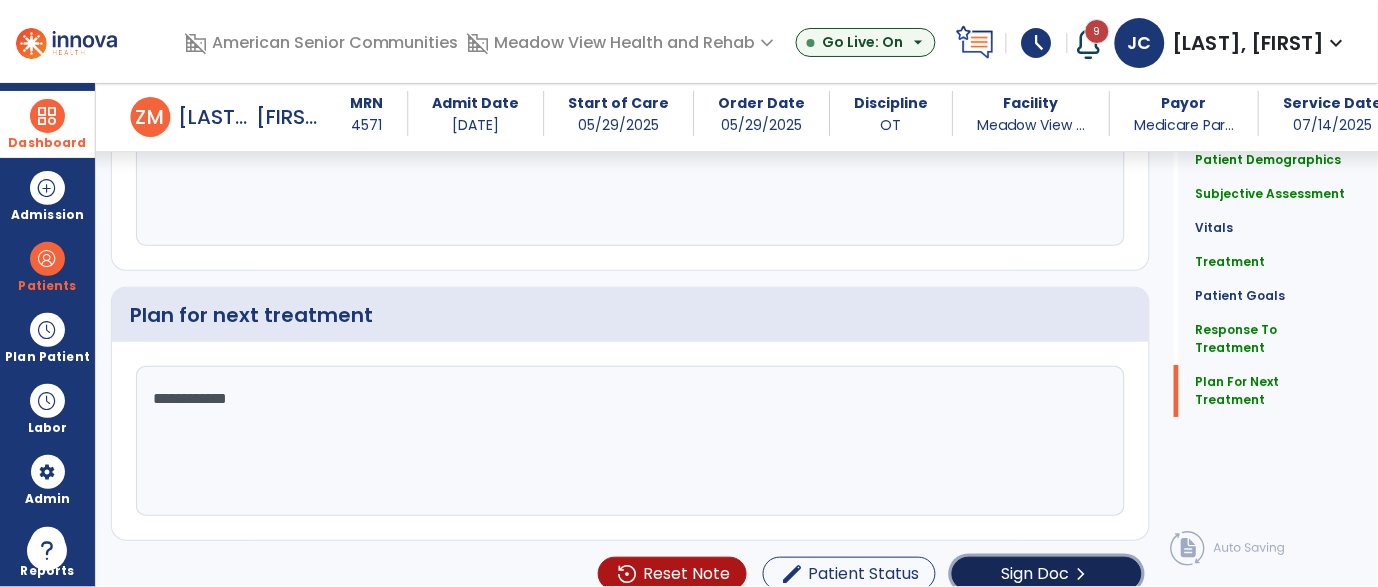 click on "chevron_right" 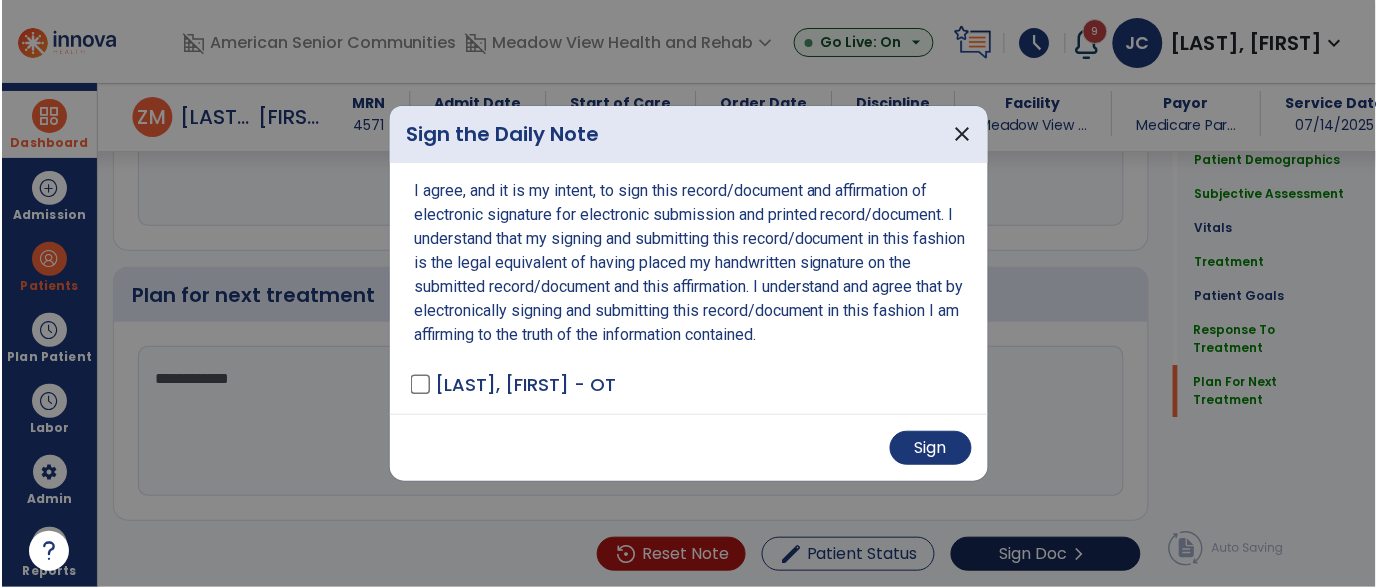 scroll, scrollTop: 2900, scrollLeft: 0, axis: vertical 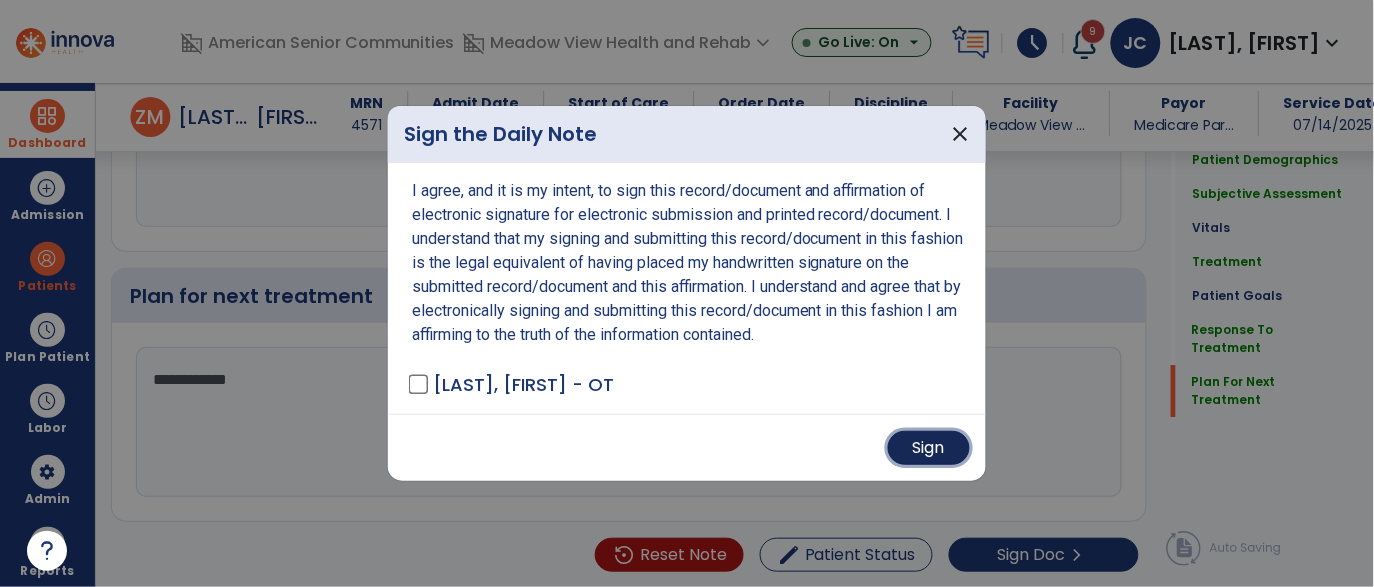 click on "Sign" at bounding box center (929, 448) 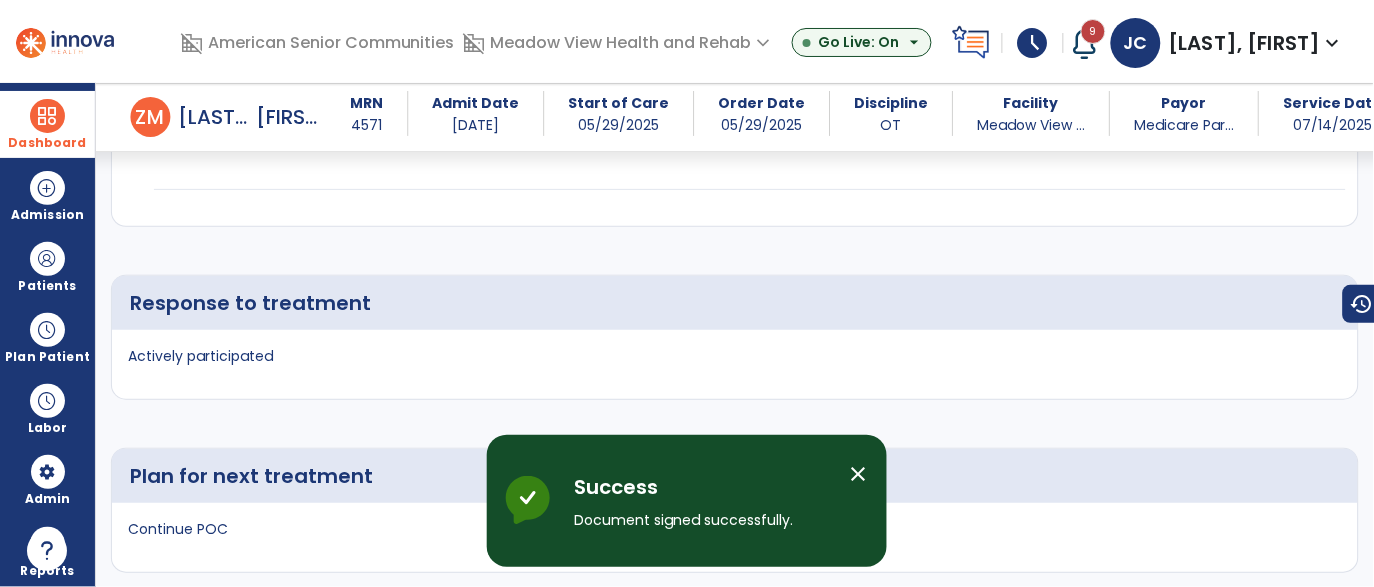 click at bounding box center (47, 116) 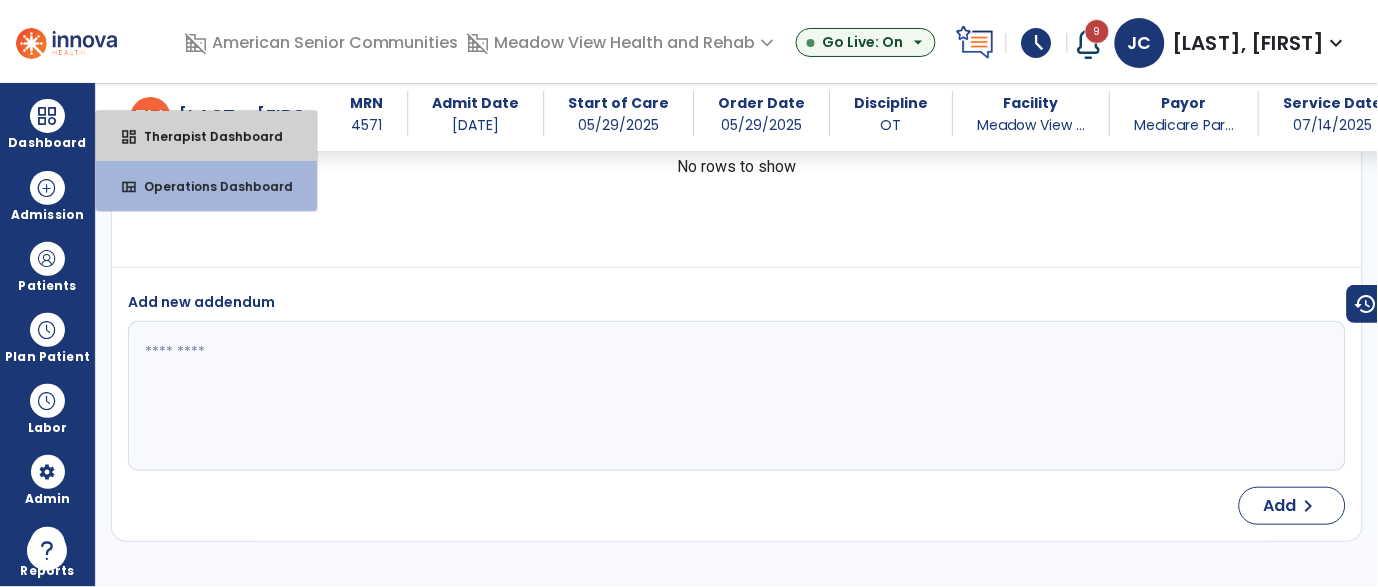 click on "dashboard  Therapist Dashboard" at bounding box center [206, 136] 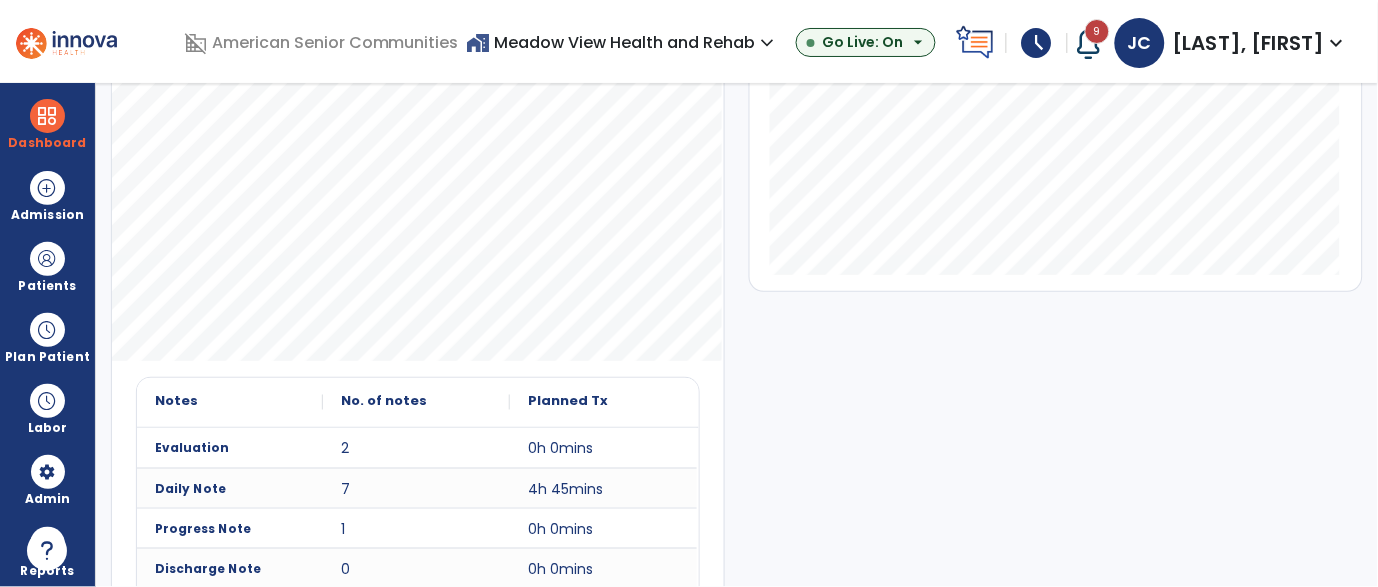 scroll, scrollTop: 561, scrollLeft: 0, axis: vertical 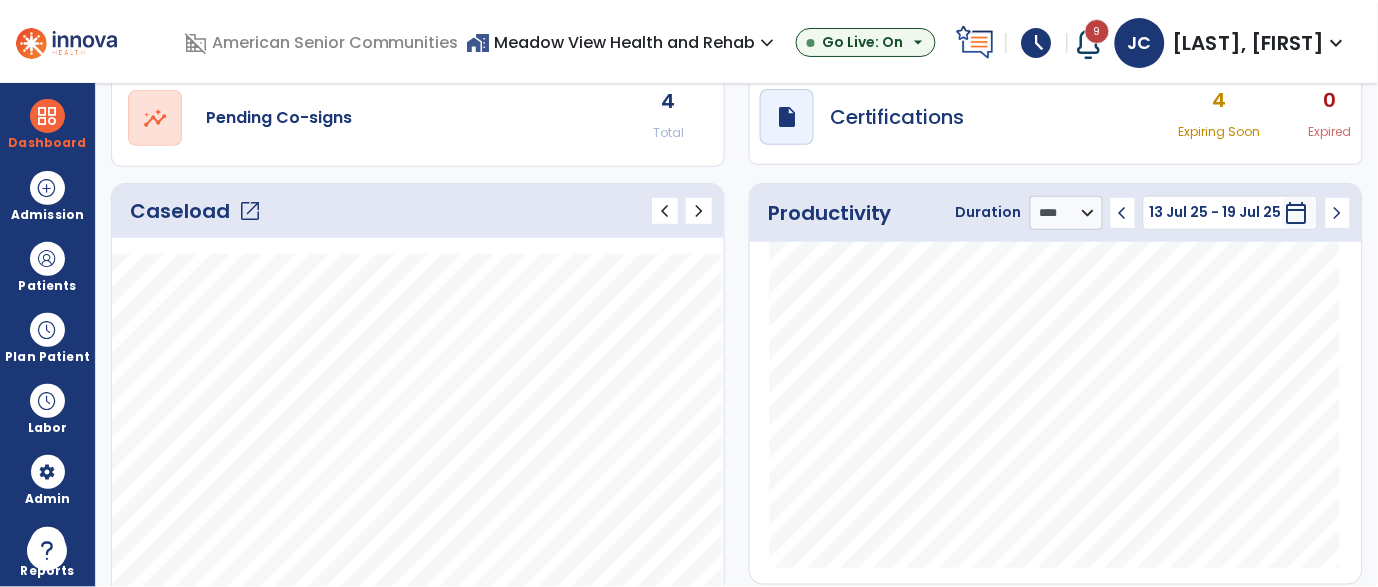 click on "open_in_new" 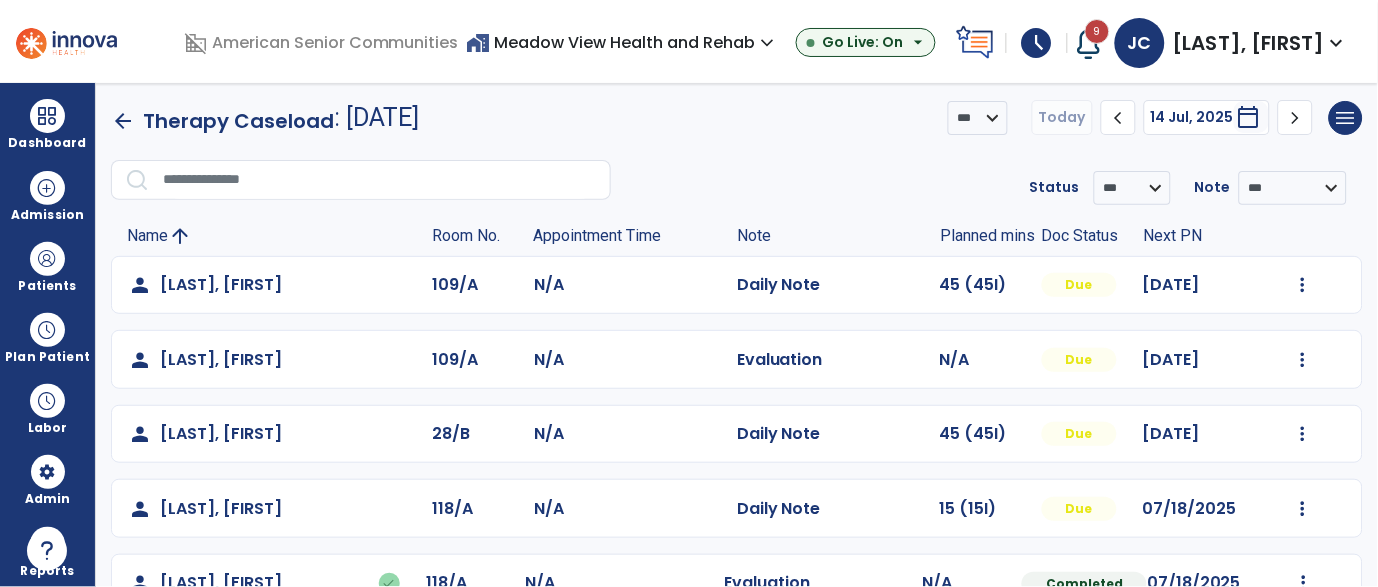 scroll, scrollTop: 0, scrollLeft: 0, axis: both 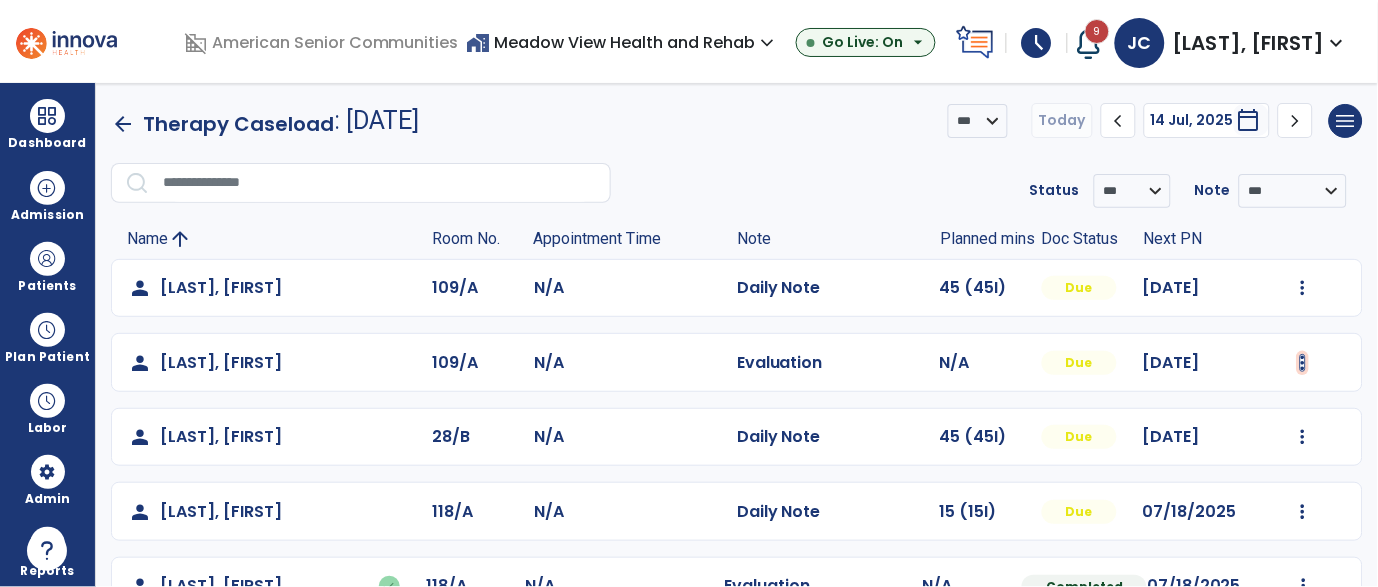 click at bounding box center (1303, 288) 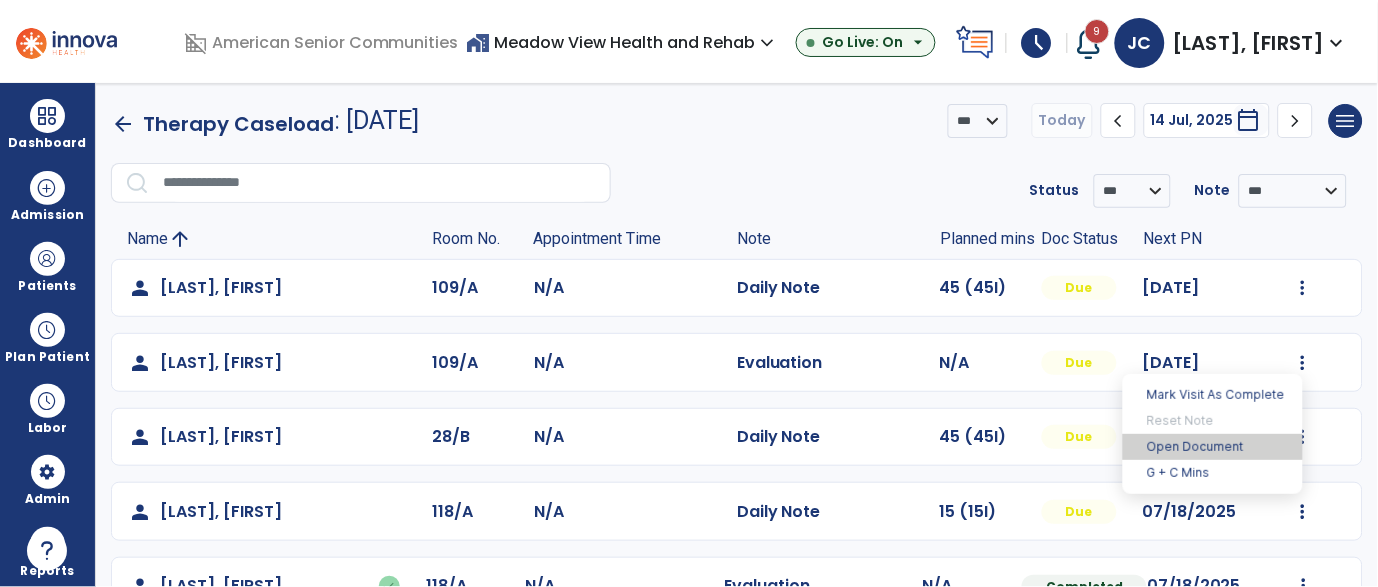 click on "Open Document" at bounding box center [1213, 447] 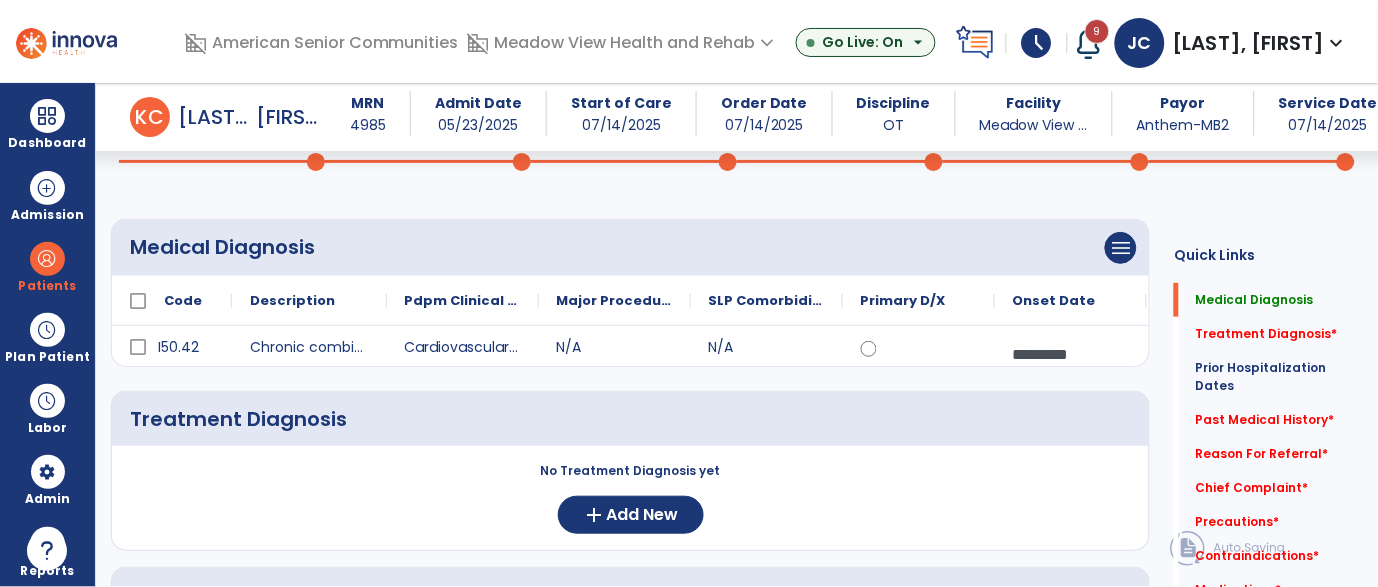 scroll, scrollTop: 165, scrollLeft: 0, axis: vertical 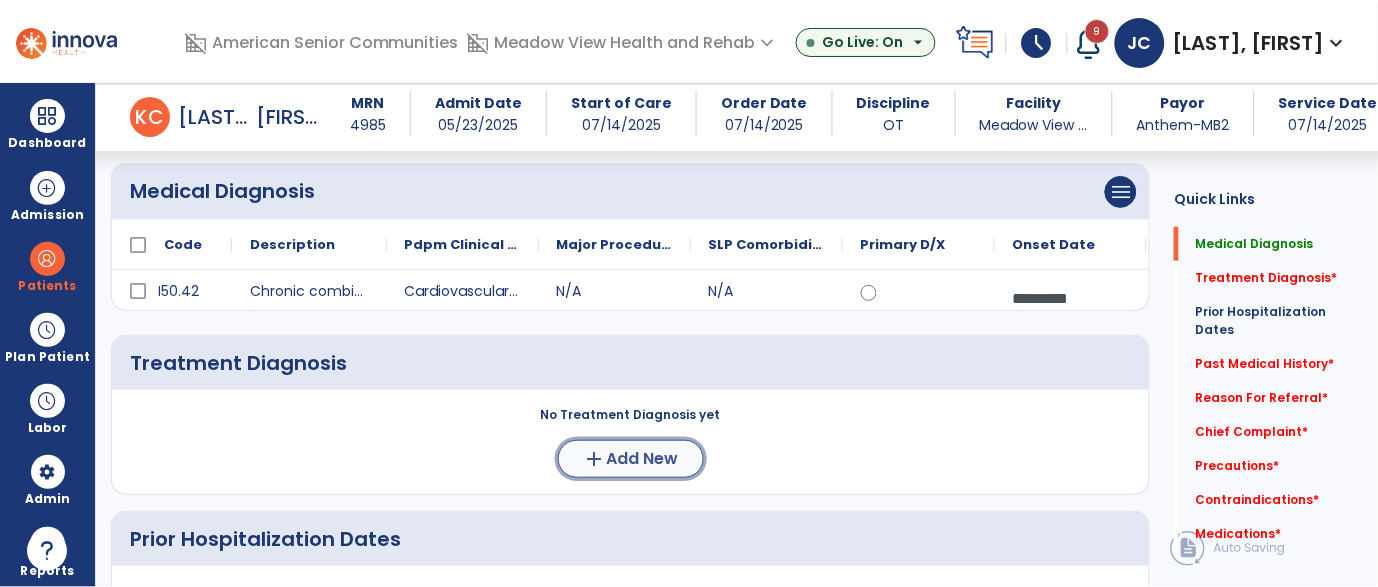 click on "add  Add New" 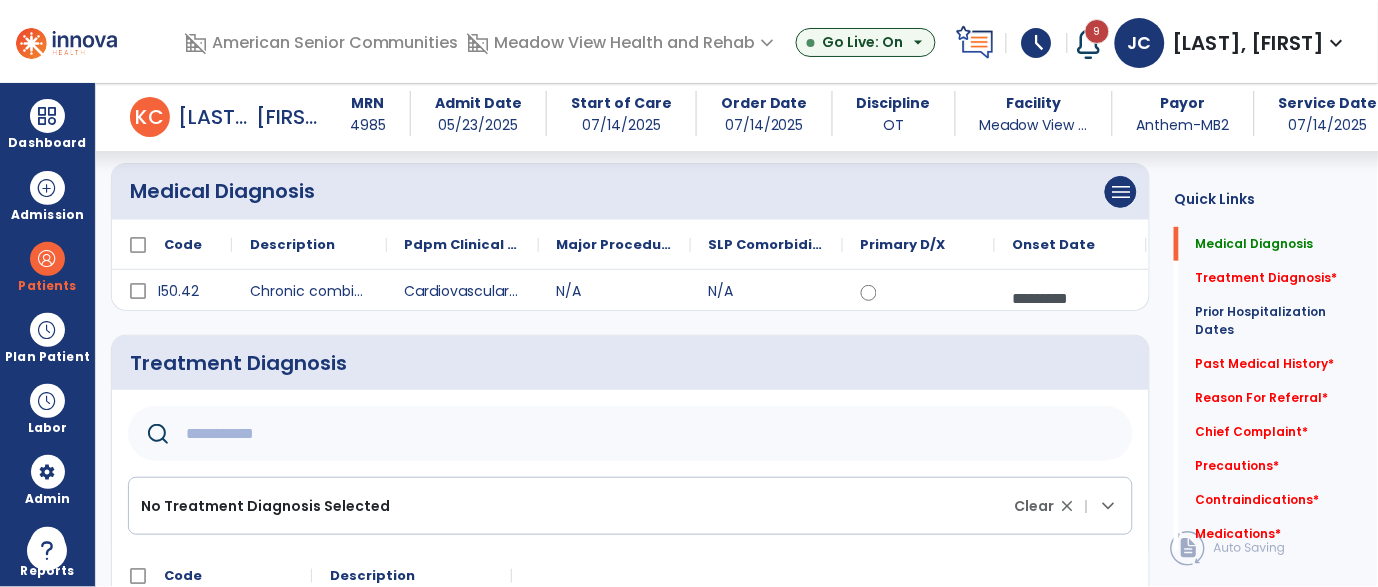 click 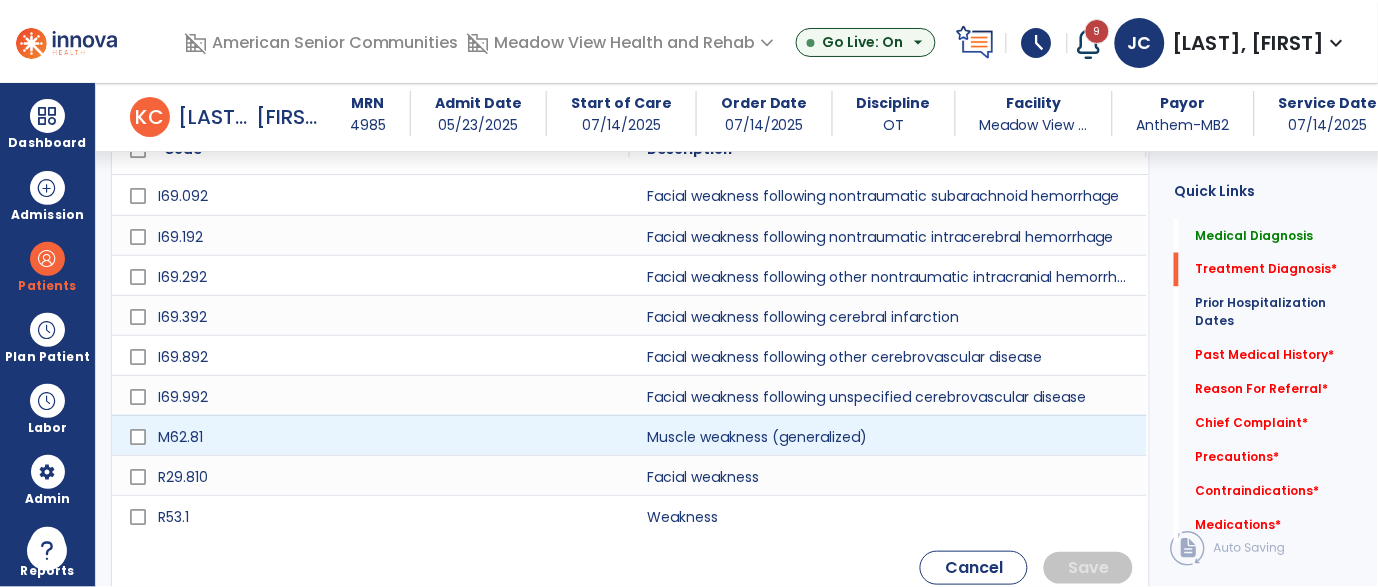 type on "********" 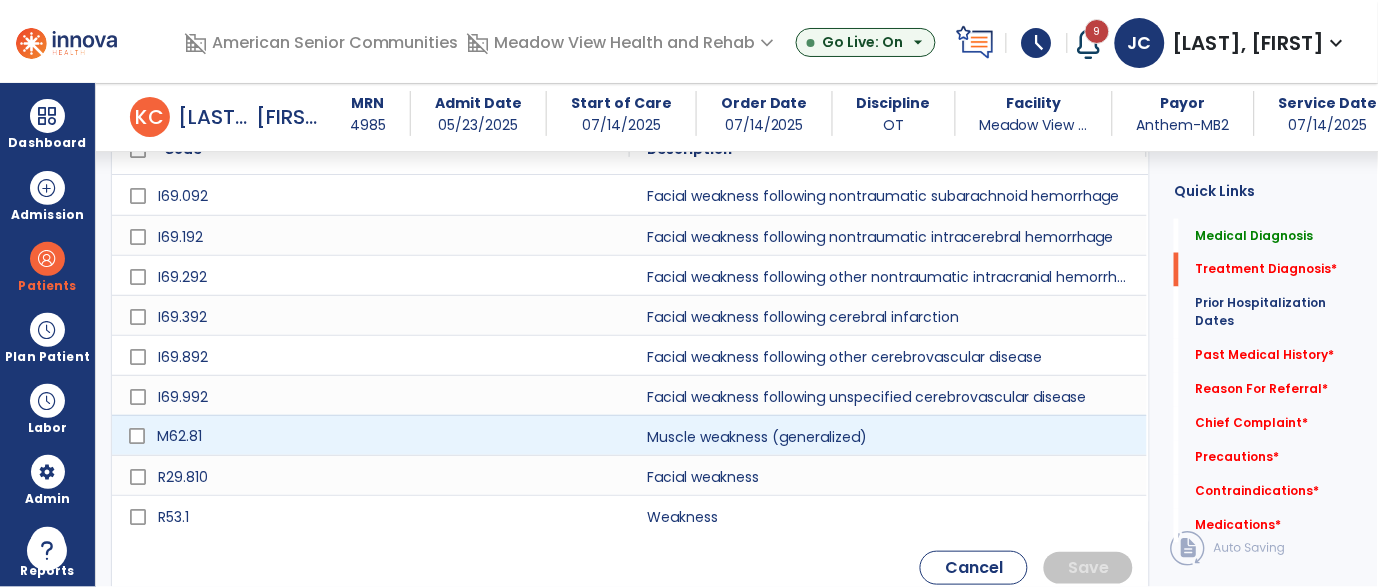 scroll, scrollTop: 589, scrollLeft: 0, axis: vertical 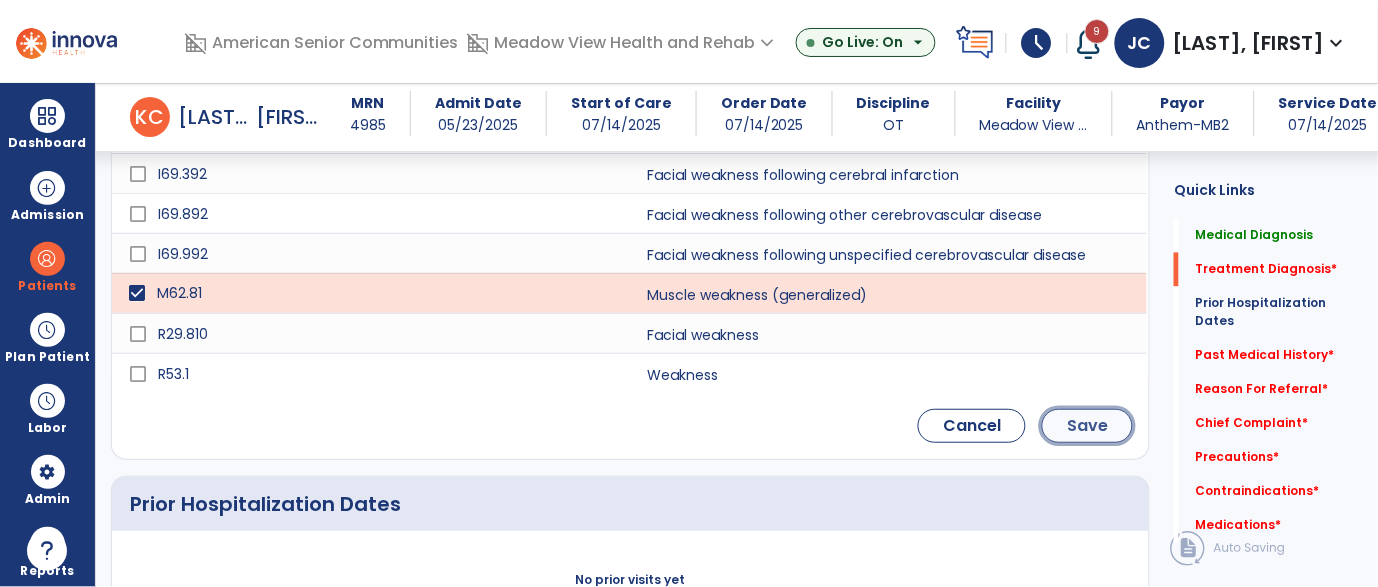 click on "Save" 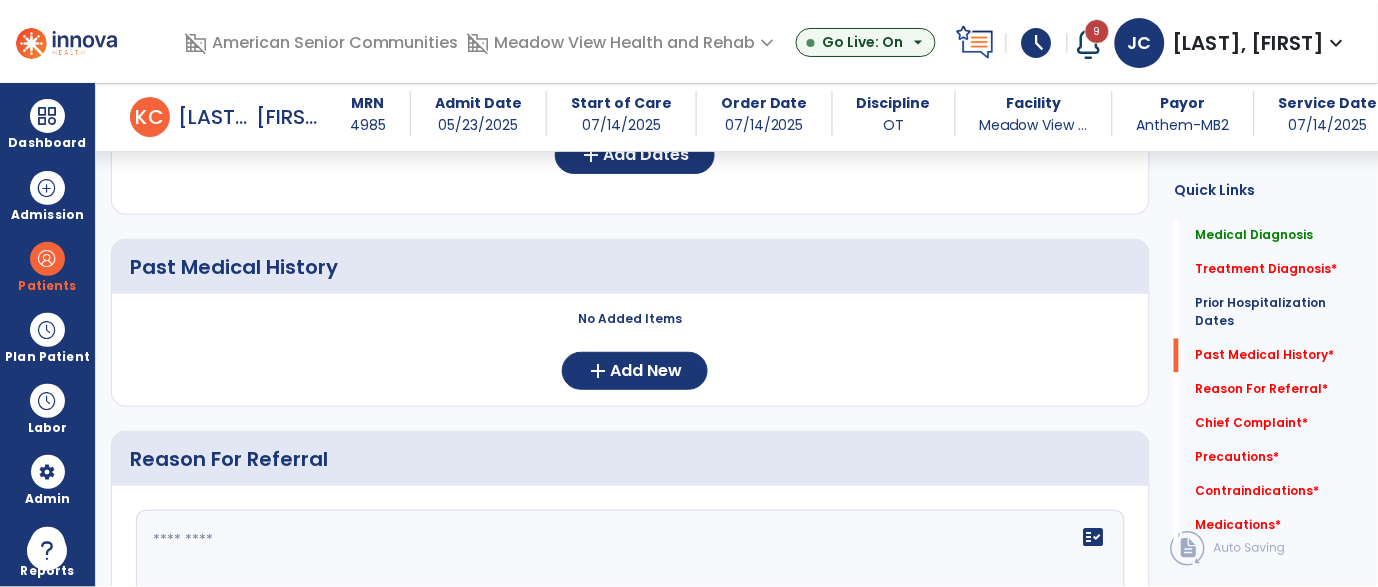 scroll, scrollTop: 699, scrollLeft: 0, axis: vertical 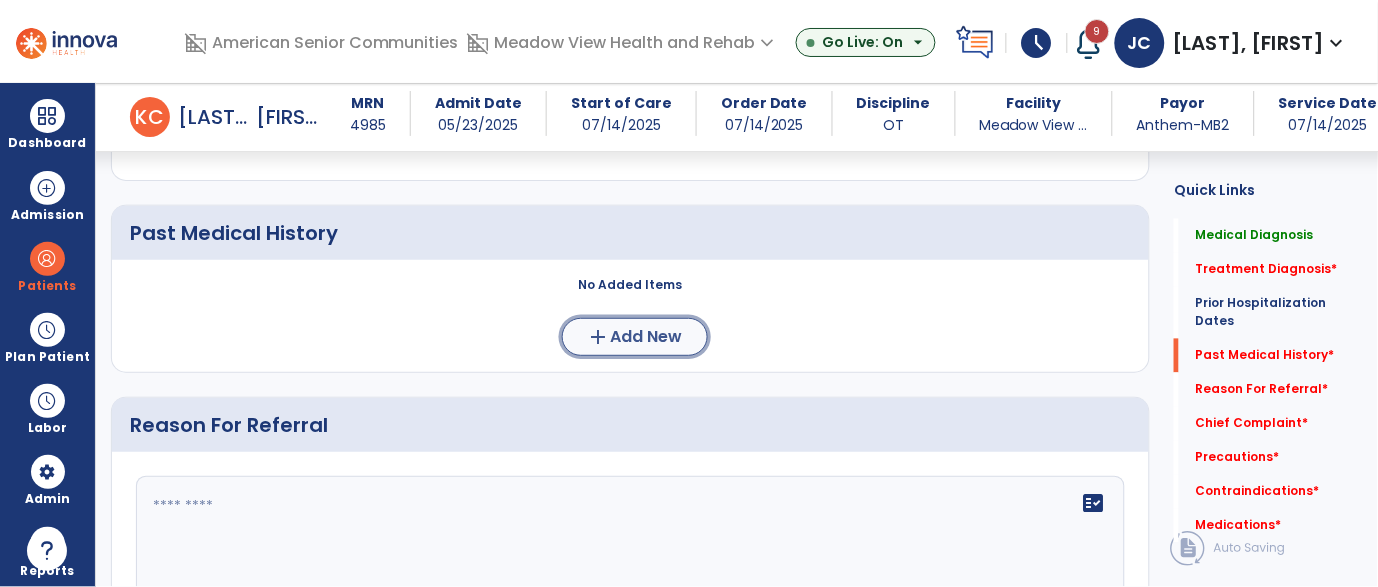 click on "Add New" 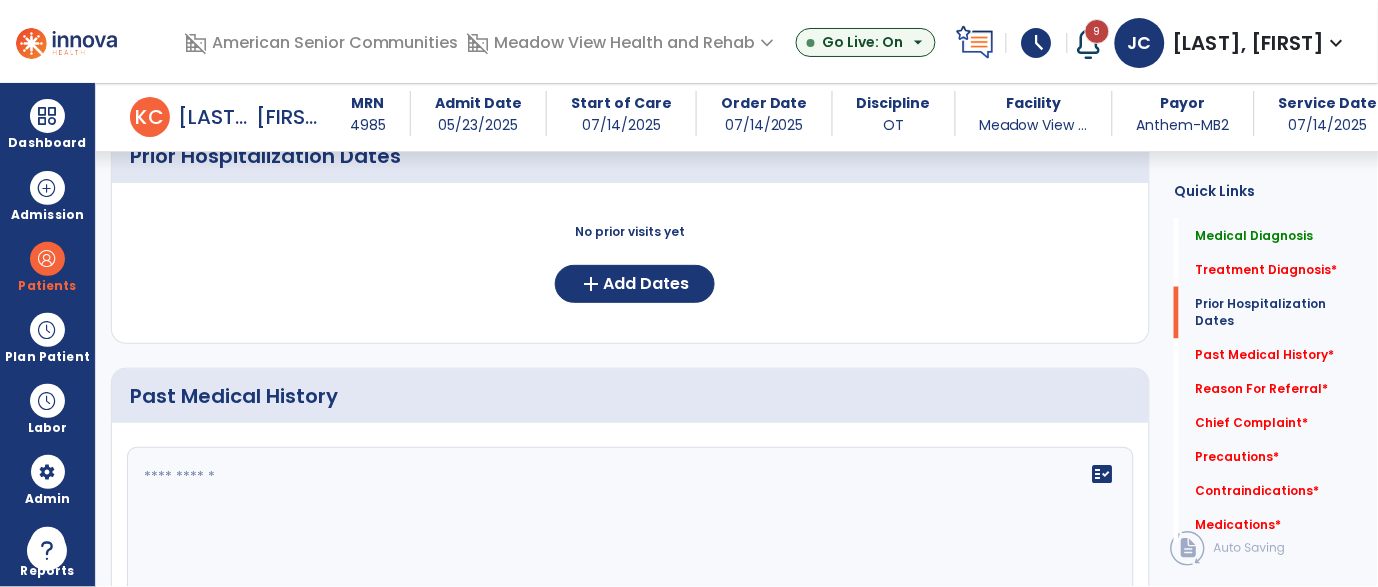 scroll, scrollTop: 550, scrollLeft: 0, axis: vertical 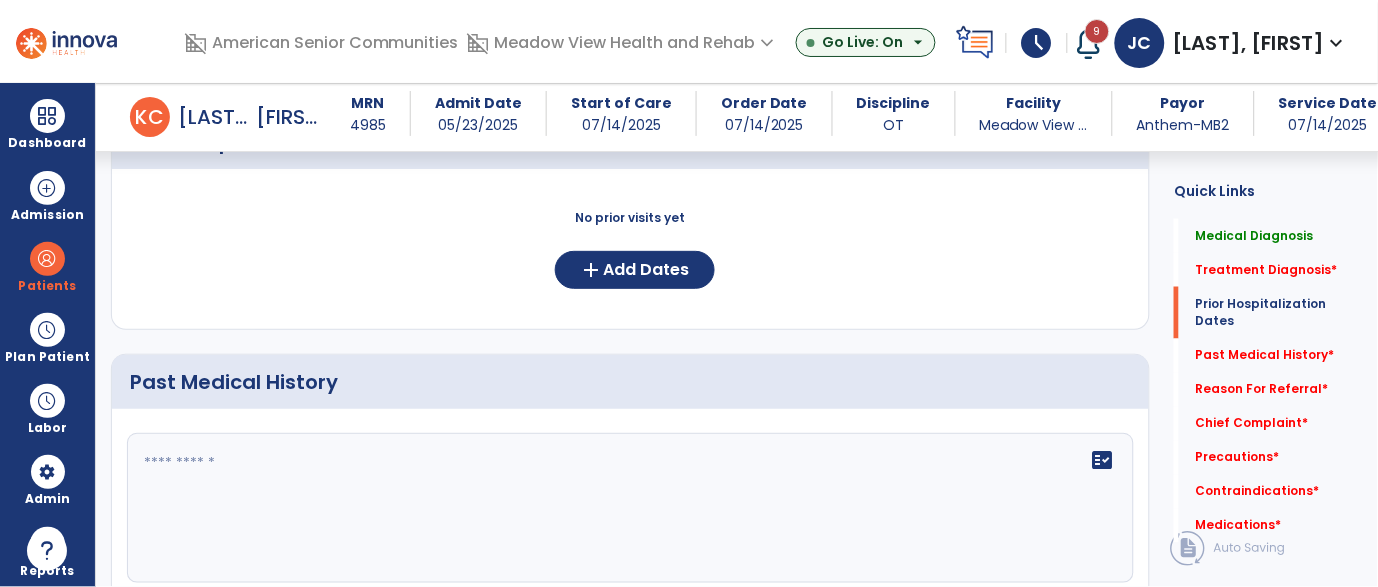 click on "fact_check" 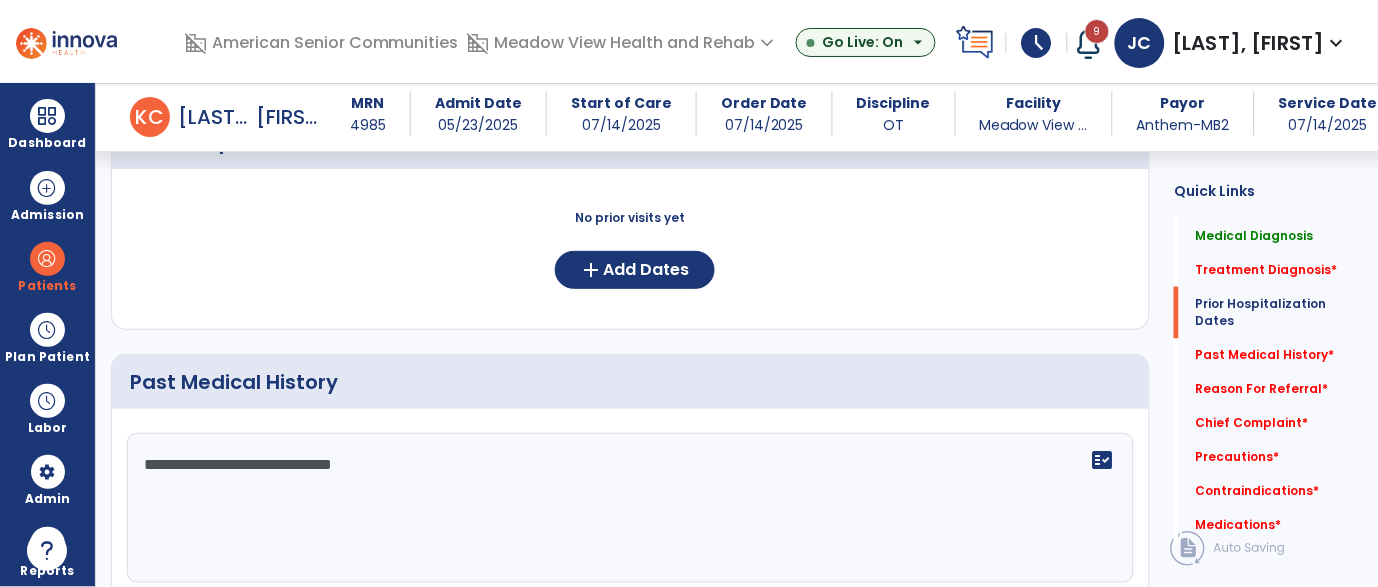 drag, startPoint x: 429, startPoint y: 455, endPoint x: 271, endPoint y: 471, distance: 158.80806 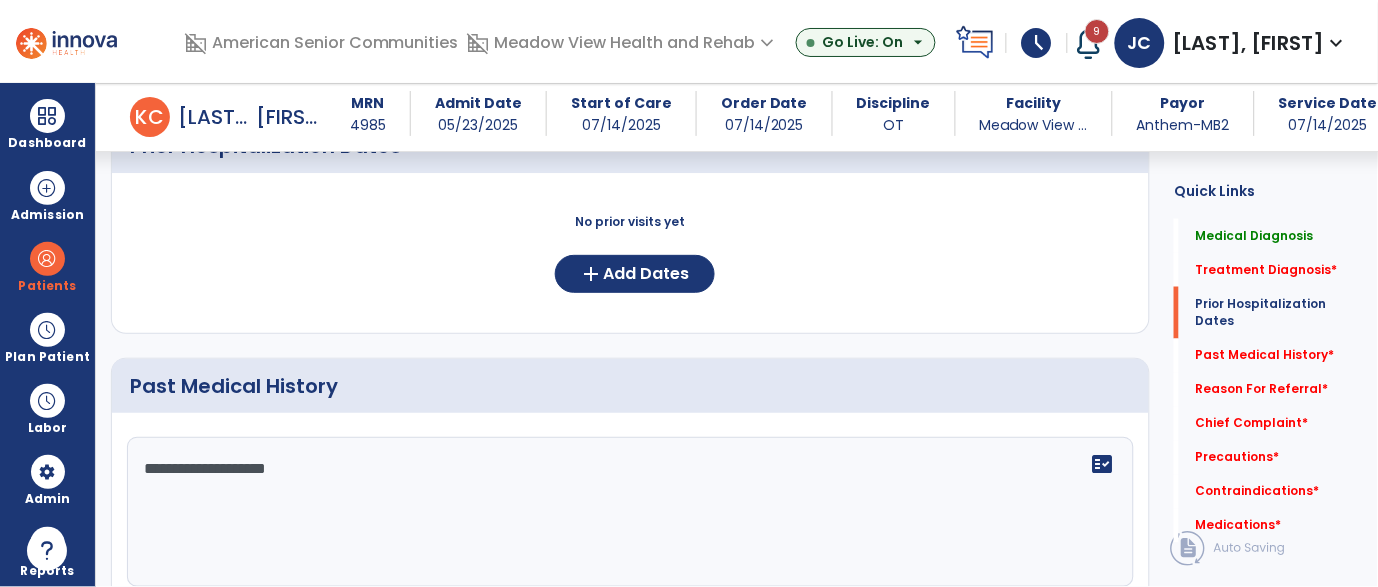 scroll, scrollTop: 550, scrollLeft: 0, axis: vertical 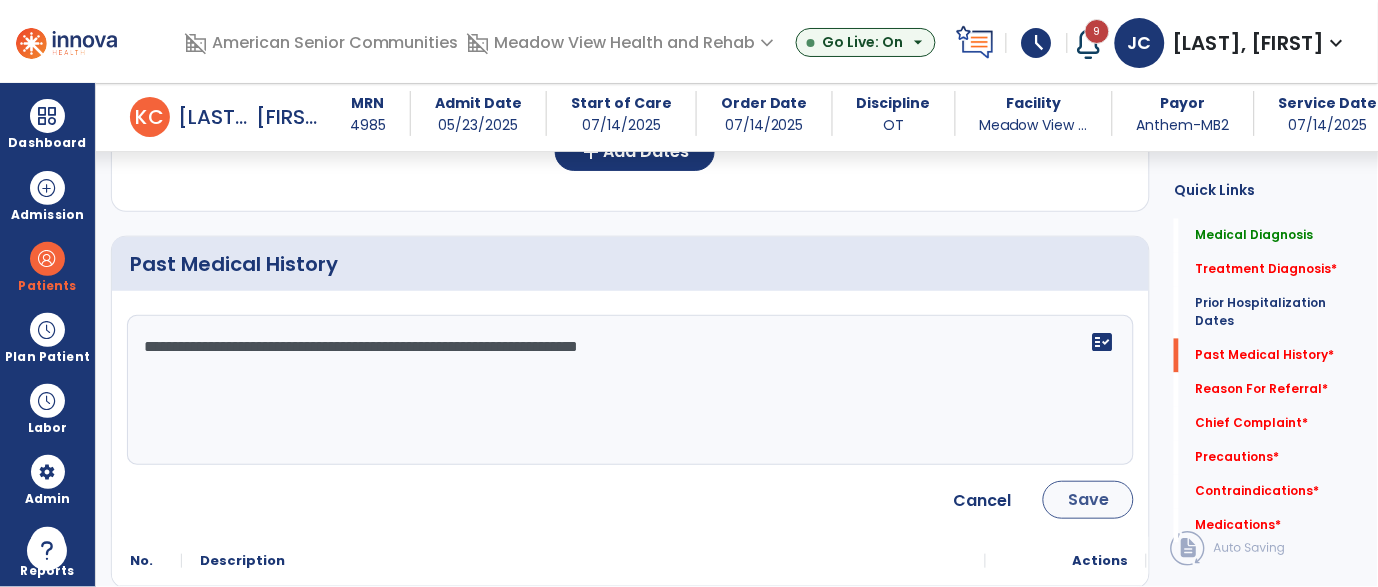 type on "**********" 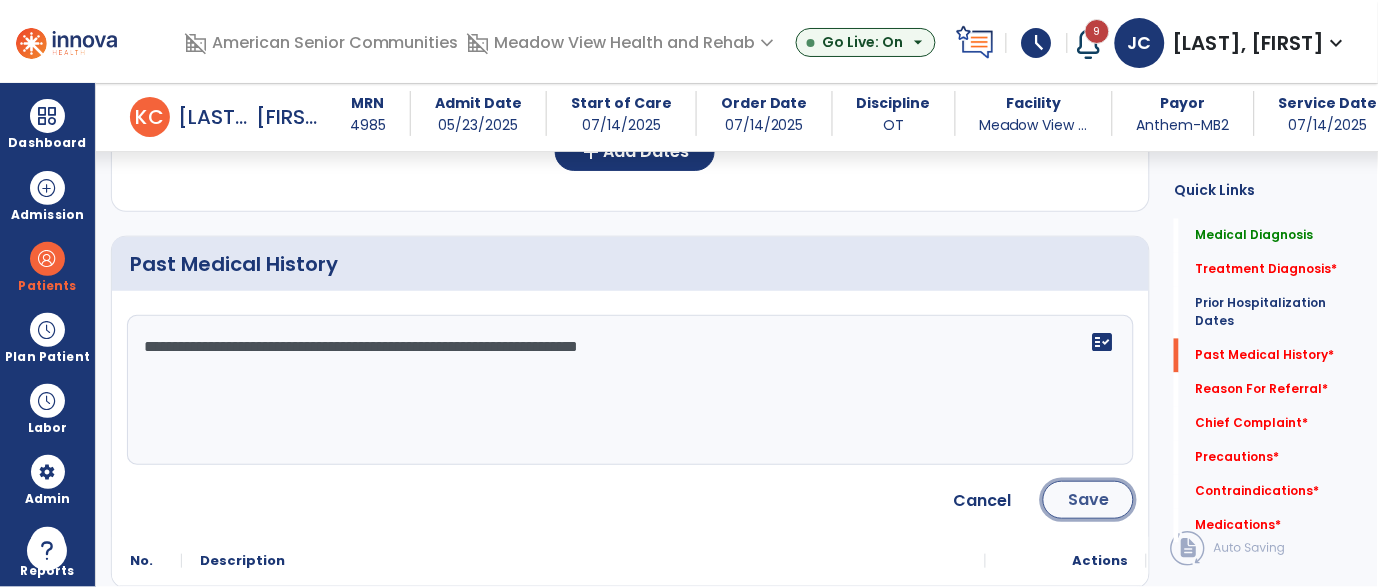 click on "Save" 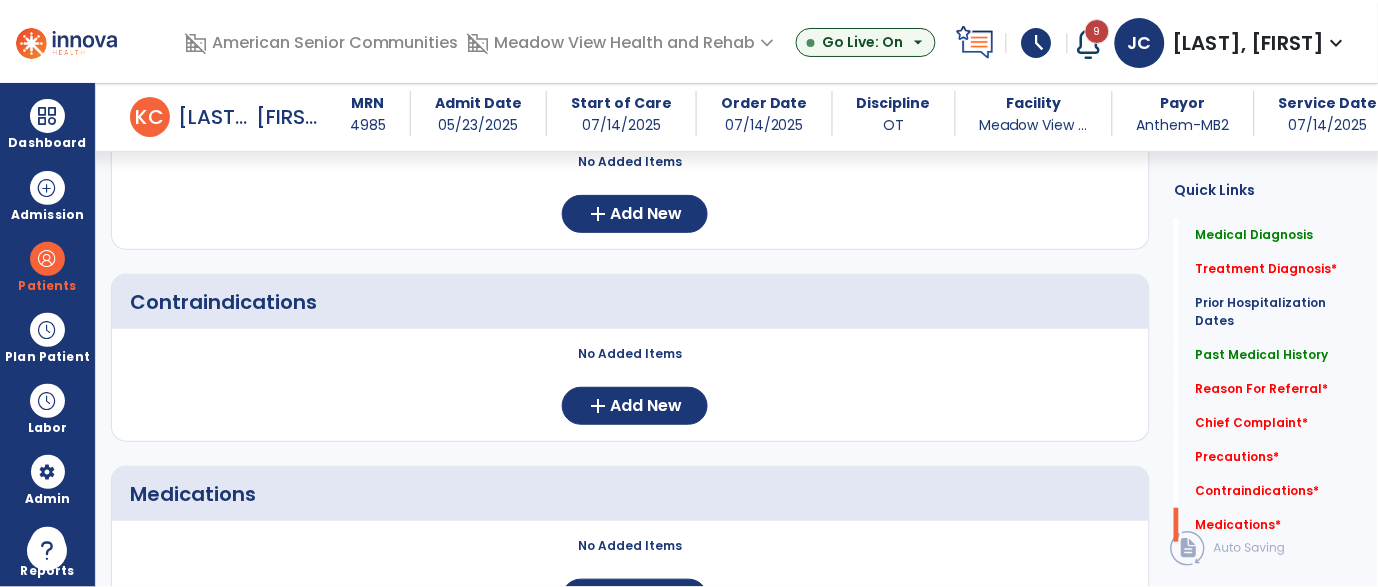 scroll, scrollTop: 1581, scrollLeft: 0, axis: vertical 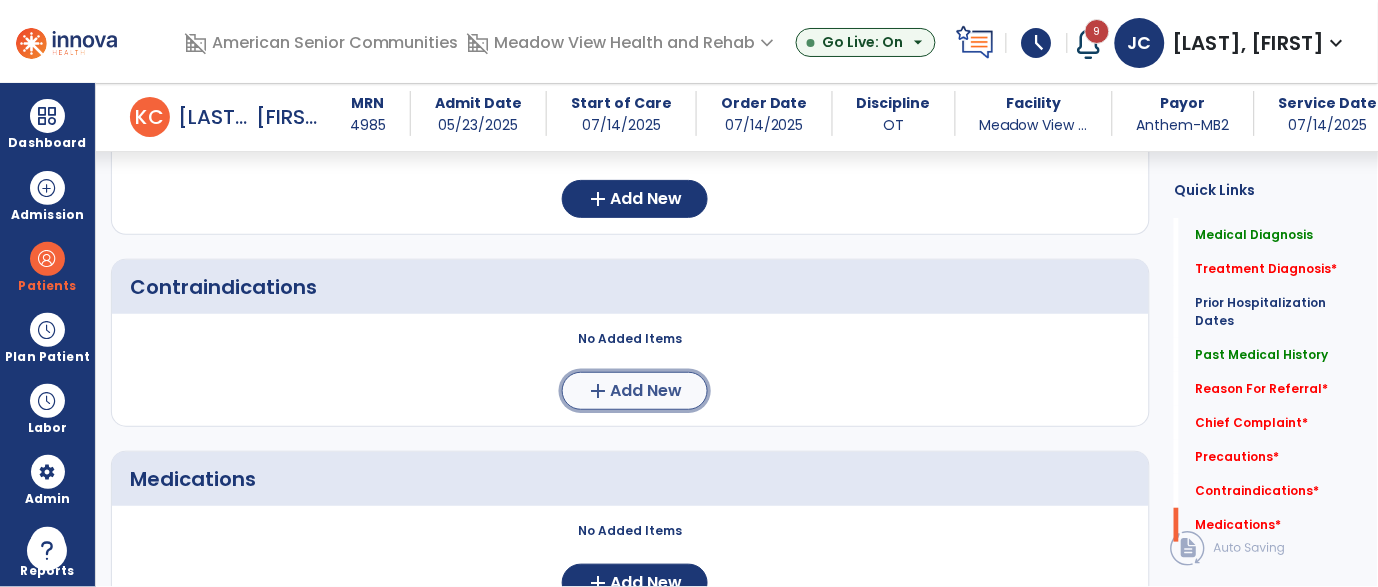click on "add  Add New" 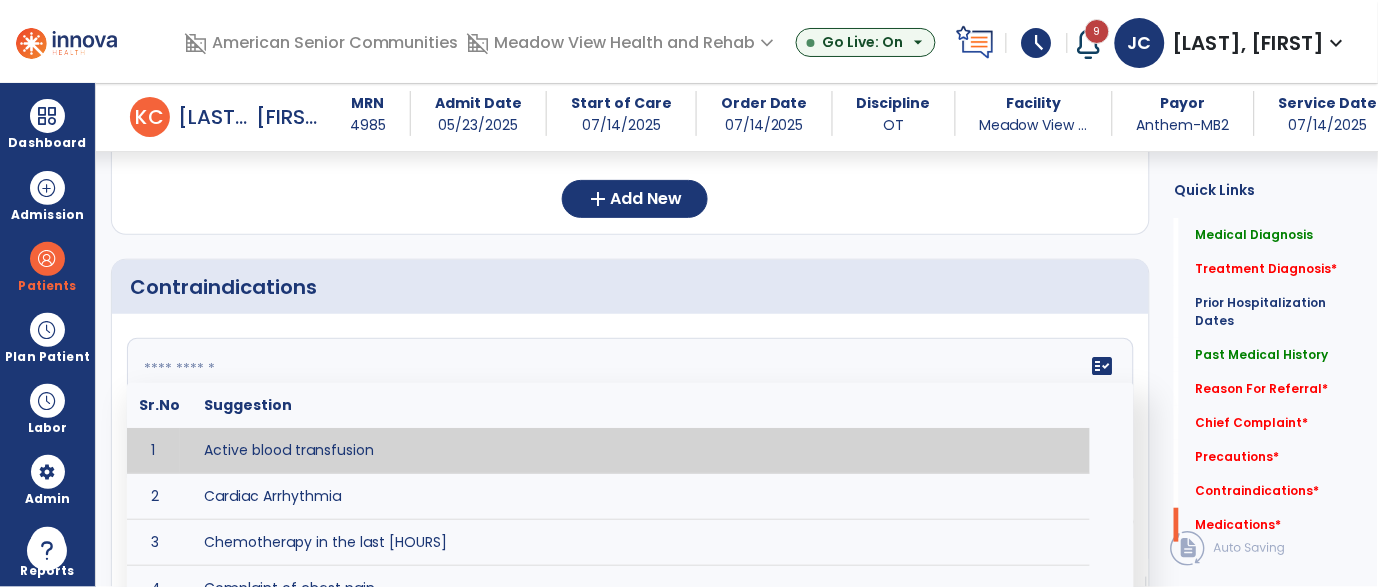 click on "fact_check  Sr.No Suggestion 1 Active blood transfusion 2 Cardiac Arrhythmia 3 Chemotherapy in the last [HOURS] 4 Complaint of chest pain 5 DVT 6 Hypertension [VALUES] 7 Inflammation or infection in the heart. 8 Oxygen saturation lower than [VALUE] 9 Pacemaker 10 Pulmonary infarction 11 Recent changes in EKG 12 Severe aortic stenosis 13 Severe dehydration 14 Severe diaphoresis 15 Severe orthostatic hypotension 16 Severe shortness of breath/dyspnea 17 Significantly elevated potassium levels 18 Significantly low potassium levels 19 Suspected or known dissecting aneurysm 20 Systemic infection 21 Uncontrolled diabetes with blood sugar levels greater than [VALUE] or less than [Value]  22 Unstable angina 23 Untreated blood clots" 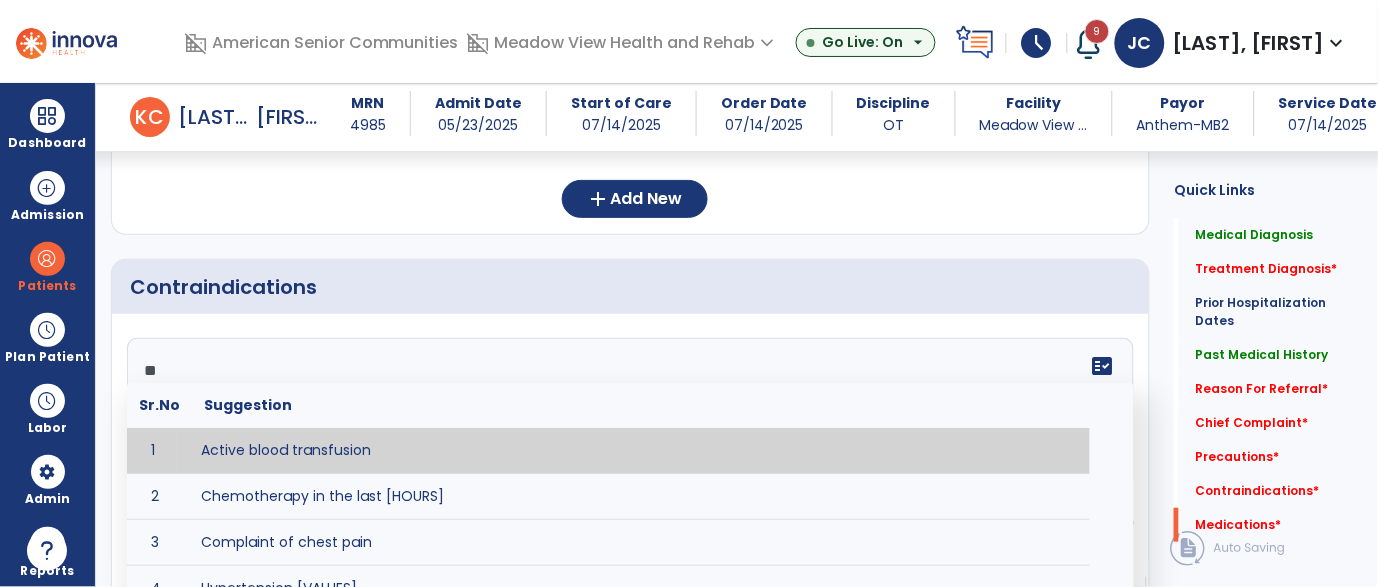 type on "***" 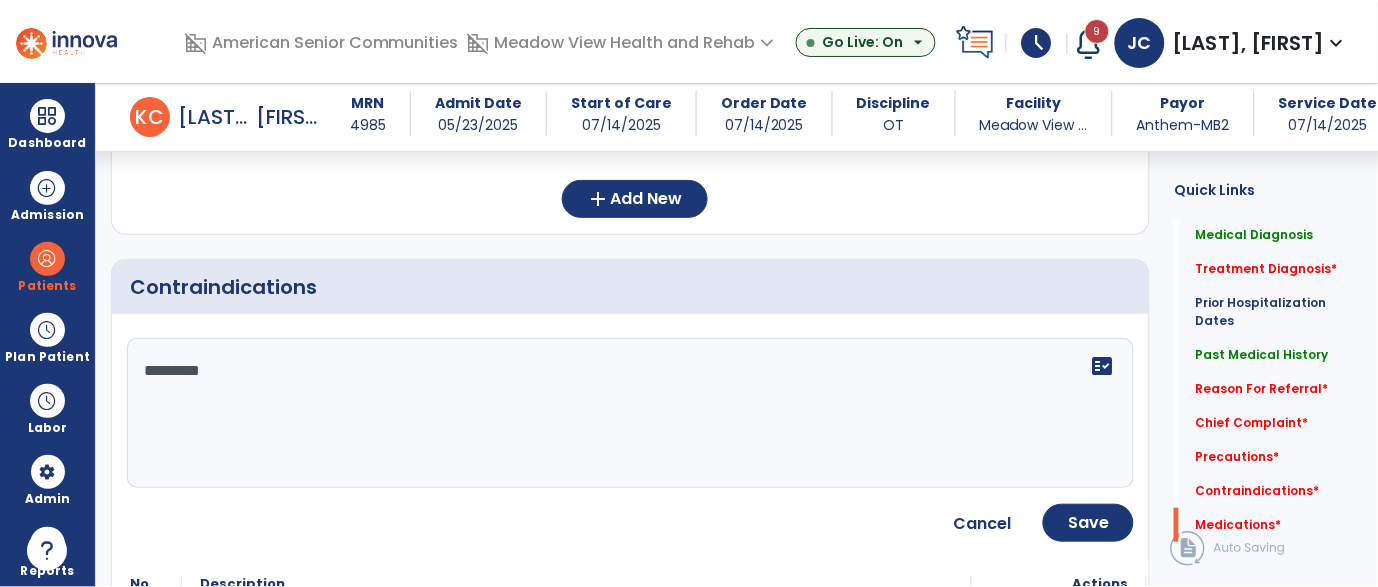 type on "**********" 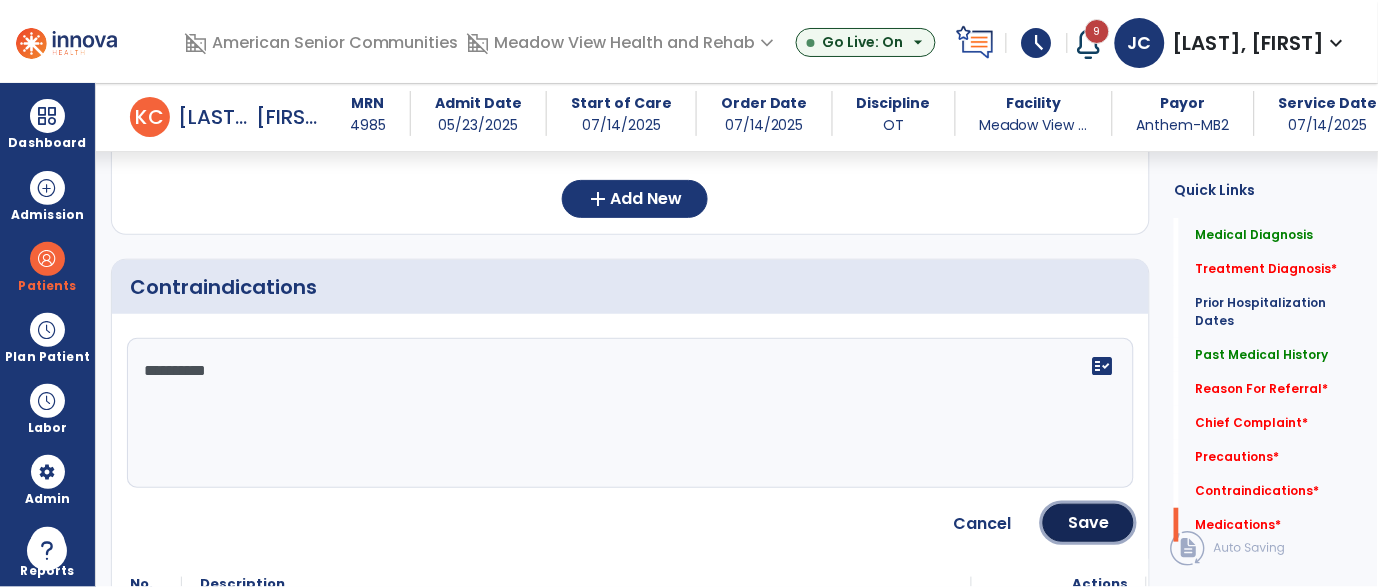 click on "Save" 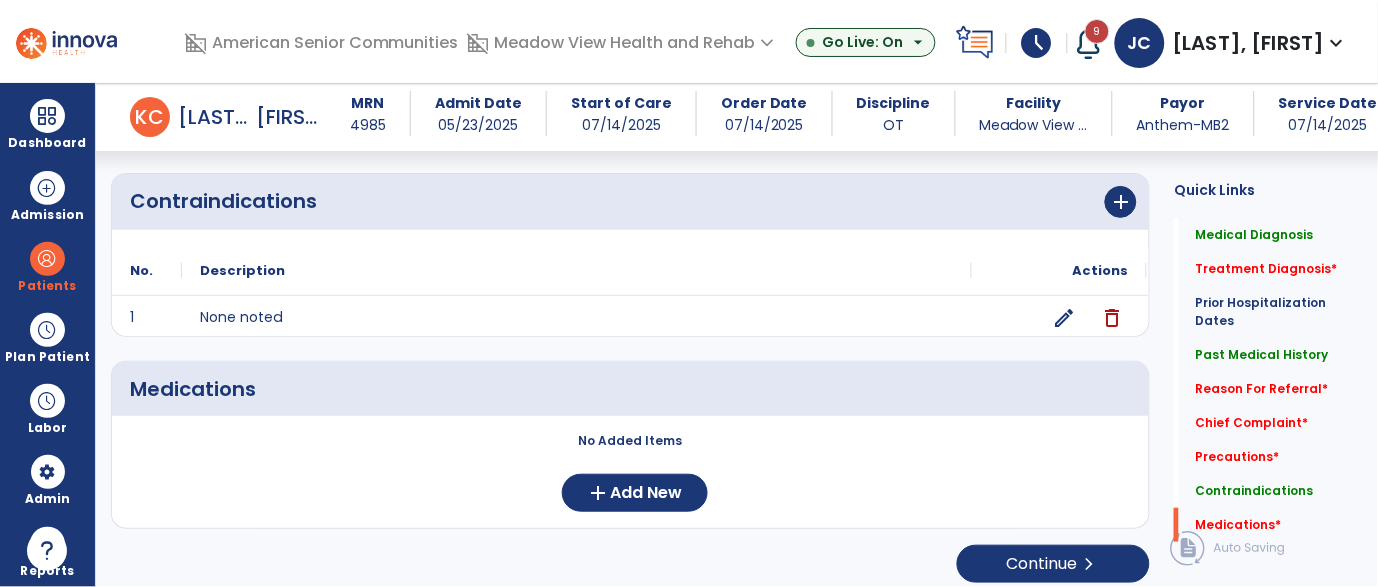 scroll, scrollTop: 1678, scrollLeft: 0, axis: vertical 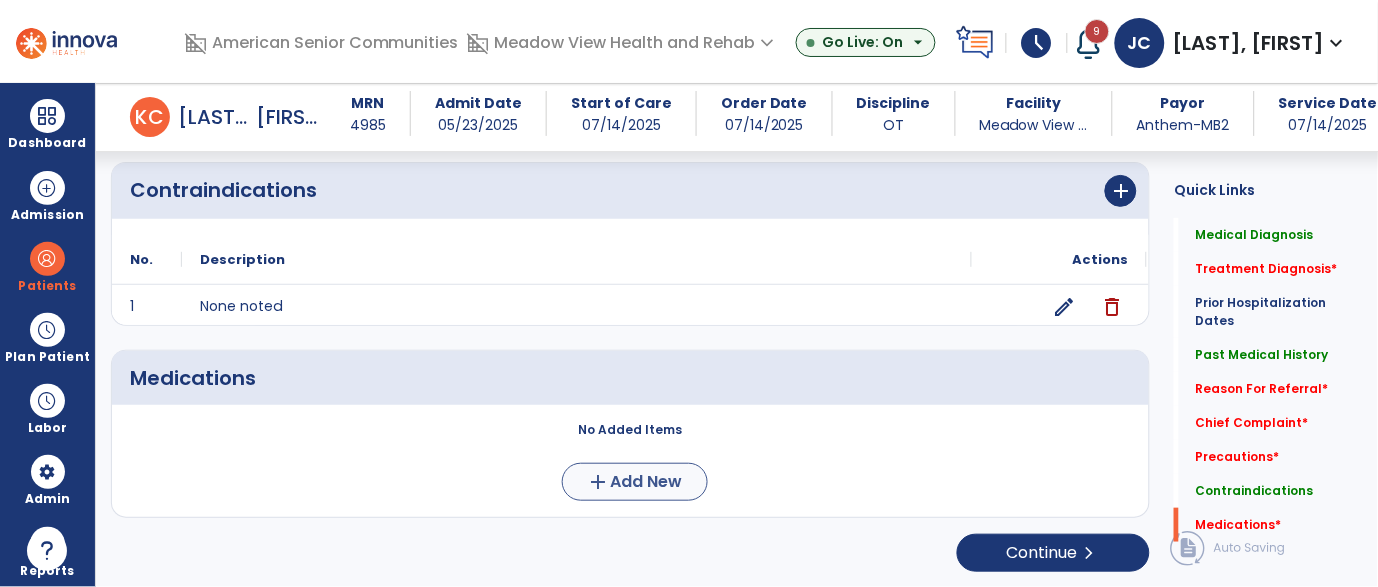 click on "No Added Items  add  Add New" 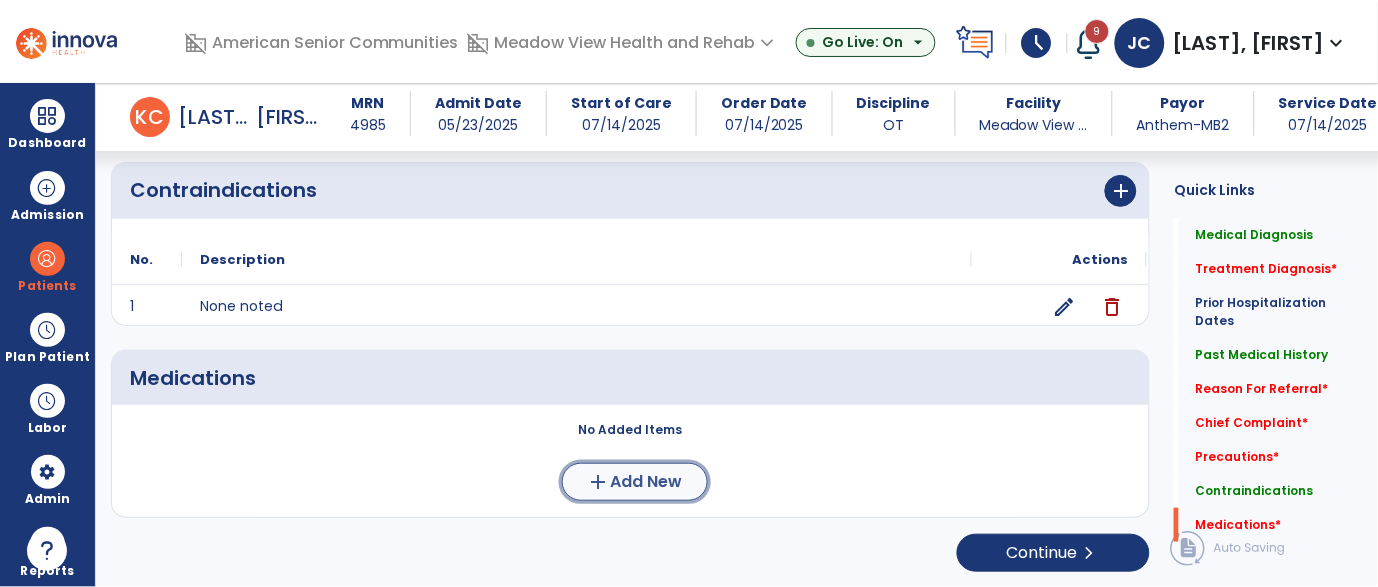 click on "add" 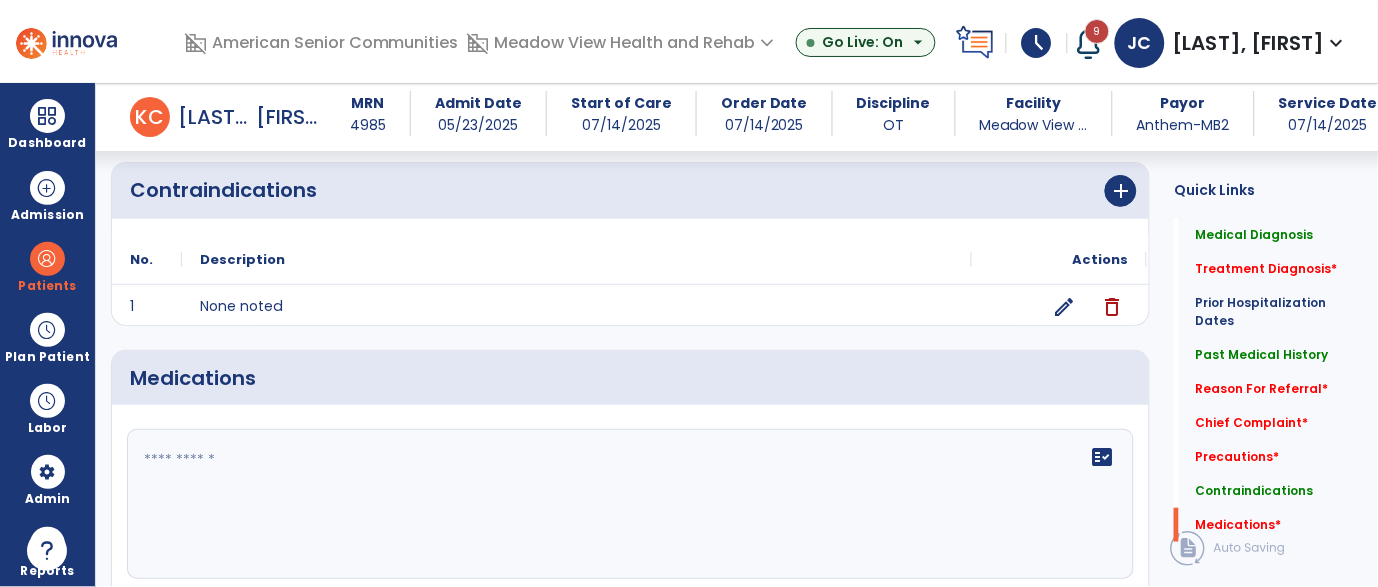 click on "fact_check" 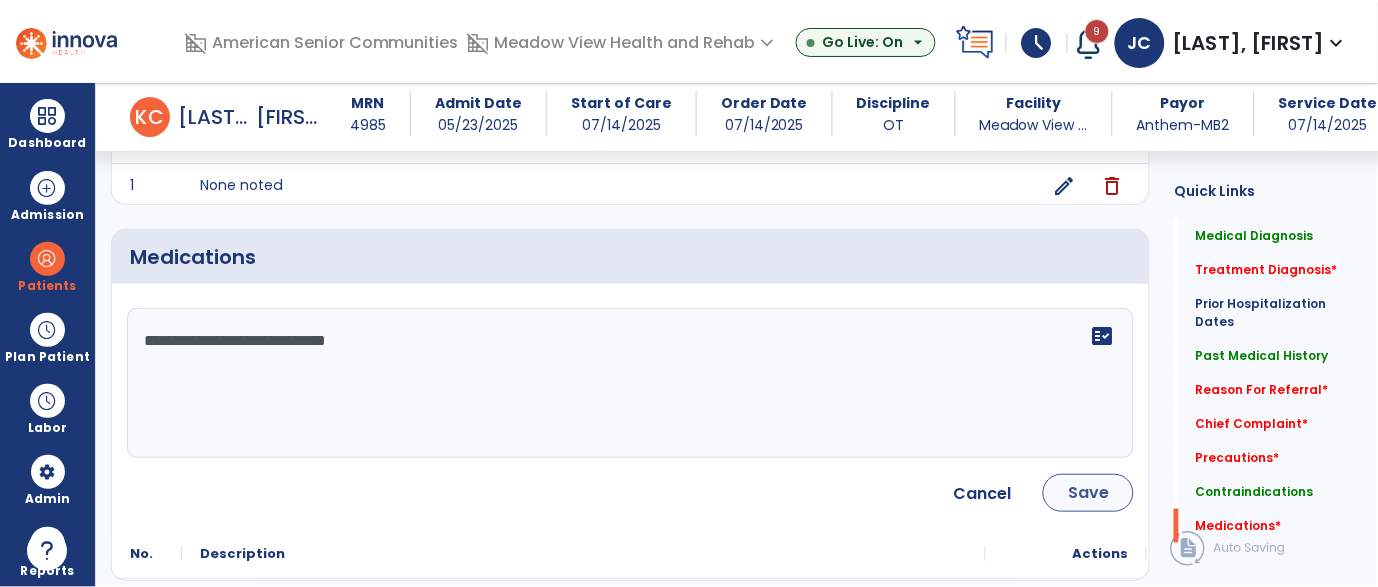 type on "**********" 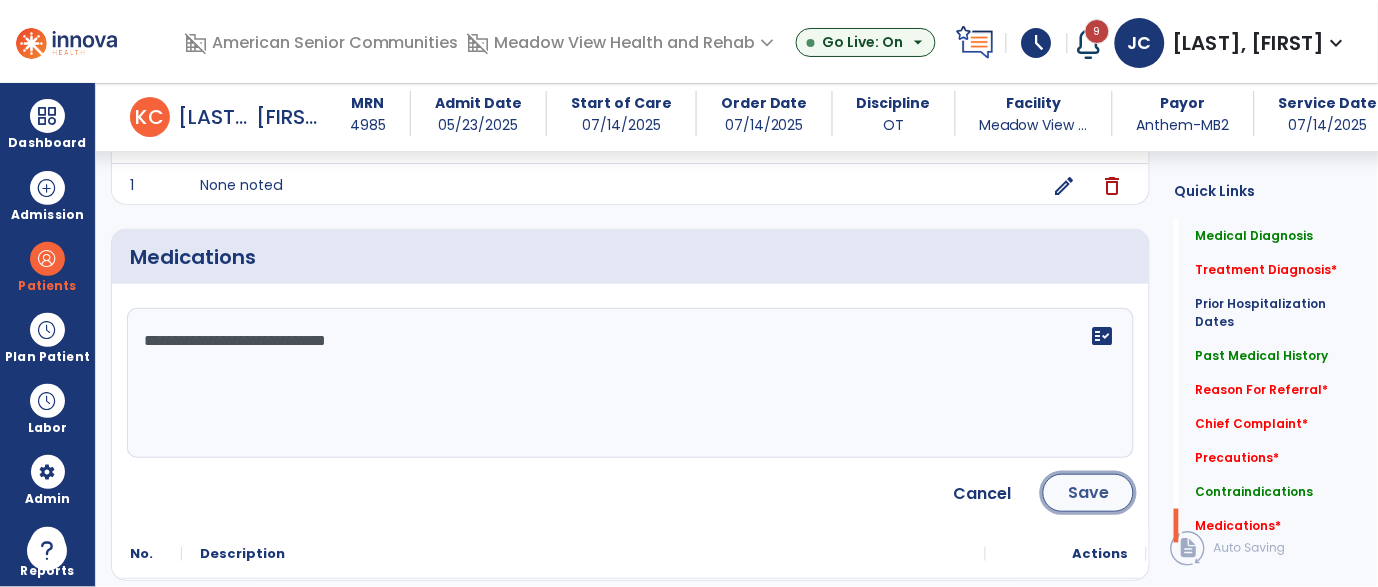 click on "Save" 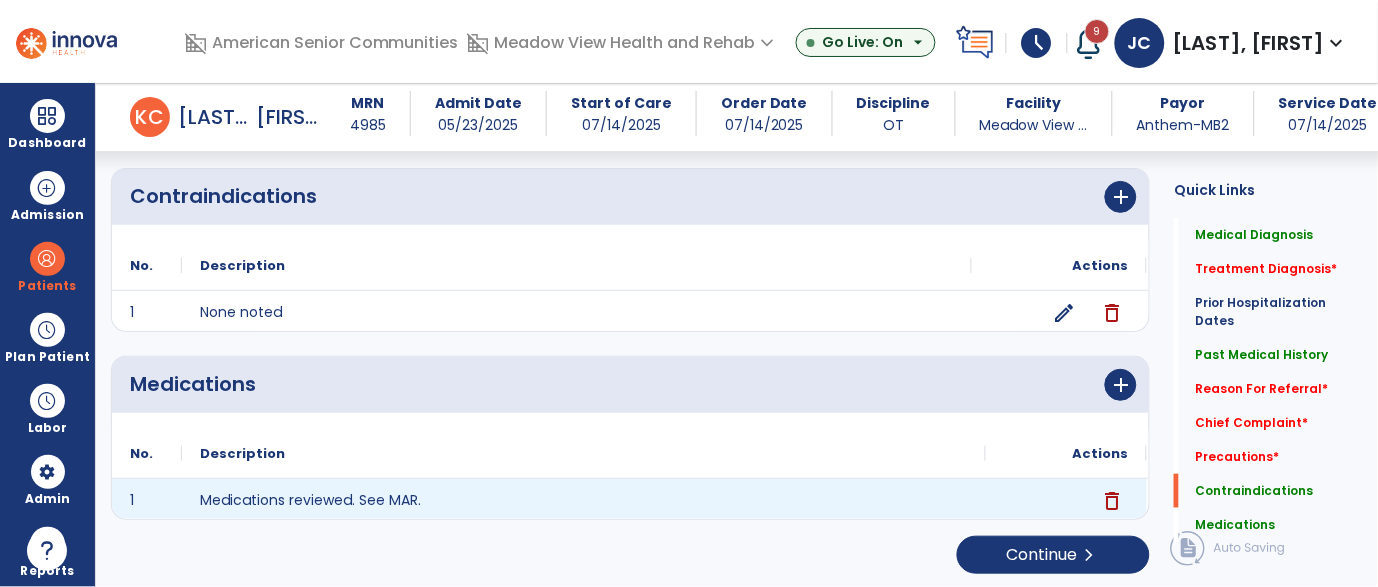 scroll, scrollTop: 1674, scrollLeft: 0, axis: vertical 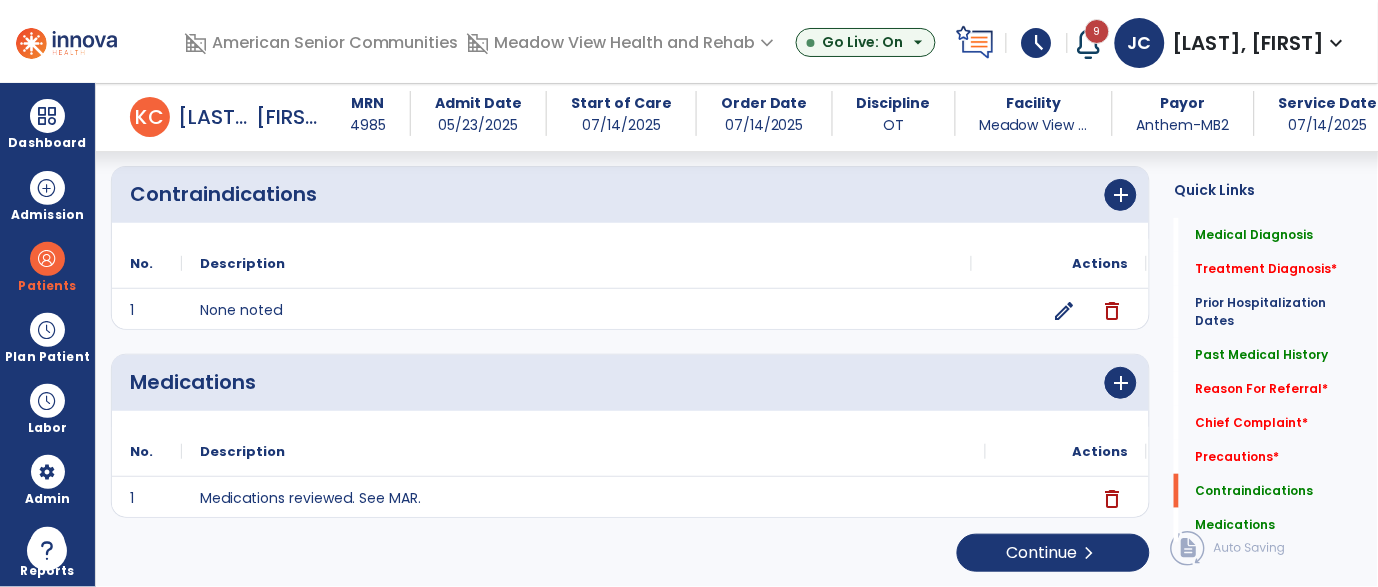 drag, startPoint x: 1051, startPoint y: 390, endPoint x: 804, endPoint y: 531, distance: 284.41168 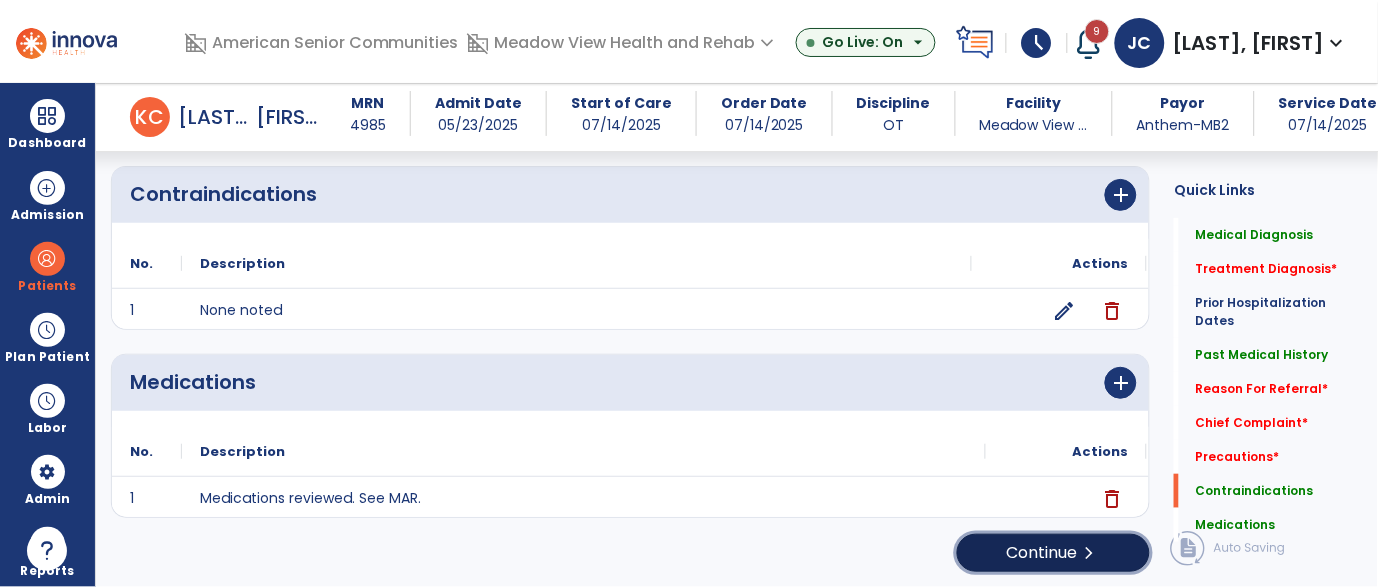 click on "chevron_right" 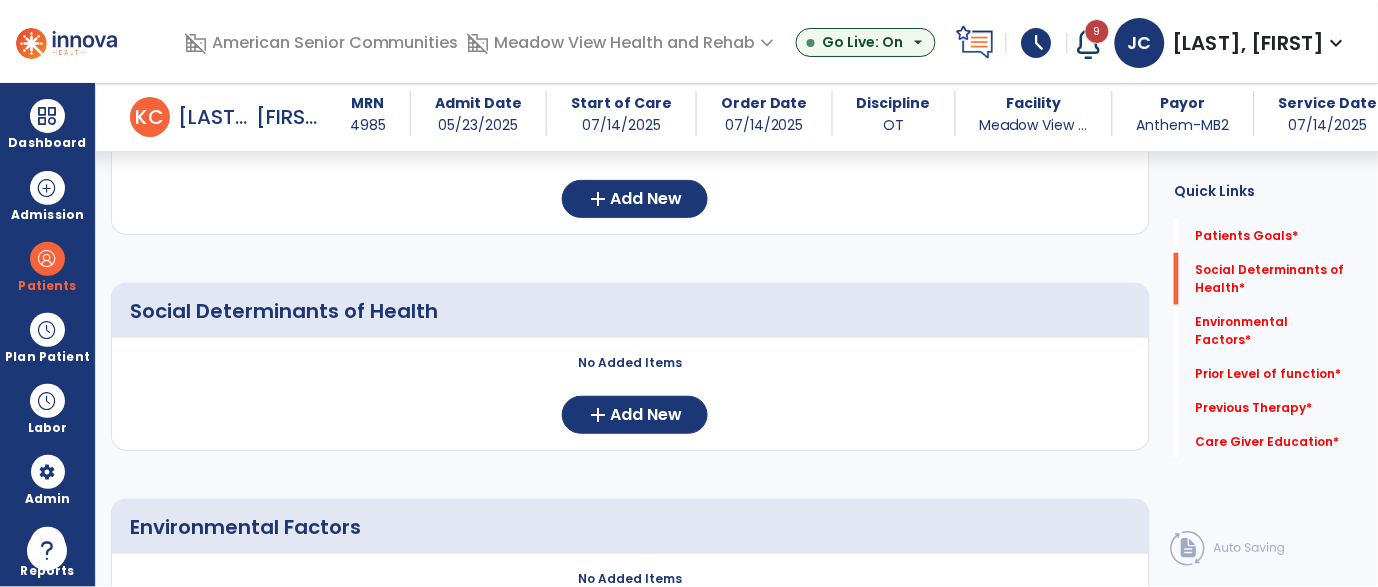 scroll, scrollTop: 252, scrollLeft: 0, axis: vertical 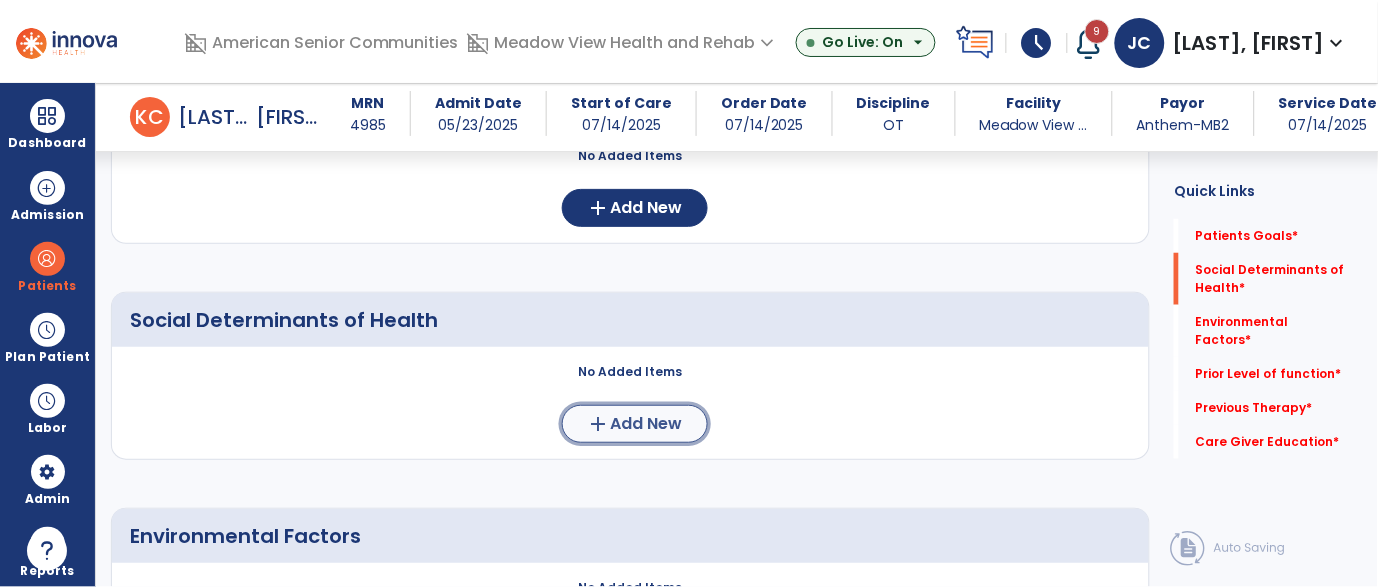 click on "Add New" 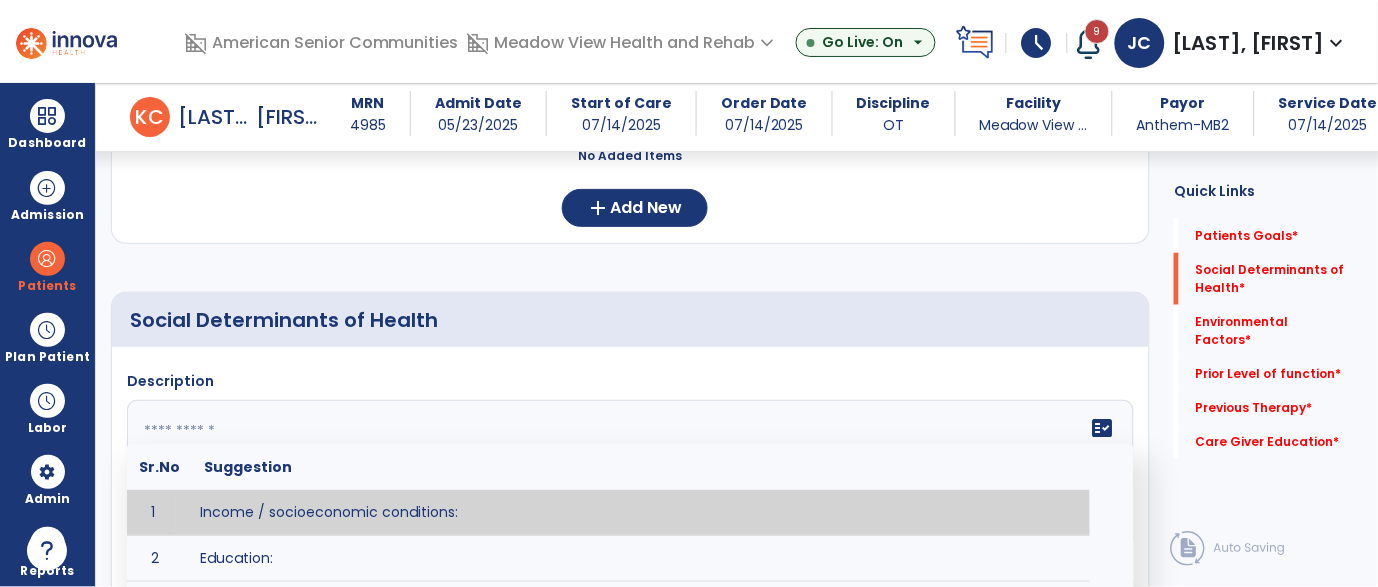 click 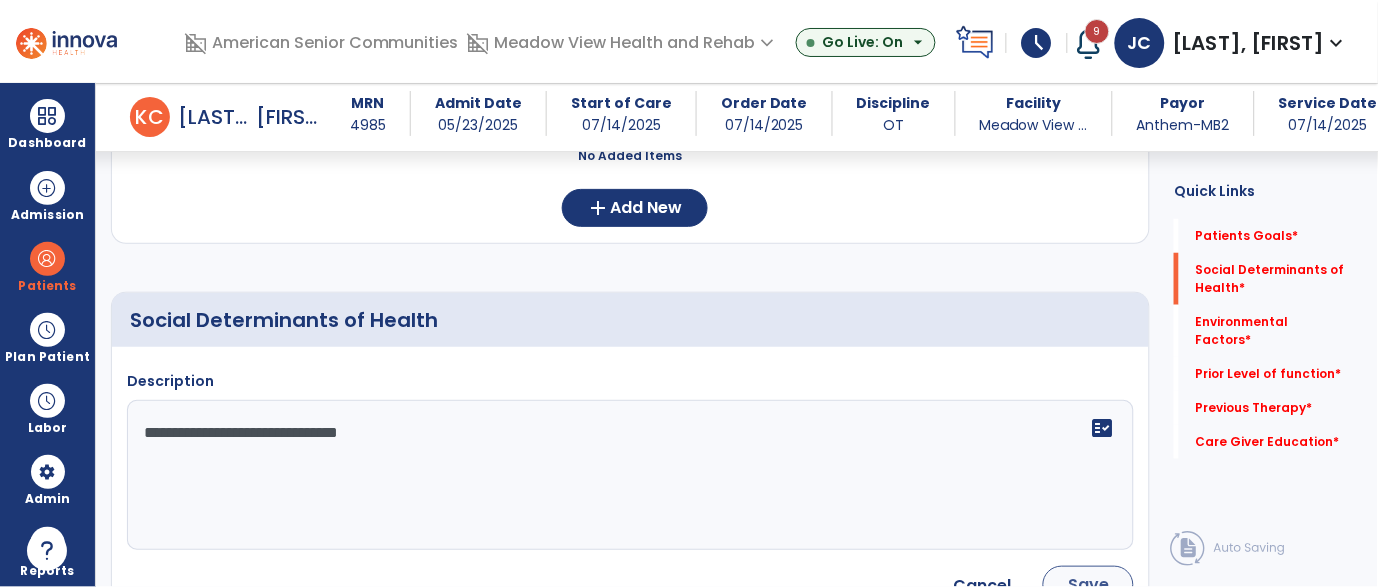 type on "**********" 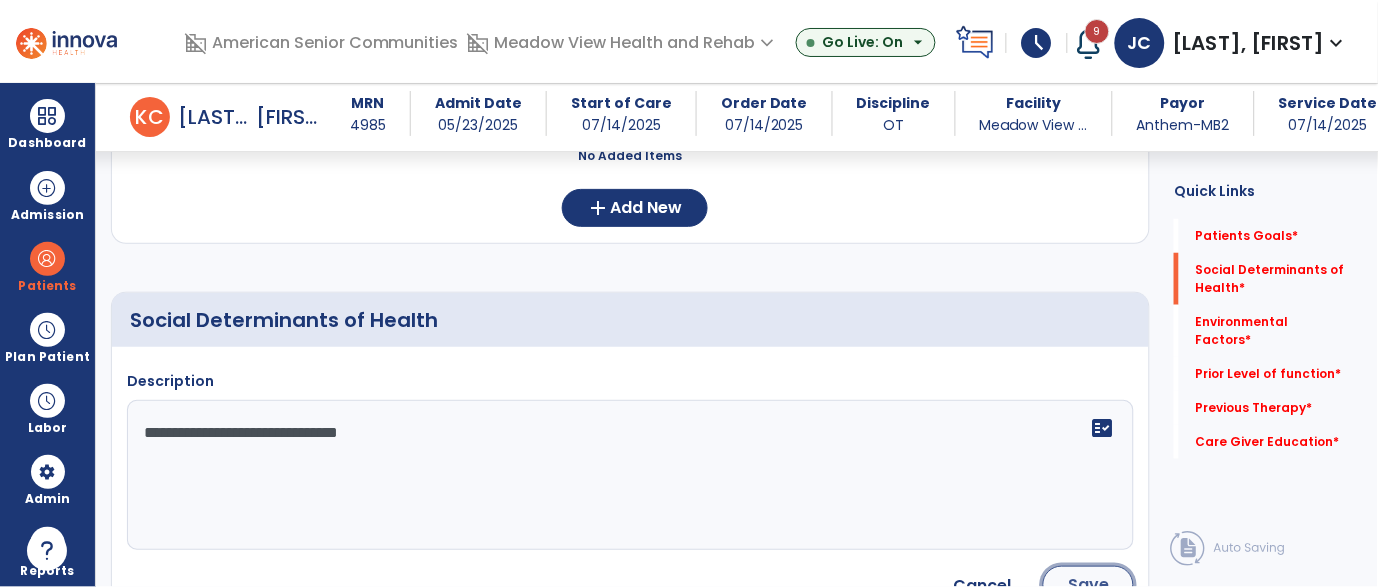 click on "Save" 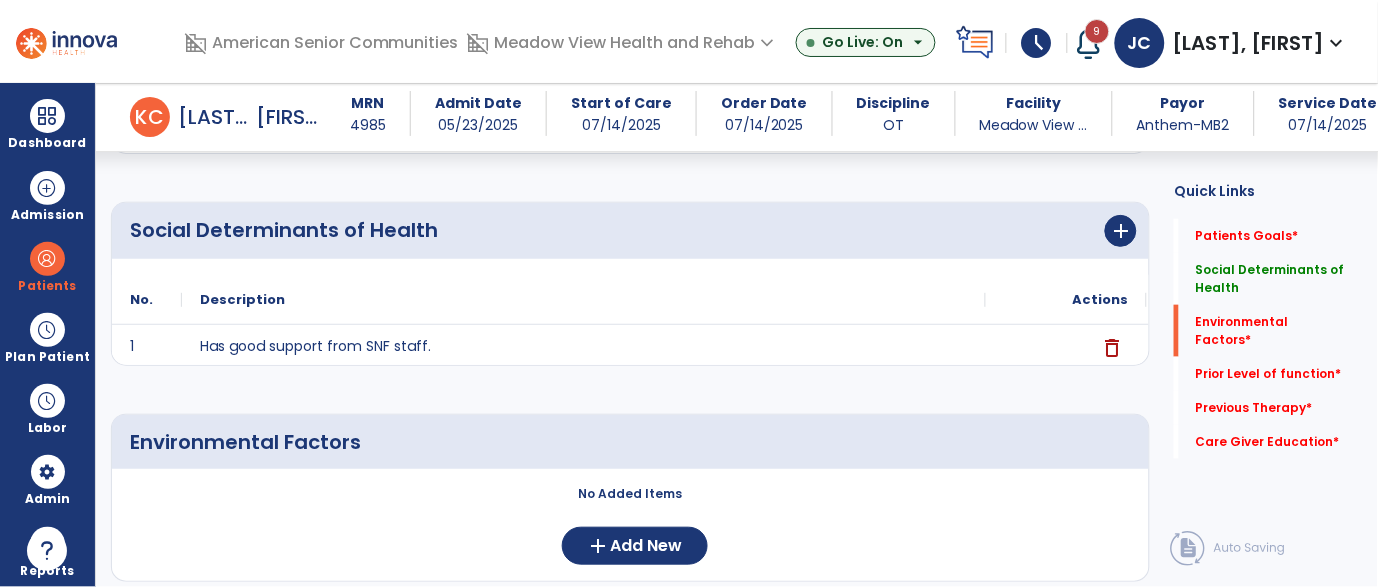 scroll, scrollTop: 431, scrollLeft: 0, axis: vertical 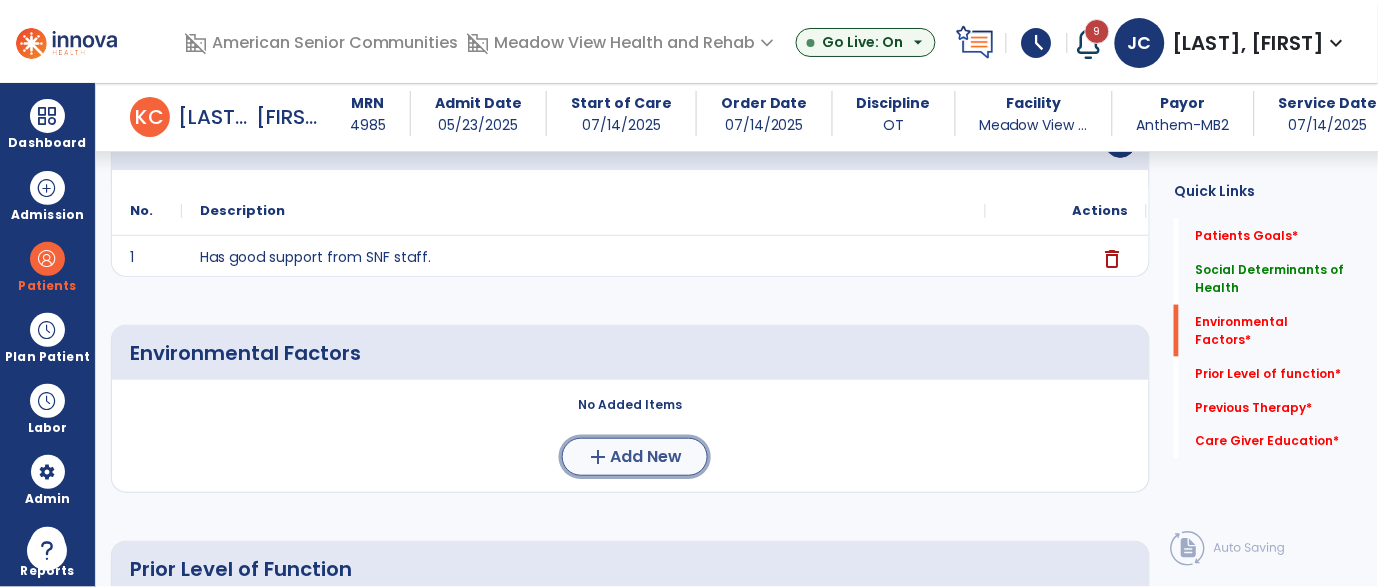 click on "add  Add New" 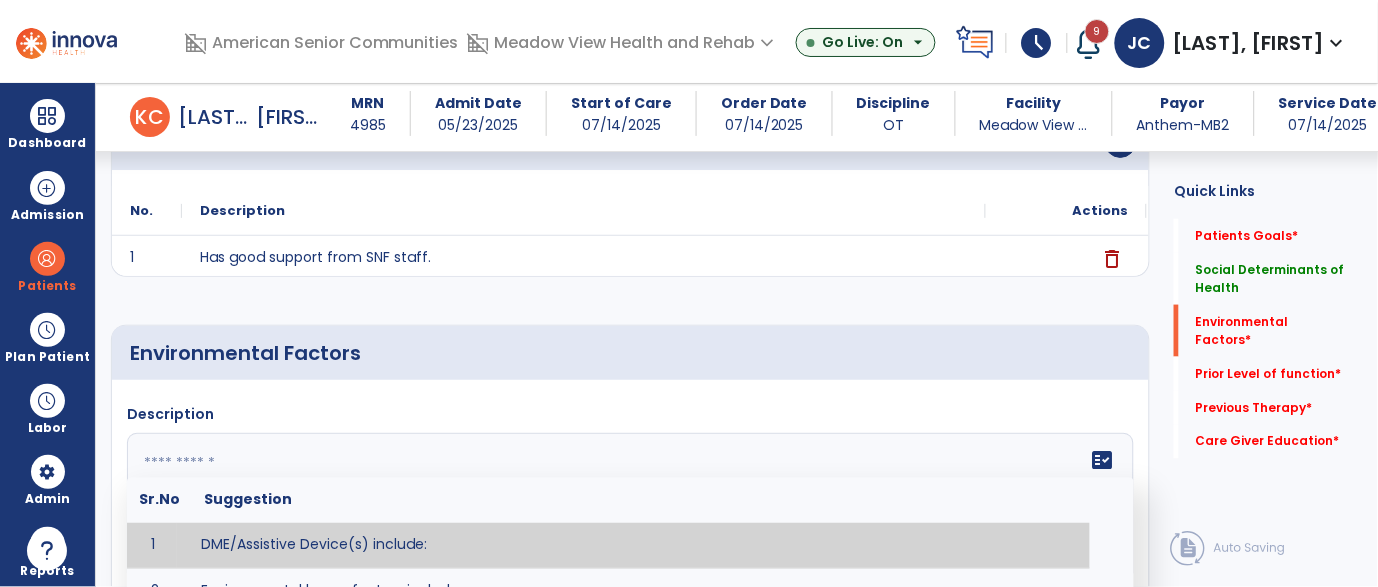 click 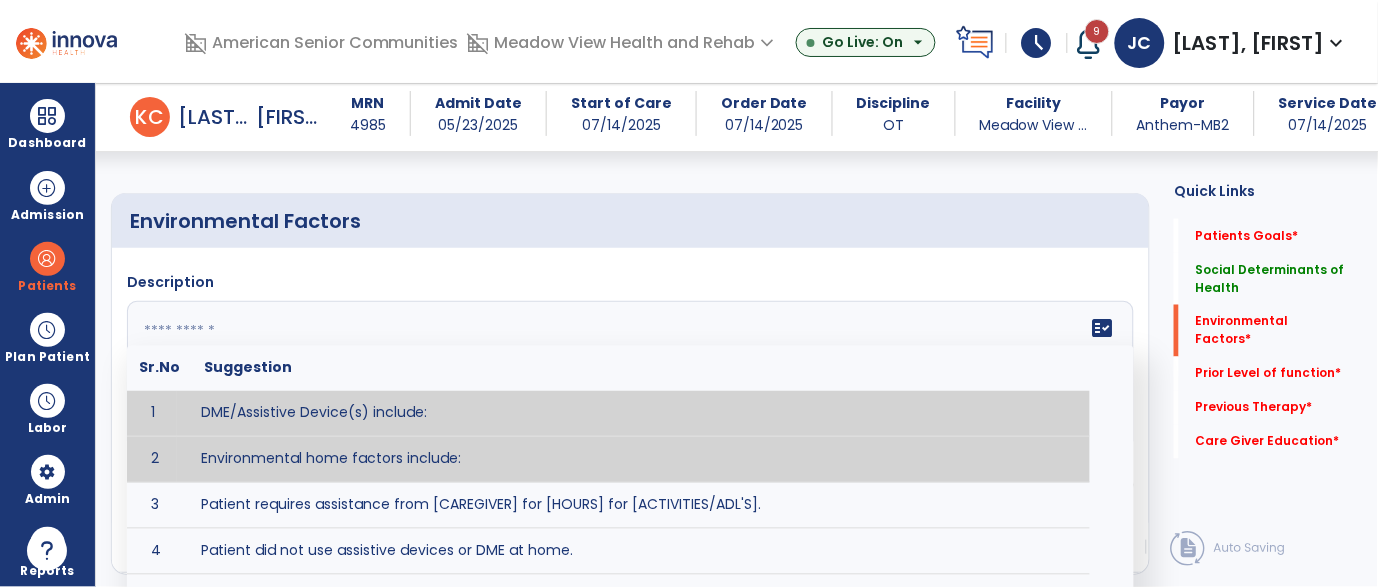 scroll, scrollTop: 552, scrollLeft: 0, axis: vertical 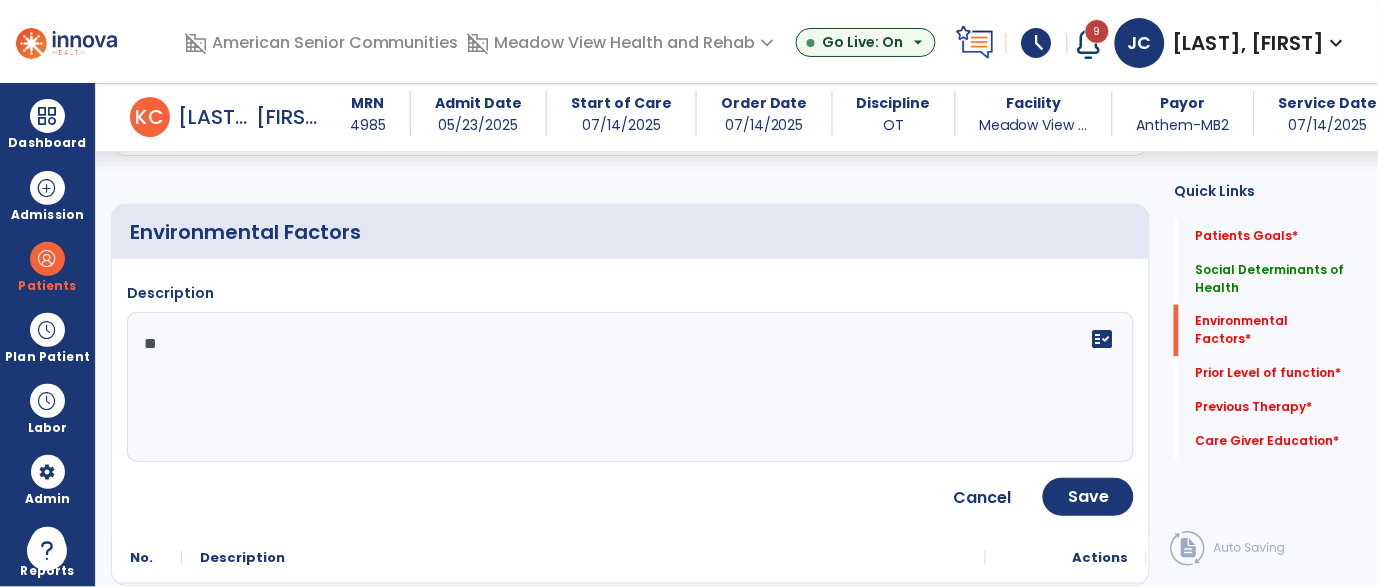 type on "*" 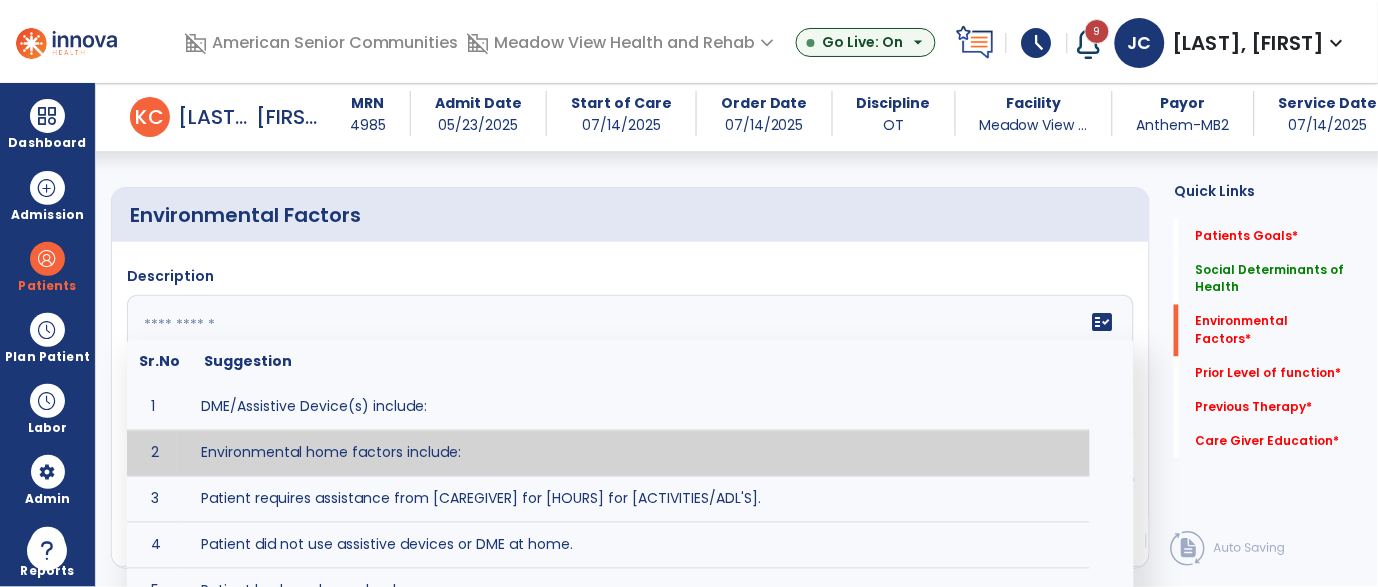 scroll, scrollTop: 605, scrollLeft: 0, axis: vertical 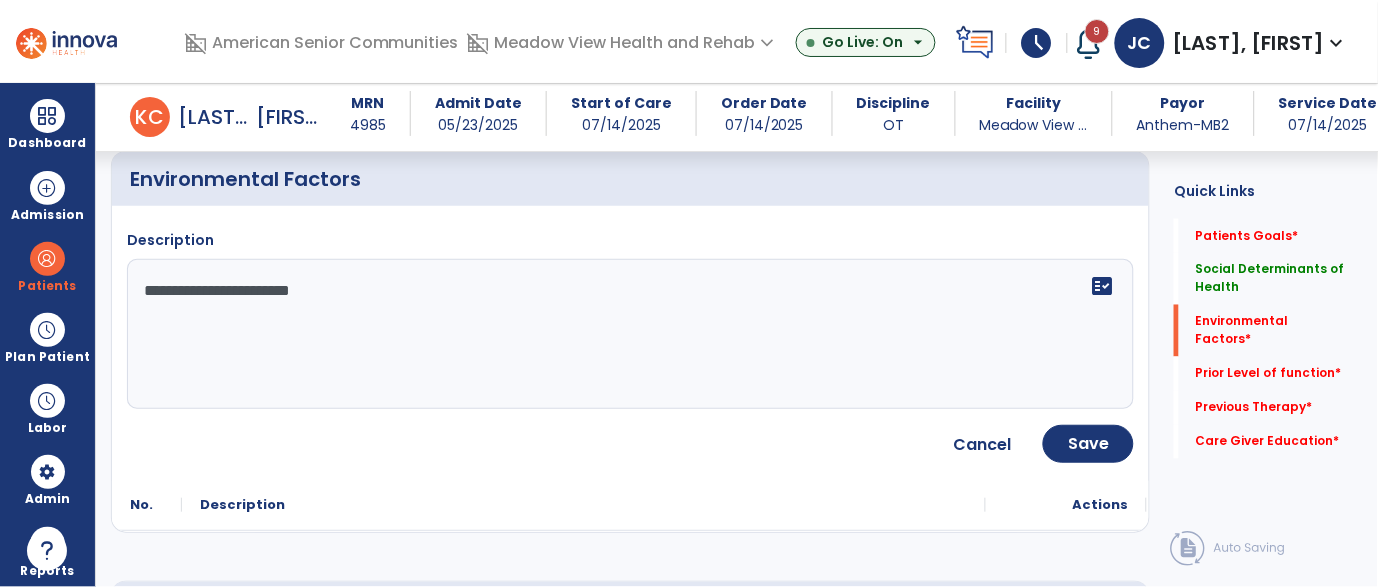 type on "**********" 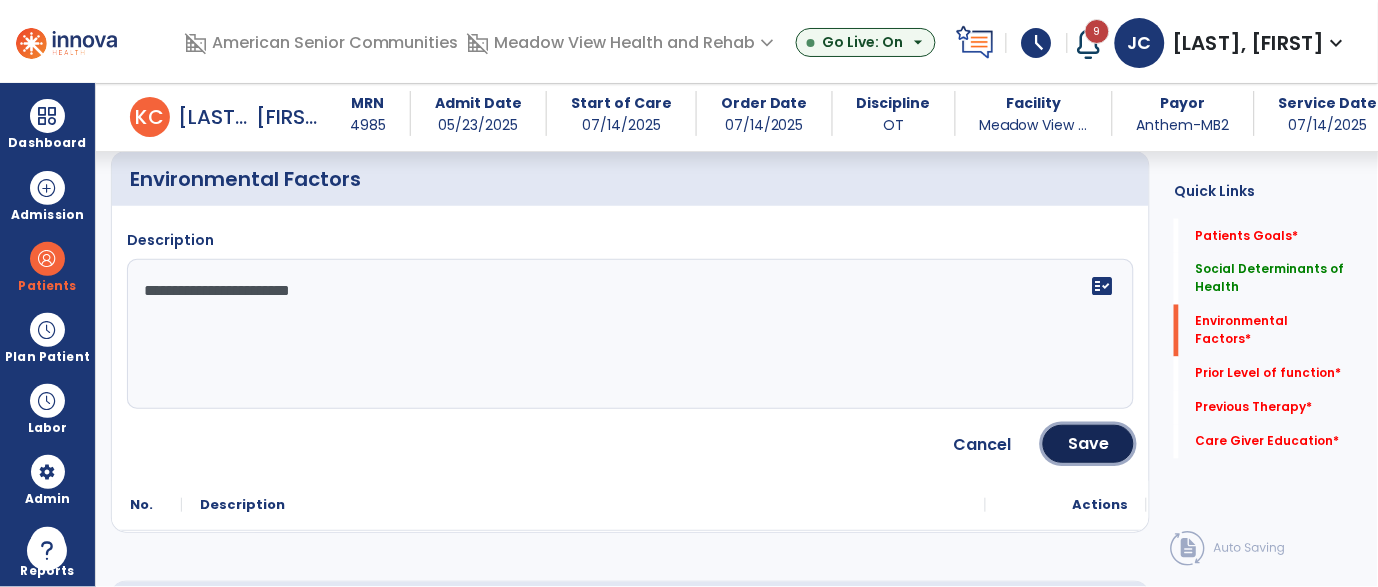 click on "Save" 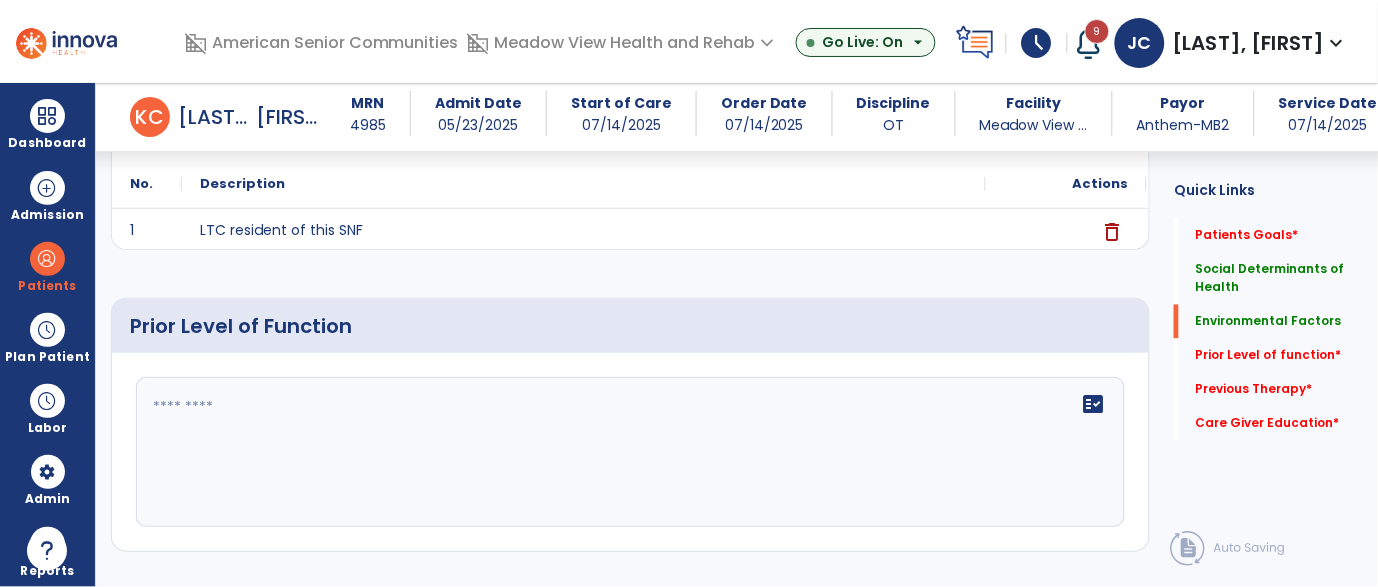 click 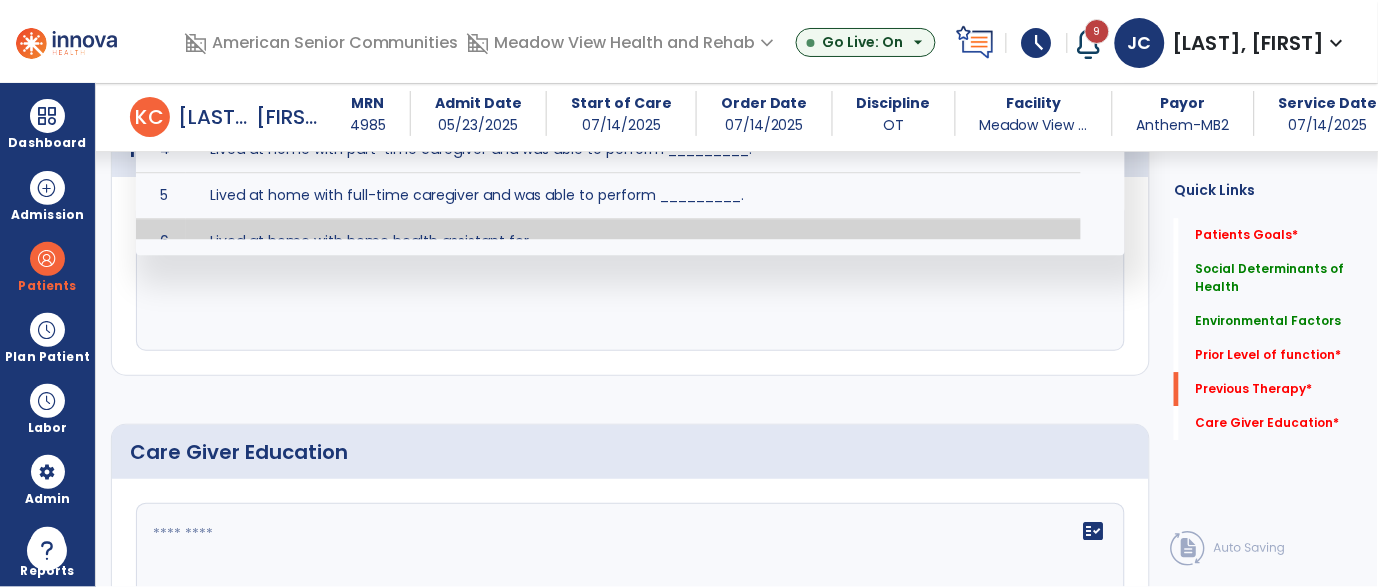 click on "fact_check" 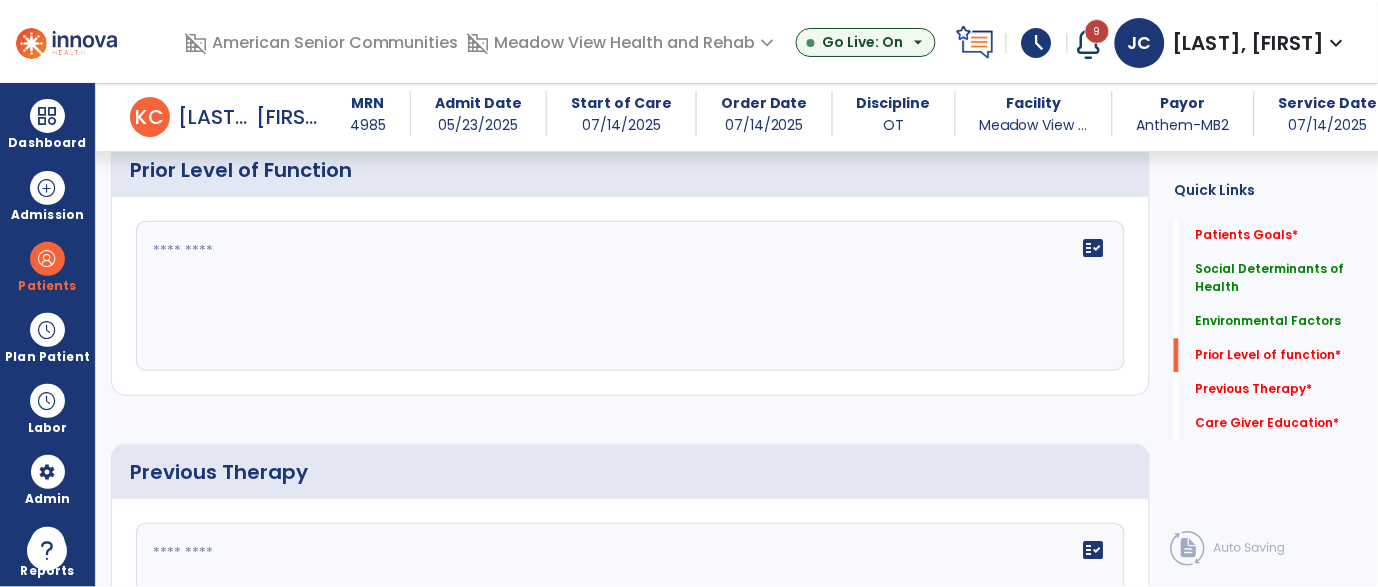 click on "Patient’s goals     No Added Items  add  Add New Social Determinants of Health      add
No.
Description
Actions
1" 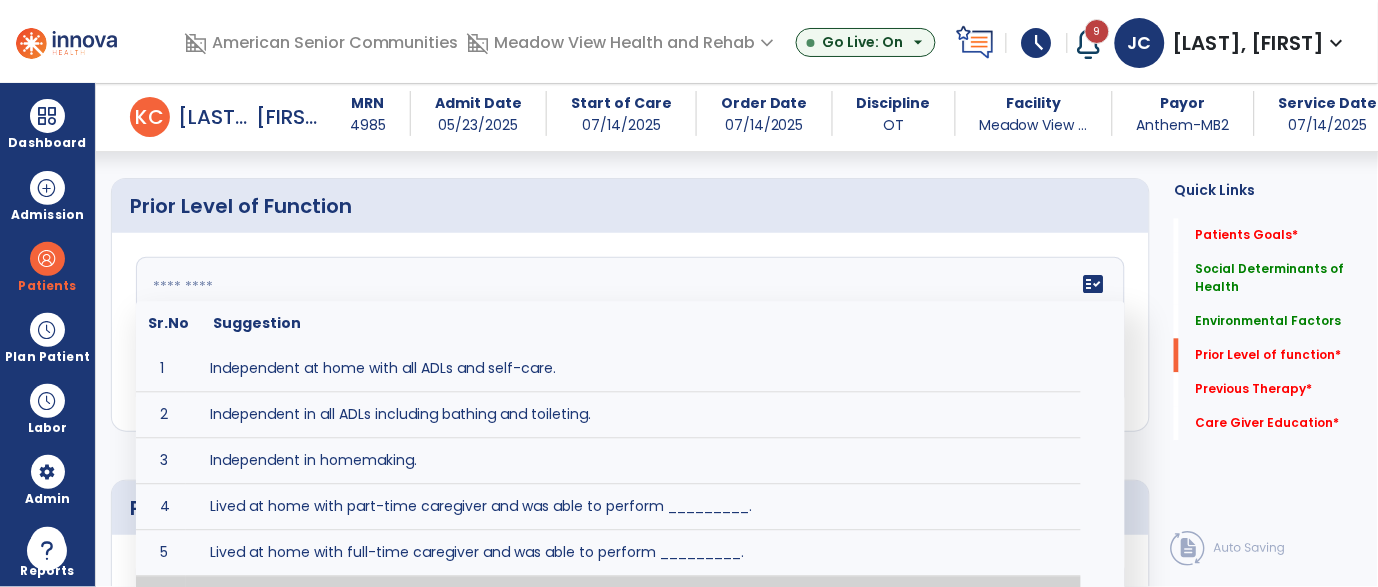 click on "fact_check Sr.No Suggestion 1 Independent at home with all ADLs and self-care. 2 Independent in all ADLs including bathing and toileting. 3 Independent in homemaking. 4 Lived at home with part-time caregiver and was able to perform _________. 5 Lived at home with full-time caregiver and was able to perform _________. 6 Lived at home with home health assistant for ________. 7 Lived at SNF and able to _______. 8 Lived at SNF and required ______ assist for ________. 9 Lived in assisted living facility and able to _______. 10 Lived in home with ______ stairs and able to navigate with_________ assistance and _______ device. 11 Lived in single story home and did not have to navigate stairs or steps. 12 Lived in SNF and began to develop increase in risk for ______. 13 Lived in SNF and skin was intact without pressure sores or wounds 14 Lived in SNF and was independent with the following ADL's ________. 15 Lived independently at home with _________ and able to __________. 16 17 Worked as a __________." 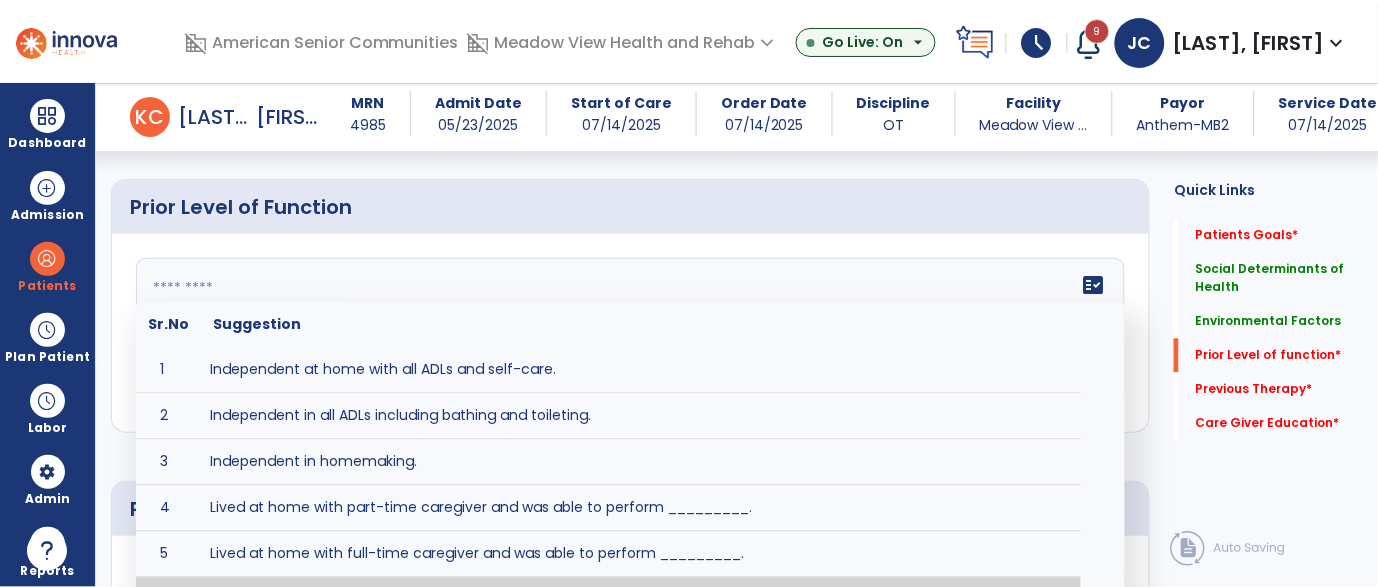 scroll, scrollTop: 799, scrollLeft: 0, axis: vertical 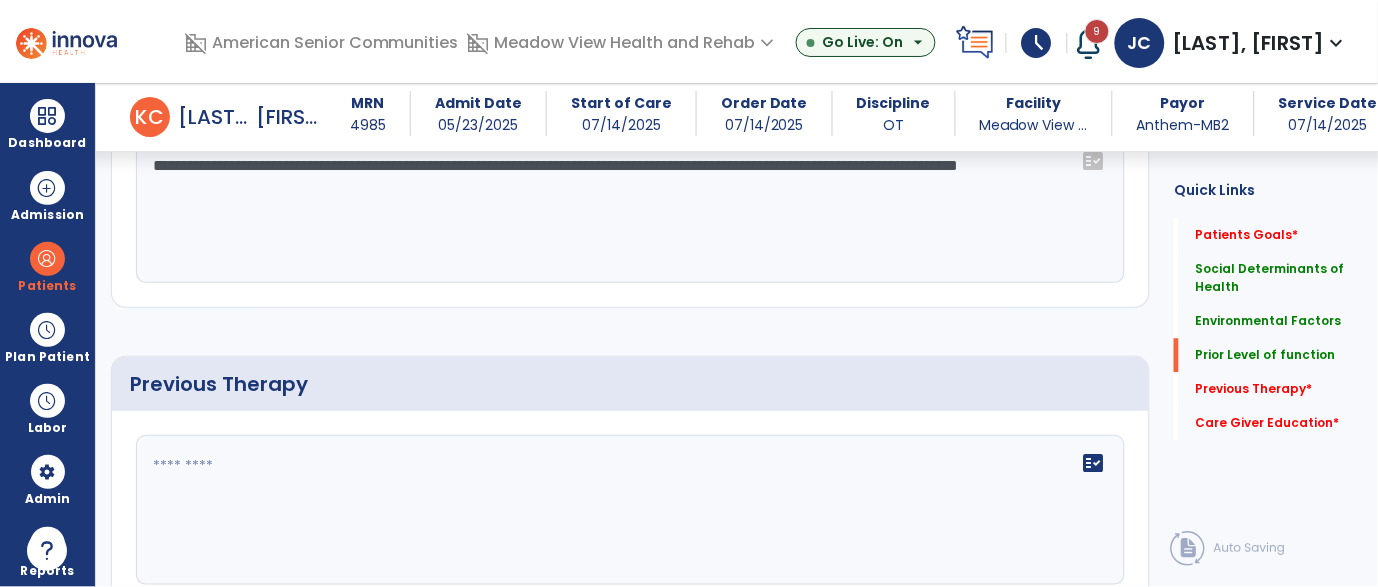 type on "**********" 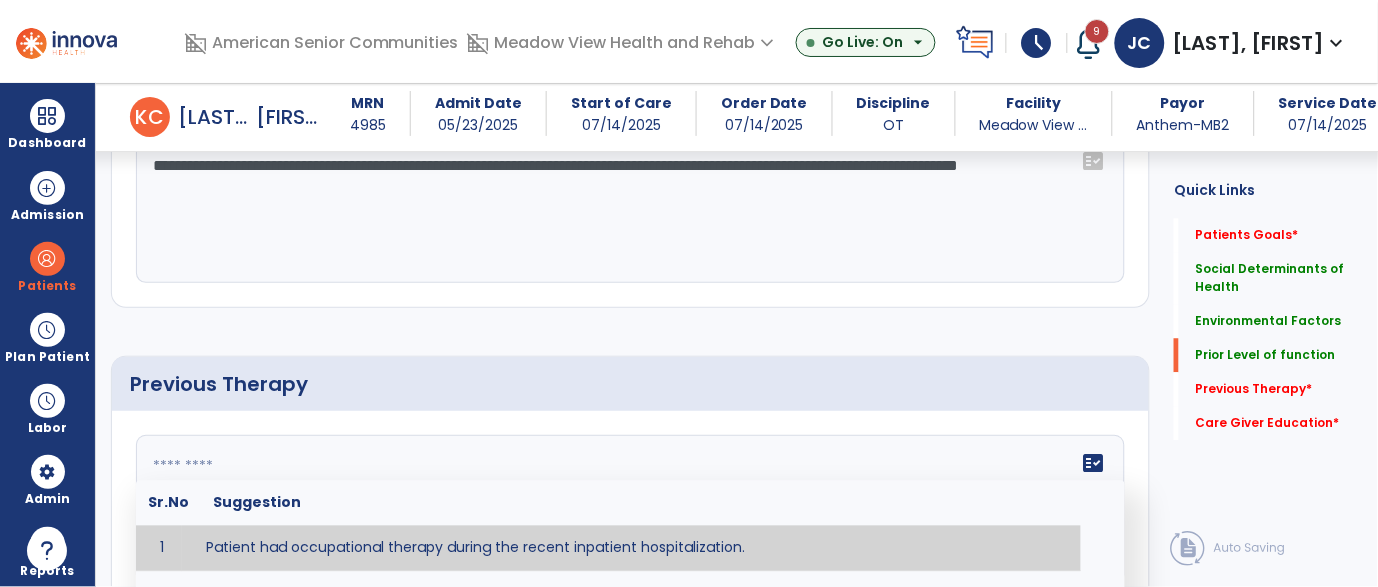 click on "fact_check Sr.No Suggestion 1 Patient had occupational therapy during the recent inpatient hospitalization. 2 Patient has not received Occupational Therapy for this current medical condition in the past year. 3 Prior Occupational Therapy received on [DATE] for __________. 4 Prior Occupational Therapy for [CONDITION] included [TYPE of THERAPY] in [MONTH/YEAR] with good results. 5 Patient has not received Occupational Therapy for this current medical condition in the past year and had yet to achieve LTGs prior to being hospitalized. 6 Prior to this recent hospitalization, the patient had been on therapy case load for [TIME]and was still working to achieve LTGs before being hospitalized." 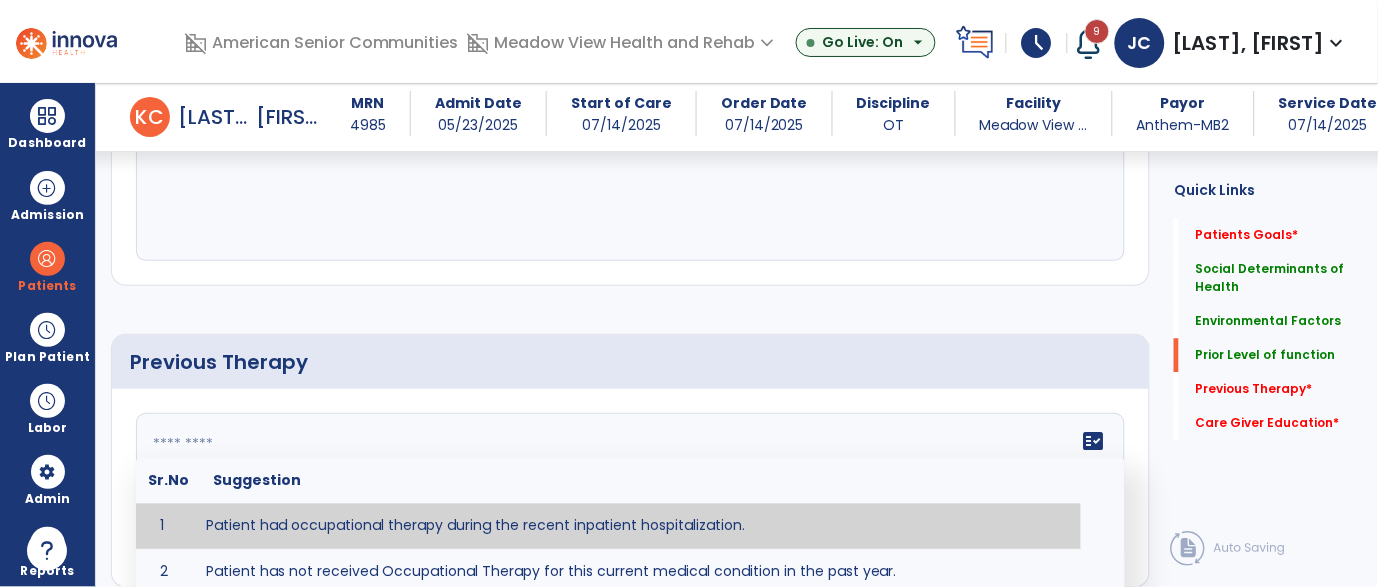 scroll, scrollTop: 940, scrollLeft: 0, axis: vertical 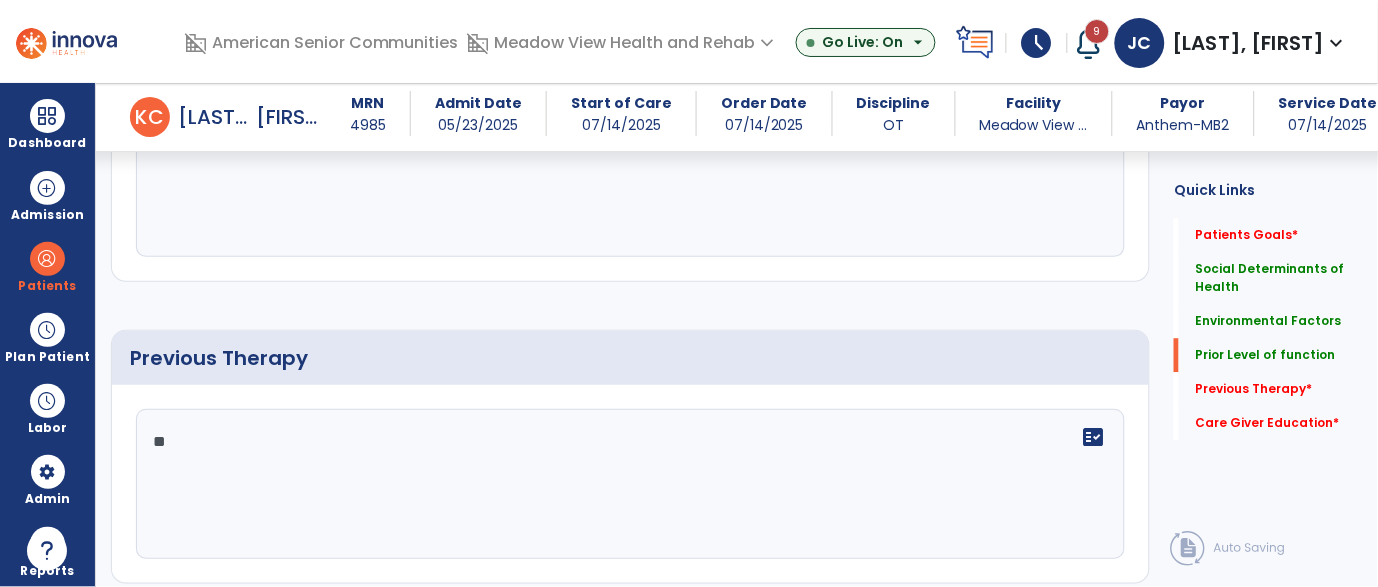 type on "*" 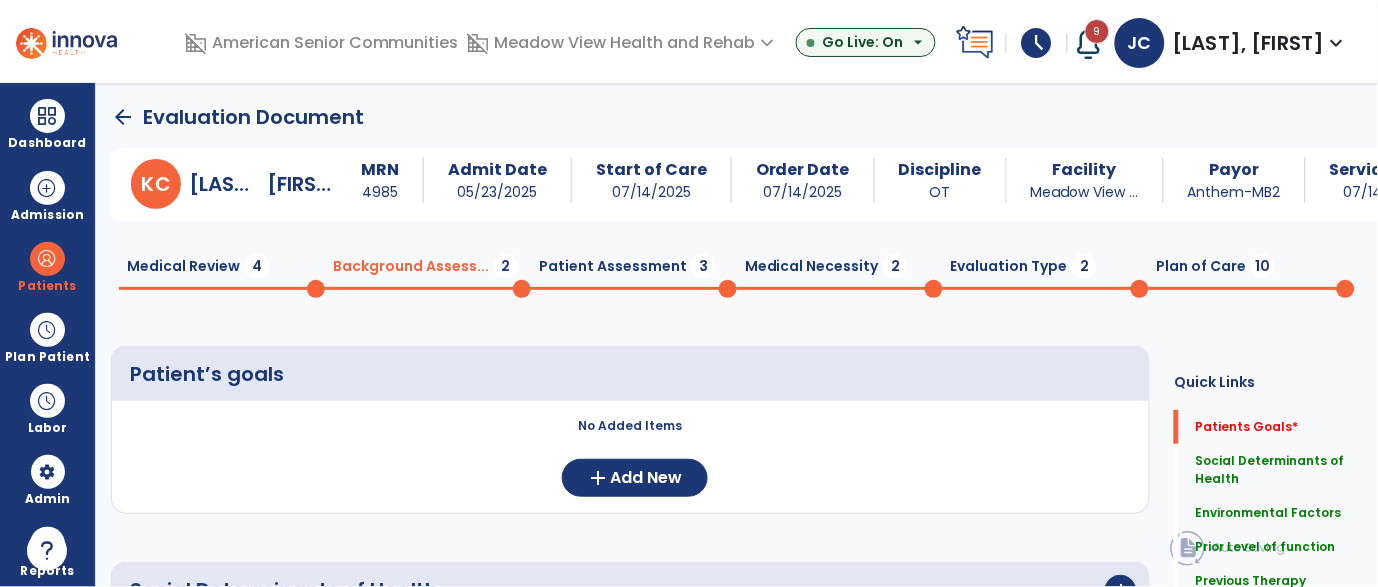 scroll, scrollTop: 0, scrollLeft: 0, axis: both 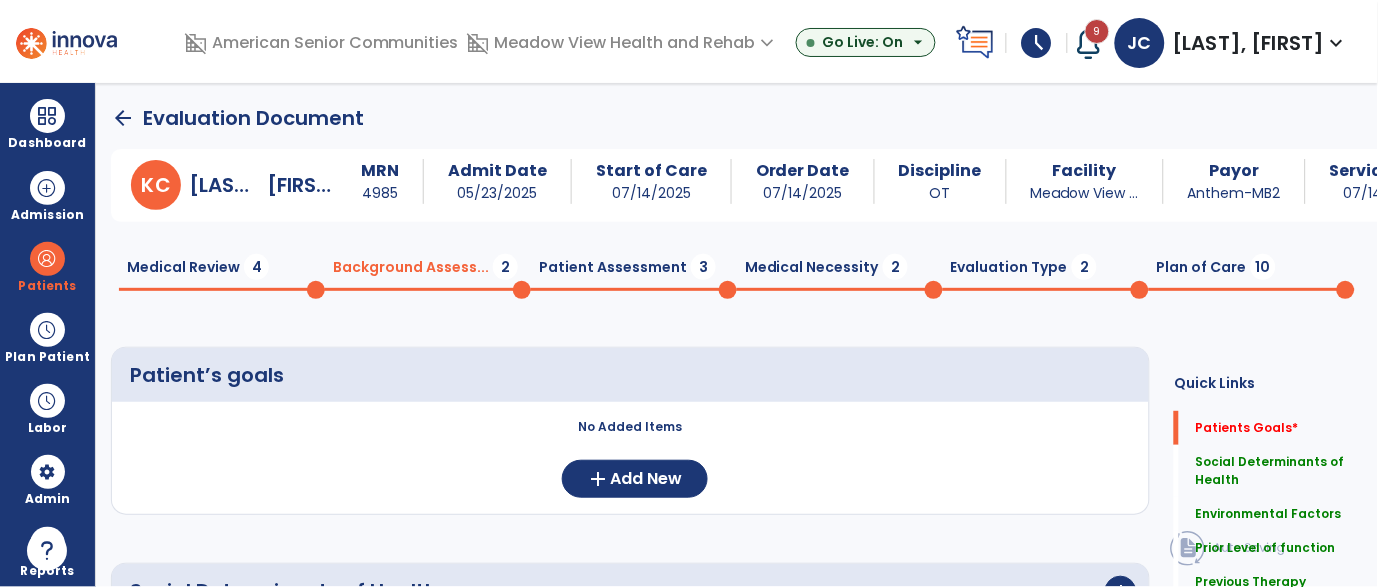 type on "**********" 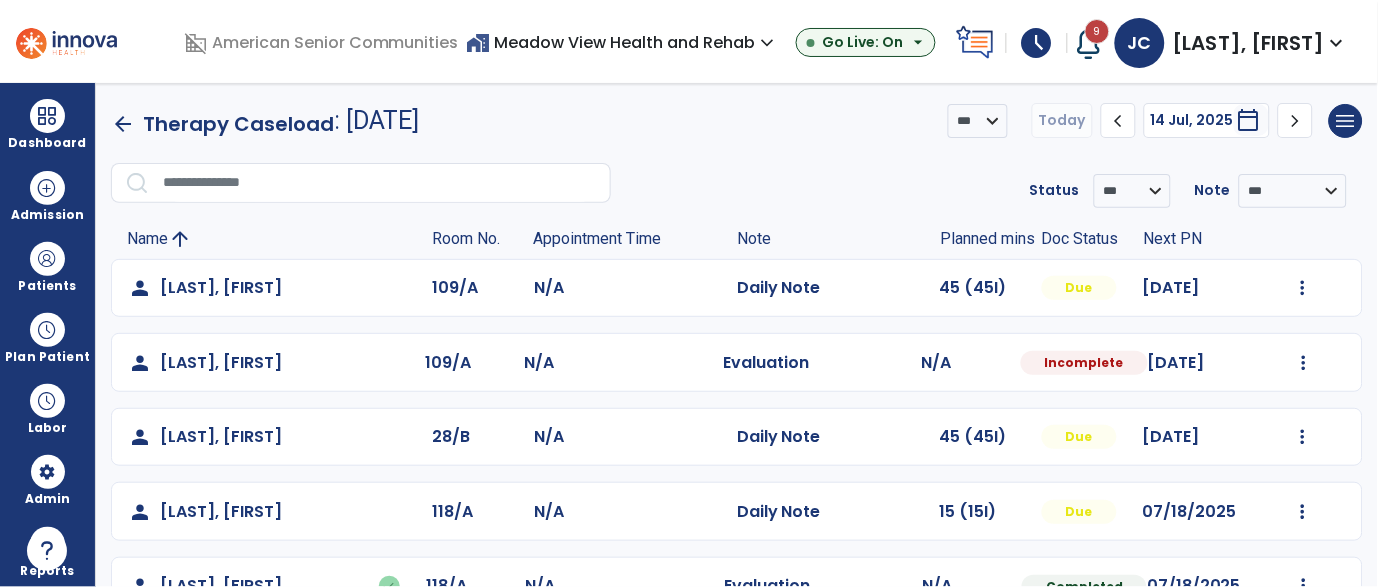 click on "arrow_back   Therapy Caseload  : [DATE] *** ****  Today  chevron_left [DATE]  *********  calendar_today  chevron_right  menu   Export List   Print List" 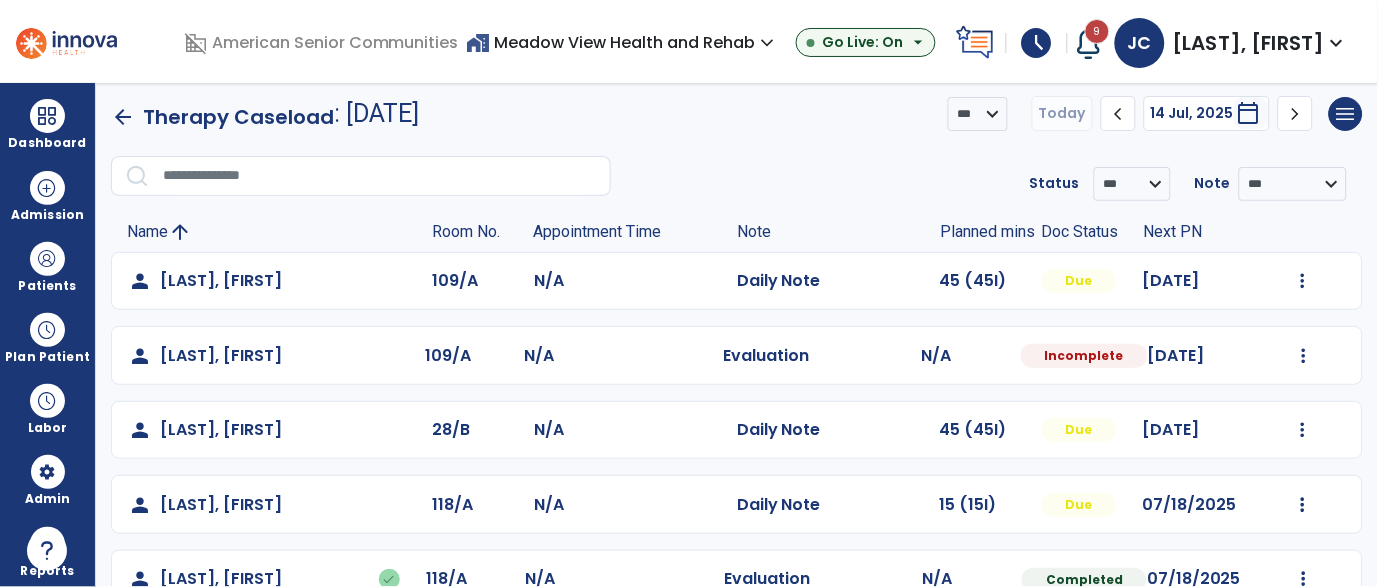 scroll, scrollTop: 16, scrollLeft: 0, axis: vertical 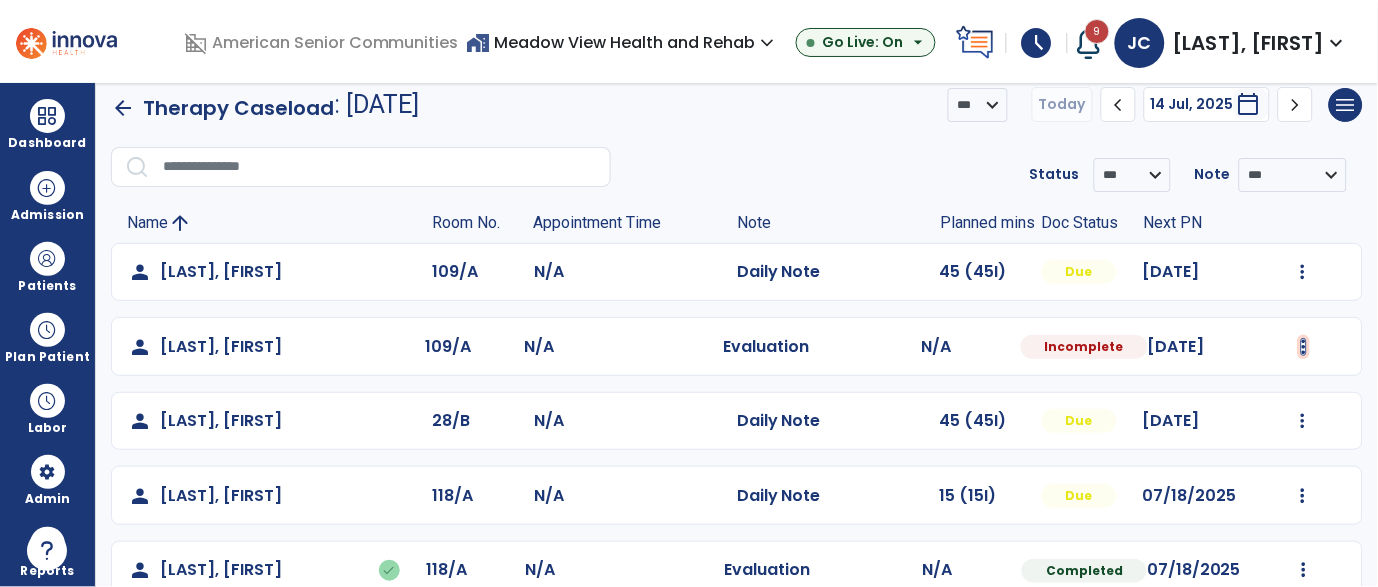 click at bounding box center (1303, 272) 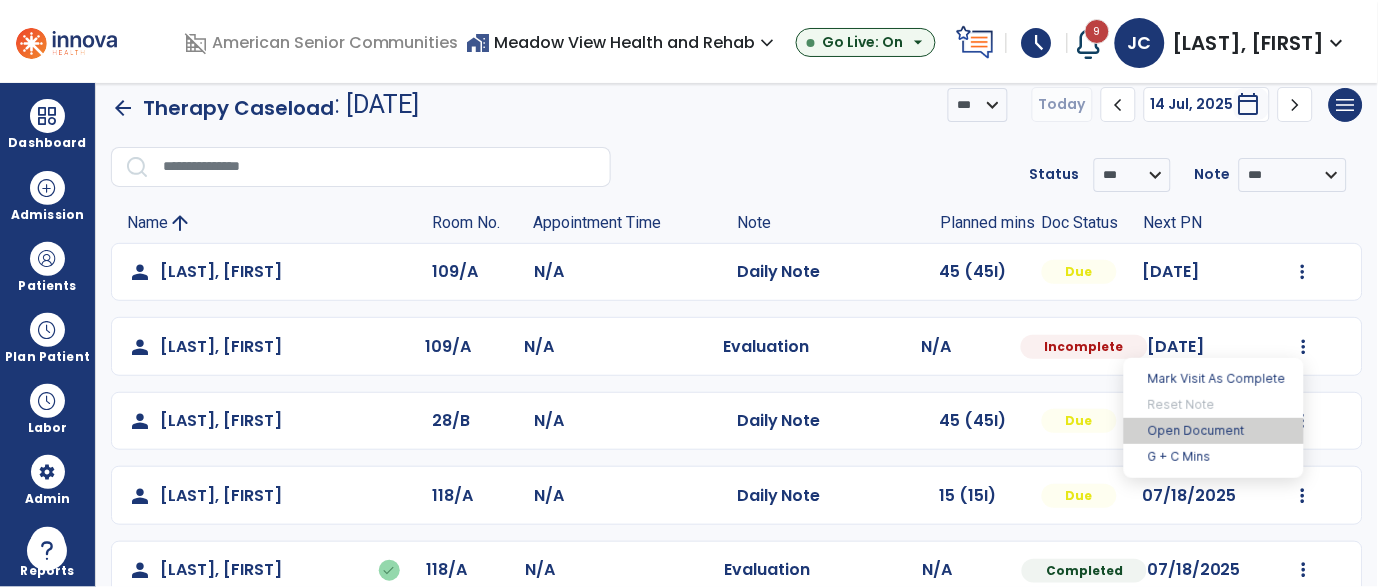 click on "Open Document" at bounding box center (1214, 431) 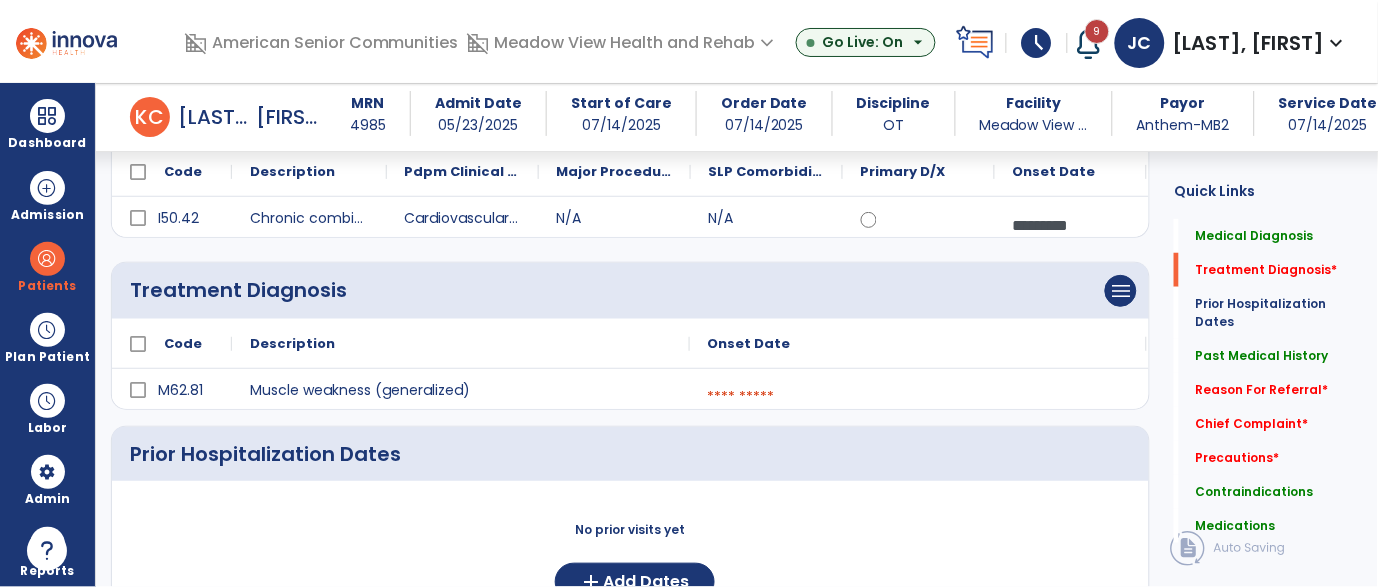 scroll, scrollTop: 260, scrollLeft: 0, axis: vertical 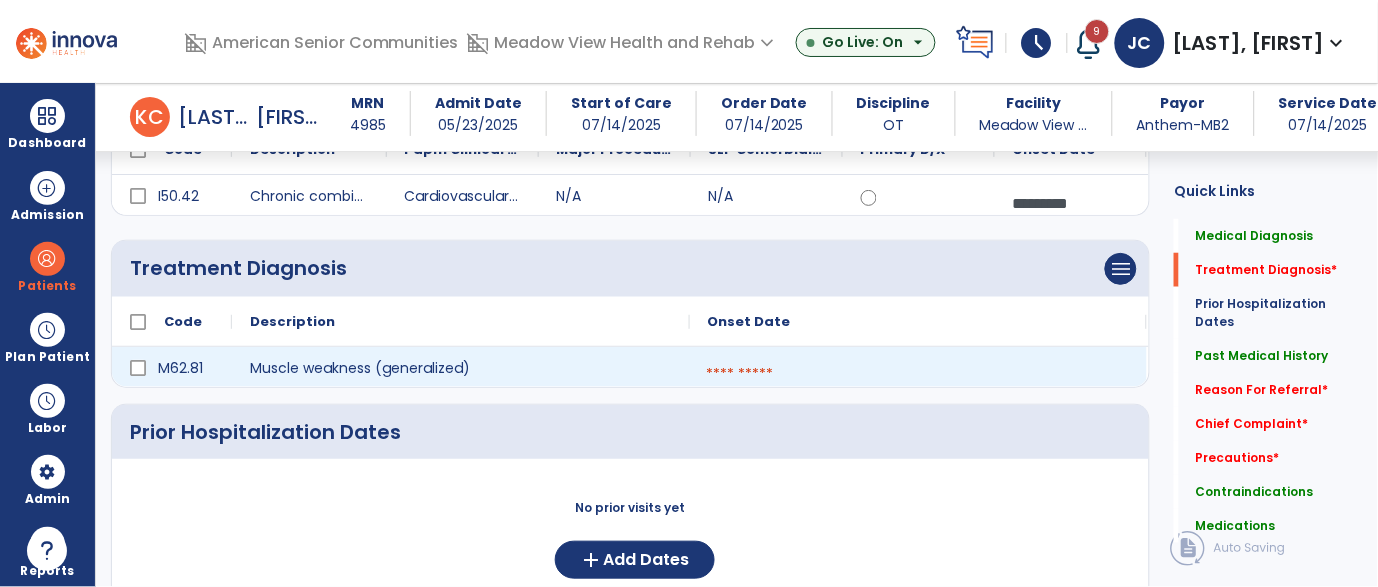 click at bounding box center (918, 374) 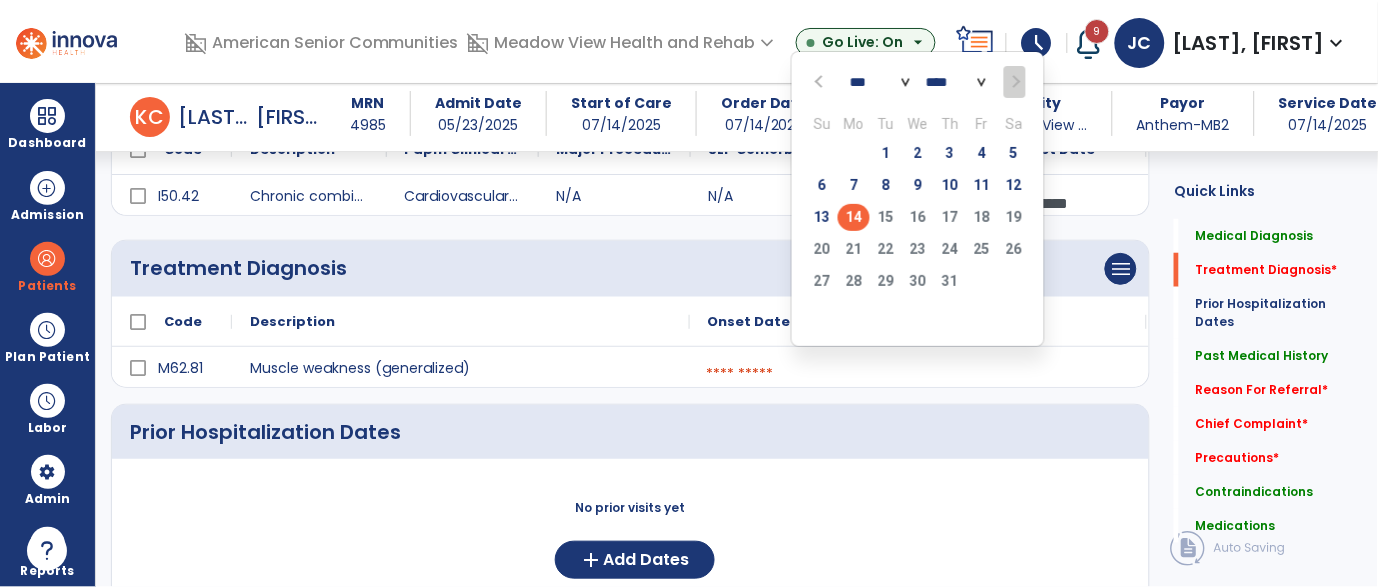 click on "14" 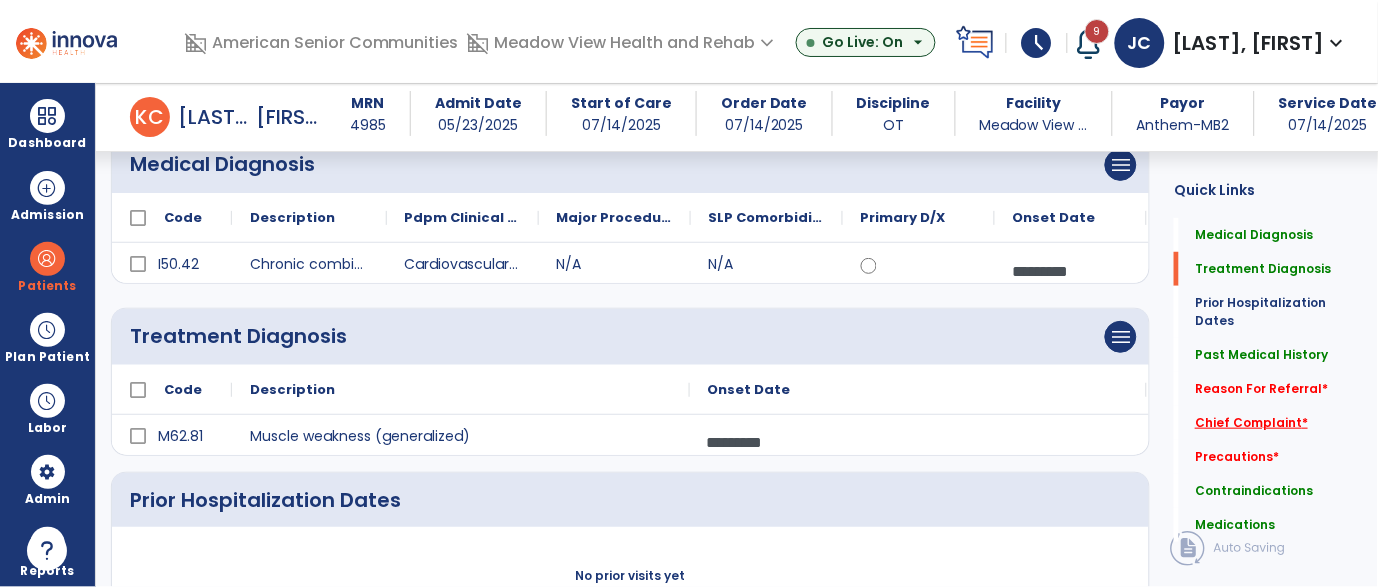 scroll, scrollTop: 0, scrollLeft: 0, axis: both 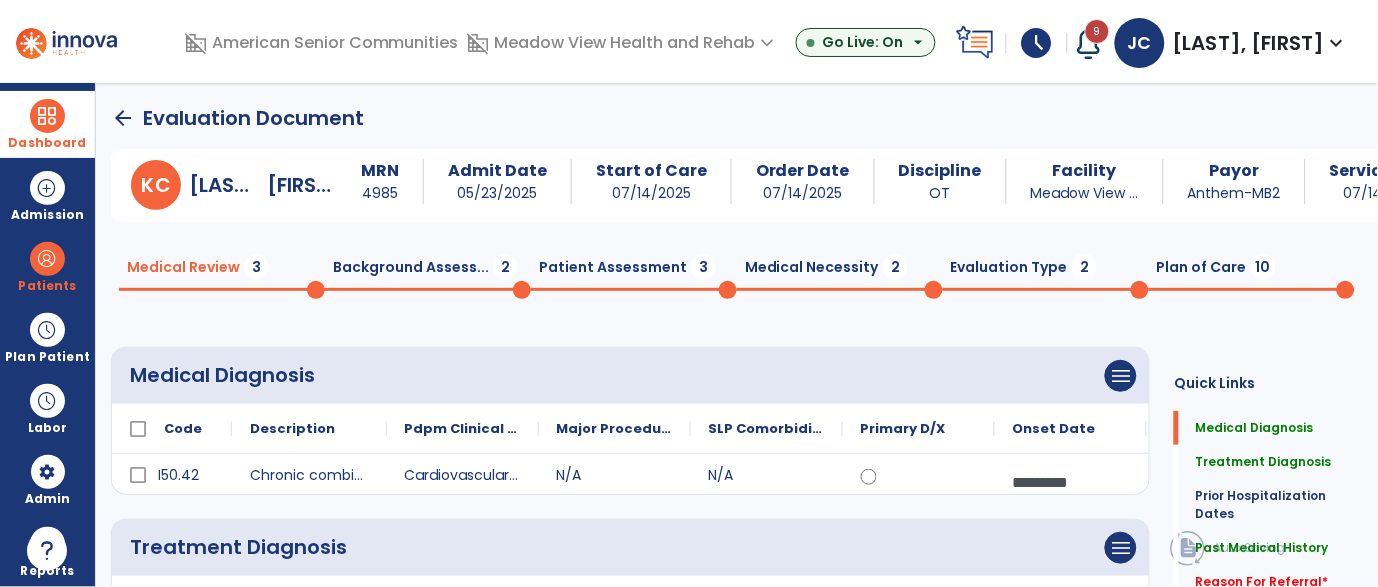click on "Dashboard" at bounding box center [47, 143] 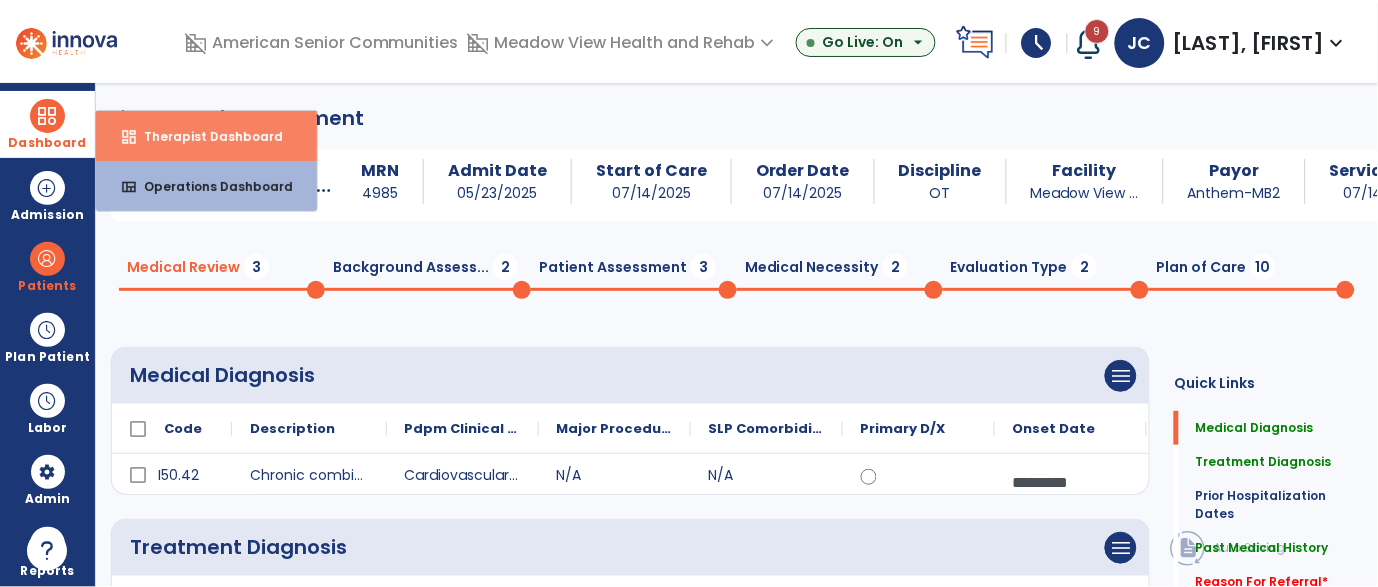 click on "dashboard" at bounding box center [129, 137] 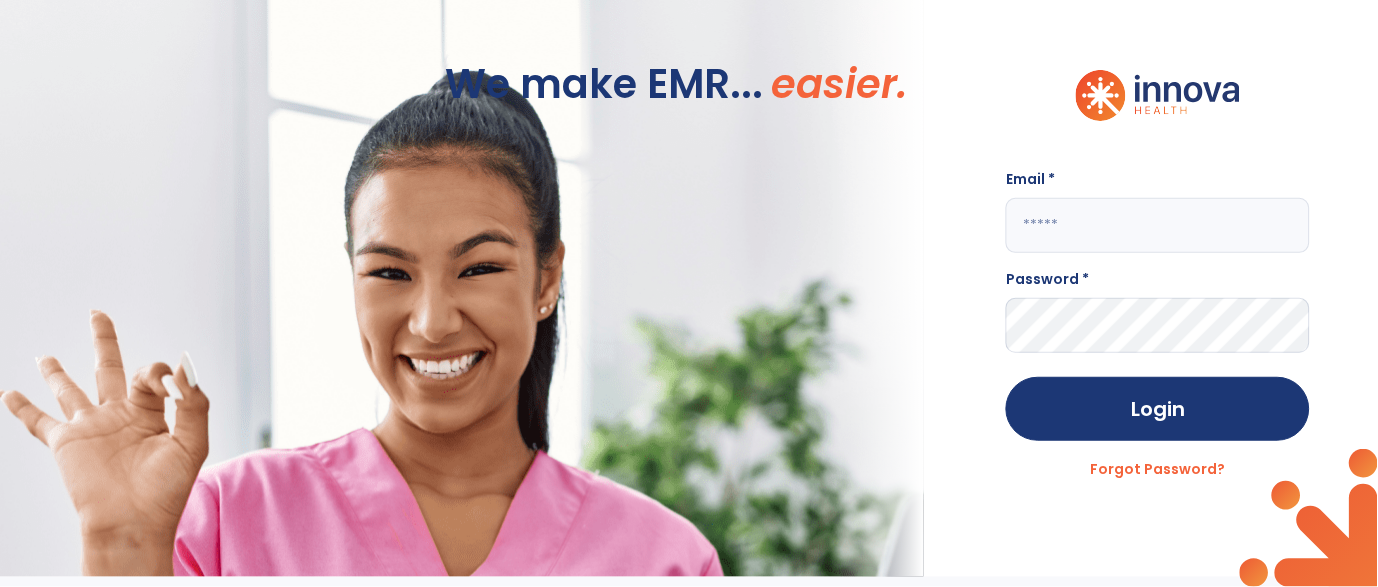 click 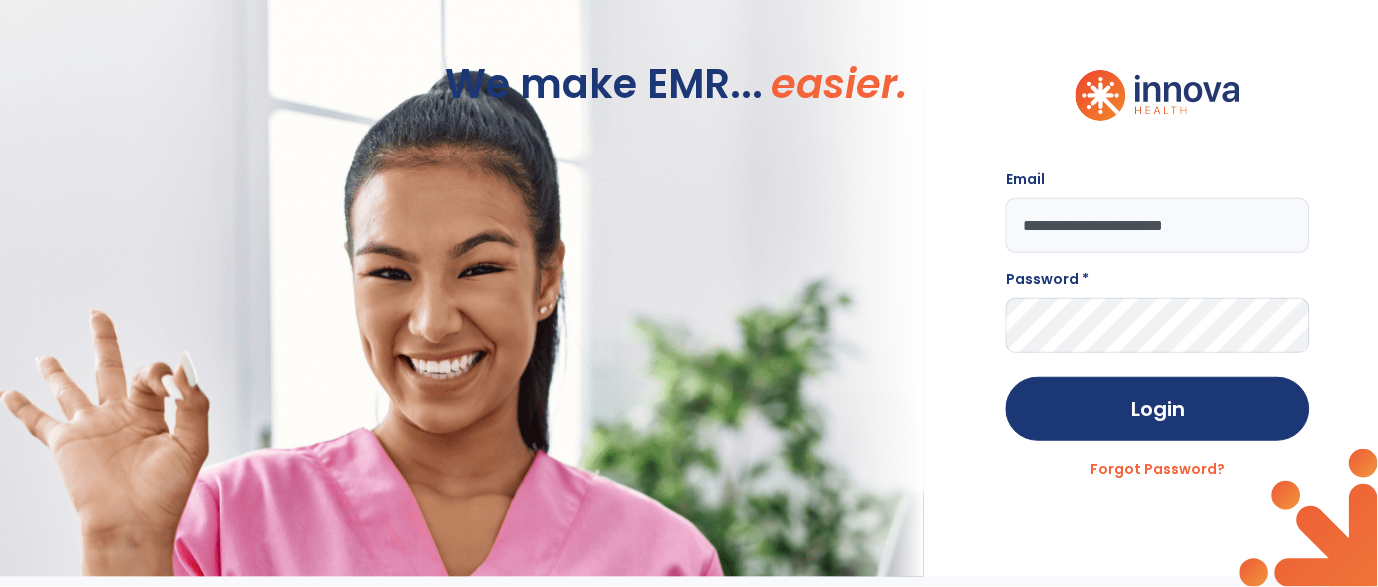 type on "**********" 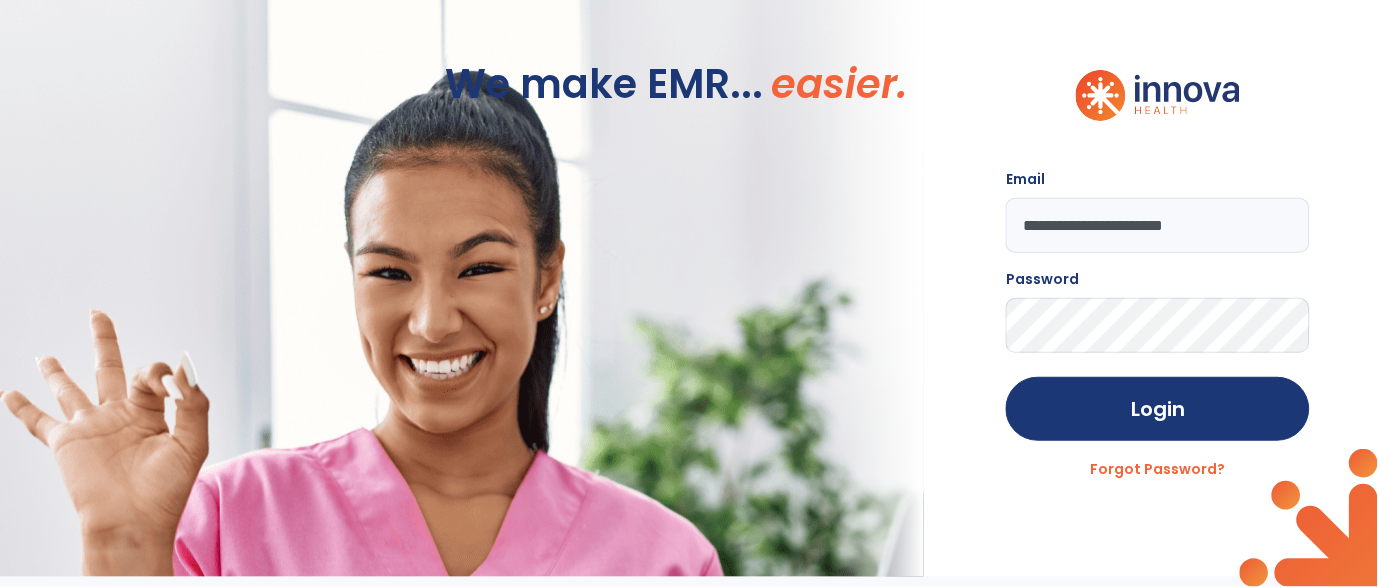 click on "Login" 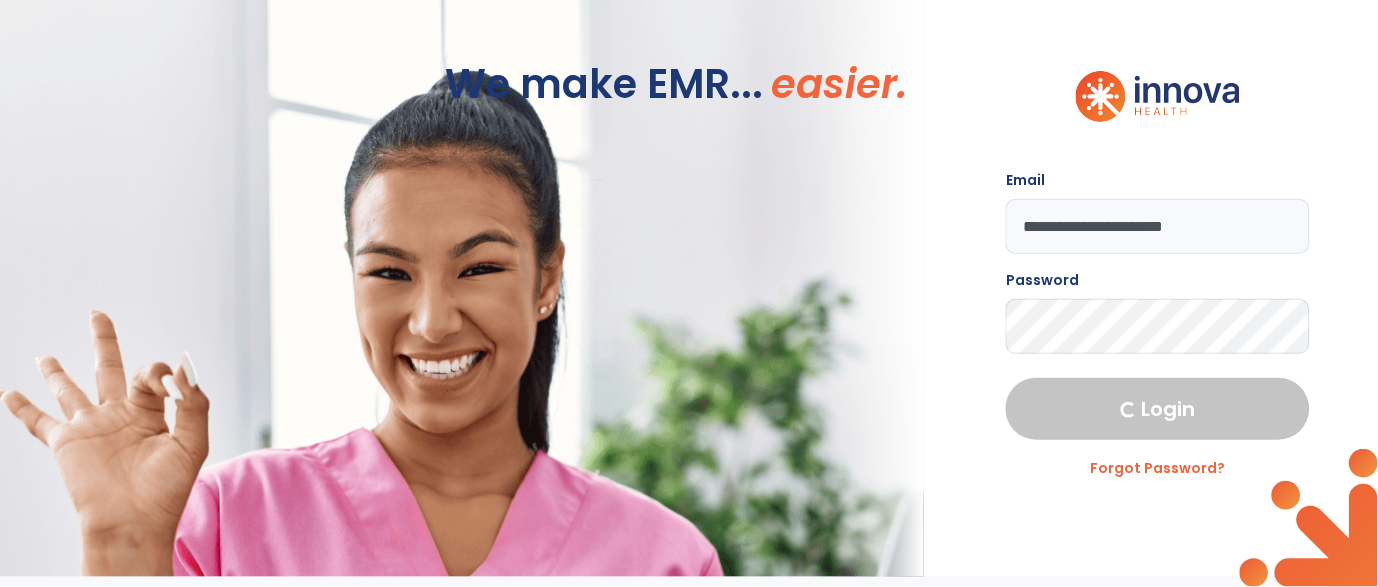 select on "***" 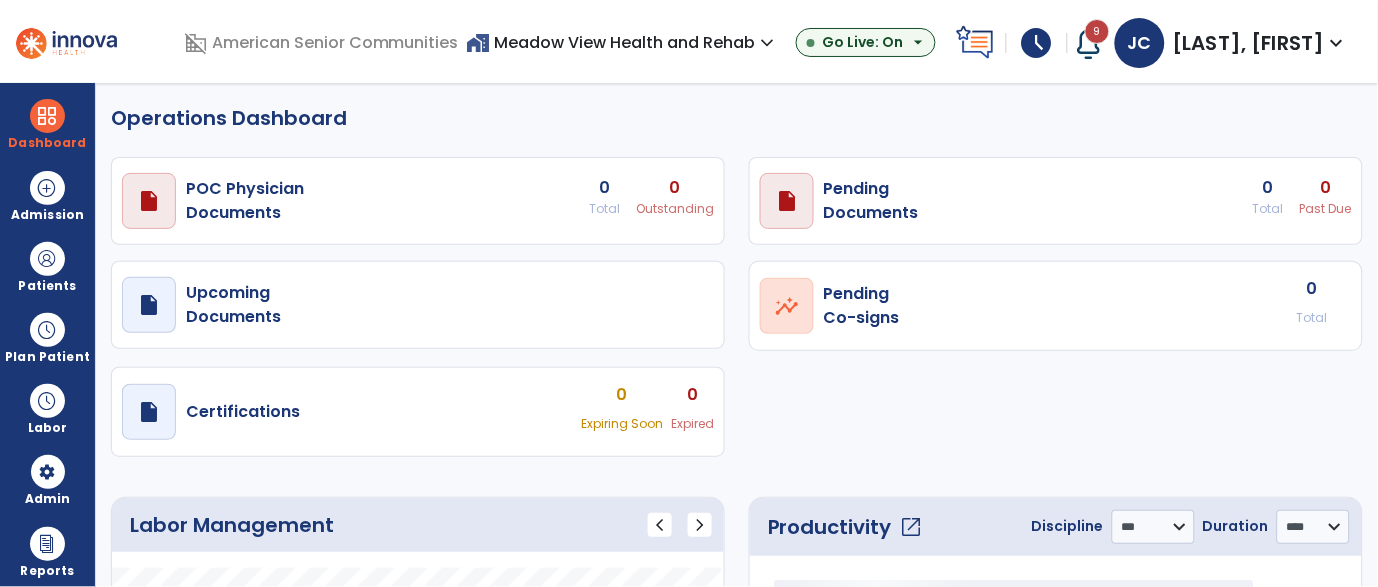 select on "***" 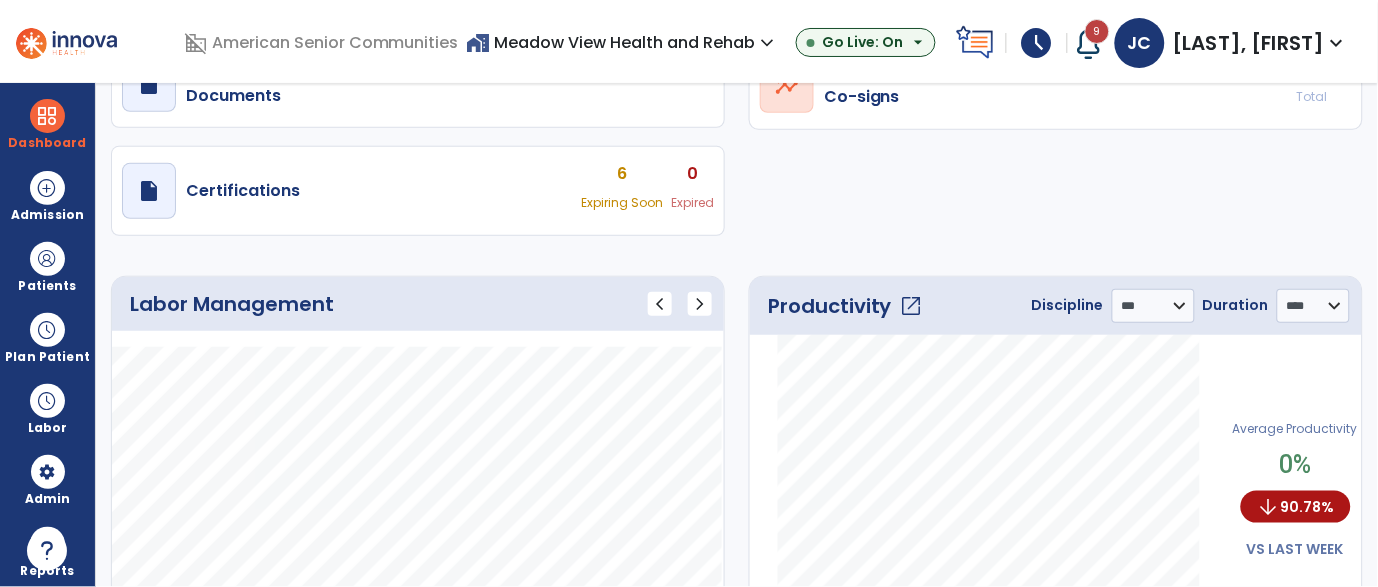 scroll, scrollTop: 223, scrollLeft: 0, axis: vertical 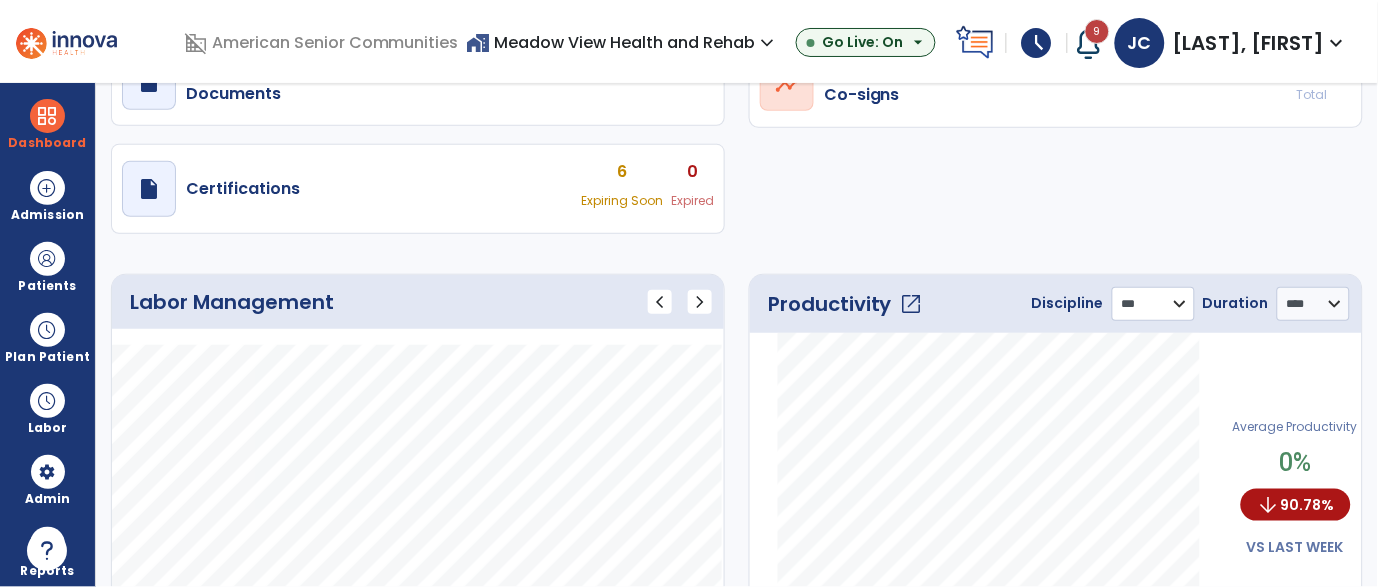 click on "**********" 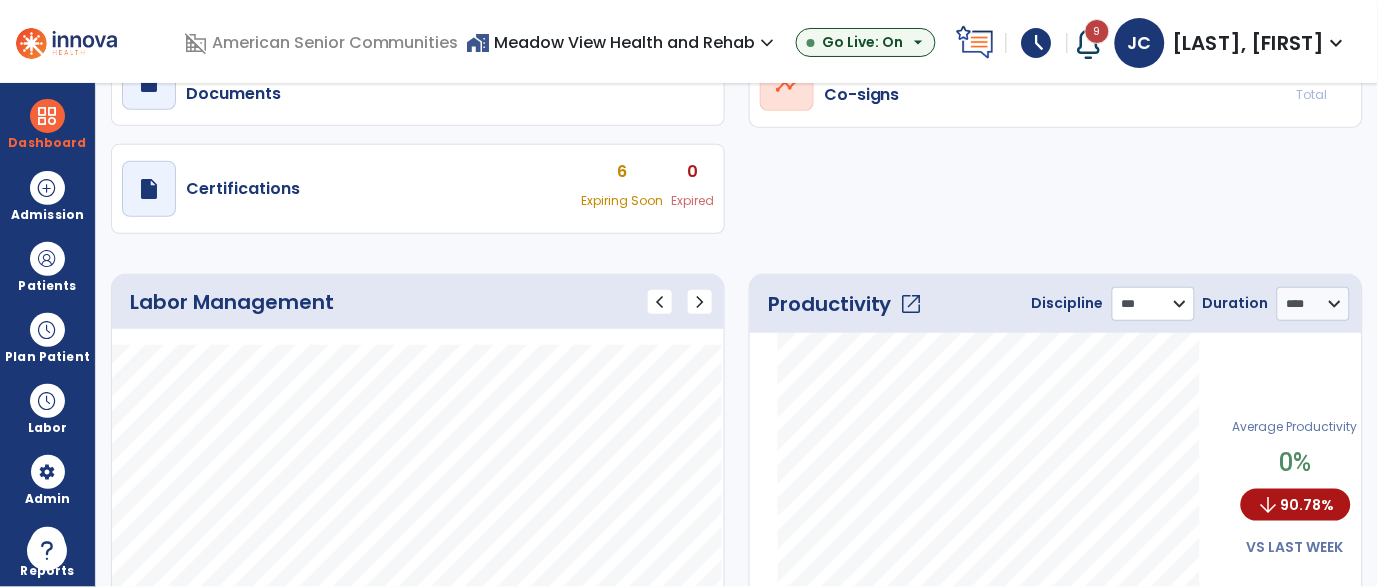 select on "**" 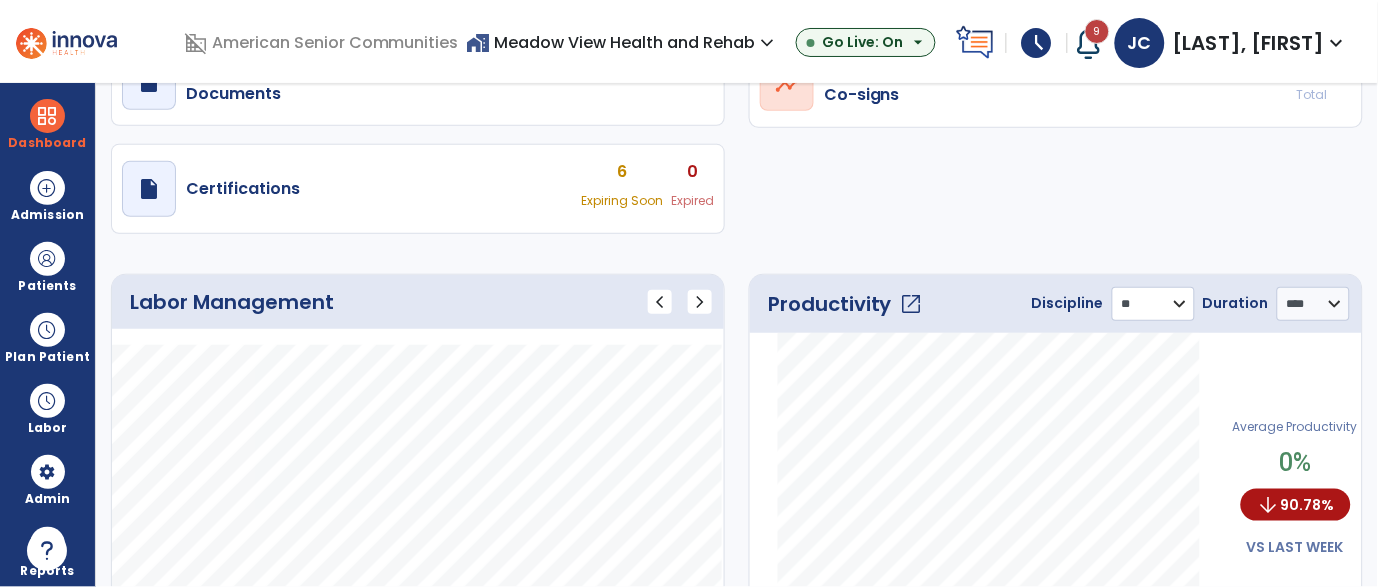 click on "**********" 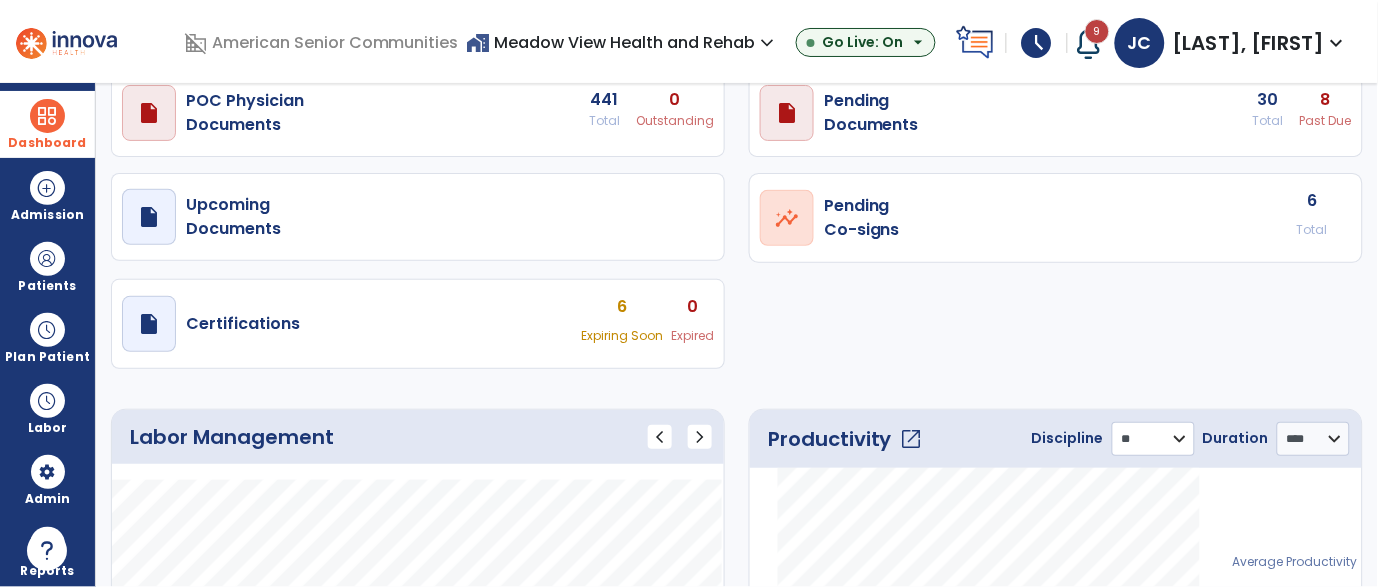 scroll, scrollTop: 85, scrollLeft: 0, axis: vertical 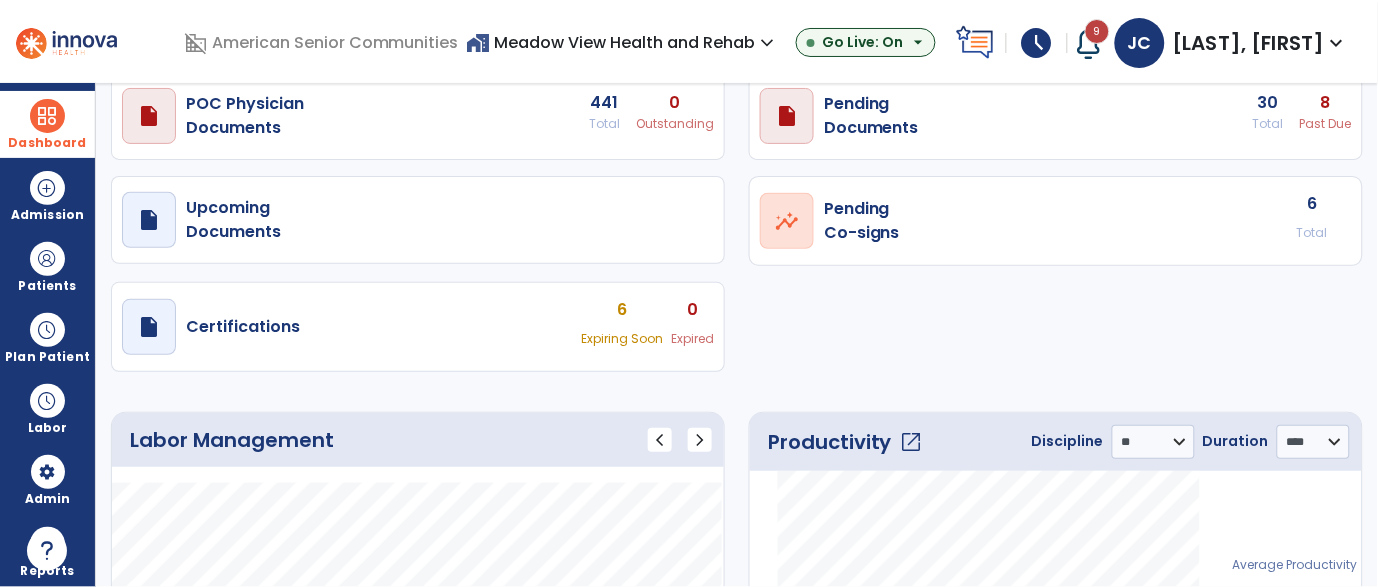 click on "Dashboard" at bounding box center [47, 143] 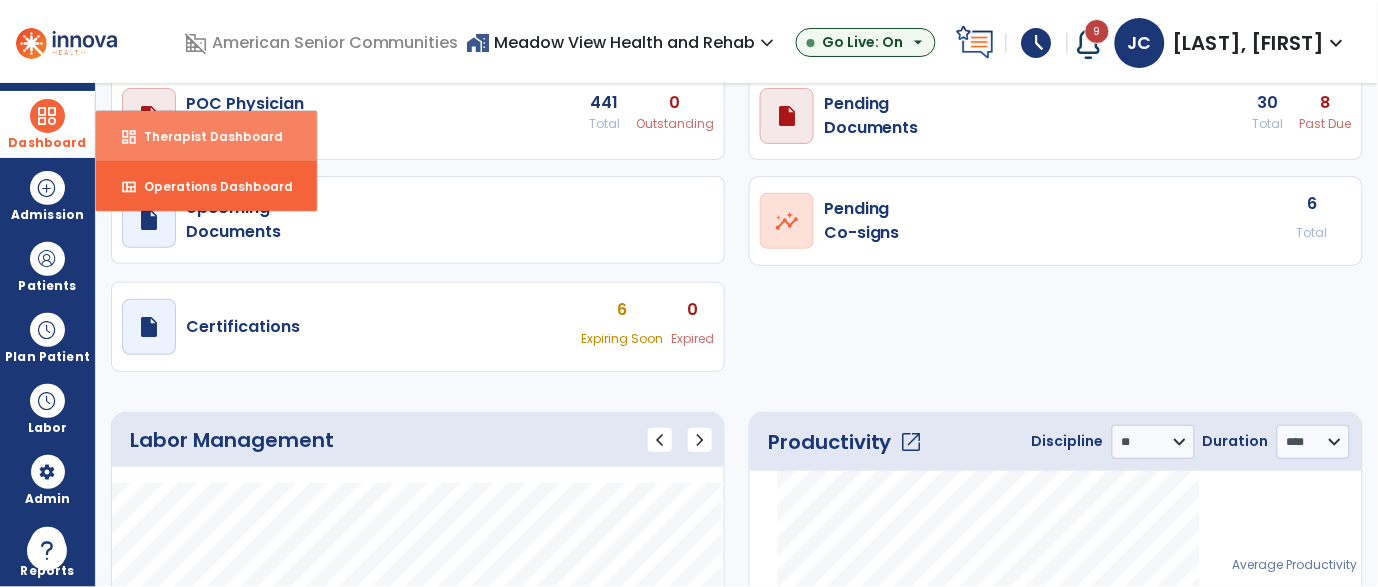 click on "dashboard  Therapist Dashboard" at bounding box center (206, 136) 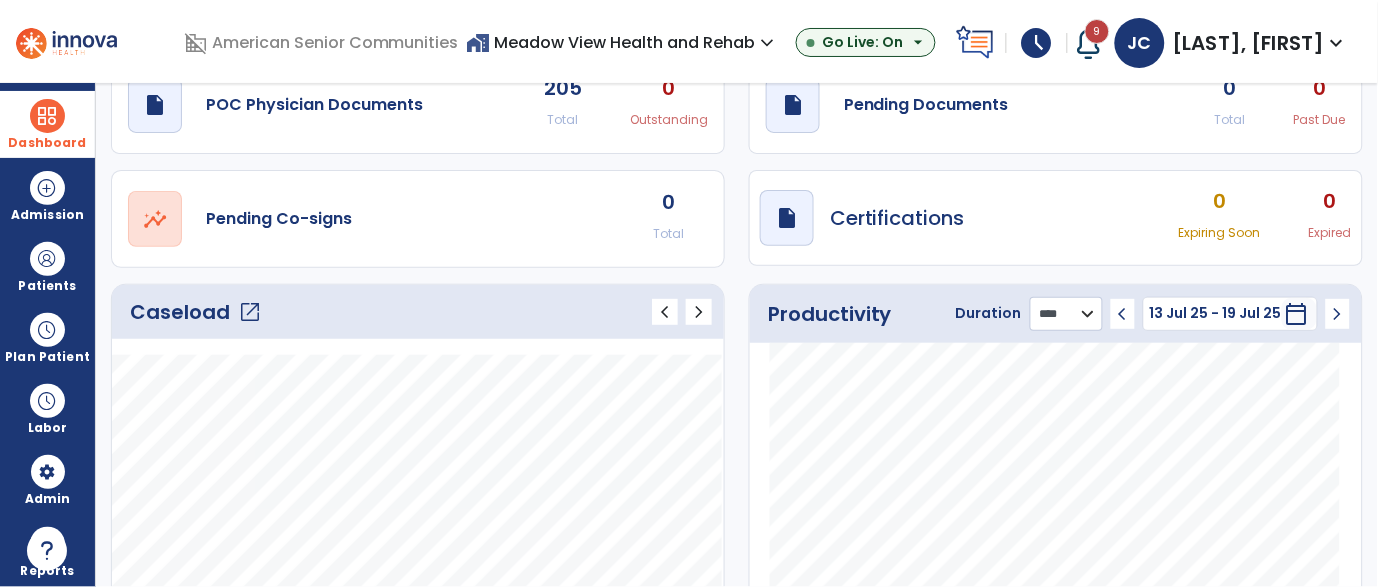 click on "******** **** ***" 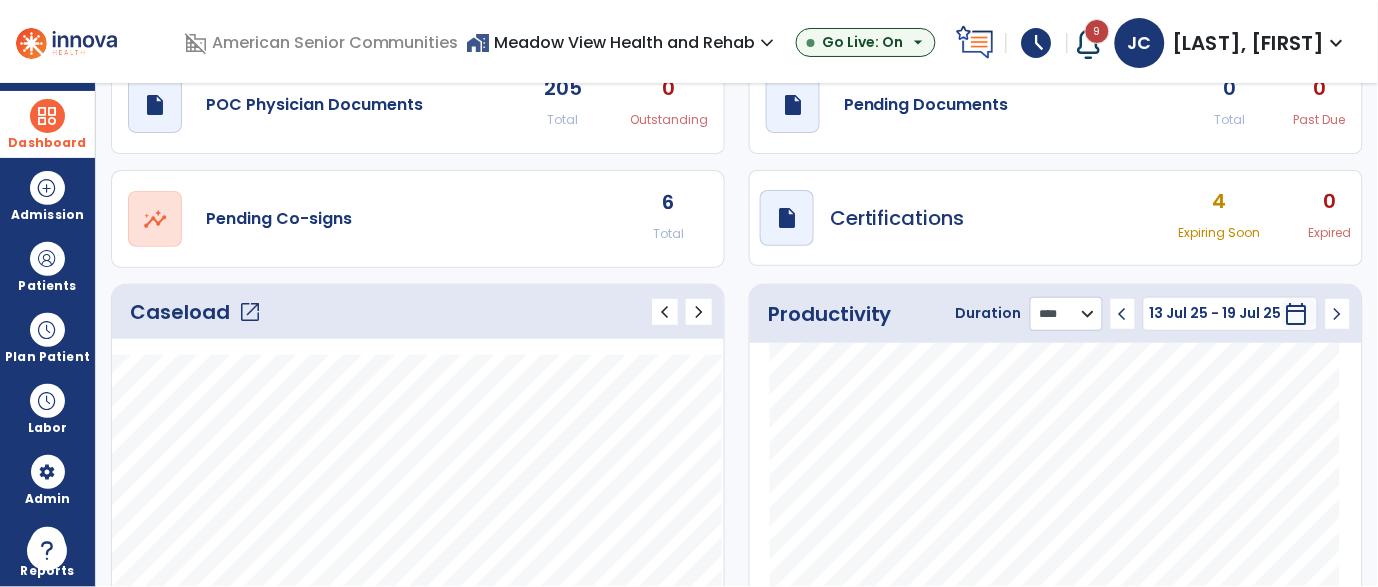 select on "***" 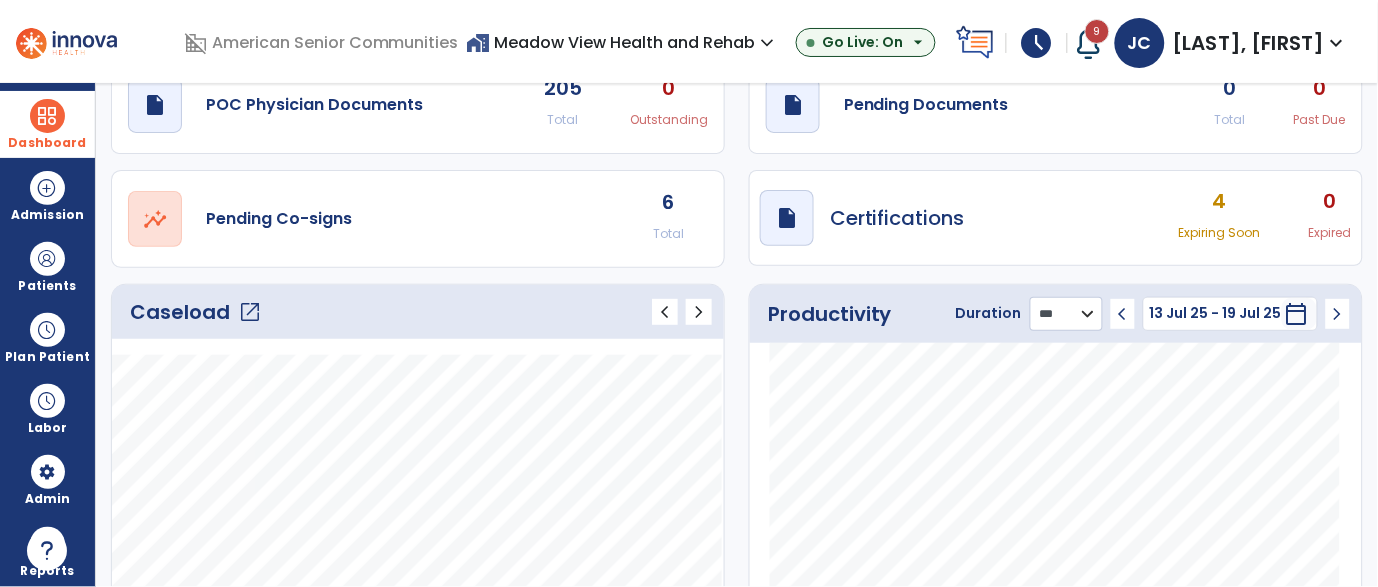 click on "******** **** ***" 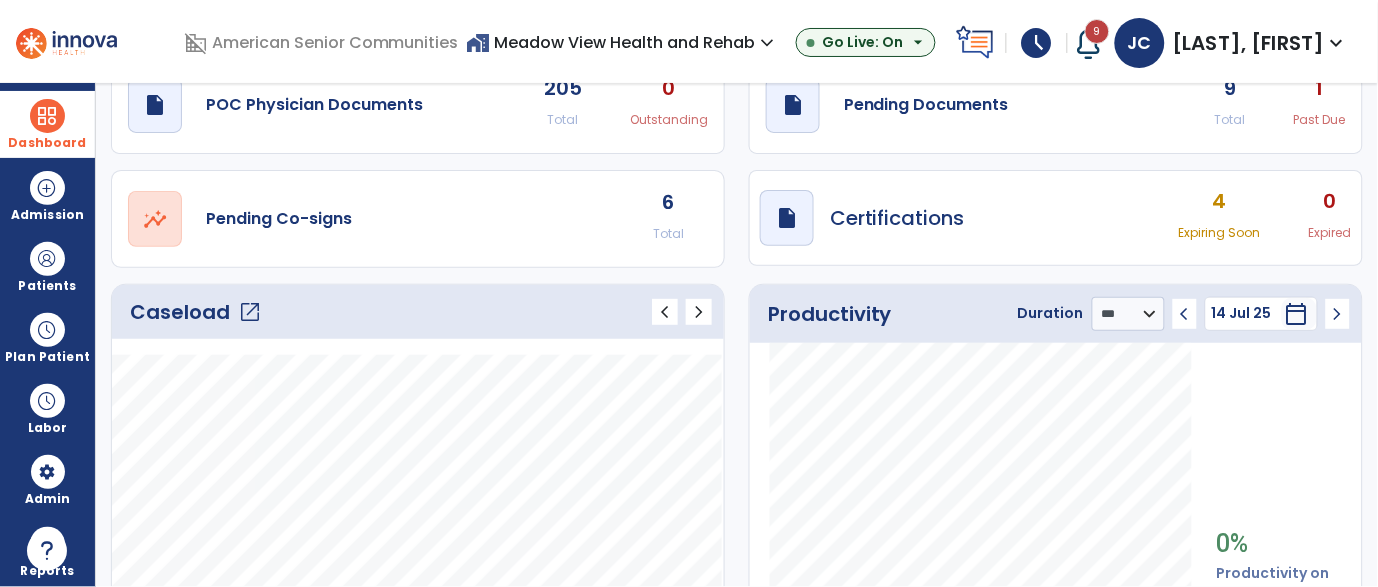 click on "chevron_left" 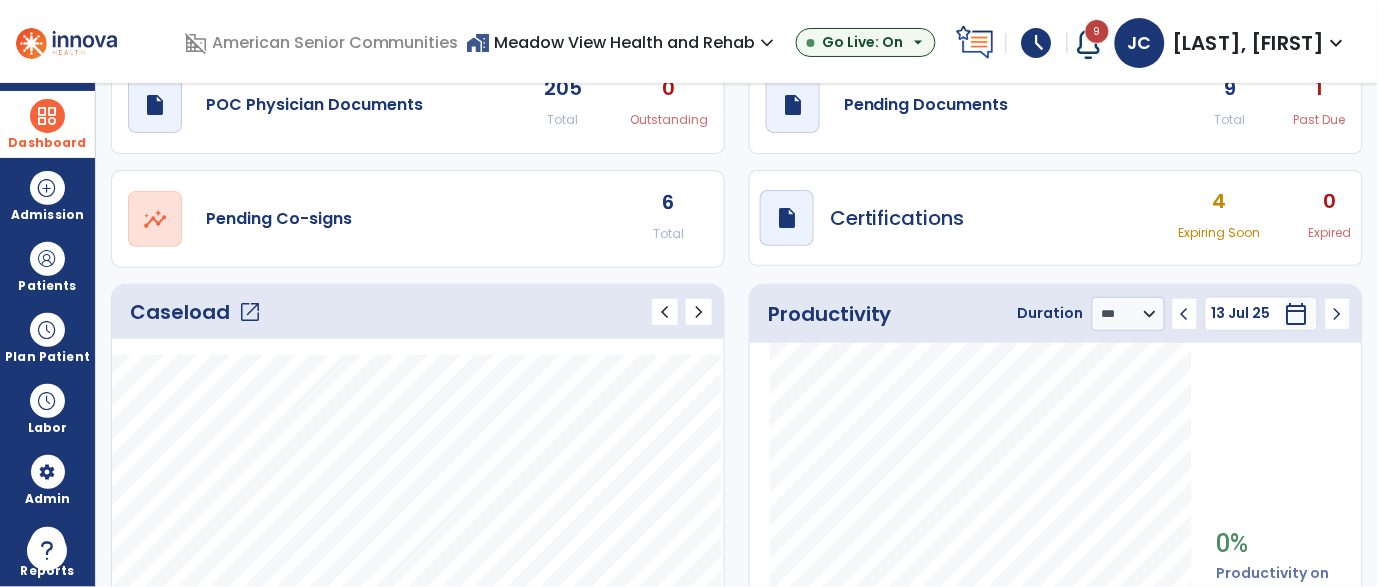 click on "chevron_left" 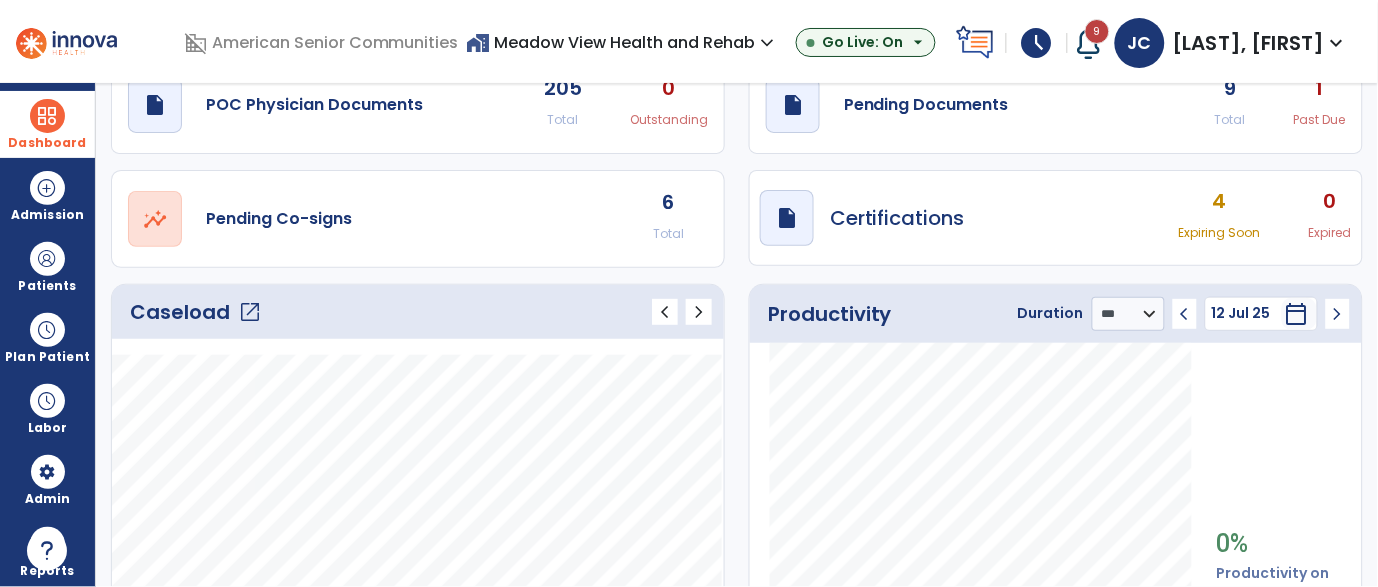 click on "chevron_left" 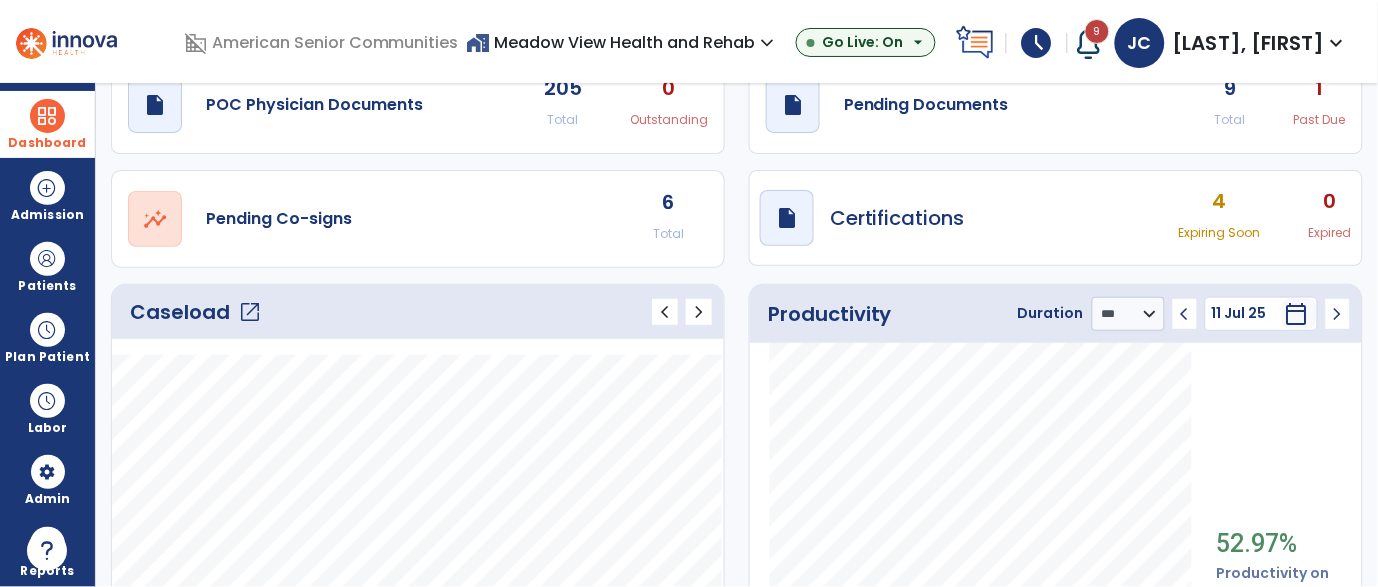 click on "chevron_left" 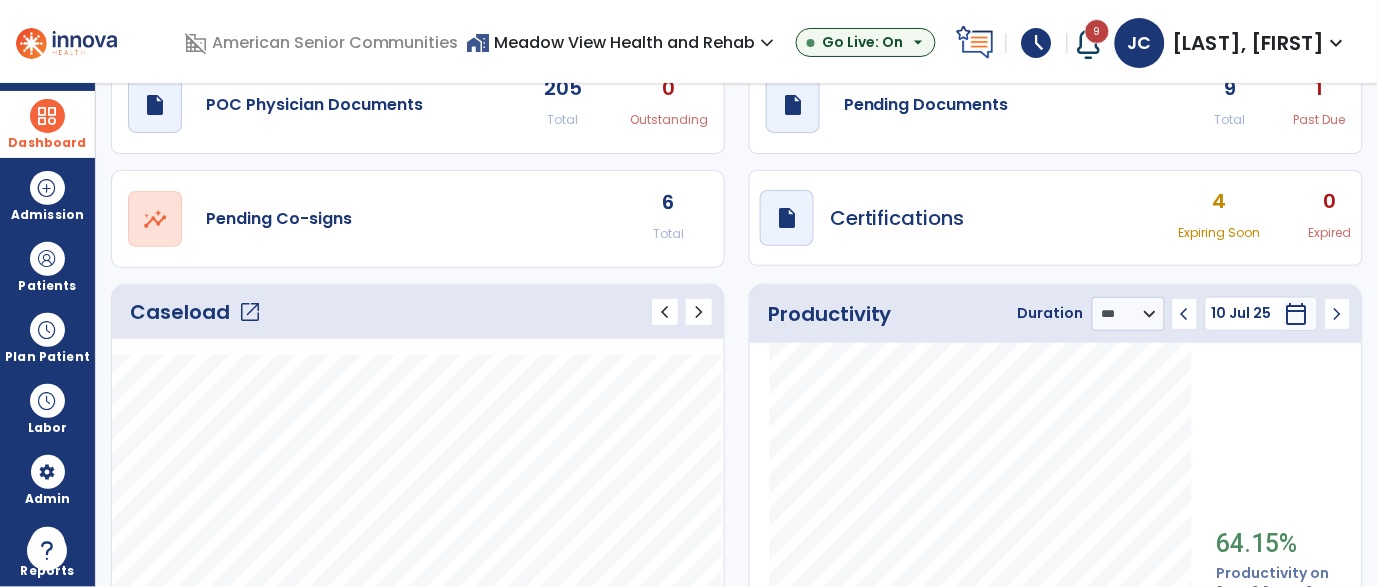 click on "chevron_left" 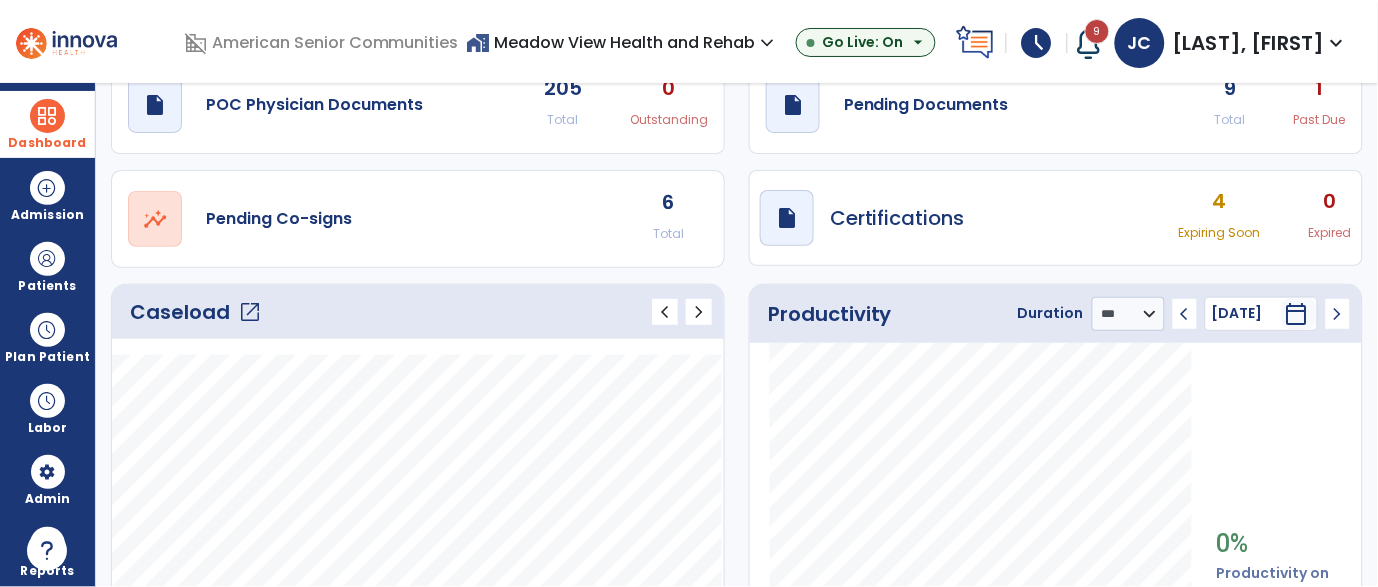 click on "chevron_left" 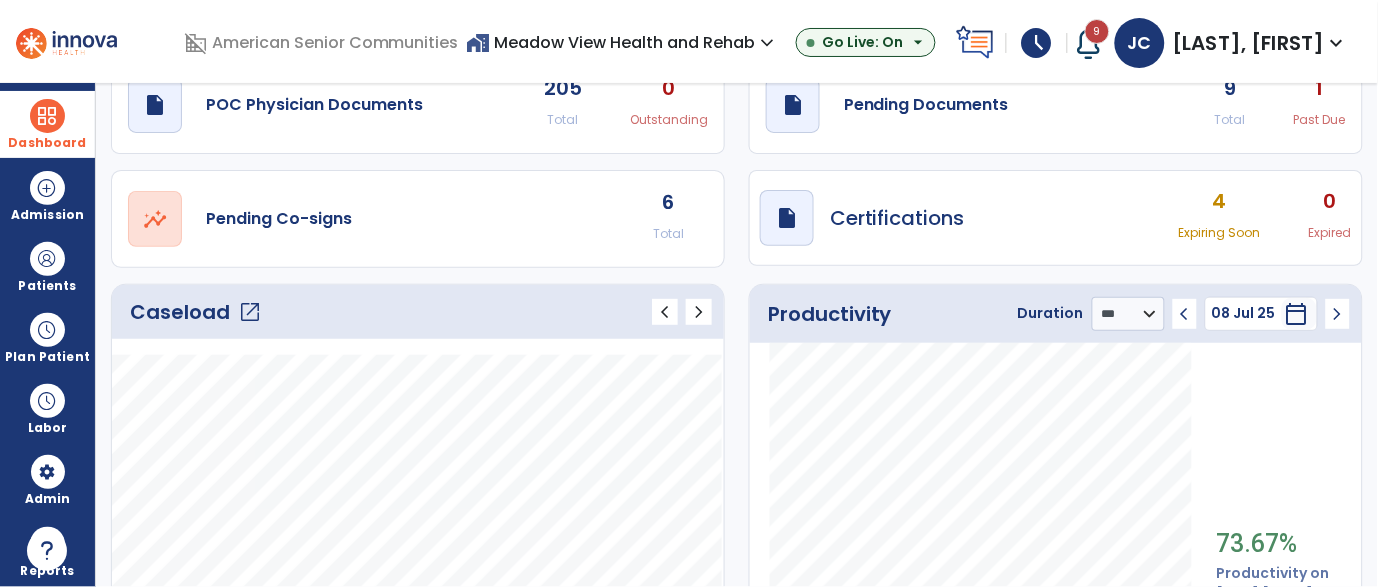 click on "chevron_left" 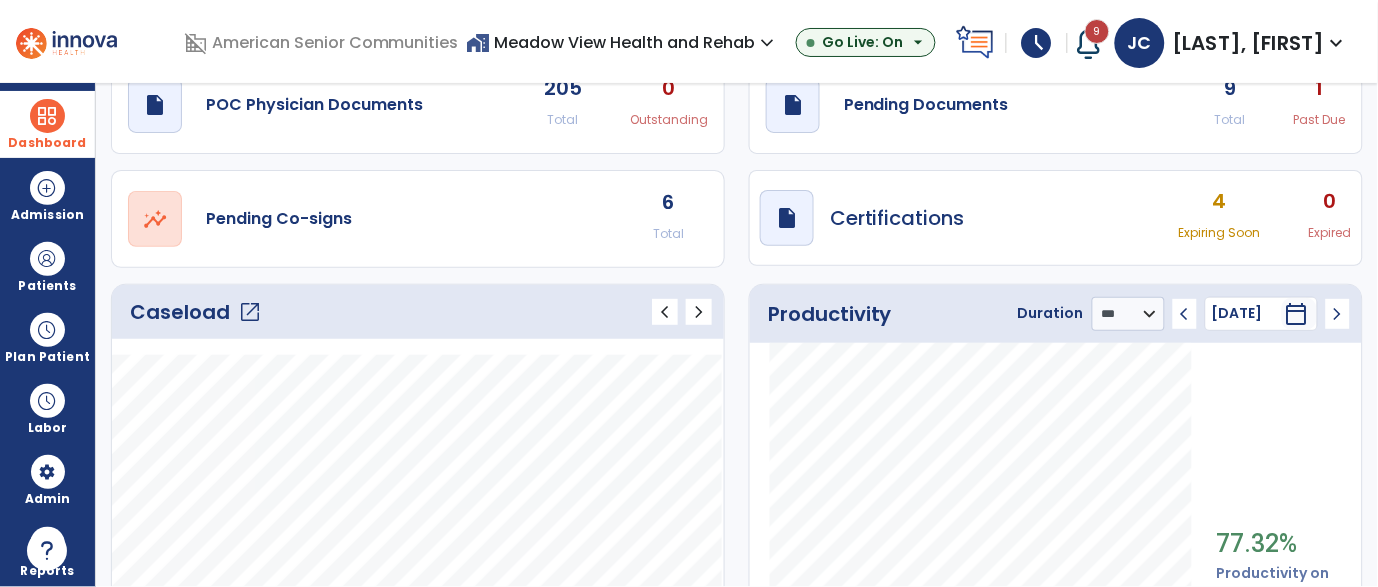 click on "chevron_left" 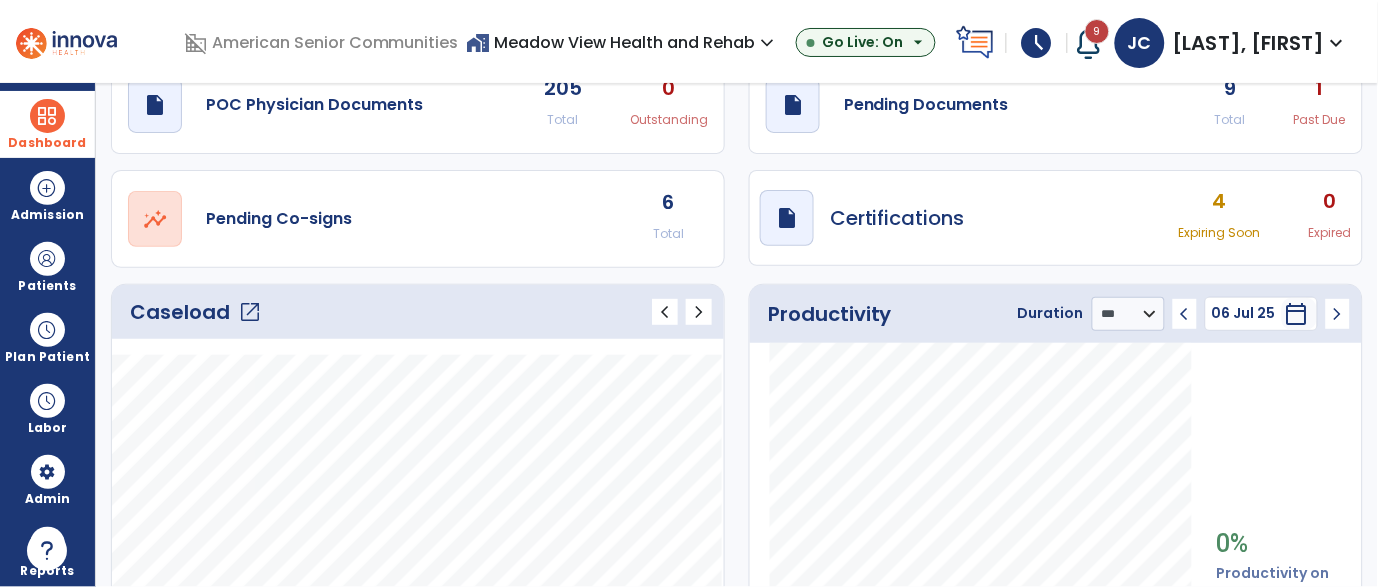 click on "chevron_left" 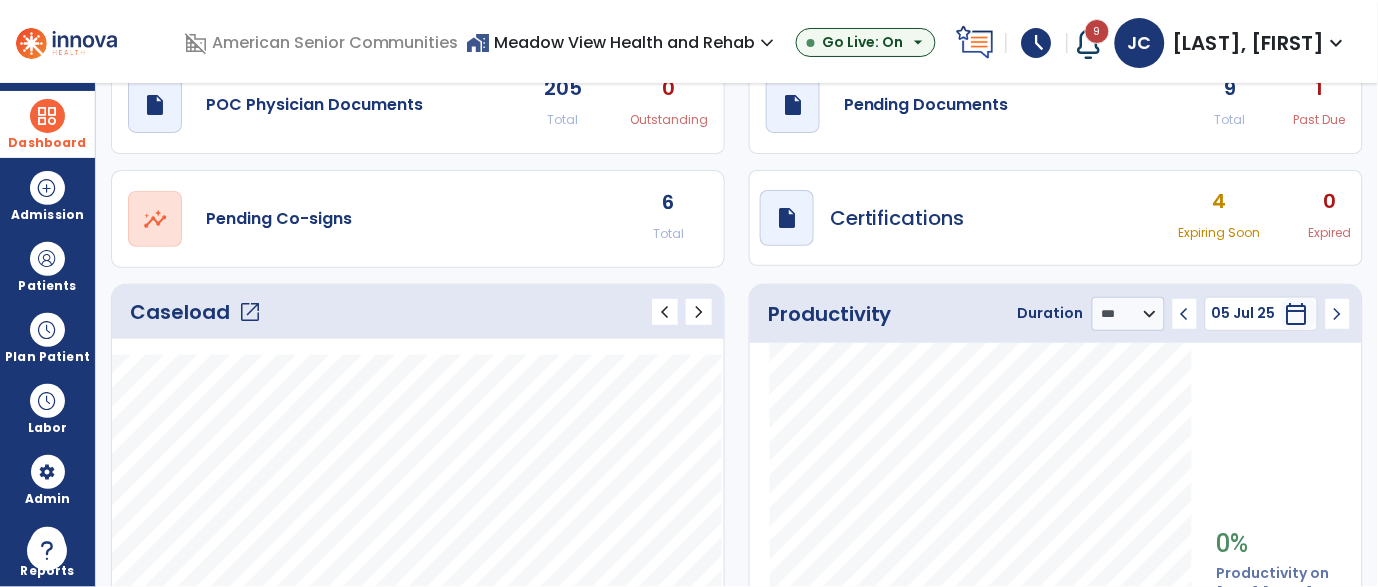 click on "chevron_left" 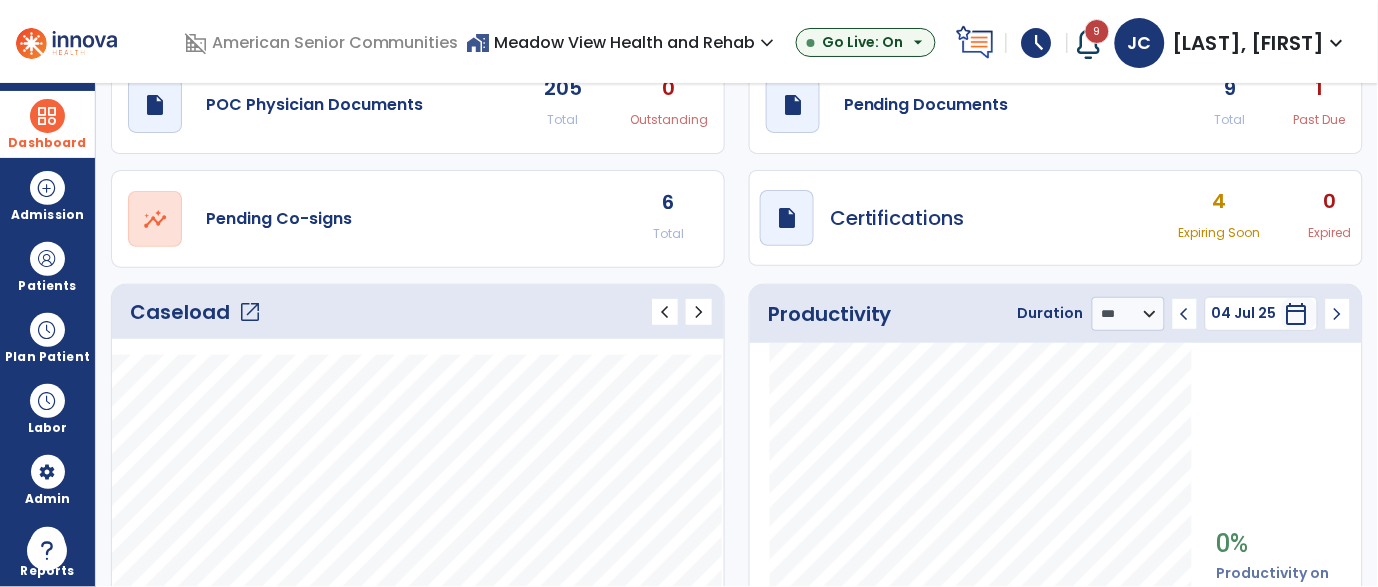 click on "chevron_left" 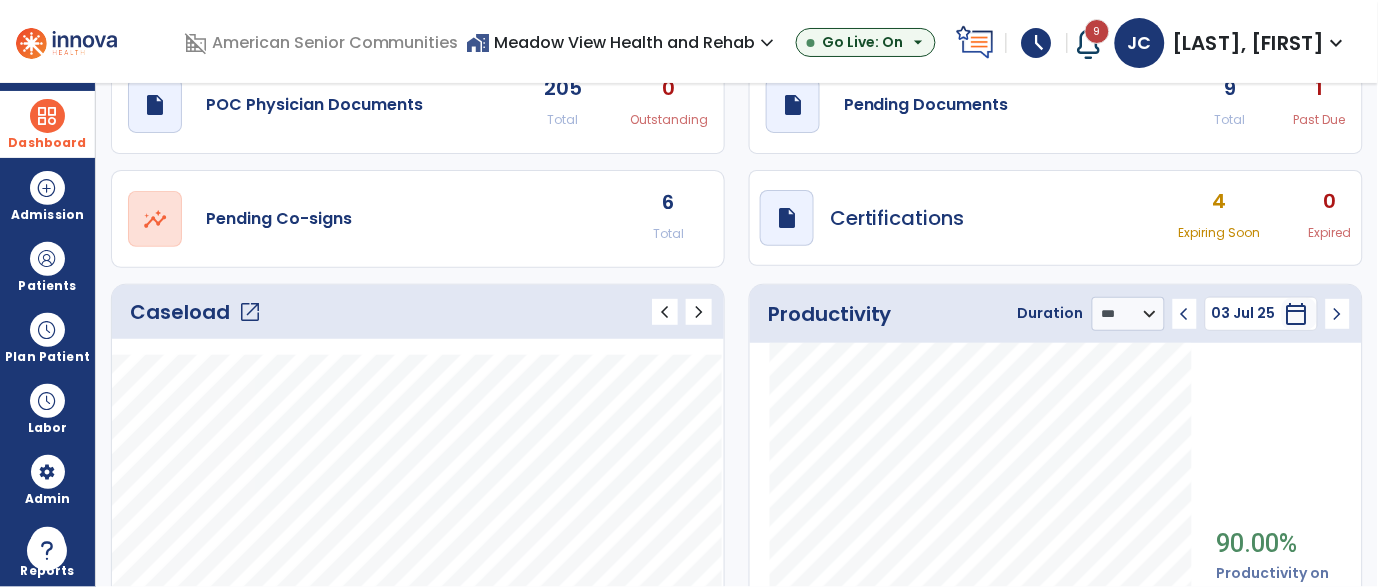 click on "chevron_left" 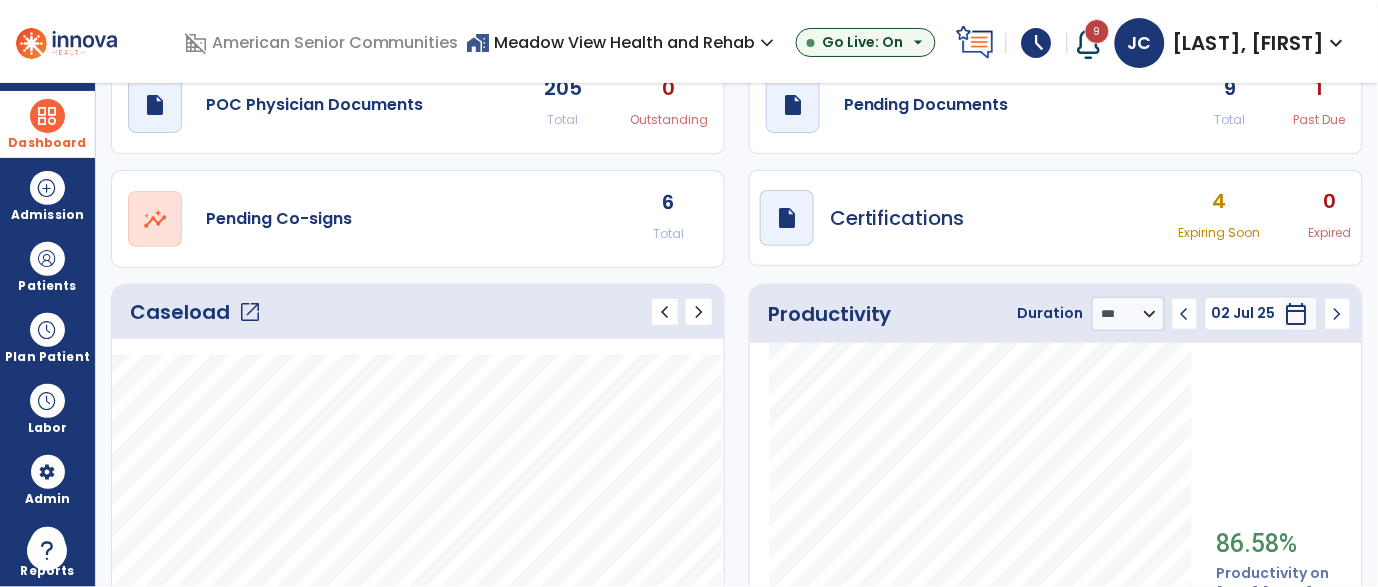click on "chevron_left" 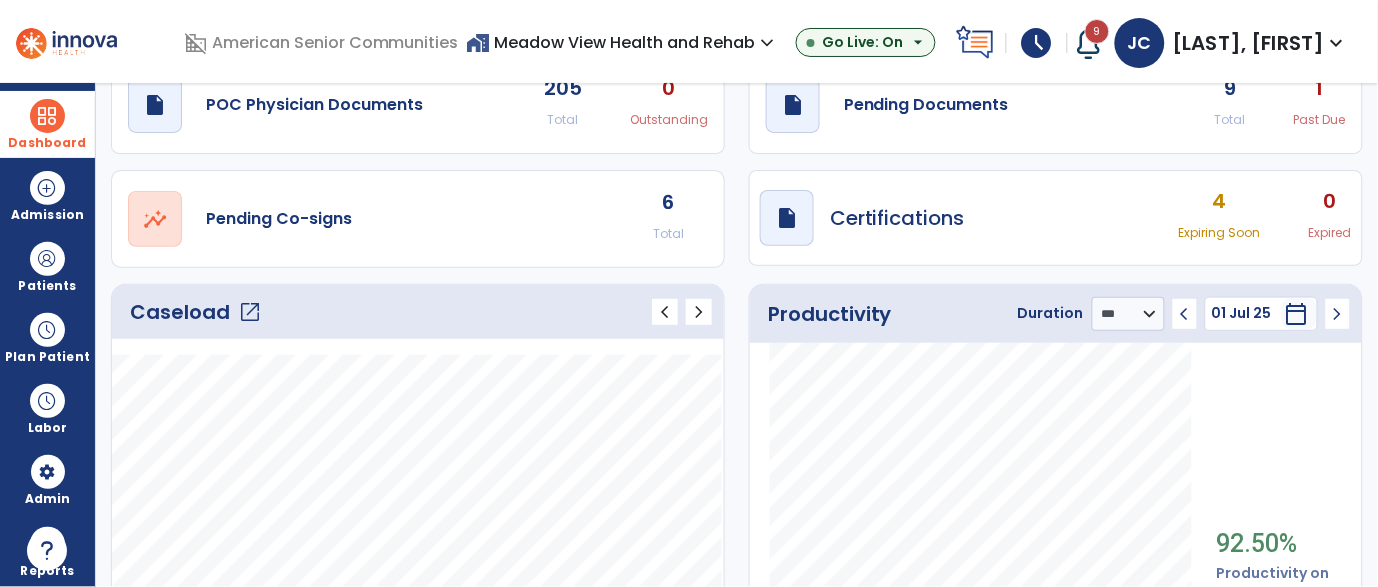 click on "chevron_left" 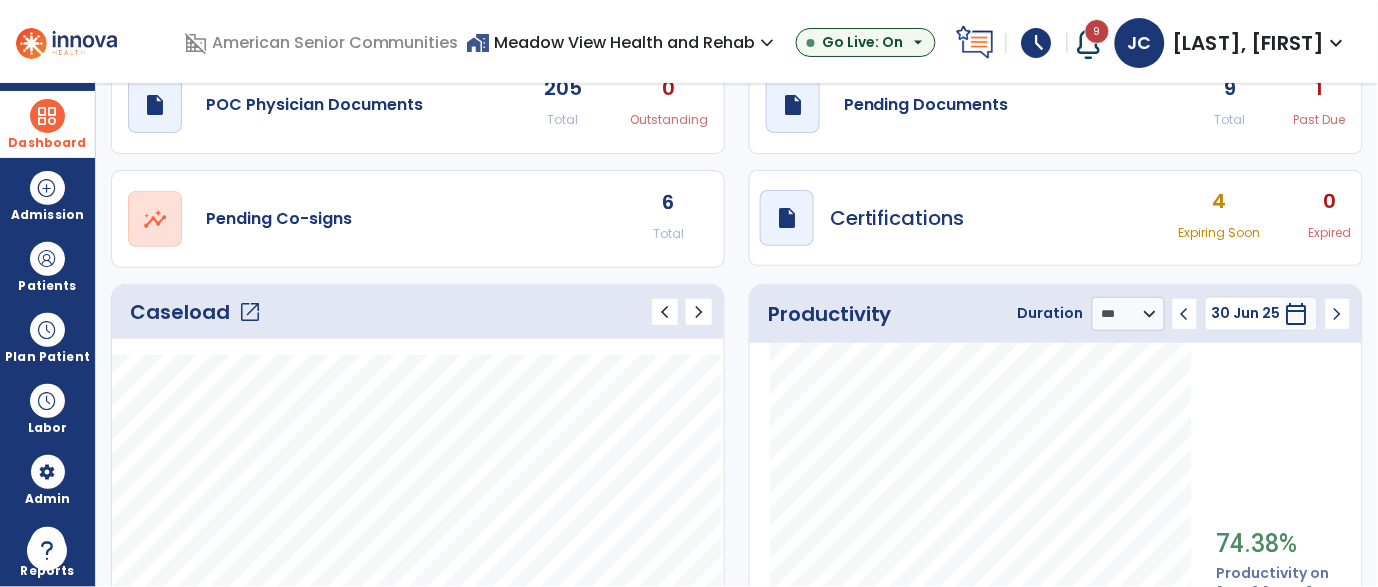 click on "chevron_left" 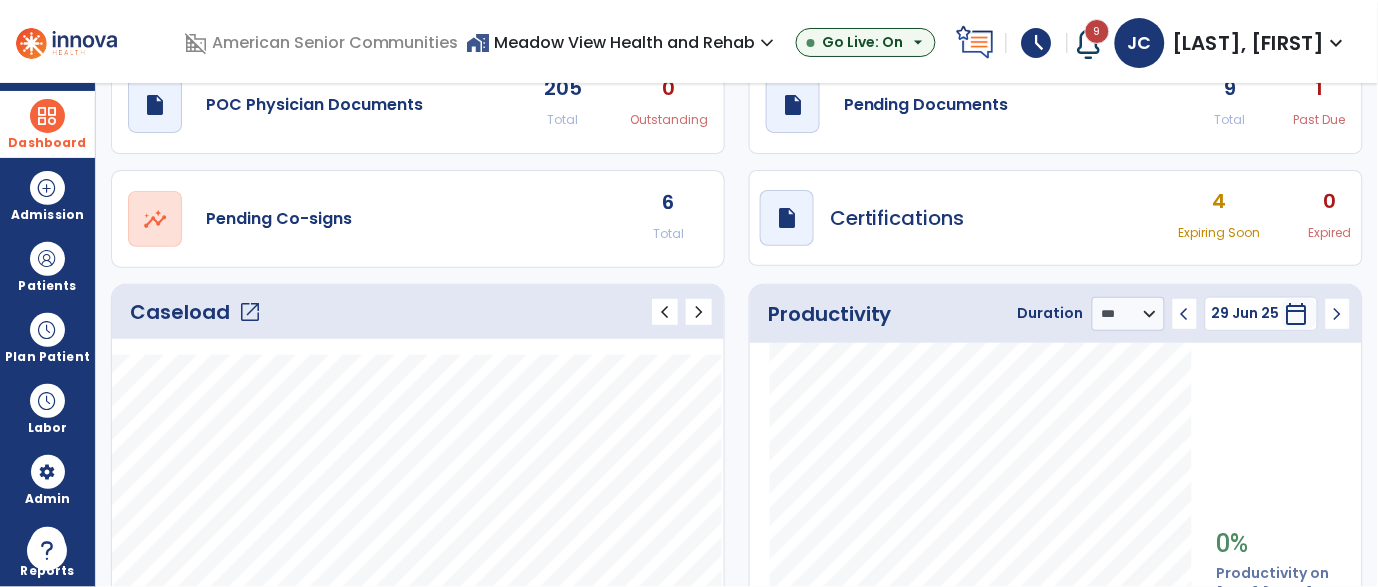 click on "chevron_left" 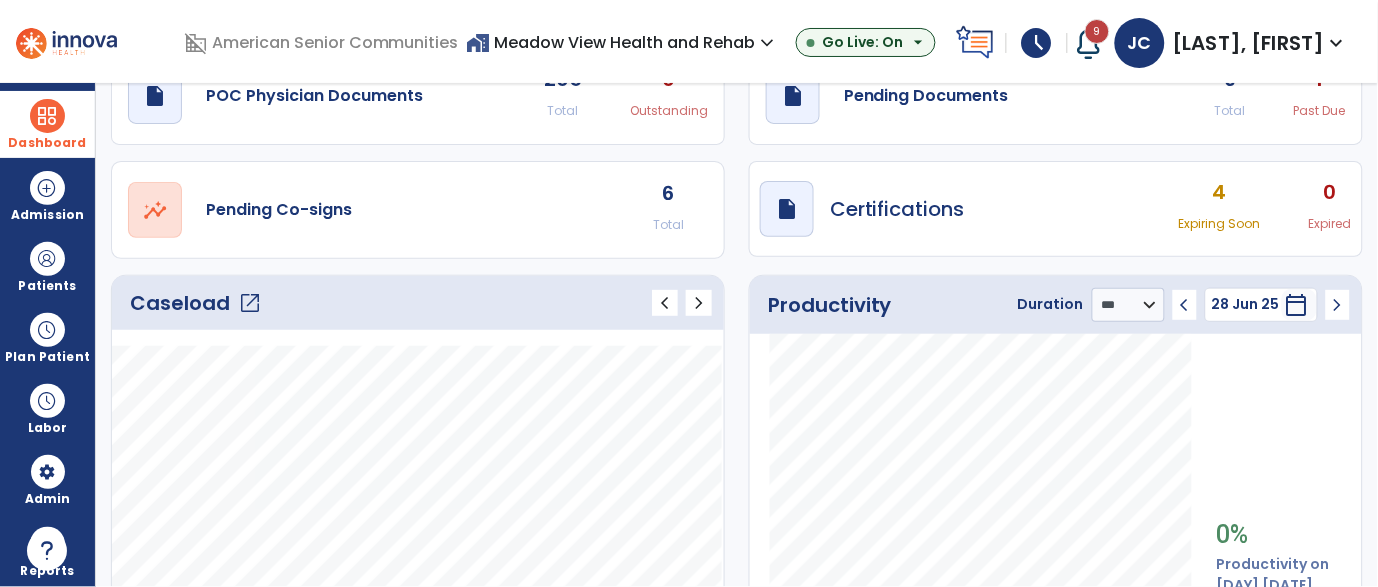 click on "open_in_new" 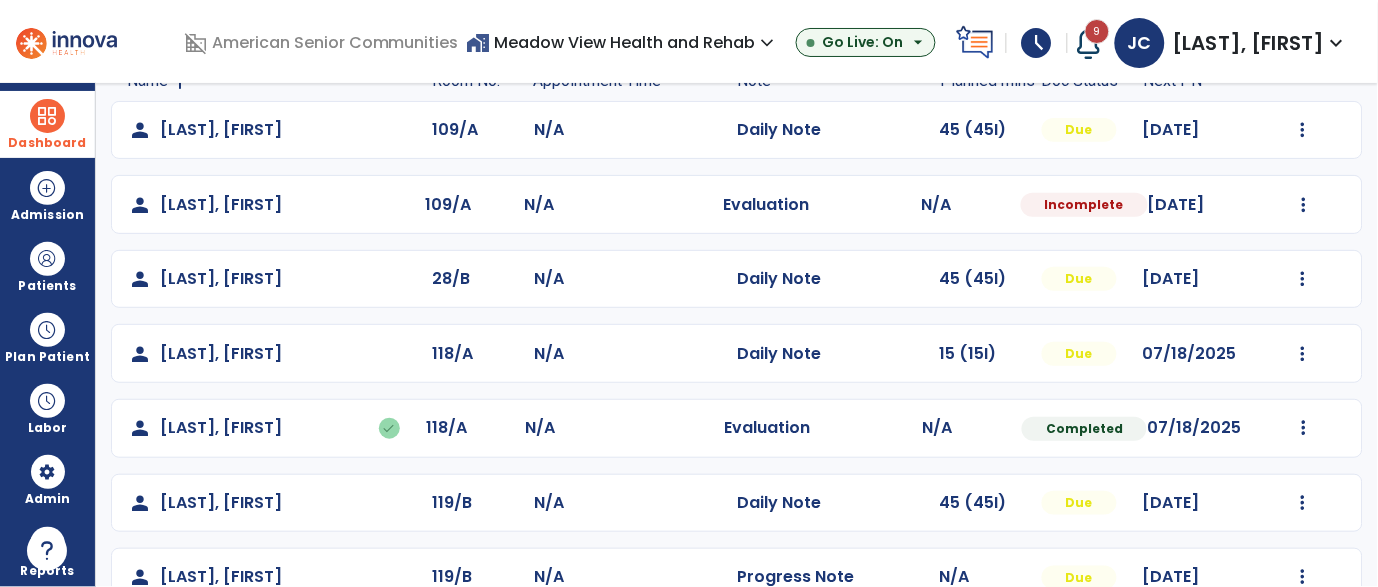 scroll, scrollTop: 425, scrollLeft: 0, axis: vertical 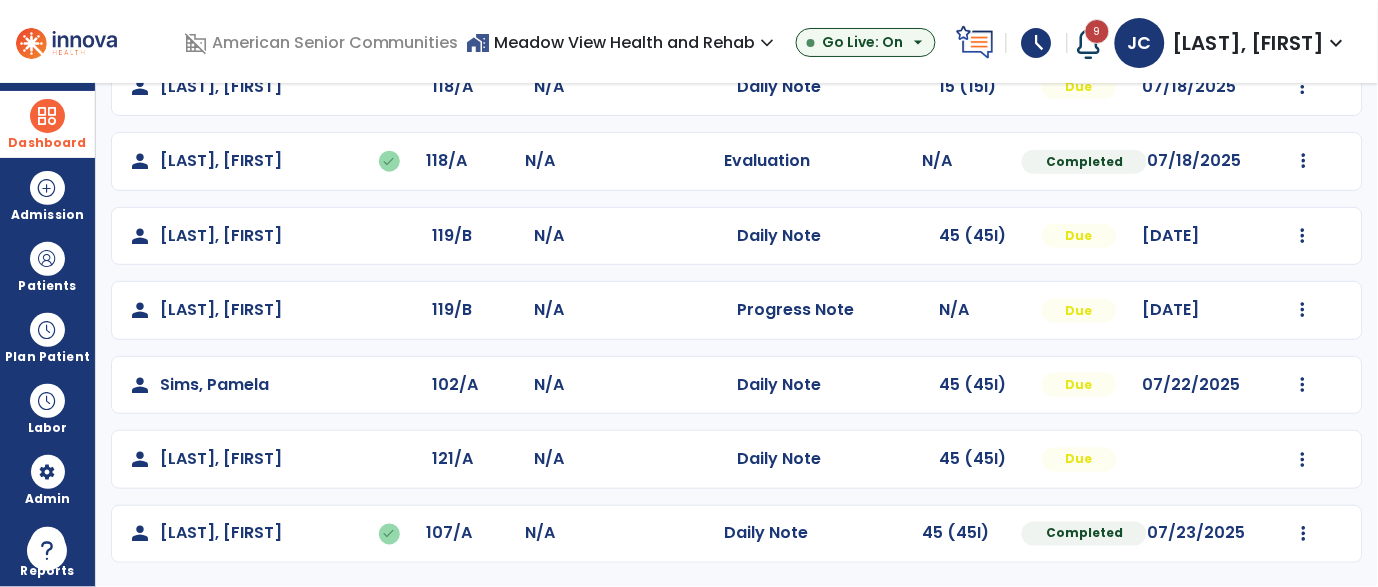 click on "Mark Visit As Complete   Reset Note   Open Document   G + C Mins" 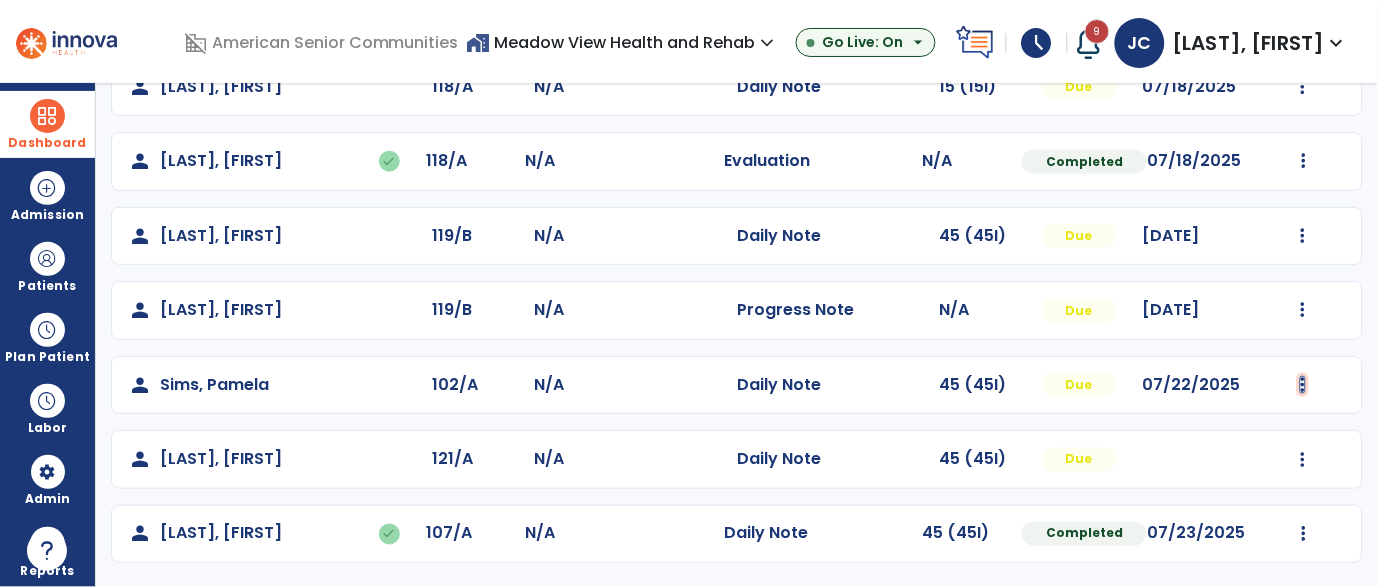 click at bounding box center [1303, -137] 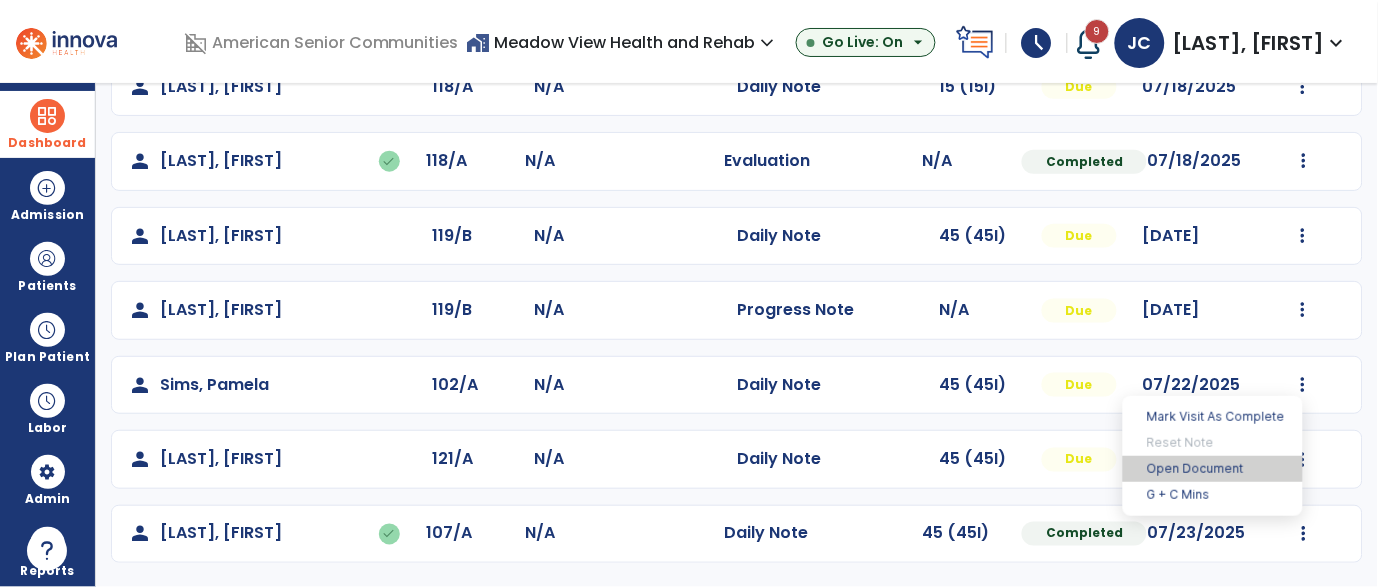 click on "Open Document" at bounding box center (1213, 469) 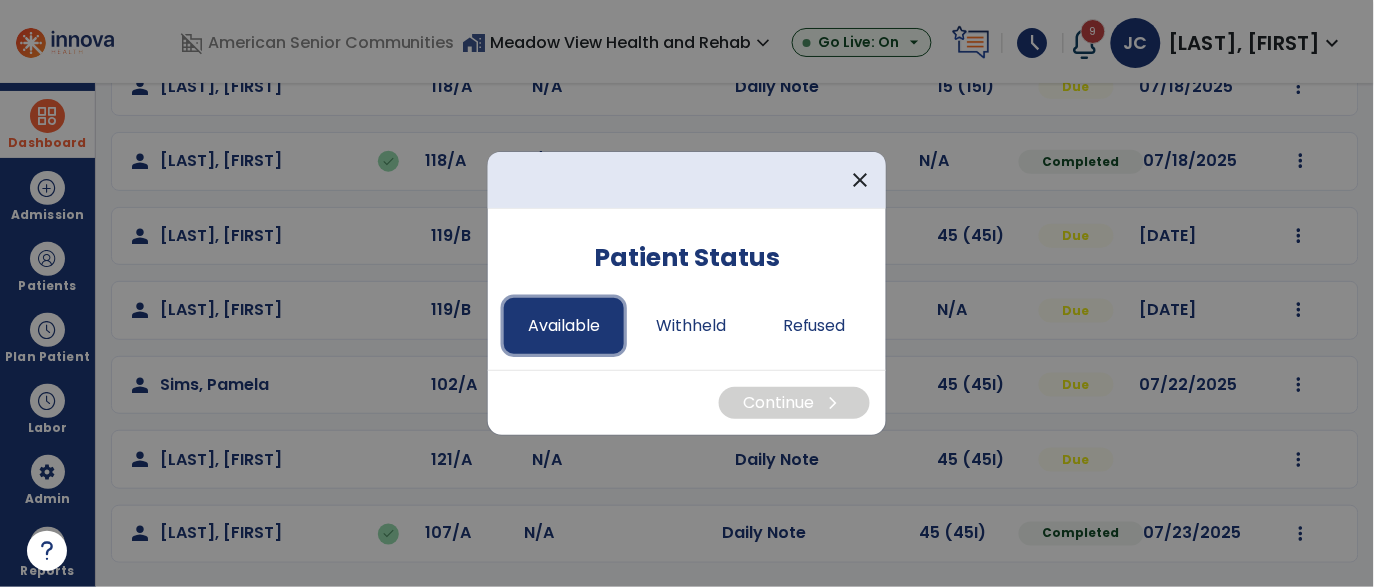 click on "Available" at bounding box center [564, 326] 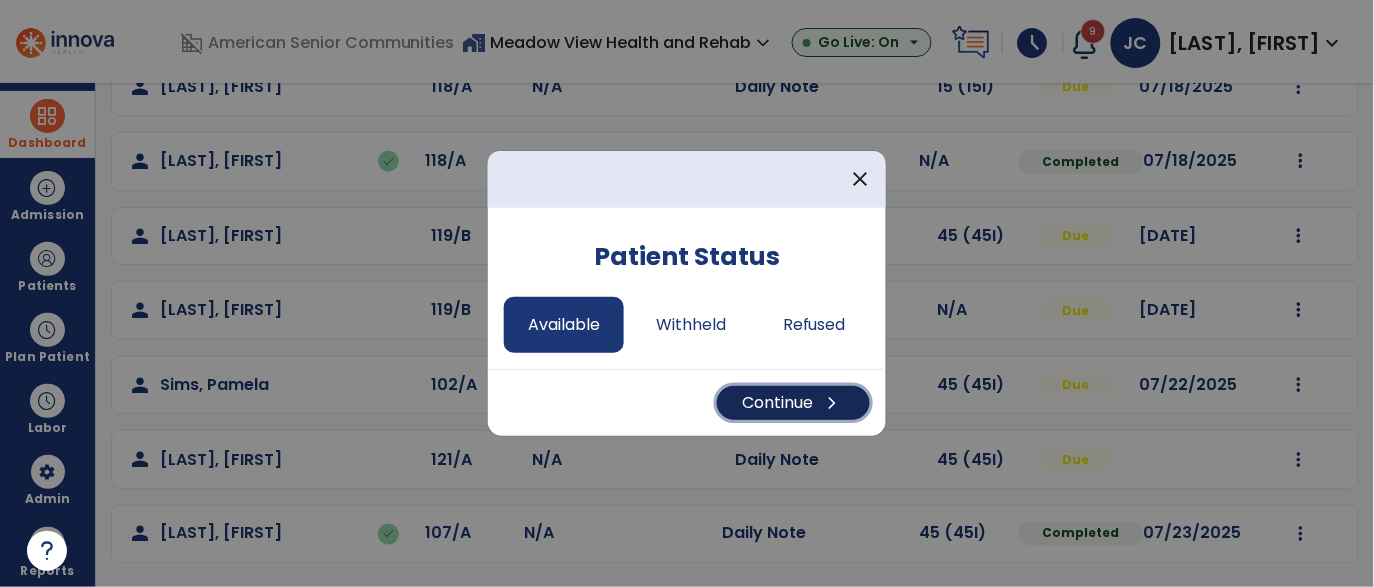 click on "Continue   chevron_right" at bounding box center (793, 403) 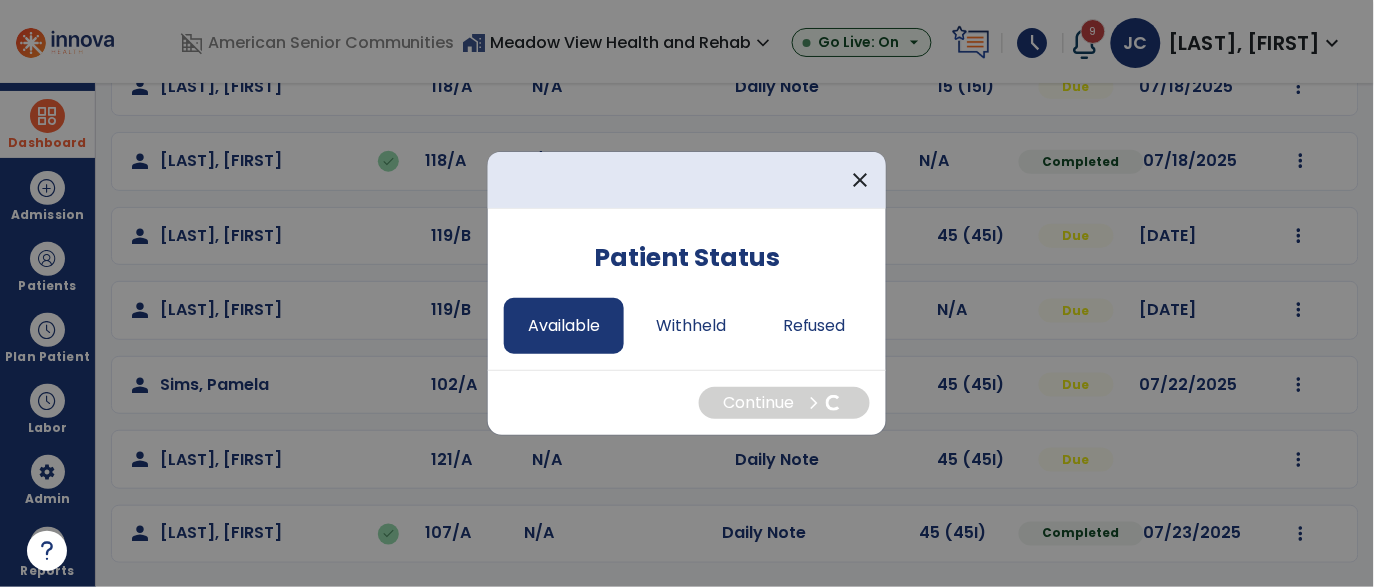 select on "*" 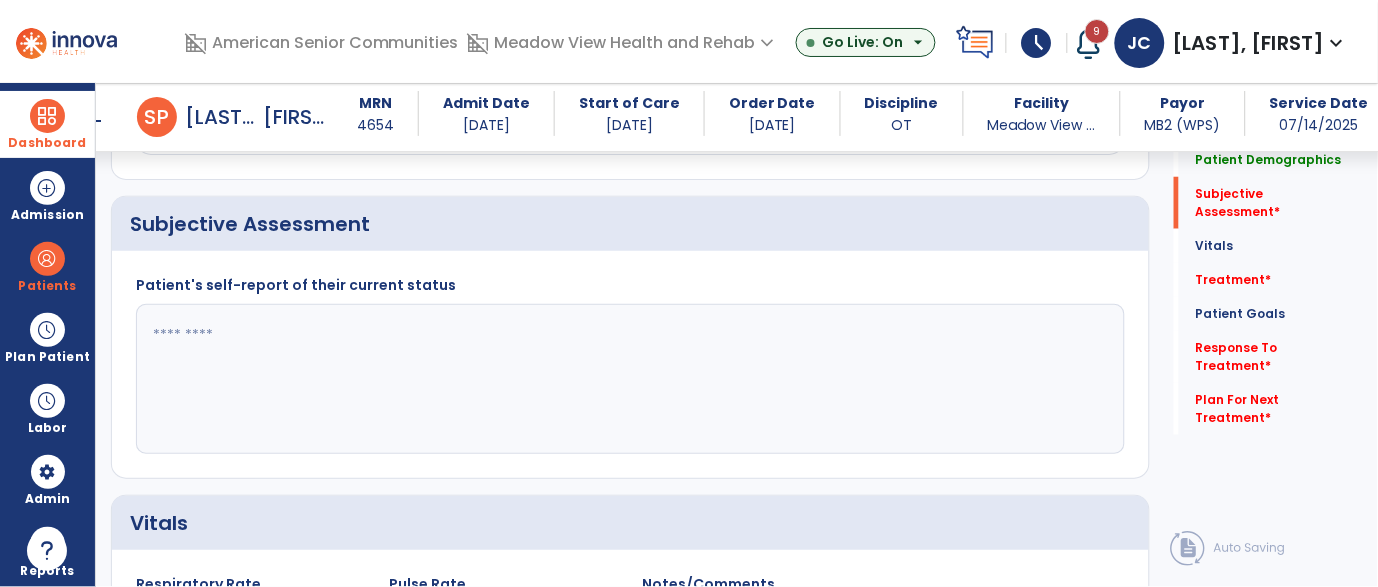 scroll, scrollTop: 351, scrollLeft: 0, axis: vertical 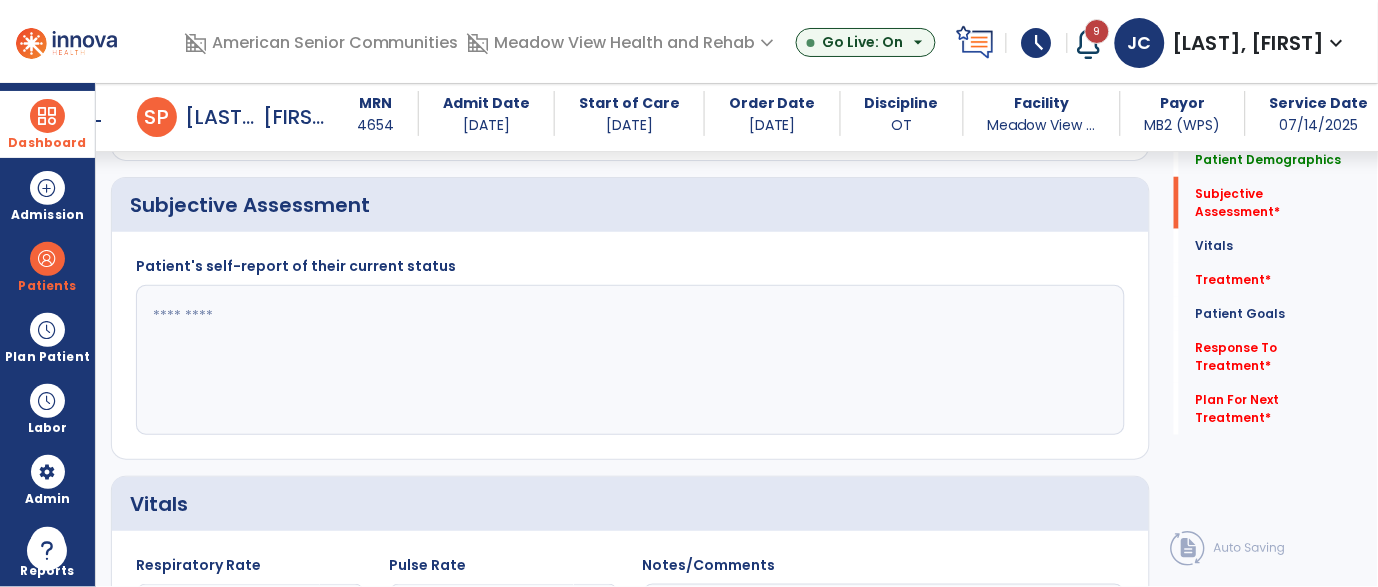 click 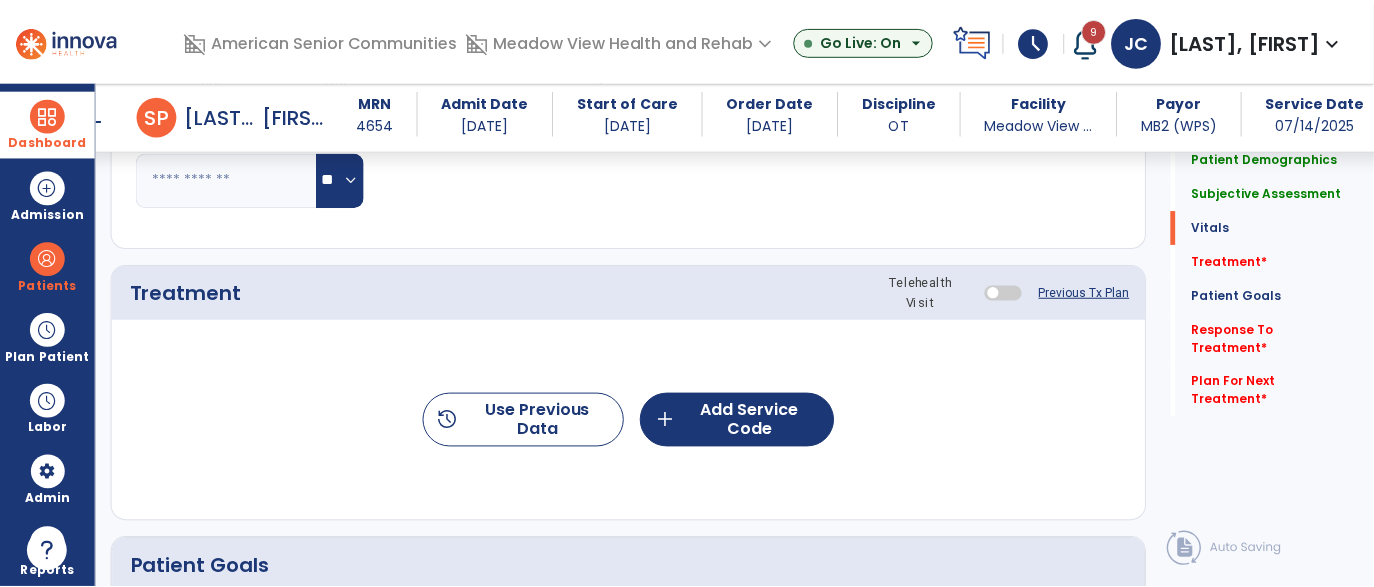 scroll, scrollTop: 987, scrollLeft: 0, axis: vertical 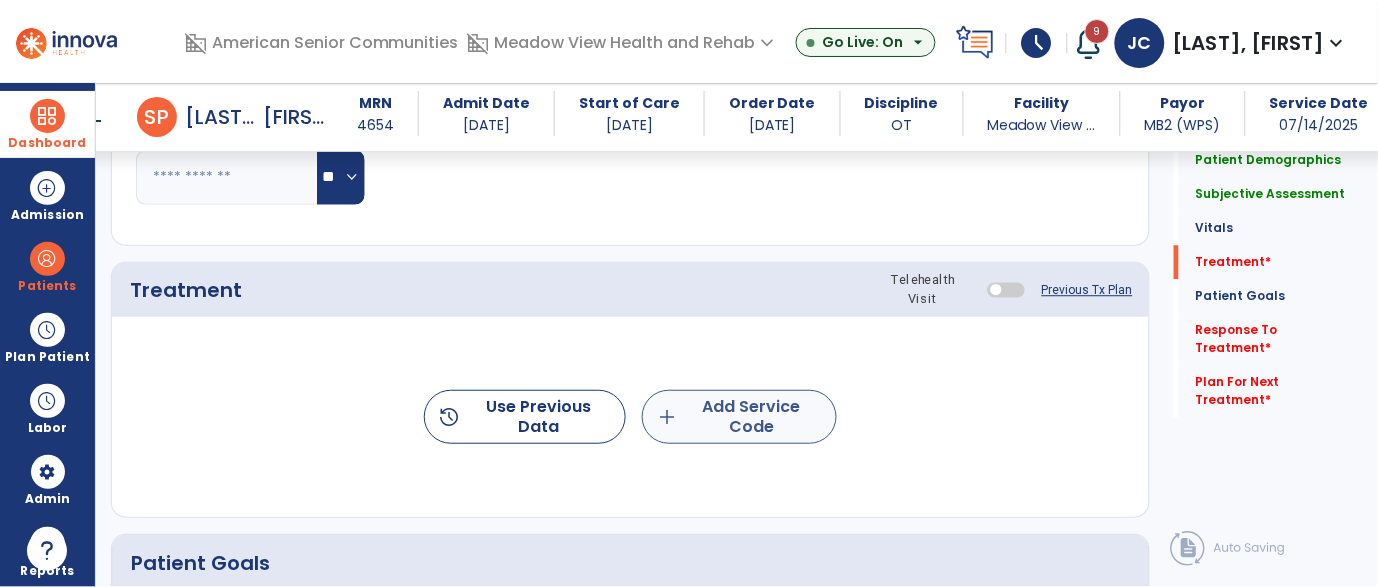 type on "****" 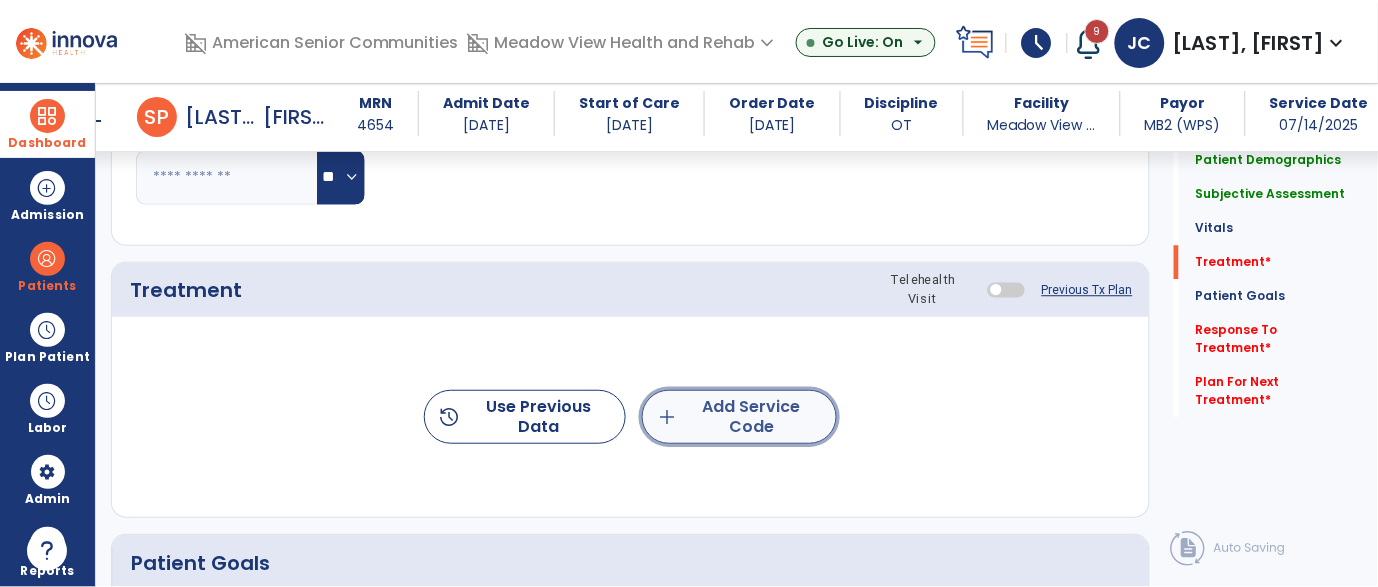 click on "add  Add Service Code" 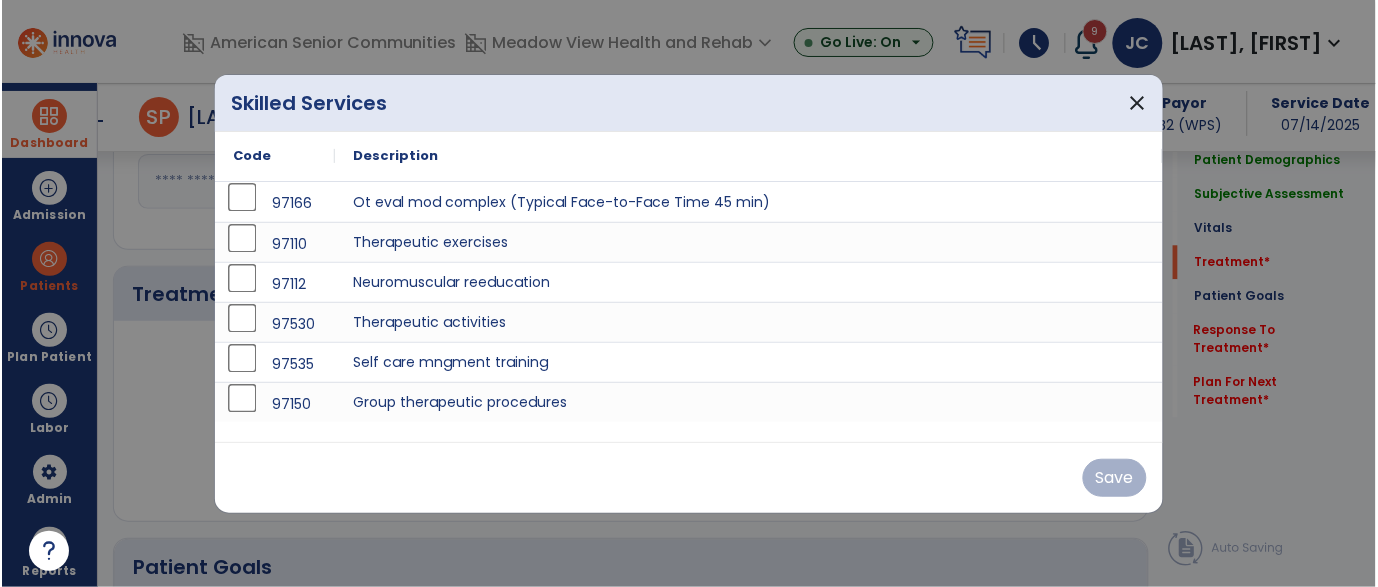scroll, scrollTop: 987, scrollLeft: 0, axis: vertical 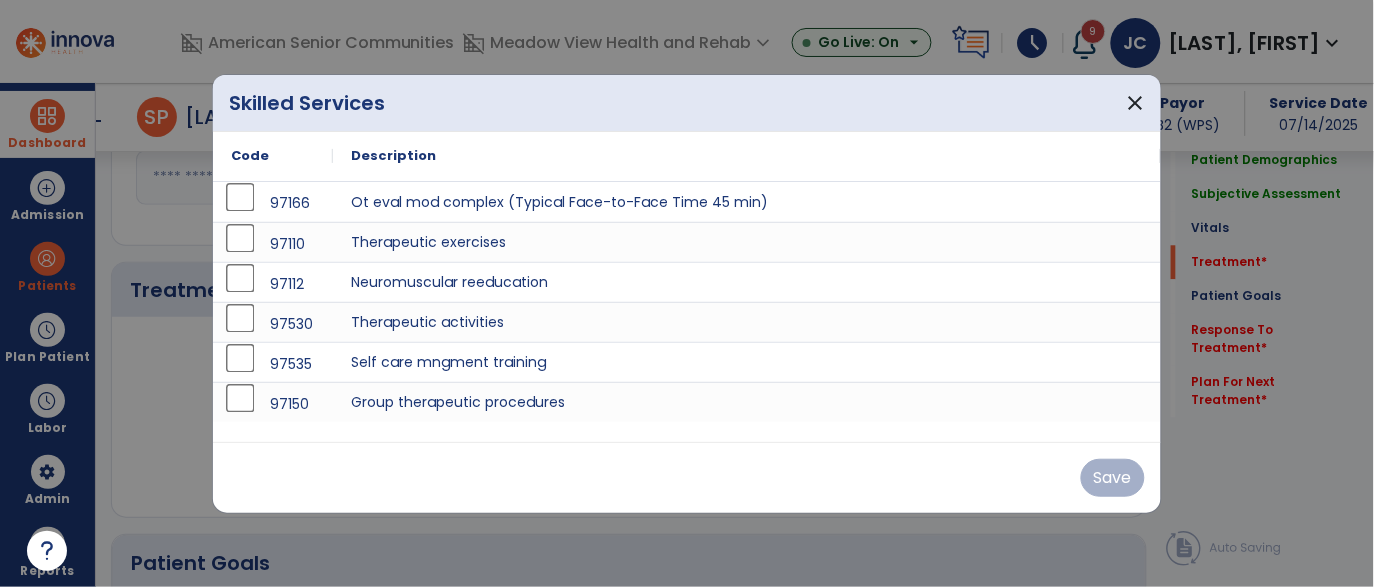 type 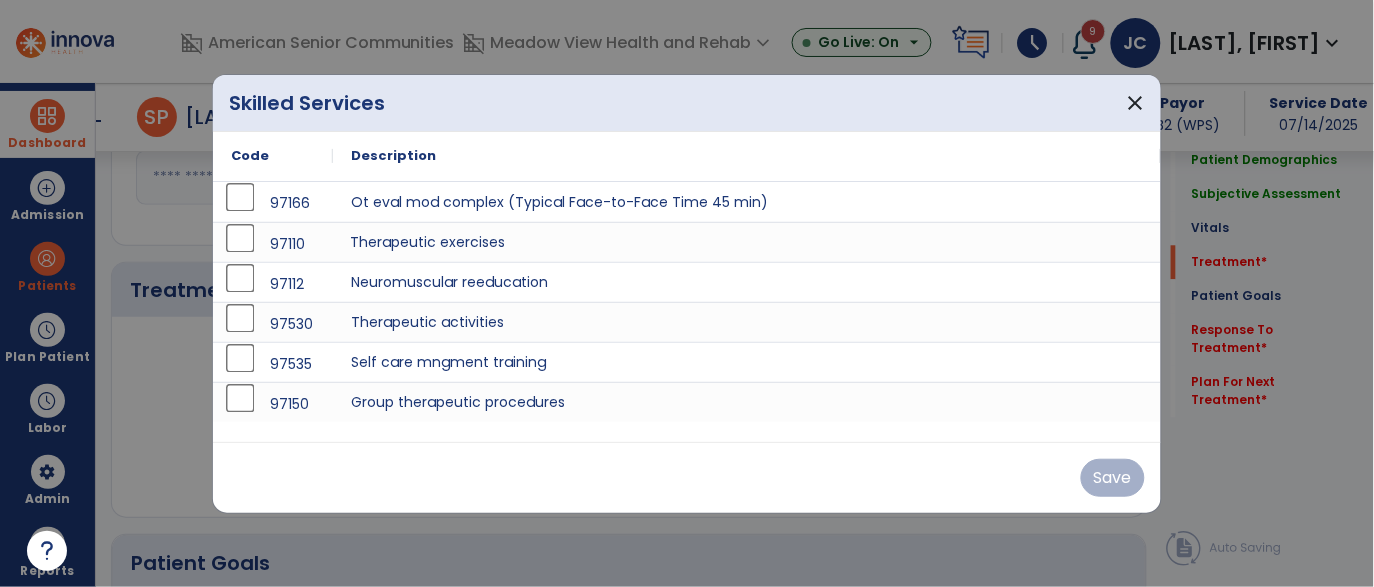 click on "Therapeutic exercises" at bounding box center (747, 242) 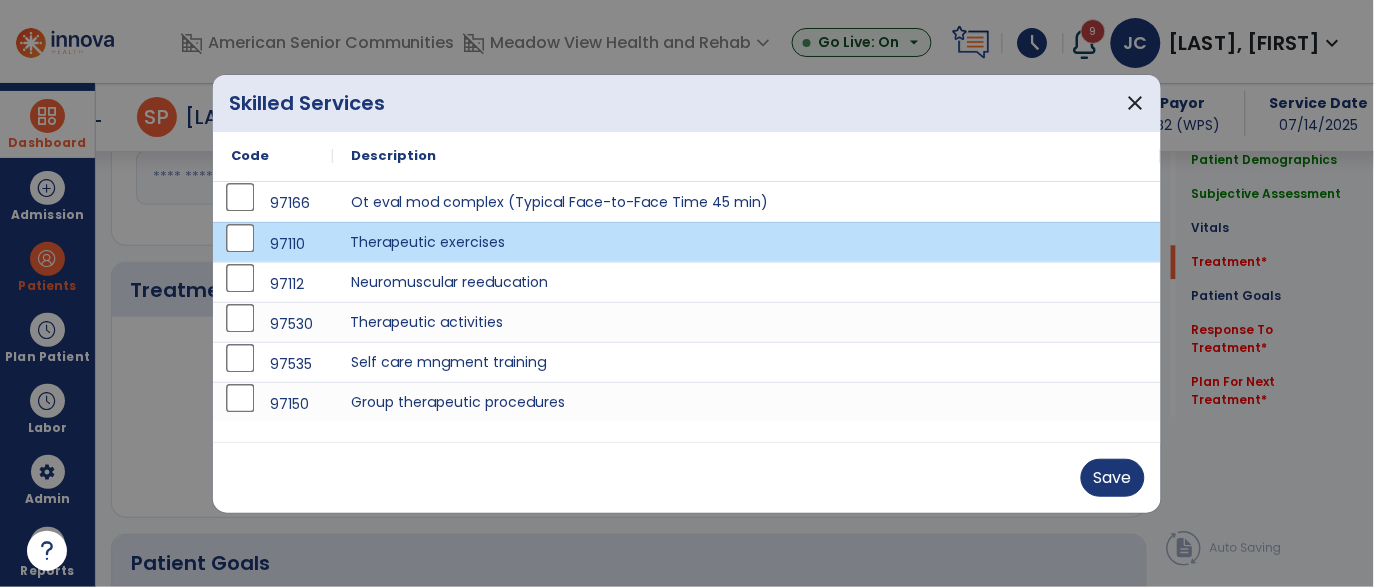 click on "Therapeutic activities" at bounding box center (747, 322) 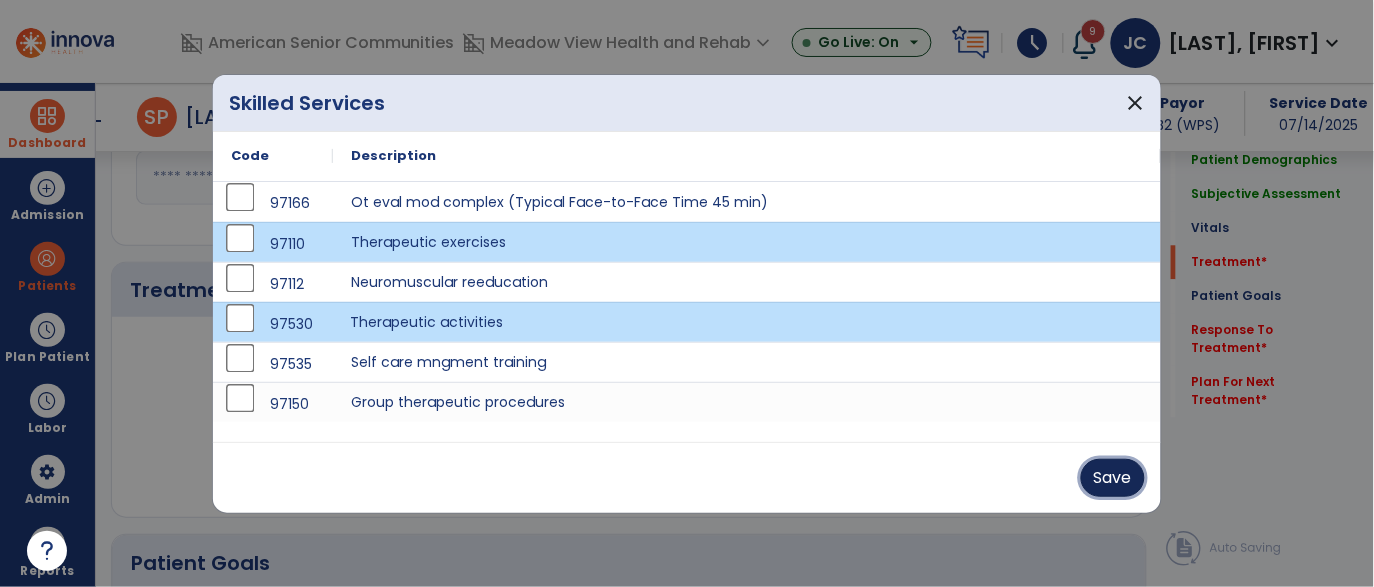 click on "Save" at bounding box center [1113, 478] 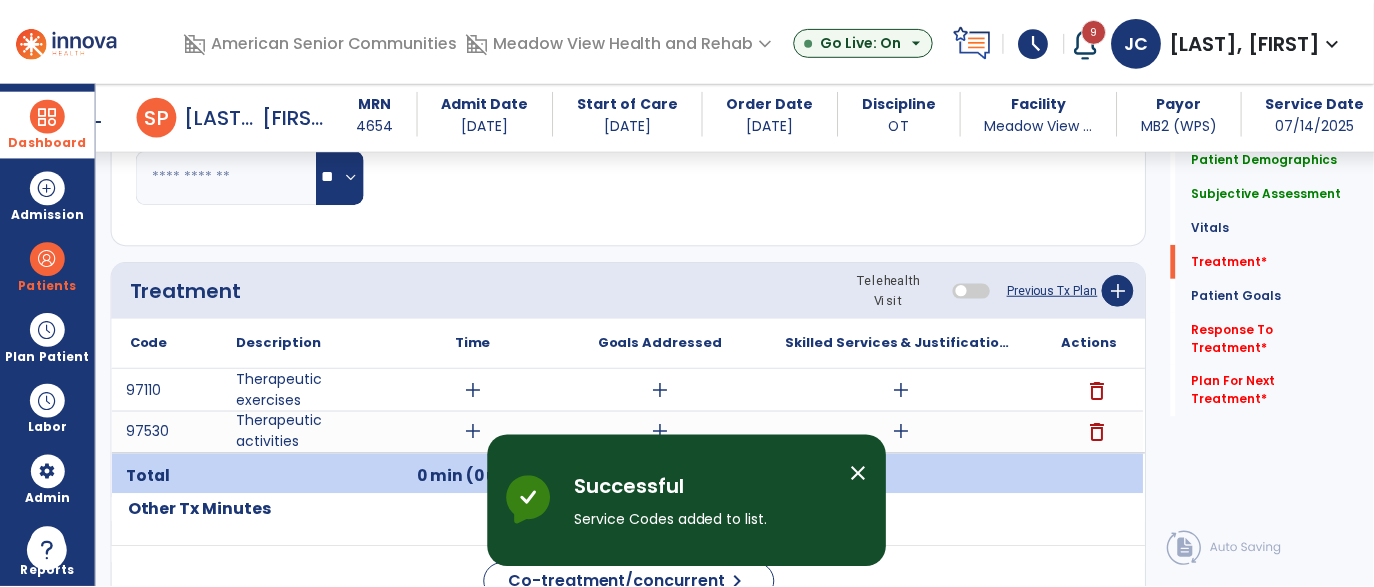 scroll, scrollTop: 1057, scrollLeft: 0, axis: vertical 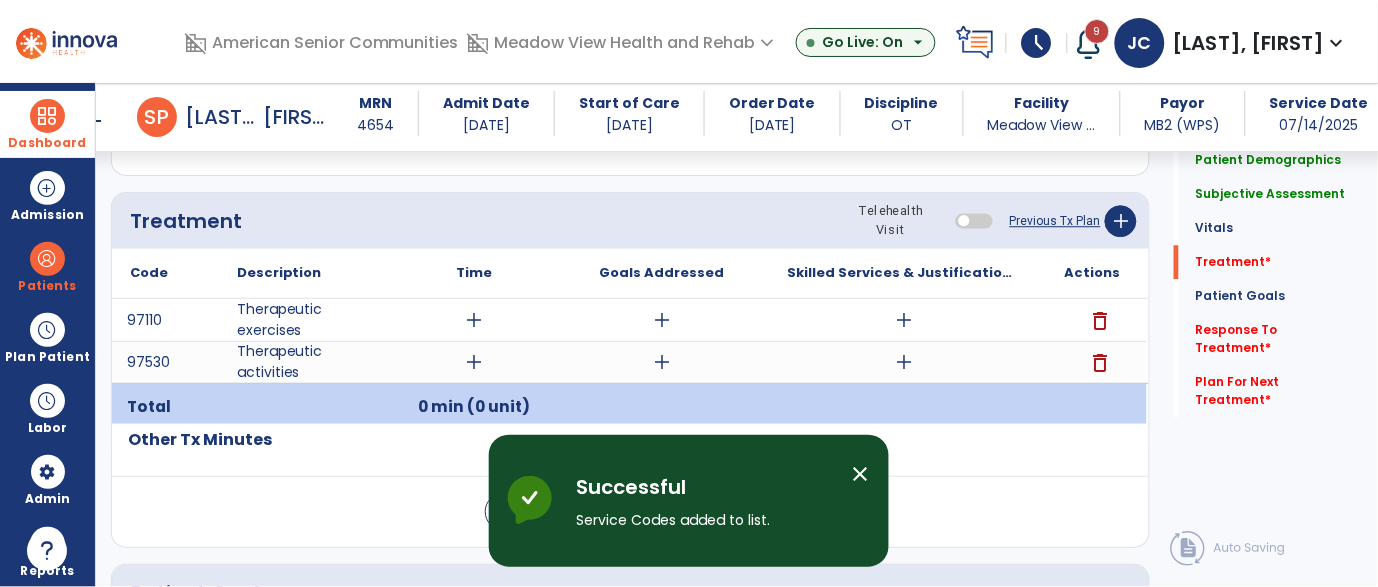 click on "0 min (0 unit)" at bounding box center [474, 407] 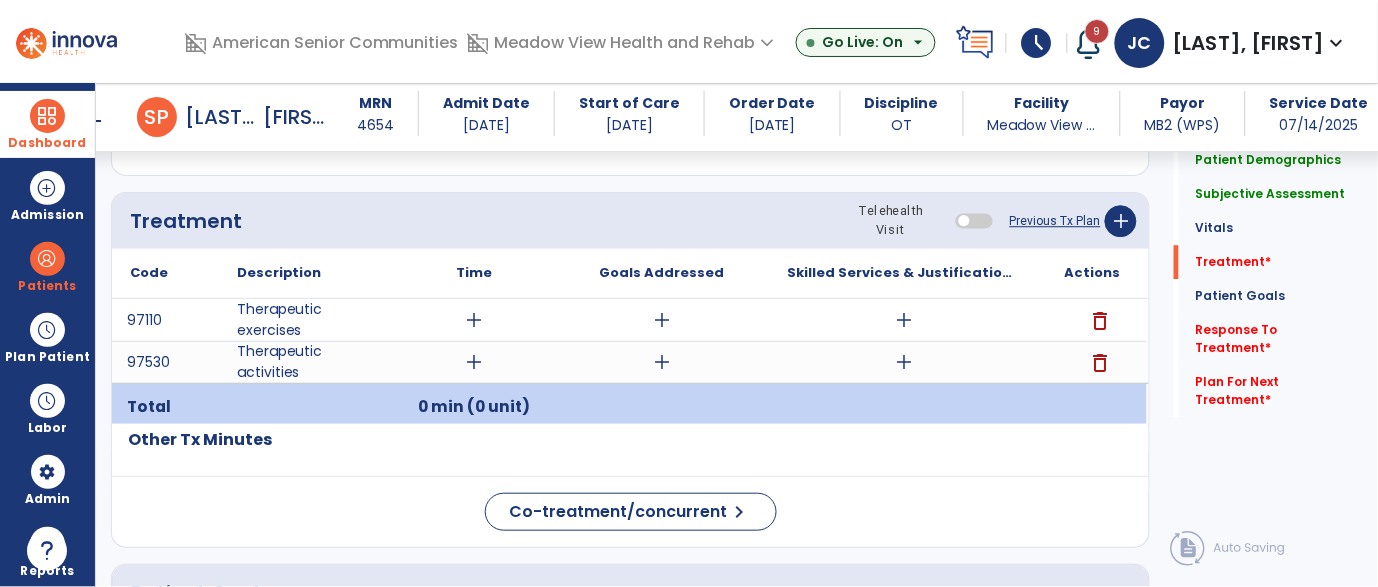 click on "add" at bounding box center [474, 362] 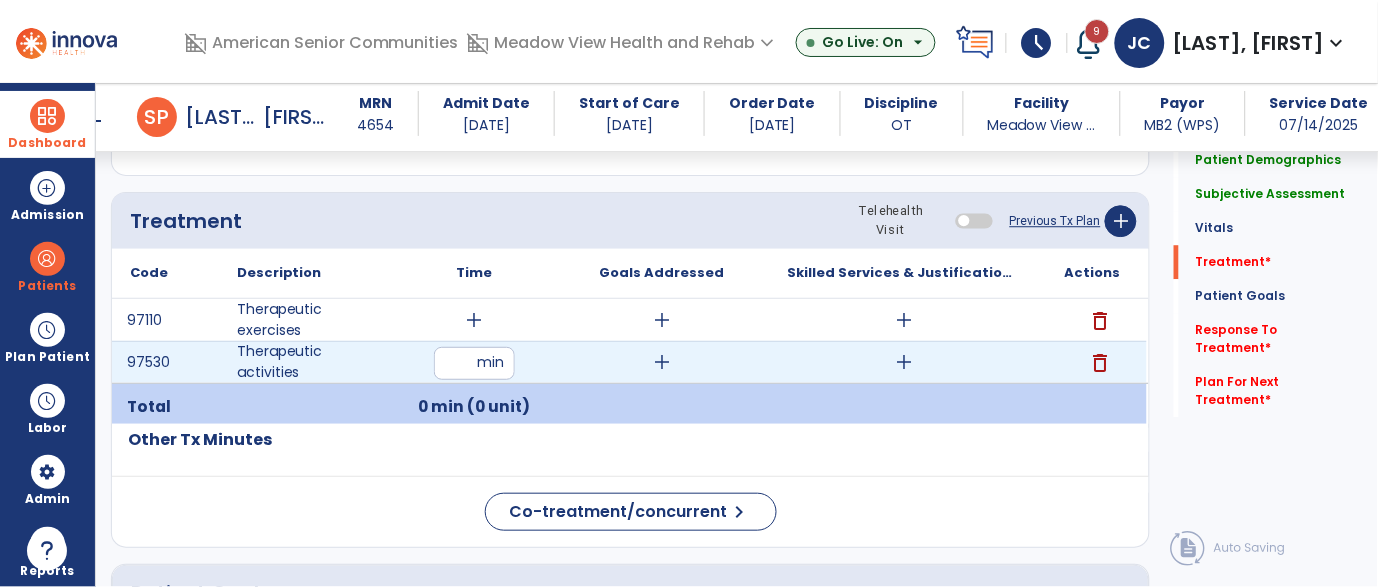type on "**" 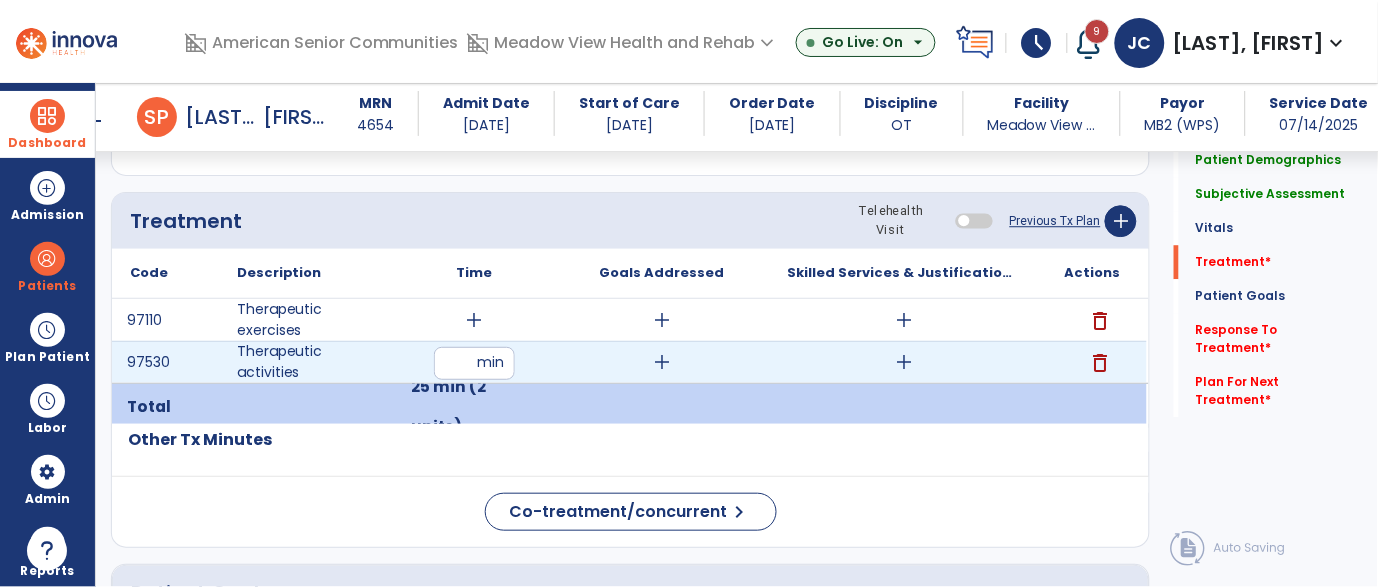 click on "add" at bounding box center [904, 362] 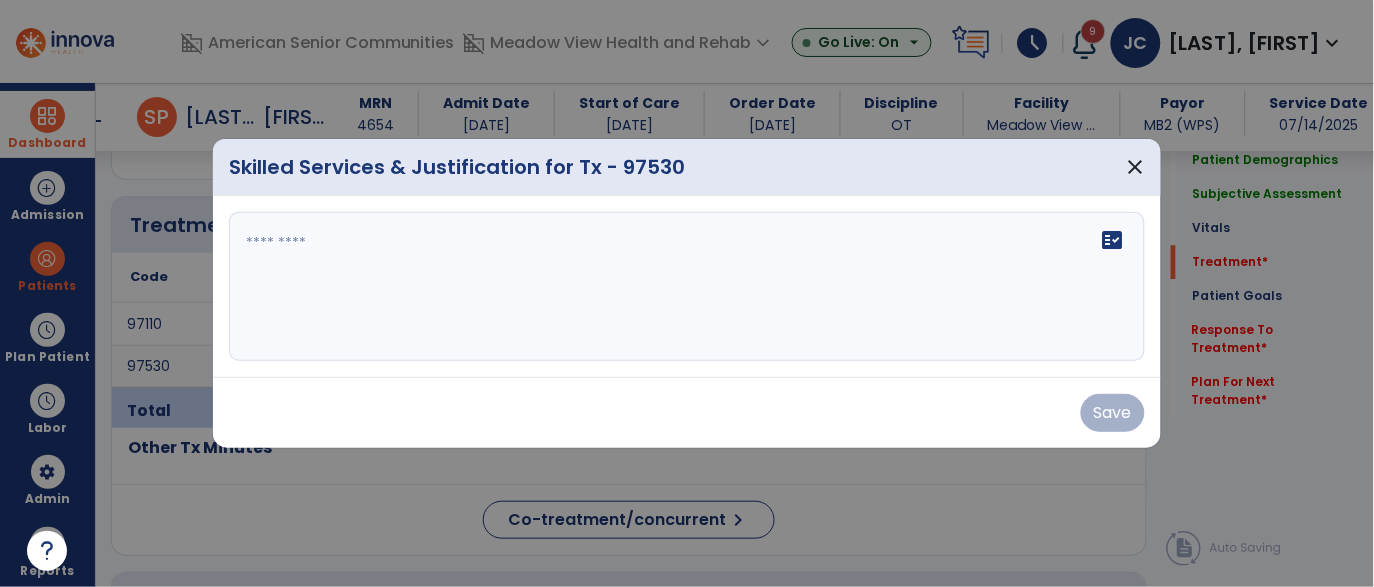 scroll, scrollTop: 1057, scrollLeft: 0, axis: vertical 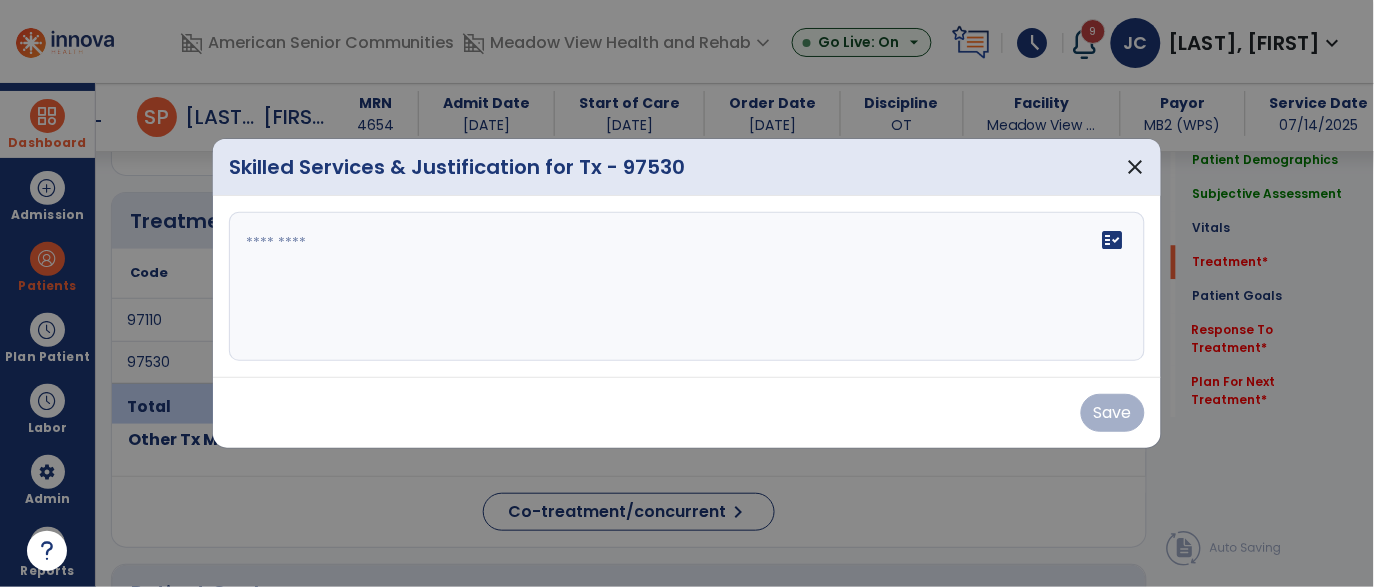 click on "fact_check" at bounding box center (687, 287) 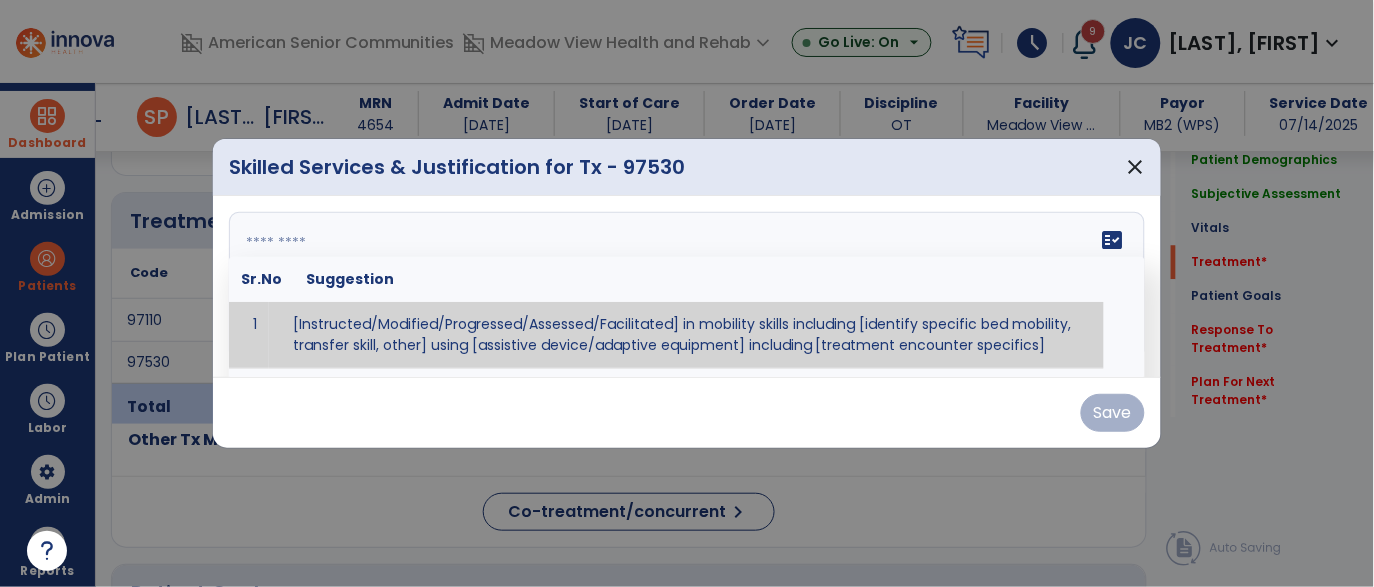 type on "*" 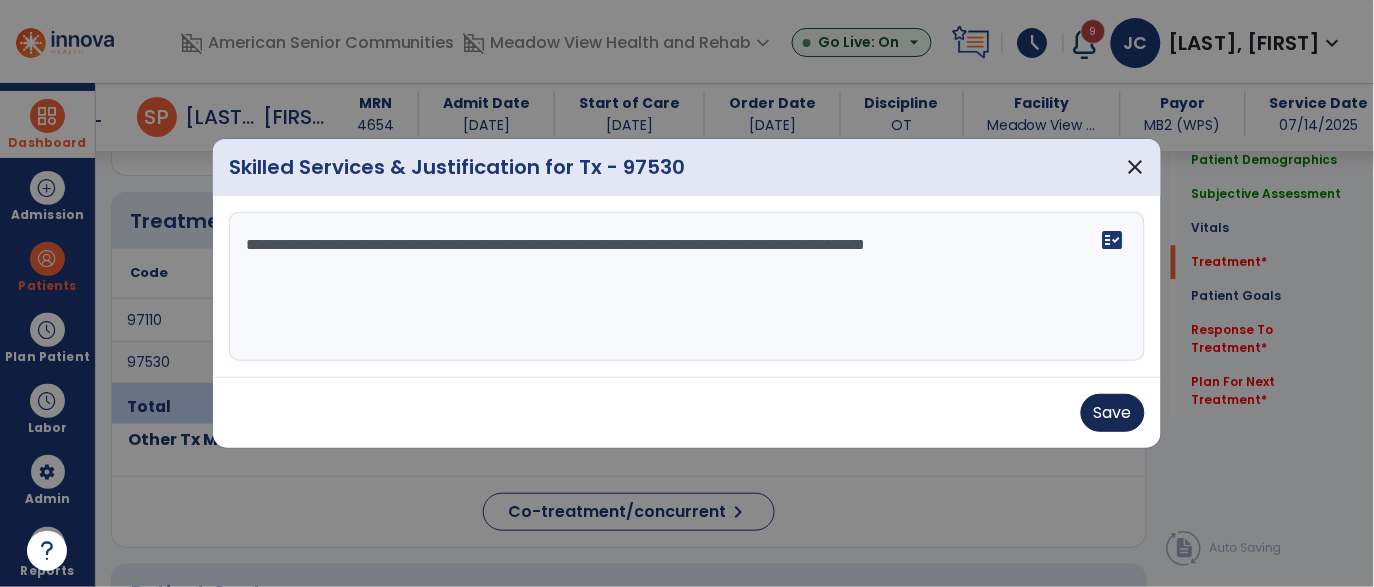 type on "**********" 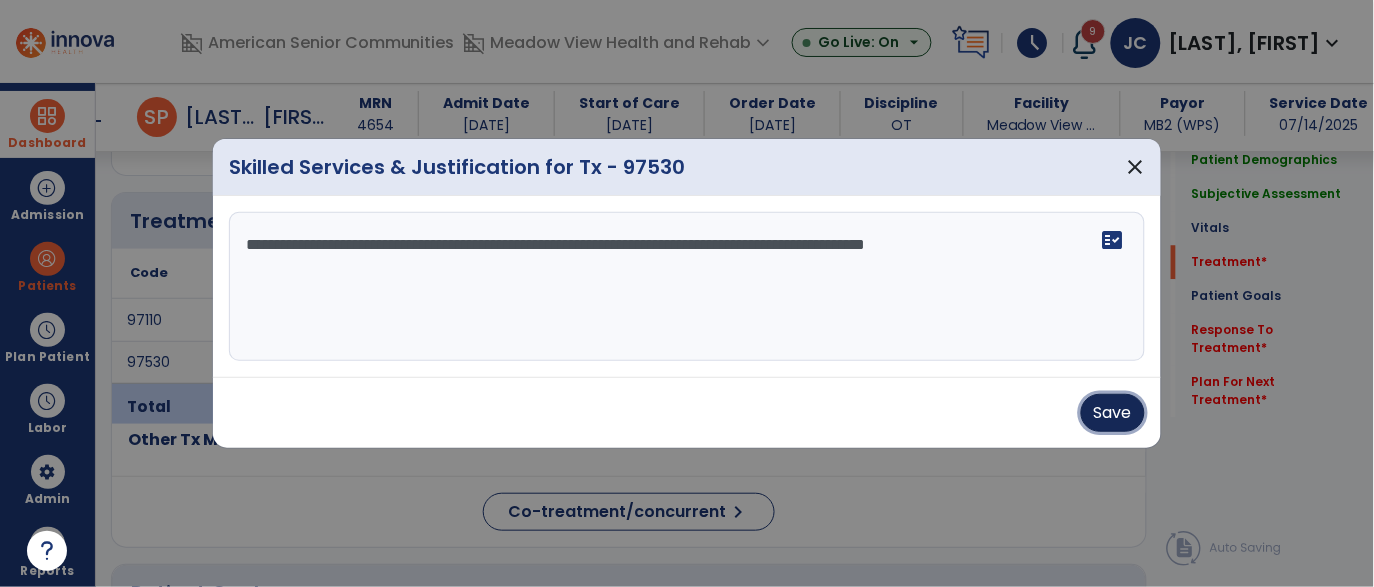 click on "Save" at bounding box center (1113, 413) 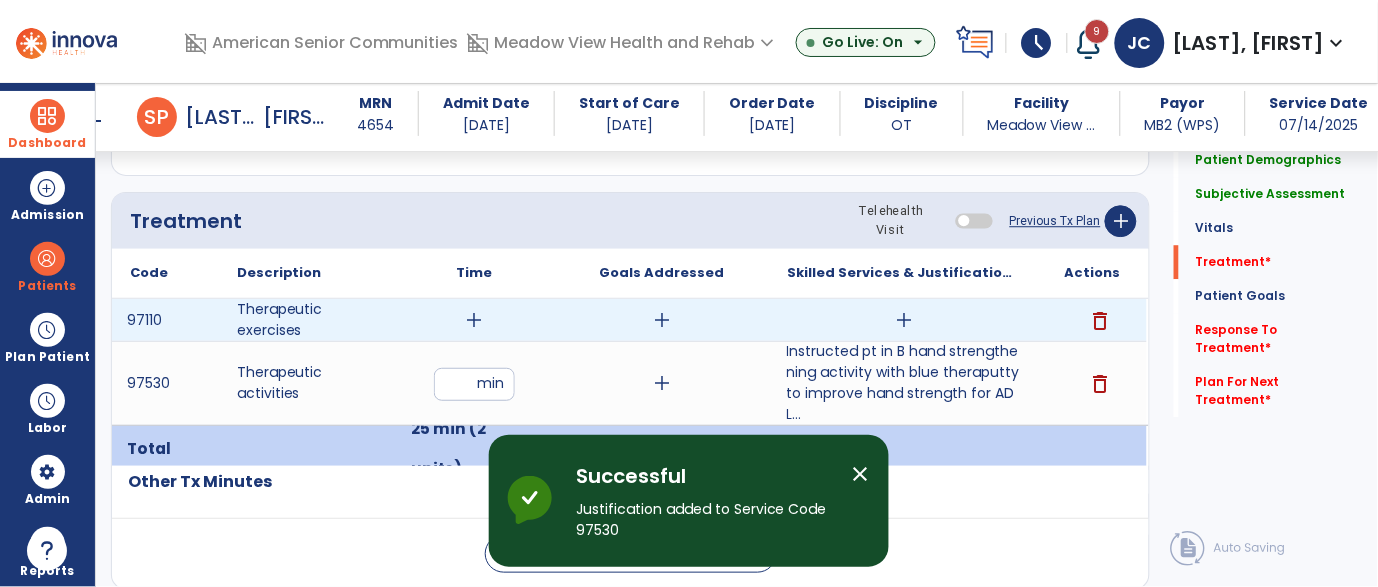click on "add" at bounding box center [904, 320] 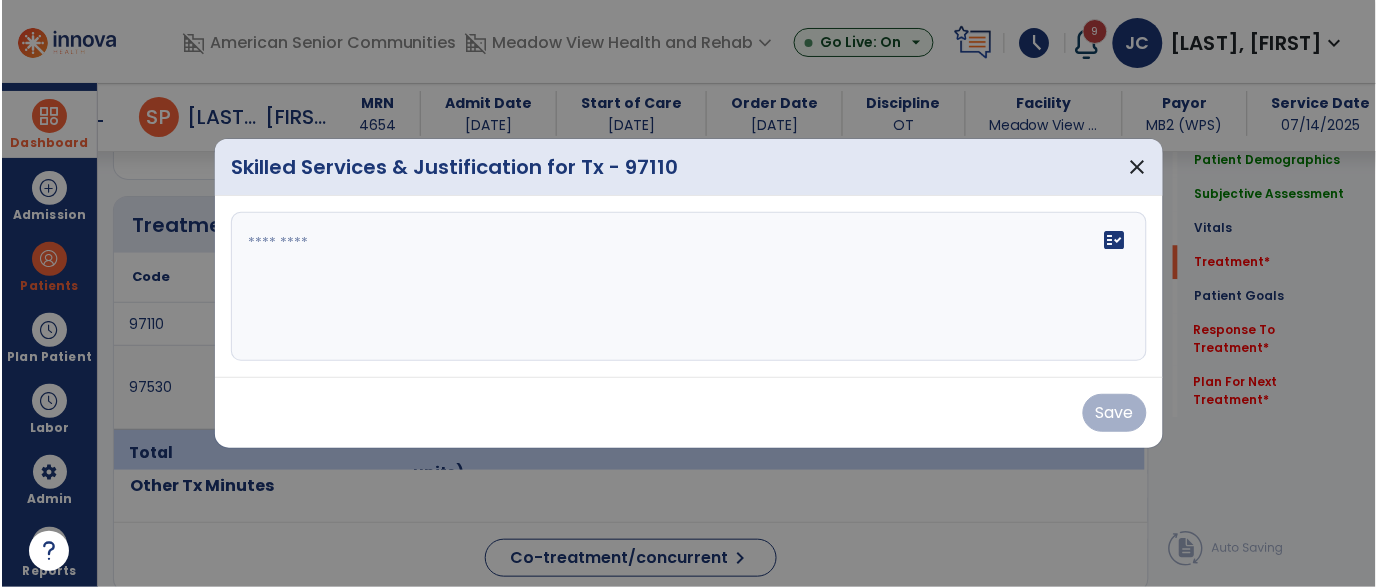 scroll, scrollTop: 1057, scrollLeft: 0, axis: vertical 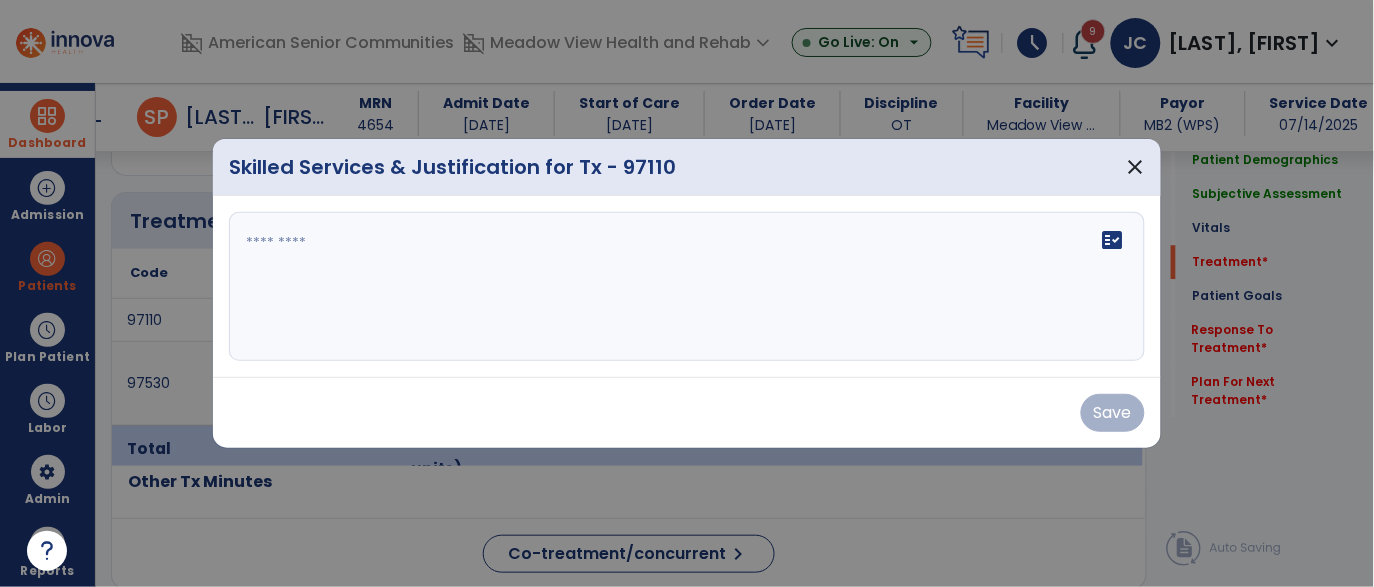 click on "fact_check" at bounding box center [687, 287] 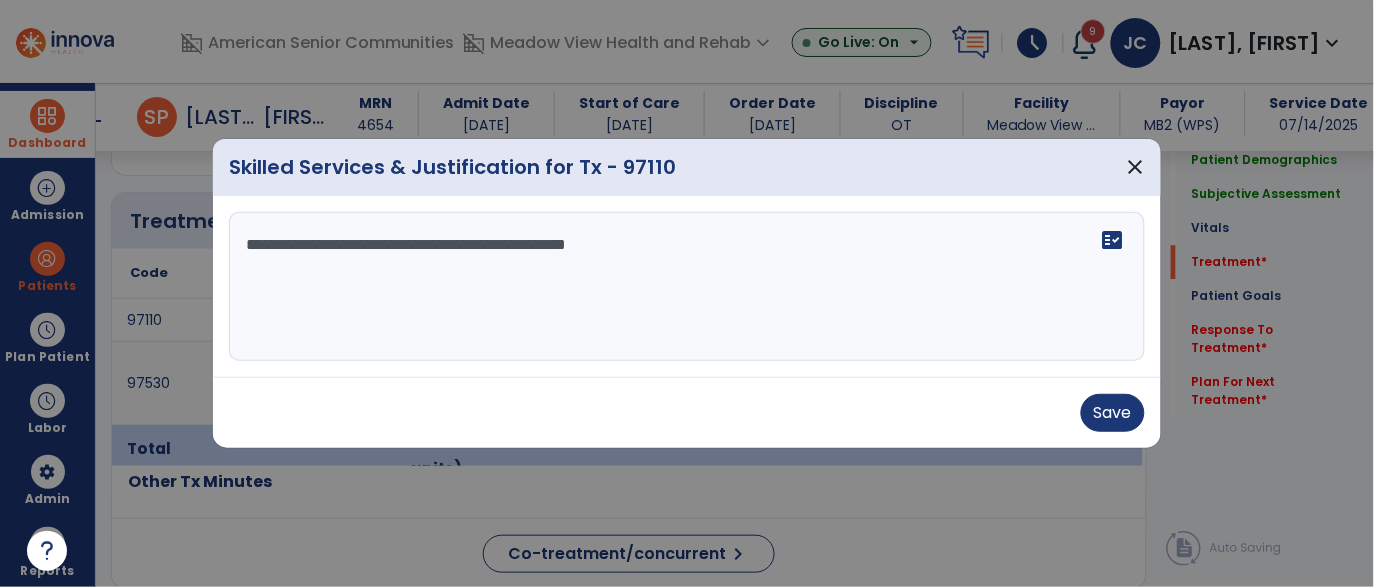 click on "**********" at bounding box center (687, 287) 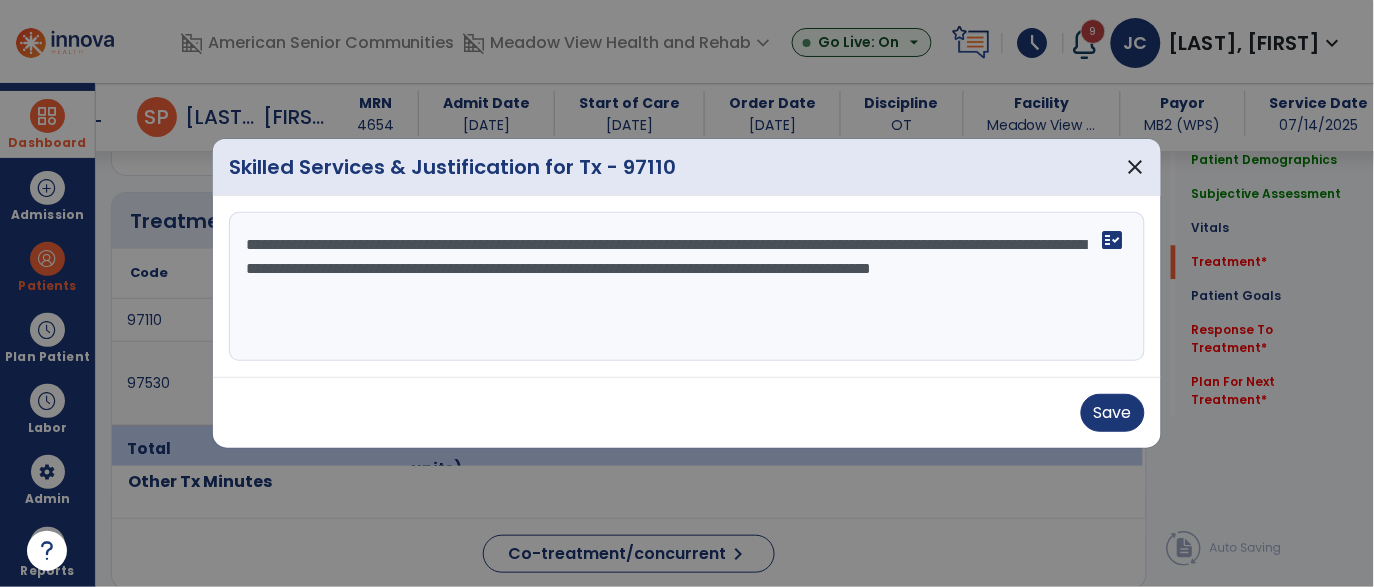 type on "**********" 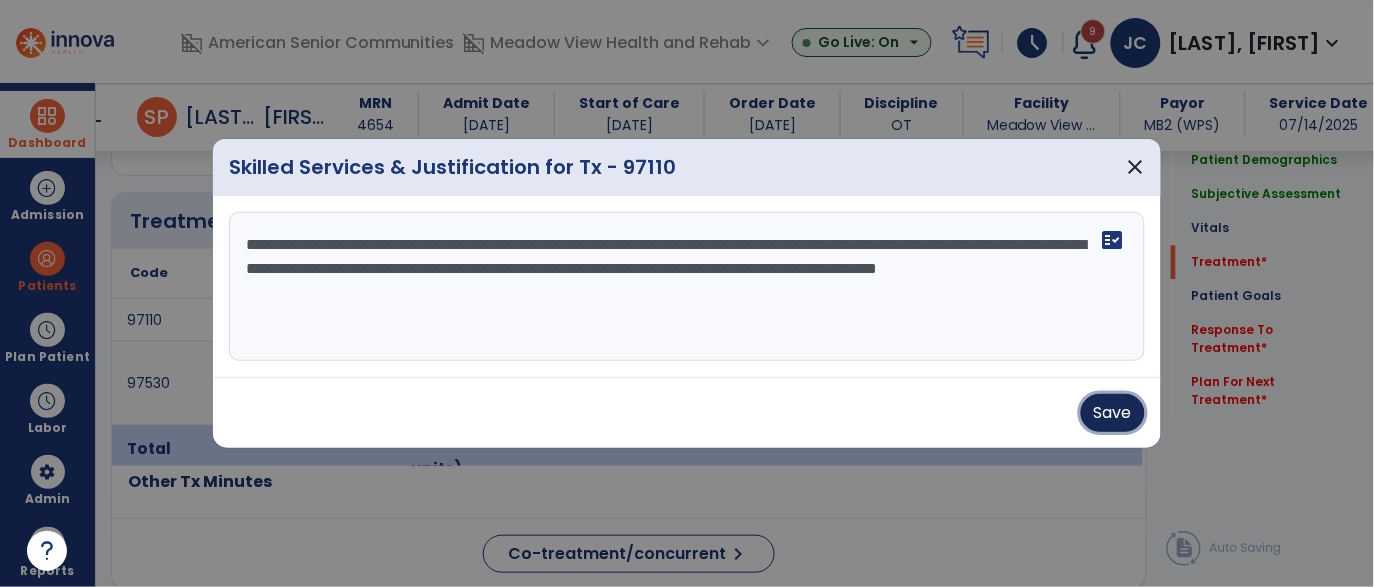 click on "Save" at bounding box center [1113, 413] 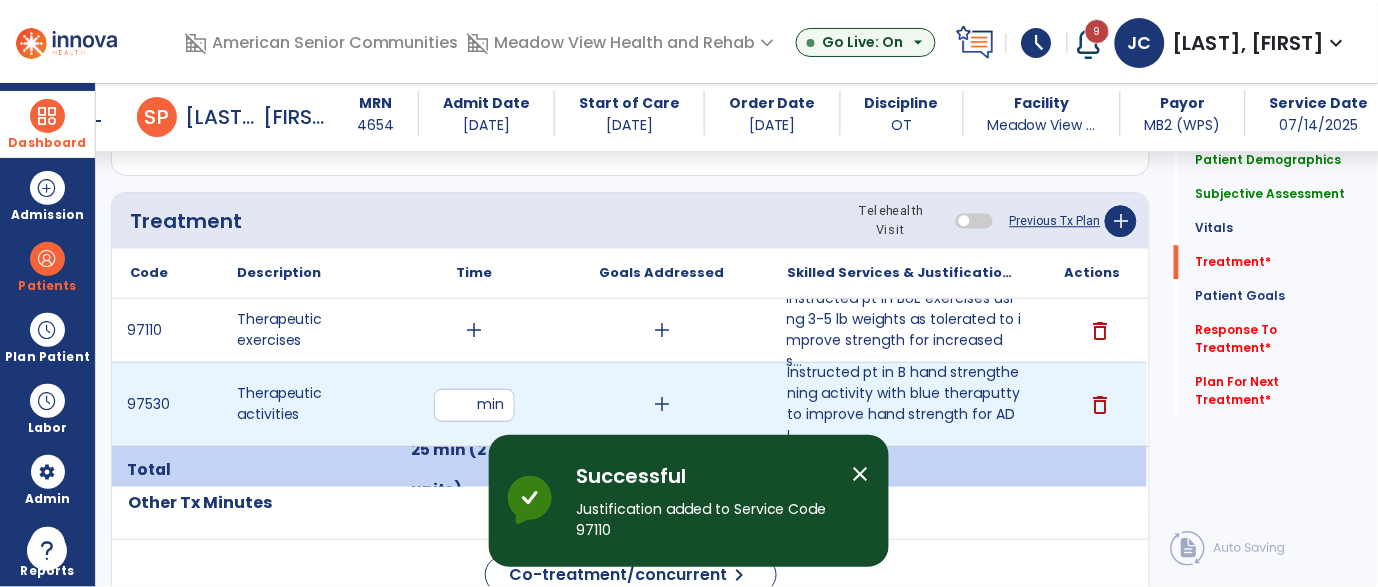 click on "add" at bounding box center (474, 330) 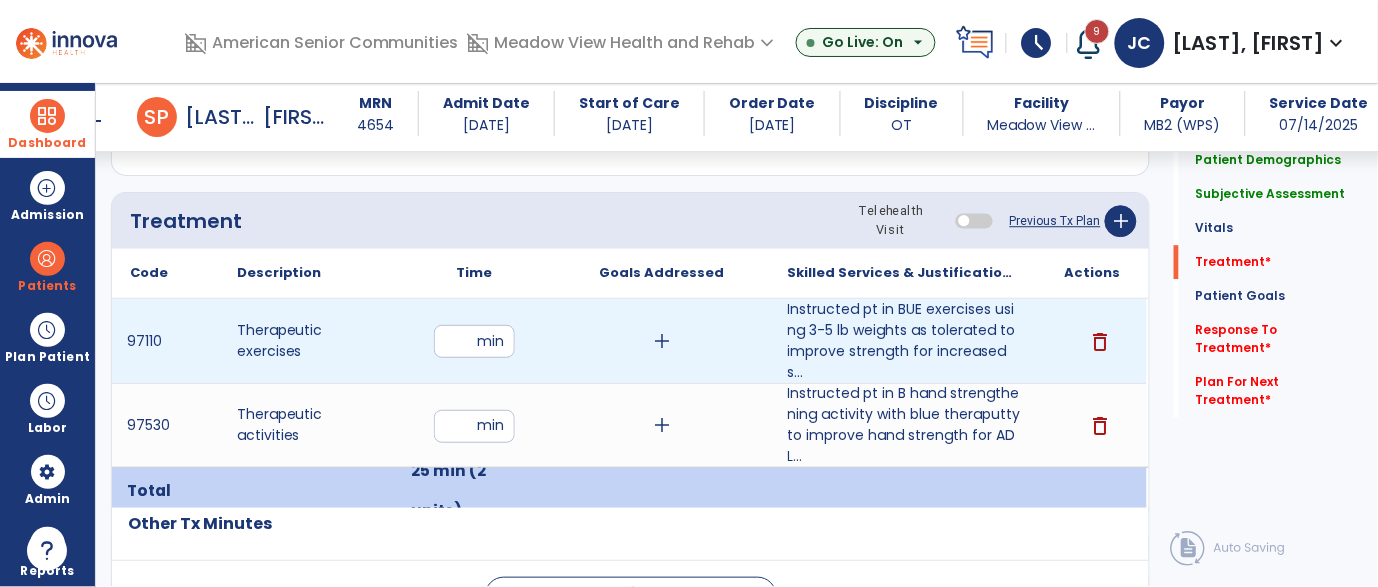 type on "**" 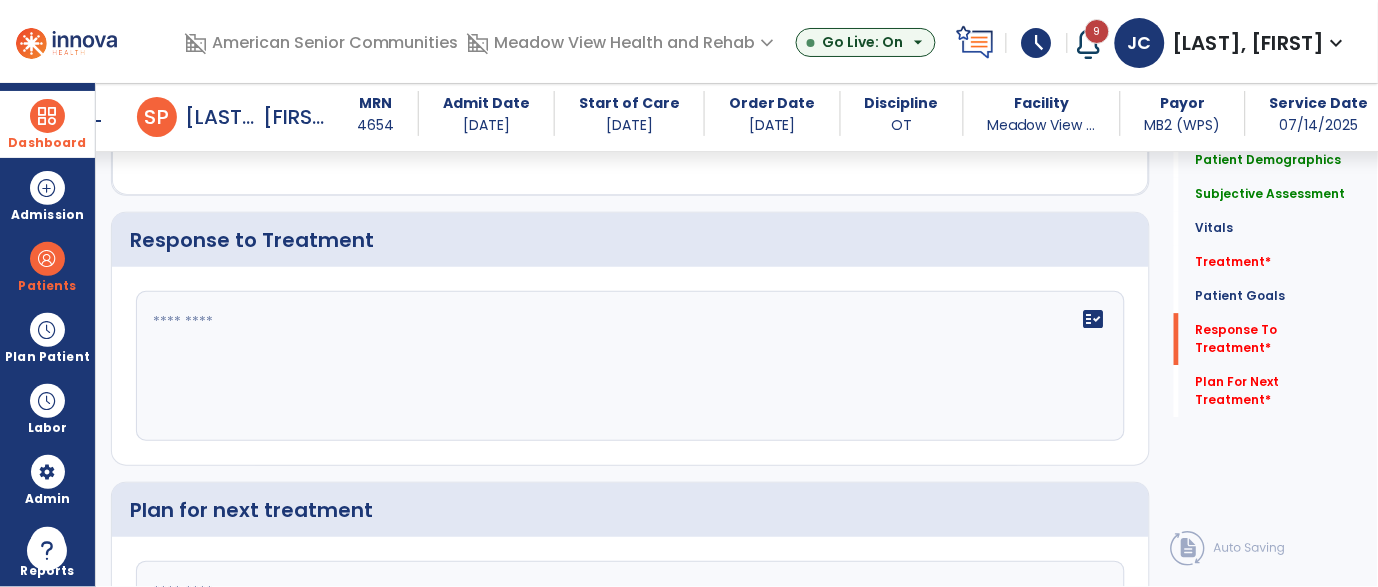 scroll, scrollTop: 2680, scrollLeft: 0, axis: vertical 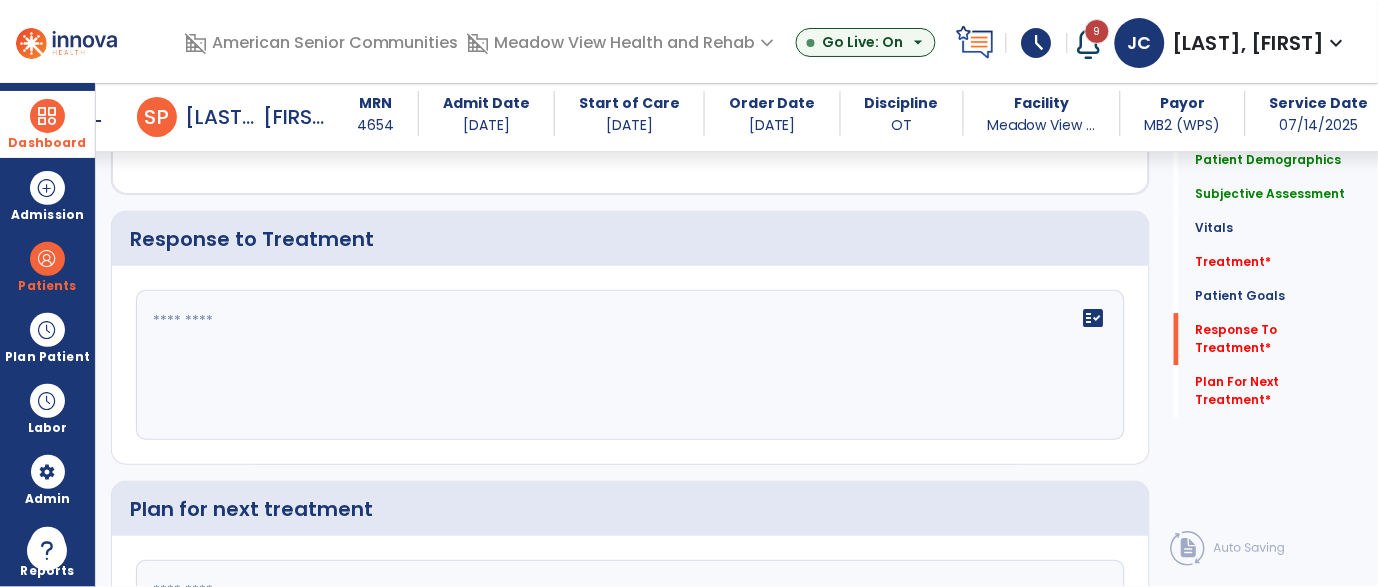 click on "fact_check" 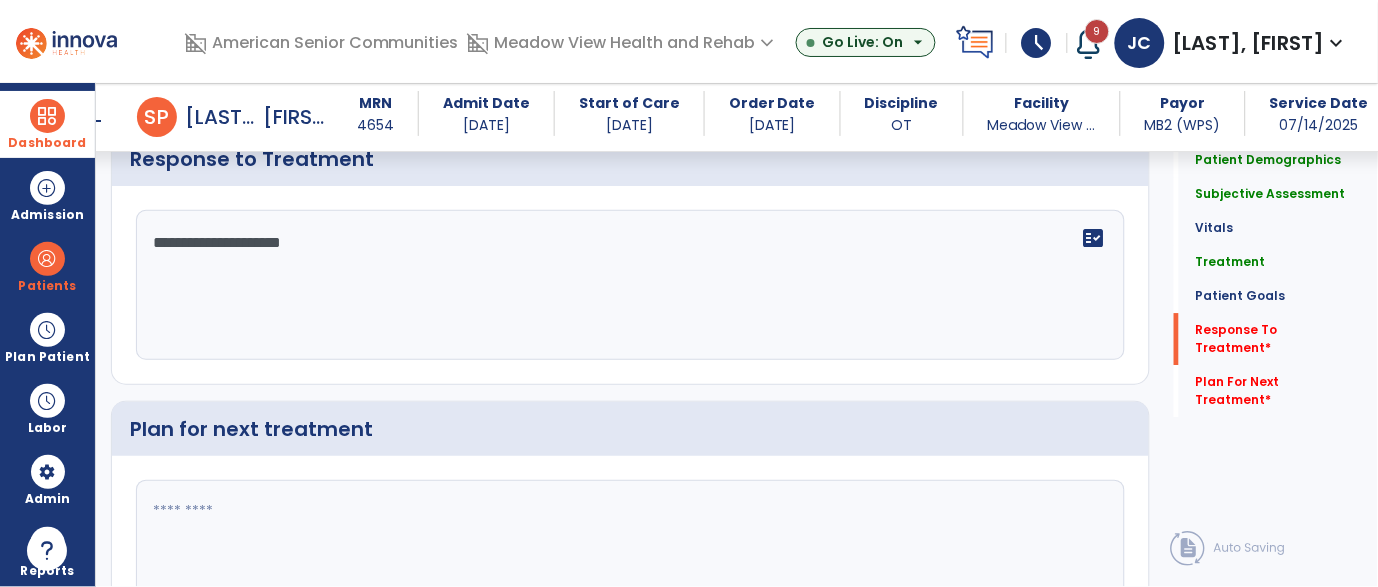 scroll, scrollTop: 2762, scrollLeft: 0, axis: vertical 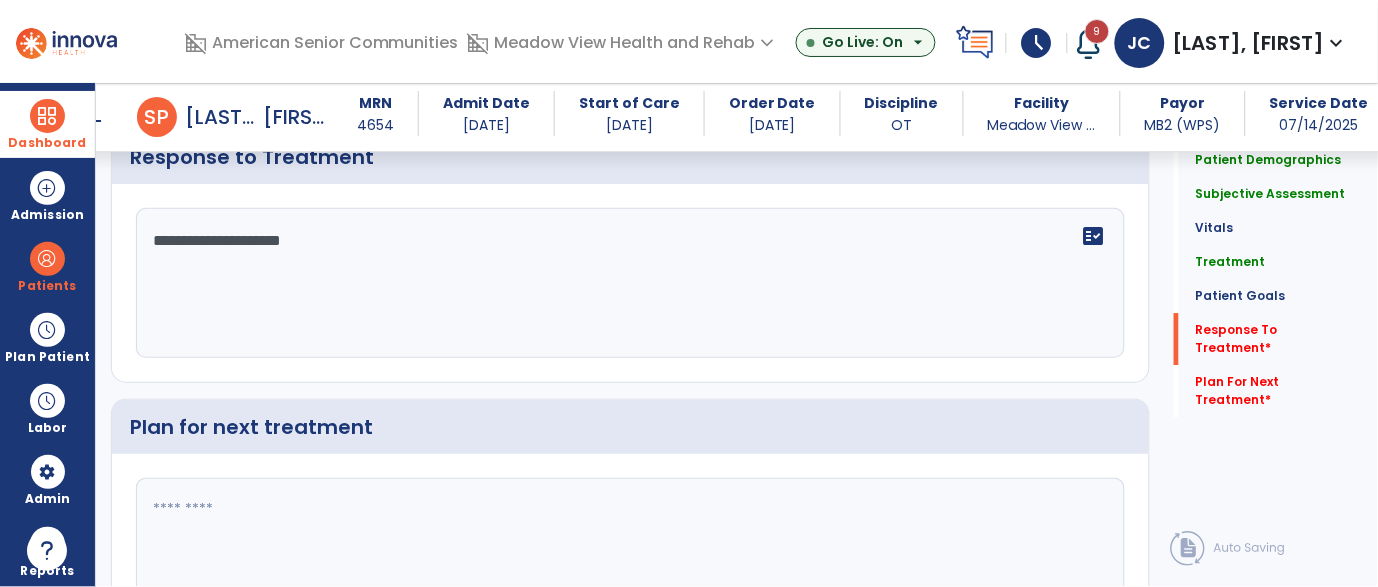 type on "**********" 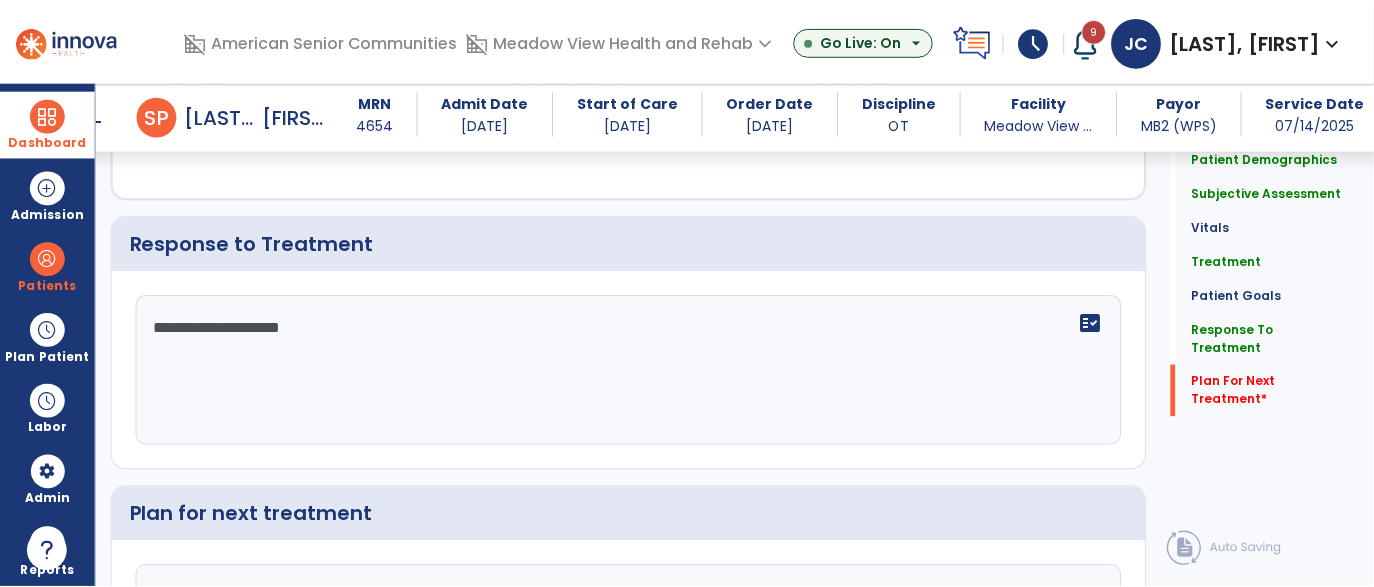 scroll, scrollTop: 2893, scrollLeft: 0, axis: vertical 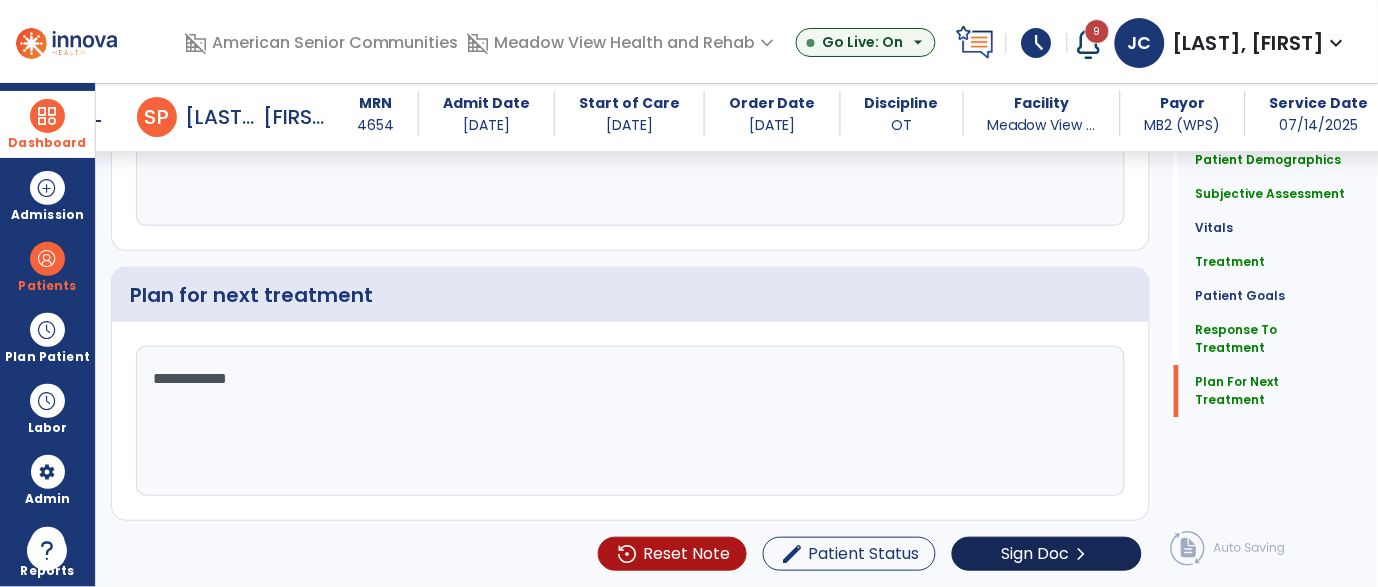 type on "**********" 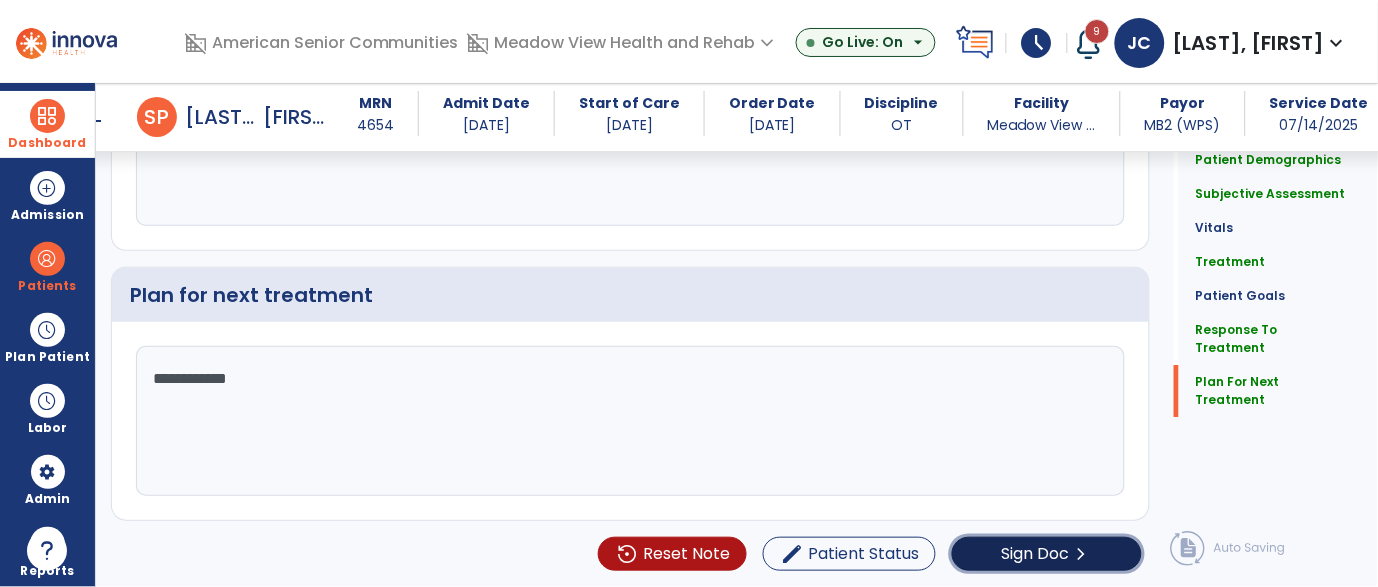 click on "Sign Doc  chevron_right" 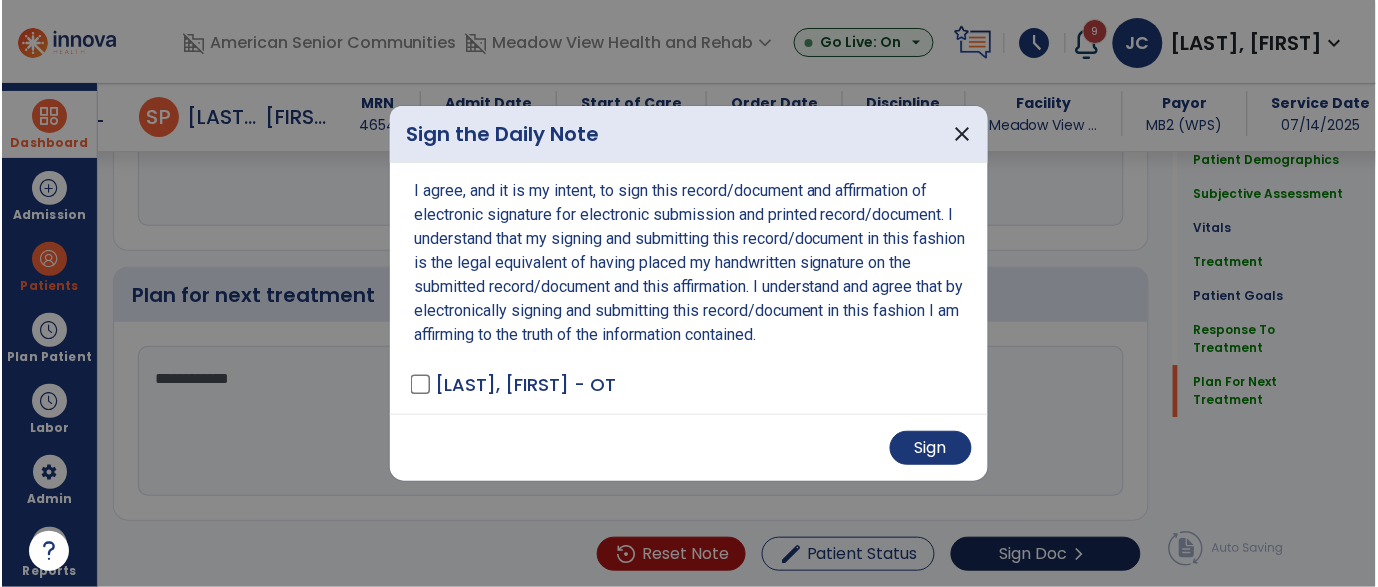 scroll, scrollTop: 2893, scrollLeft: 0, axis: vertical 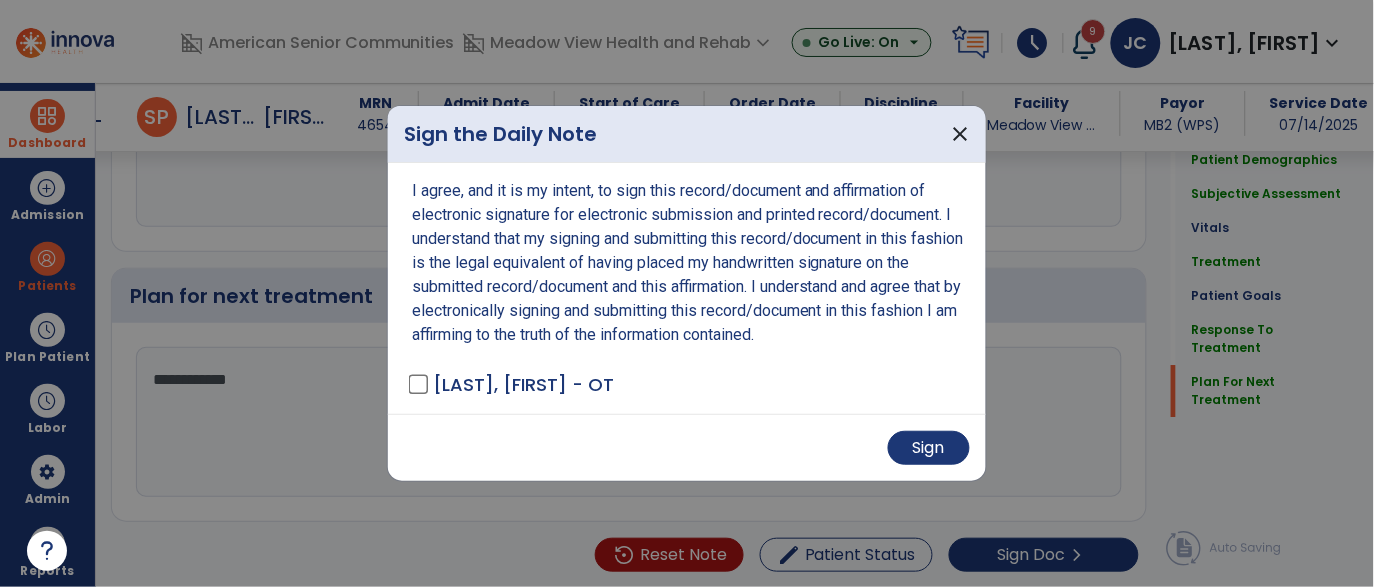 click on "Sign" at bounding box center (687, 447) 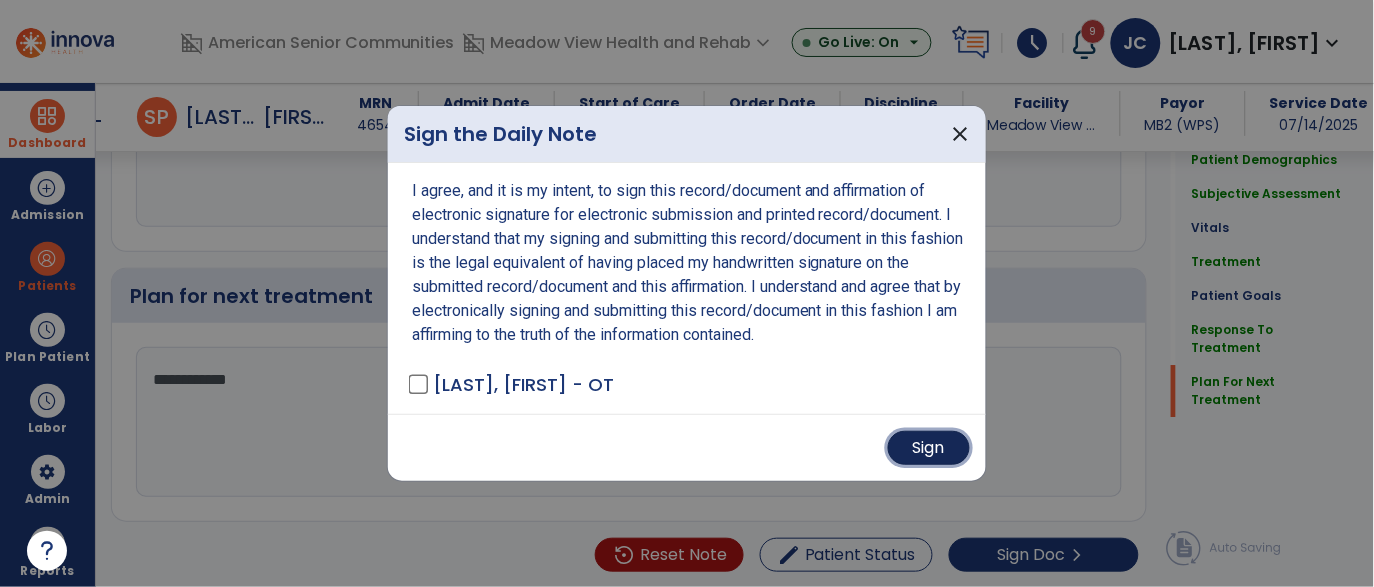 click on "Sign" at bounding box center [929, 448] 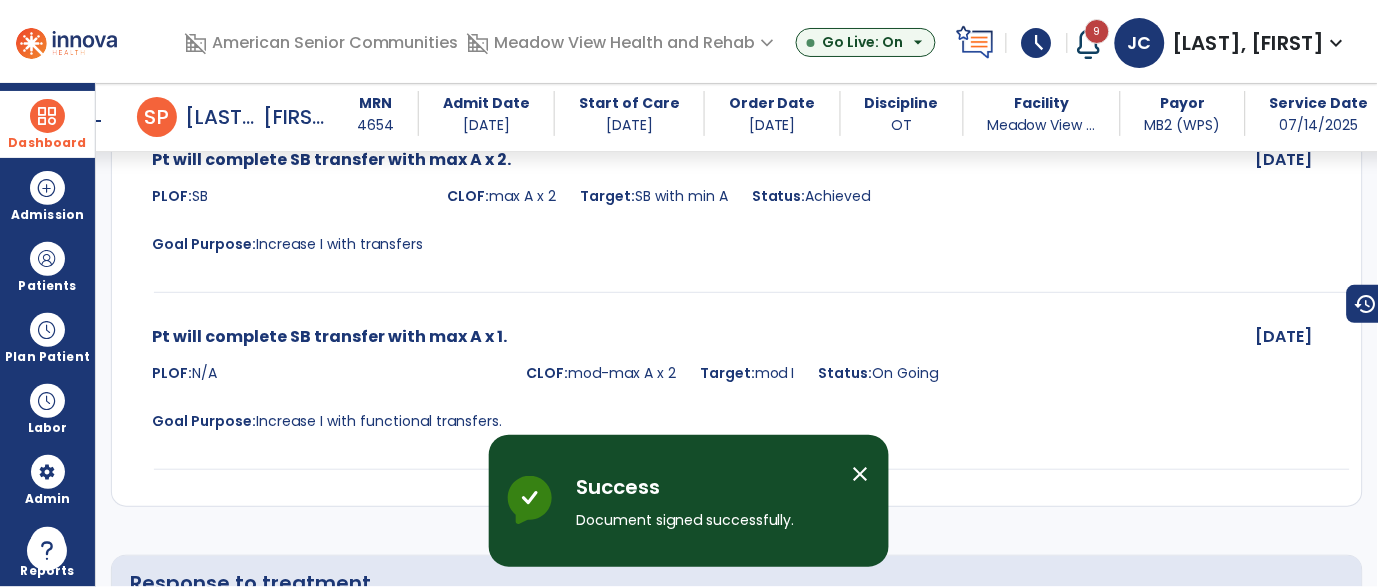 click on "Dashboard" at bounding box center [47, 124] 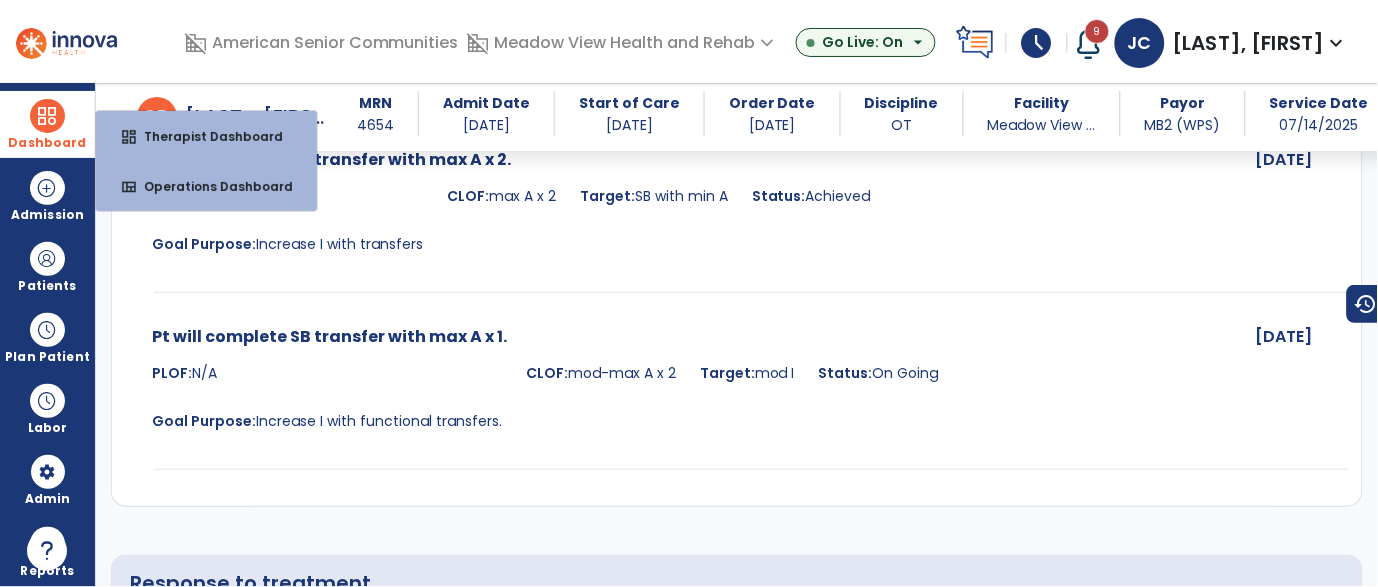 scroll, scrollTop: 3779, scrollLeft: 0, axis: vertical 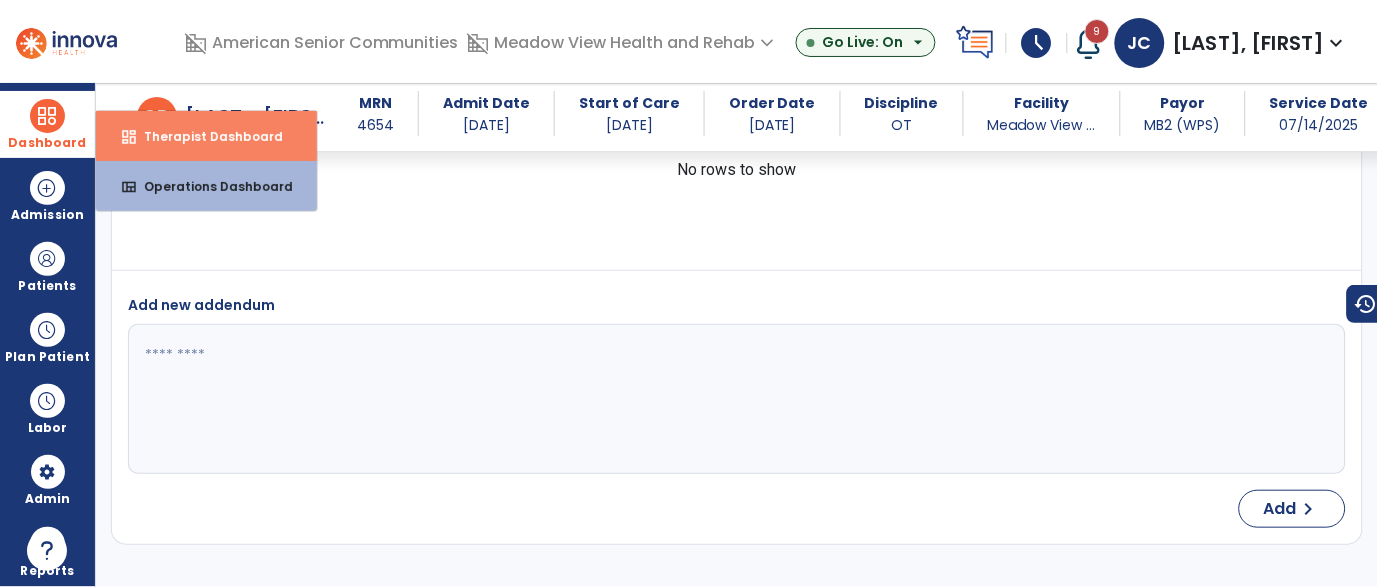 click on "dashboard" at bounding box center [129, 137] 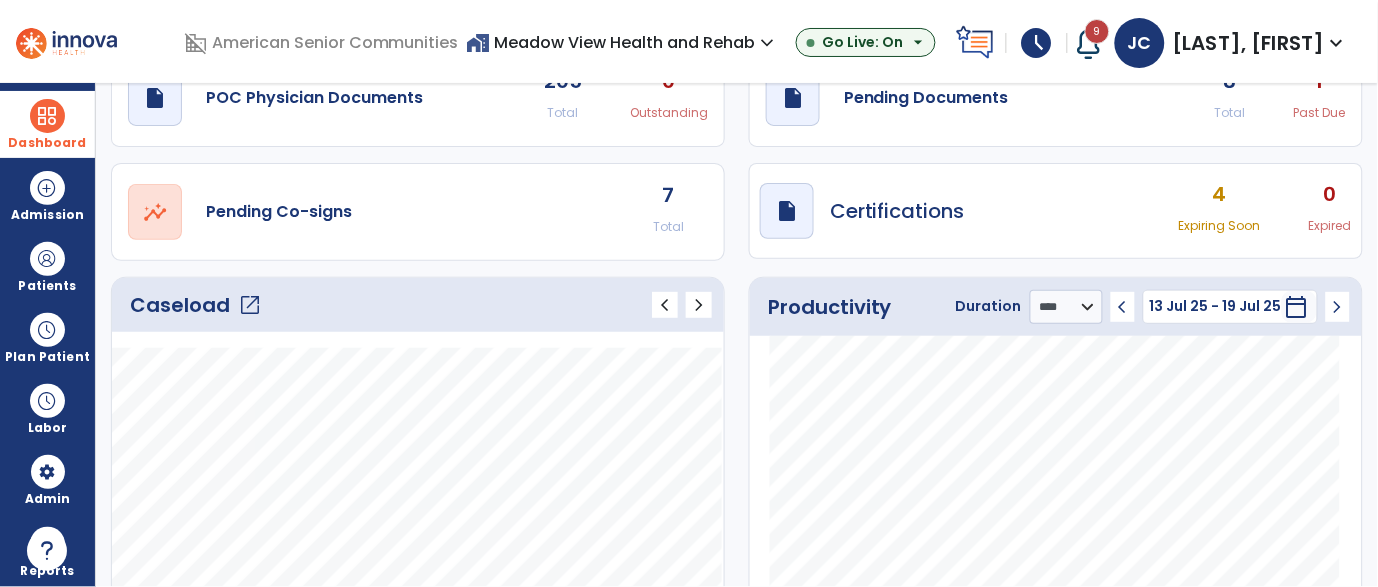 scroll, scrollTop: 0, scrollLeft: 0, axis: both 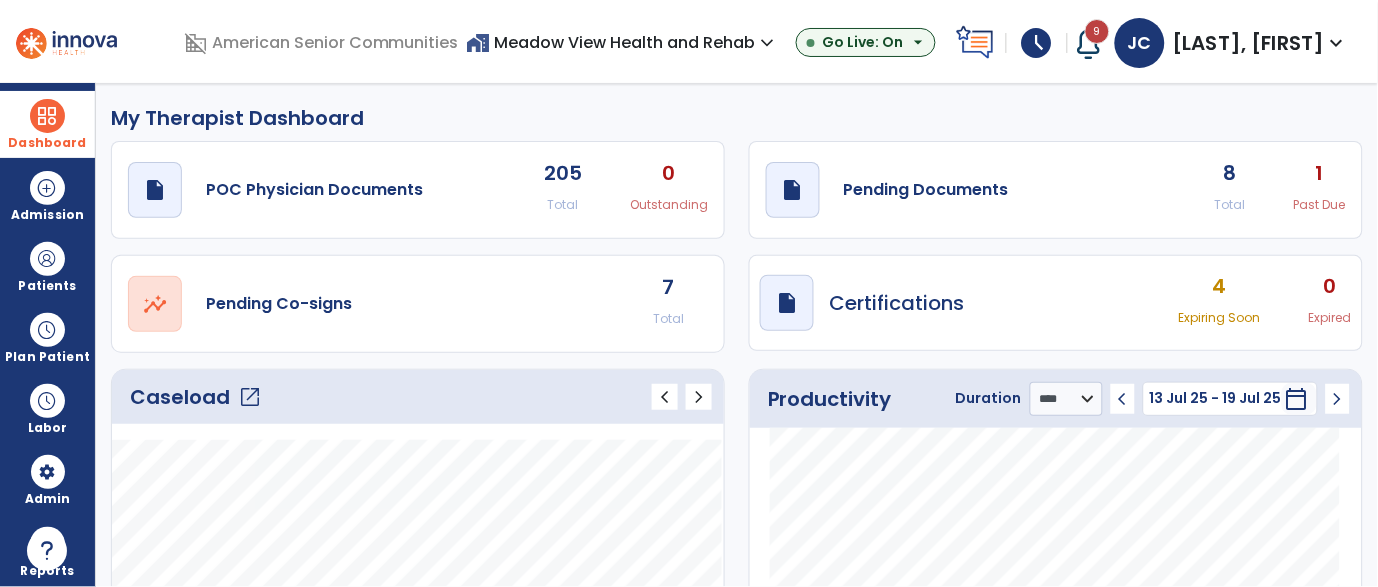 click on "open_in_new" 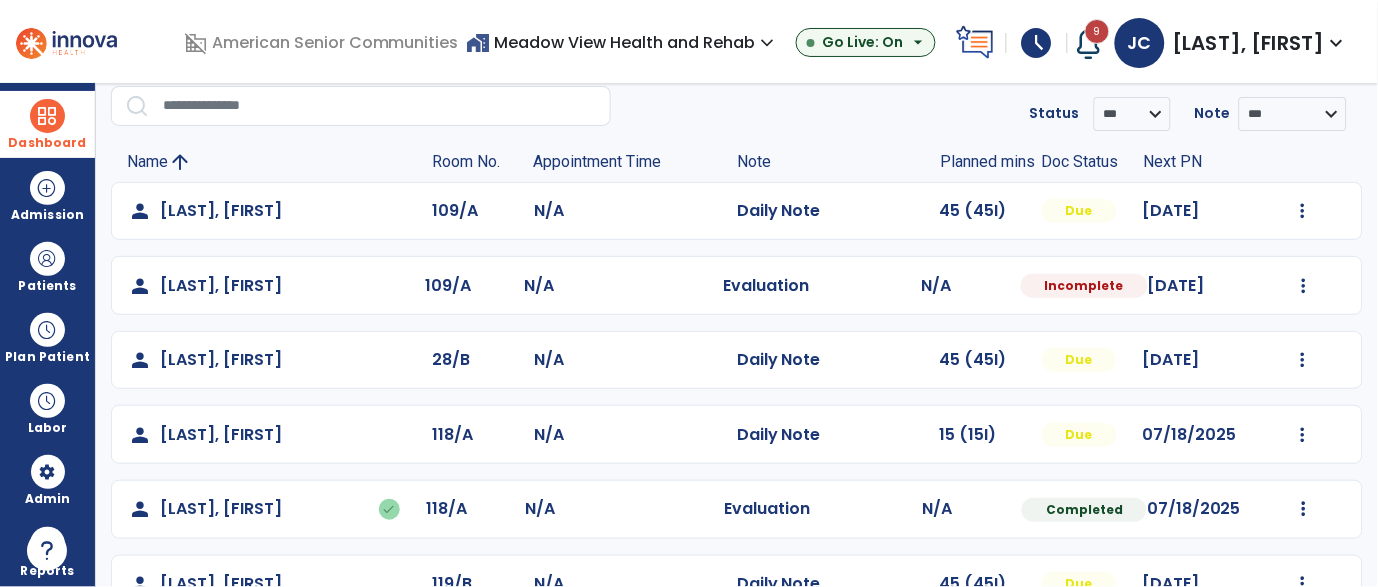 scroll, scrollTop: 79, scrollLeft: 0, axis: vertical 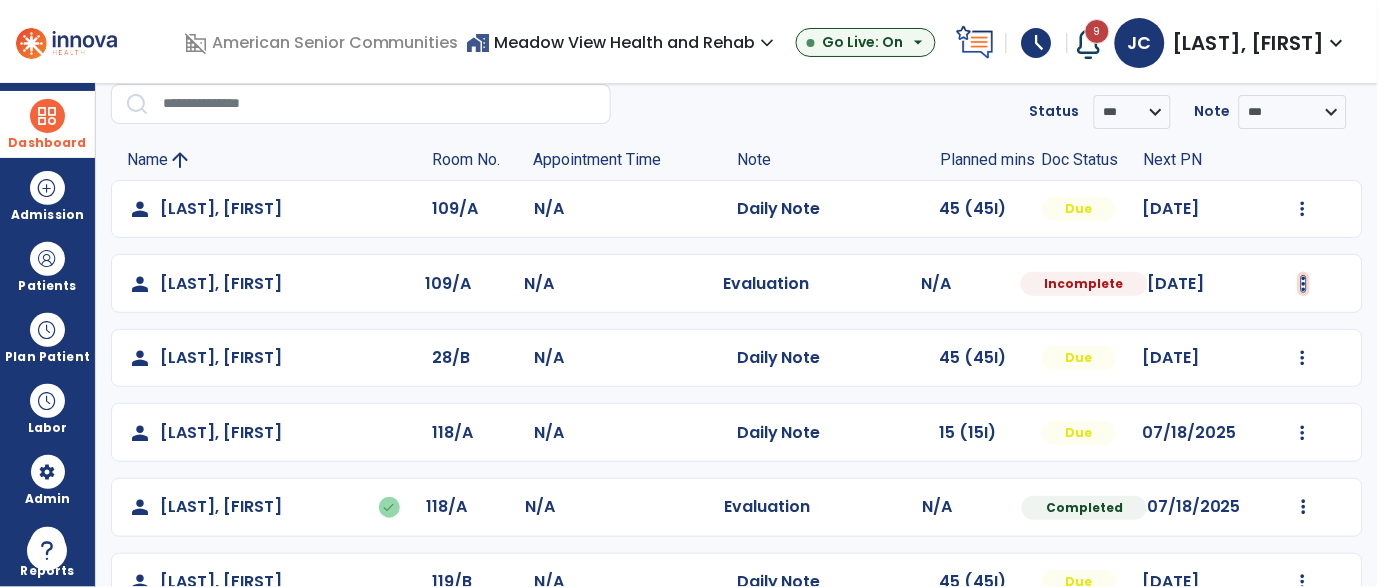 click at bounding box center [1303, 209] 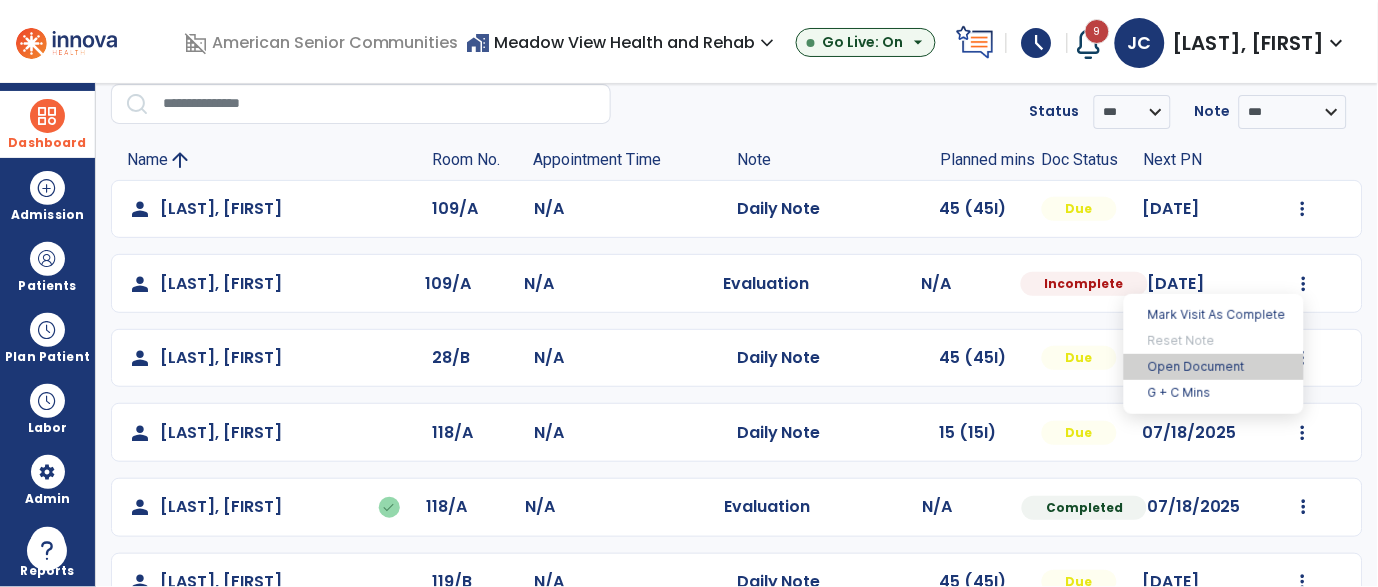 click on "Open Document" at bounding box center [1214, 367] 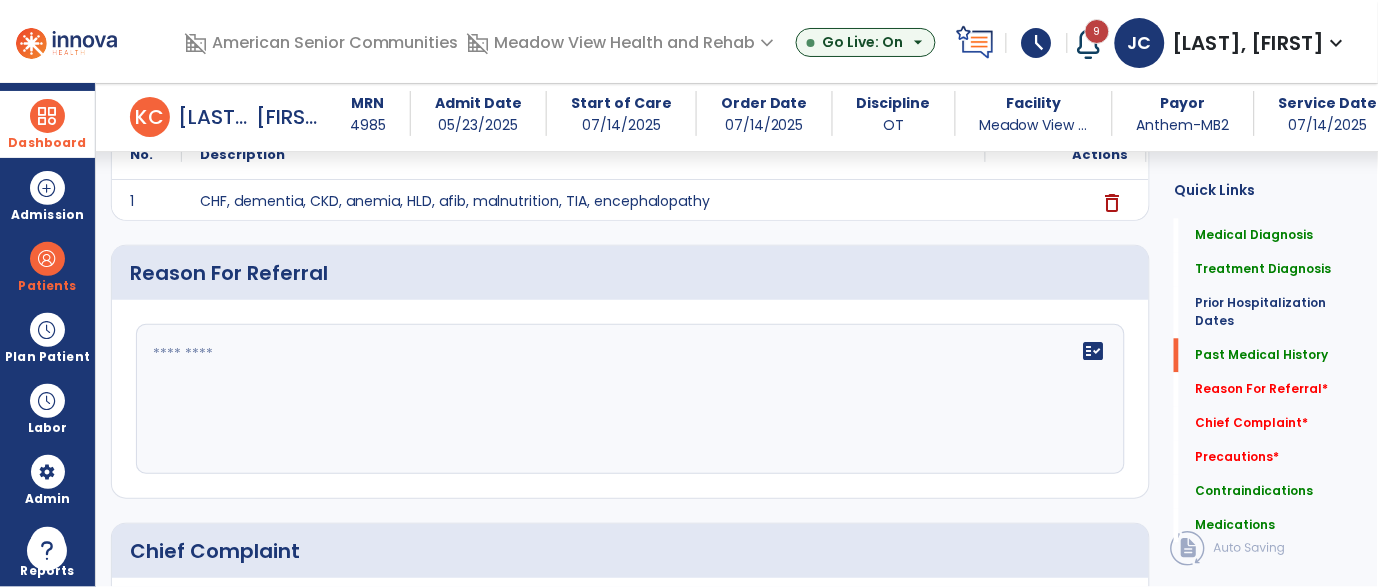 scroll, scrollTop: 897, scrollLeft: 0, axis: vertical 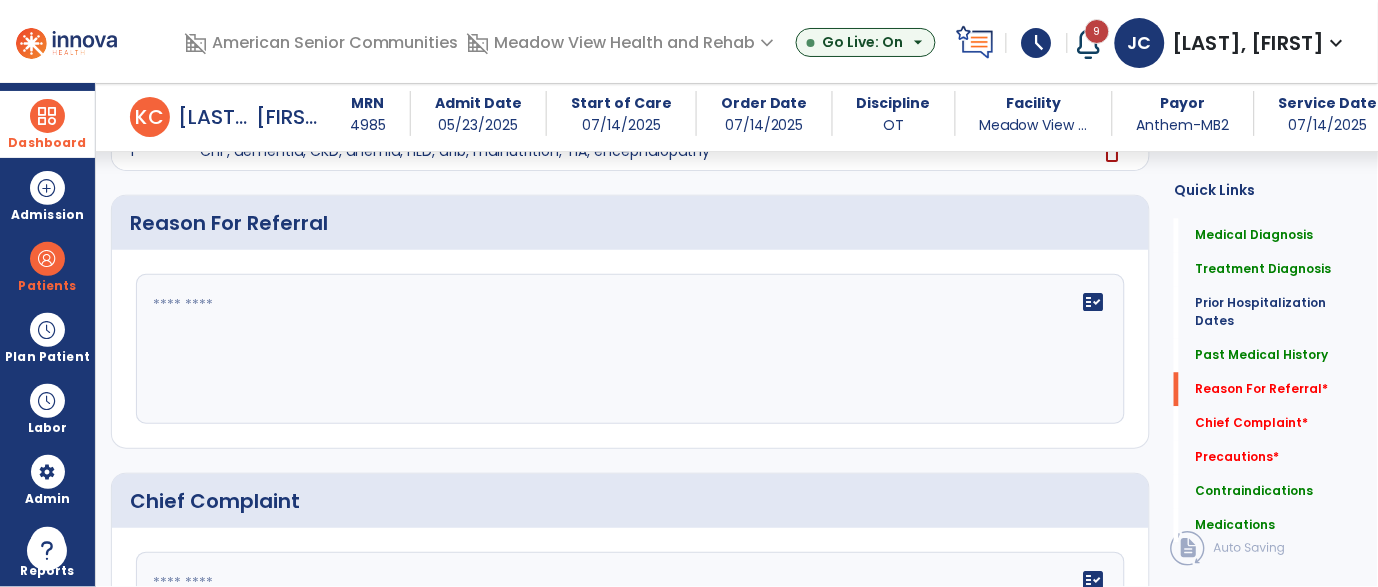 click on "fact_check" 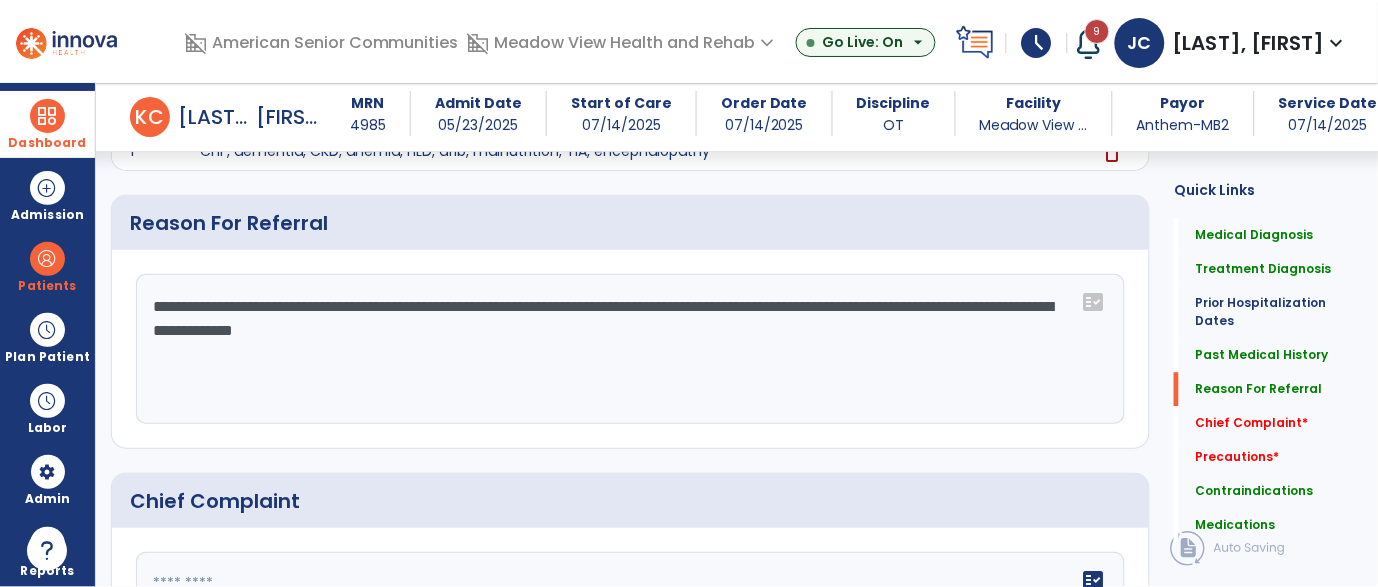 type on "**********" 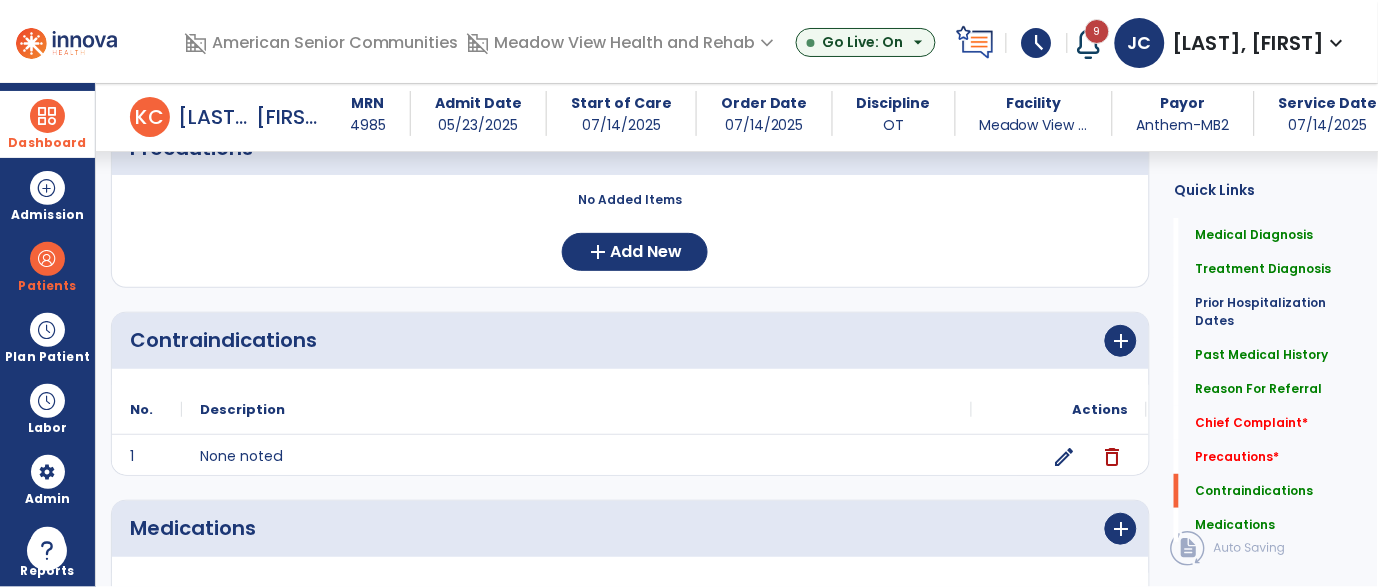 scroll, scrollTop: 1674, scrollLeft: 0, axis: vertical 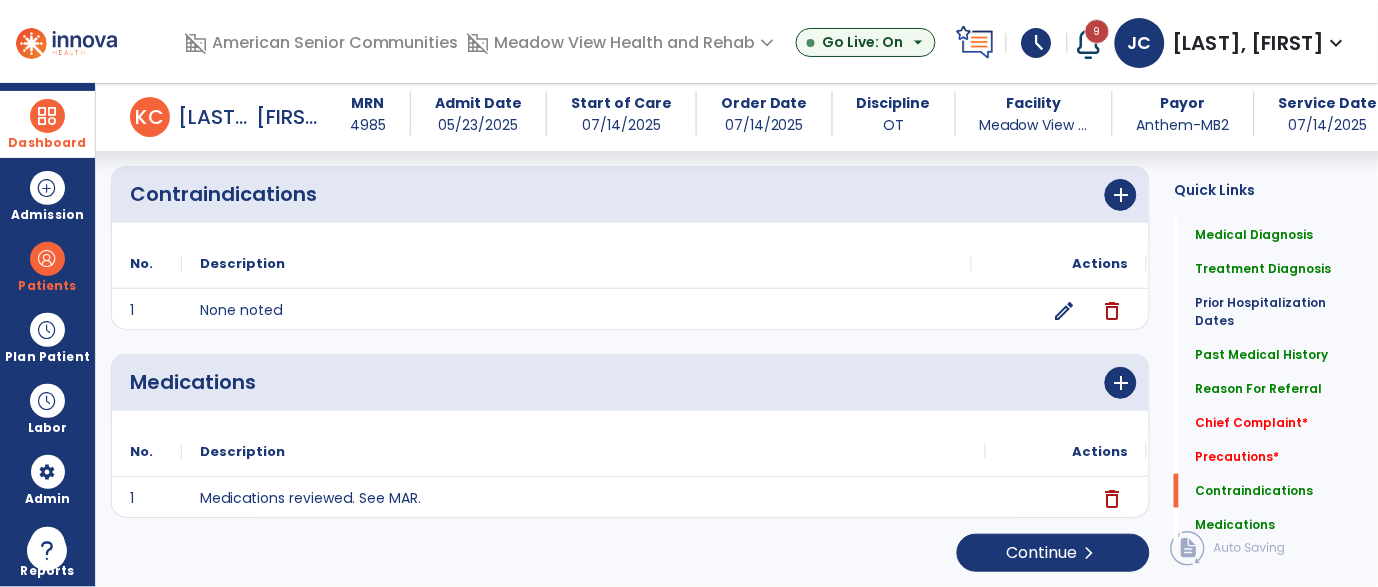 click on "Medical Diagnosis      menu   Add Medical Diagnosis   Delete Medical Diagnosis
Code
Description
Pdpm Clinical Category" 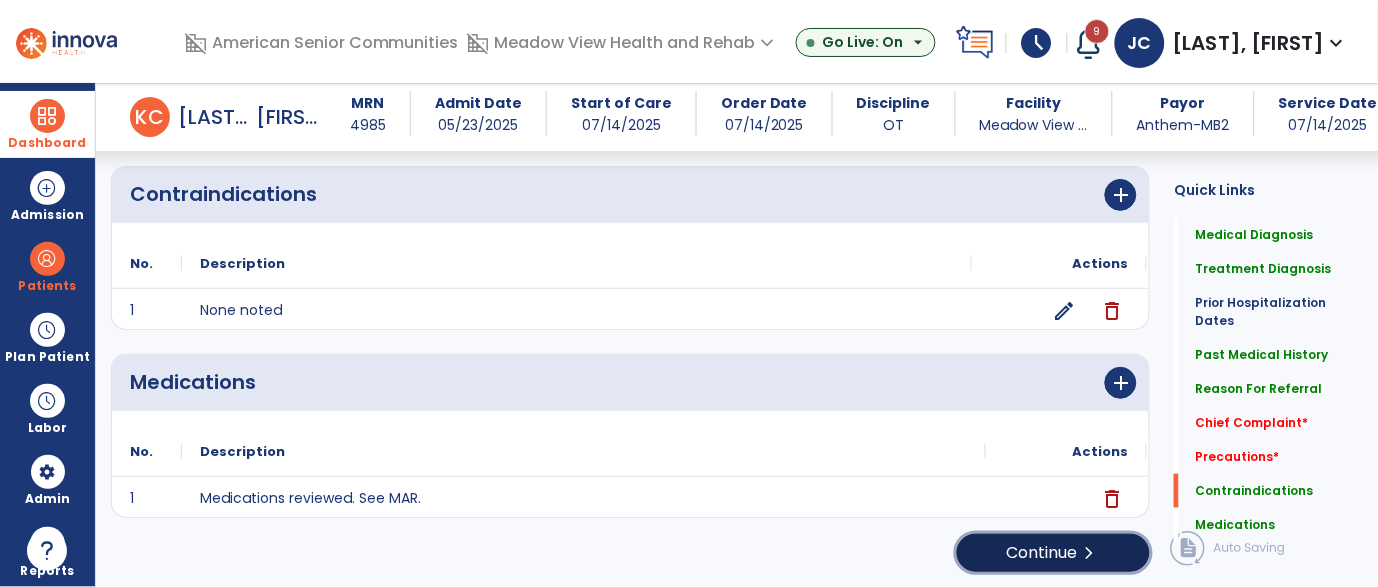 click on "Continue  chevron_right" 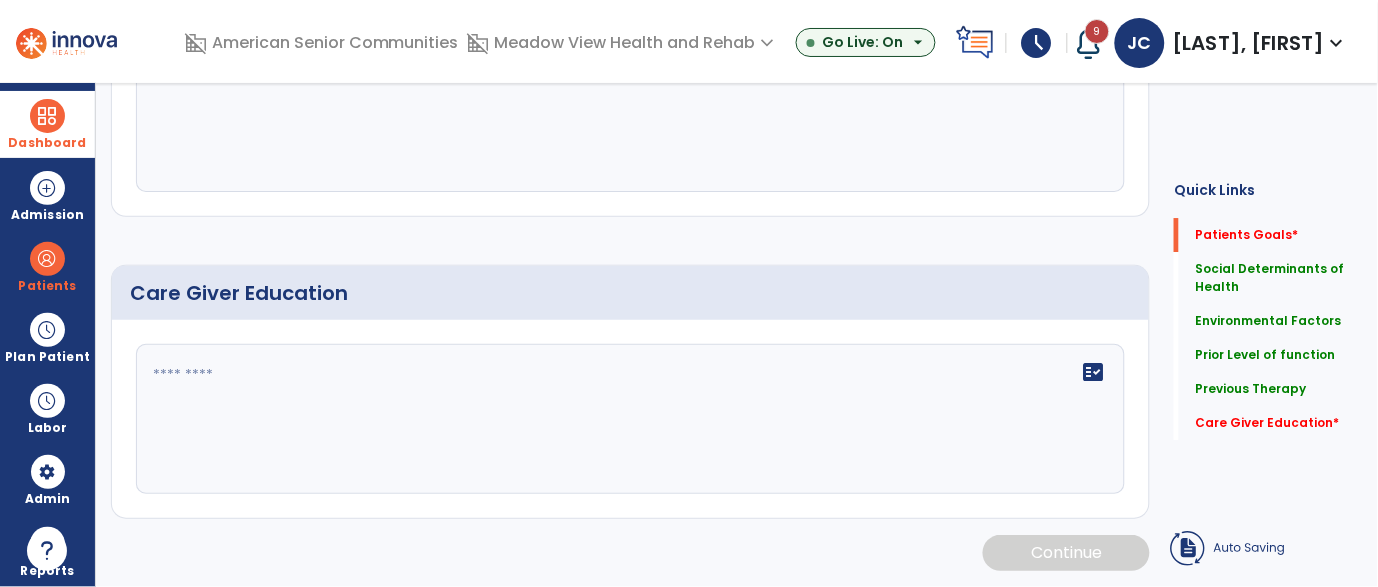scroll, scrollTop: 0, scrollLeft: 0, axis: both 